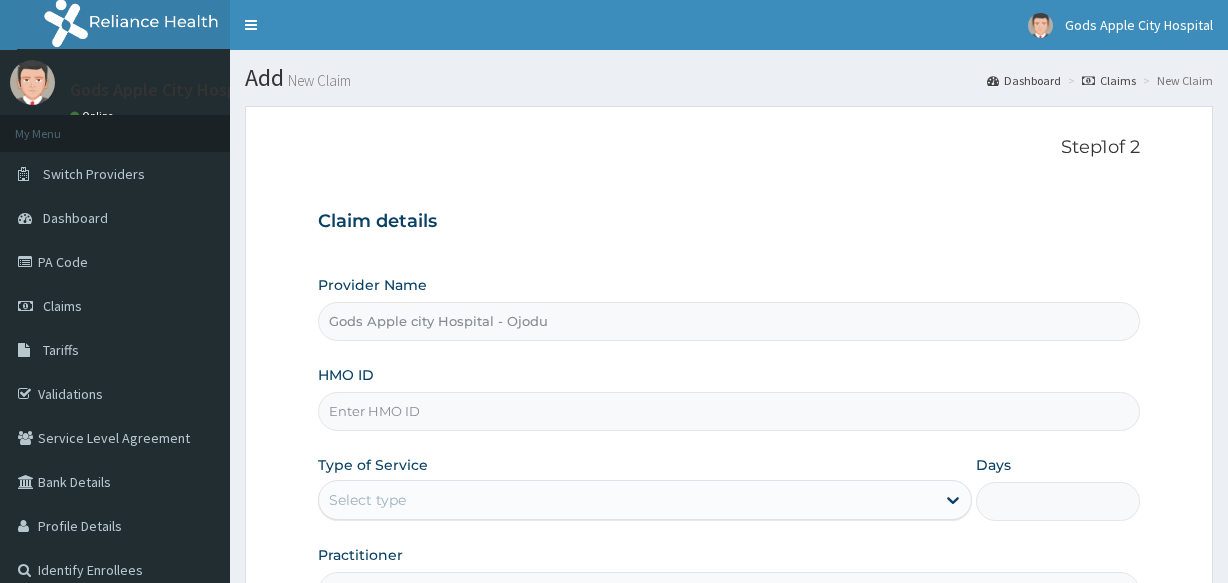 scroll, scrollTop: 90, scrollLeft: 0, axis: vertical 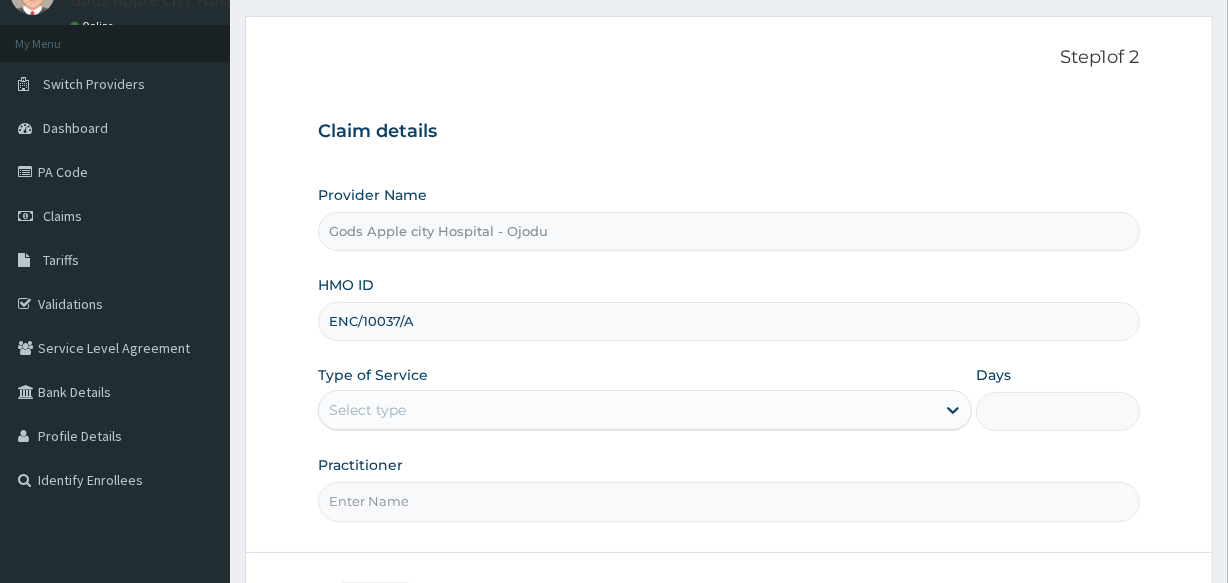 type on "ENC/10037/A" 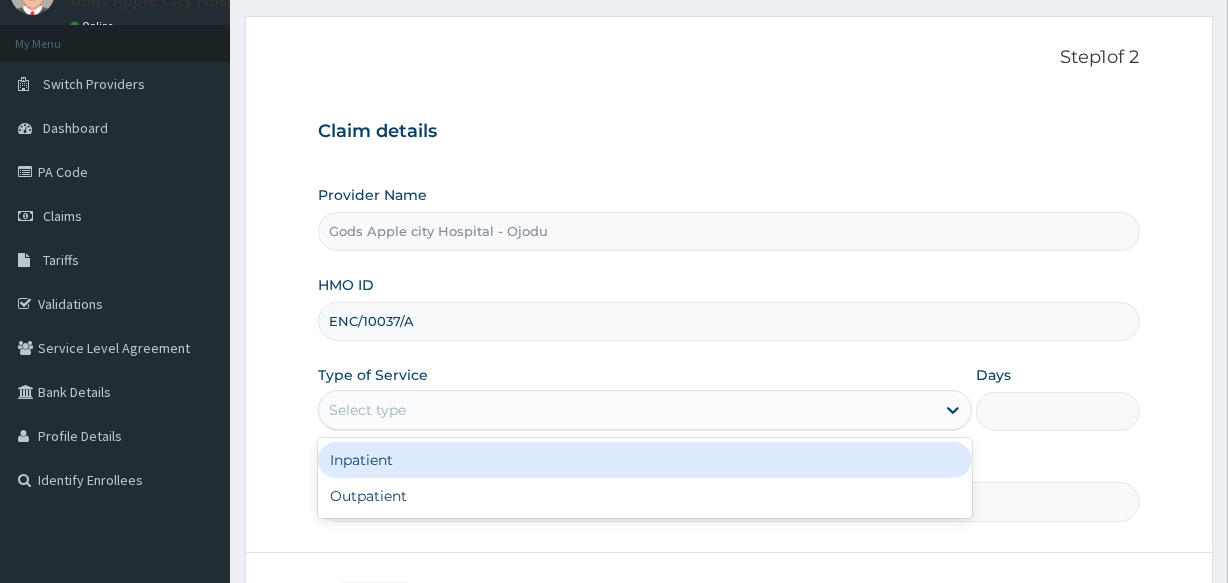 click on "Inpatient" at bounding box center (645, 460) 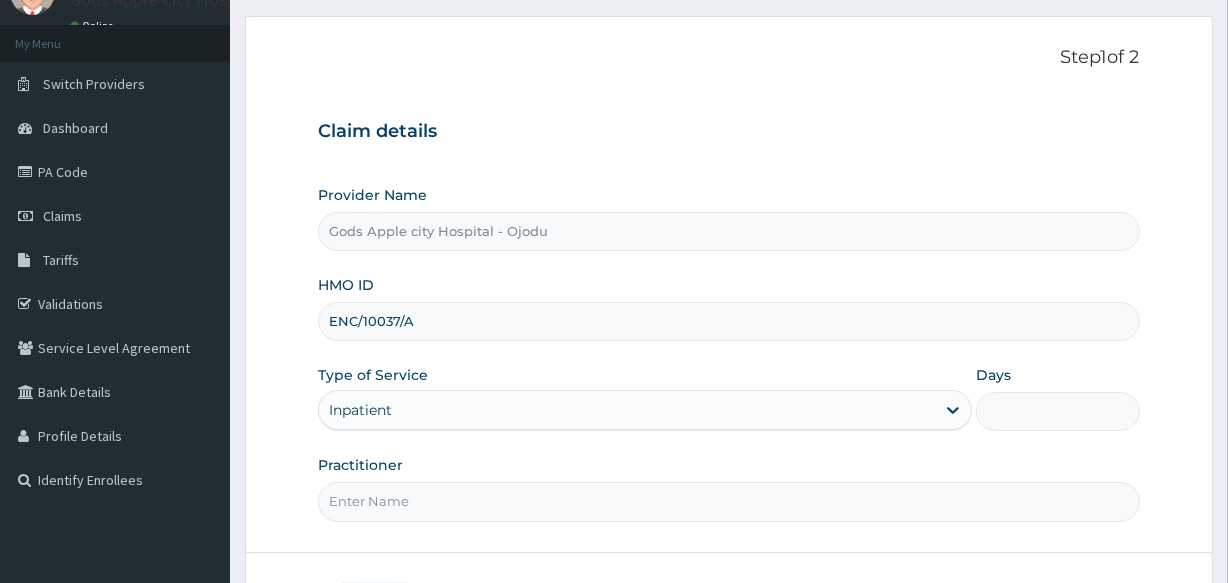click on "Days" at bounding box center [1057, 411] 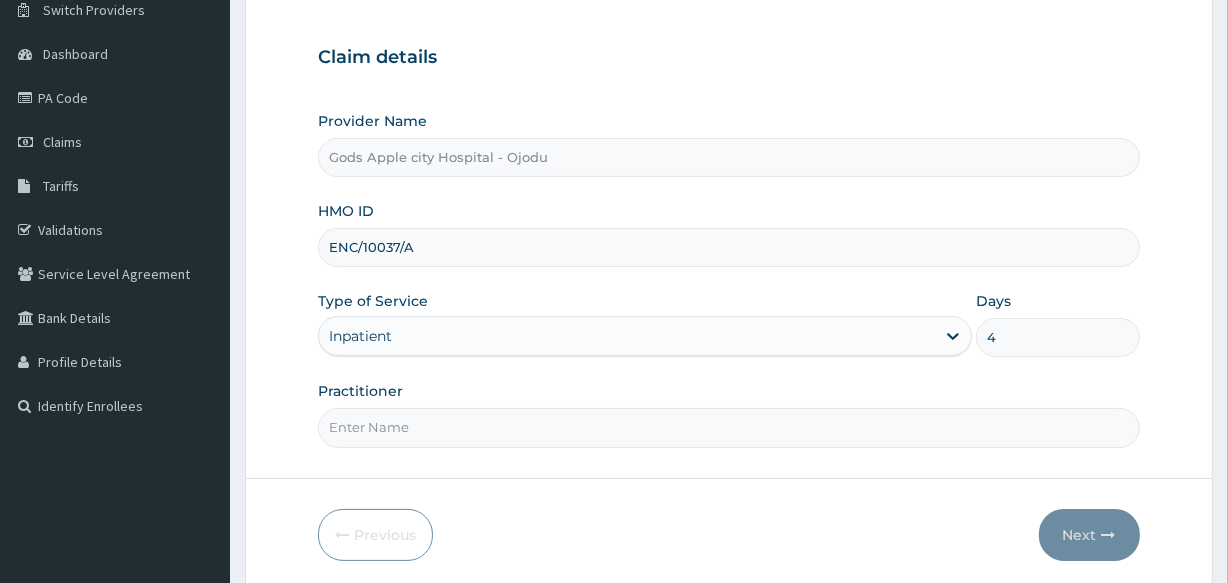 scroll, scrollTop: 237, scrollLeft: 0, axis: vertical 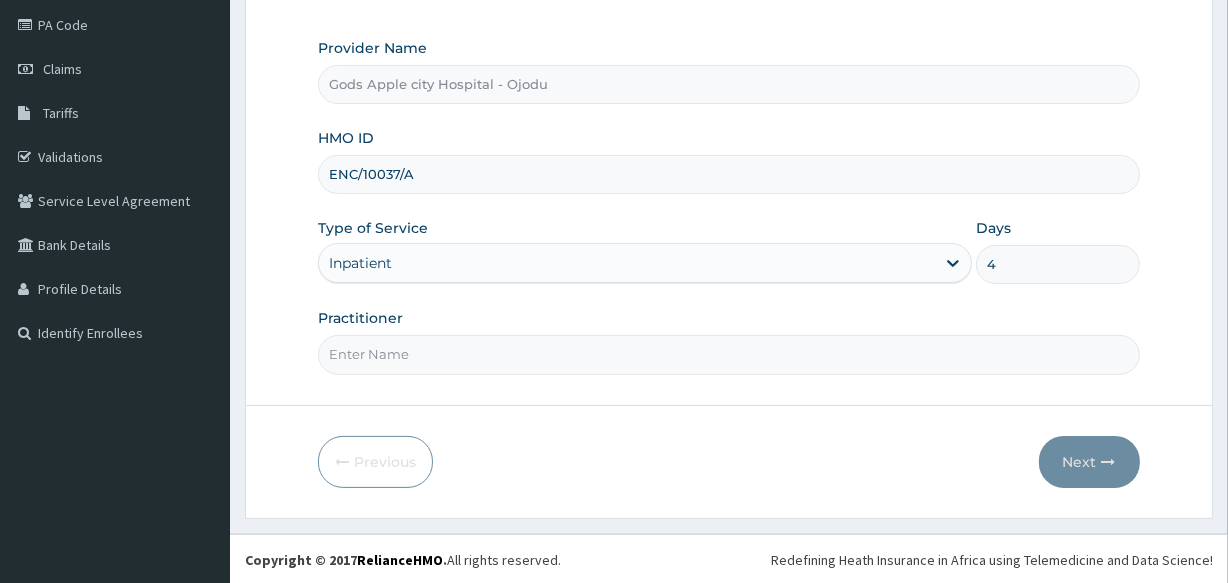 type on "4" 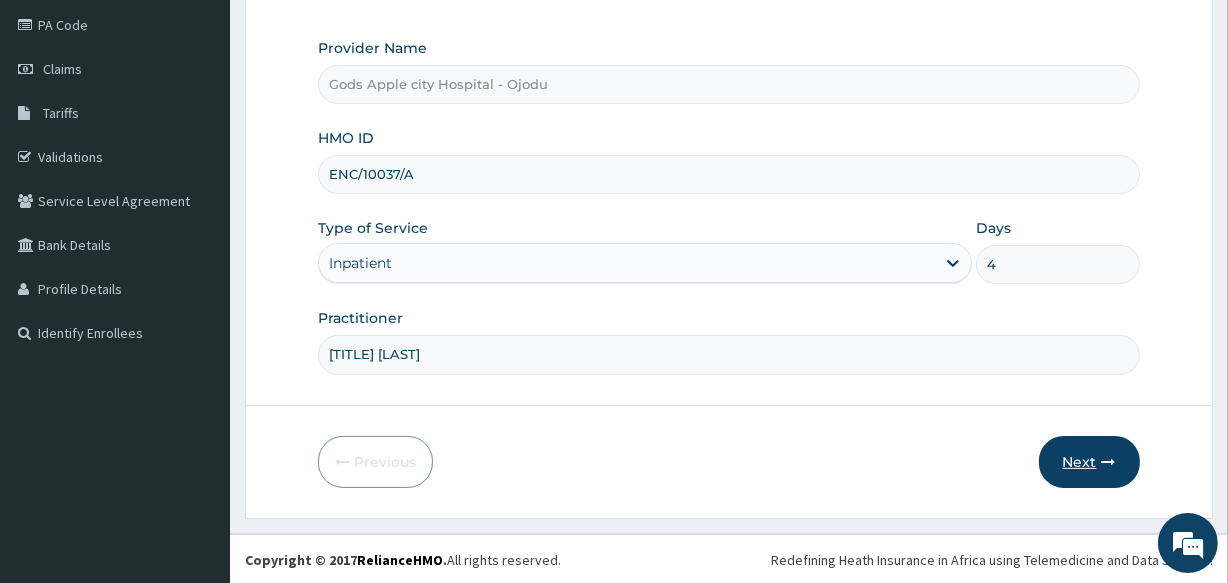 click on "Next" at bounding box center [1089, 462] 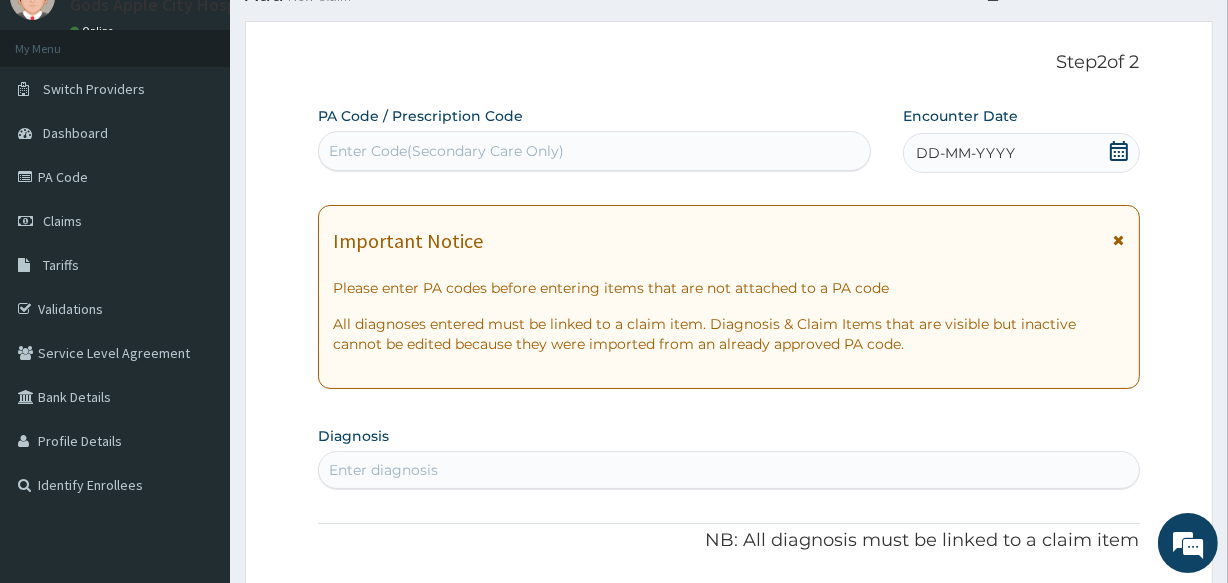 scroll, scrollTop: 55, scrollLeft: 0, axis: vertical 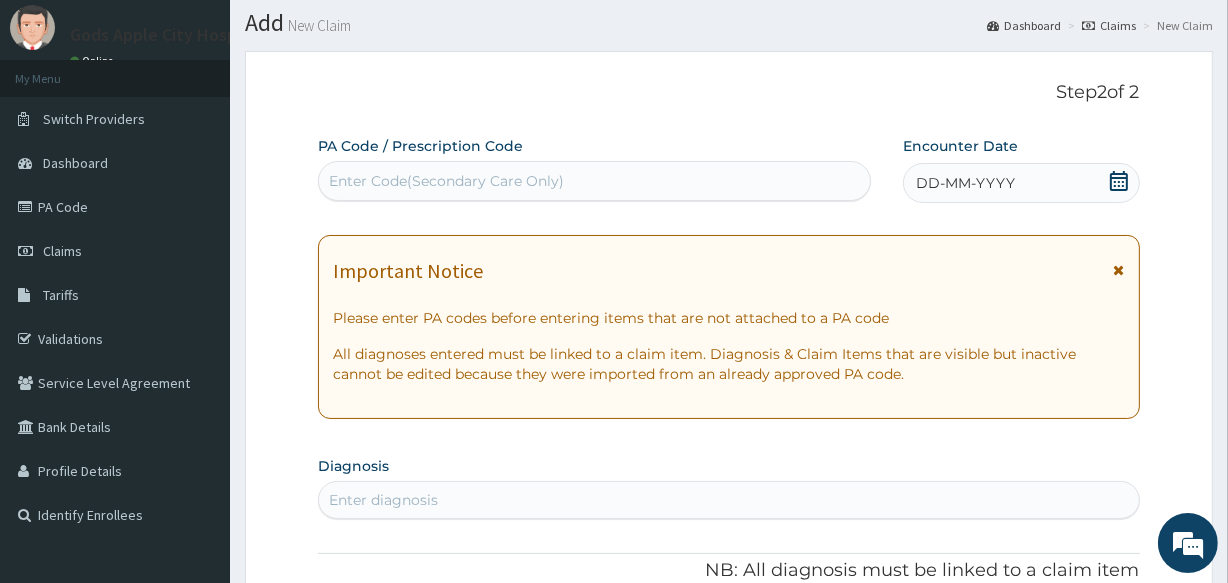click on "Enter Code(Secondary Care Only)" at bounding box center (446, 181) 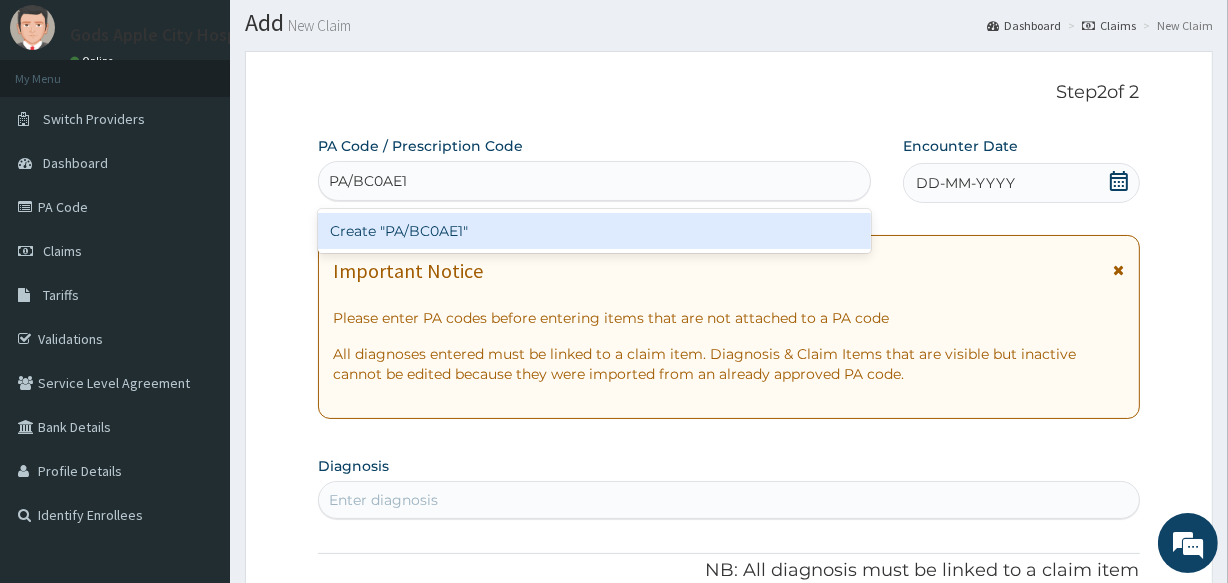 scroll, scrollTop: 0, scrollLeft: 0, axis: both 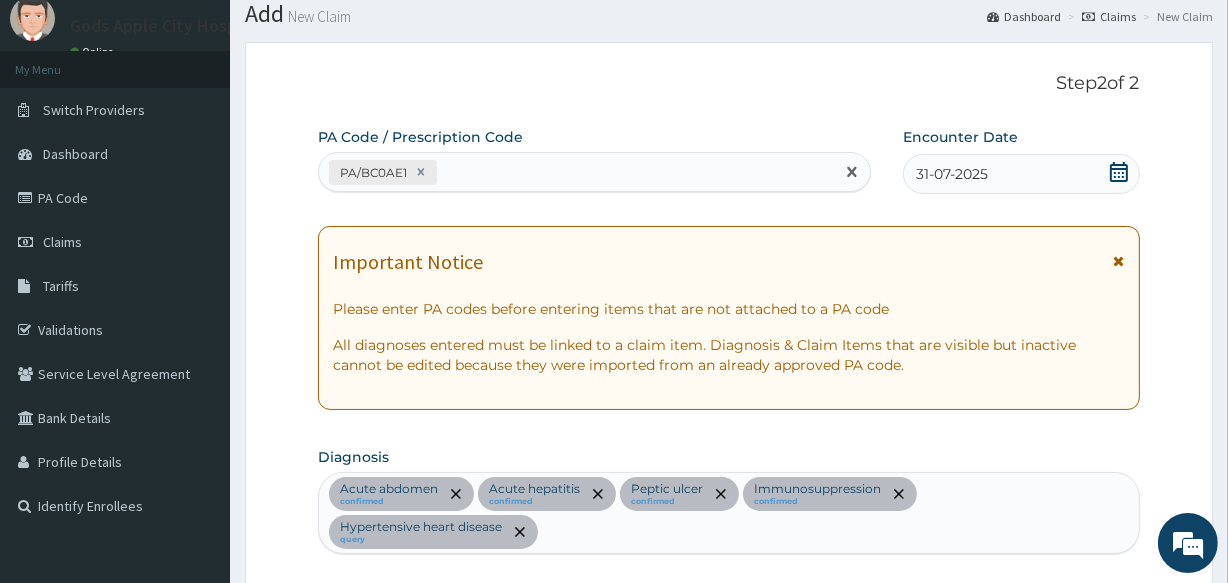 click on "PA/BC0AE1" at bounding box center (576, 172) 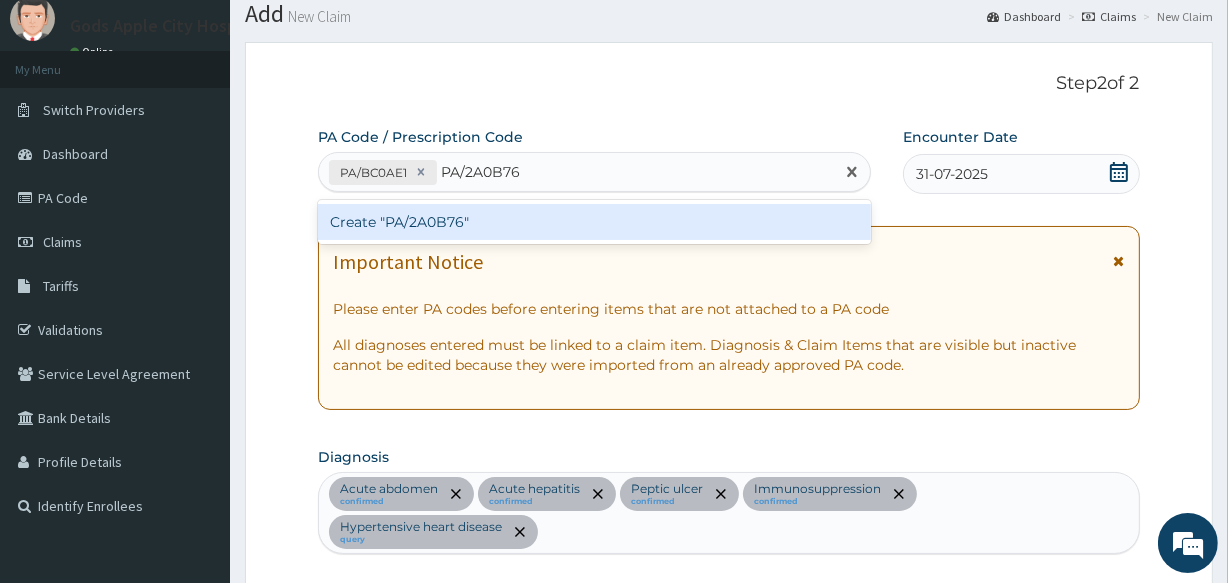 click on "Create "PA/2A0B76"" at bounding box center [594, 222] 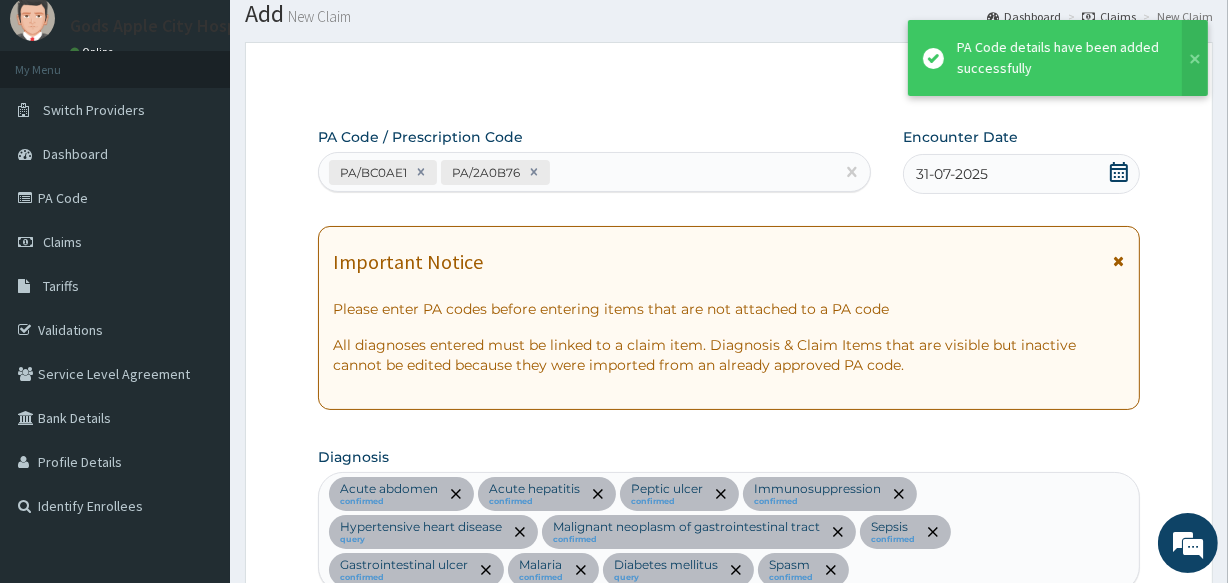 scroll, scrollTop: 1706, scrollLeft: 0, axis: vertical 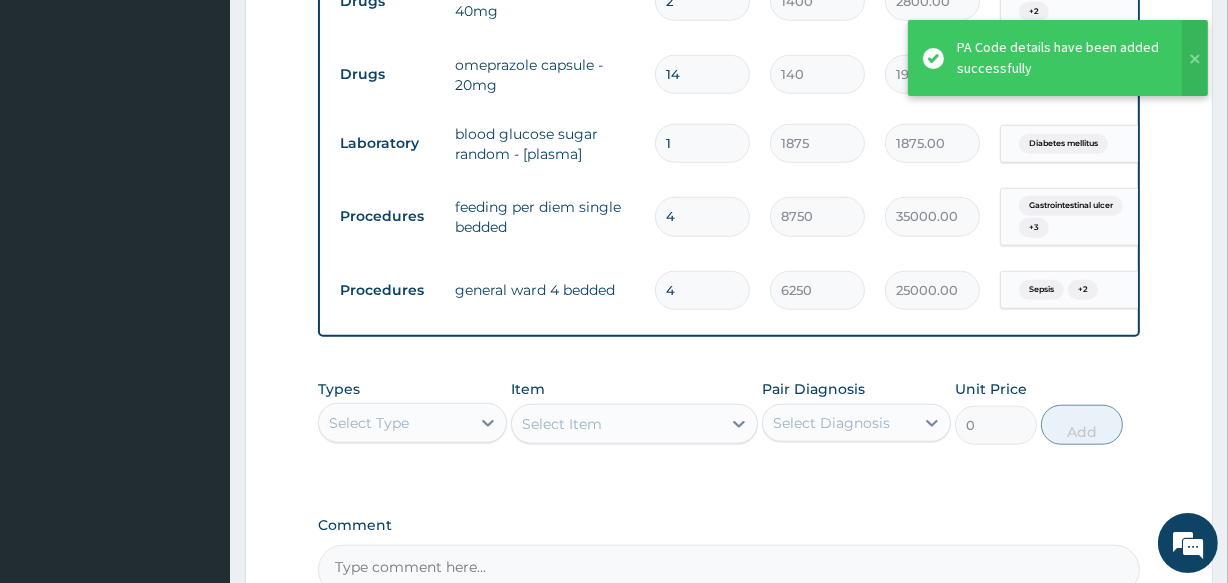 click on "Item Select Item" at bounding box center (634, 412) 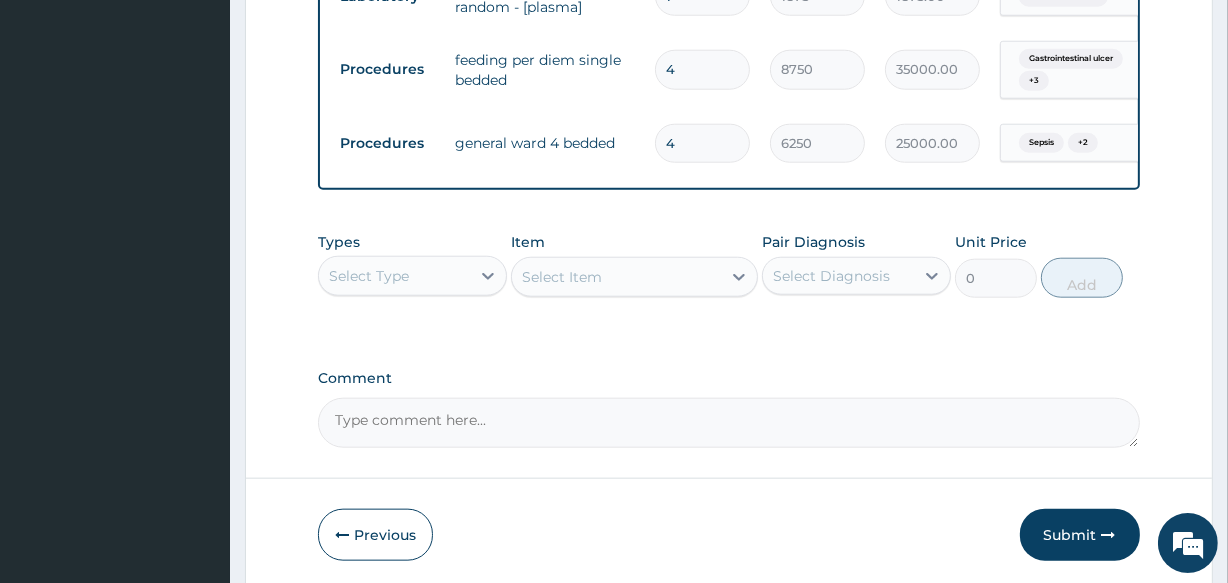 scroll, scrollTop: 1943, scrollLeft: 0, axis: vertical 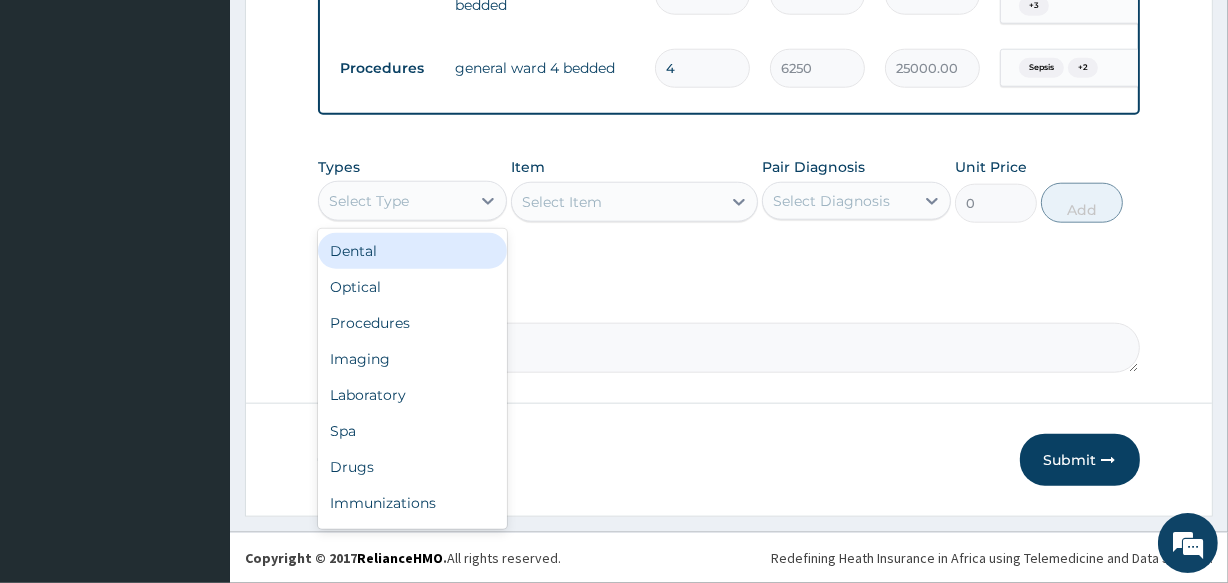 click on "Select Type" at bounding box center [394, 201] 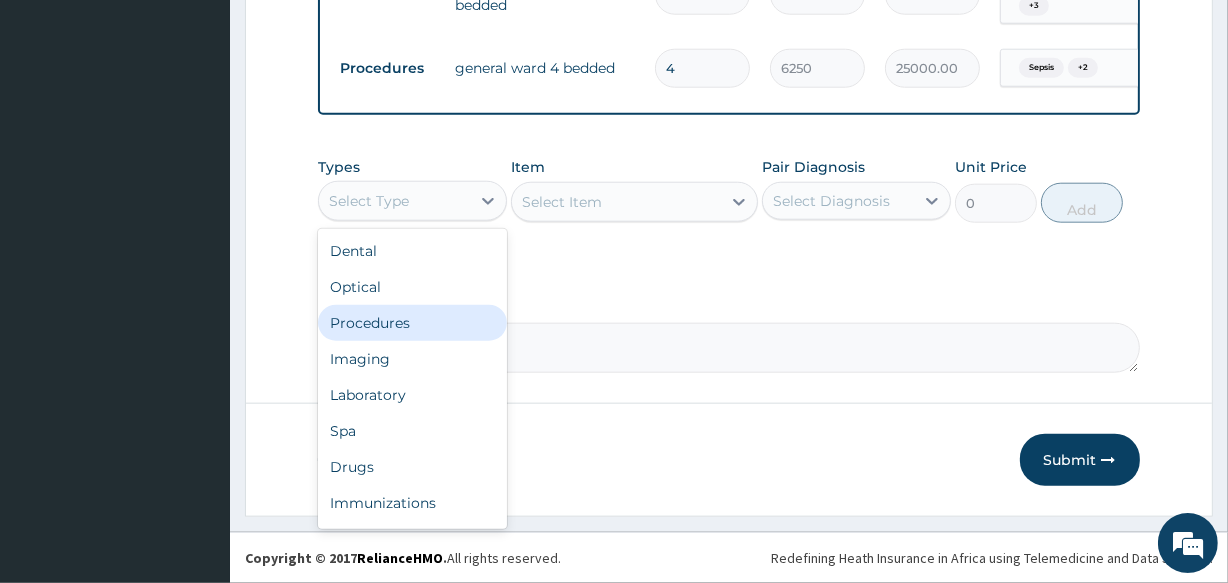 click on "Procedures" at bounding box center (412, 323) 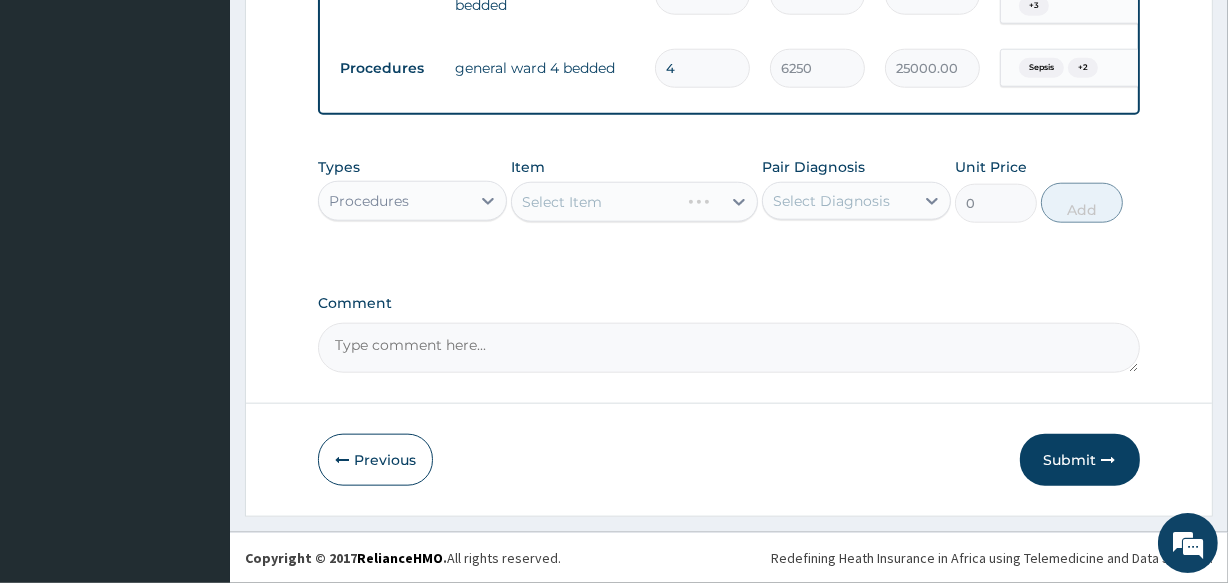 click on "Select Diagnosis" at bounding box center [831, 201] 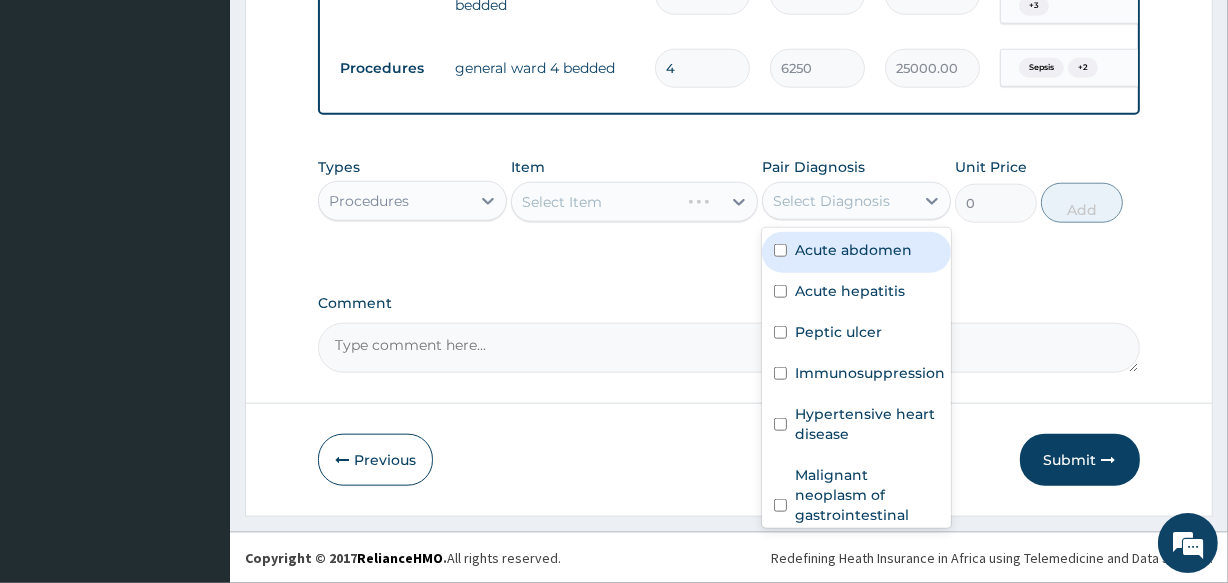 drag, startPoint x: 851, startPoint y: 253, endPoint x: 844, endPoint y: 286, distance: 33.734257 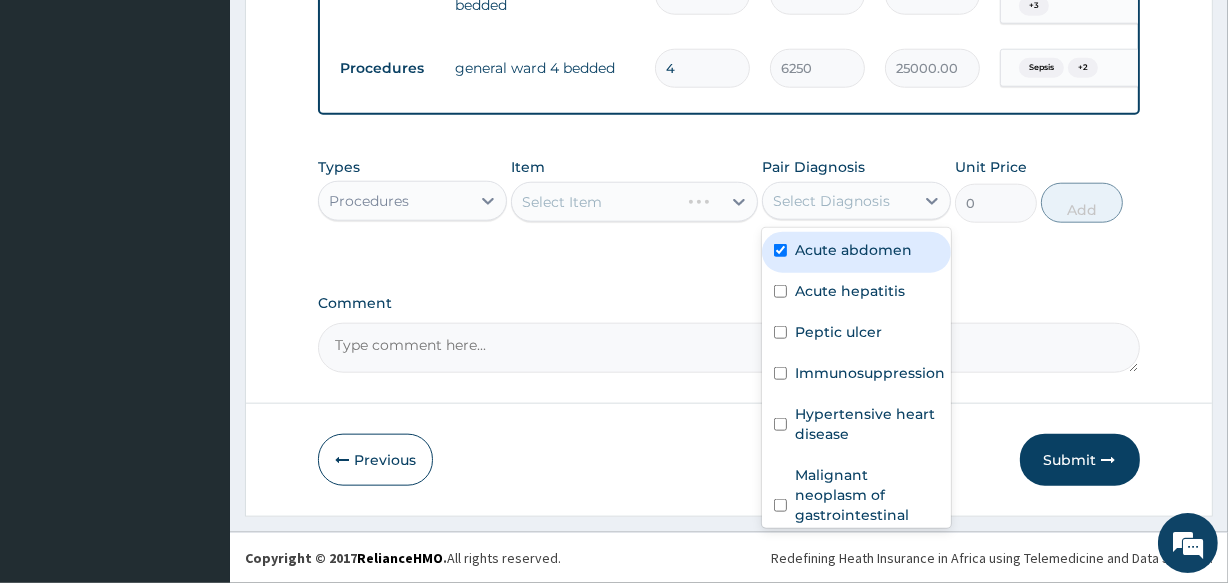 checkbox on "true" 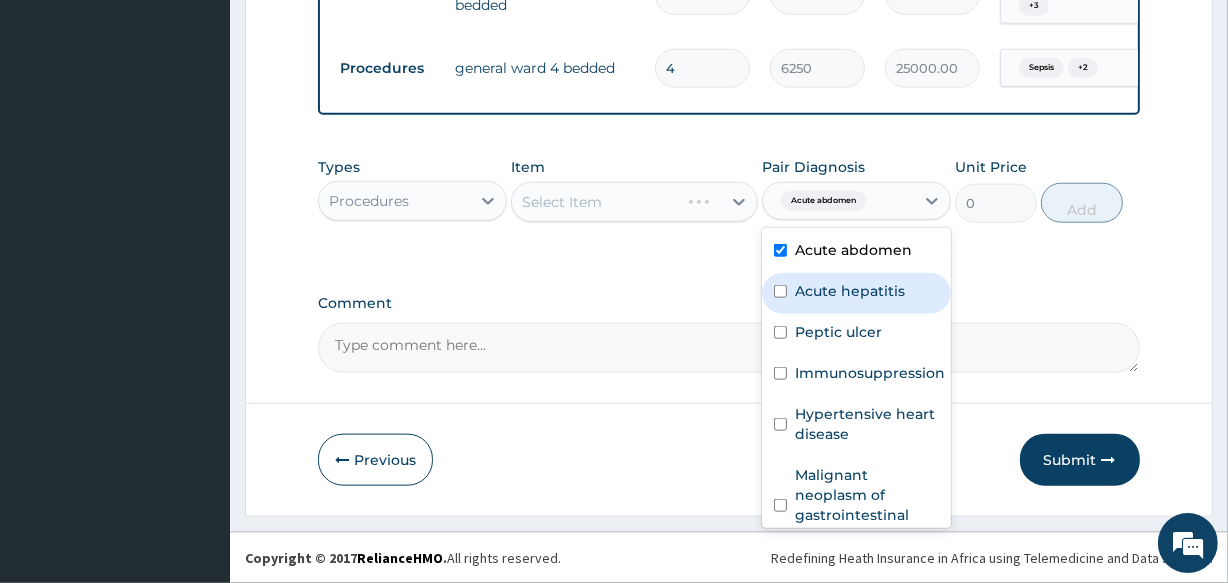 click on "Acute hepatitis" at bounding box center (850, 291) 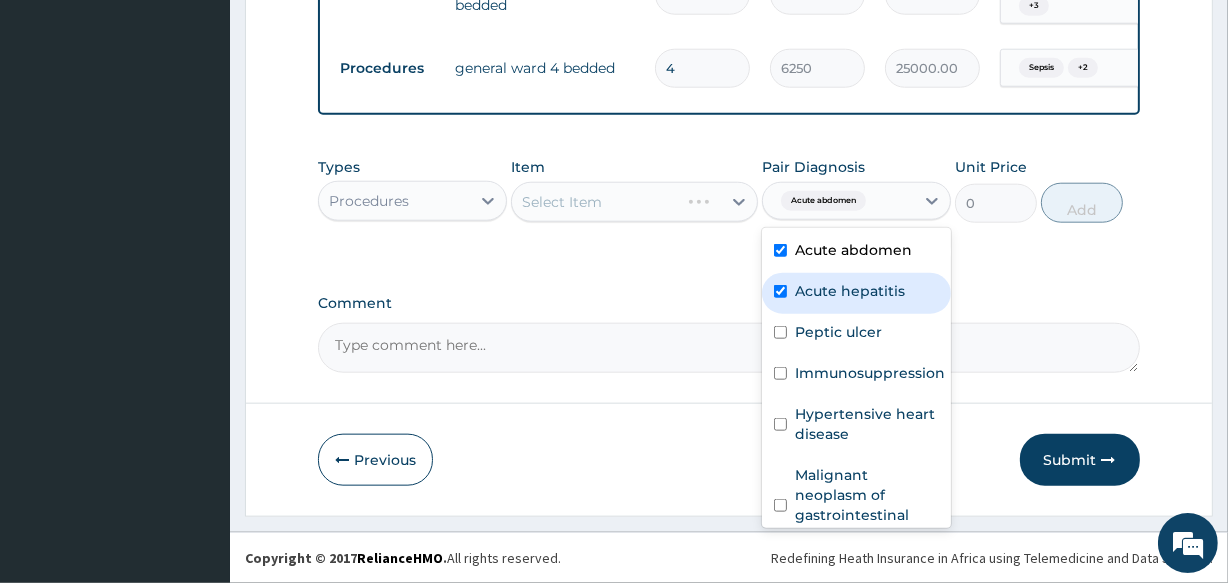 checkbox on "true" 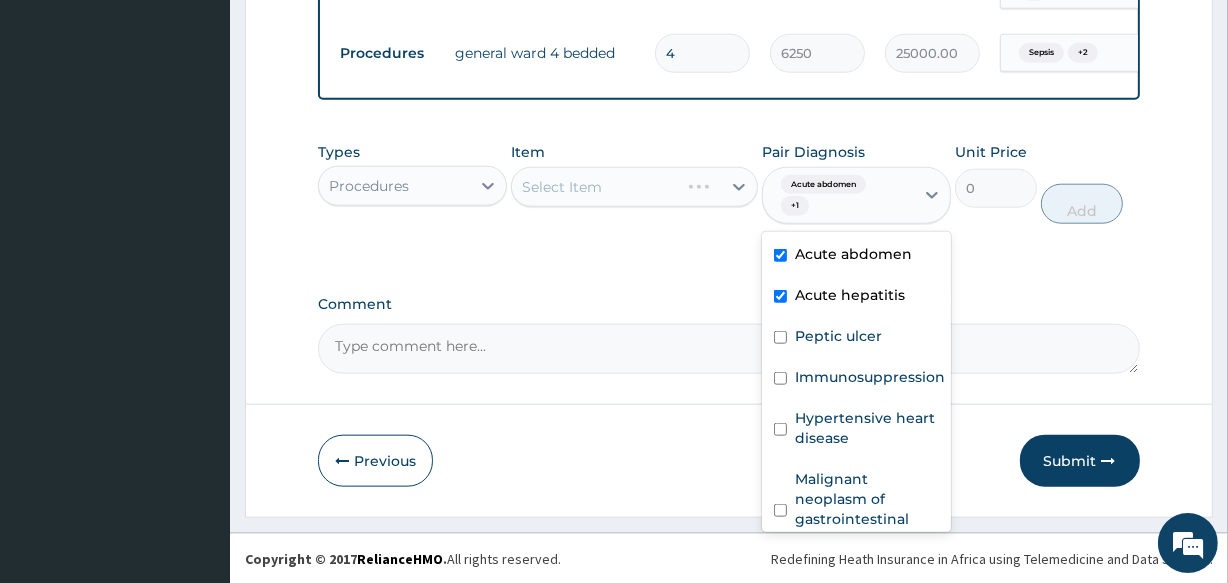 click on "Select Item" at bounding box center (634, 187) 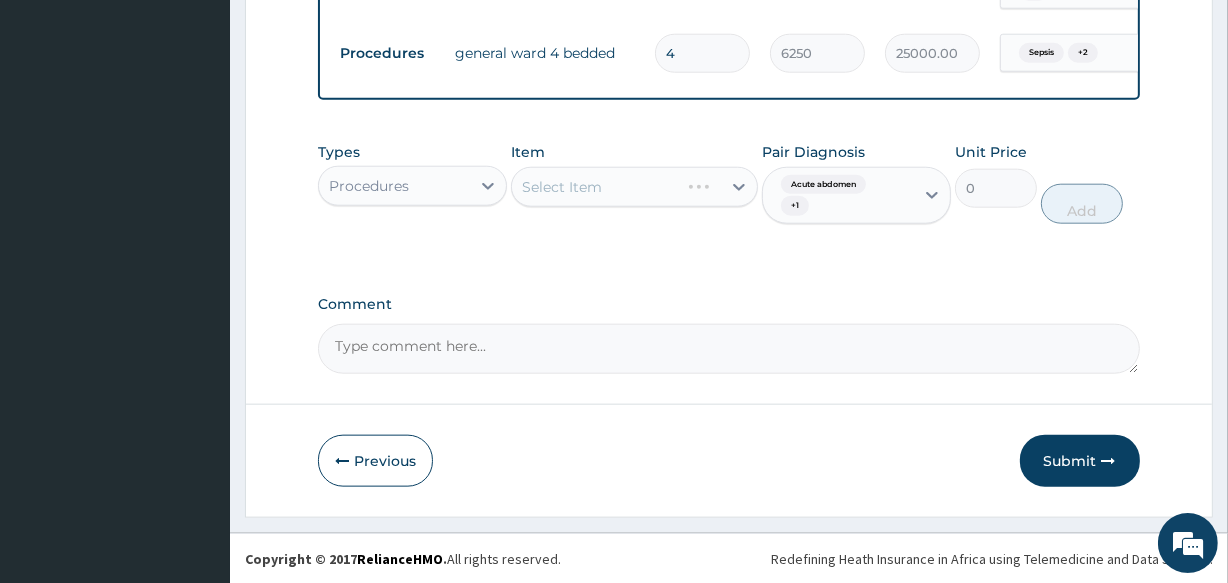 click on "Types Procedures Item Select Item Pair Diagnosis Acute abdomen  + 1 Unit Price 0 Add" at bounding box center [728, 198] 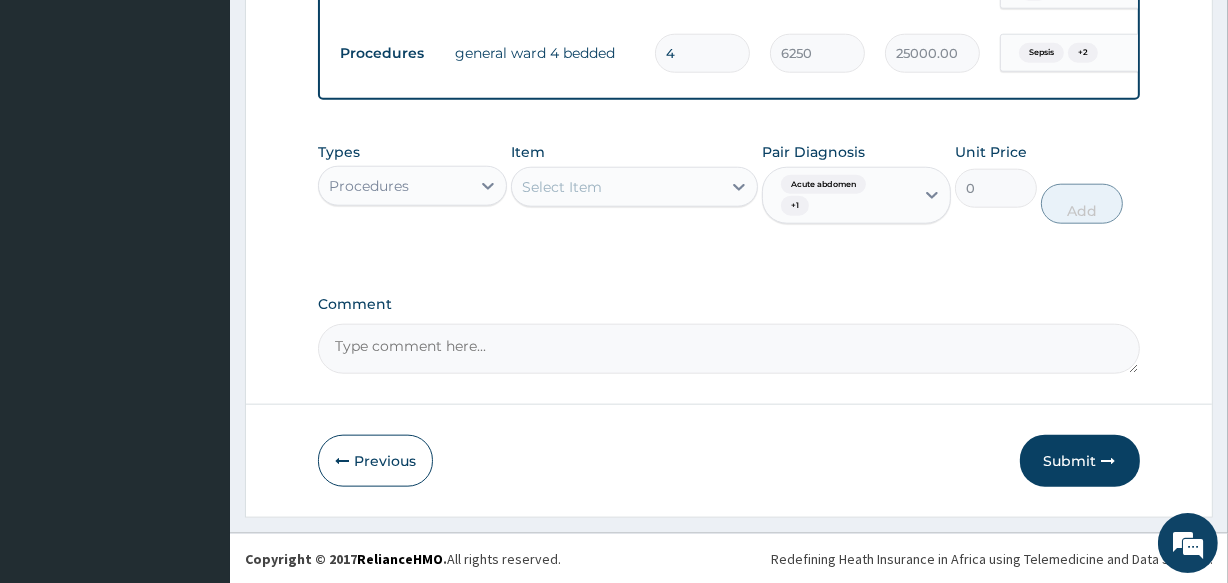 click on "Select Item" at bounding box center [562, 187] 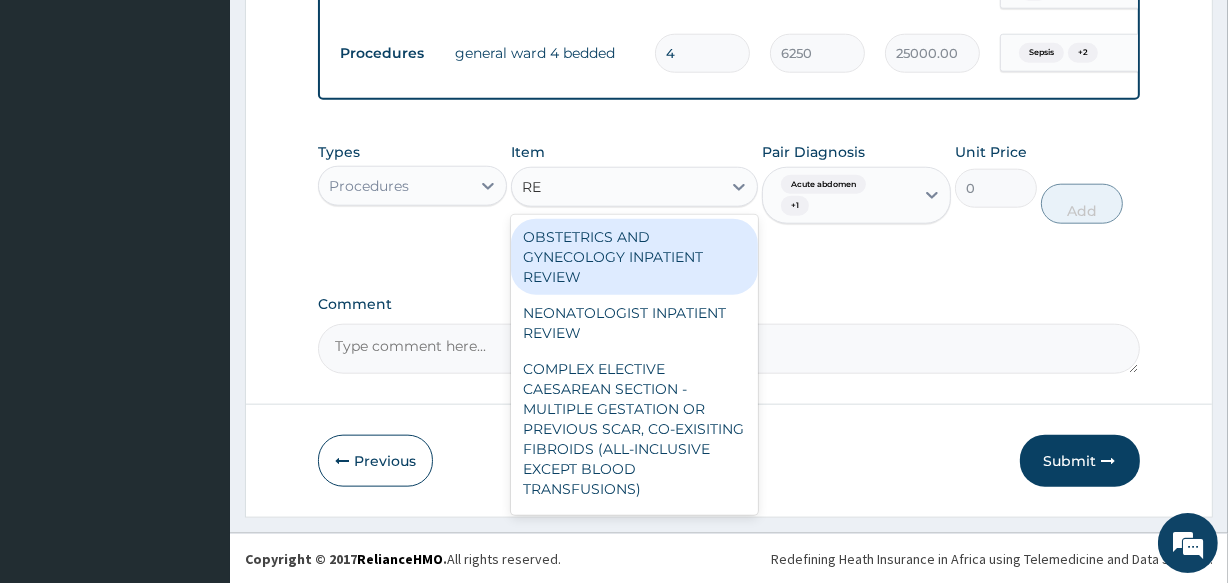 type on "REG" 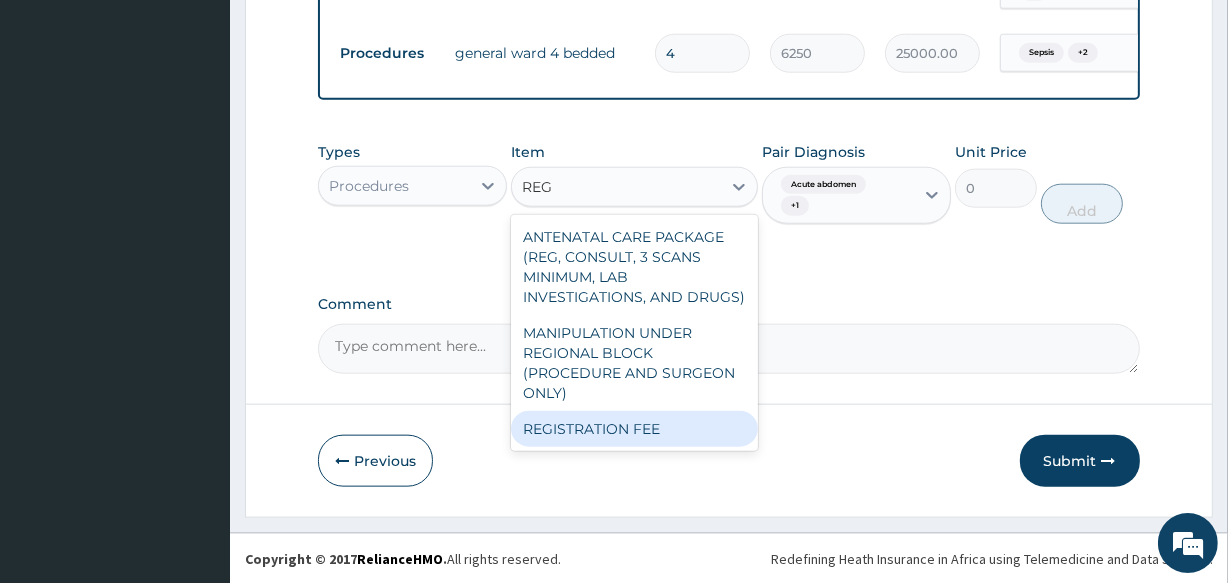 click on "REGISTRATION FEE" at bounding box center (634, 429) 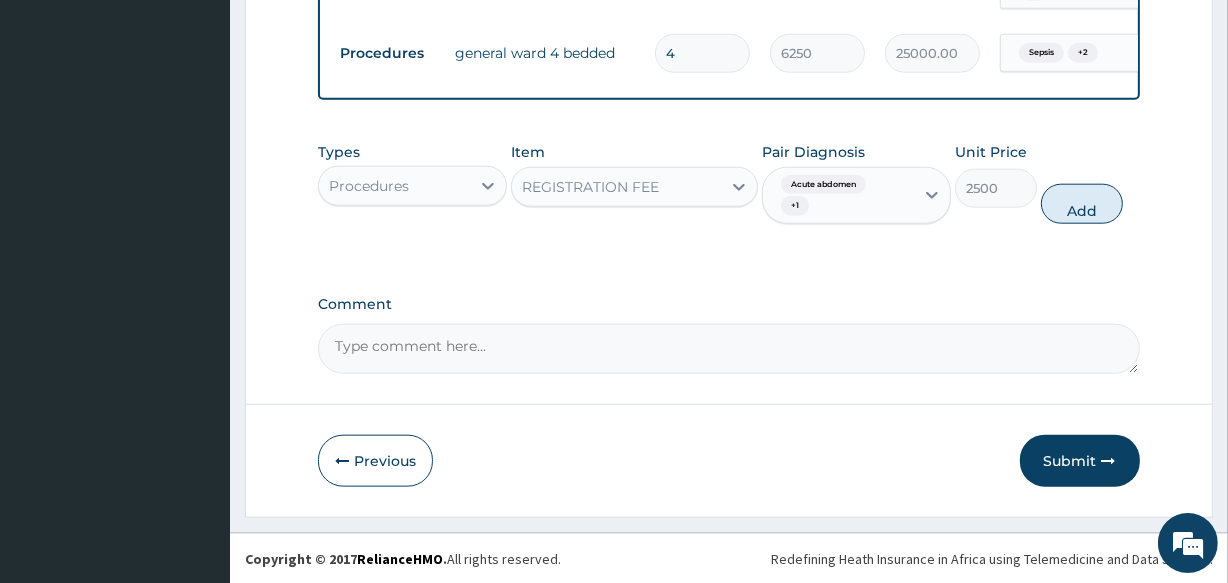 type 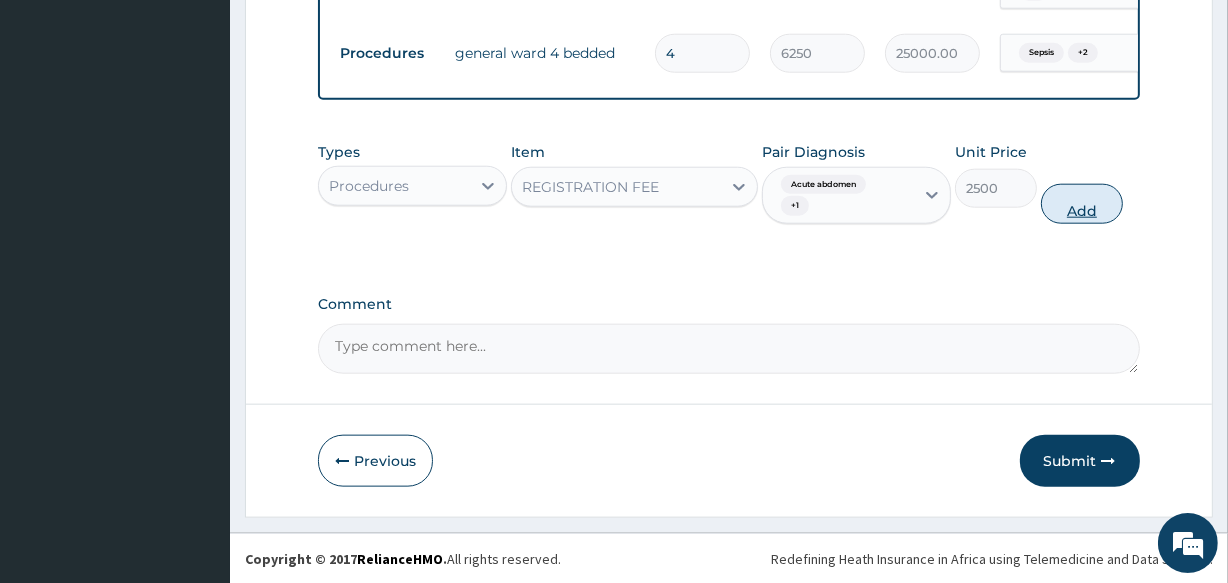 click on "Add" at bounding box center [1082, 204] 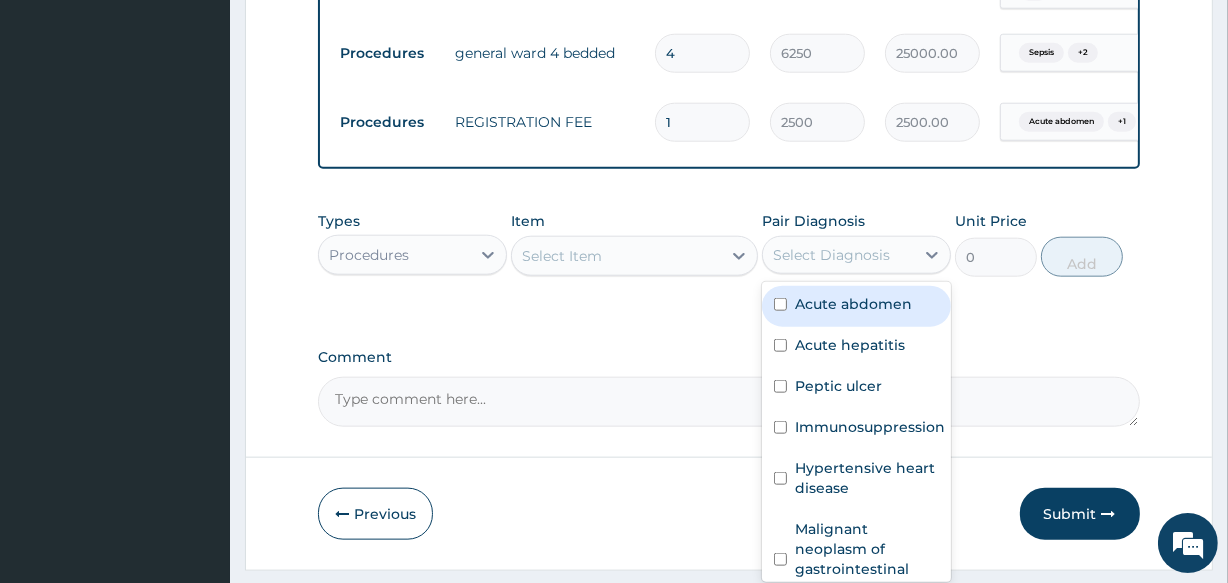click on "Select Diagnosis" at bounding box center (831, 255) 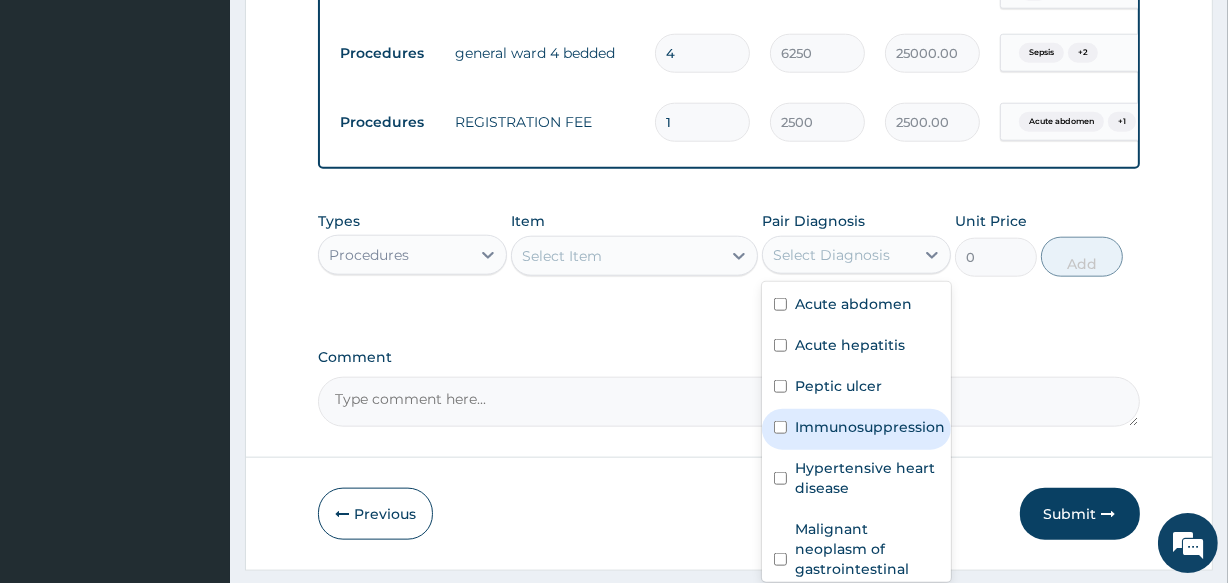 click on "Immunosuppression" at bounding box center [870, 427] 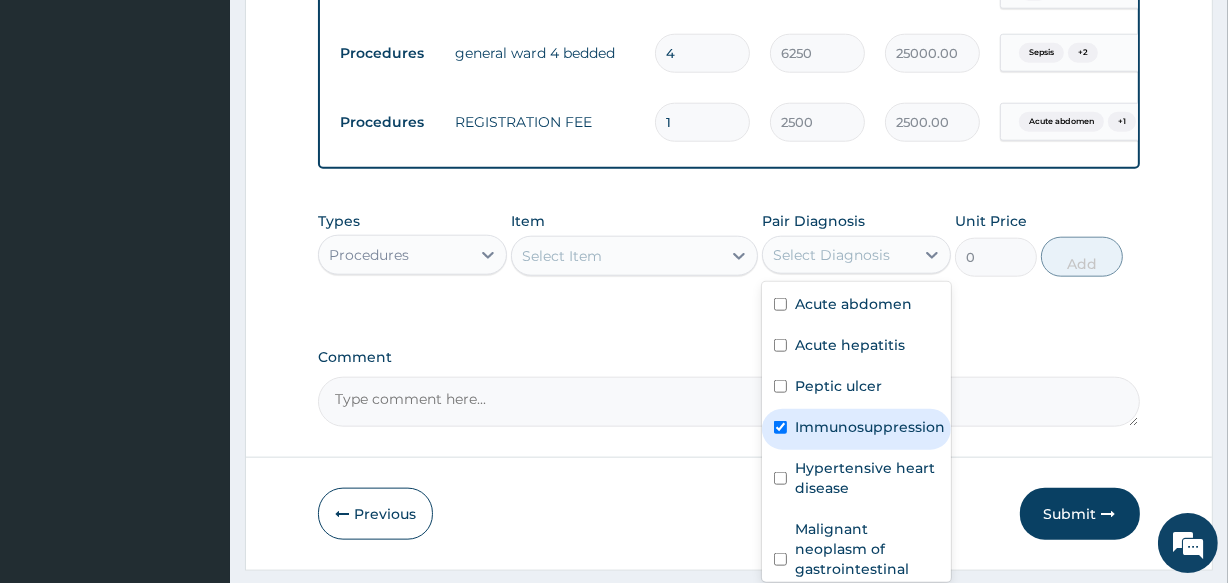 checkbox on "true" 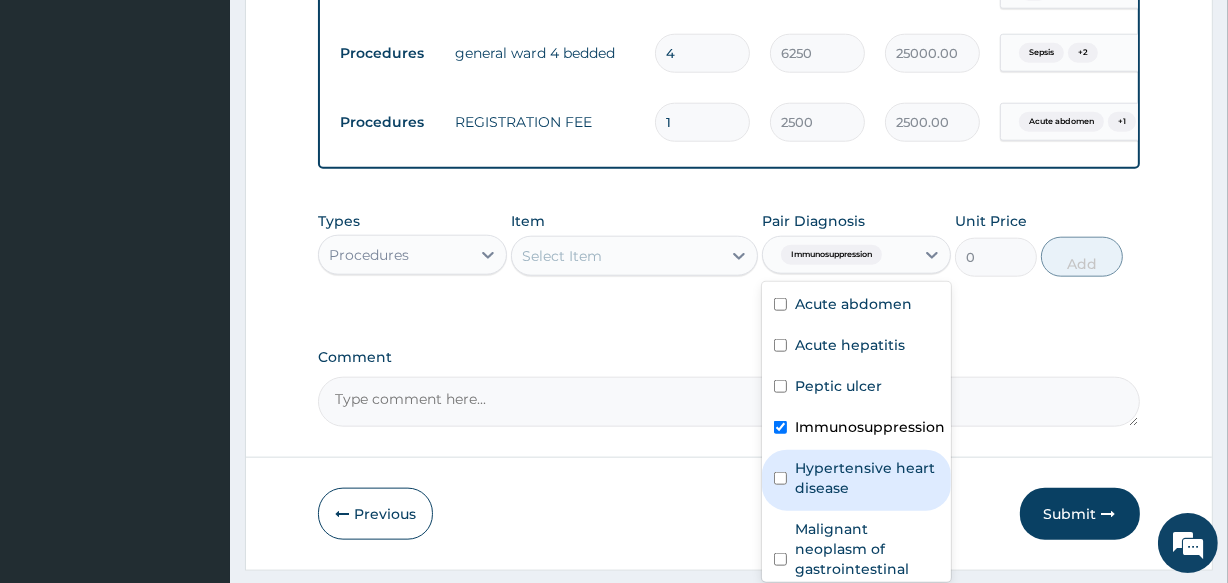 click on "Hypertensive heart disease" at bounding box center (867, 478) 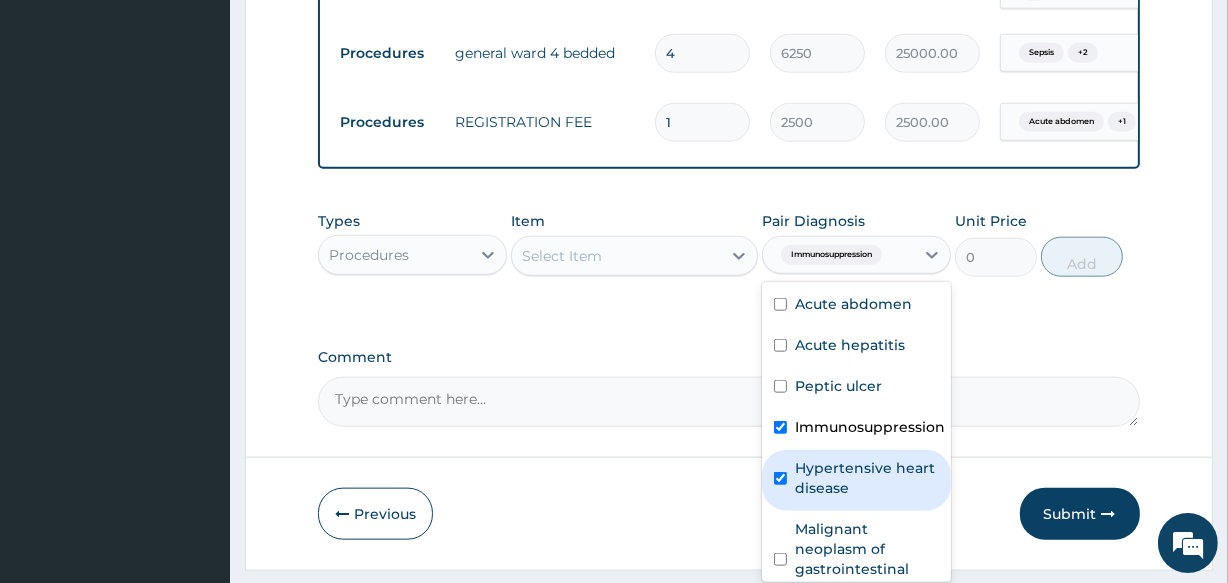 checkbox on "true" 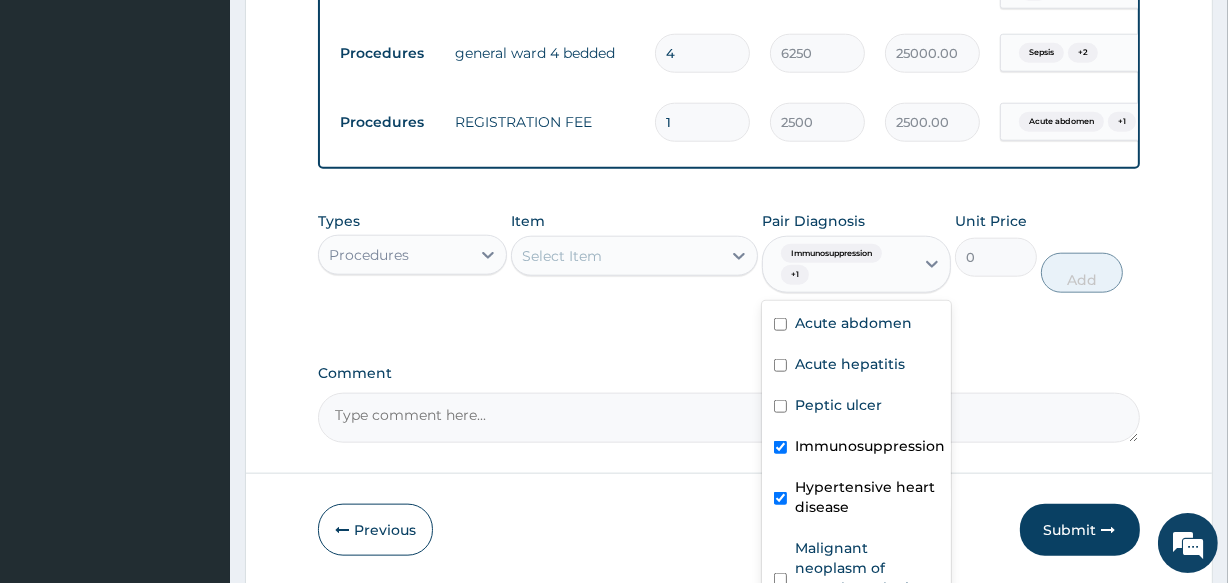 click on "Select Item" at bounding box center (562, 256) 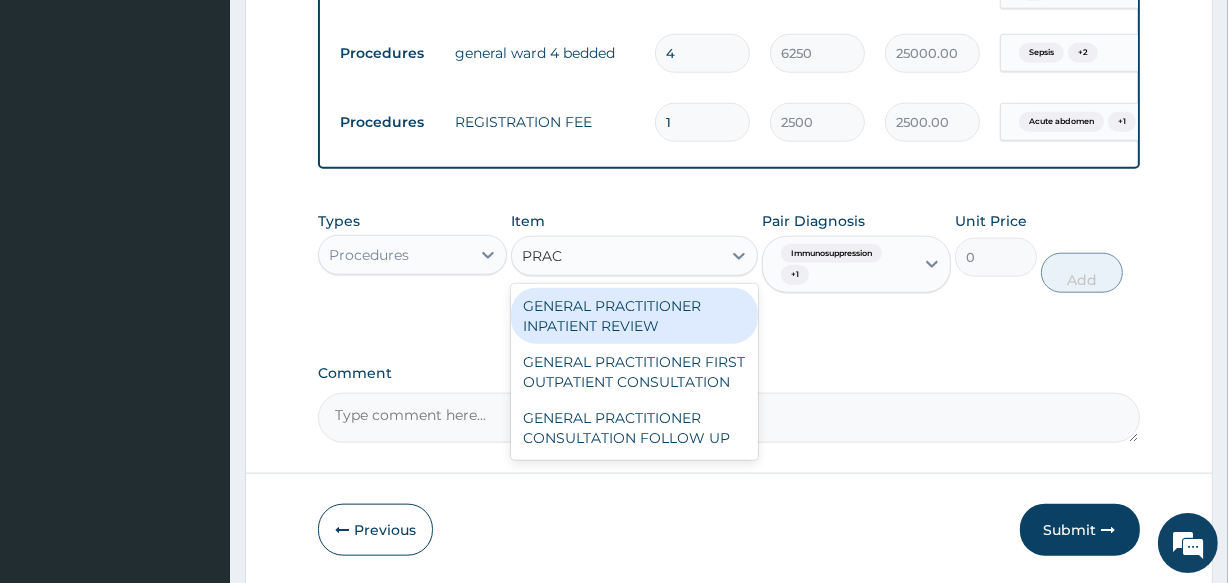 type on "PRACT" 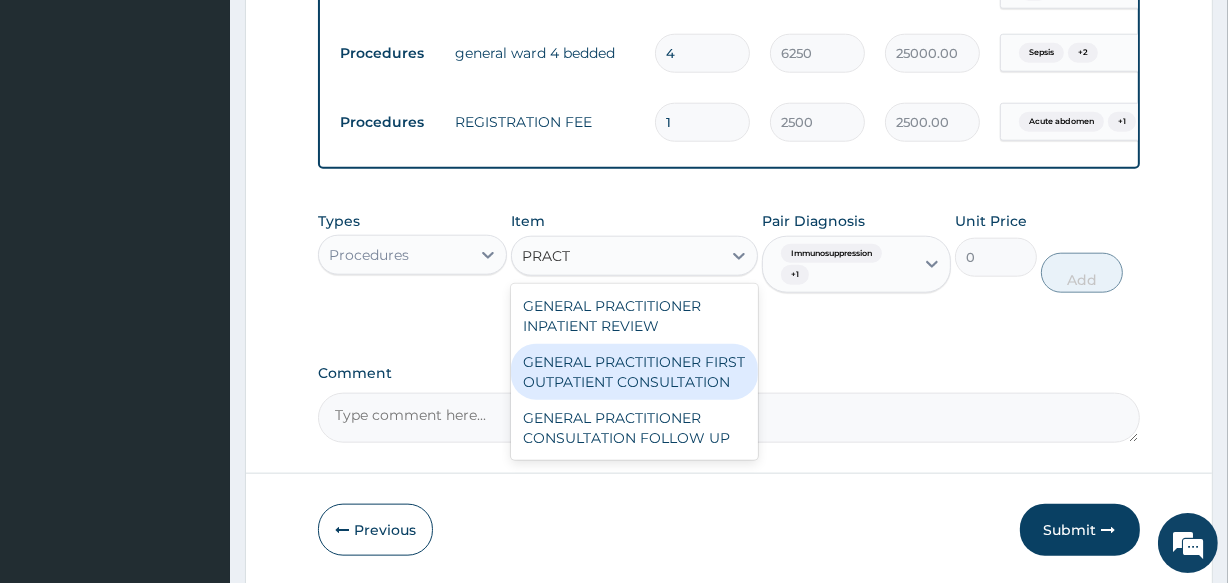 click on "GENERAL PRACTITIONER FIRST OUTPATIENT CONSULTATION" at bounding box center (634, 372) 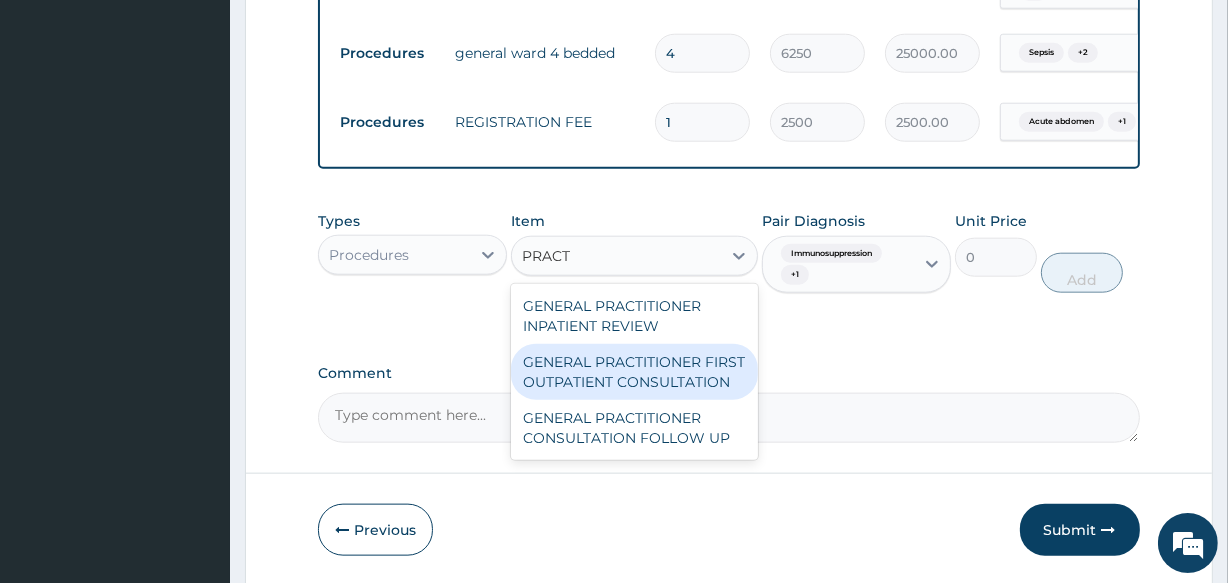 type 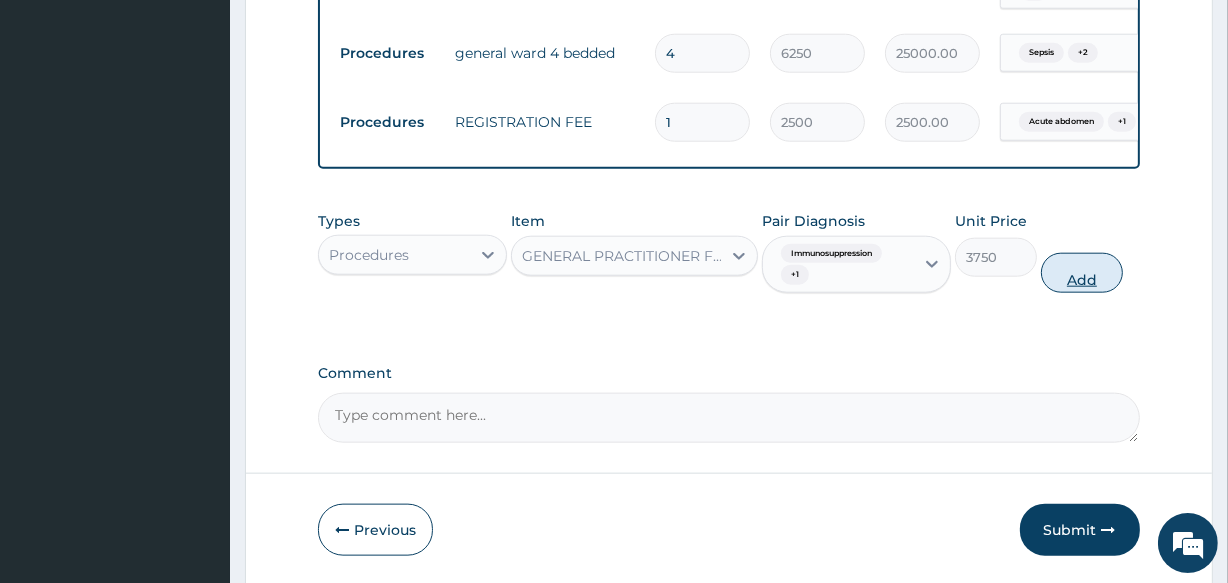 click on "Add" at bounding box center [1082, 273] 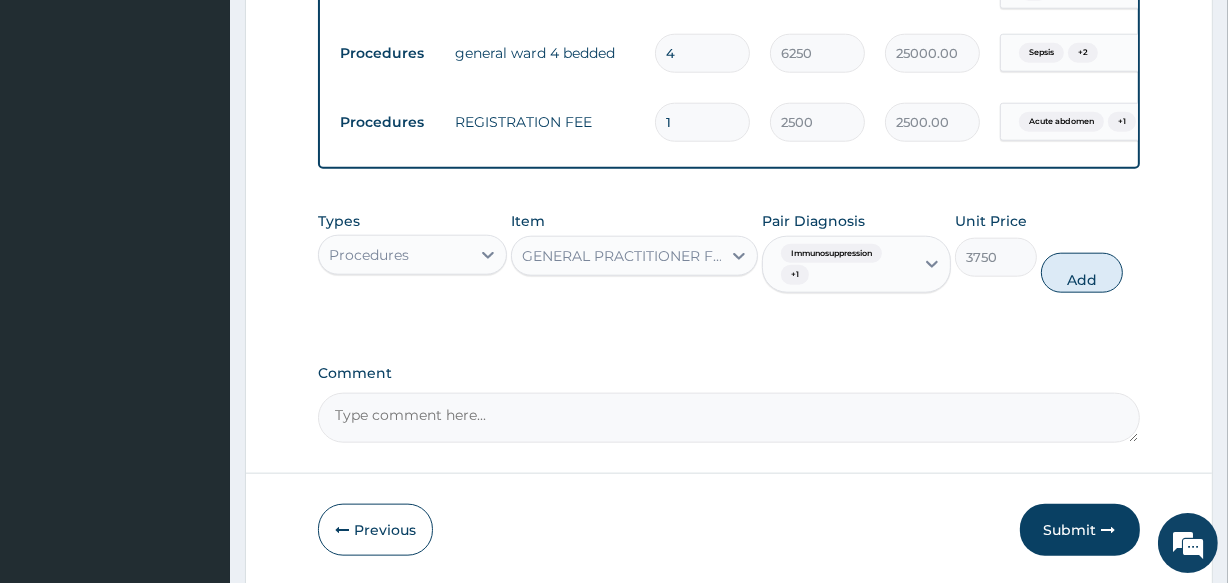 type on "0" 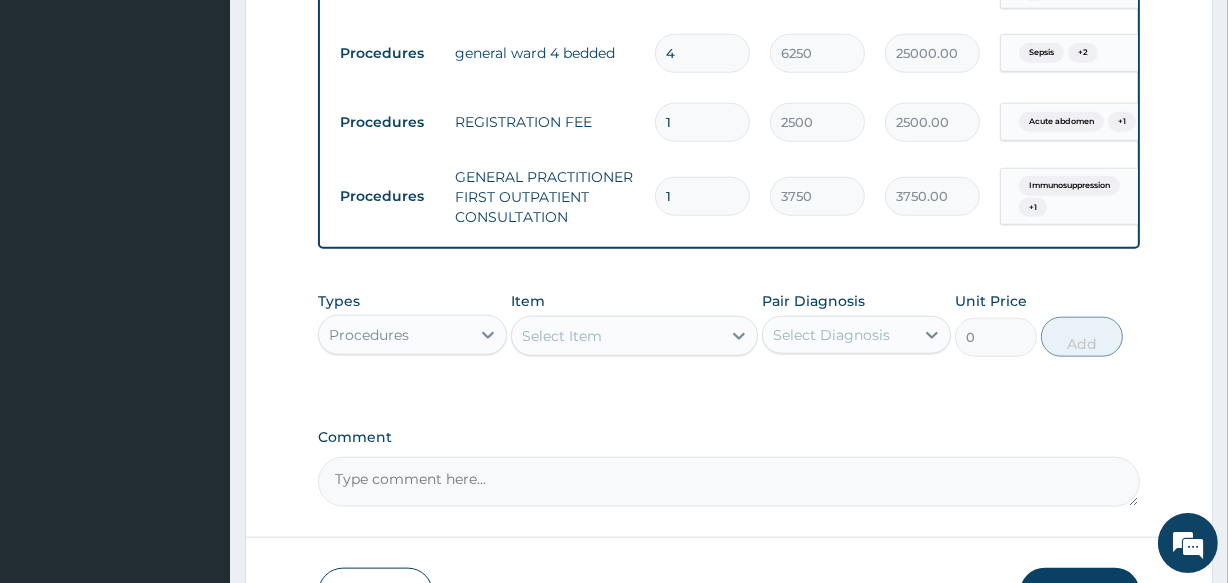 click on "PA Code / Prescription Code PA/BC0AE1 PA/2A0B76 Encounter Date 31-07-2025 Important Notice Please enter PA codes before entering items that are not attached to a PA code   All diagnoses entered must be linked to a claim item. Diagnosis & Claim Items that are visible but inactive cannot be edited because they were imported from an already approved PA code. Diagnosis Acute abdomen confirmed Acute hepatitis confirmed Peptic ulcer confirmed Immunosuppression confirmed Hypertensive heart disease query Malignant neoplasm of gastrointestinal tract confirmed Sepsis confirmed Gastrointestinal ulcer confirmed Malaria confirmed Diabetes mellitus query Spasm confirmed NB: All diagnosis must be linked to a claim item Claim Items Type Name Quantity Unit Price Total Price Pair Diagnosis Actions Imaging ultrasound abdomen and pelvis (whole abdomen) 1 10625 10625.00 Acute abdomen Delete Laboratory anti hbsag -total antibodies to hepatitis b surface antigen (serum) 1 3125 3125.00 Acute hepatitis Delete Laboratory 1 12500 1 1 1" at bounding box center [728, -623] 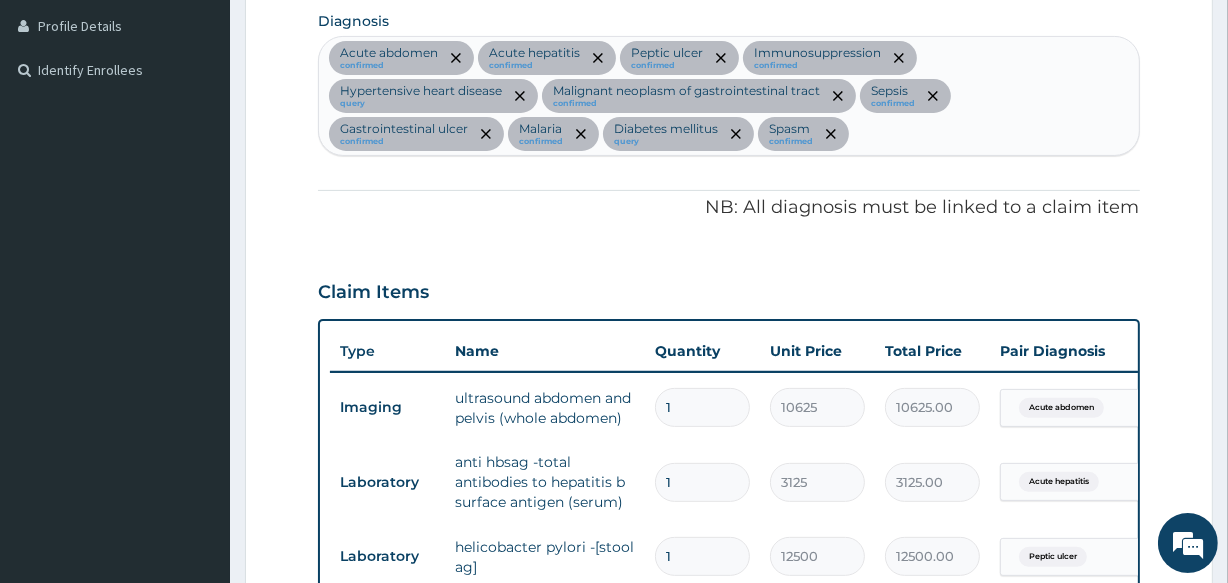 scroll, scrollTop: 398, scrollLeft: 0, axis: vertical 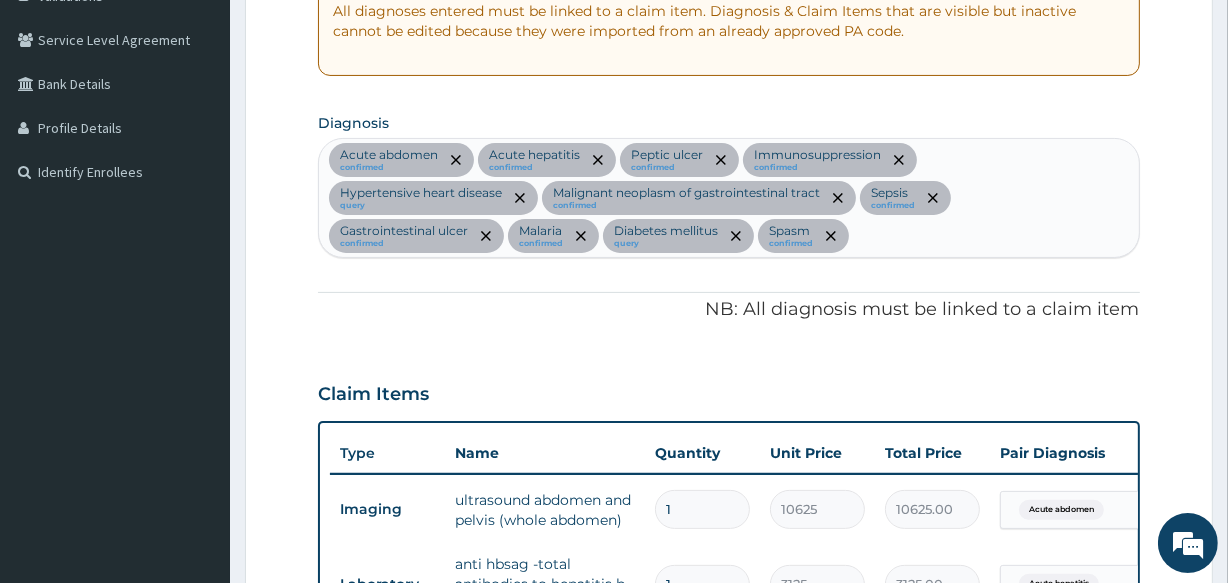 click on "Acute abdomen confirmed Acute hepatitis confirmed Peptic ulcer confirmed Immunosuppression confirmed Hypertensive heart disease query Malignant neoplasm of gastrointestinal tract confirmed Sepsis confirmed Gastrointestinal ulcer confirmed Malaria confirmed Diabetes mellitus query Spasm confirmed" at bounding box center (728, 197) 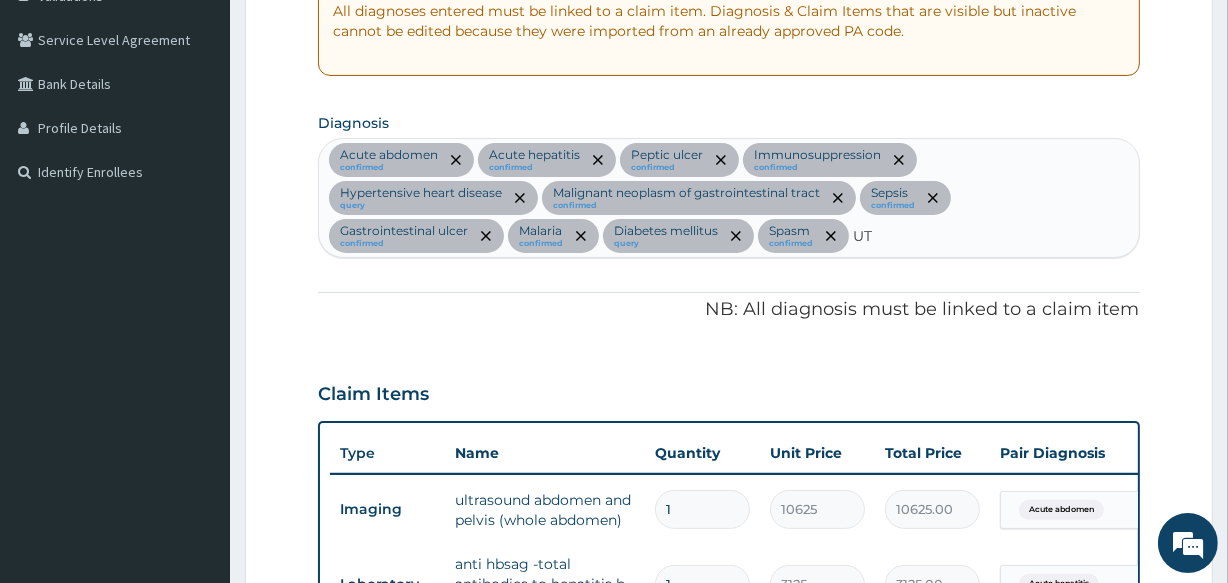 type on "UTI" 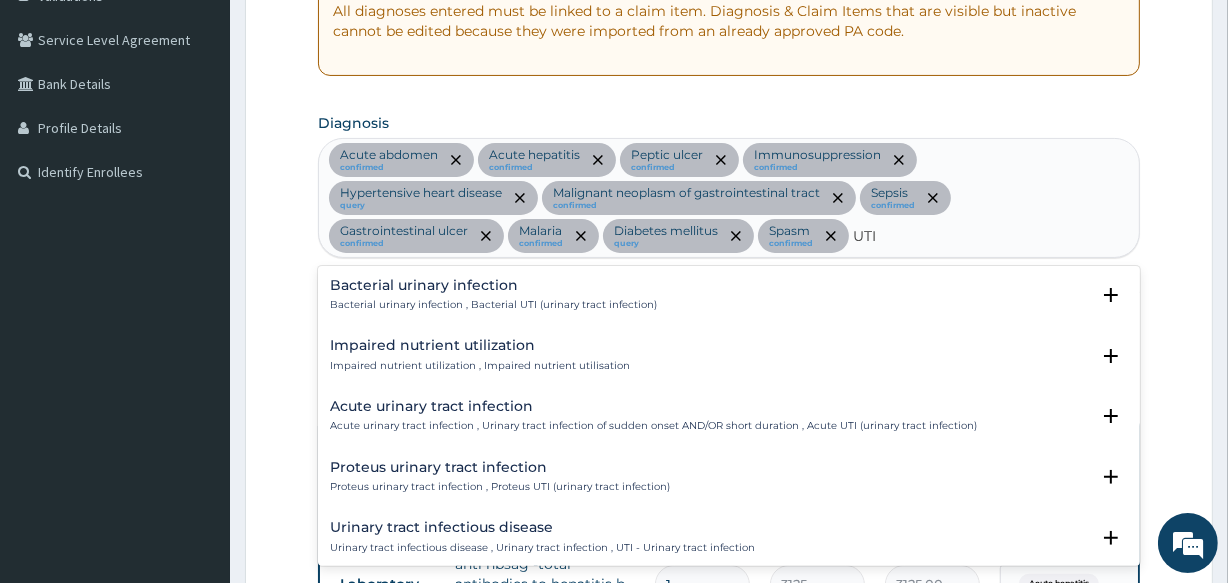 click on "Urinary tract infectious disease" at bounding box center (542, 527) 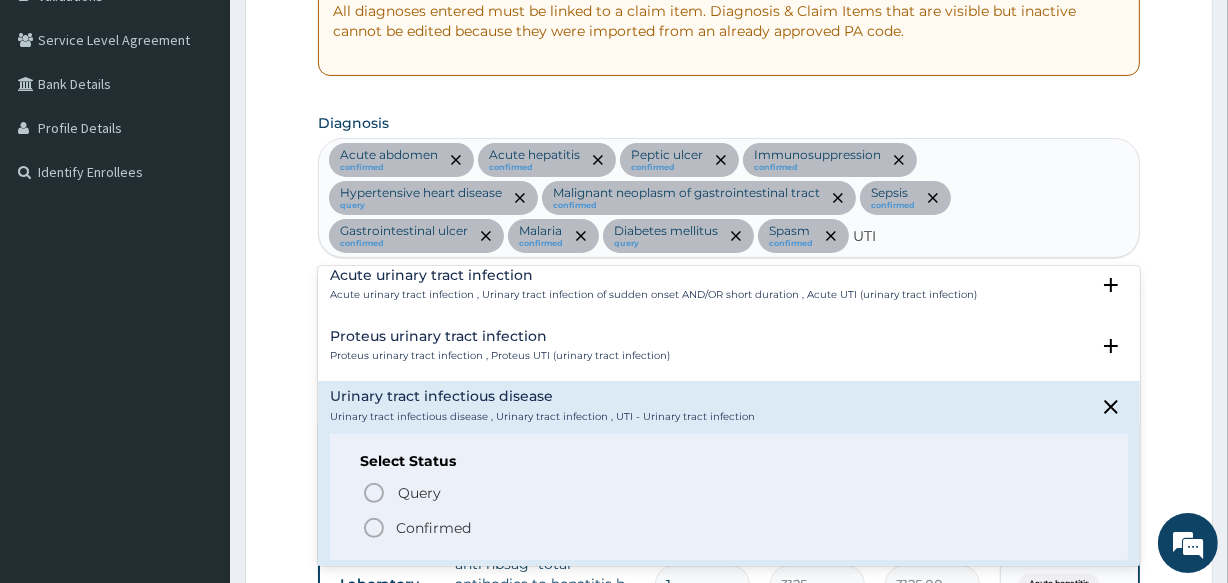 scroll, scrollTop: 181, scrollLeft: 0, axis: vertical 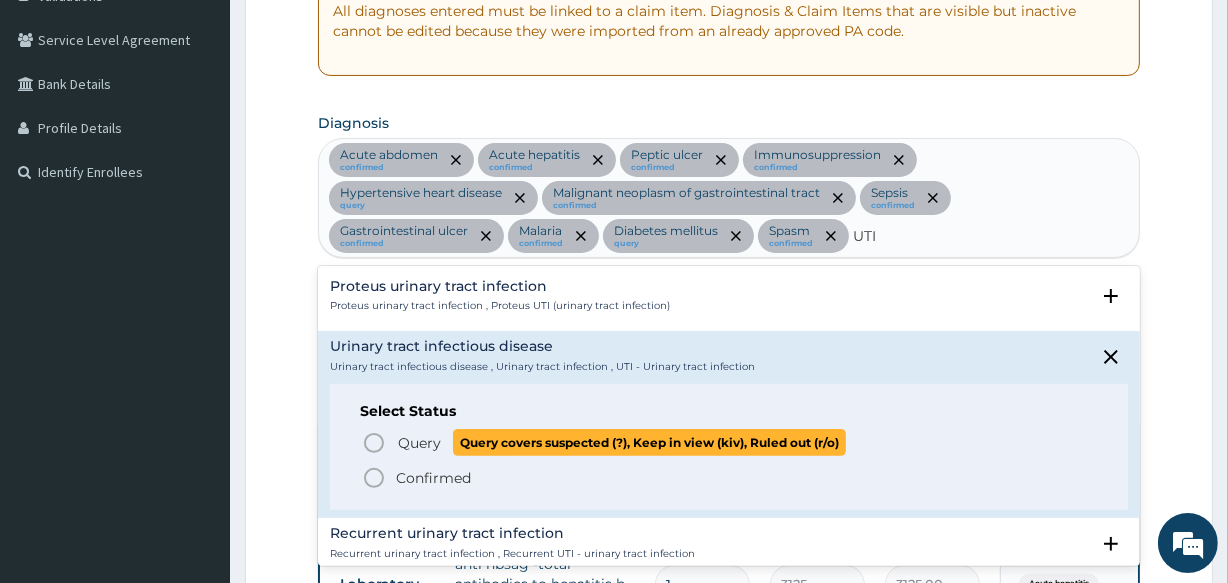 click 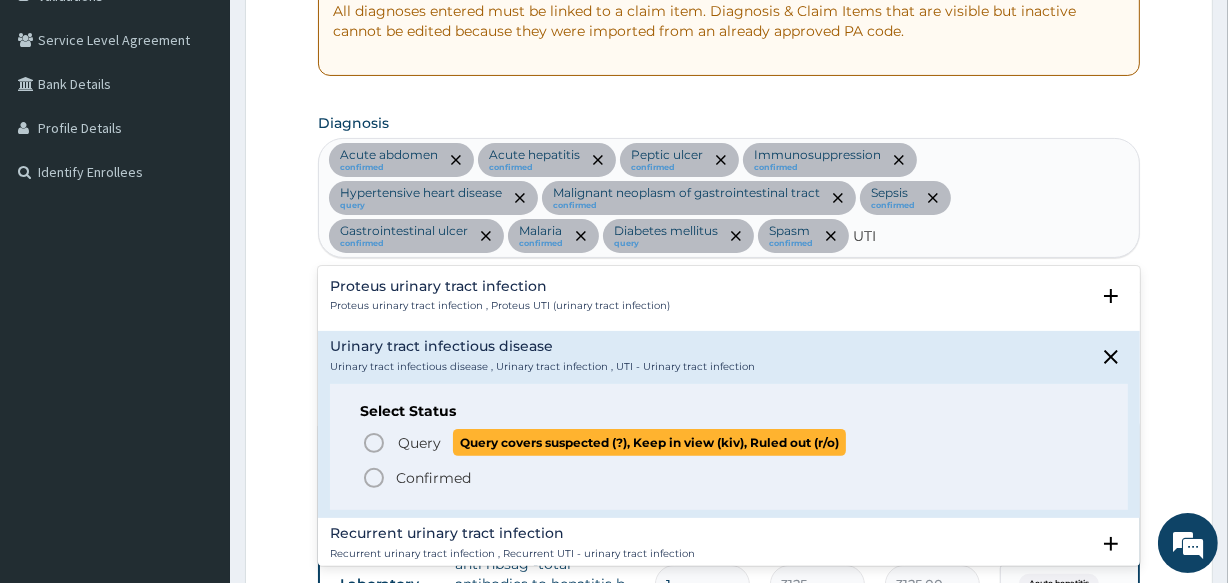 type 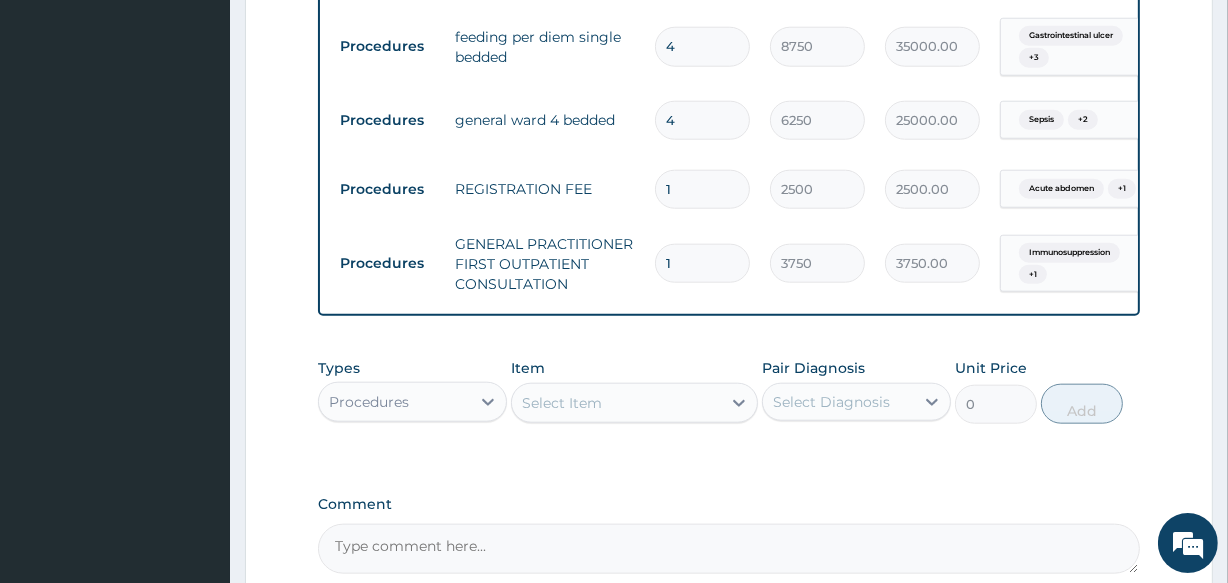 scroll, scrollTop: 2034, scrollLeft: 0, axis: vertical 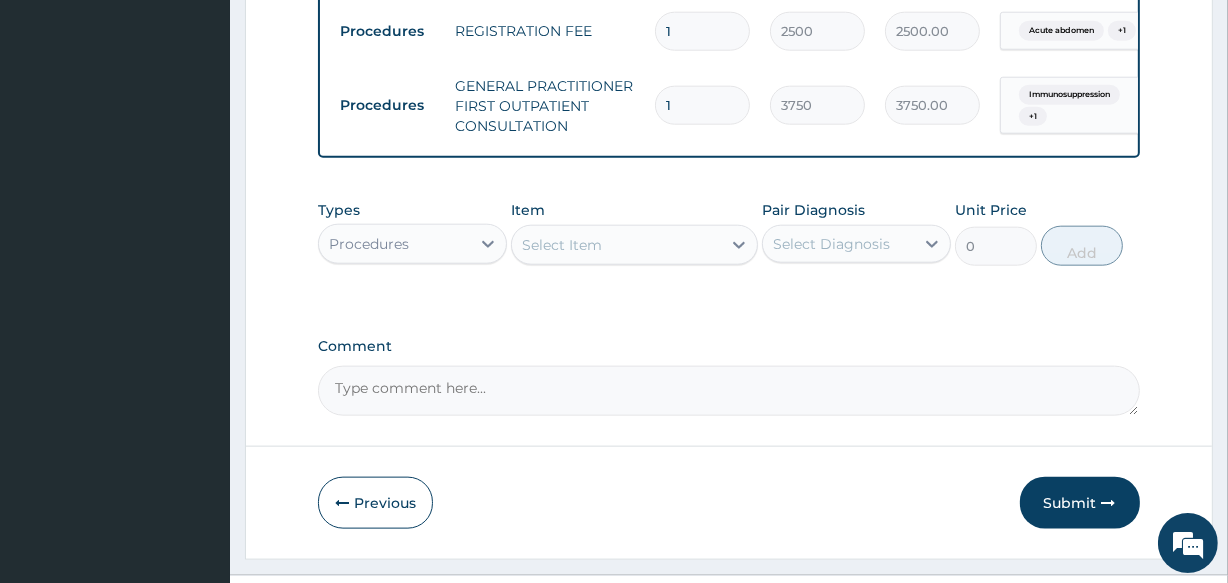 click on "Procedures" at bounding box center [369, 244] 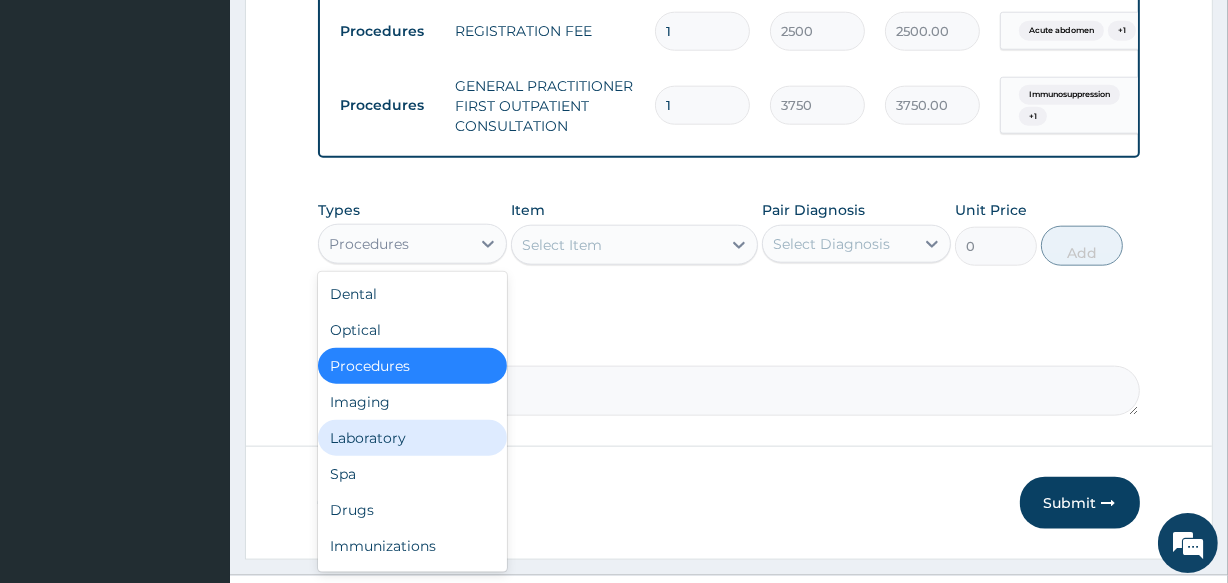 click on "Laboratory" at bounding box center (412, 438) 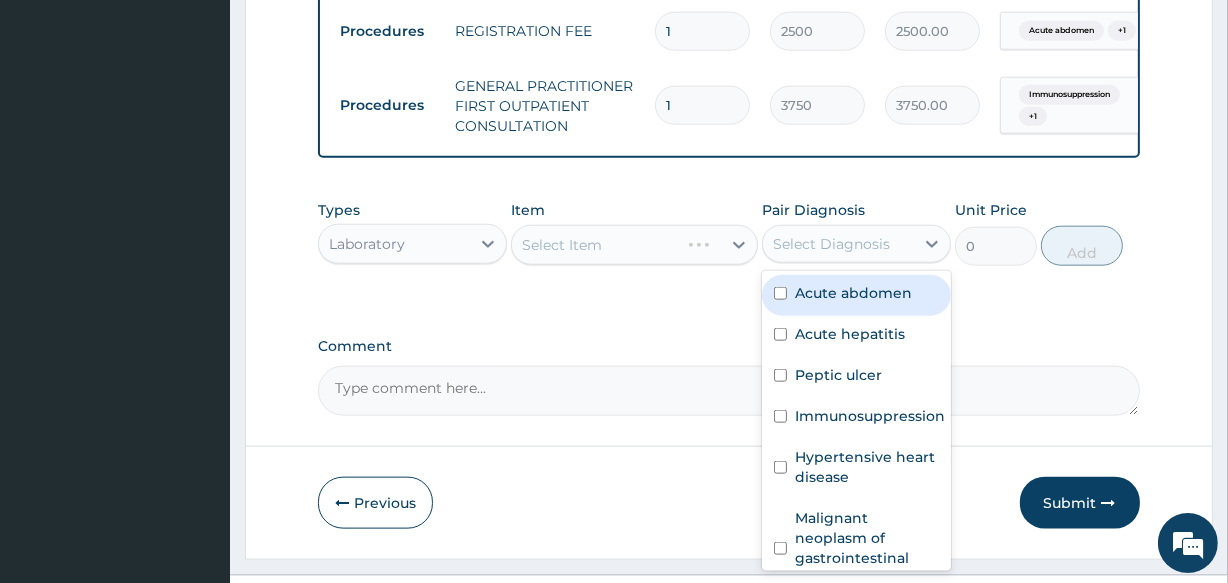 click on "Select Diagnosis" at bounding box center [831, 244] 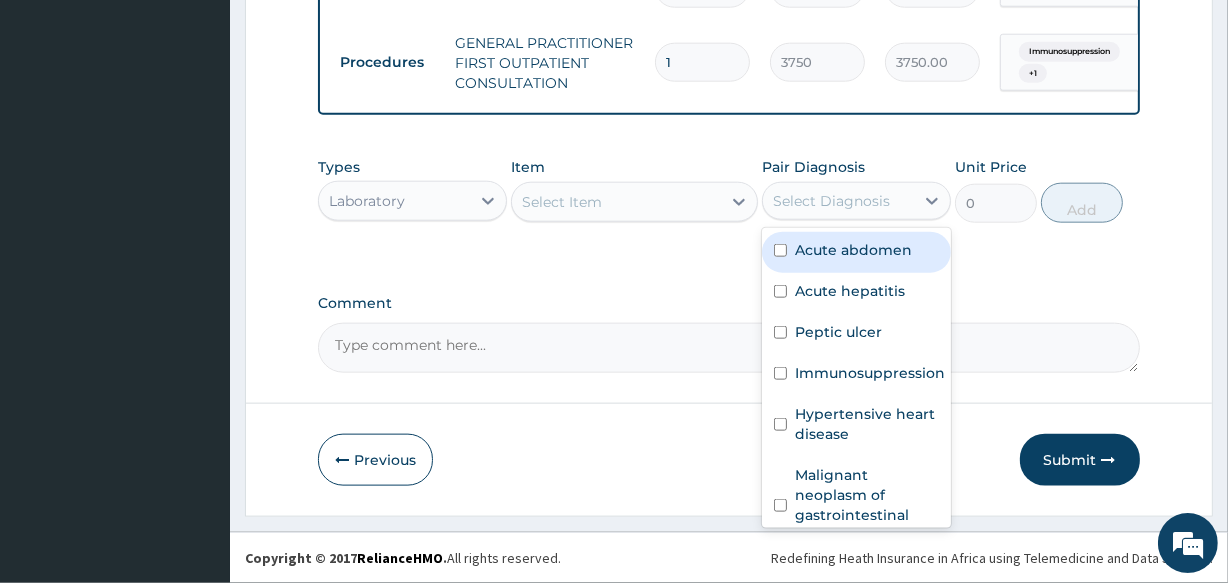 scroll, scrollTop: 2092, scrollLeft: 0, axis: vertical 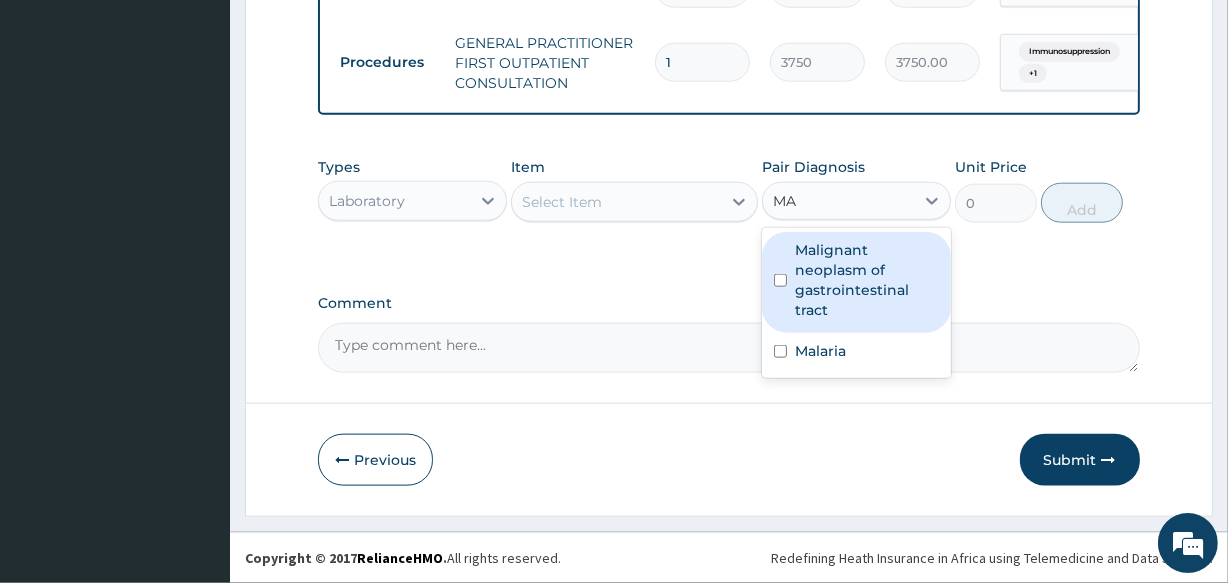 type on "MAL" 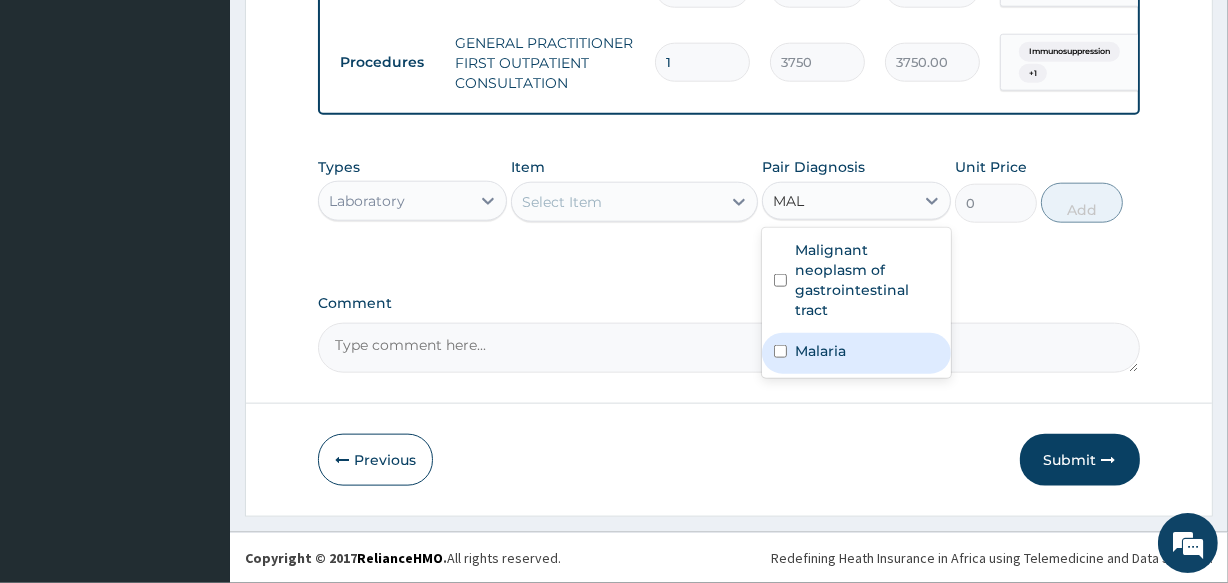click on "Malaria" at bounding box center [856, 353] 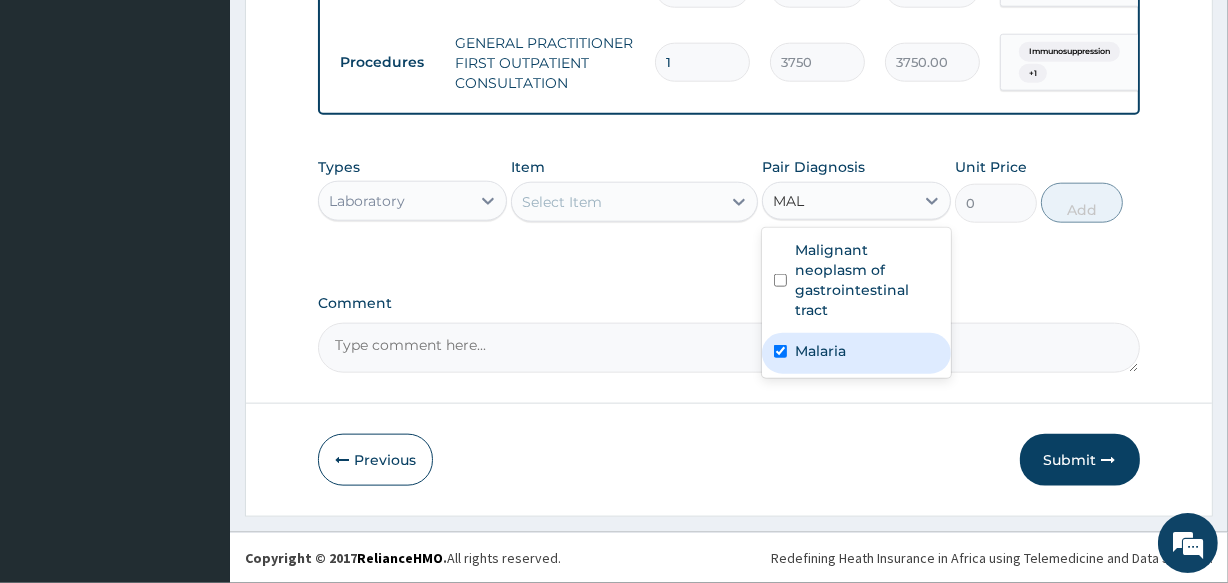 type 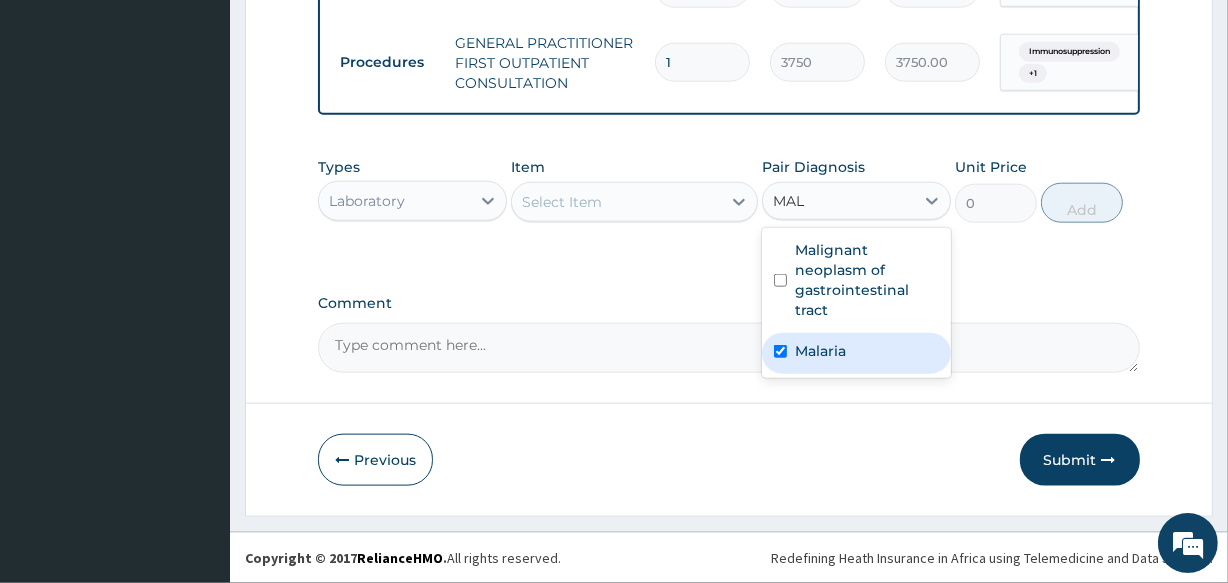 checkbox on "true" 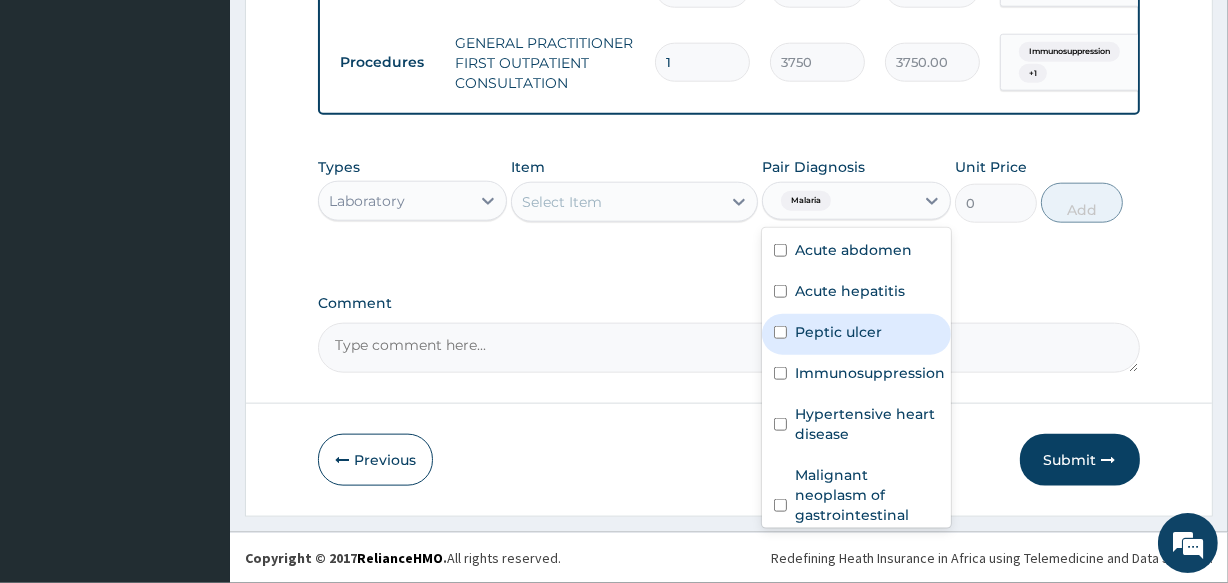 click on "Select Item" at bounding box center (616, 202) 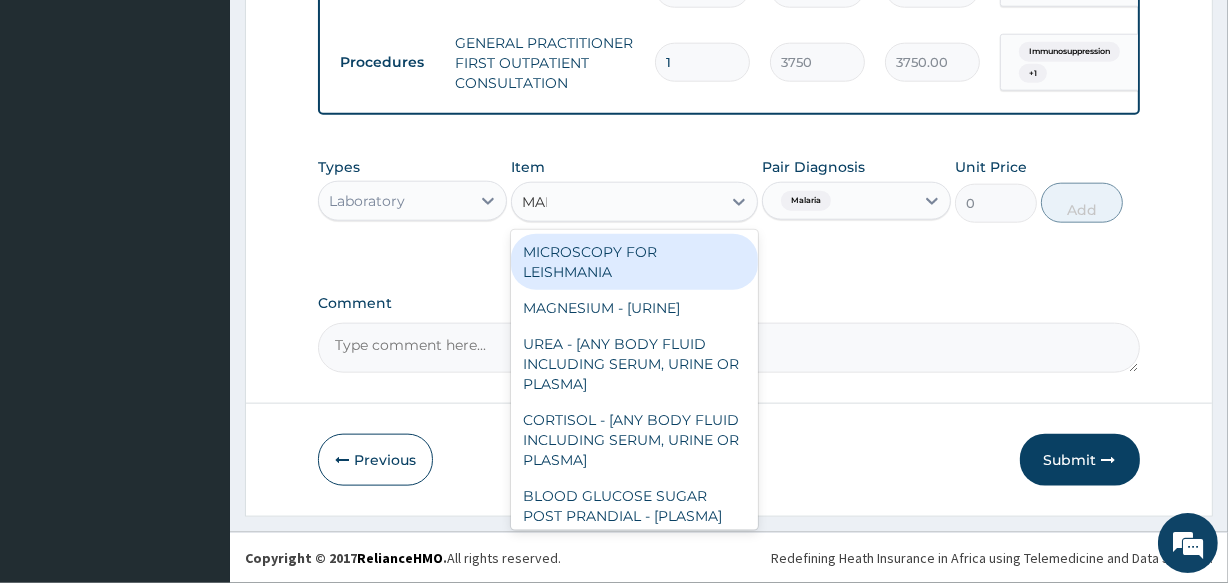 type on "MALA" 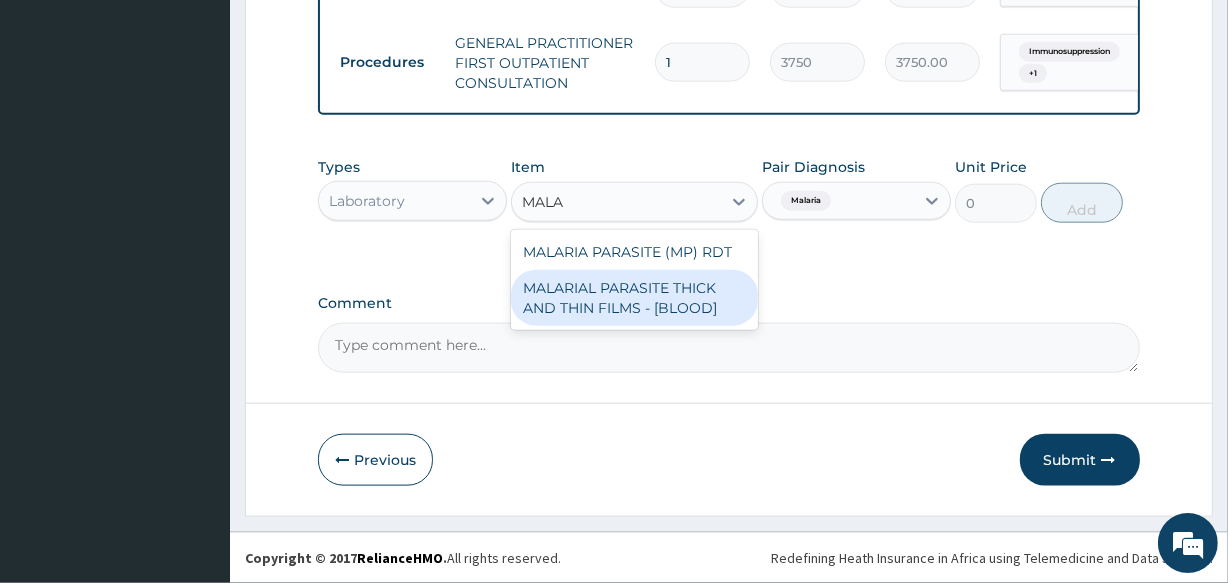 click on "MALARIAL PARASITE THICK AND THIN FILMS - [BLOOD]" at bounding box center (634, 298) 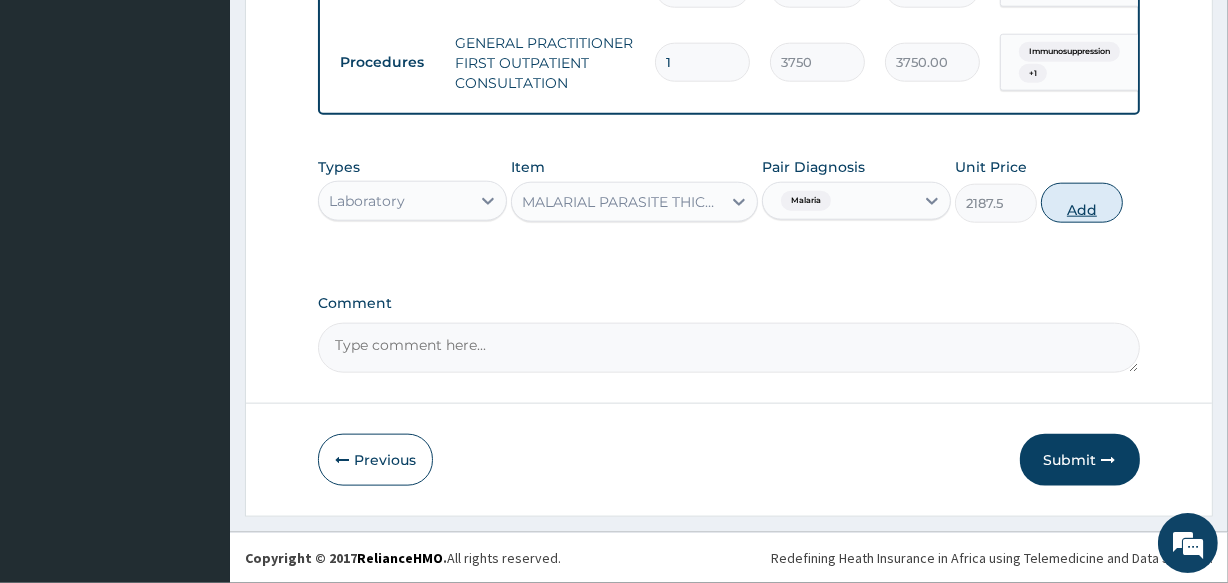 click on "Add" at bounding box center [1082, 203] 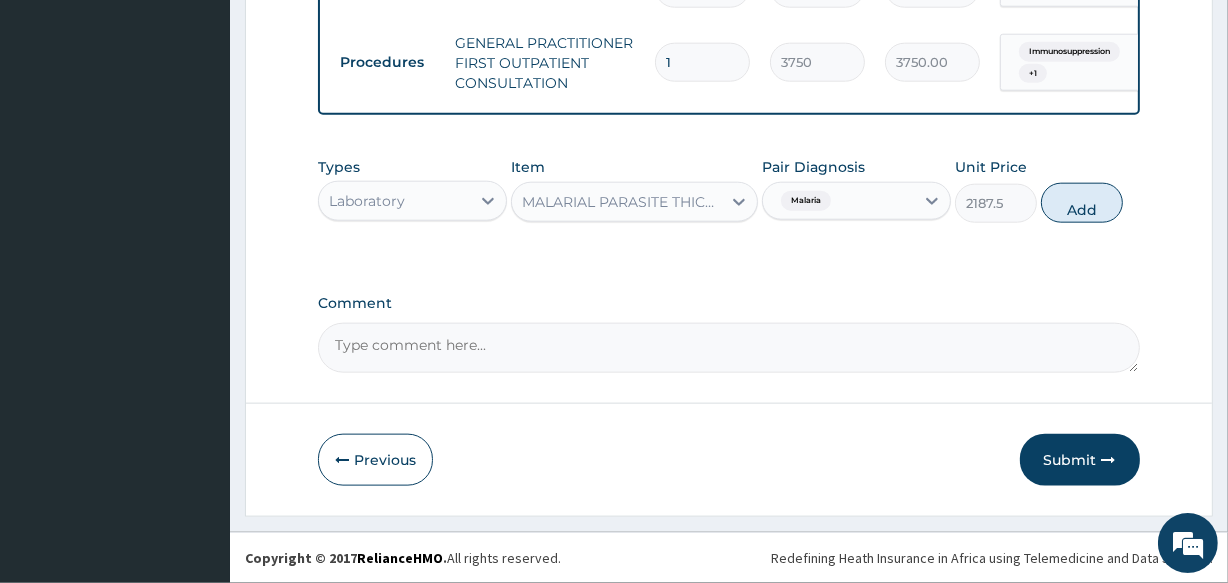 type on "0" 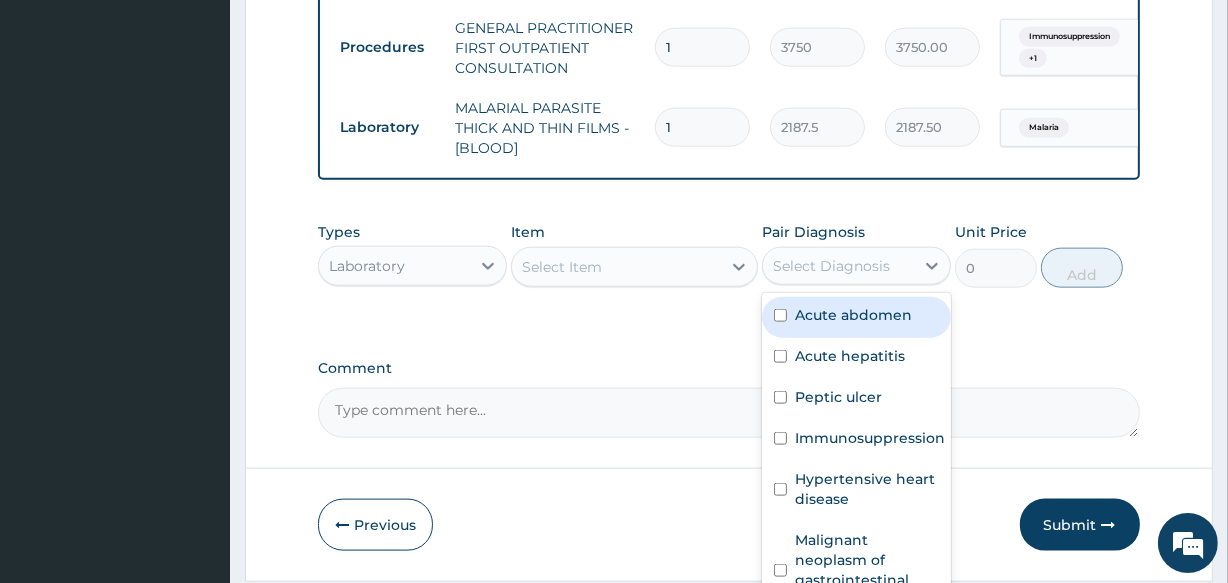 click on "Select Diagnosis" at bounding box center (831, 266) 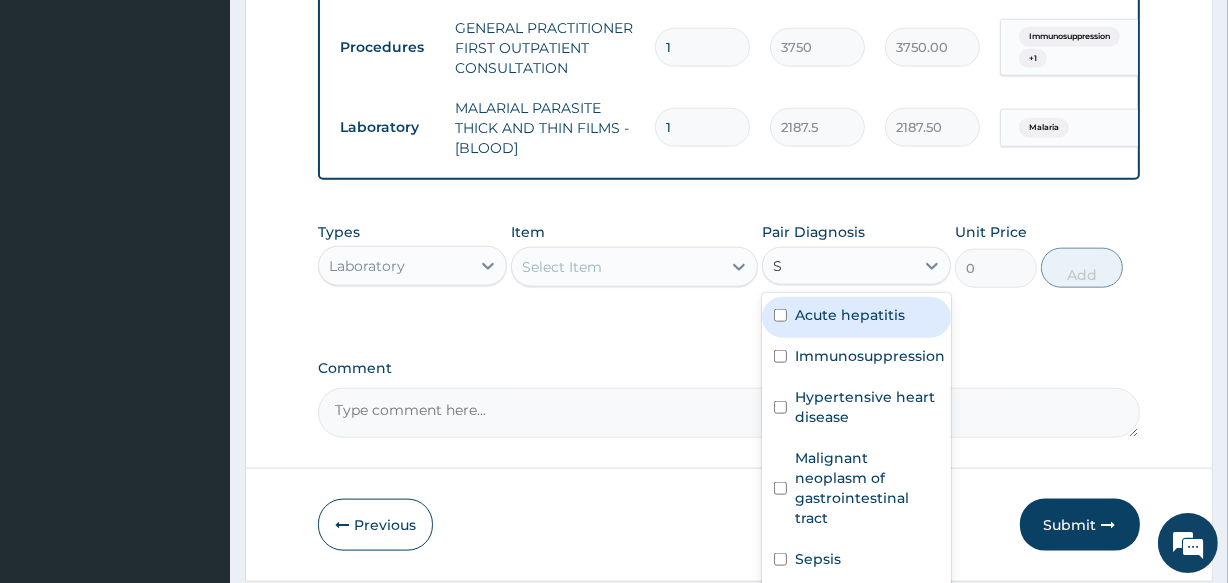 type on "SE" 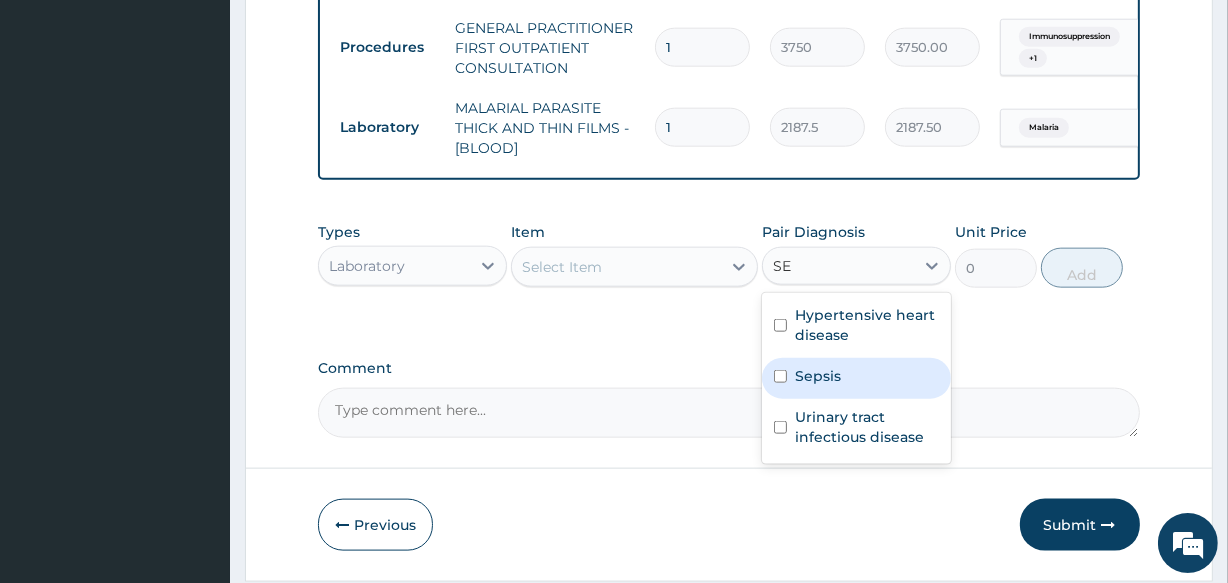 click on "Sepsis" at bounding box center (856, 378) 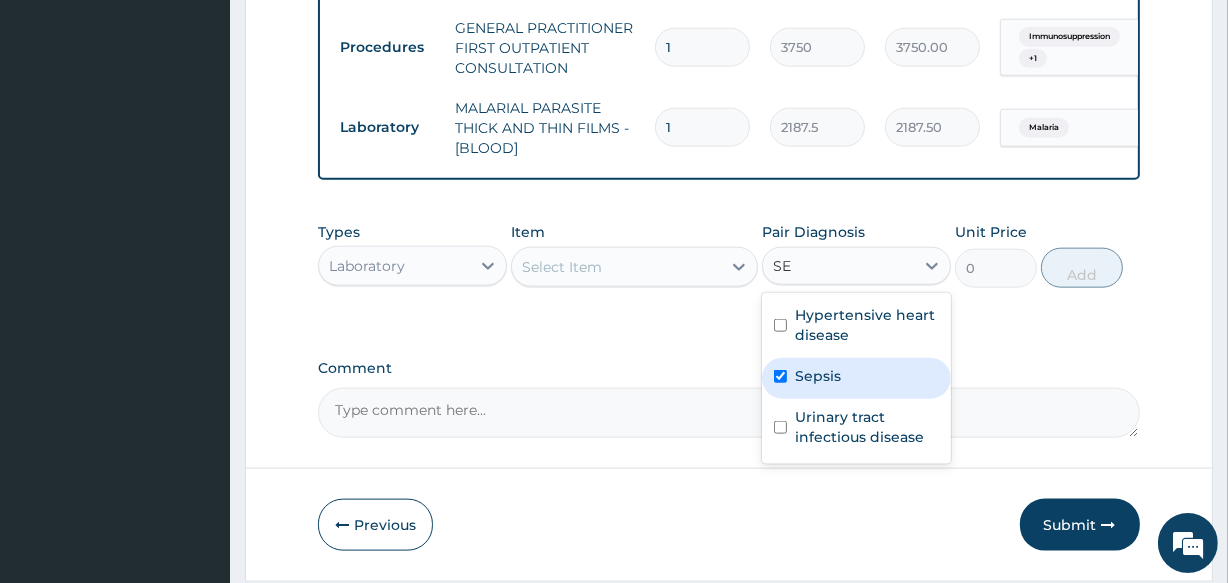 type 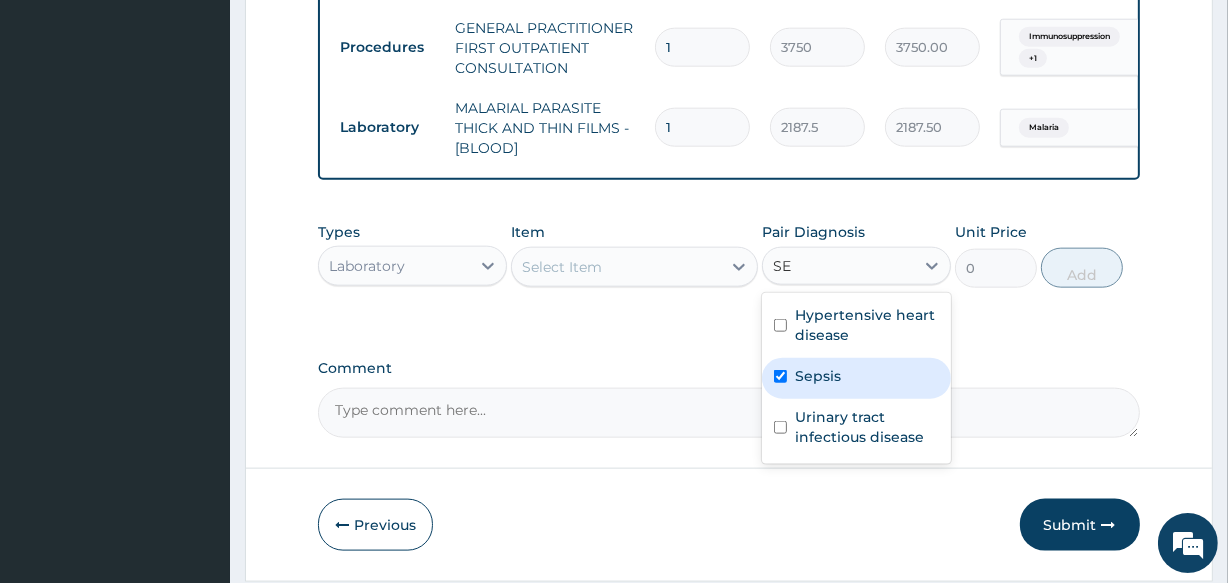 checkbox on "true" 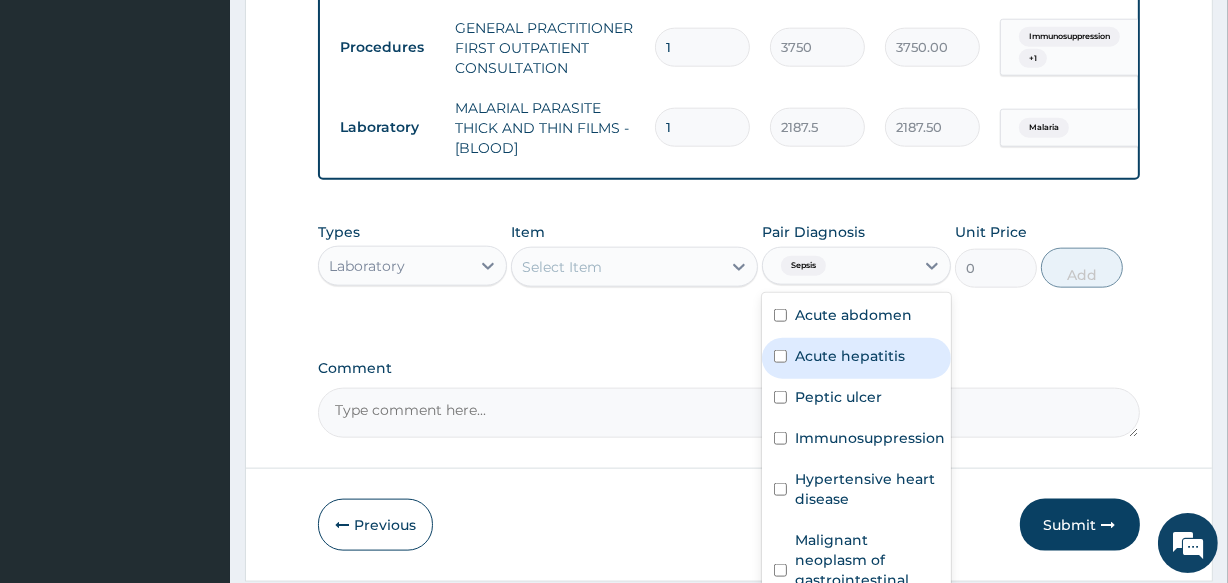 click on "Select Item" at bounding box center [616, 267] 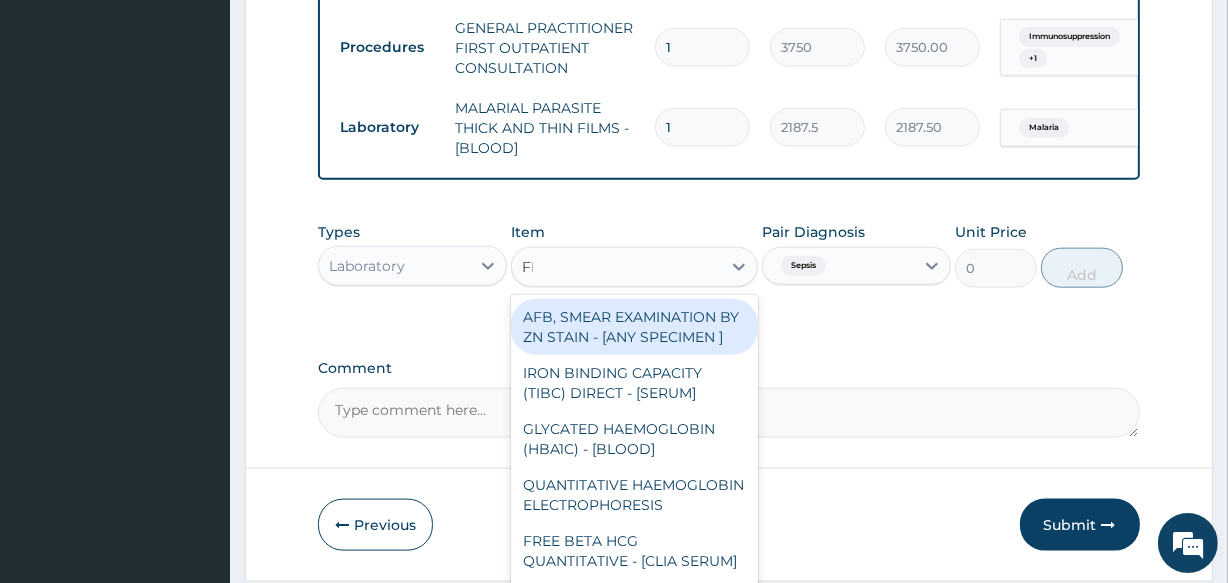 type on "FBC" 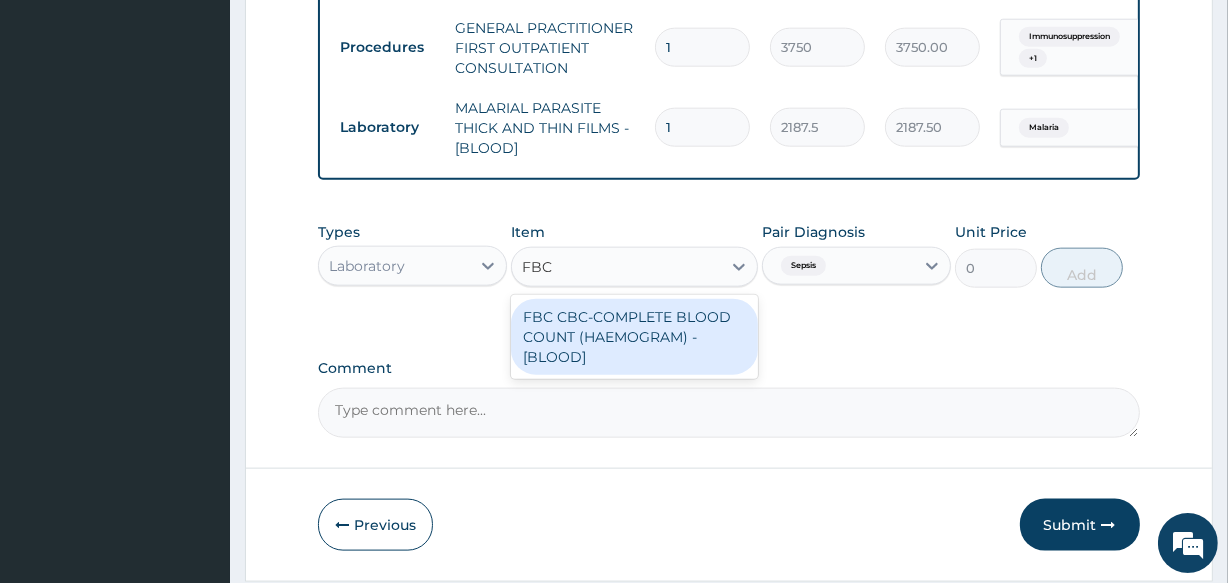click on "FBC CBC-COMPLETE BLOOD COUNT (HAEMOGRAM) - [BLOOD]" at bounding box center (634, 337) 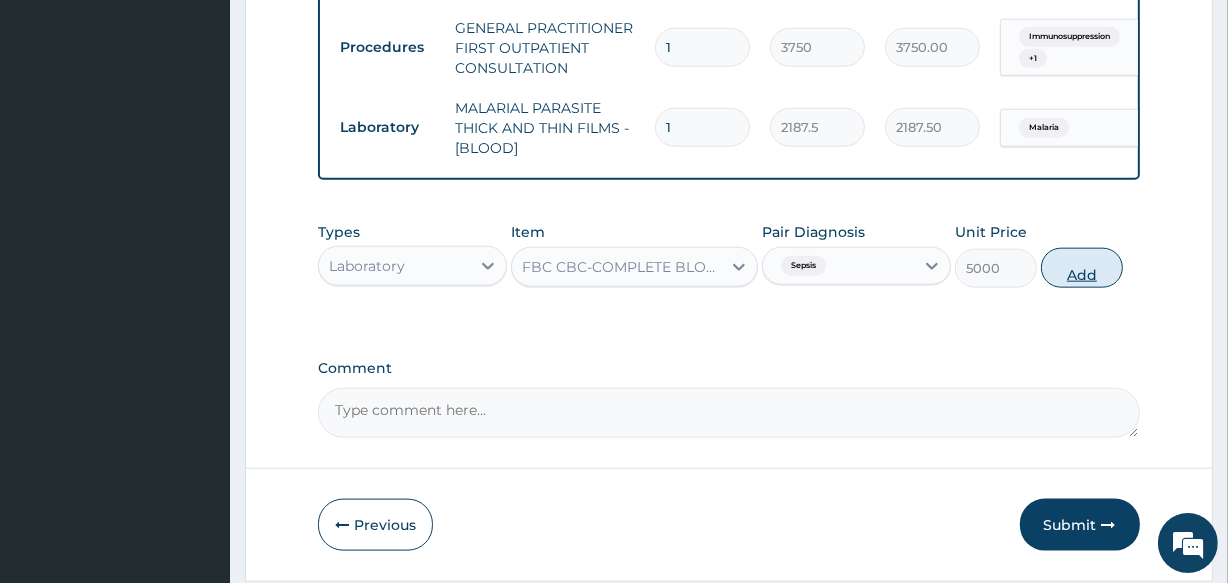 click on "Add" at bounding box center (1082, 268) 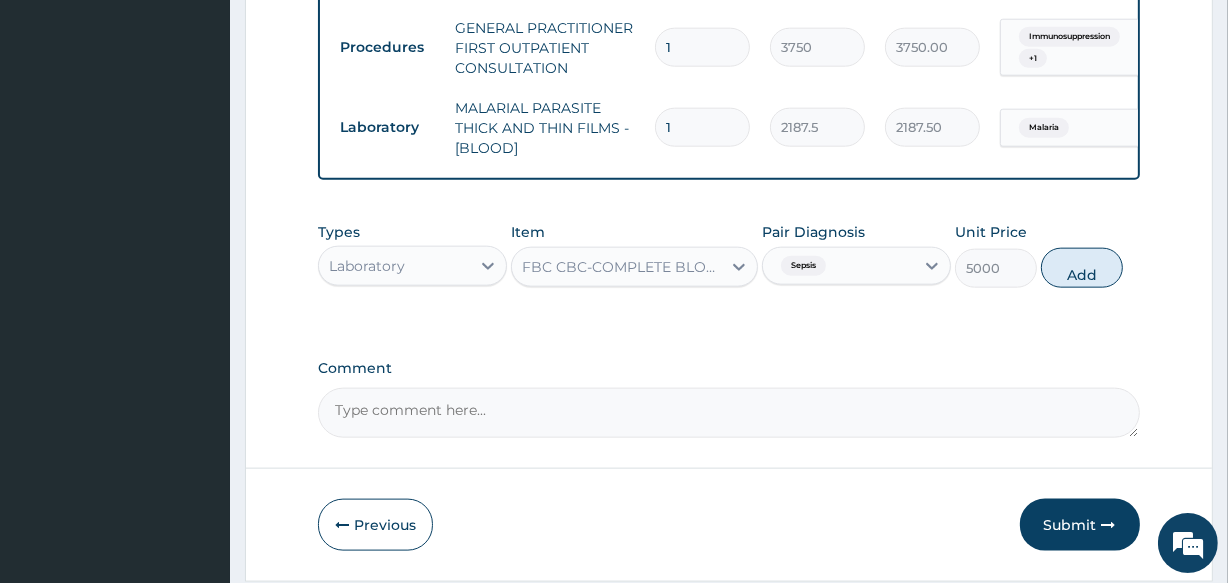 type on "0" 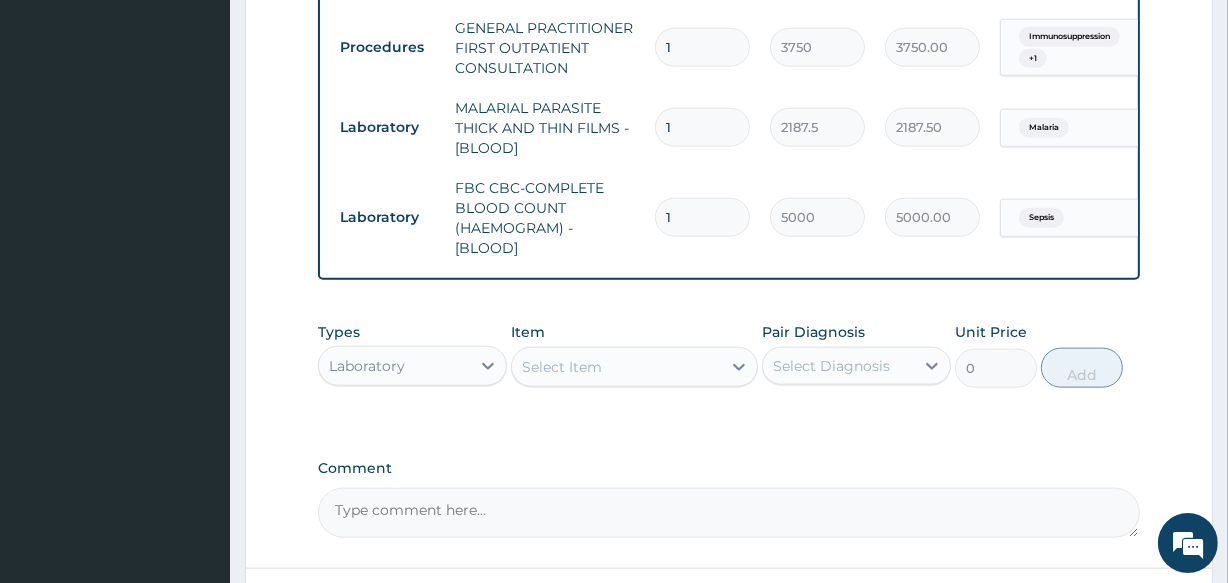 click on "Select Diagnosis" at bounding box center (831, 366) 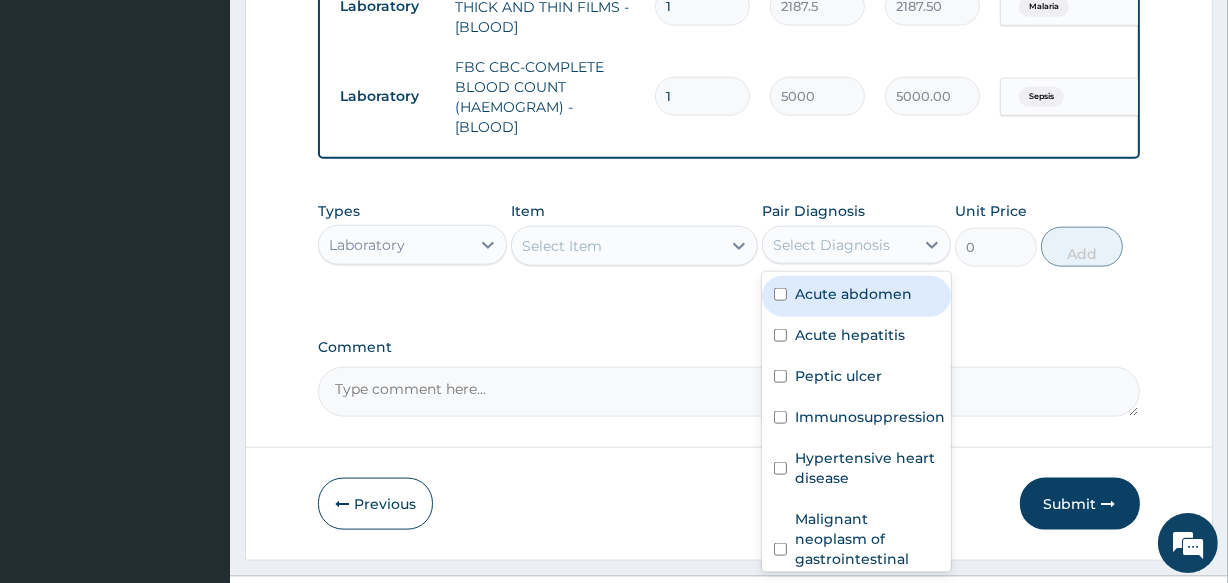 scroll, scrollTop: 2272, scrollLeft: 0, axis: vertical 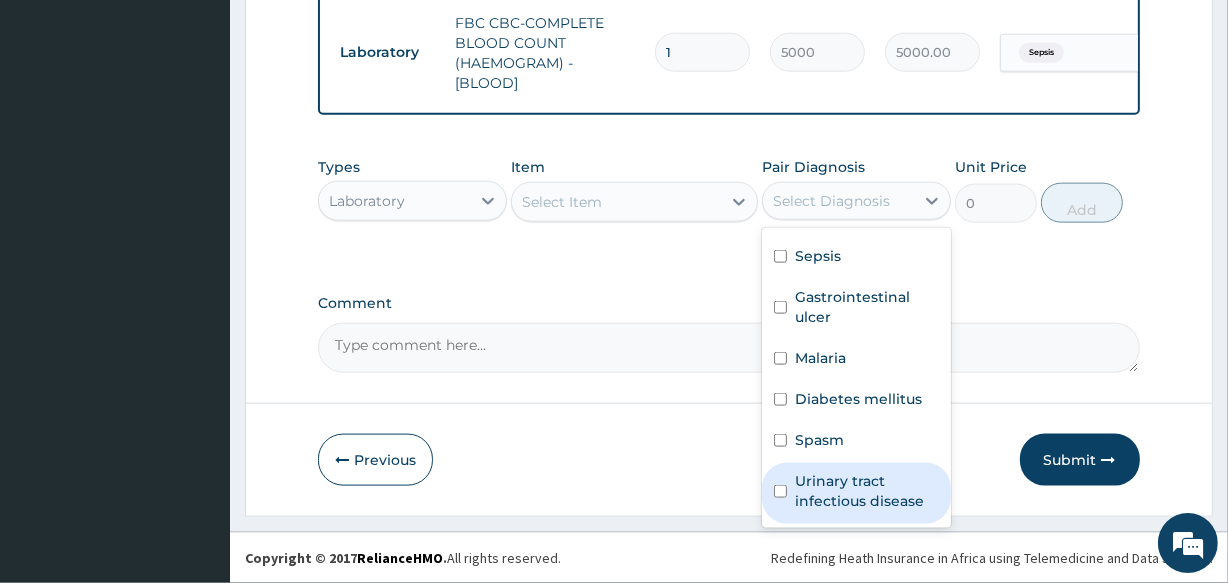 click on "Urinary tract infectious disease" at bounding box center [867, 491] 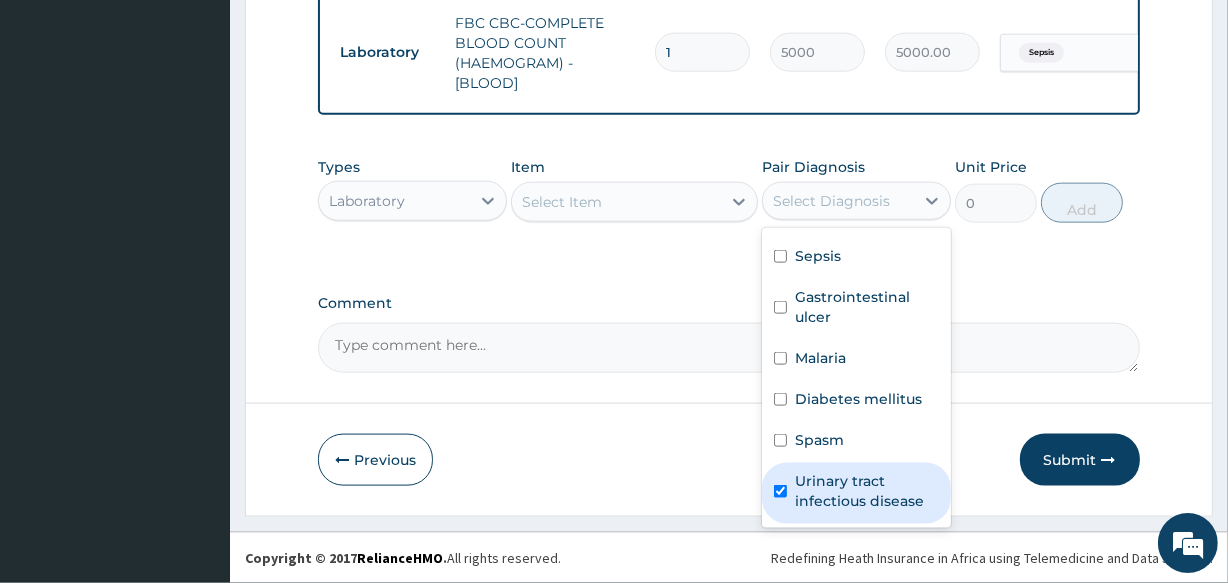checkbox on "true" 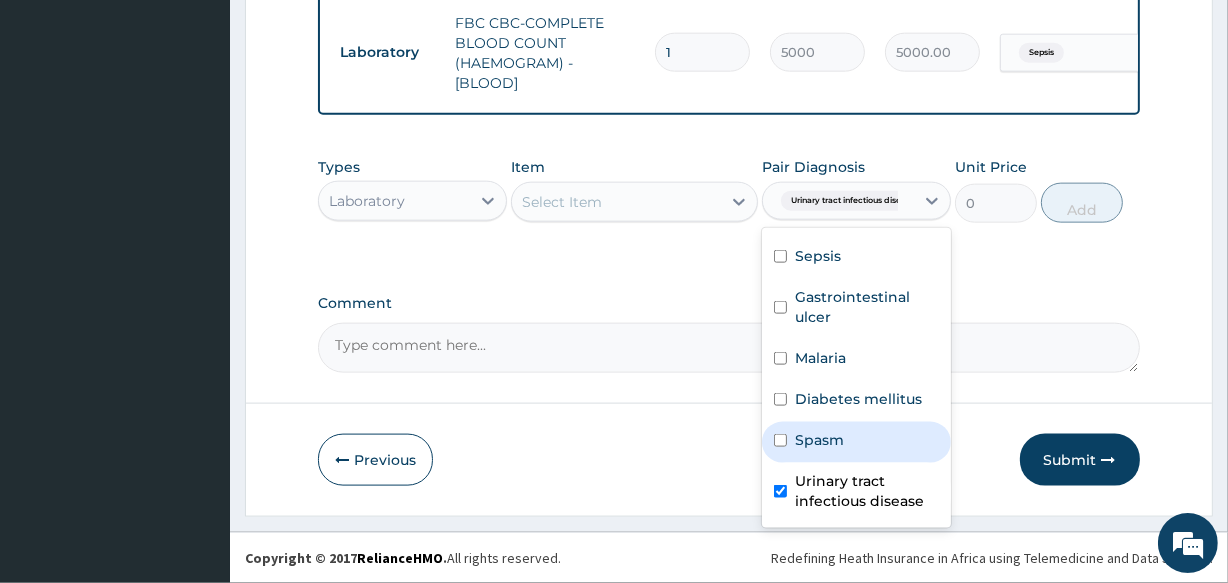 click on "Select Item" at bounding box center (616, 202) 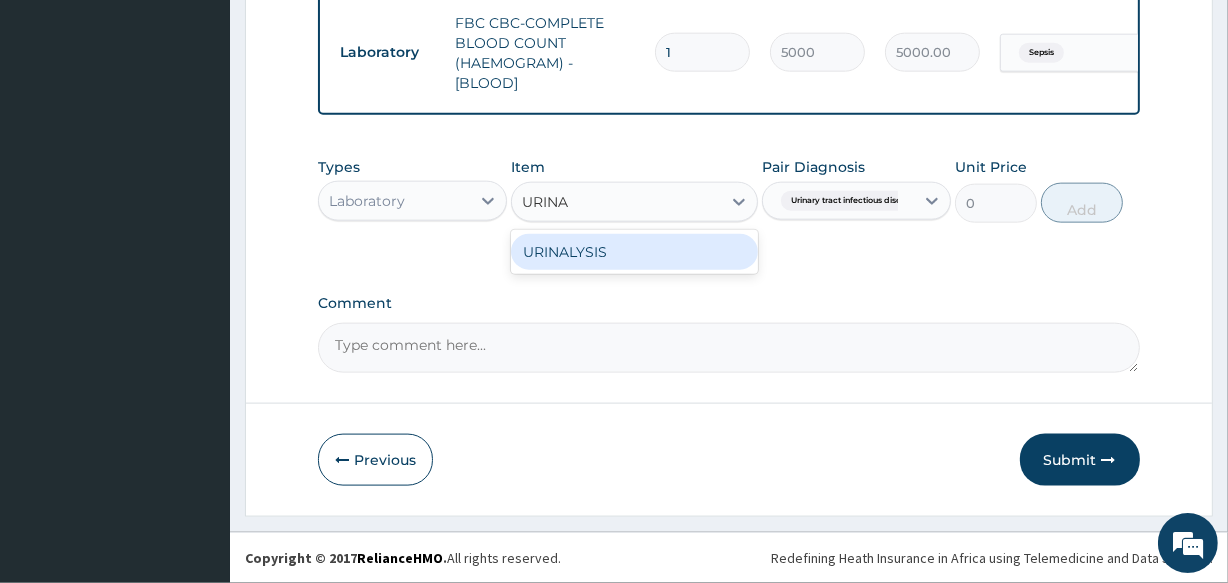 type on "URINAL" 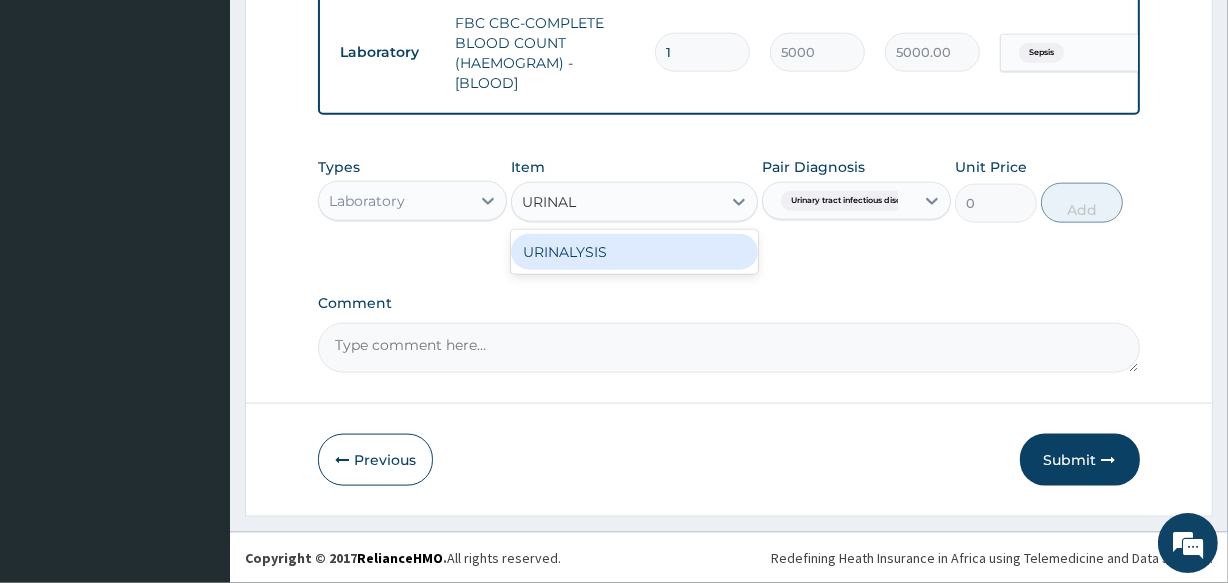 click on "URINALYSIS" at bounding box center [634, 252] 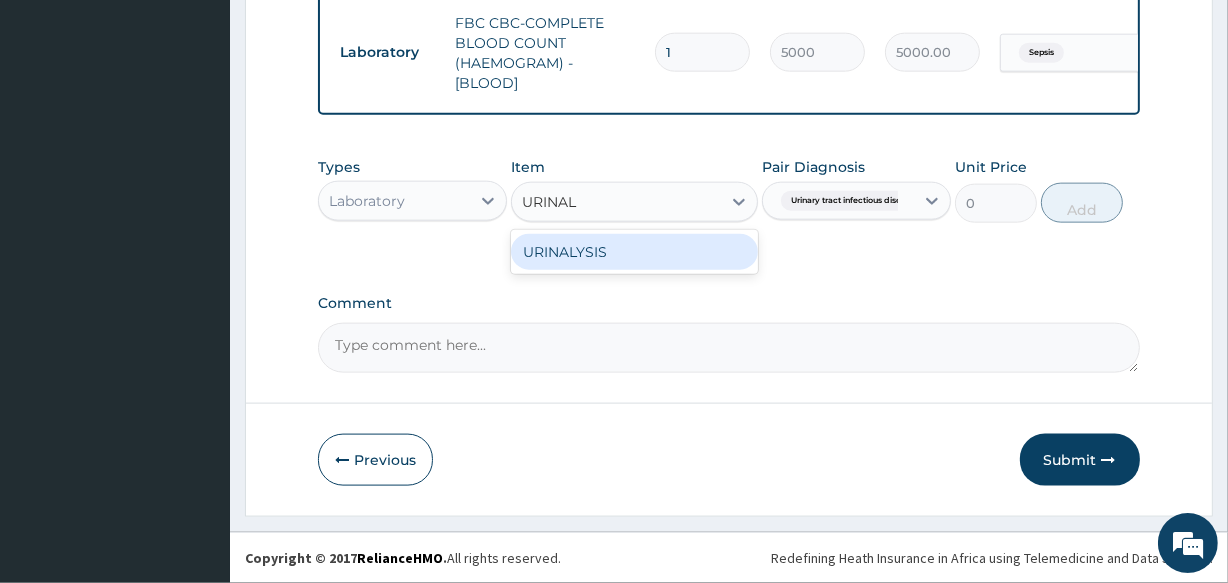 type 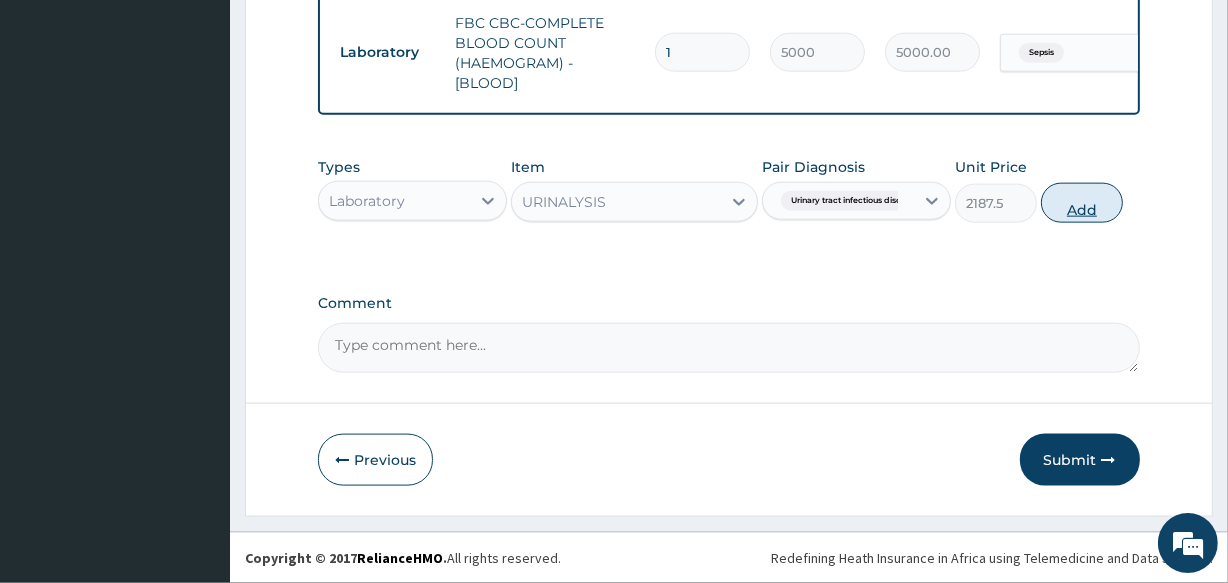 click on "Add" at bounding box center (1082, 203) 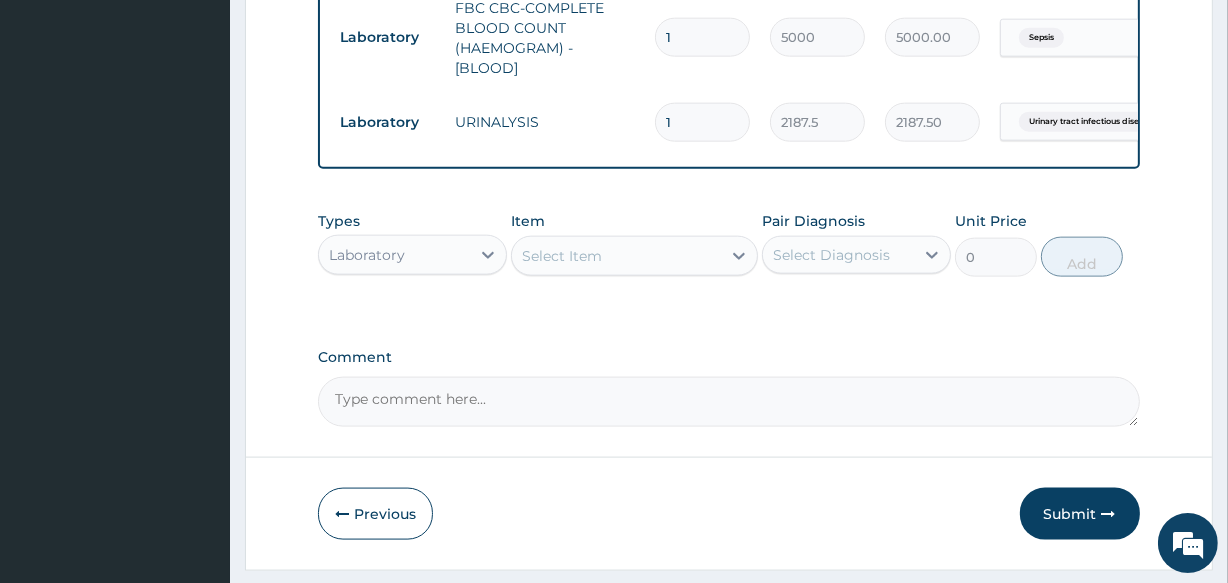 click on "Item Select Item" at bounding box center [634, 244] 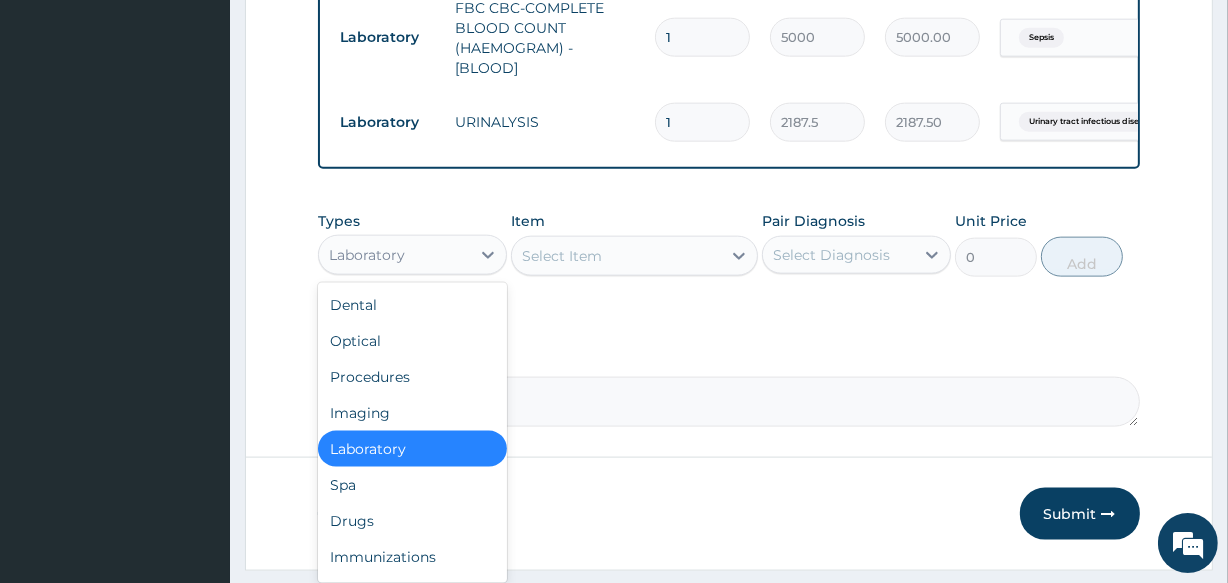 click on "Laboratory" at bounding box center (394, 255) 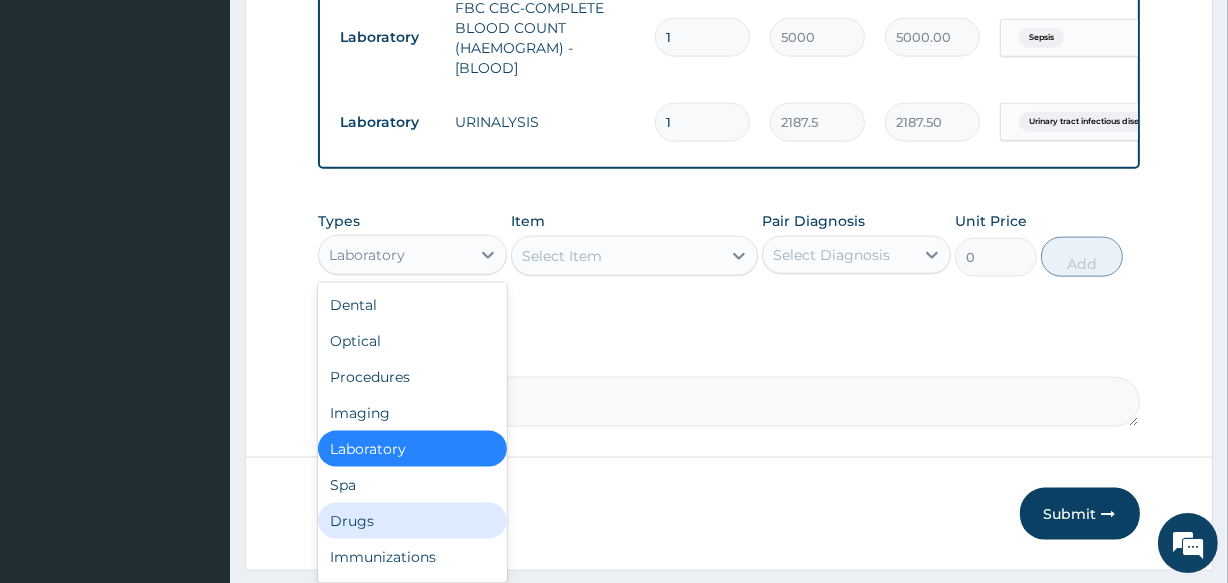 click on "Drugs" at bounding box center [412, 521] 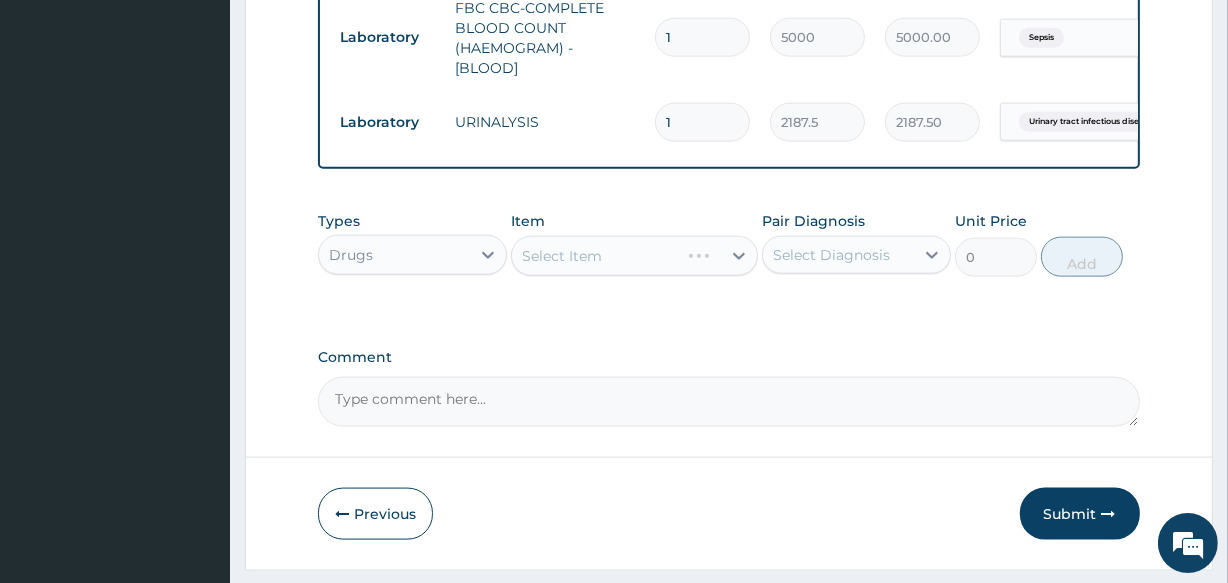 click on "Select Diagnosis" at bounding box center [831, 255] 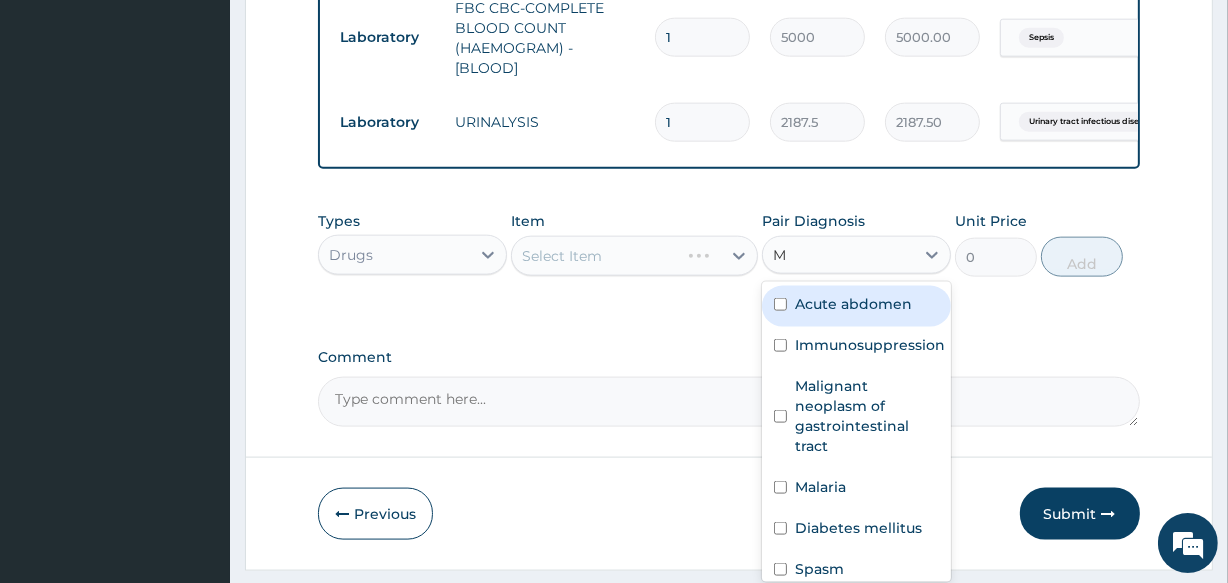 type on "MA" 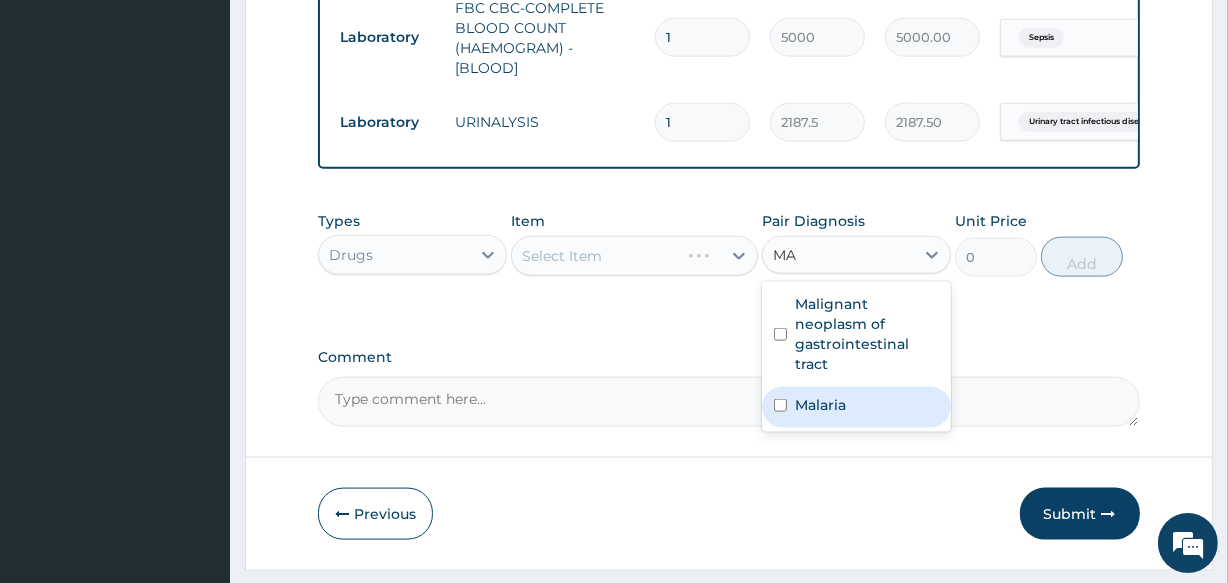 click on "Malaria" at bounding box center [820, 405] 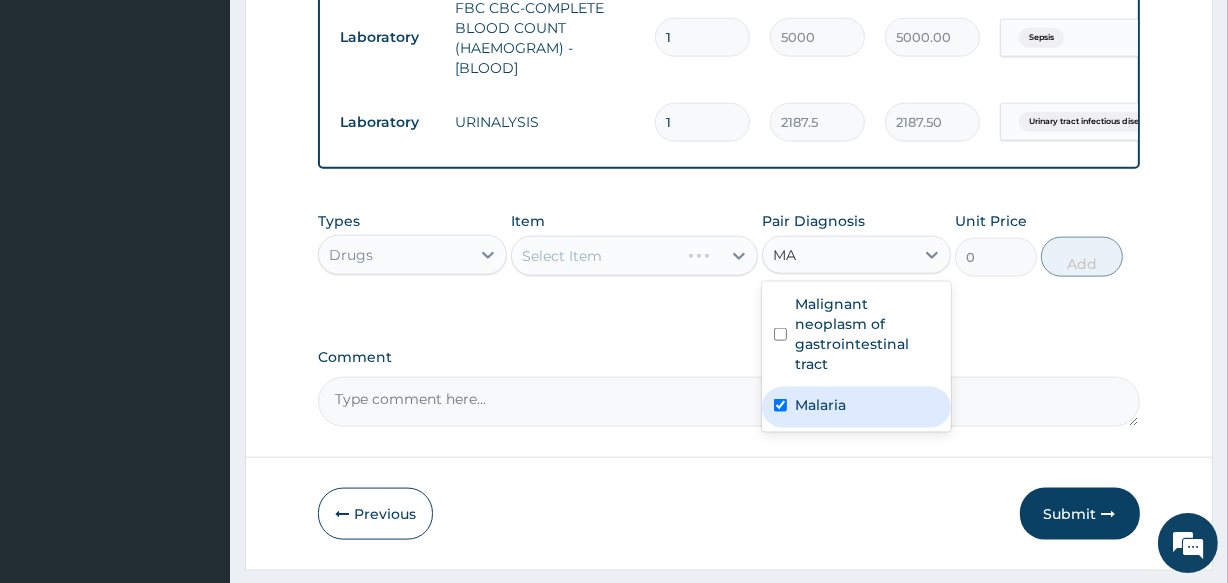 type 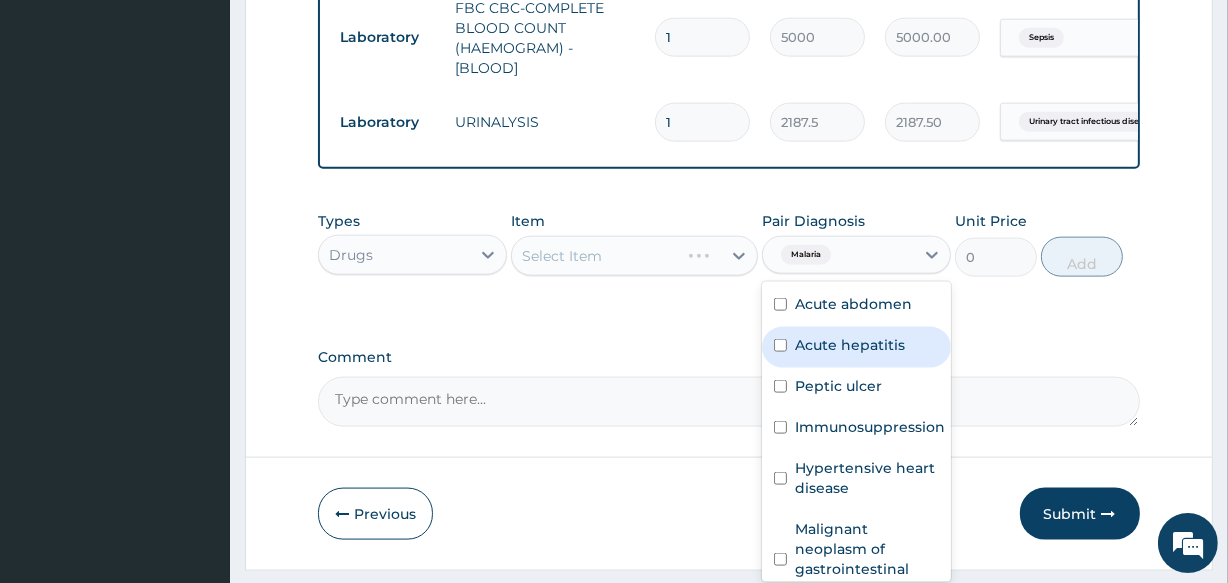 click on "Types Drugs Item Select Item Pair Diagnosis option Malaria, selected. option Acute hepatitis focused, 2 of 12. 12 results available. Use Up and Down to choose options, press Enter to select the currently focused option, press Escape to exit the menu, press Tab to select the option and exit the menu. Malaria Acute abdomen Acute hepatitis Peptic ulcer Immunosuppression Hypertensive heart disease Malignant neoplasm of gastrointestinal tract Sepsis Gastrointestinal ulcer Malaria Diabetes mellitus Spasm Urinary tract infectious disease Unit Price 0 Add" at bounding box center [728, 259] 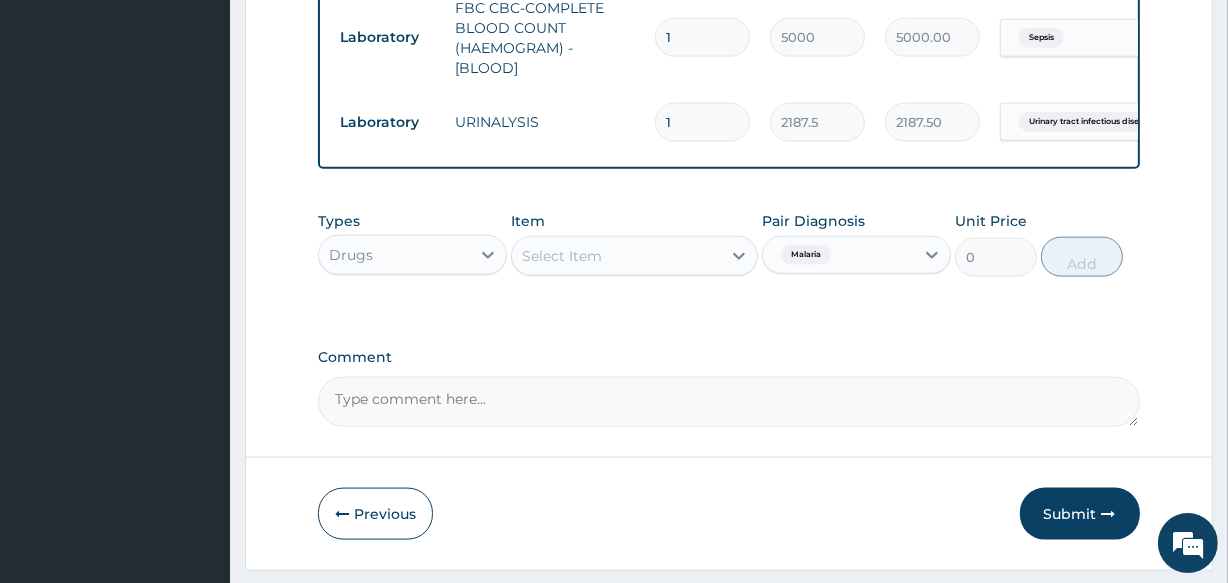 click on "Select Item" at bounding box center (616, 256) 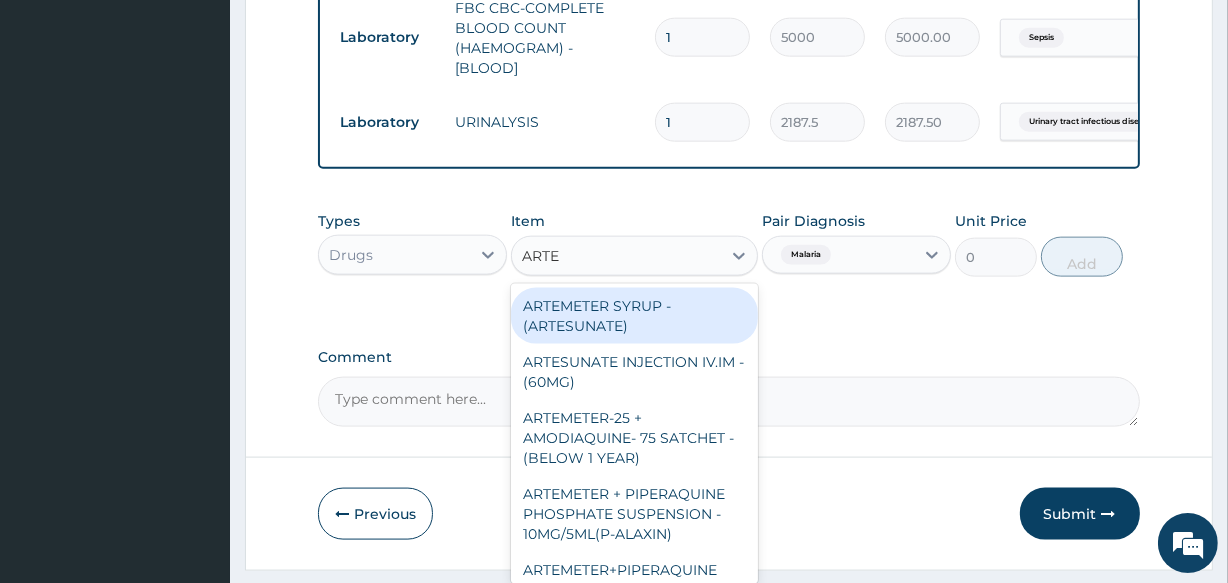 type on "ARTES" 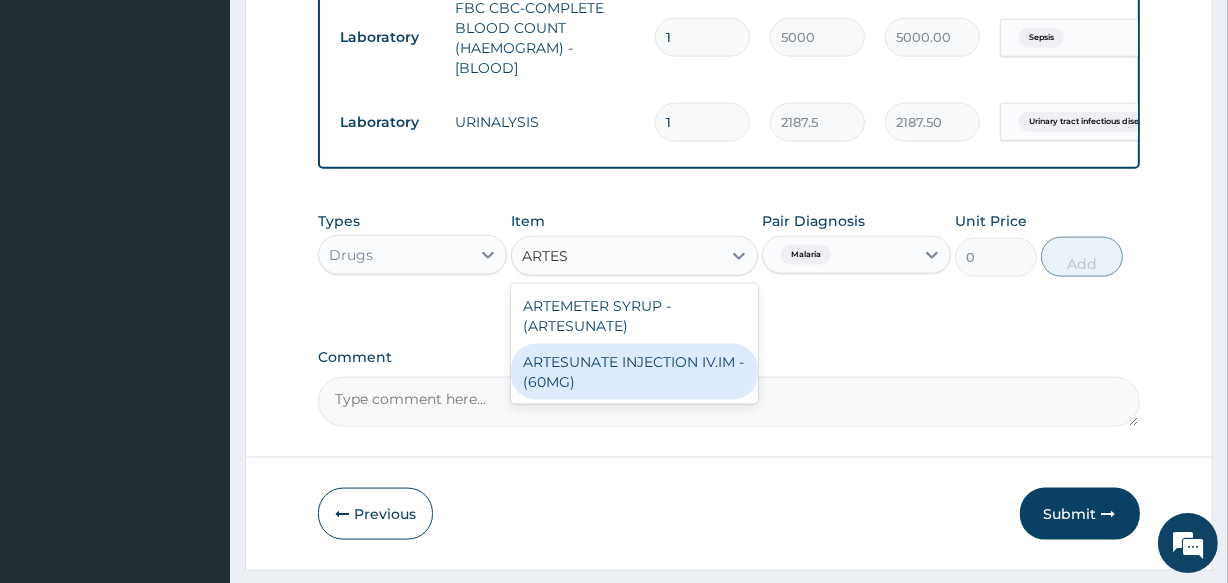 click on "ARTESUNATE INJECTION IV.IM - (60MG)" at bounding box center (634, 372) 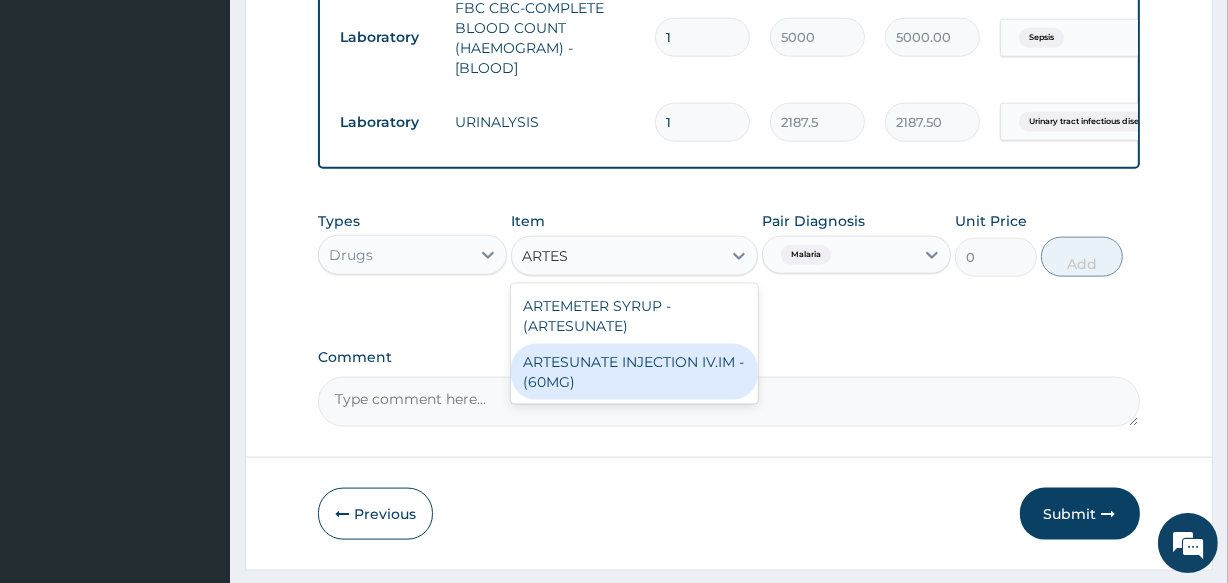 type 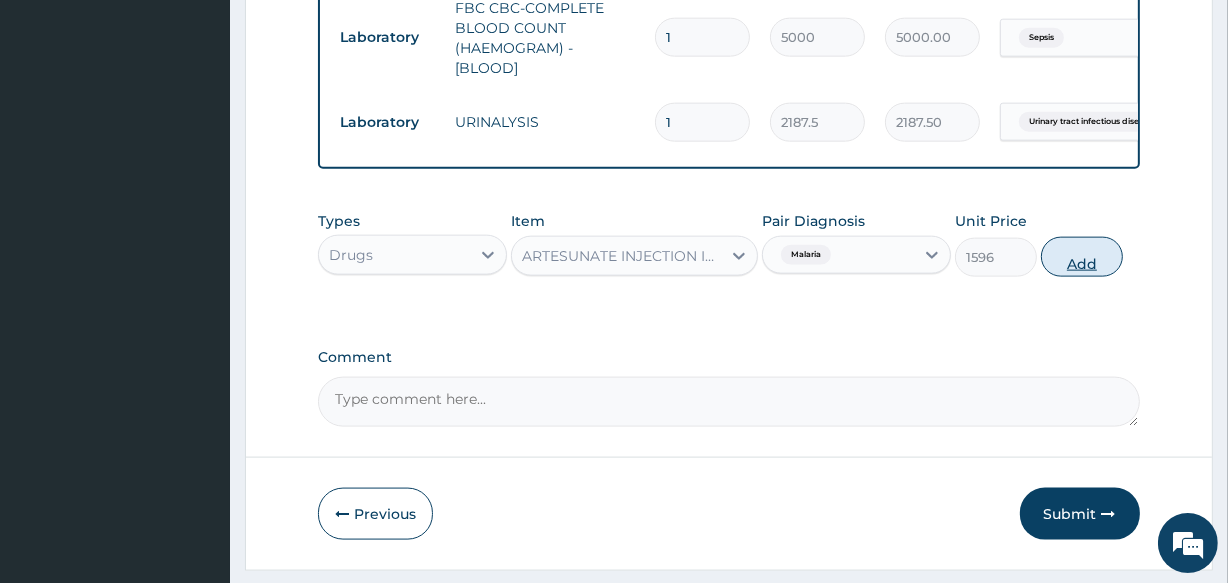 click on "Add" at bounding box center (1082, 257) 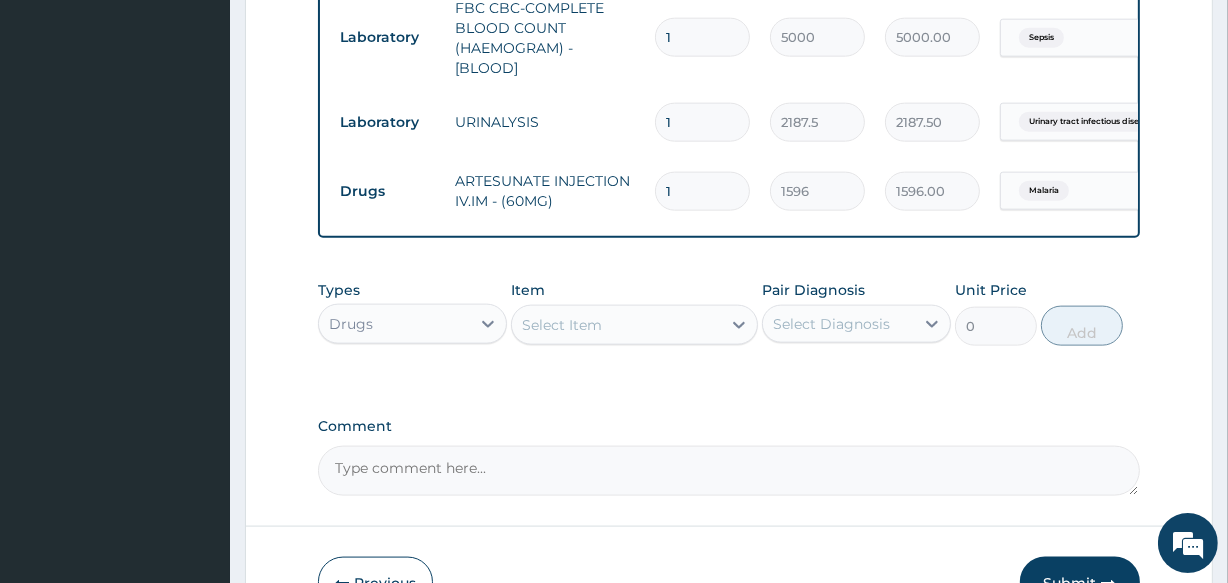 type 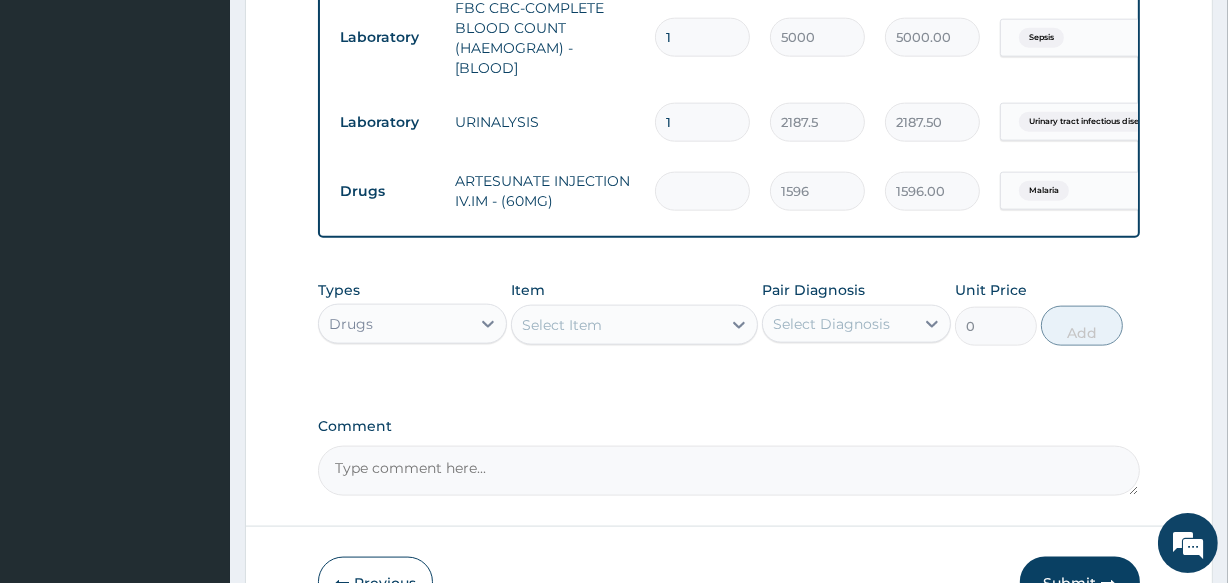 type on "0.00" 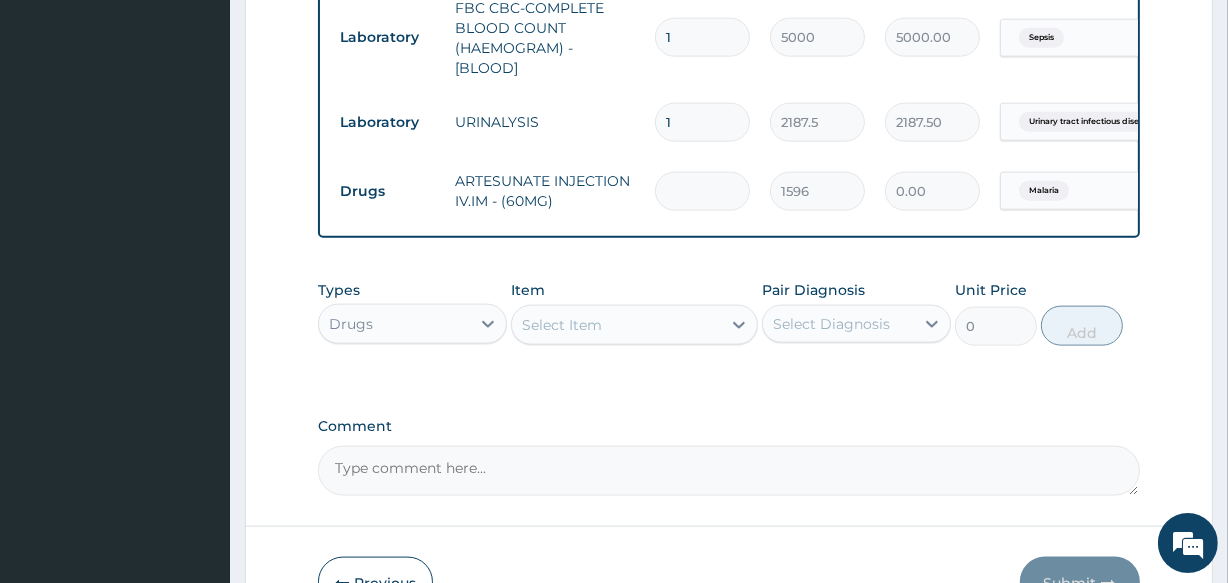 type on "6" 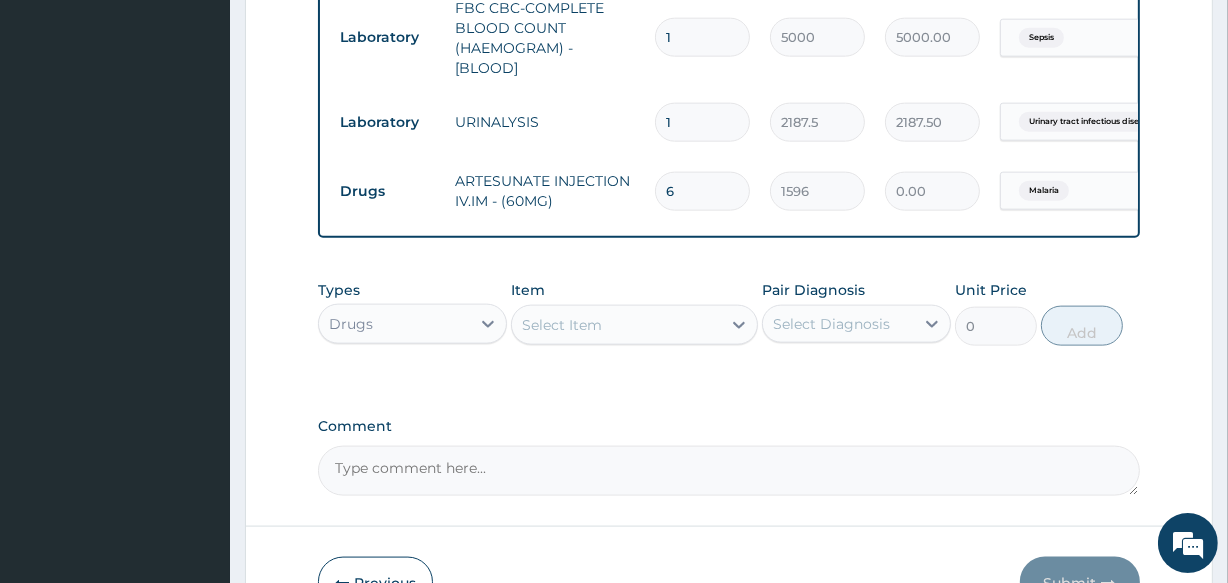 type on "9576.00" 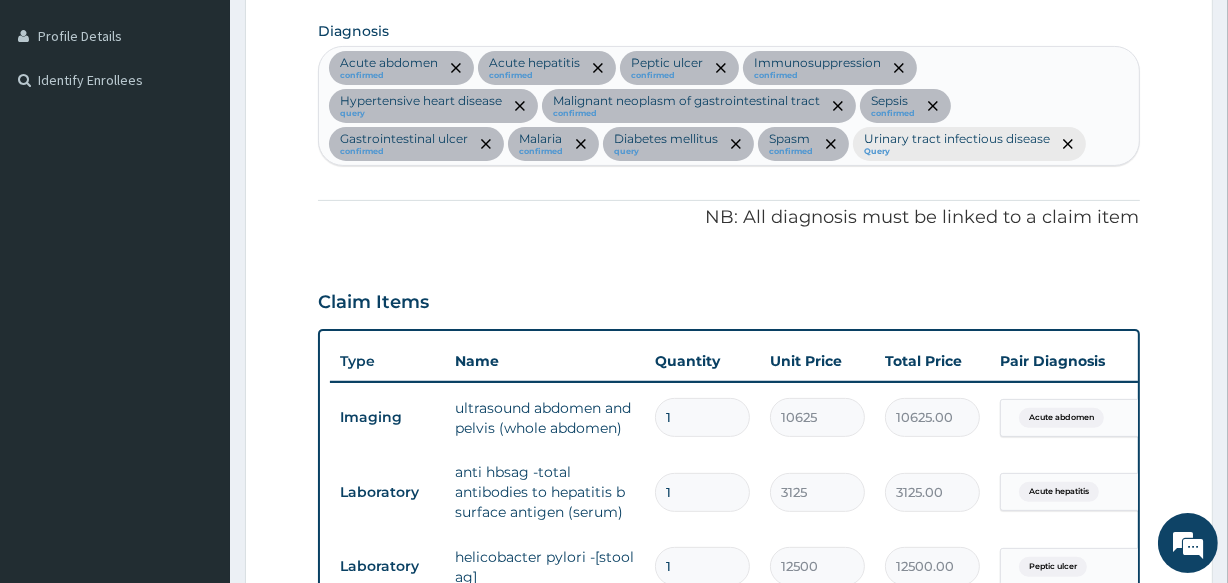 scroll, scrollTop: 454, scrollLeft: 0, axis: vertical 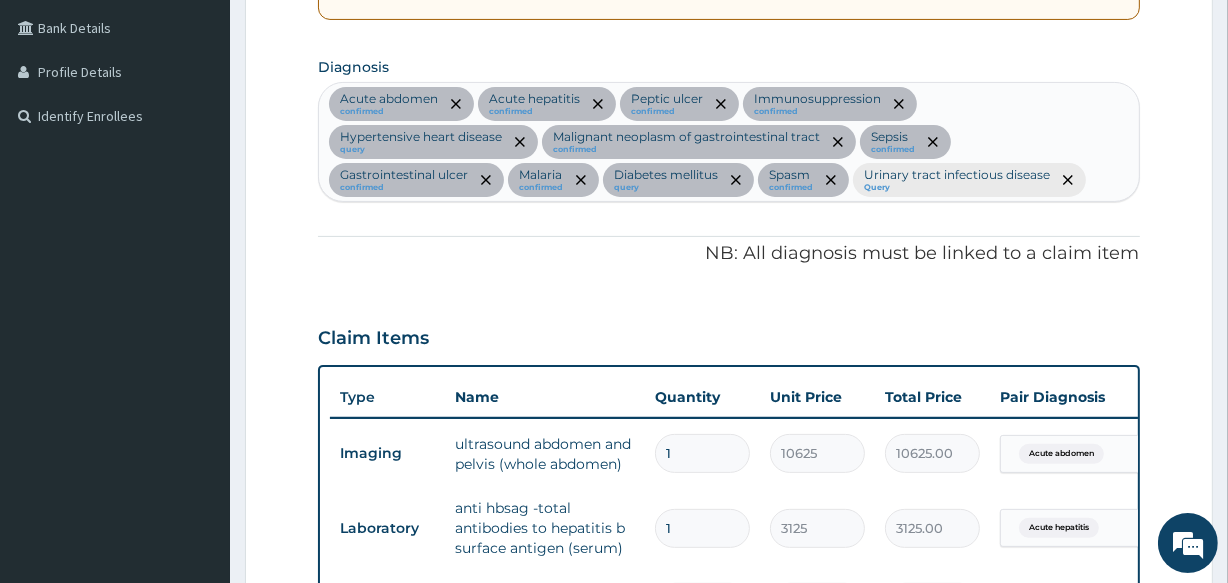 type on "6" 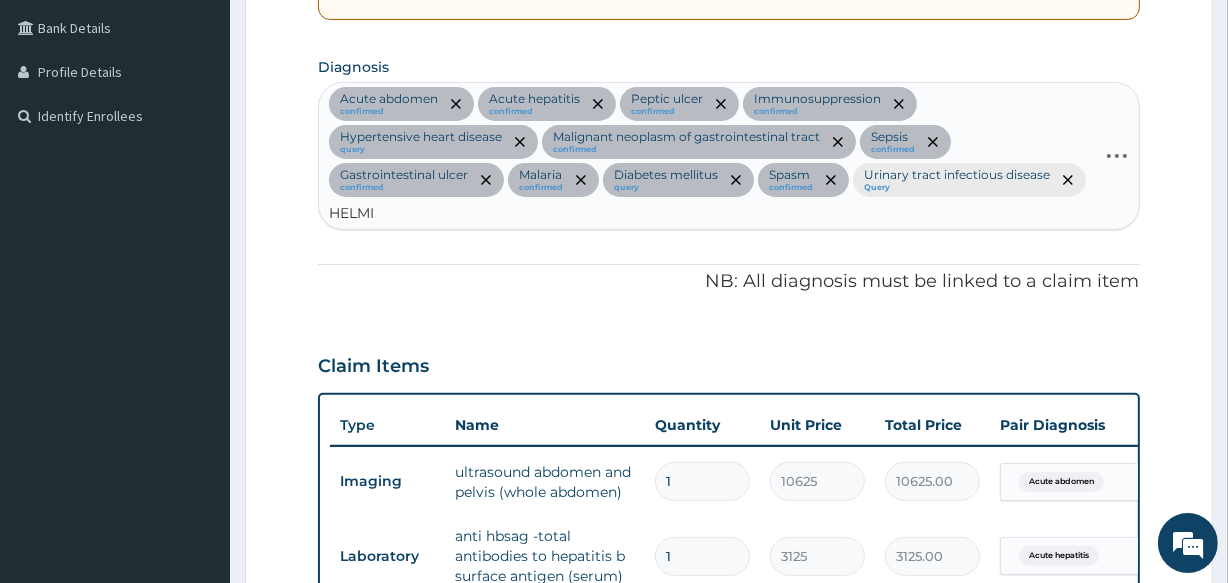 type on "HELMIN" 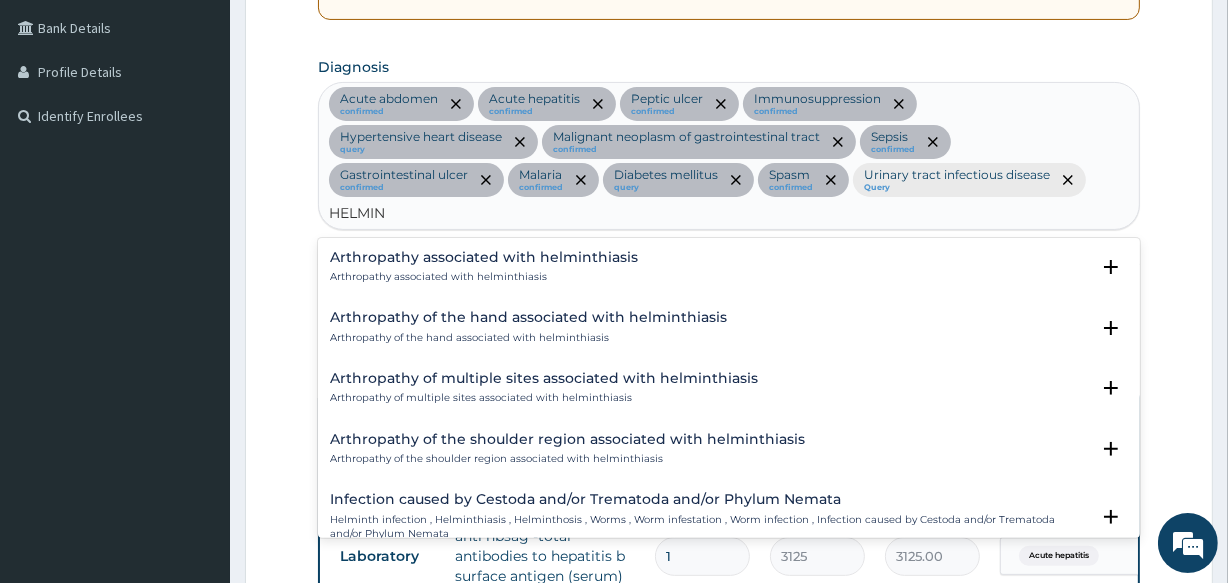 click on "Arthropathy associated with helminthiasis" at bounding box center [484, 277] 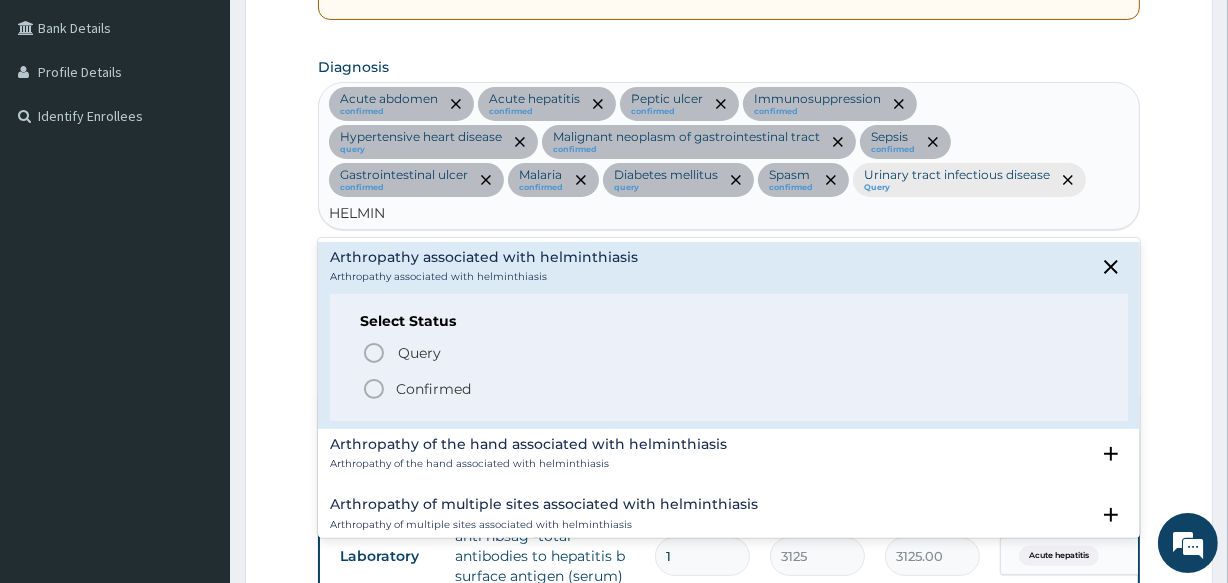 click on "Confirmed" at bounding box center (433, 389) 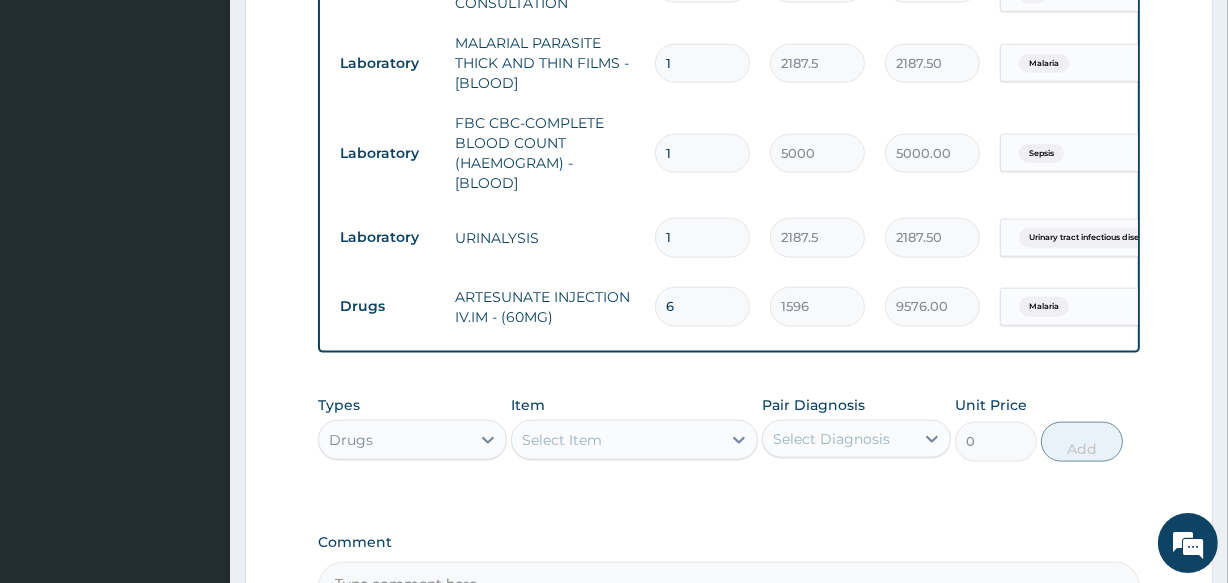 scroll, scrollTop: 2363, scrollLeft: 0, axis: vertical 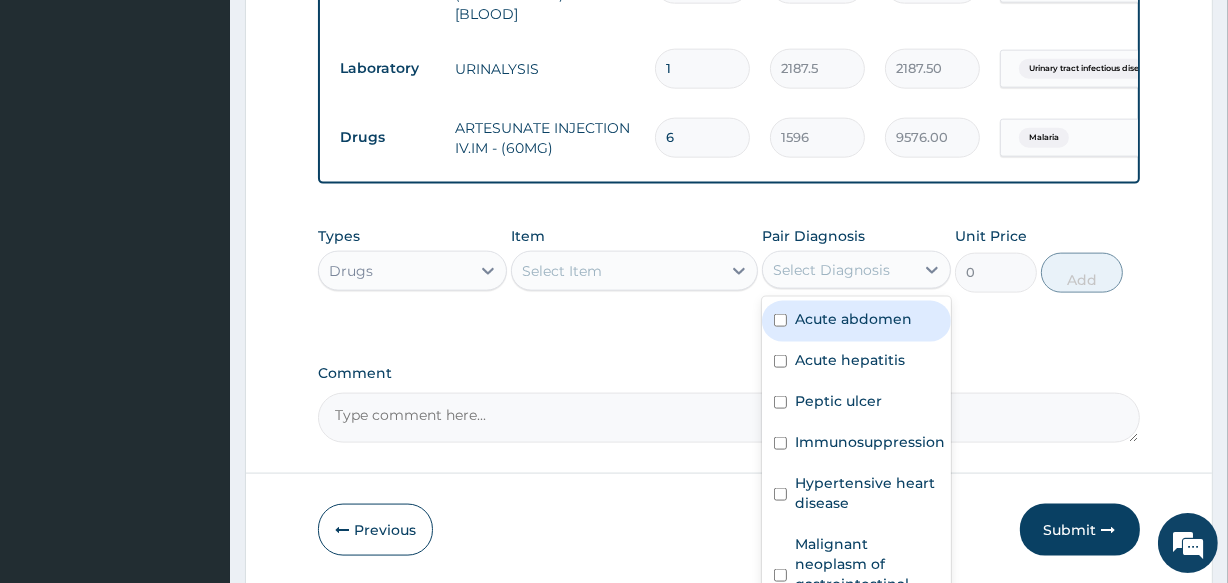 click on "Select Diagnosis" at bounding box center (831, 270) 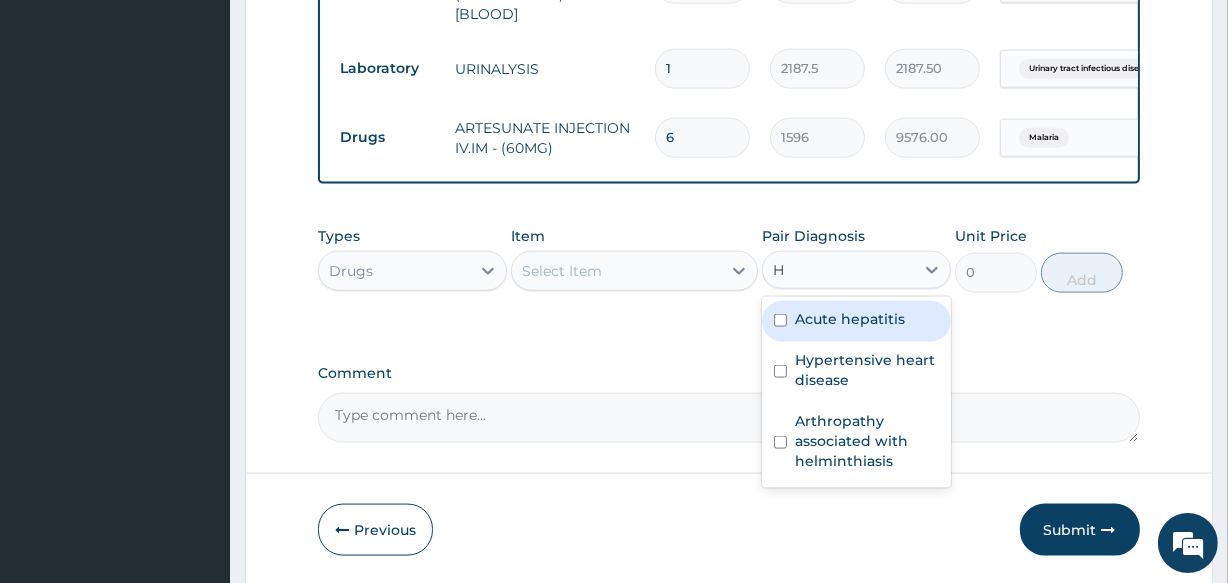 type on "HE" 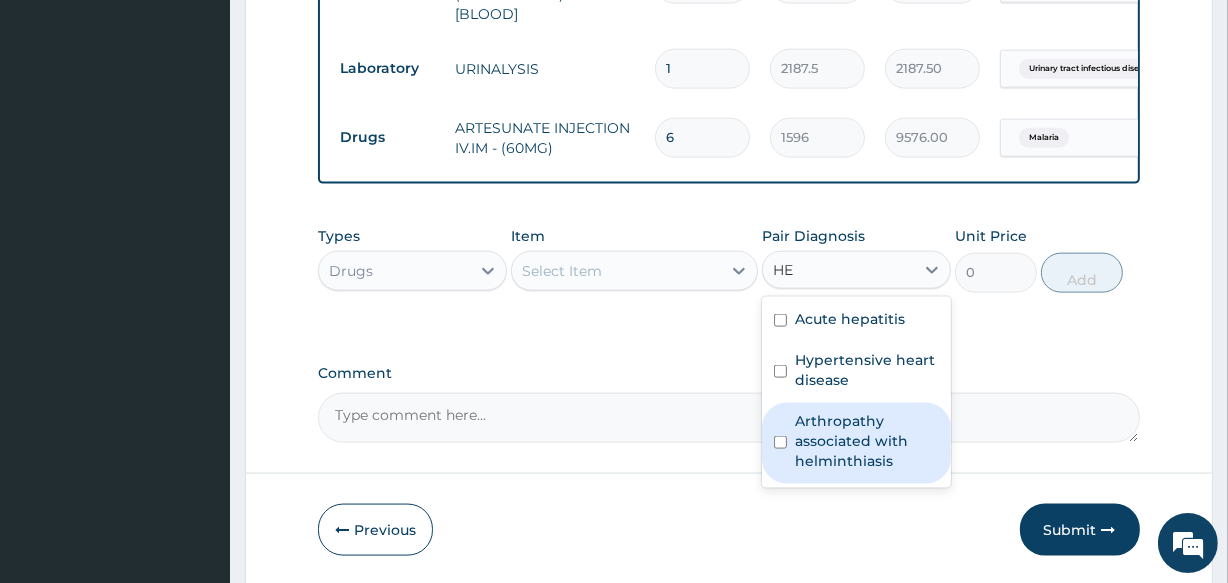 click on "Arthropathy associated with helminthiasis" at bounding box center (867, 441) 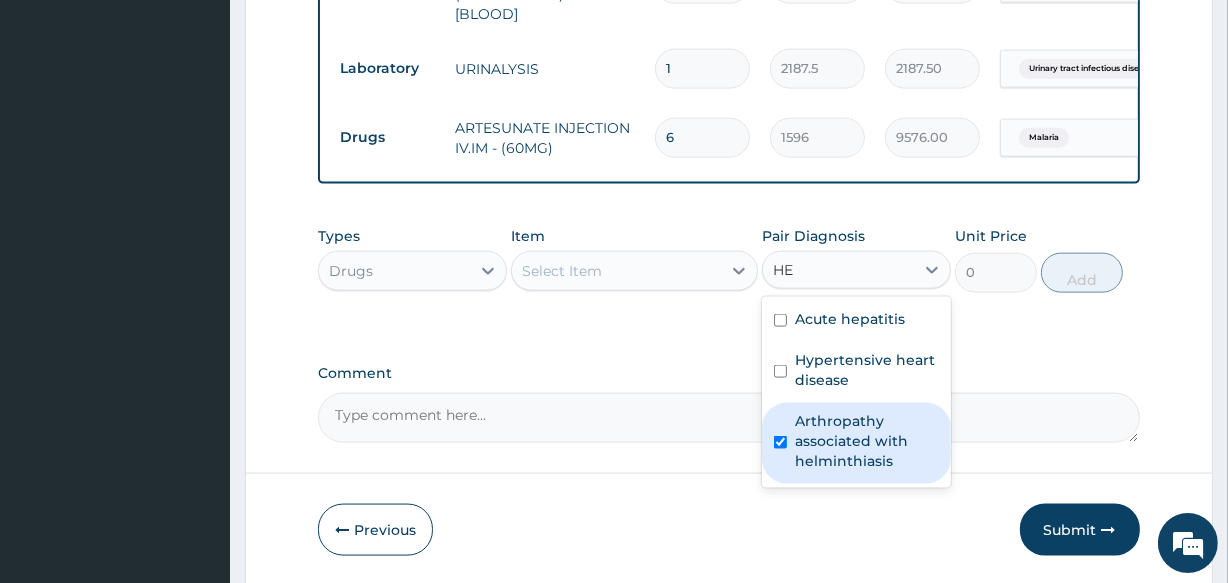type 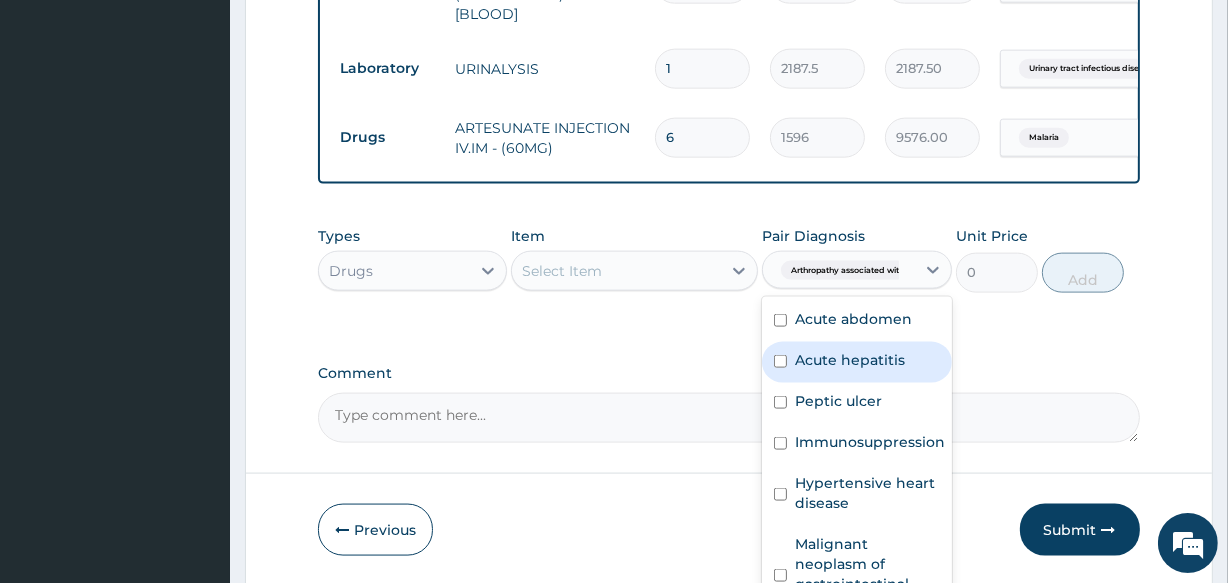 click on "Select Item" at bounding box center (616, 271) 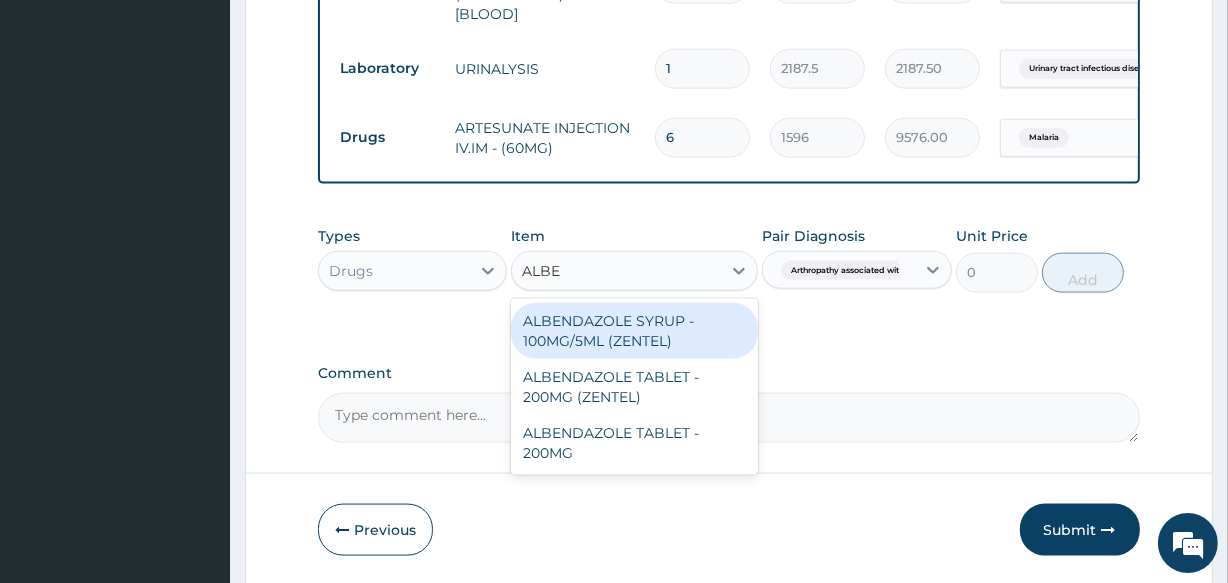 type on "ALBE" 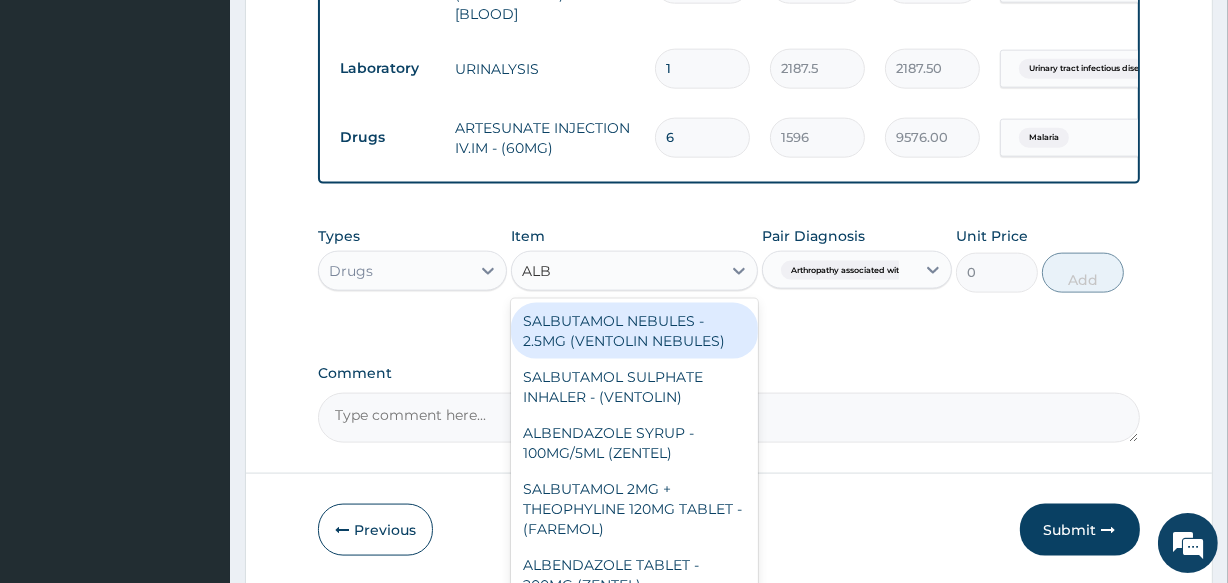 type on "ALBE" 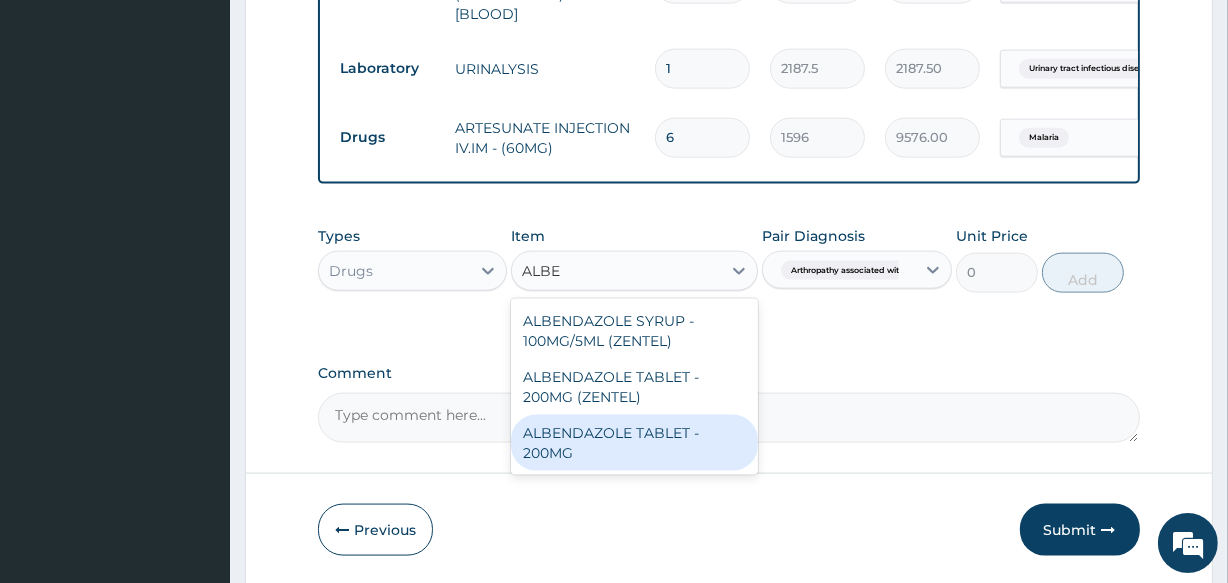 click on "ALBENDAZOLE TABLET - 200MG" at bounding box center (634, 443) 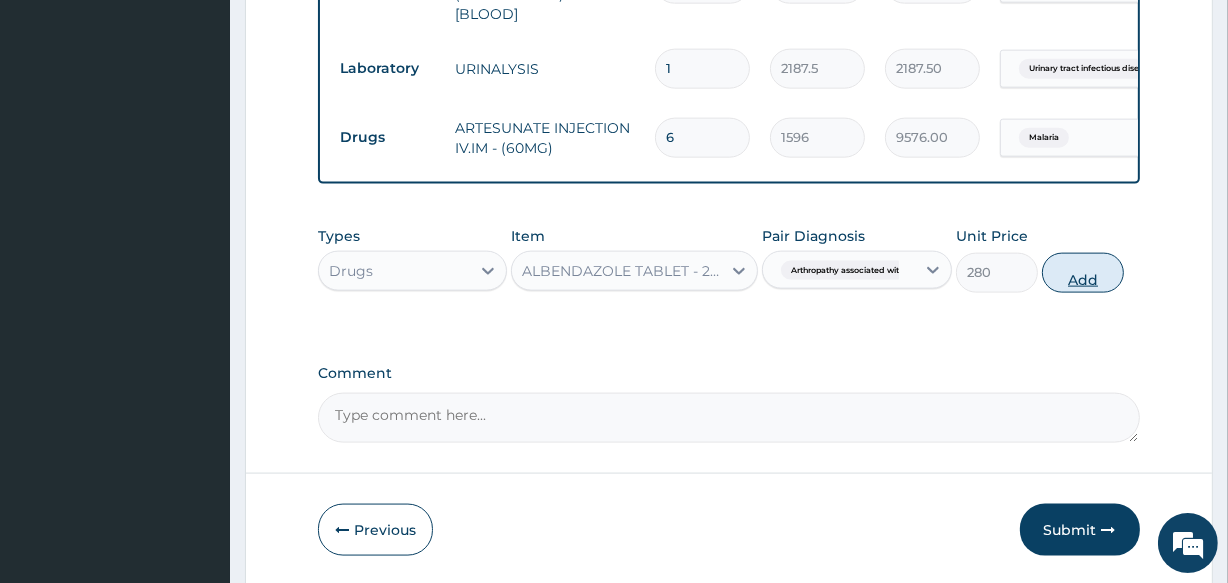 click on "Add" at bounding box center [1083, 273] 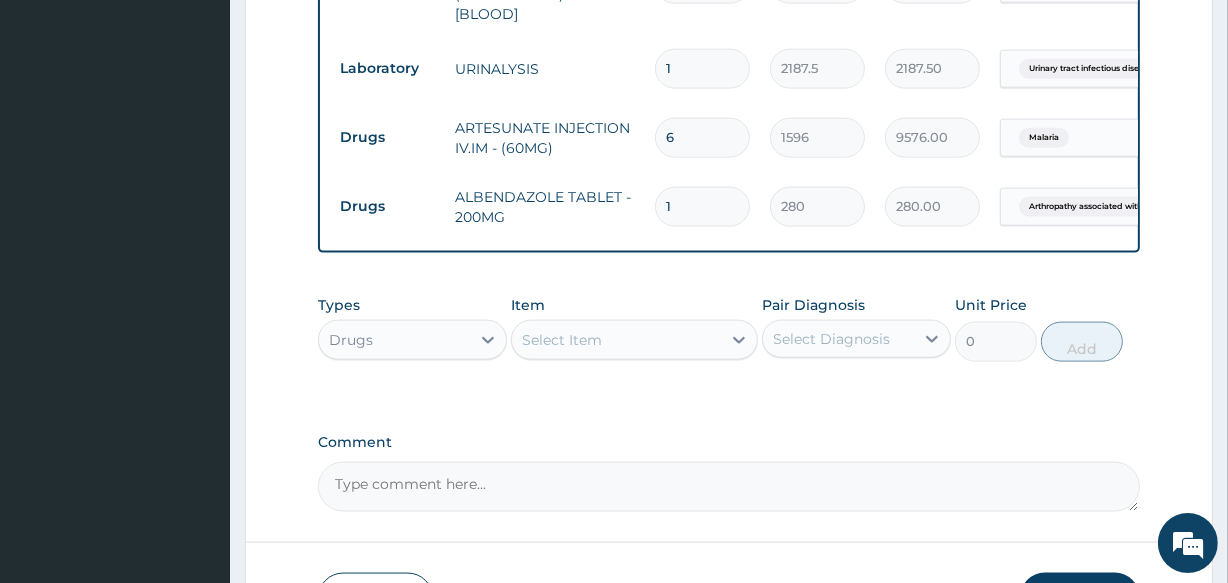 type 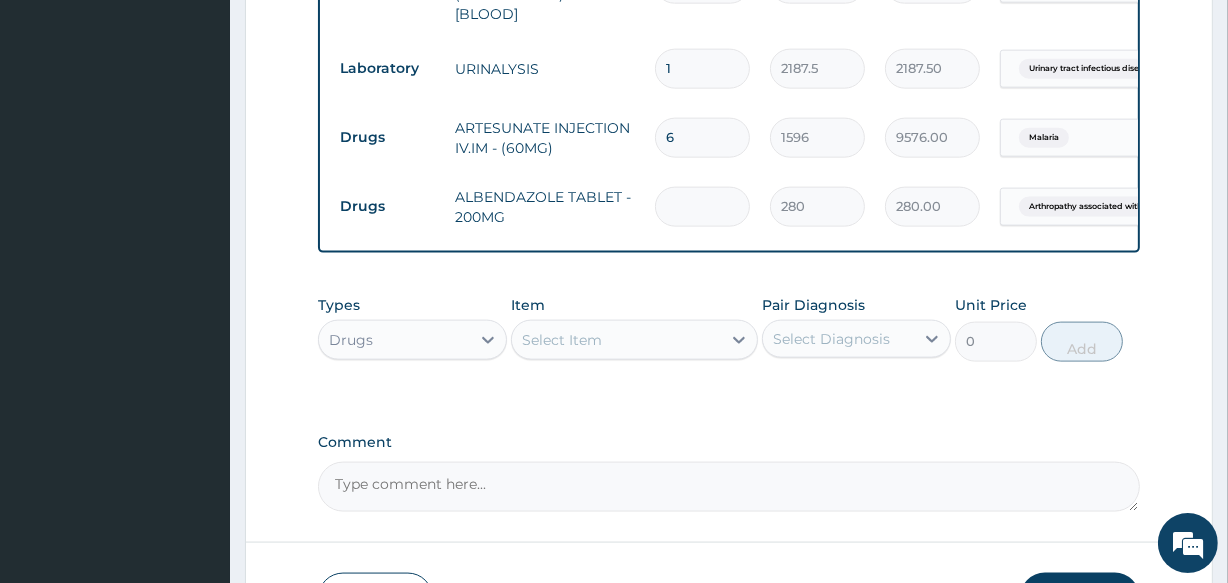 type on "0.00" 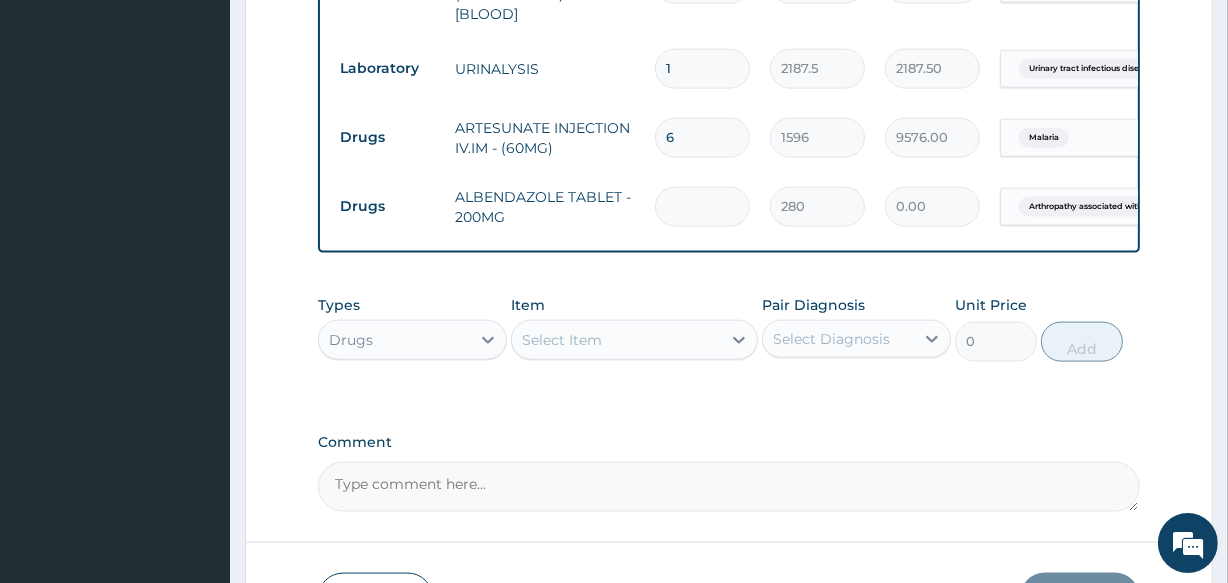 type on "4" 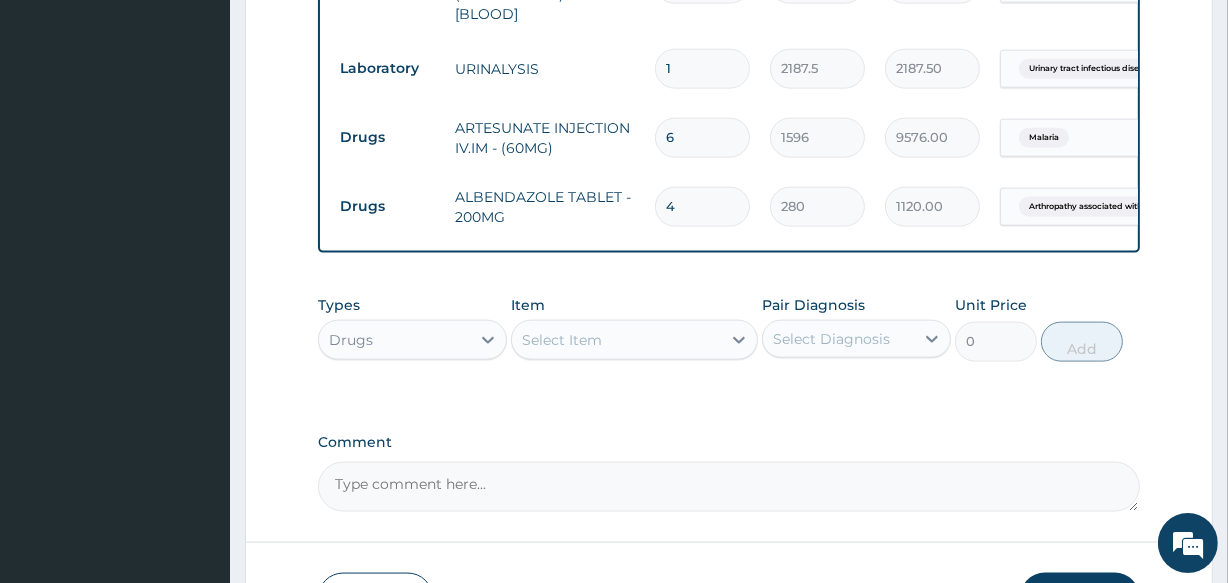type on "4" 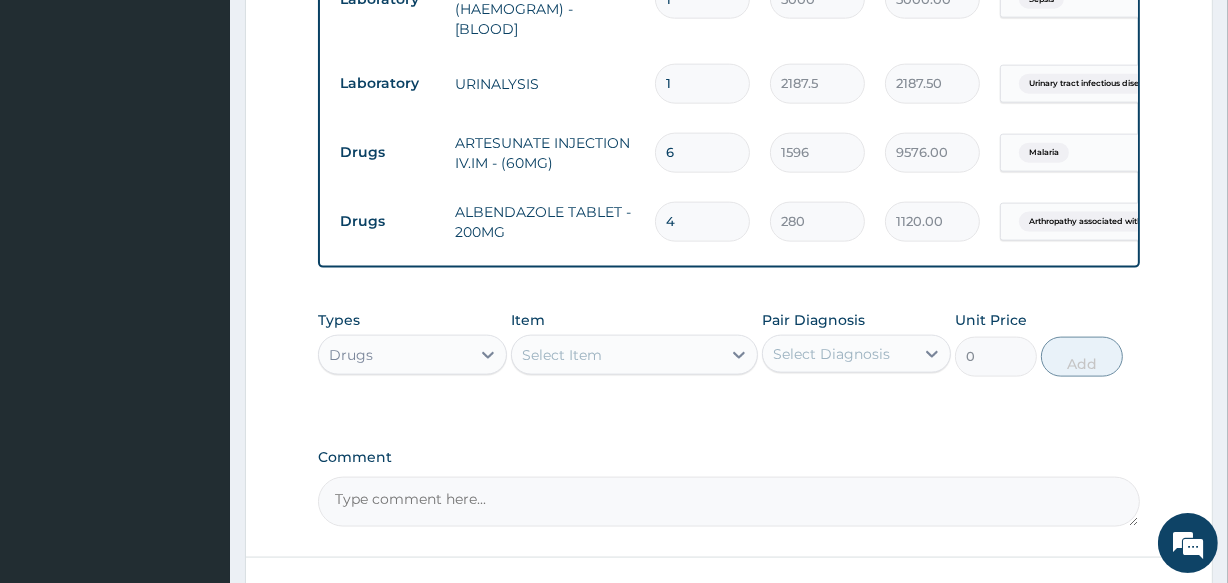 scroll, scrollTop: 2454, scrollLeft: 0, axis: vertical 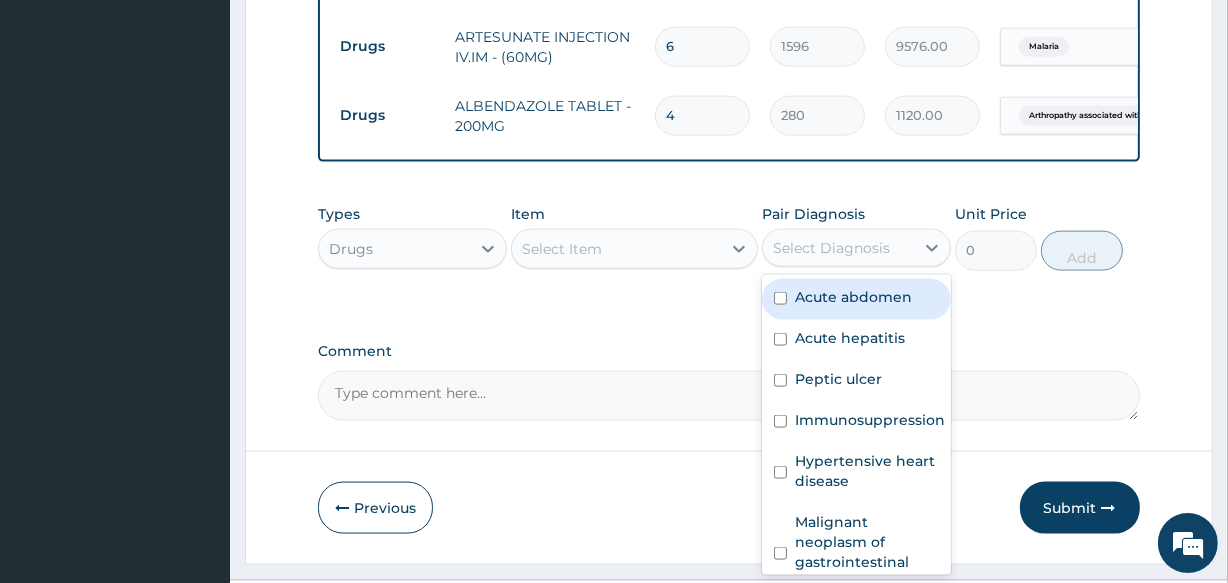 click on "Select Diagnosis" at bounding box center [831, 248] 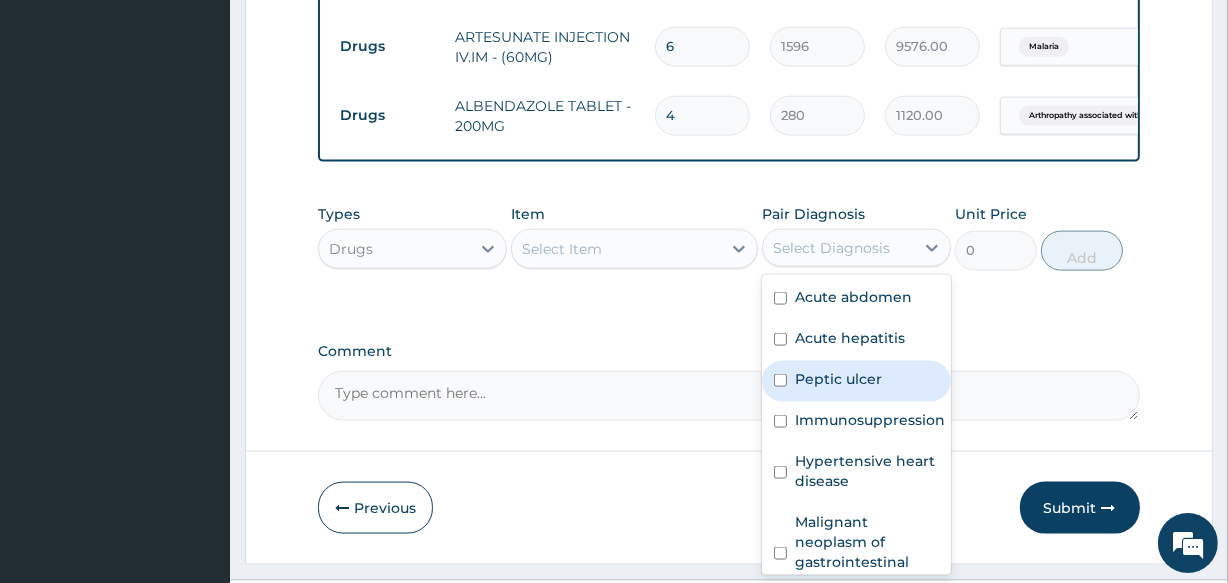 click on "Peptic ulcer" at bounding box center [838, 379] 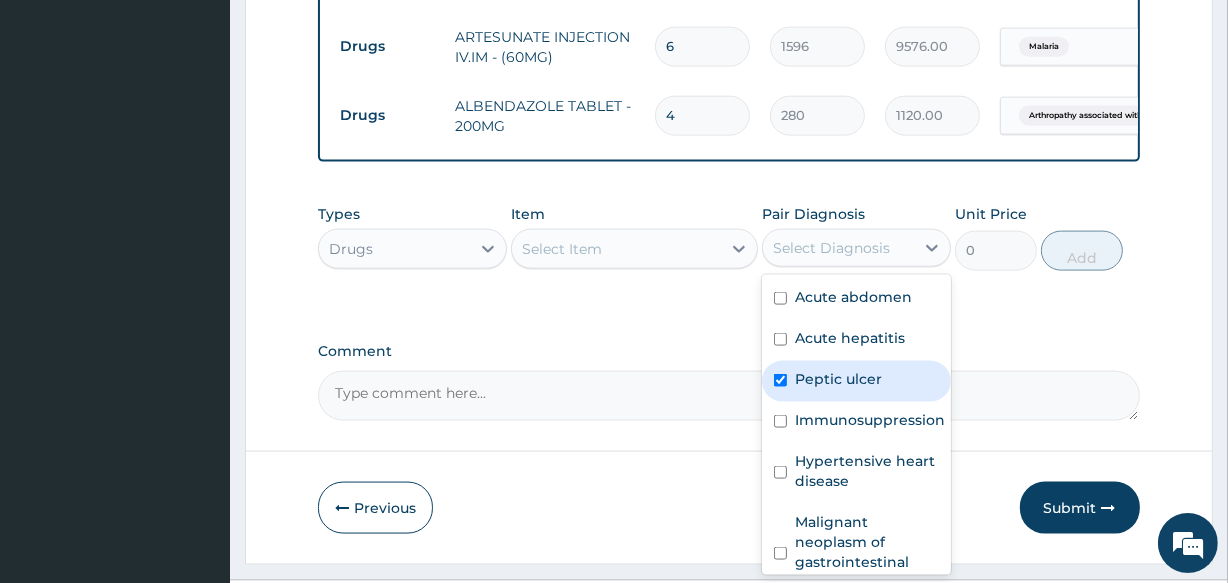 checkbox on "true" 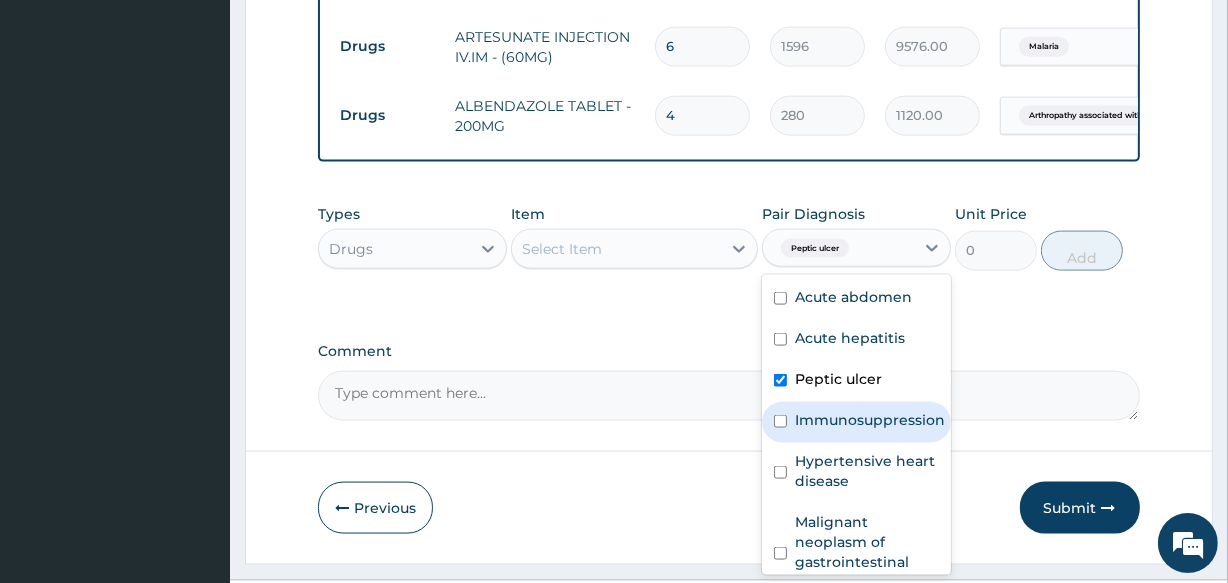 click on "Immunosuppression" at bounding box center [856, 422] 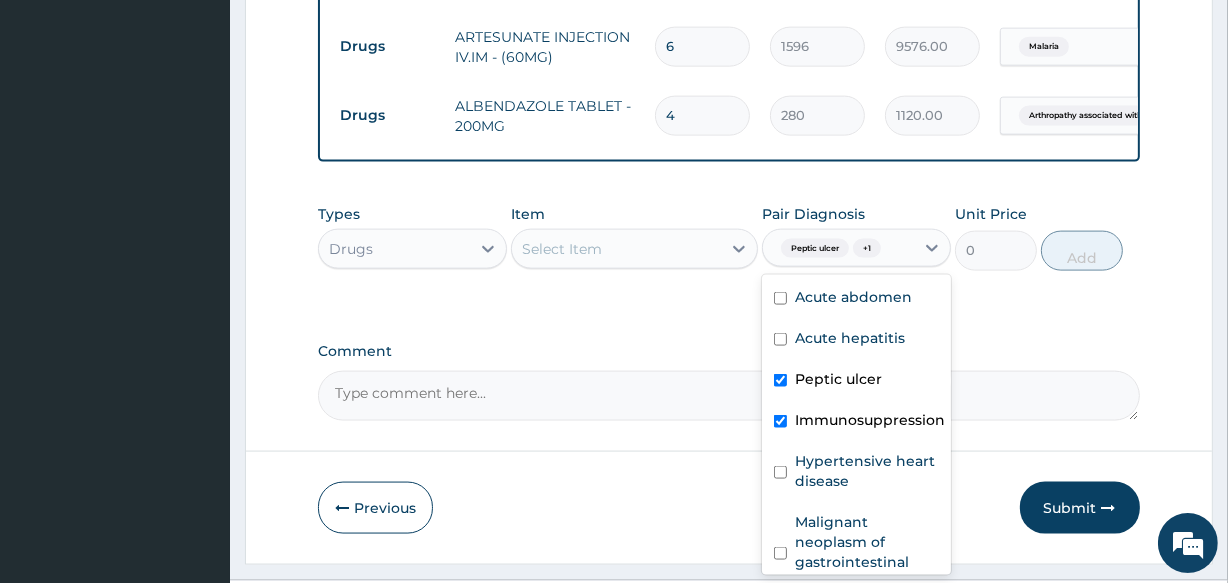 click on "Immunosuppression" at bounding box center [870, 420] 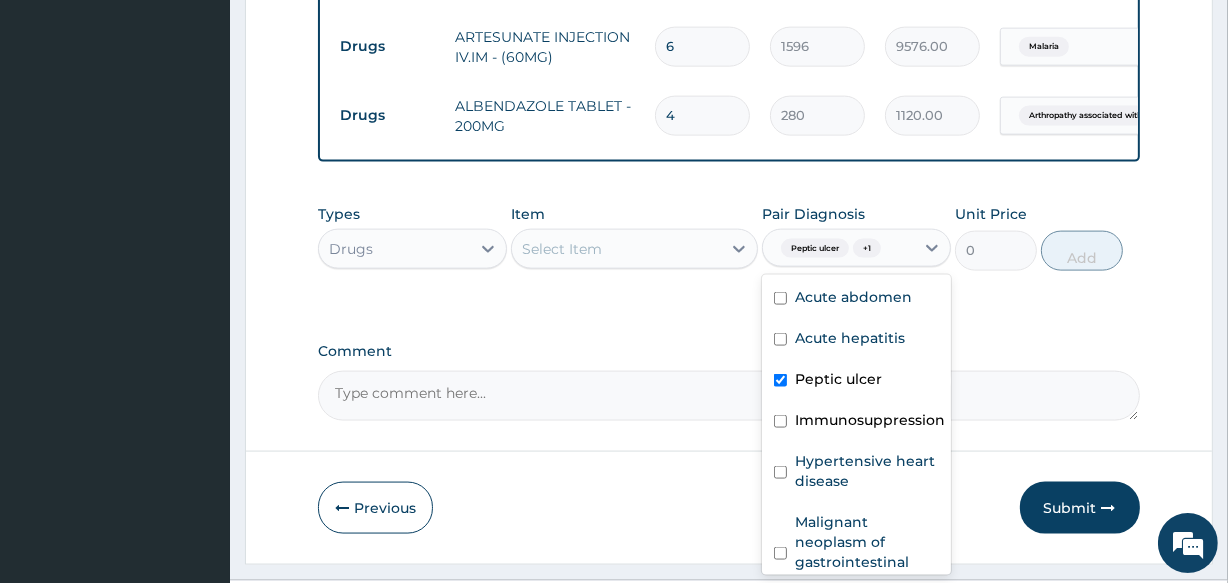 checkbox on "false" 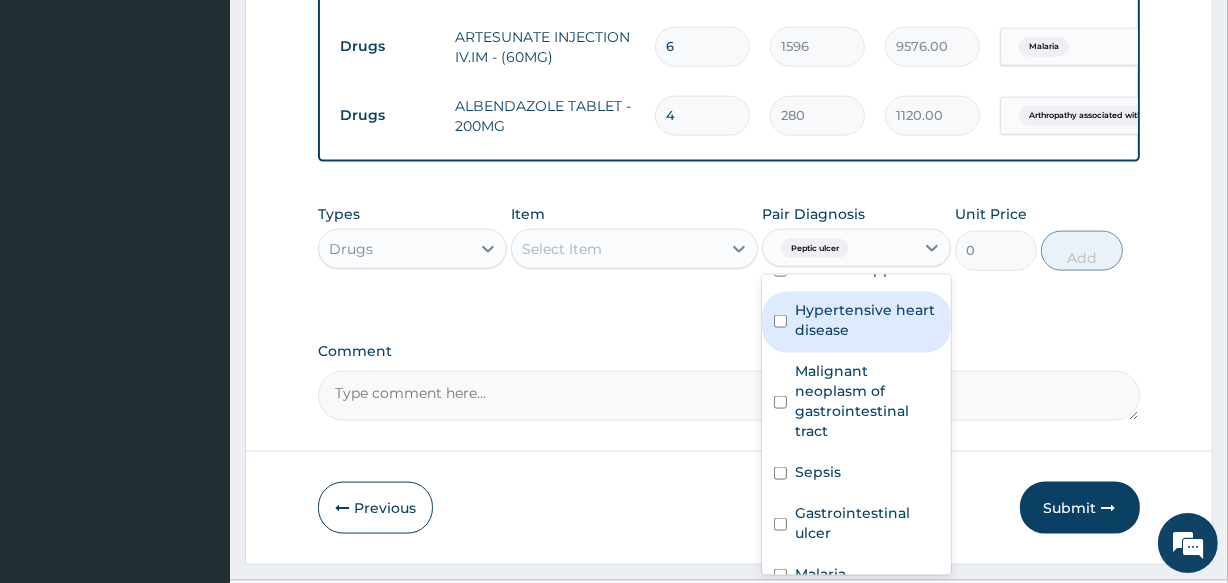 scroll, scrollTop: 272, scrollLeft: 0, axis: vertical 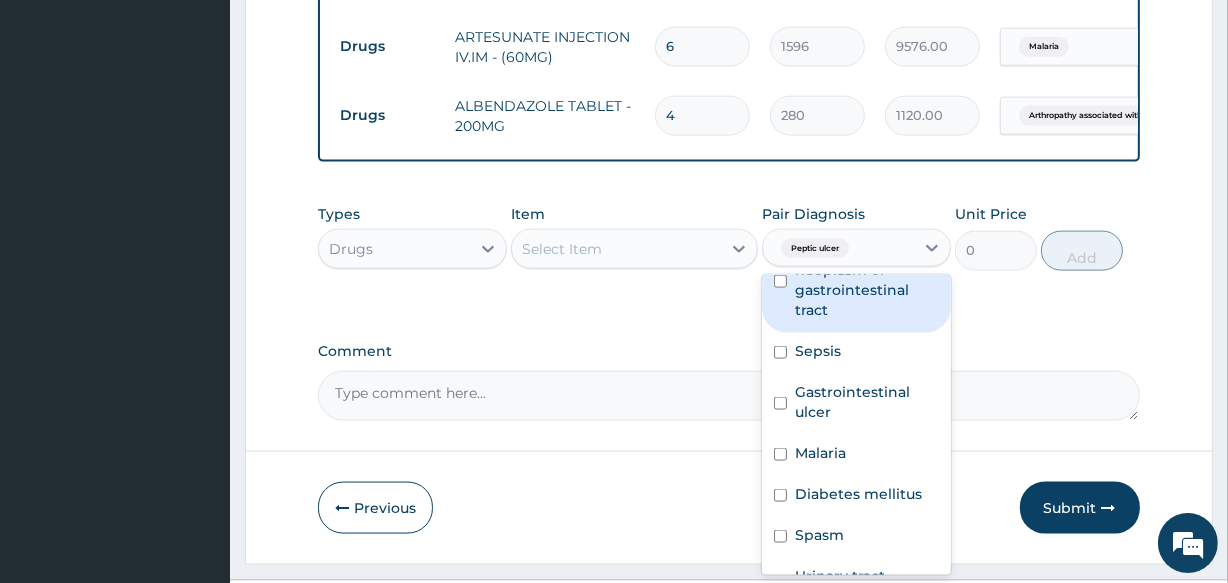 click on "Malignant neoplasm of gastrointestinal tract" at bounding box center (867, 280) 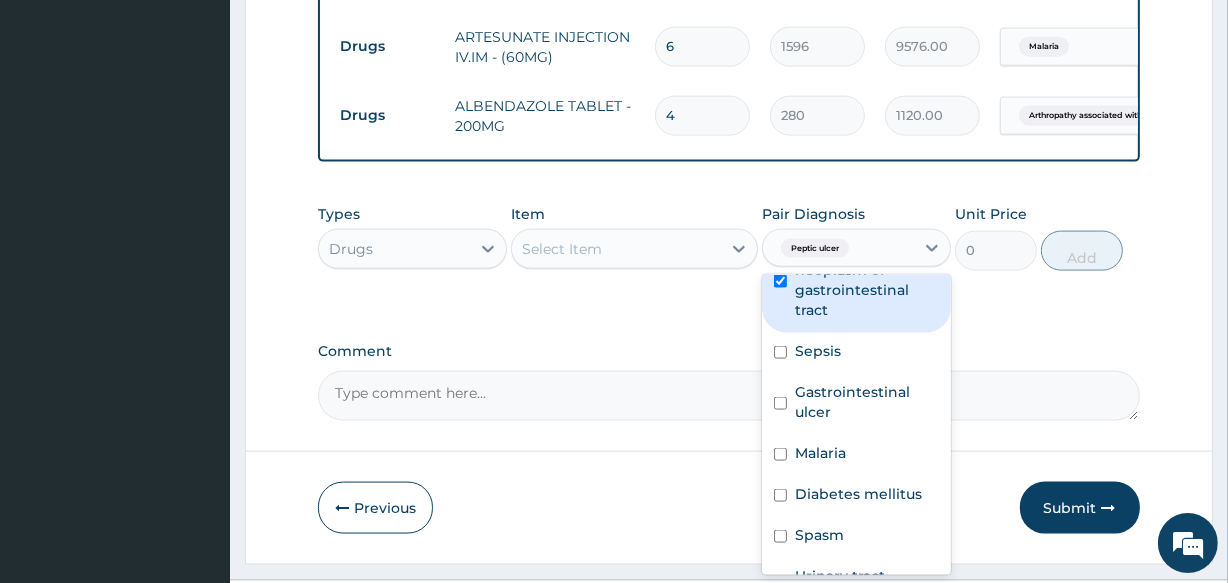 checkbox on "true" 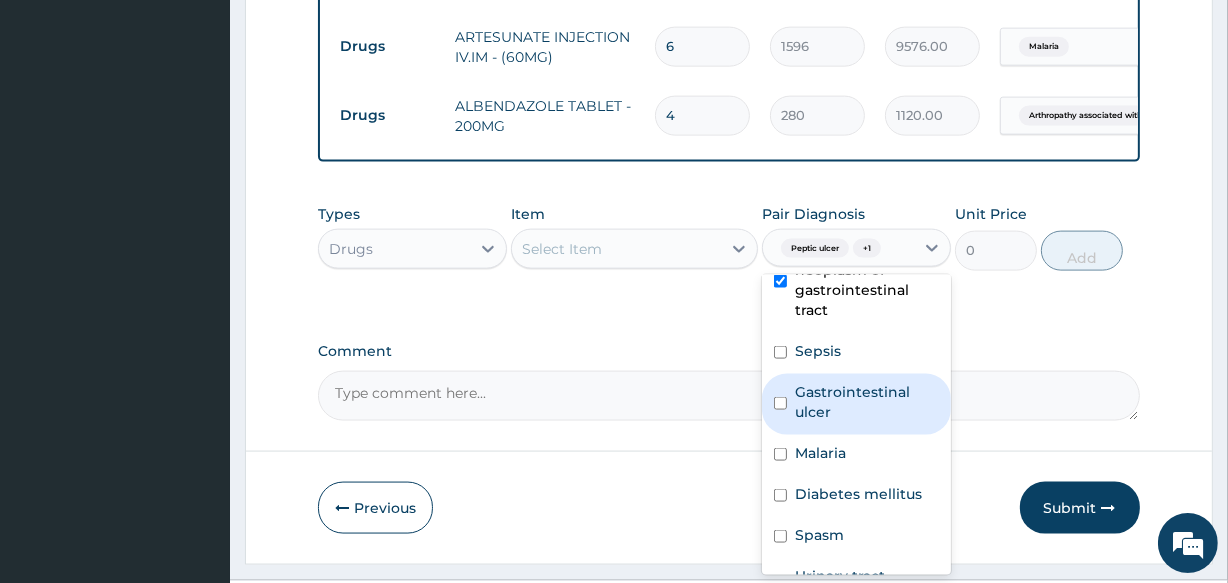 click on "Gastrointestinal ulcer" at bounding box center [867, 402] 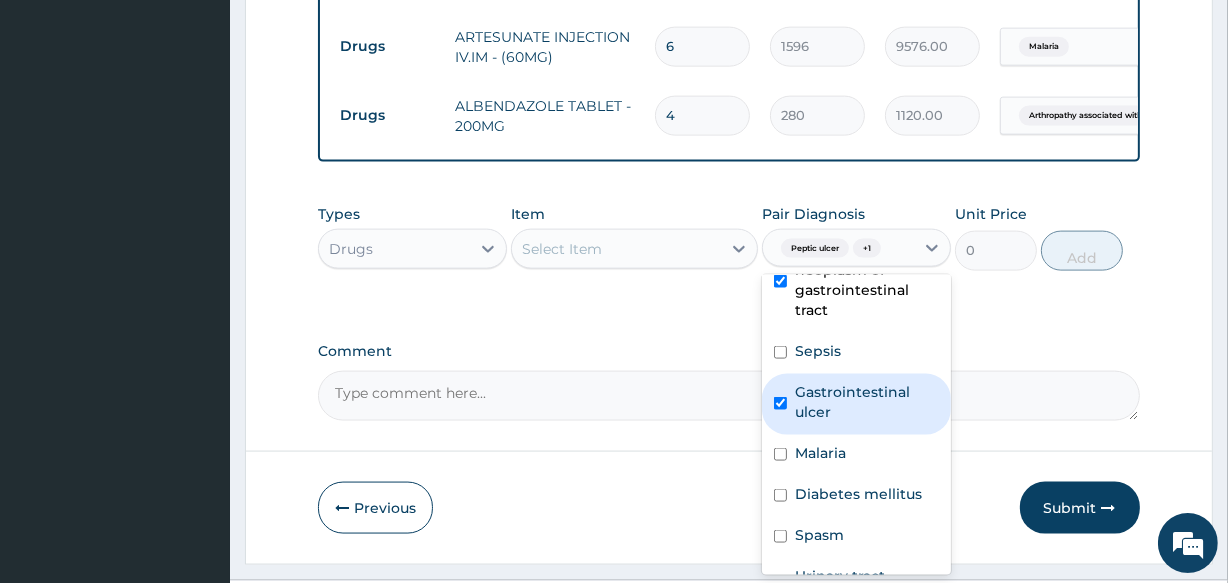 checkbox on "true" 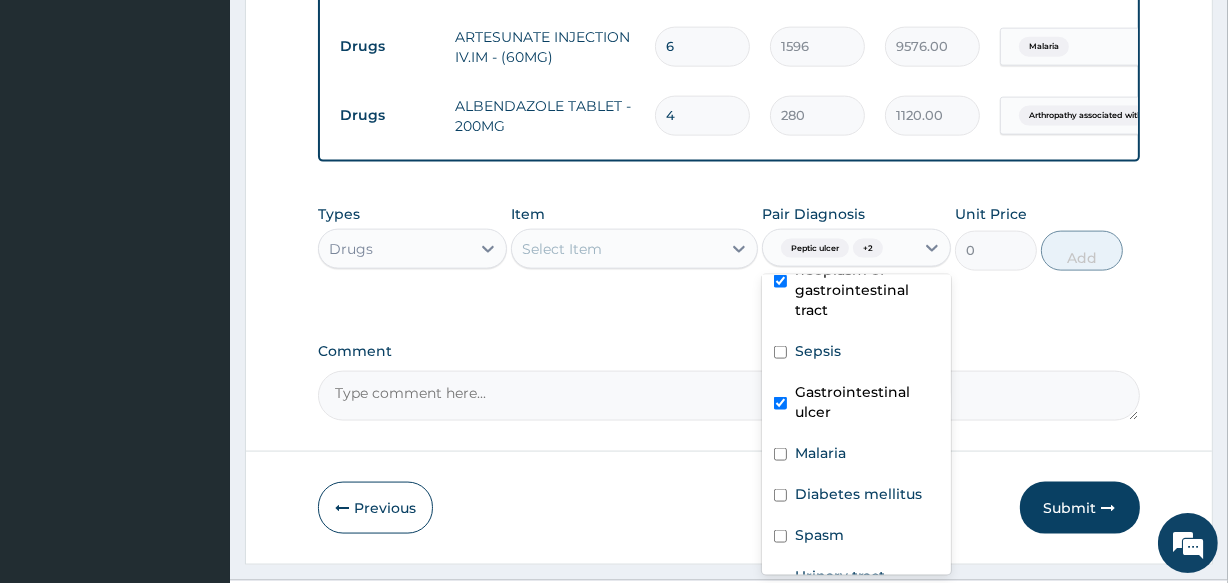 scroll, scrollTop: 414, scrollLeft: 0, axis: vertical 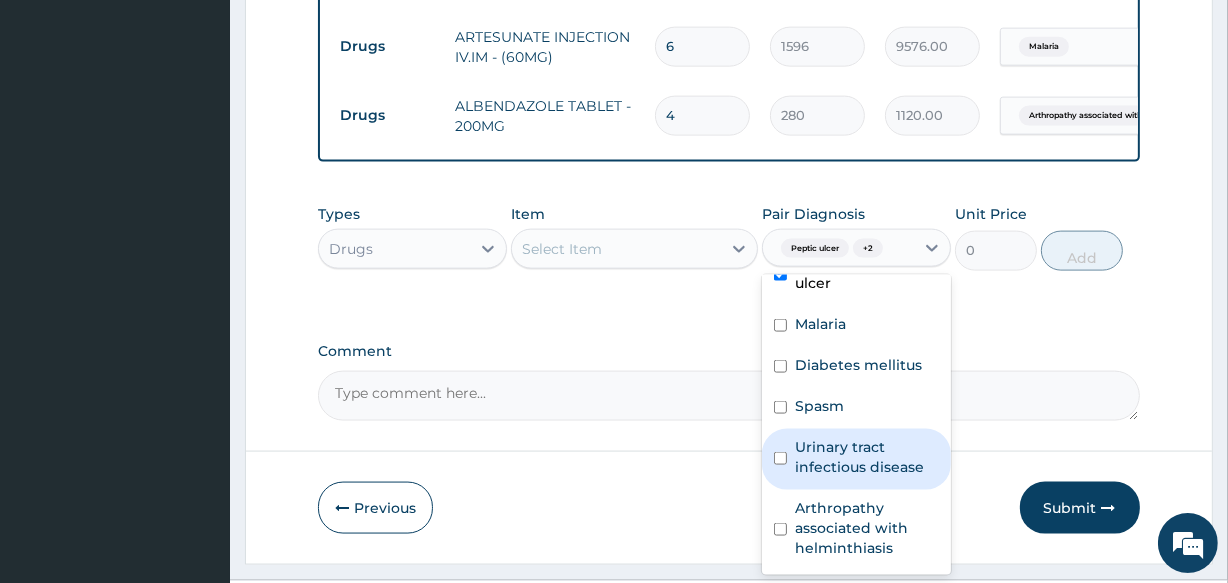 click on "PA Code / Prescription Code PA/BC0AE1 PA/2A0B76 Encounter Date 31-07-2025 Important Notice Please enter PA codes before entering items that are not attached to a PA code   All diagnoses entered must be linked to a claim item. Diagnosis & Claim Items that are visible but inactive cannot be edited because they were imported from an already approved PA code. Diagnosis Acute abdomen confirmed Acute hepatitis confirmed Peptic ulcer confirmed Immunosuppression confirmed Hypertensive heart disease query Malignant neoplasm of gastrointestinal tract confirmed Sepsis confirmed Gastrointestinal ulcer confirmed Malaria confirmed Diabetes mellitus query Spasm confirmed Urinary tract infectious disease Query Arthropathy associated with helminthiasis Confirmed NB: All diagnosis must be linked to a claim item Claim Items Type Name Quantity Unit Price Total Price Pair Diagnosis Actions Imaging ultrasound abdomen and pelvis (whole abdomen) 1 10625 10625.00 Acute abdomen Delete Laboratory 1 3125 3125.00 Acute hepatitis Delete 1" at bounding box center [728, -922] 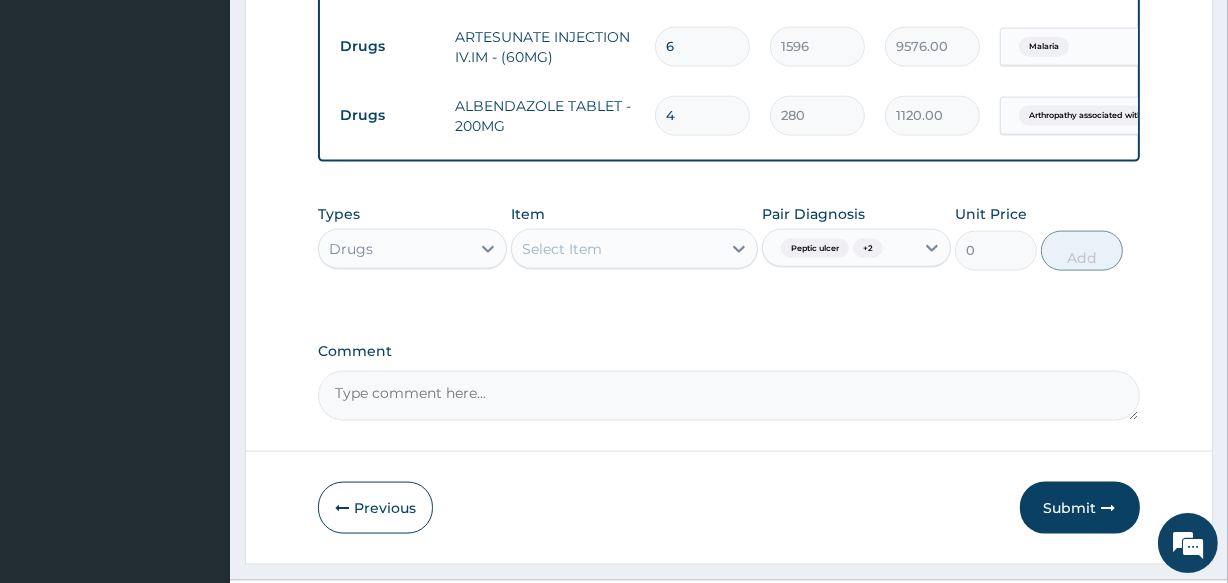 click on "Select Item" at bounding box center (616, 249) 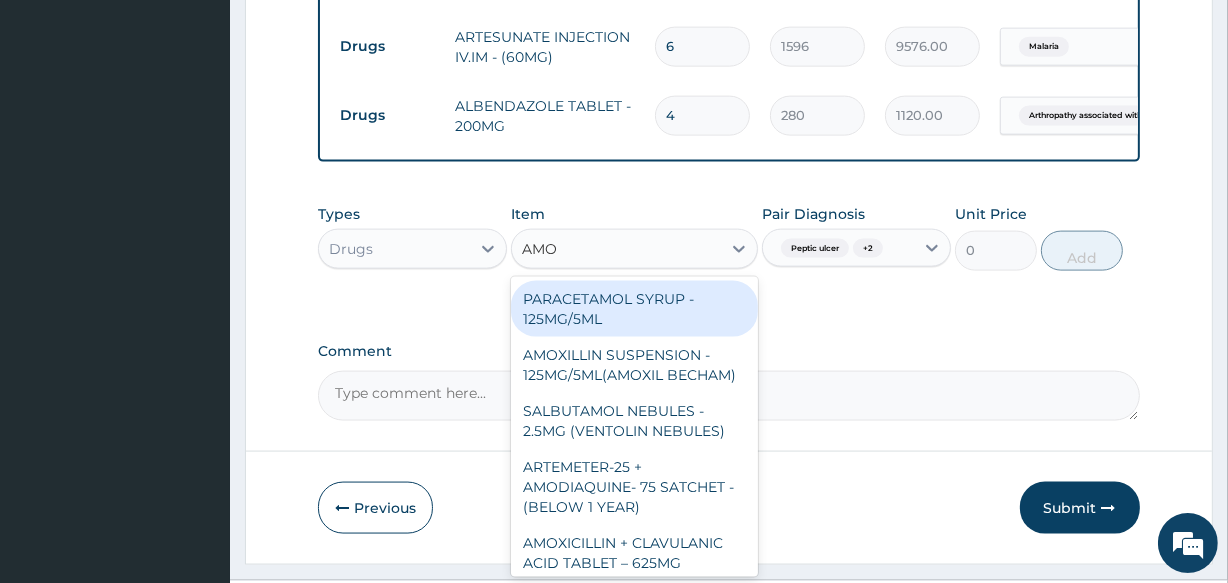 type on "AMOX" 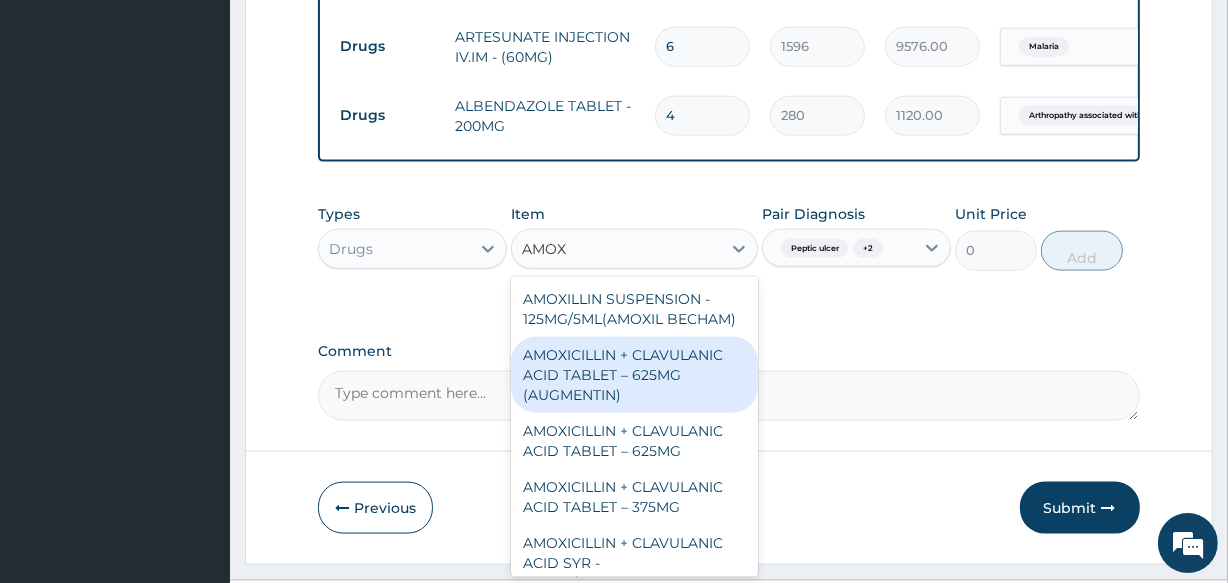 click on "AMOXICILLIN + CLAVULANIC ACID TABLET – 625MG (AUGMENTIN)" at bounding box center (634, 375) 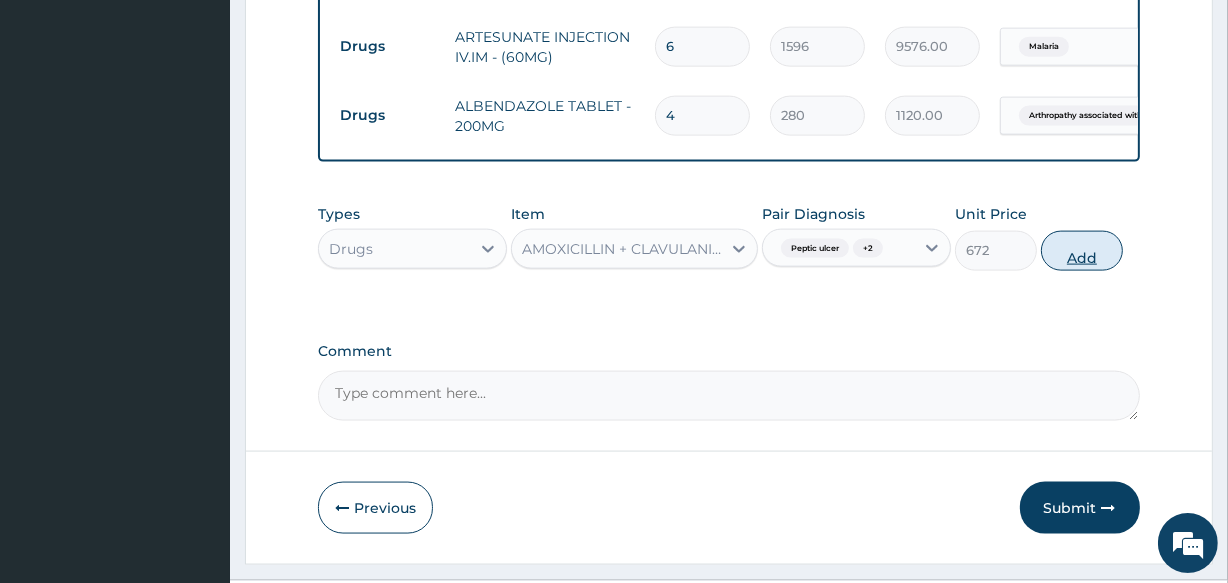 click on "Add" at bounding box center (1082, 251) 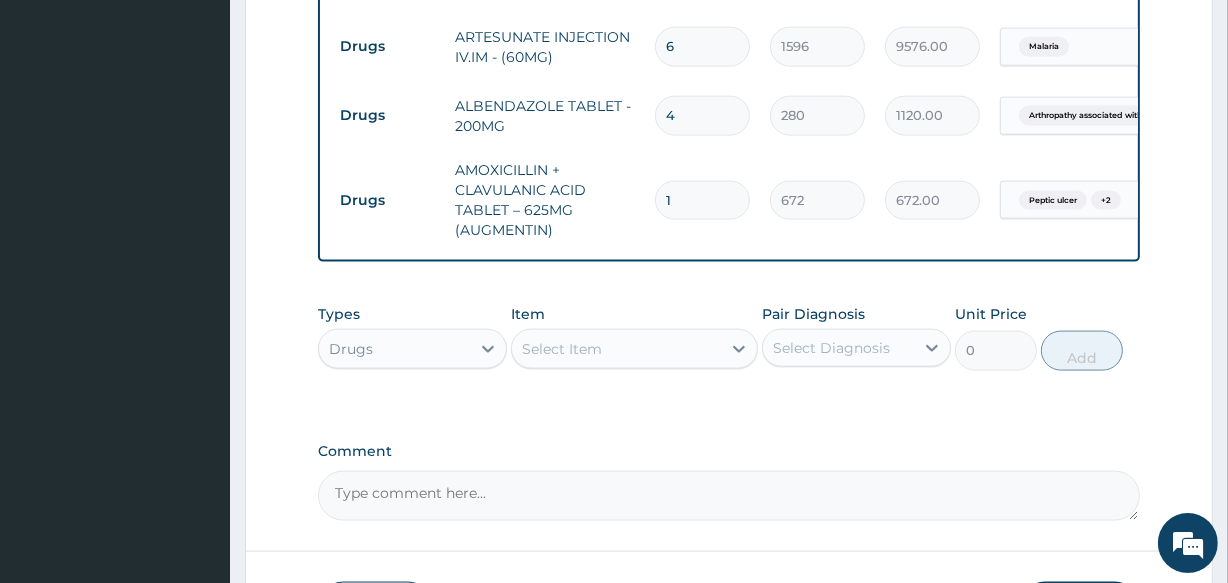 type on "14" 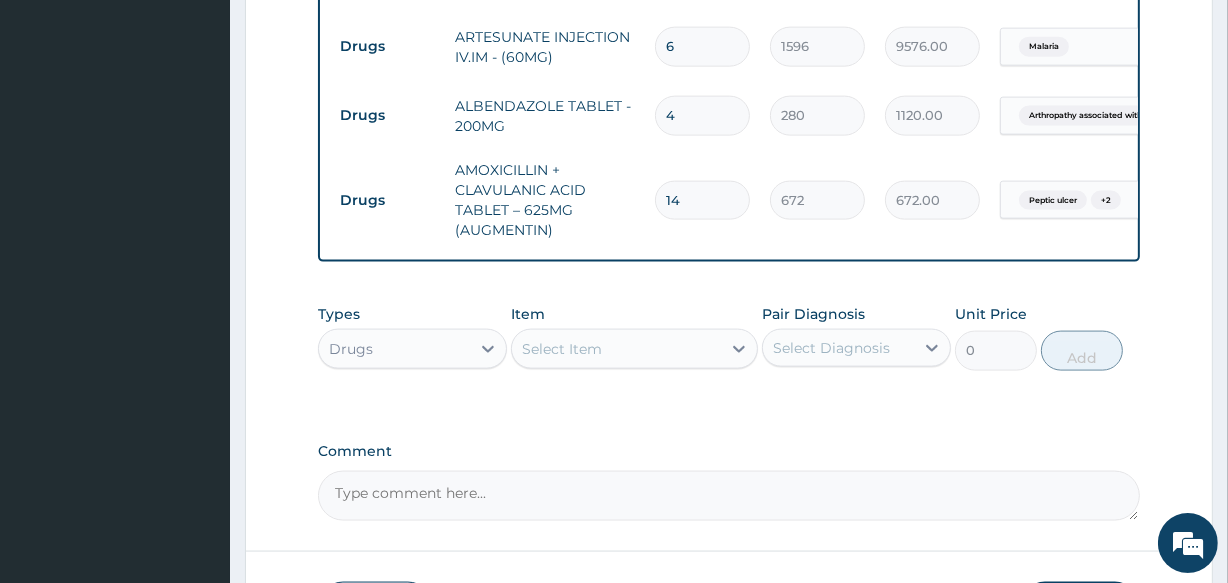 type on "9408.00" 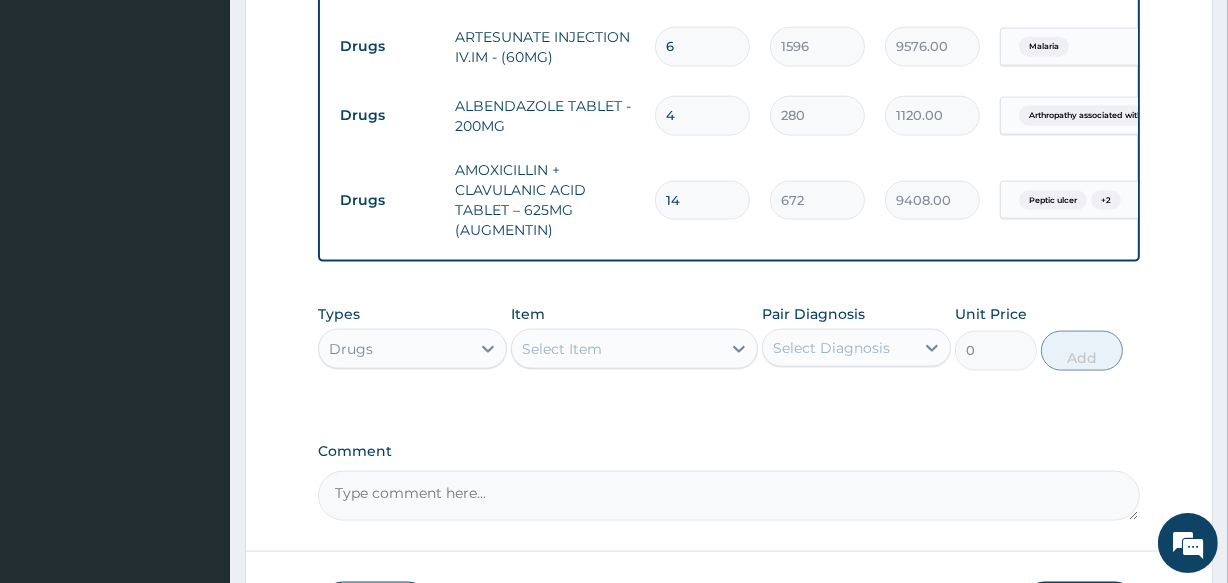 type on "14" 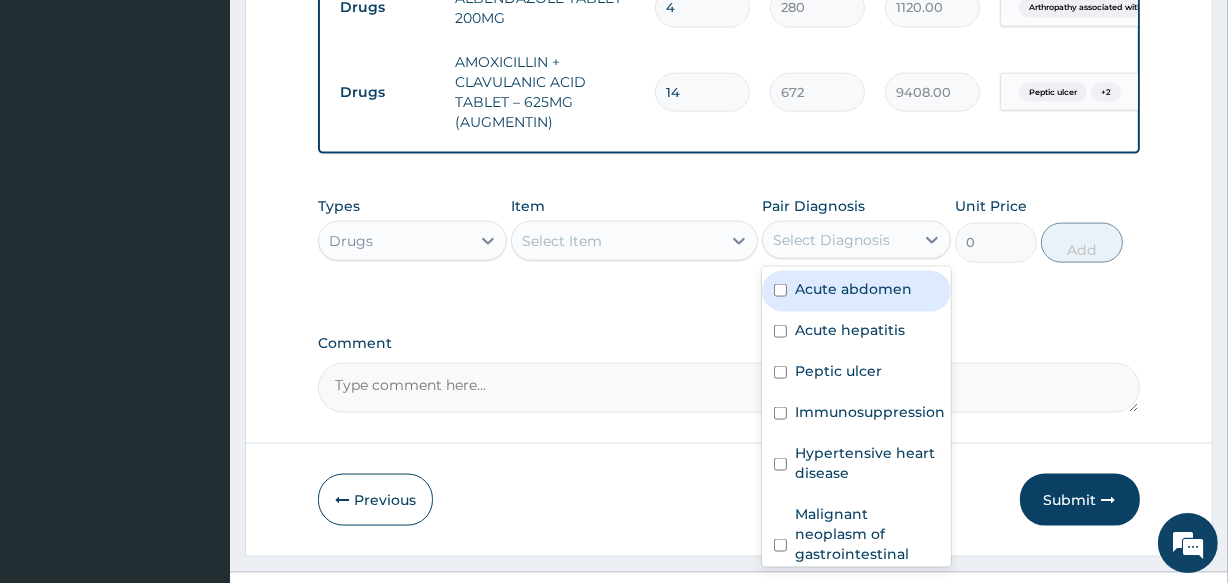scroll, scrollTop: 2580, scrollLeft: 0, axis: vertical 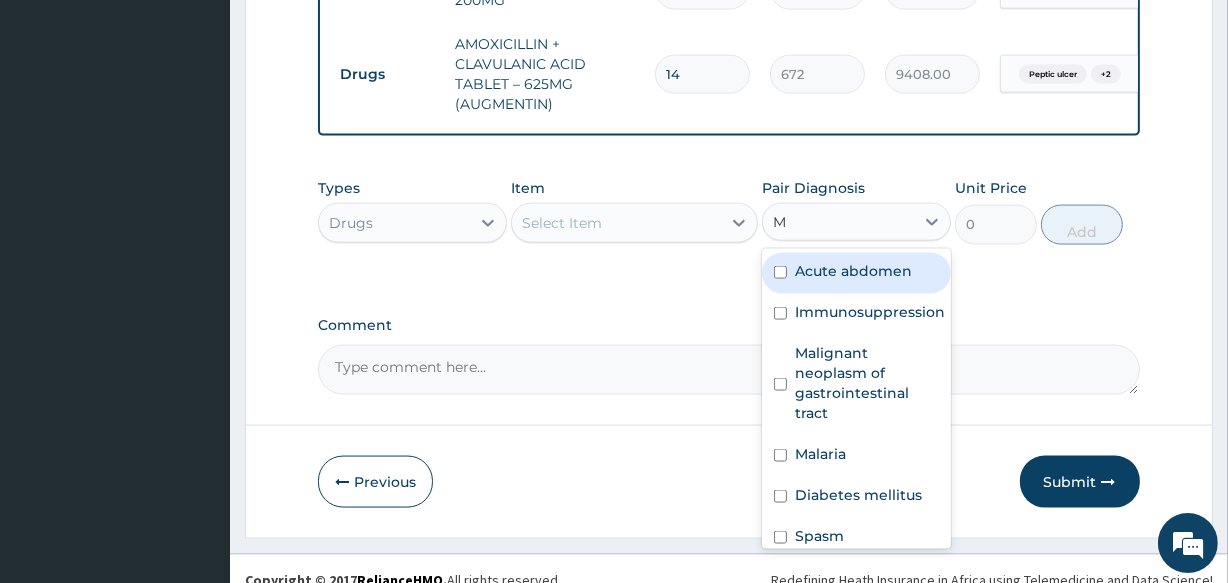 type on "MA" 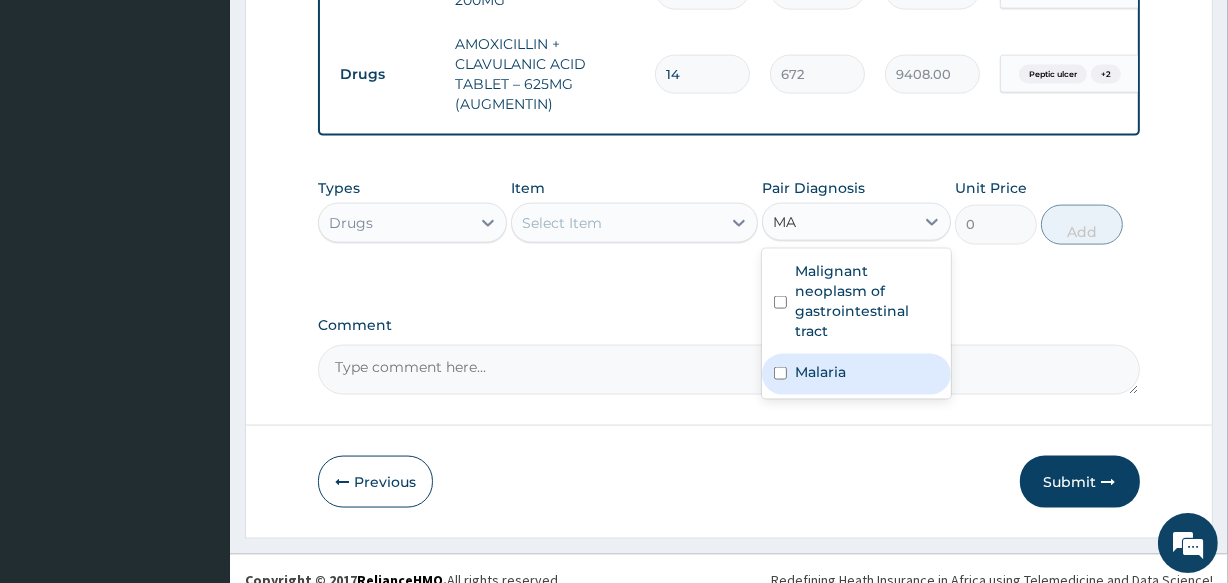 click on "Malaria" at bounding box center (856, 374) 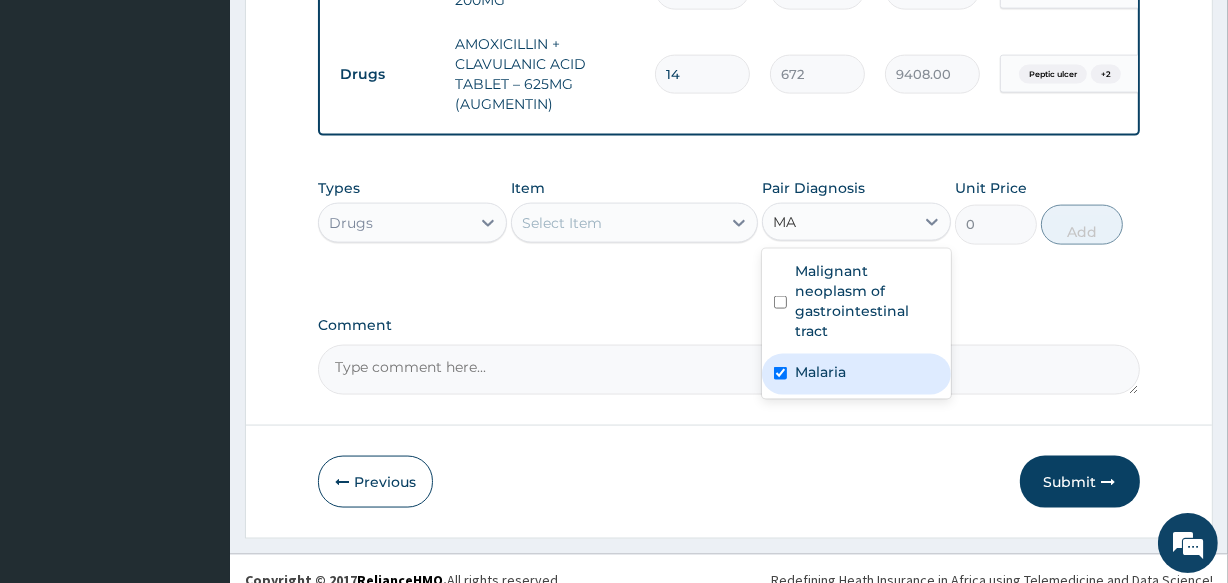type 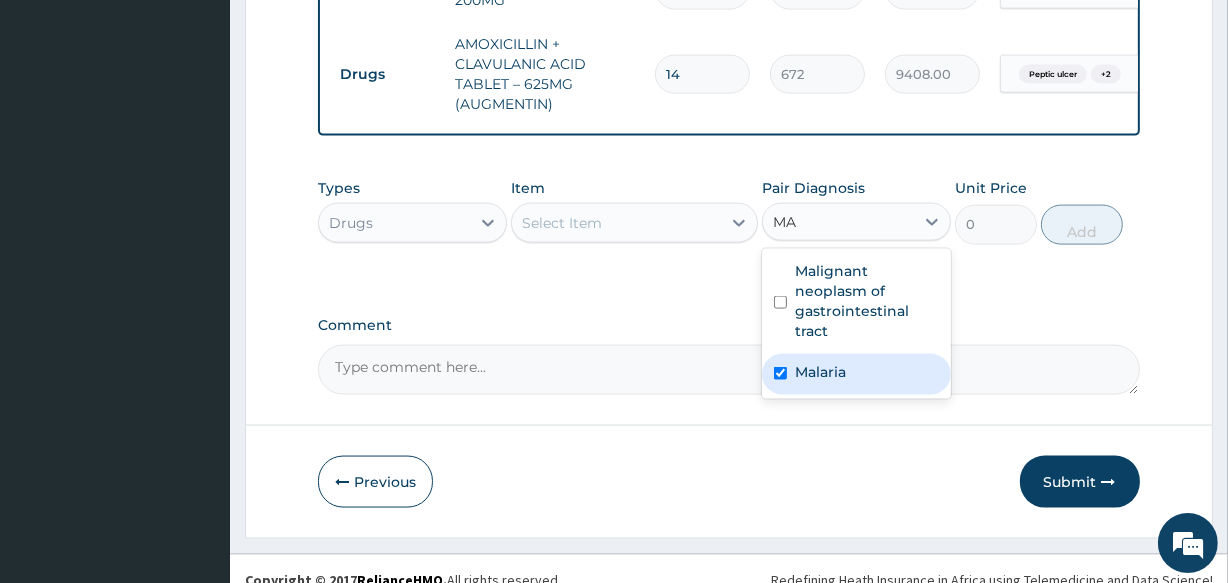 checkbox on "true" 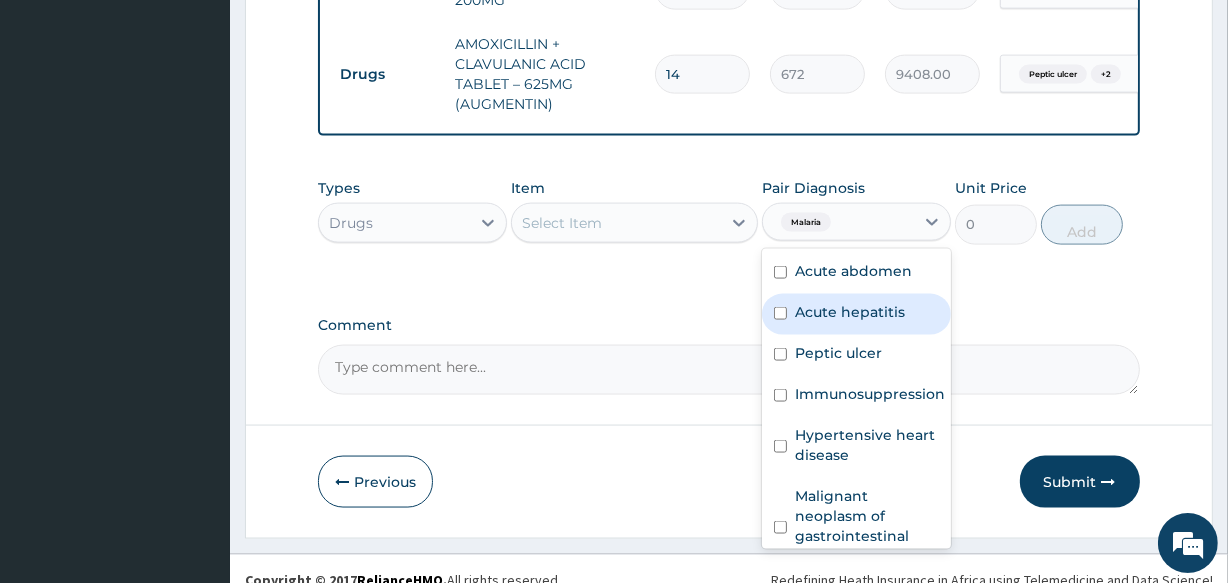 click on "Select Item" at bounding box center [616, 223] 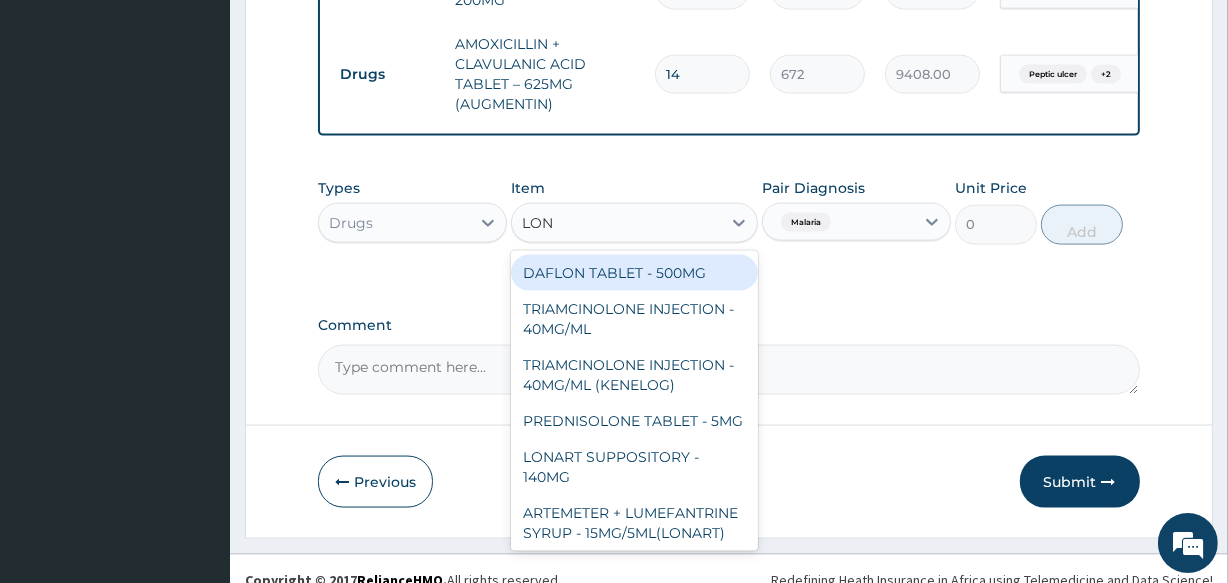 type on "LONA" 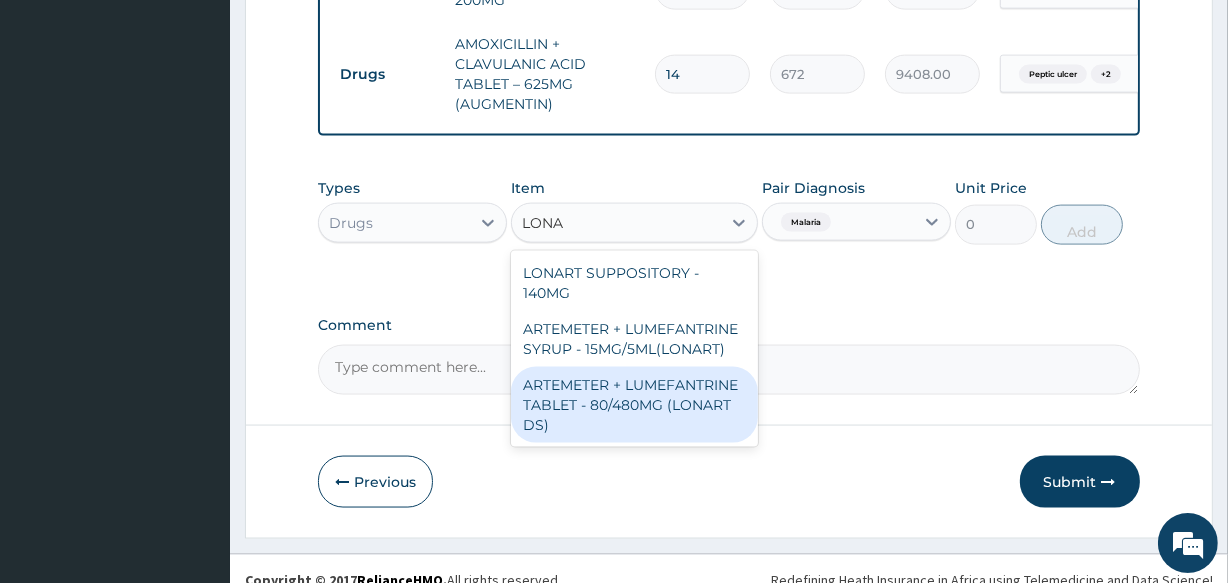 click on "ARTEMETER + LUMEFANTRINE TABLET -  80/480MG (LONART DS)" at bounding box center [634, 405] 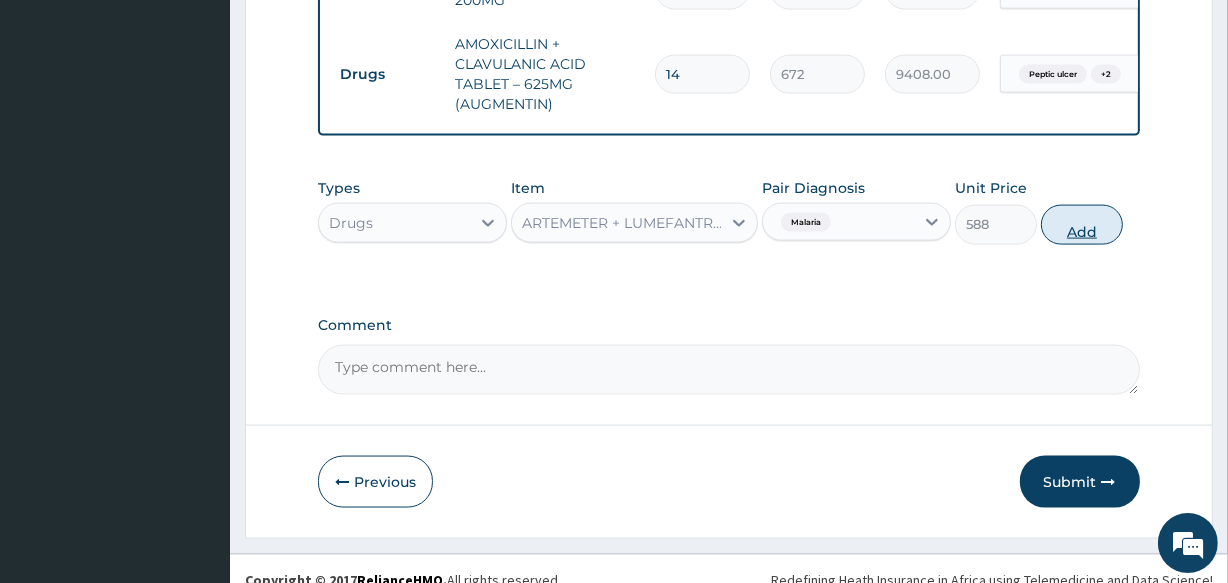 click on "Add" at bounding box center [1082, 225] 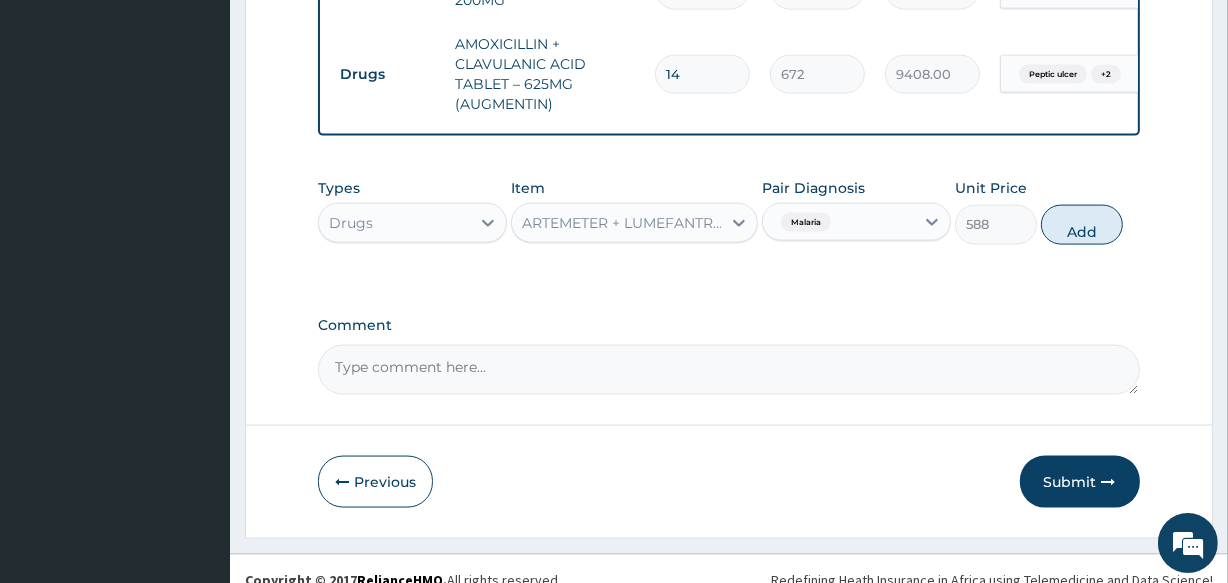 type on "0" 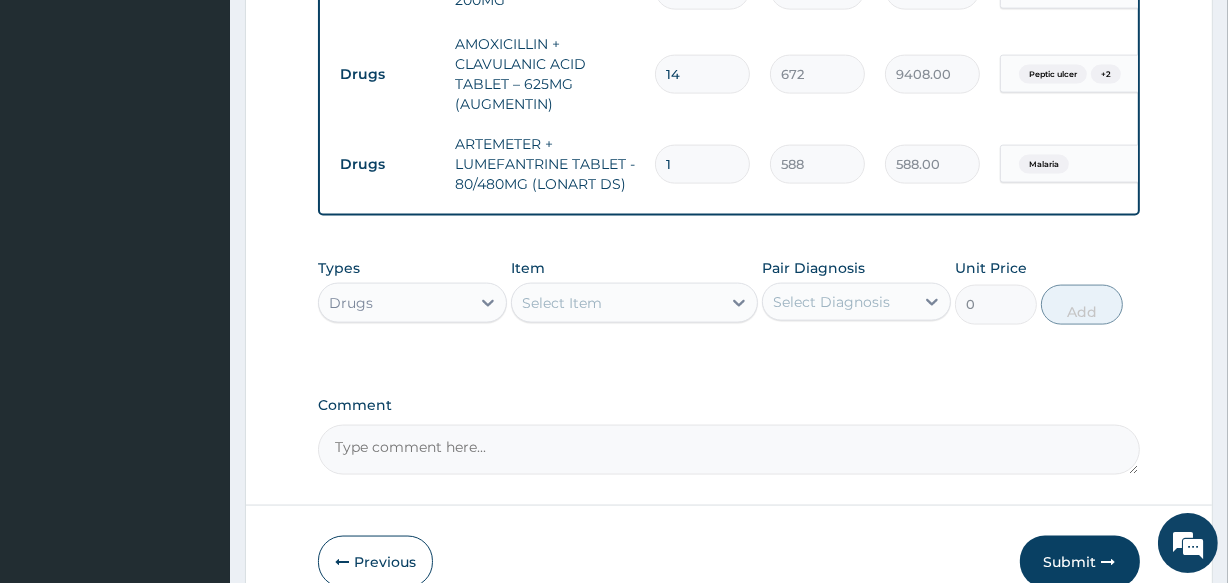 type 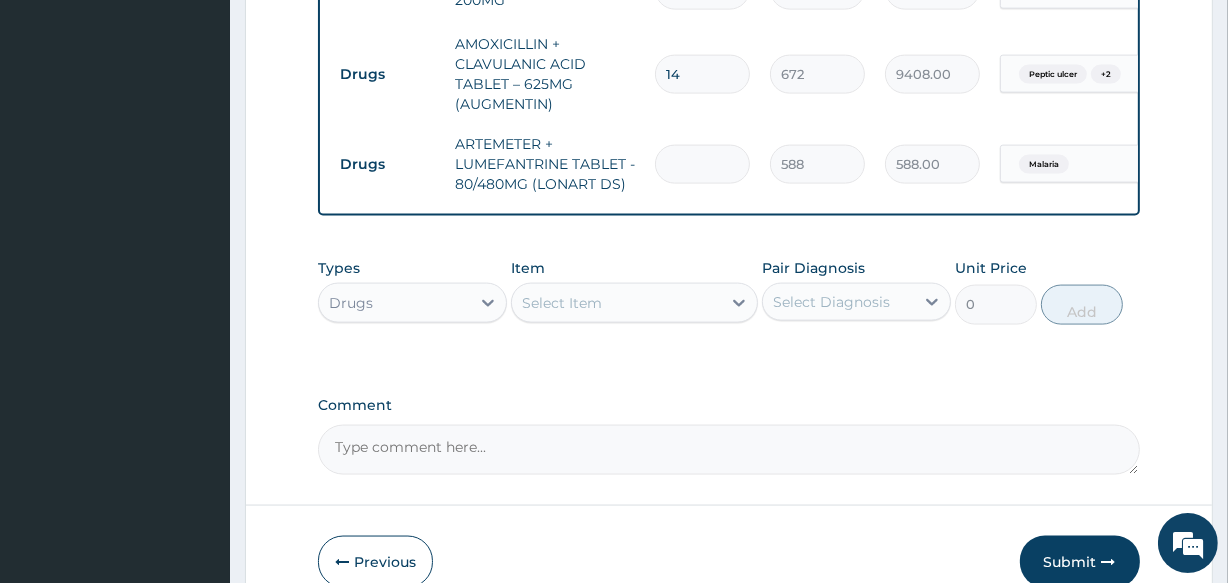 type on "0.00" 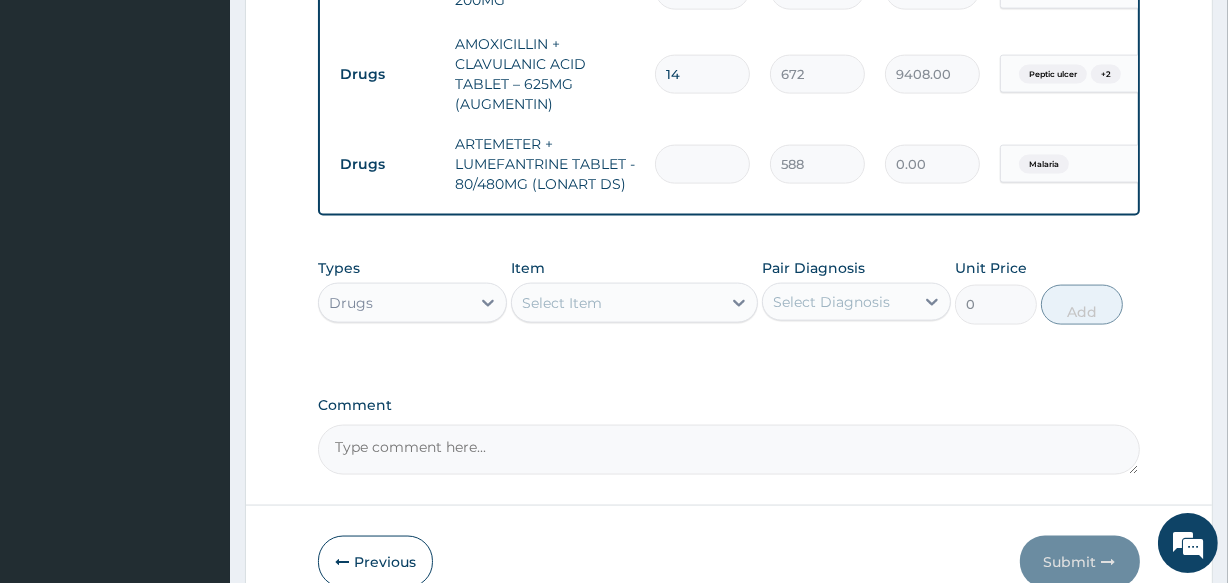 type on "6" 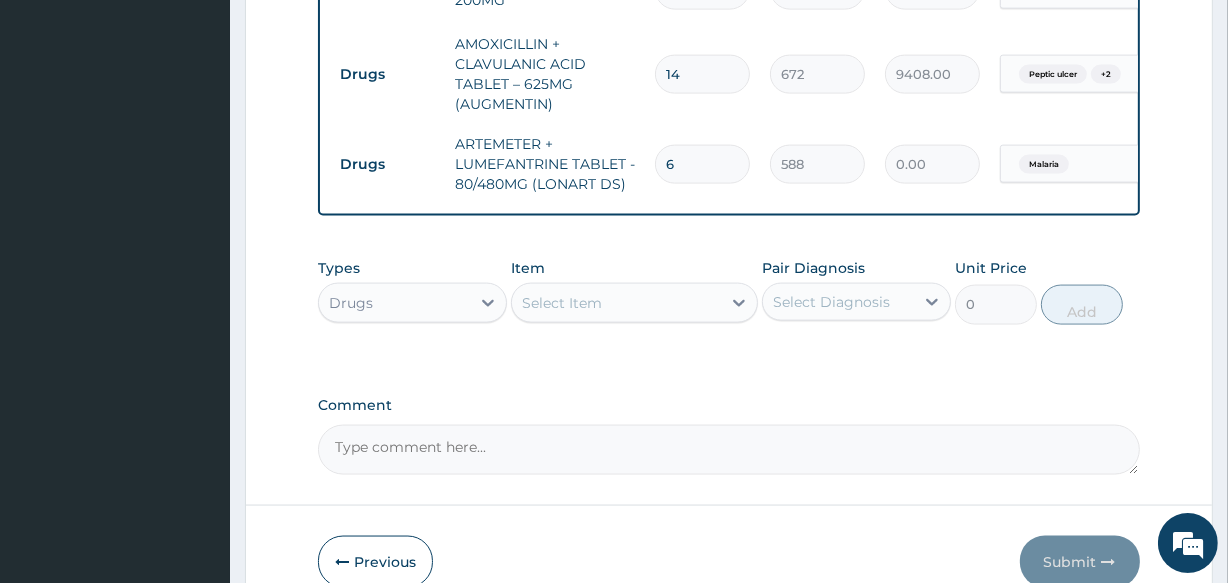 type on "3528.00" 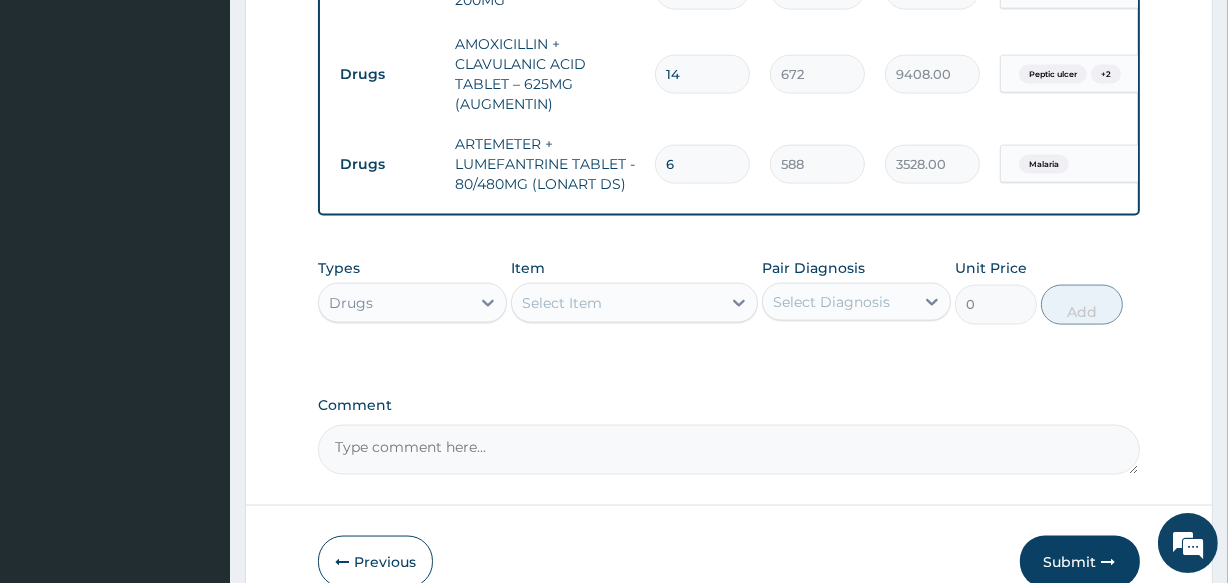 type on "6" 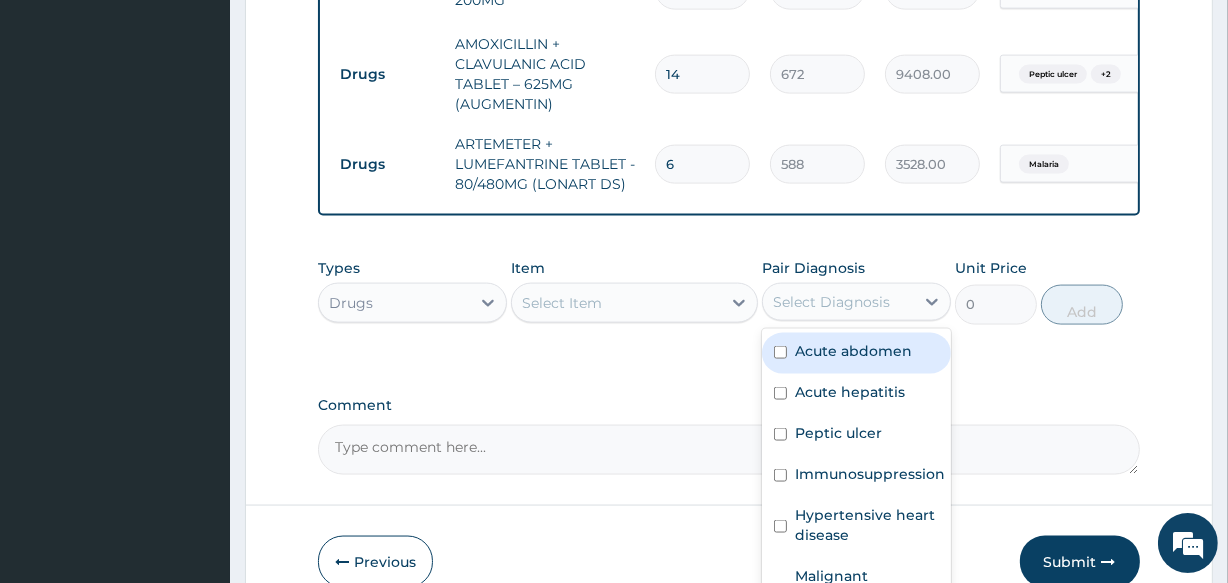 click on "Select Diagnosis" at bounding box center (831, 302) 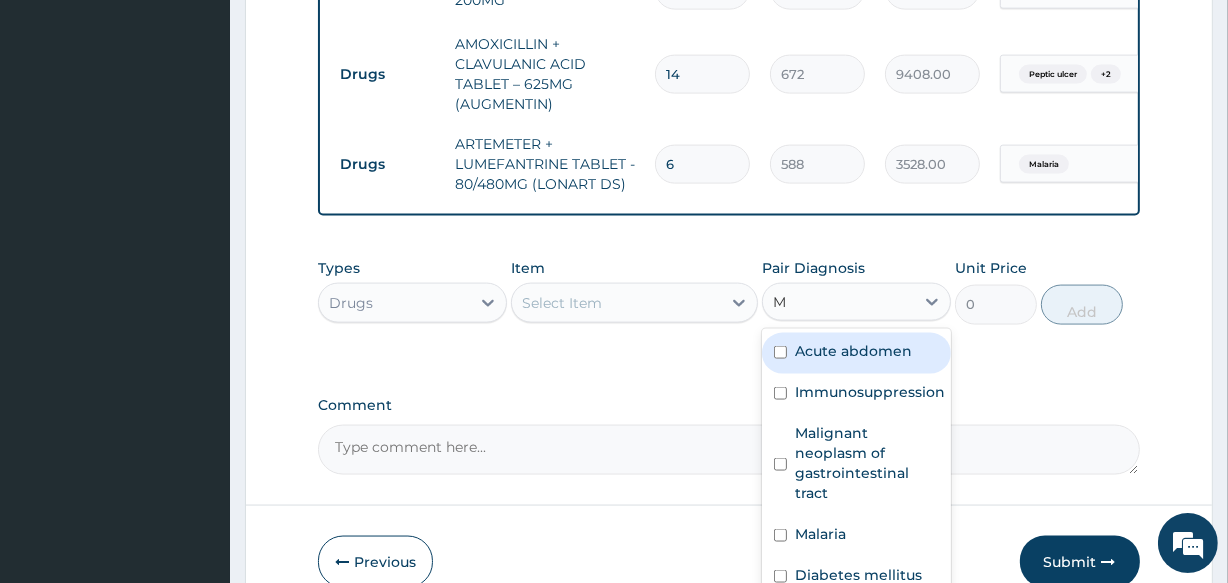 type on "MA" 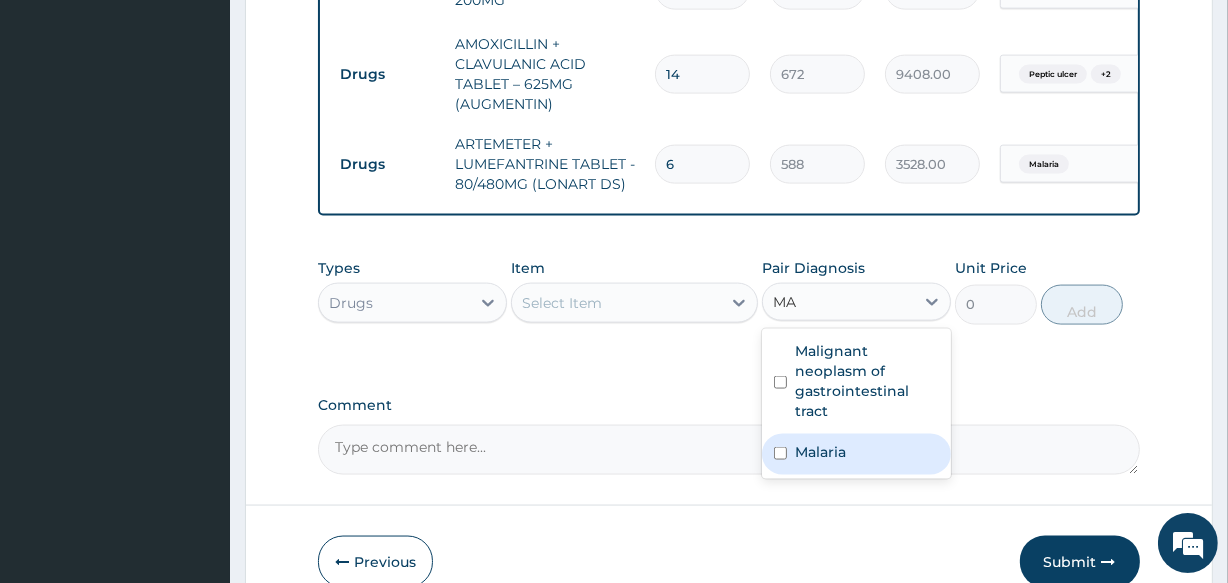 click on "Malaria" at bounding box center [856, 454] 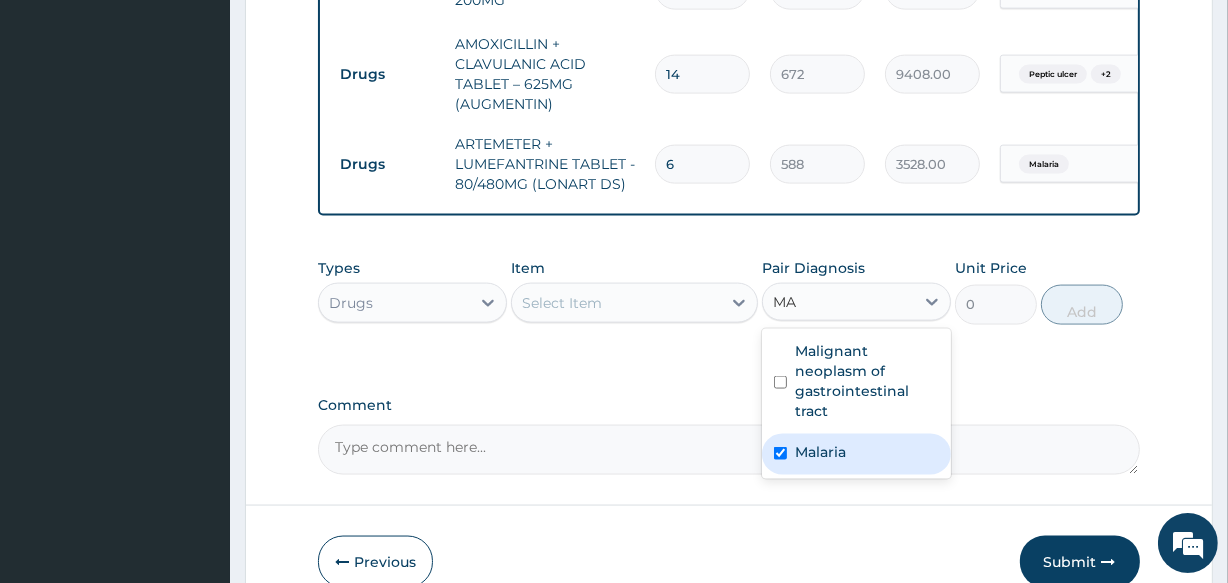 type 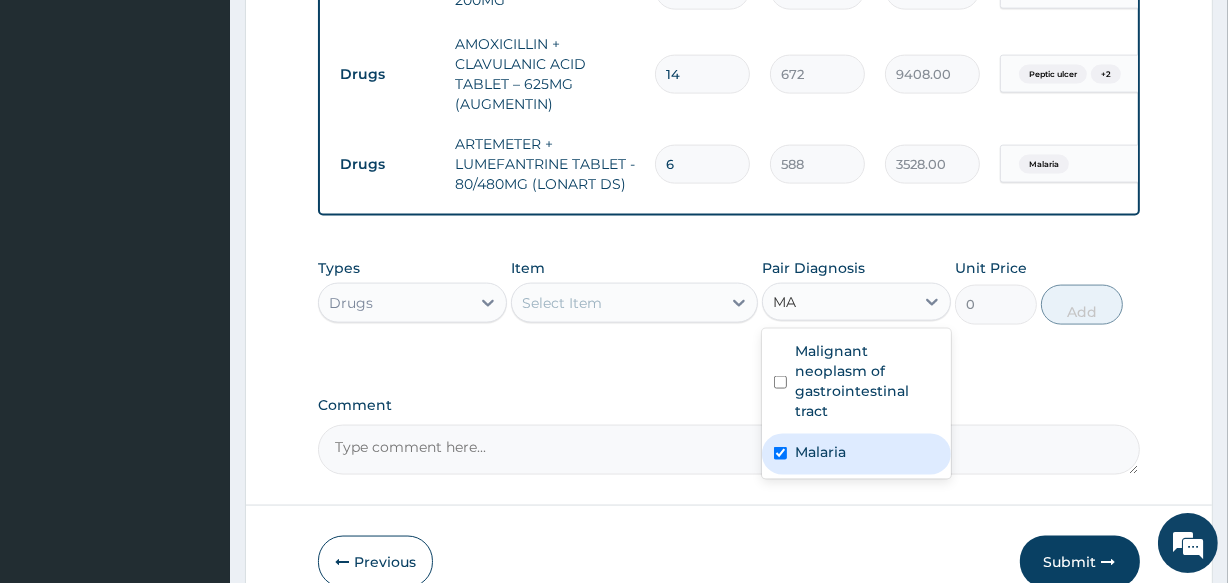 checkbox on "true" 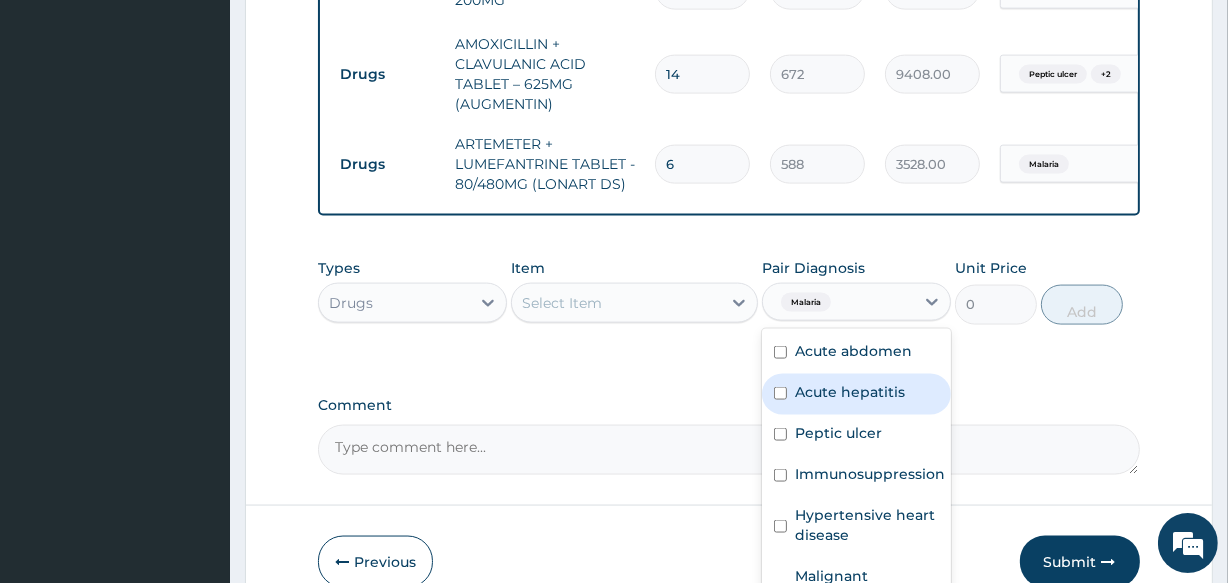 click on "PA Code / Prescription Code PA/BC0AE1 PA/2A0B76 Encounter Date 31-07-2025 Important Notice Please enter PA codes before entering items that are not attached to a PA code   All diagnoses entered must be linked to a claim item. Diagnosis & Claim Items that are visible but inactive cannot be edited because they were imported from an already approved PA code. Diagnosis Acute abdomen confirmed Acute hepatitis confirmed Peptic ulcer confirmed Immunosuppression confirmed Hypertensive heart disease query Malignant neoplasm of gastrointestinal tract confirmed Sepsis confirmed Gastrointestinal ulcer confirmed Malaria confirmed Diabetes mellitus query Spasm confirmed Urinary tract infectious disease Query Arthropathy associated with helminthiasis Confirmed NB: All diagnosis must be linked to a claim item Claim Items Type Name Quantity Unit Price Total Price Pair Diagnosis Actions Imaging ultrasound abdomen and pelvis (whole abdomen) 1 10625 10625.00 Acute abdomen Delete Laboratory 1 3125 3125.00 Acute hepatitis Delete 1" at bounding box center (728, -958) 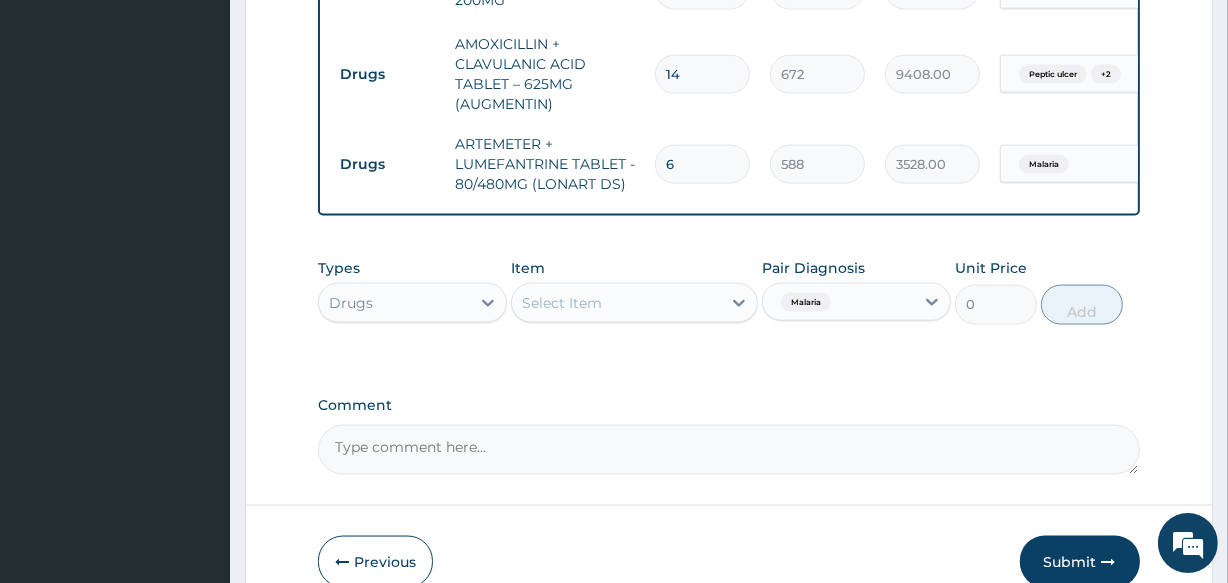 click on "Select Item" at bounding box center [616, 303] 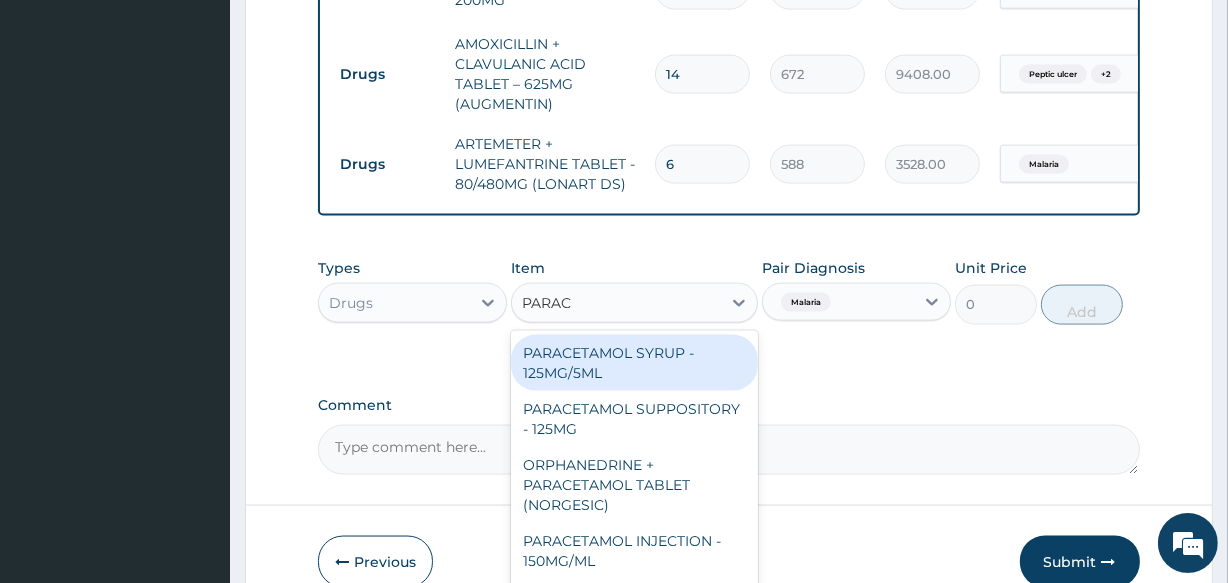 type on "PARACE" 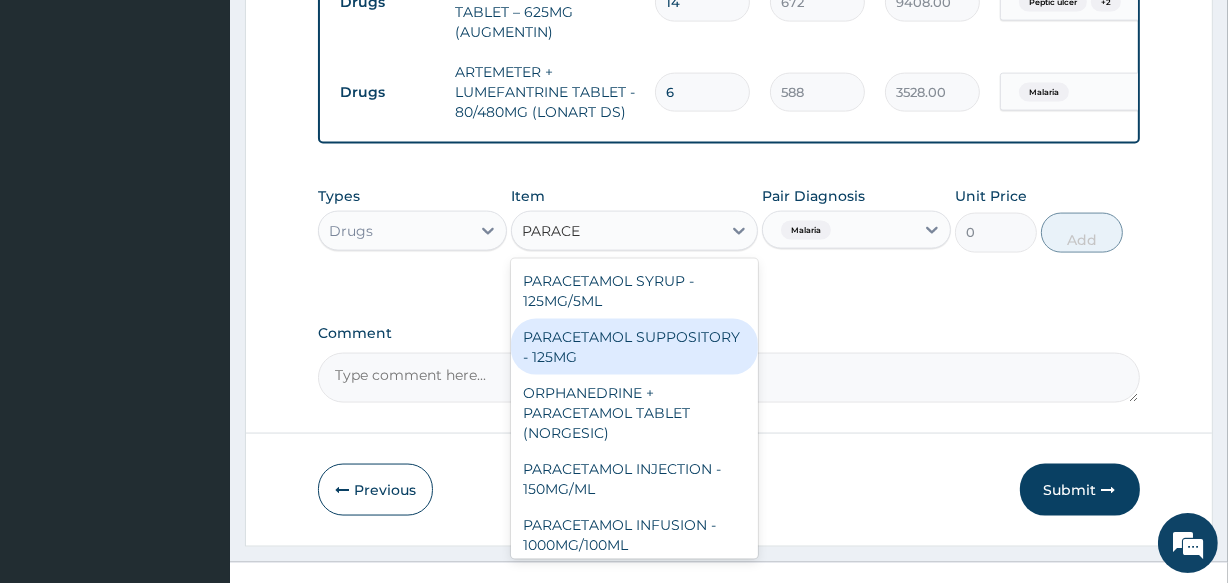 scroll, scrollTop: 2660, scrollLeft: 0, axis: vertical 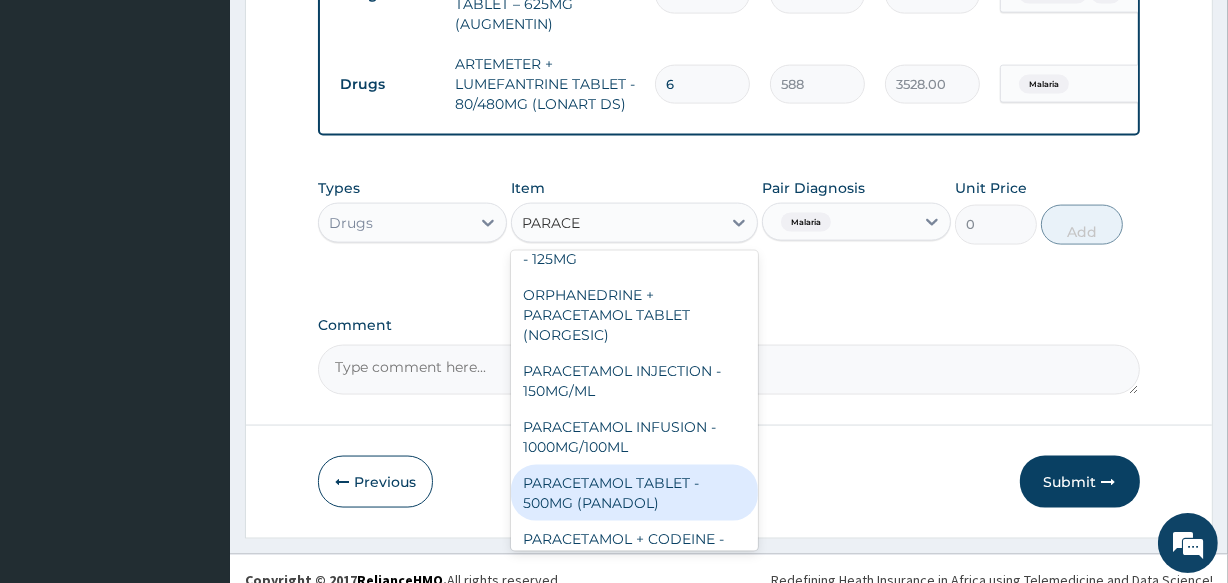click on "PARACETAMOL TABLET - 500MG (PANADOL)" at bounding box center [634, 493] 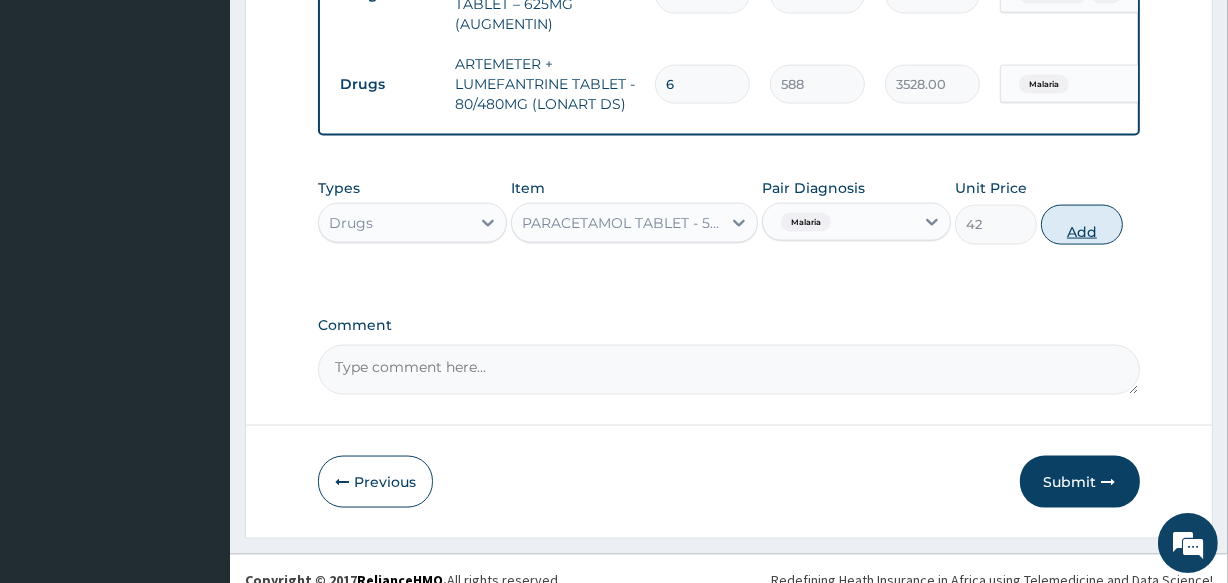 click on "Add" at bounding box center (1082, 225) 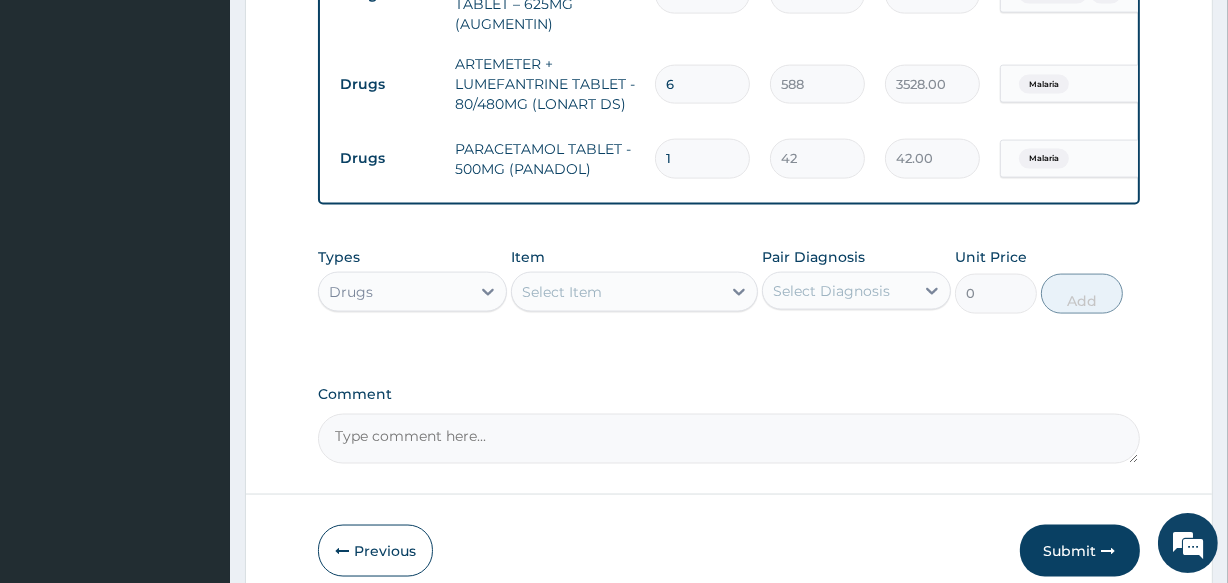 type on "18" 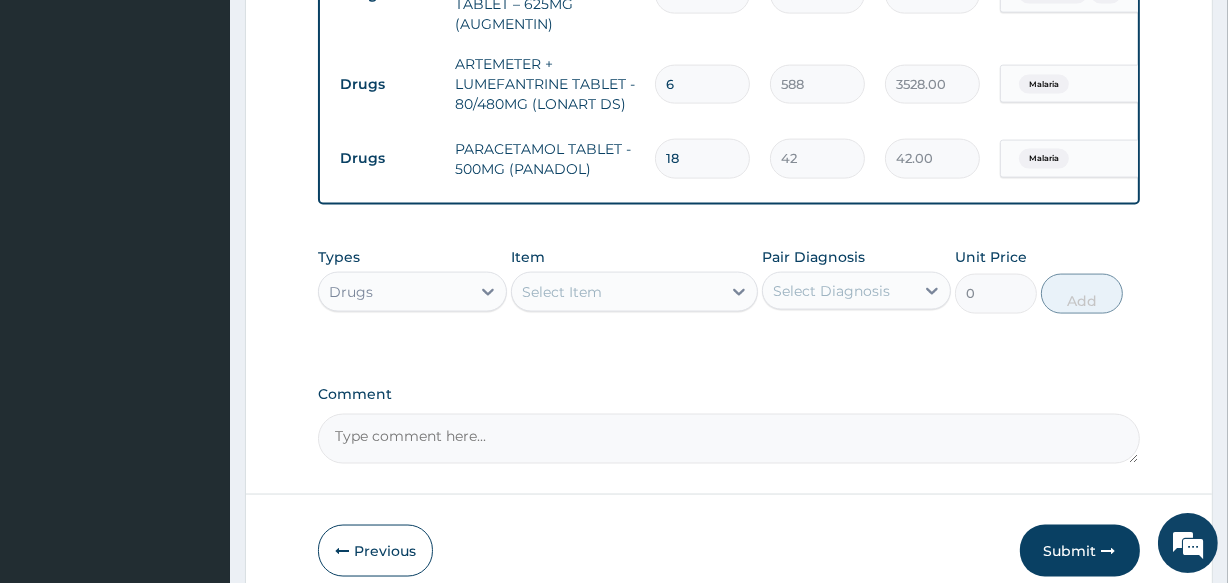 type on "756.00" 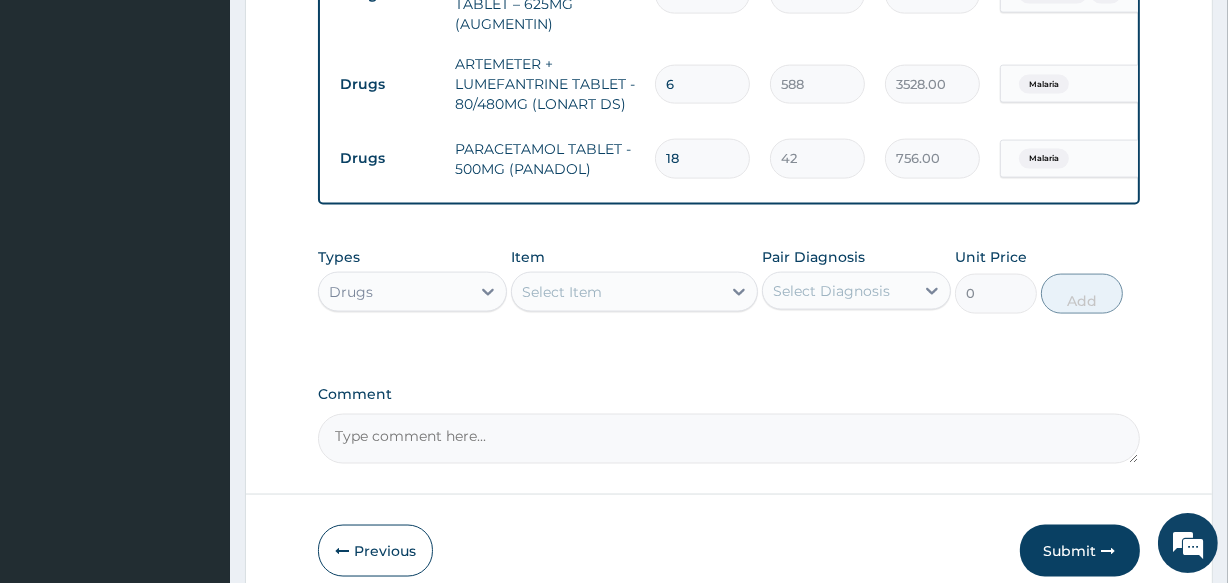 type on "18" 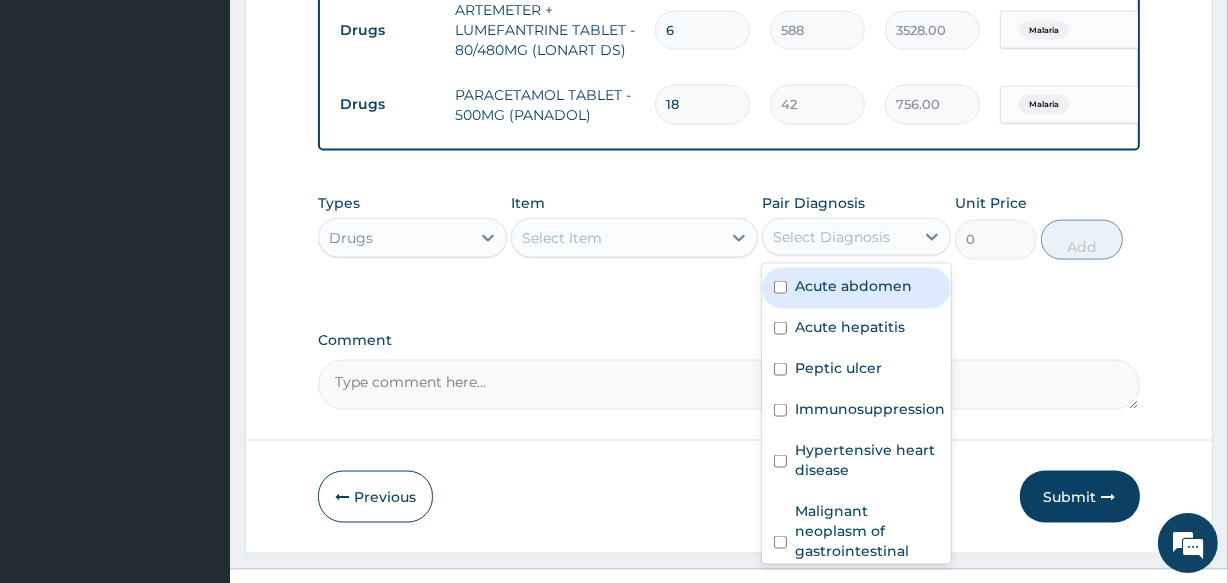 scroll, scrollTop: 2730, scrollLeft: 0, axis: vertical 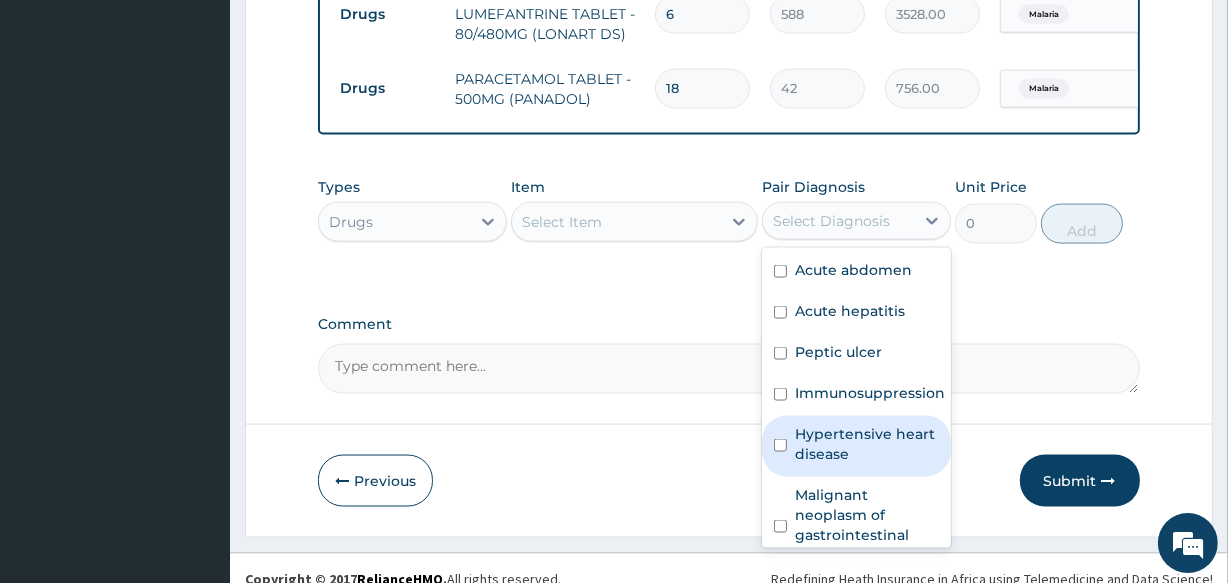 click on "Hypertensive heart disease" at bounding box center (867, 444) 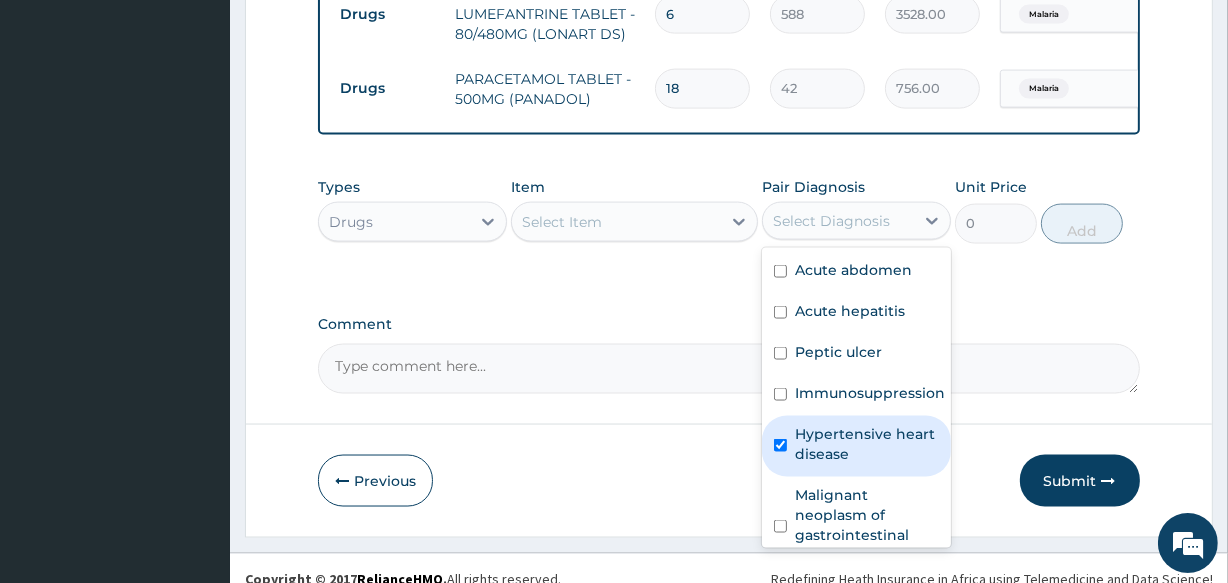 checkbox on "true" 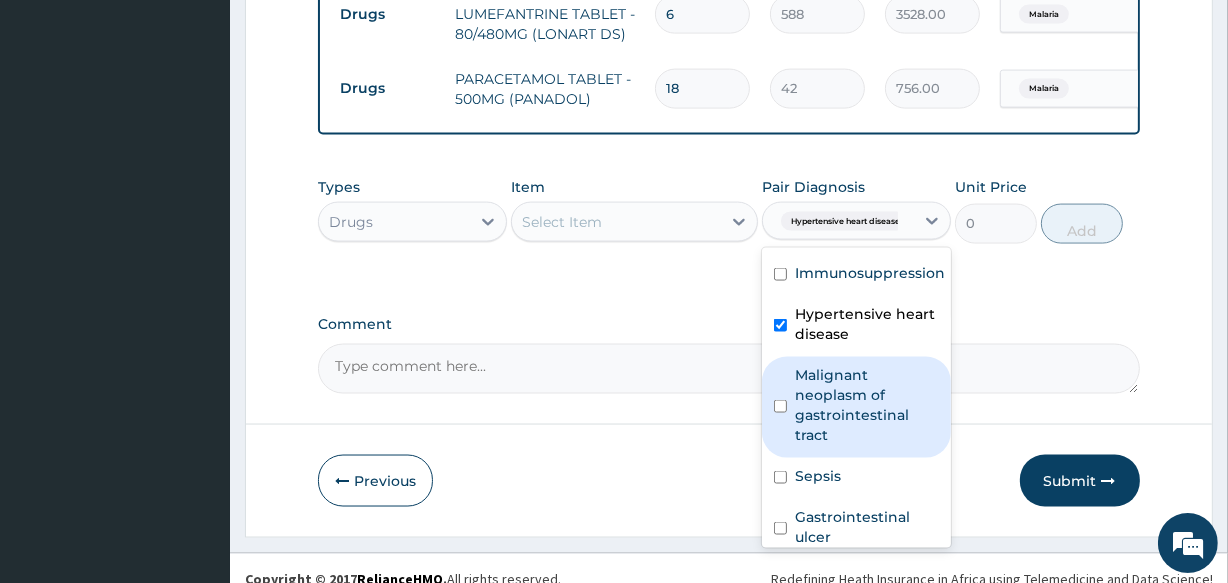 scroll, scrollTop: 181, scrollLeft: 0, axis: vertical 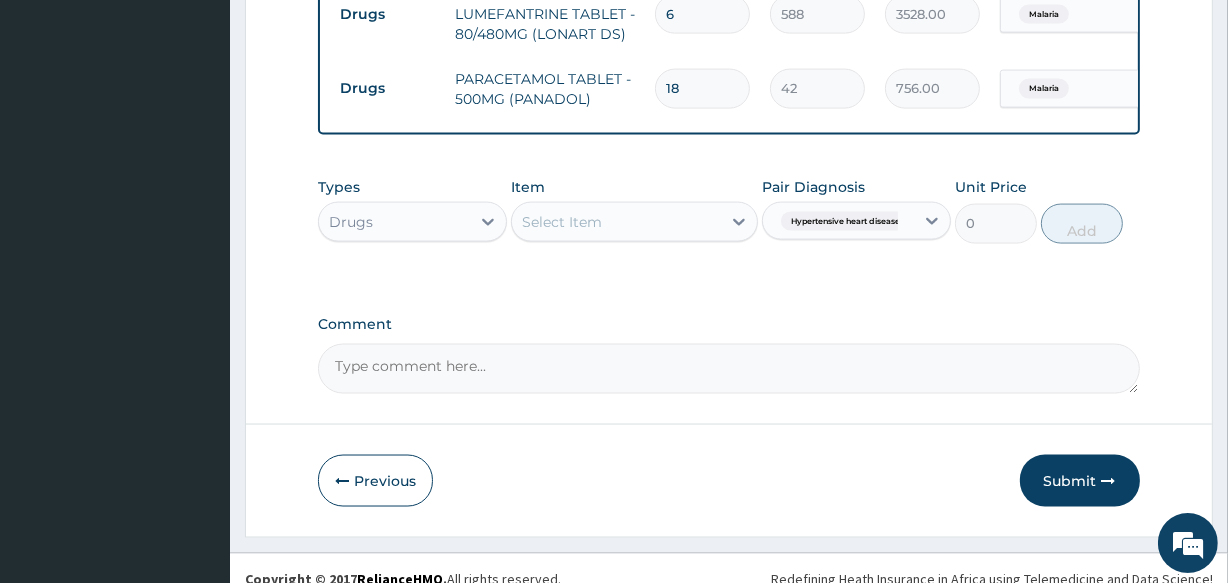 click on "Hypertensive heart disease" at bounding box center [838, 222] 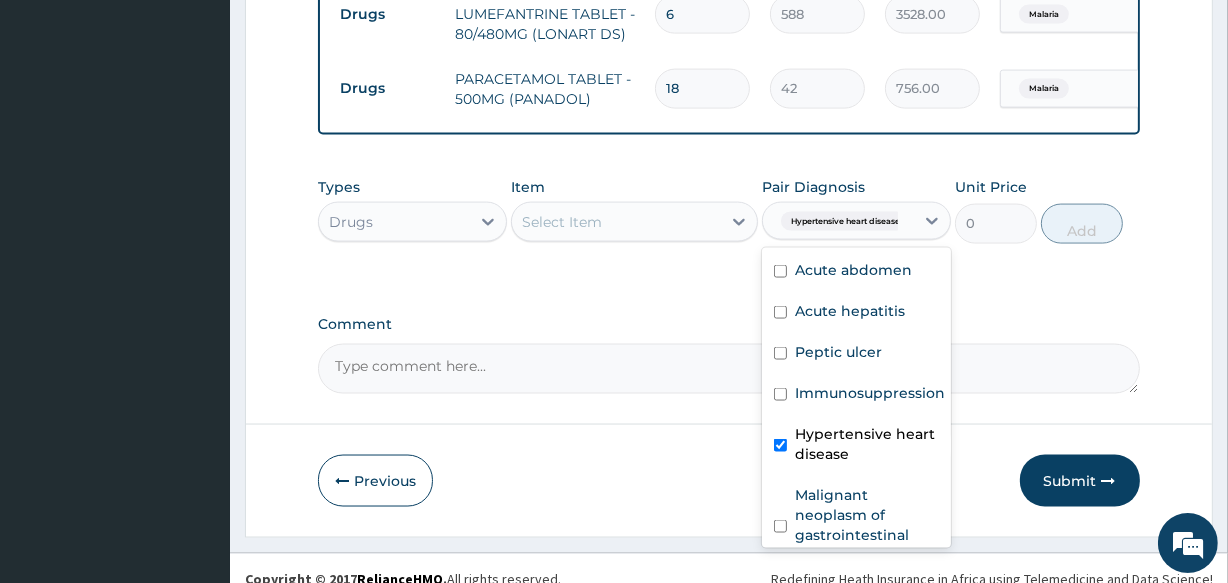 click on "Hypertensive heart disease" at bounding box center [867, 444] 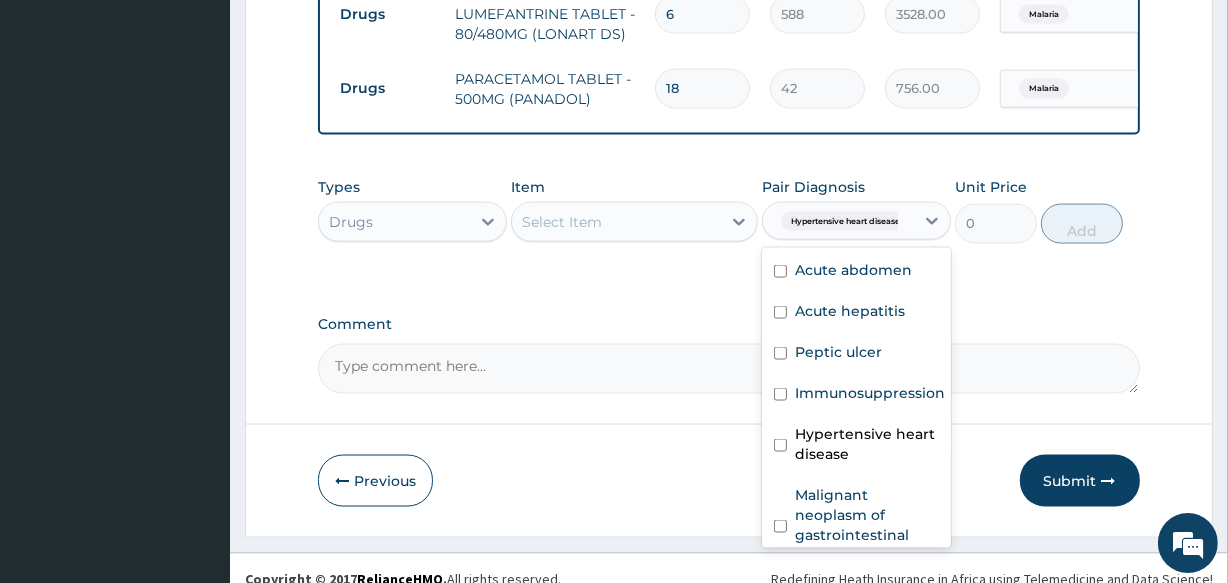 checkbox on "false" 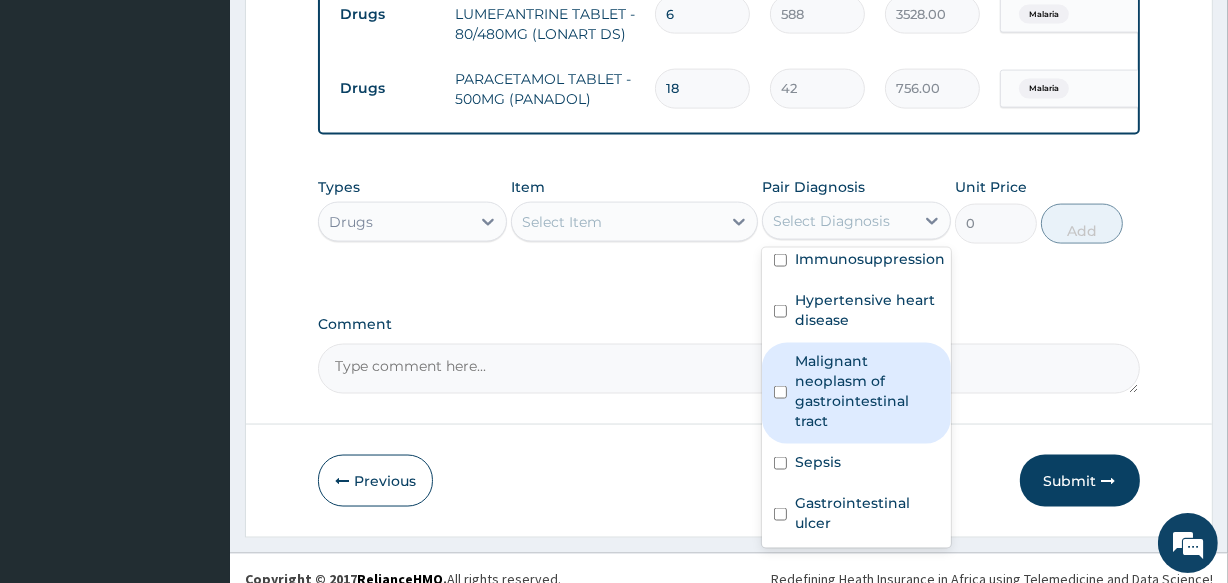 scroll, scrollTop: 181, scrollLeft: 0, axis: vertical 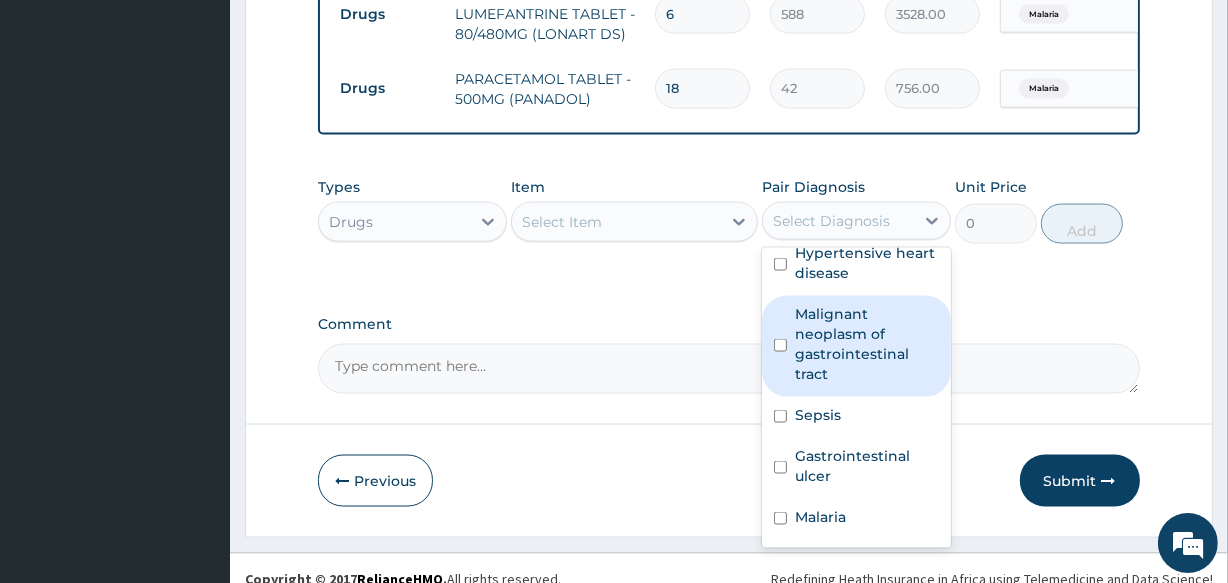 click on "Malignant neoplasm of gastrointestinal tract" at bounding box center (867, 344) 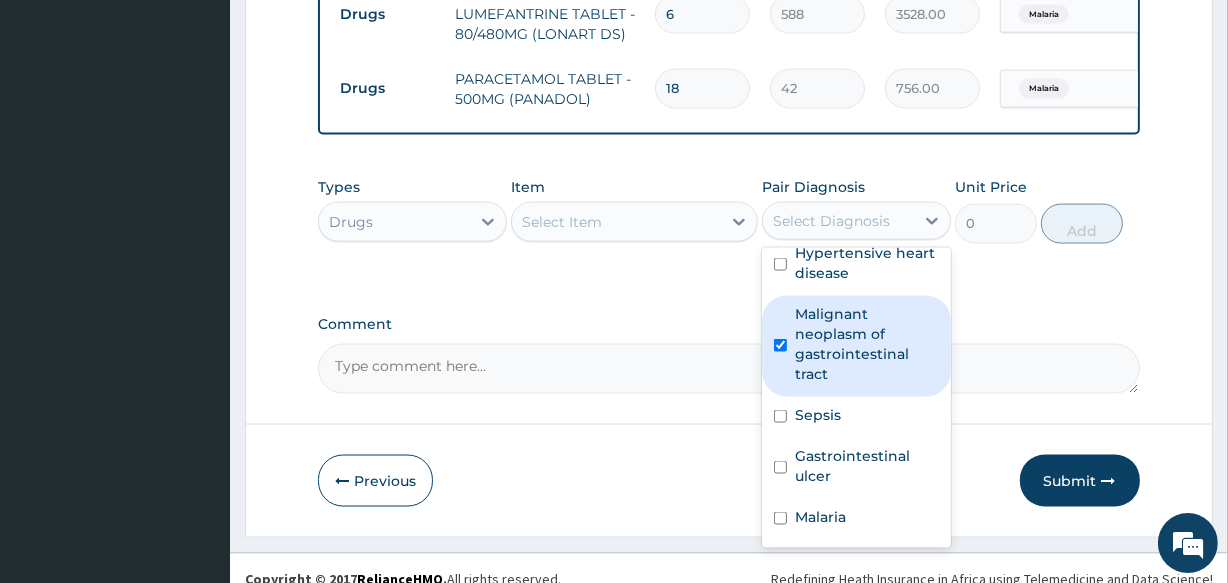 checkbox on "true" 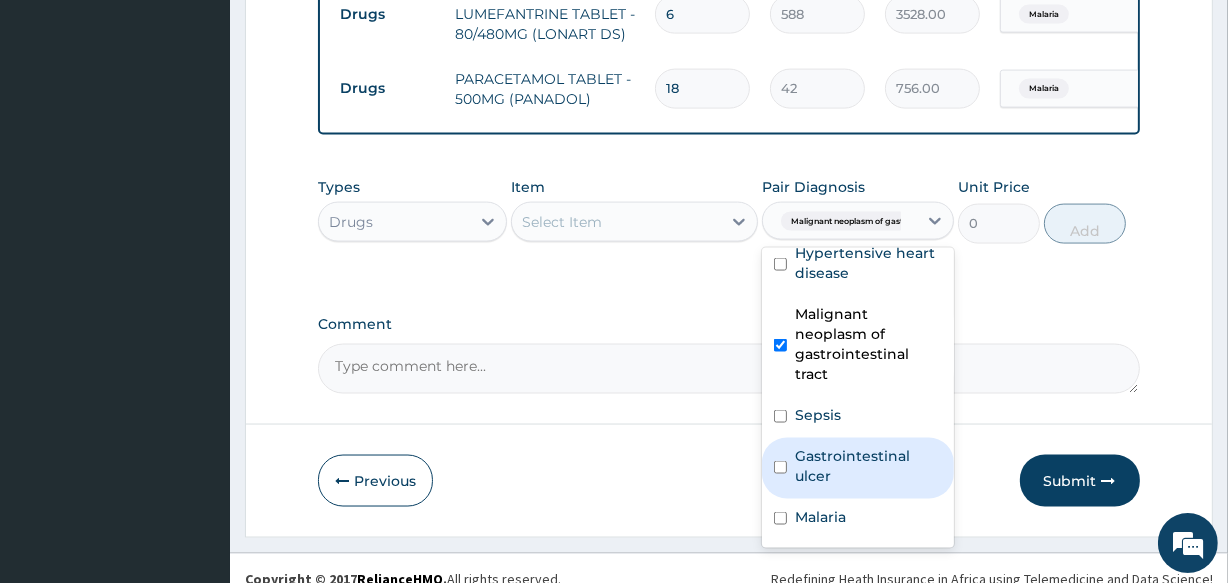 click on "Gastrointestinal ulcer" at bounding box center (868, 466) 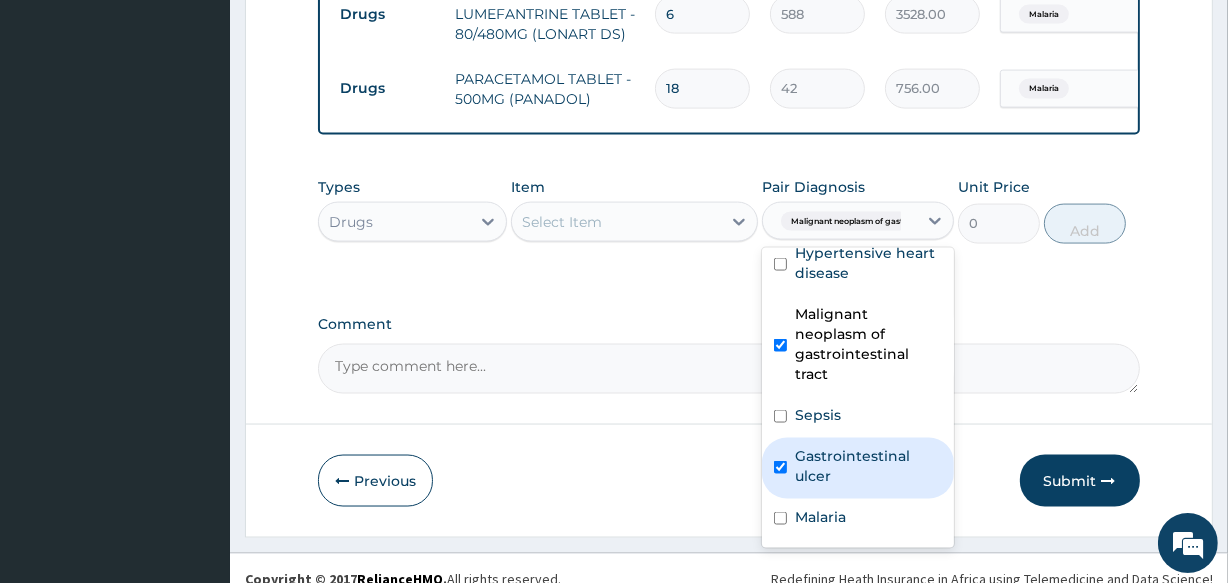 checkbox on "true" 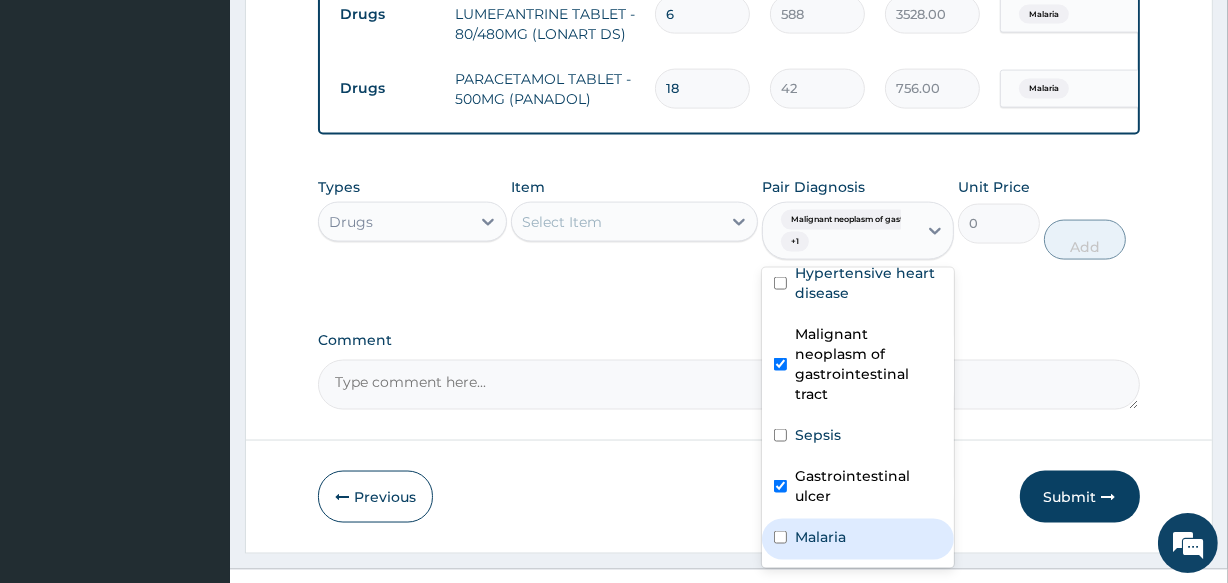 click on "Malaria" at bounding box center [858, 539] 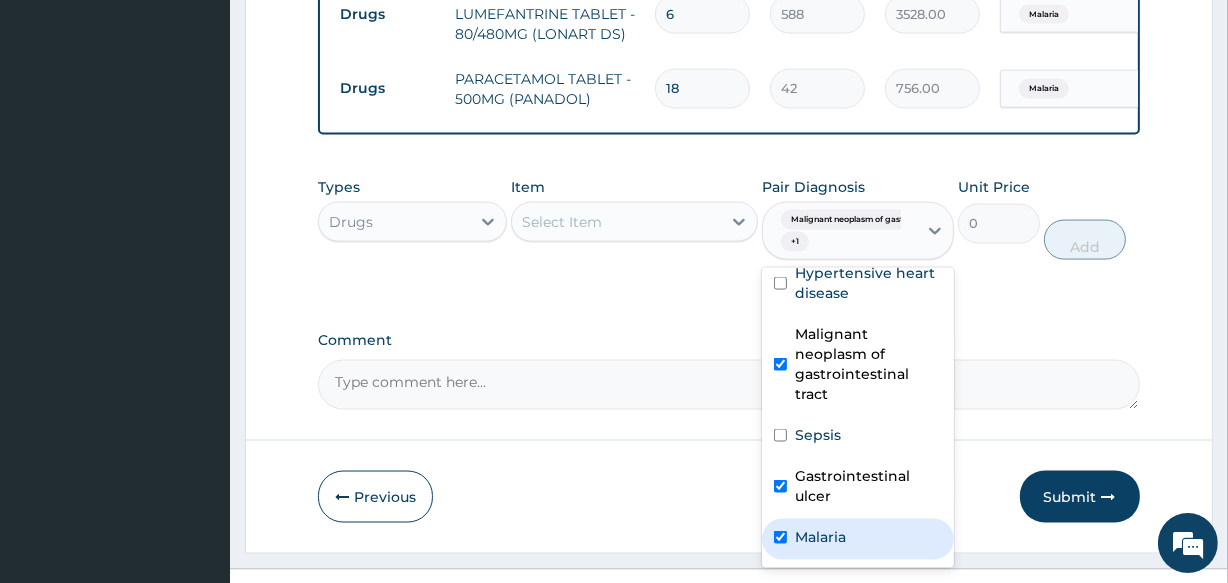 checkbox on "true" 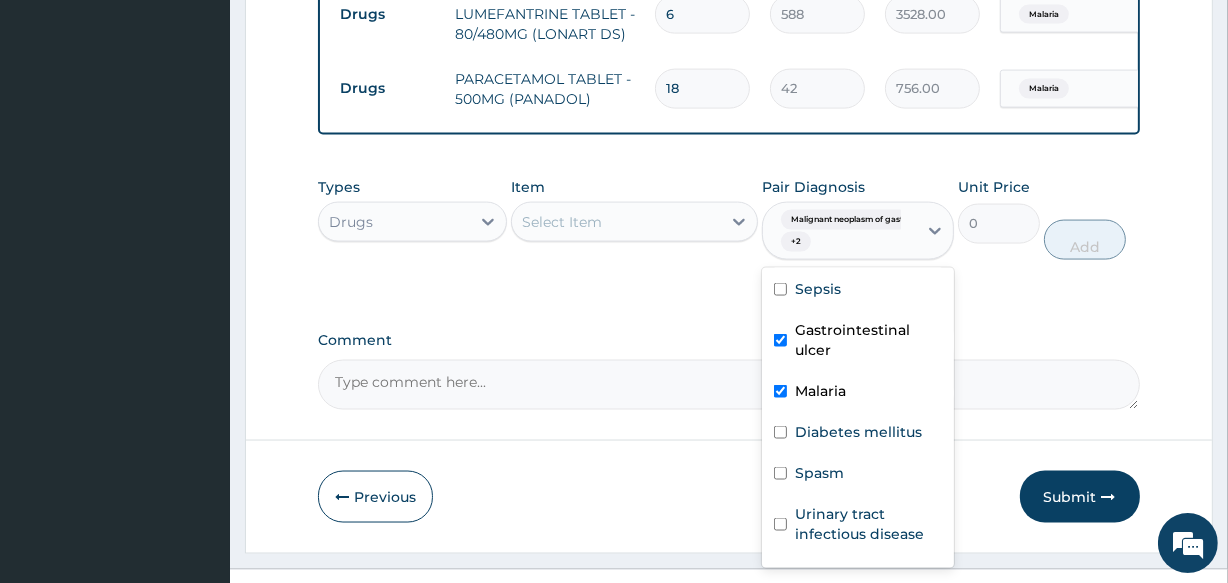 scroll, scrollTop: 363, scrollLeft: 0, axis: vertical 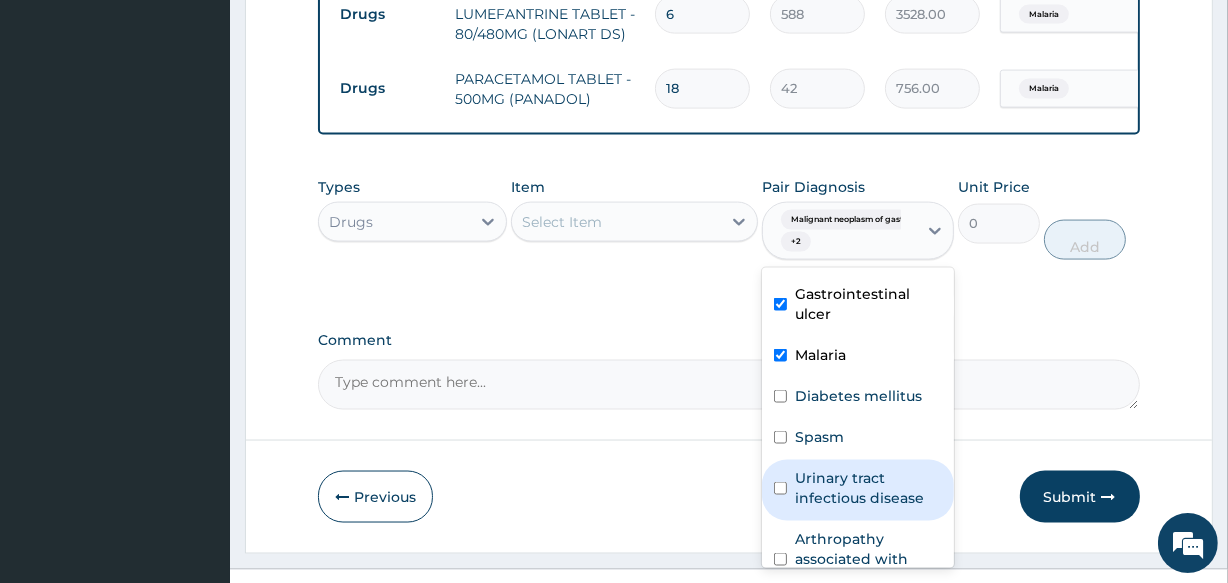 click on "Urinary tract infectious disease" at bounding box center [868, 488] 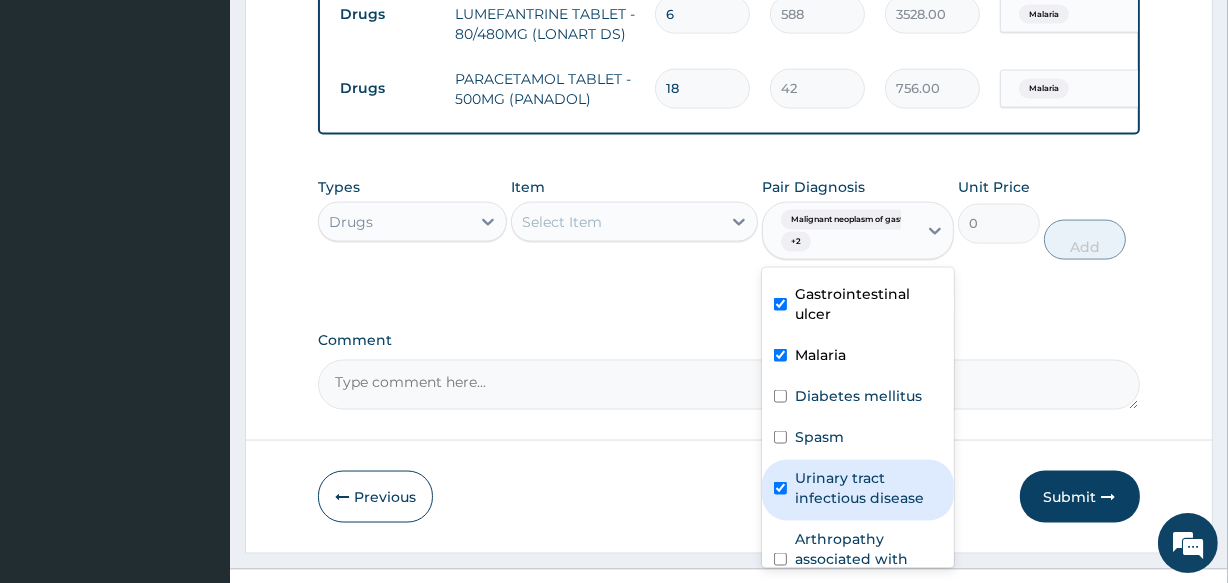 checkbox on "true" 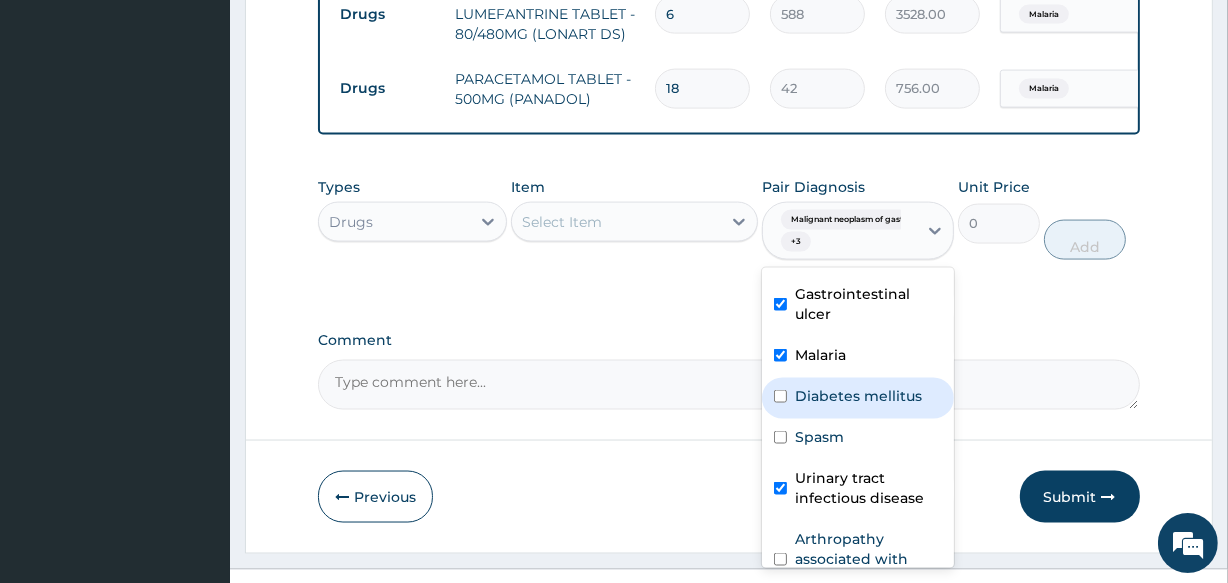 click on "PA Code / Prescription Code PA/BC0AE1 PA/2A0B76 Encounter Date 31-07-2025 Important Notice Please enter PA codes before entering items that are not attached to a PA code   All diagnoses entered must be linked to a claim item. Diagnosis & Claim Items that are visible but inactive cannot be edited because they were imported from an already approved PA code. Diagnosis Acute abdomen confirmed Acute hepatitis confirmed Peptic ulcer confirmed Immunosuppression confirmed Hypertensive heart disease query Malignant neoplasm of gastrointestinal tract confirmed Sepsis confirmed Gastrointestinal ulcer confirmed Malaria confirmed Diabetes mellitus query Spasm confirmed Urinary tract infectious disease Query Arthropathy associated with helminthiasis Confirmed NB: All diagnosis must be linked to a claim item Claim Items Type Name Quantity Unit Price Total Price Pair Diagnosis Actions Imaging ultrasound abdomen and pelvis (whole abdomen) 1 10625 10625.00 Acute abdomen Delete Laboratory 1 3125 3125.00 Acute hepatitis Delete 1" at bounding box center [728, -1065] 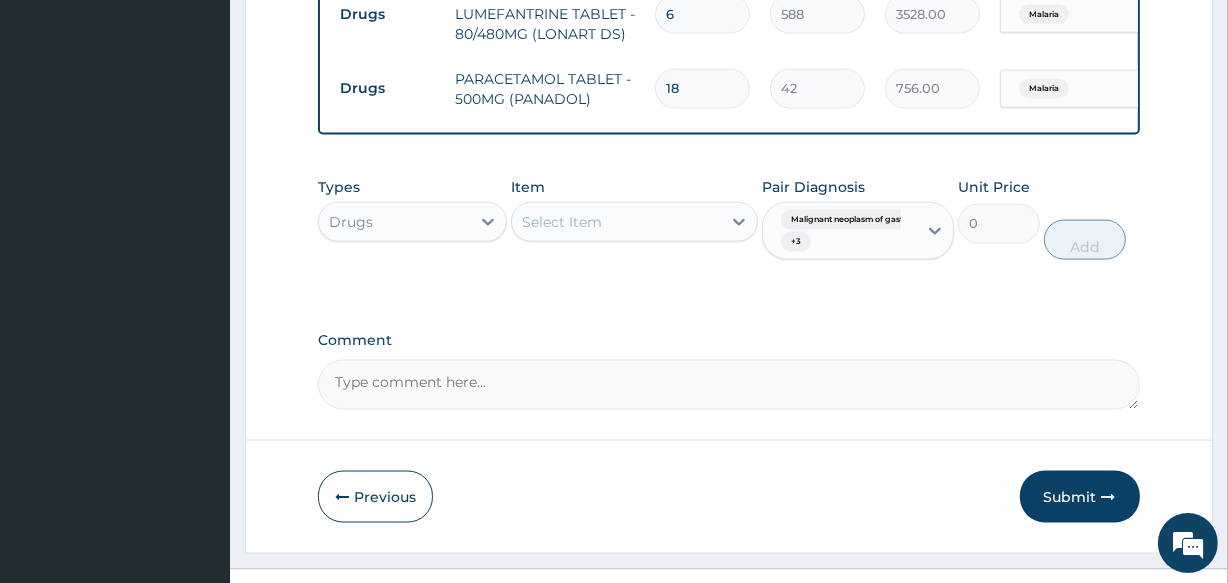 click on "Select Item" at bounding box center (616, 222) 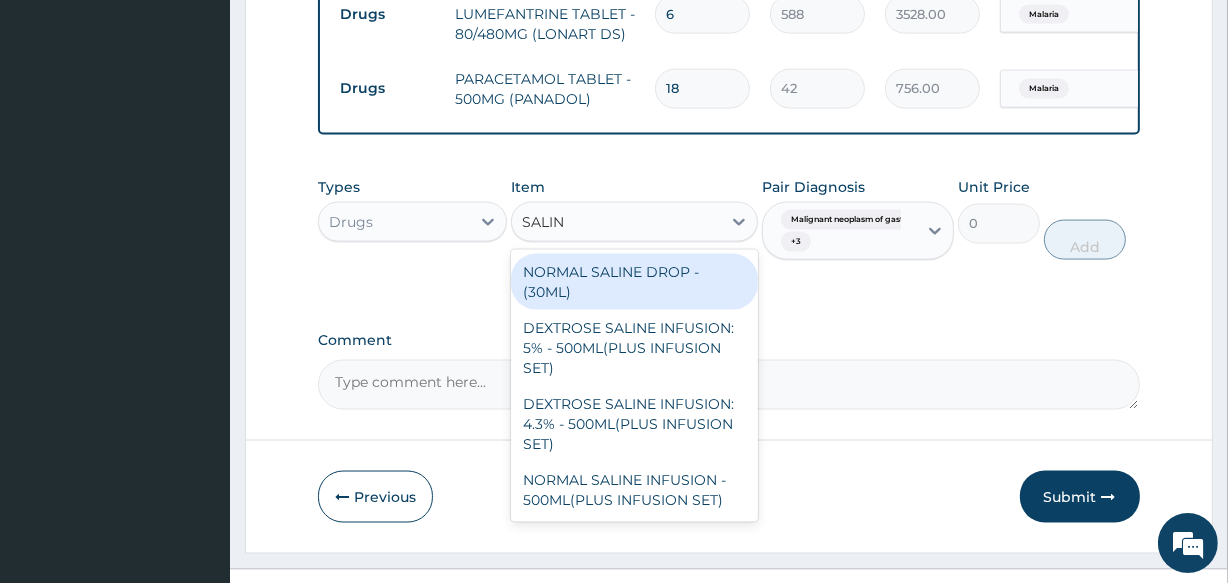 type on "SALINE" 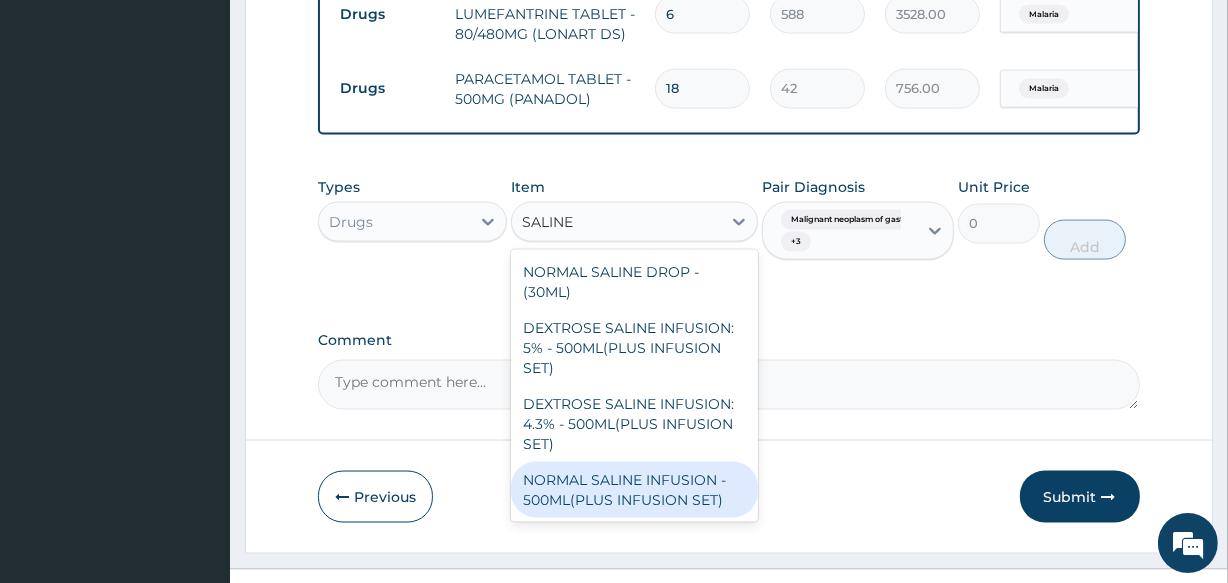 click on "NORMAL SALINE INFUSION - 500ML(PLUS INFUSION SET)" at bounding box center [634, 490] 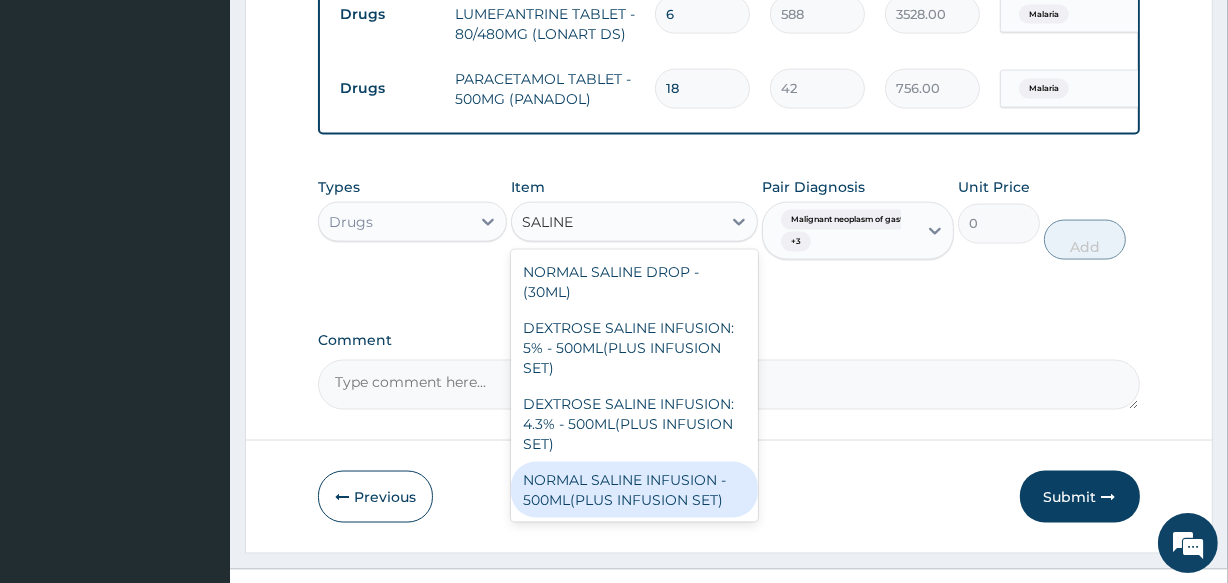 type 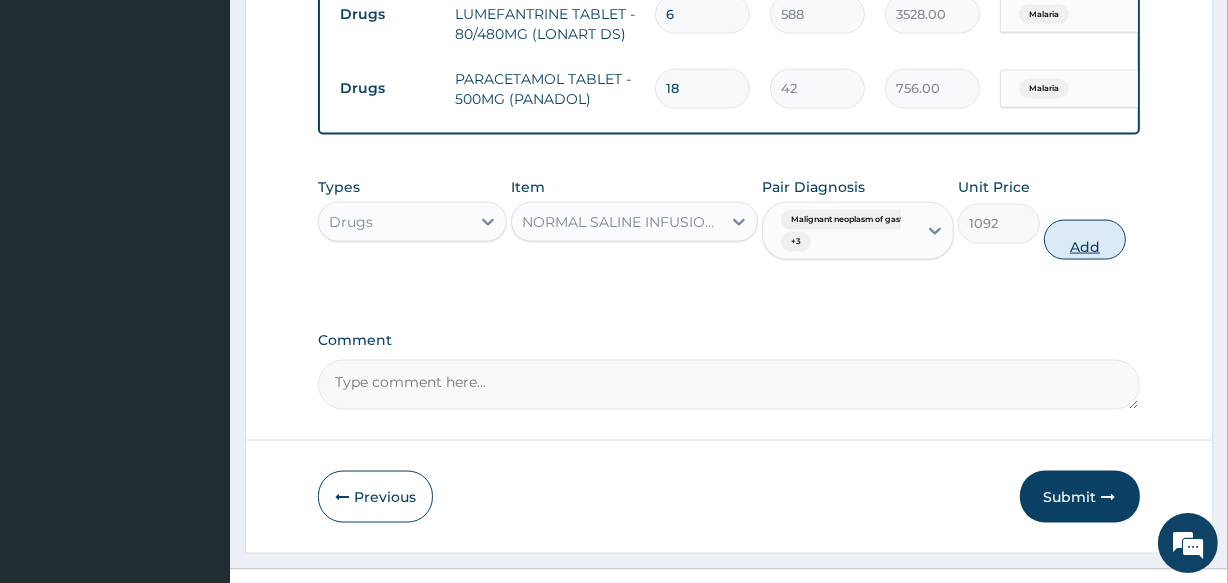 click on "Add" at bounding box center (1085, 240) 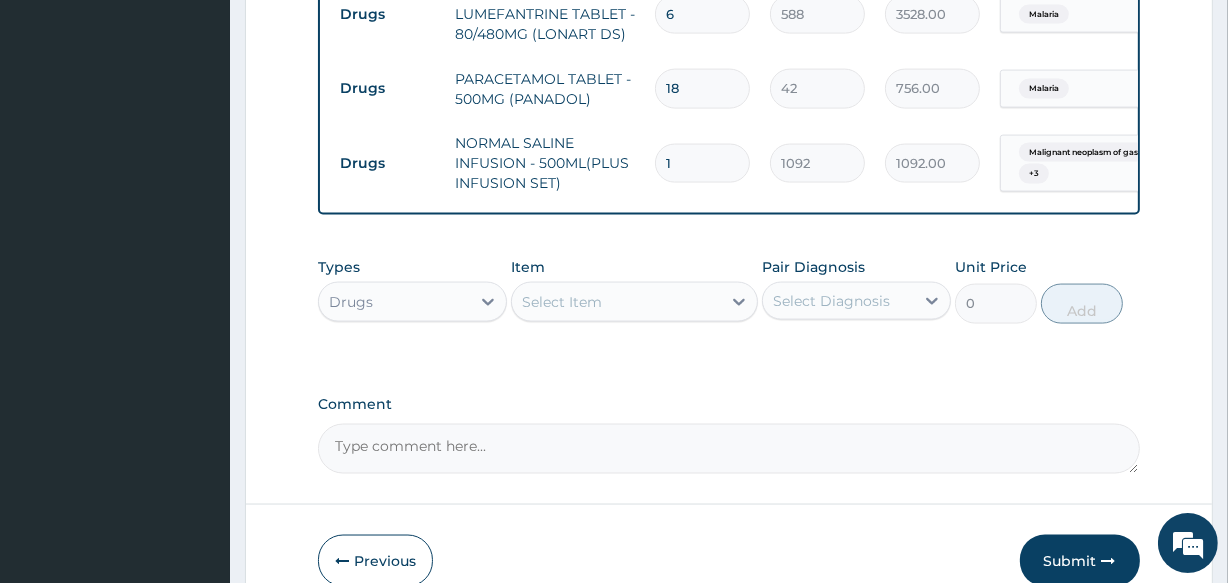 type 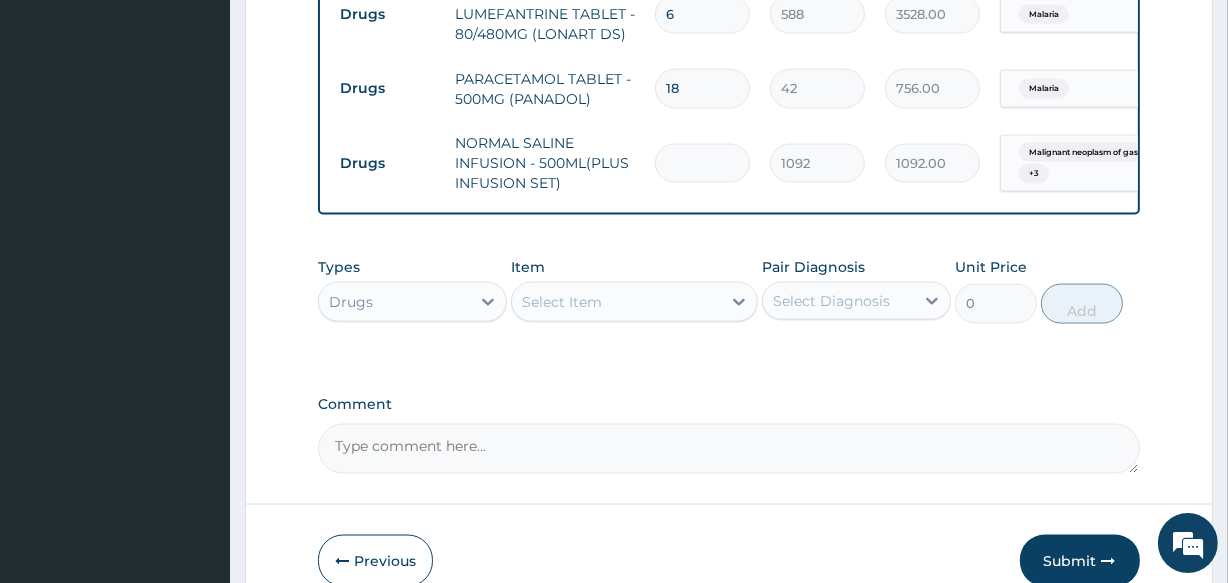 type on "0.00" 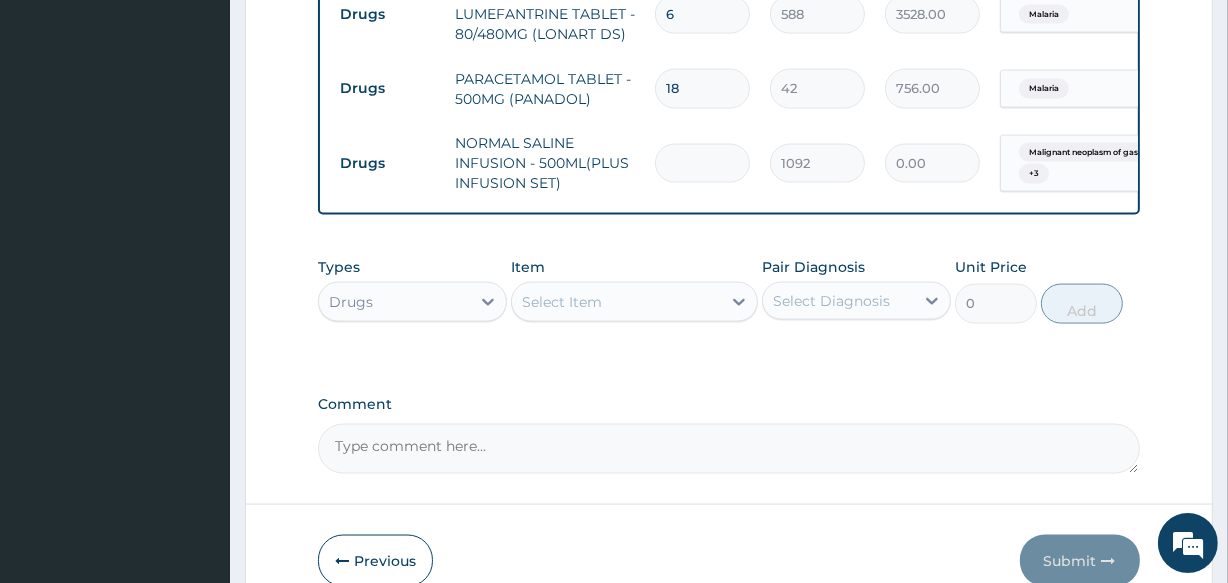 type on "1" 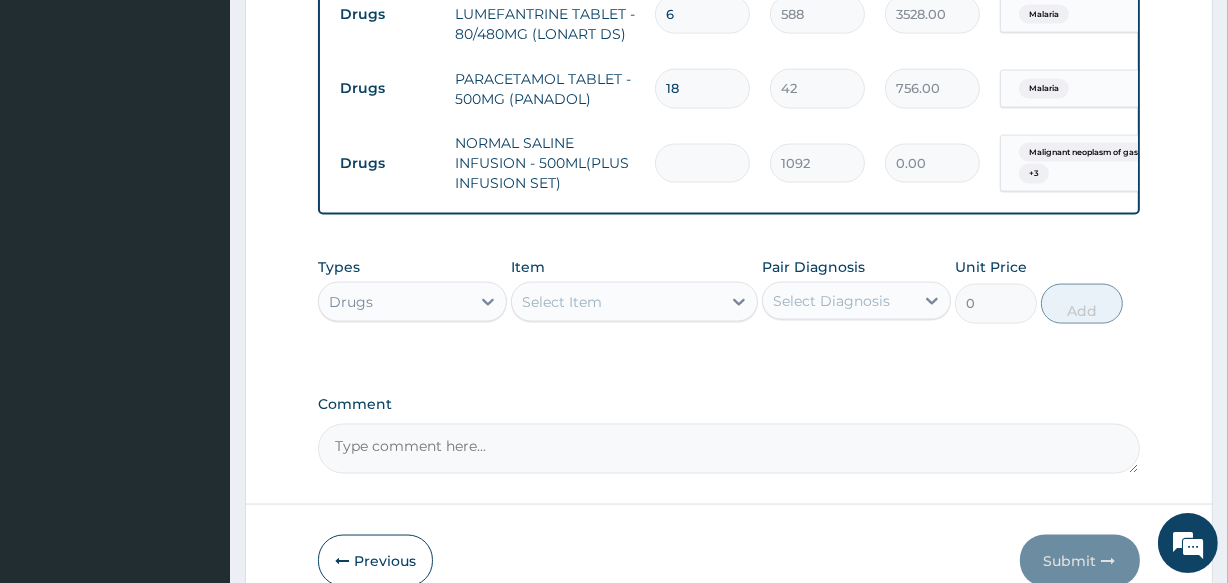 type on "1092.00" 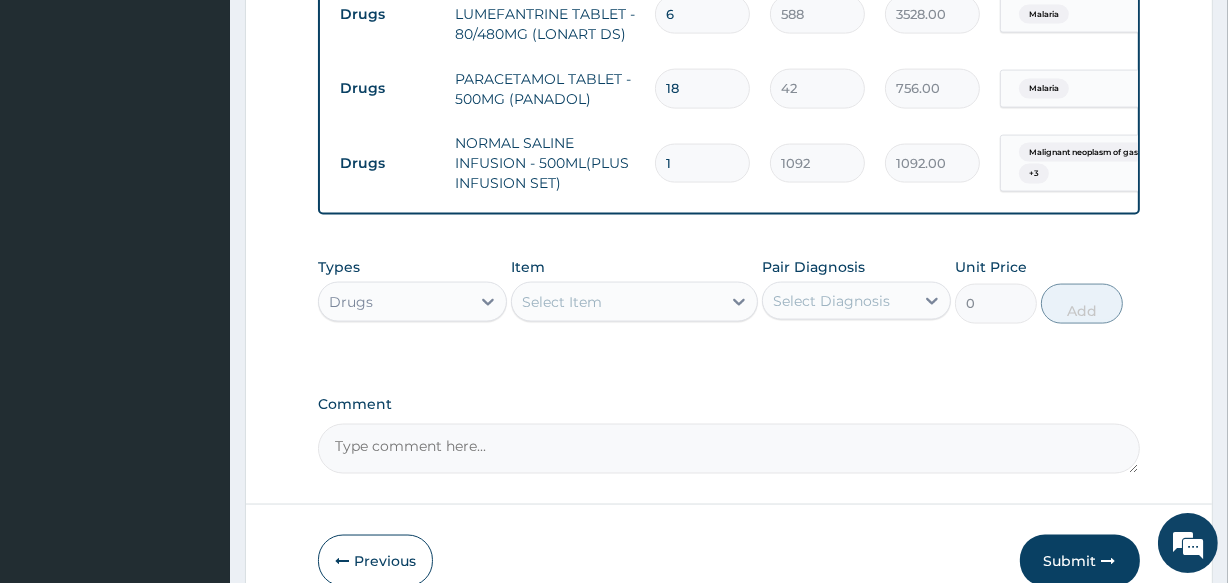 type on "12" 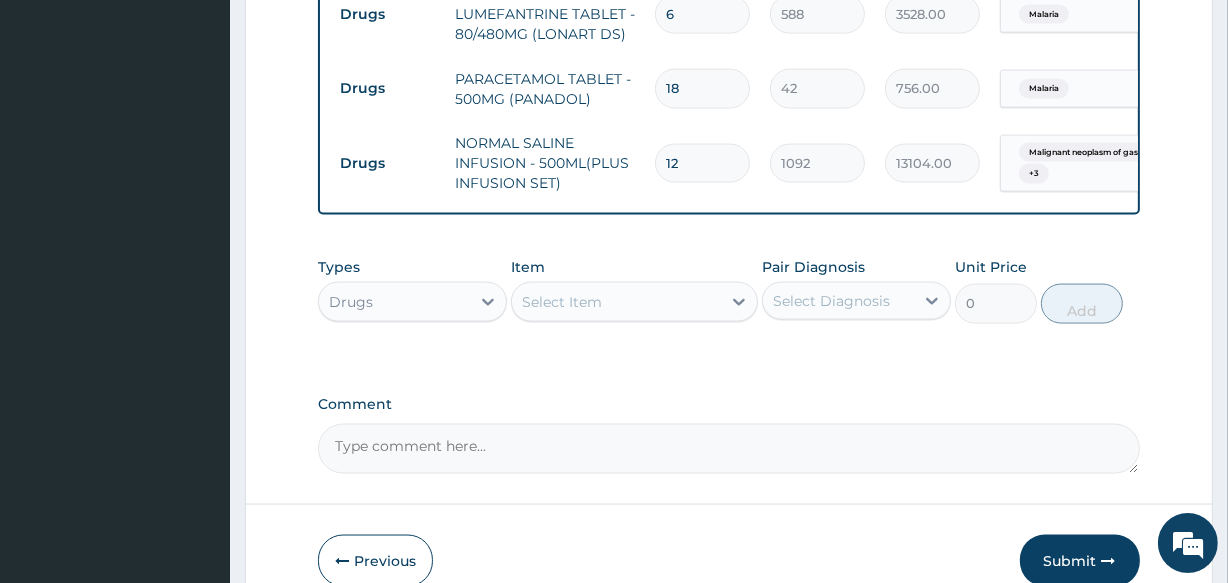 type on "12" 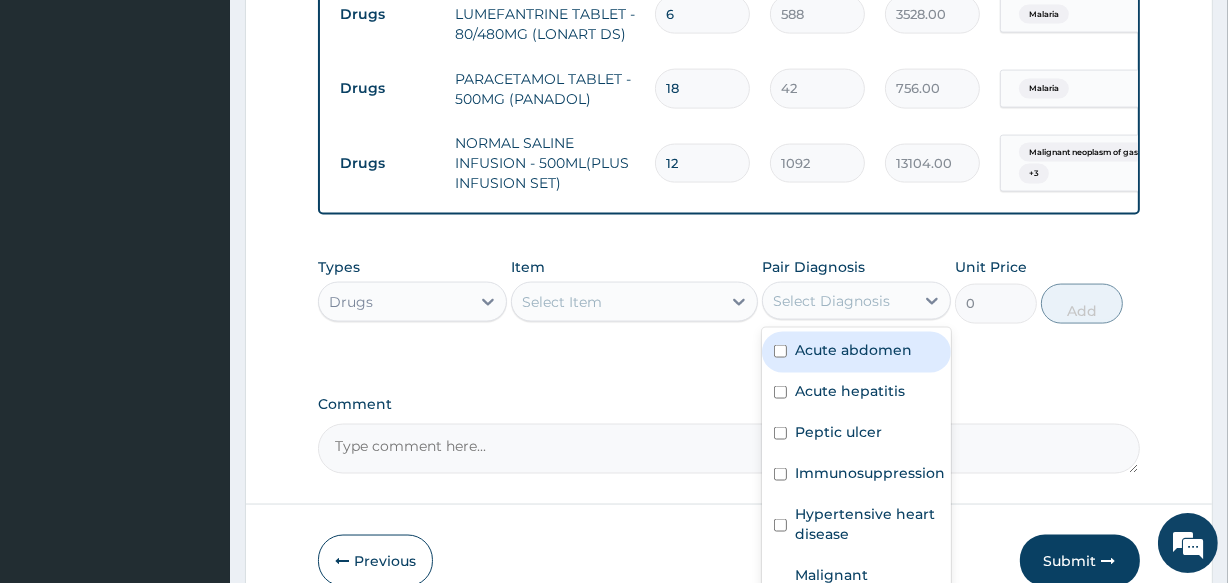 click on "Select Diagnosis" at bounding box center (831, 301) 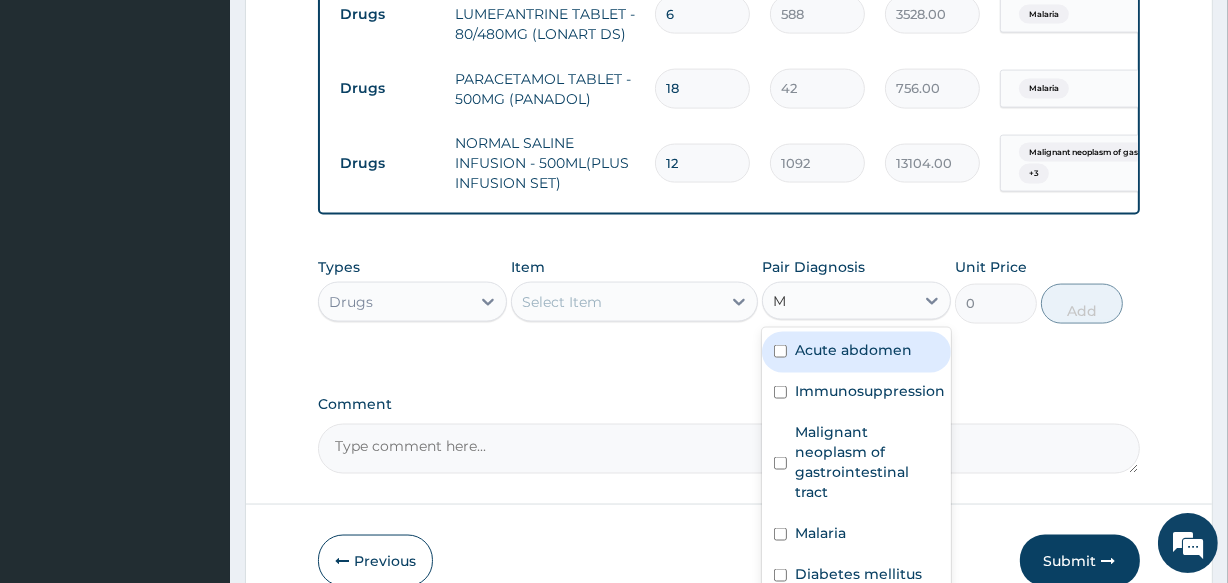 type on "MA" 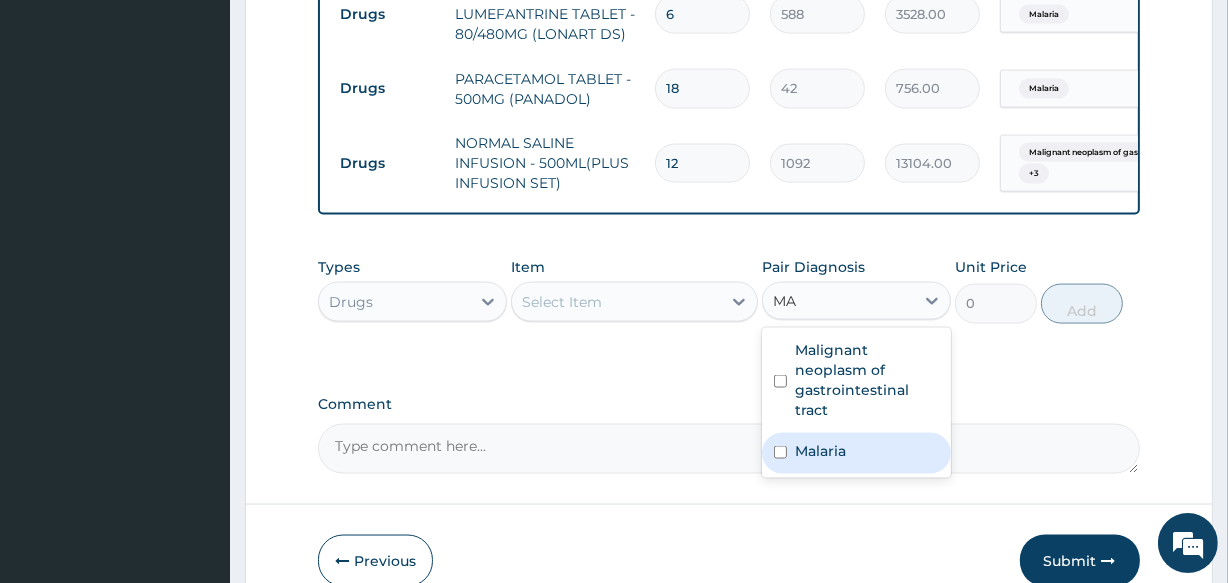 click on "Malaria" at bounding box center [856, 453] 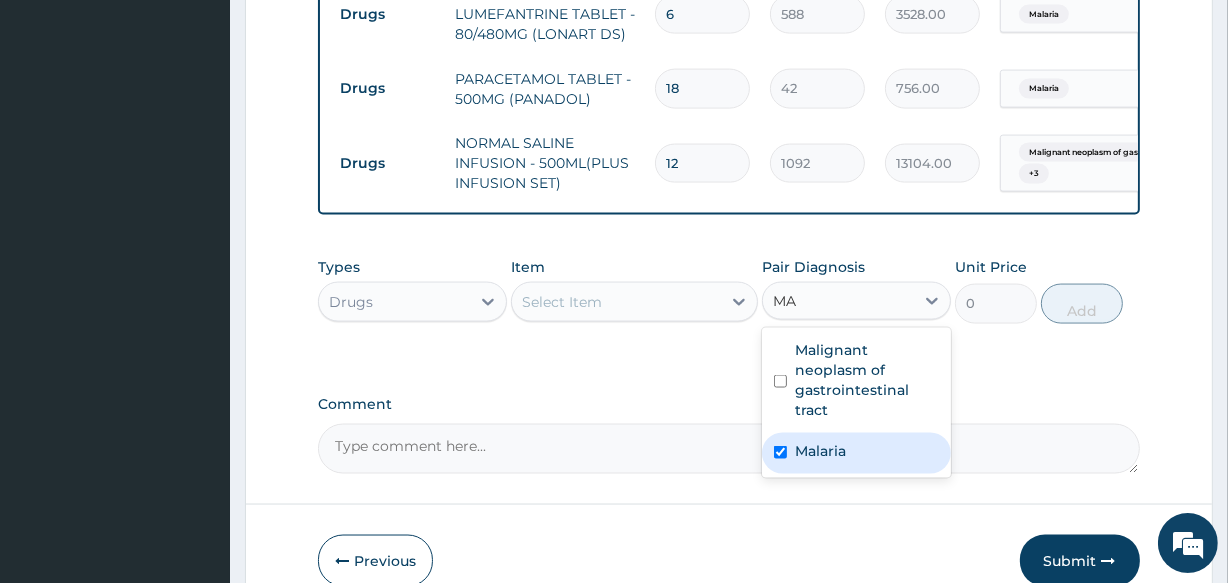 type 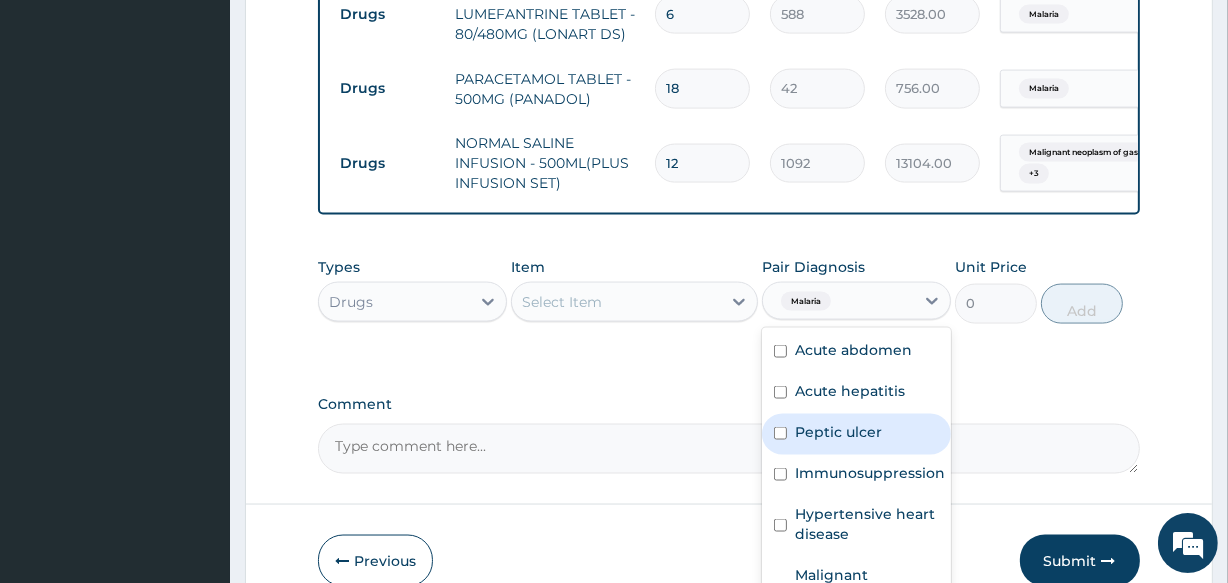 click on "Select Item" at bounding box center [616, 302] 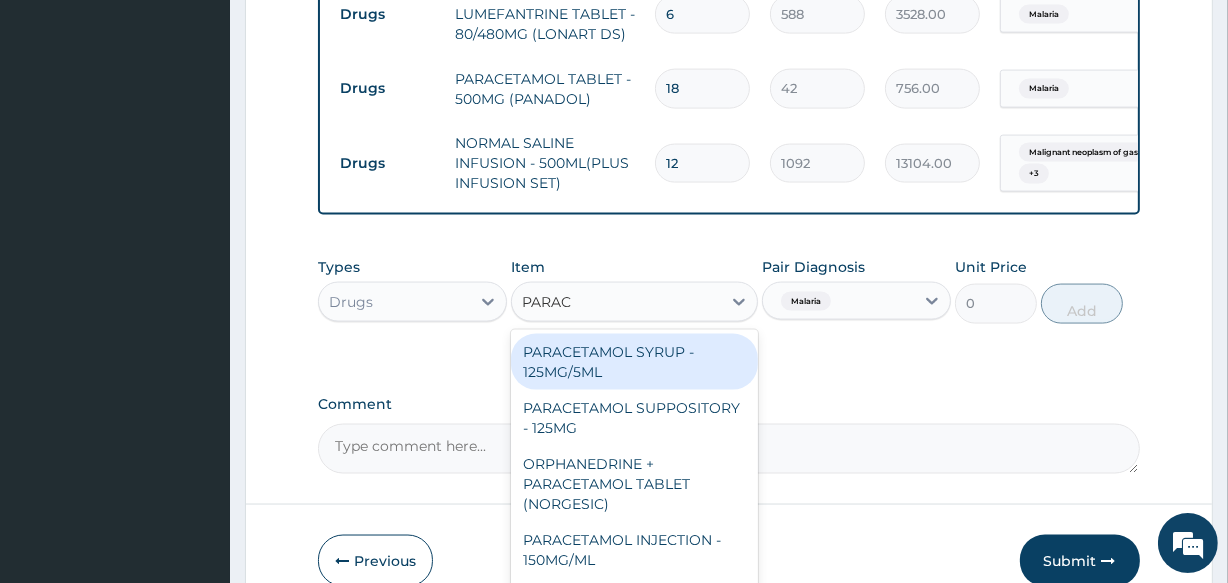 type on "PARACE" 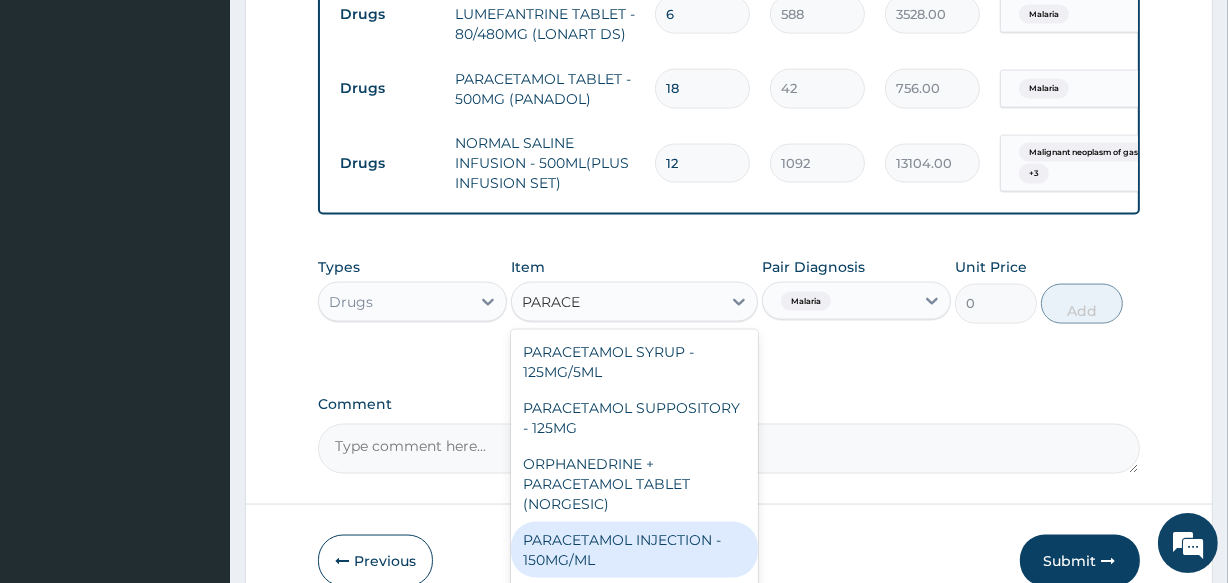 click on "PARACETAMOL INJECTION - 150MG/ML" at bounding box center [634, 550] 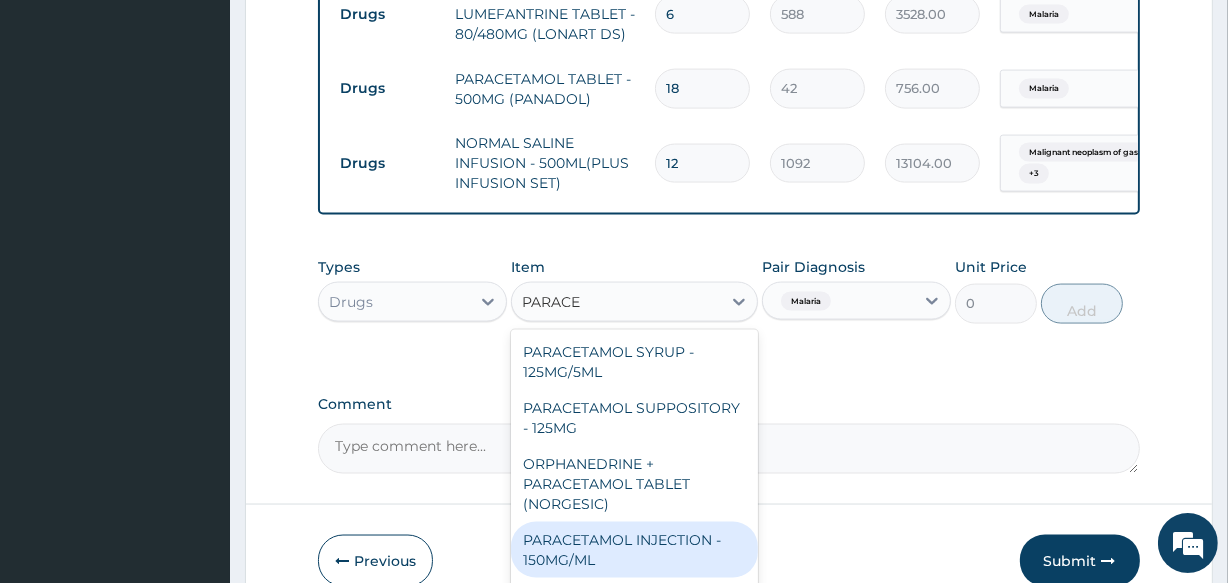 type 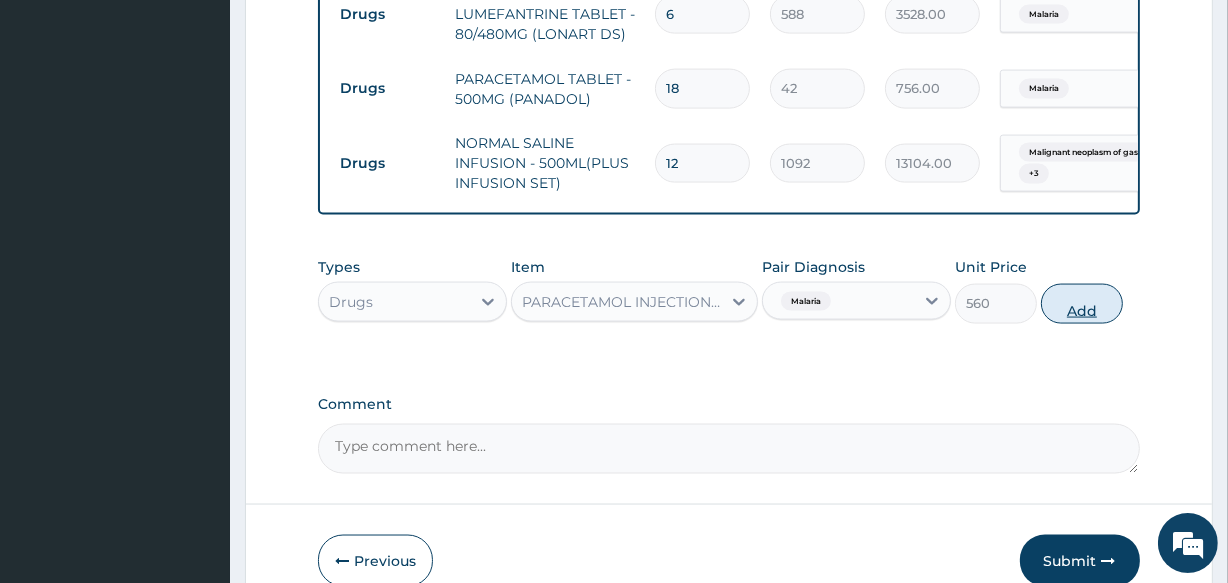 click on "Add" at bounding box center [1082, 304] 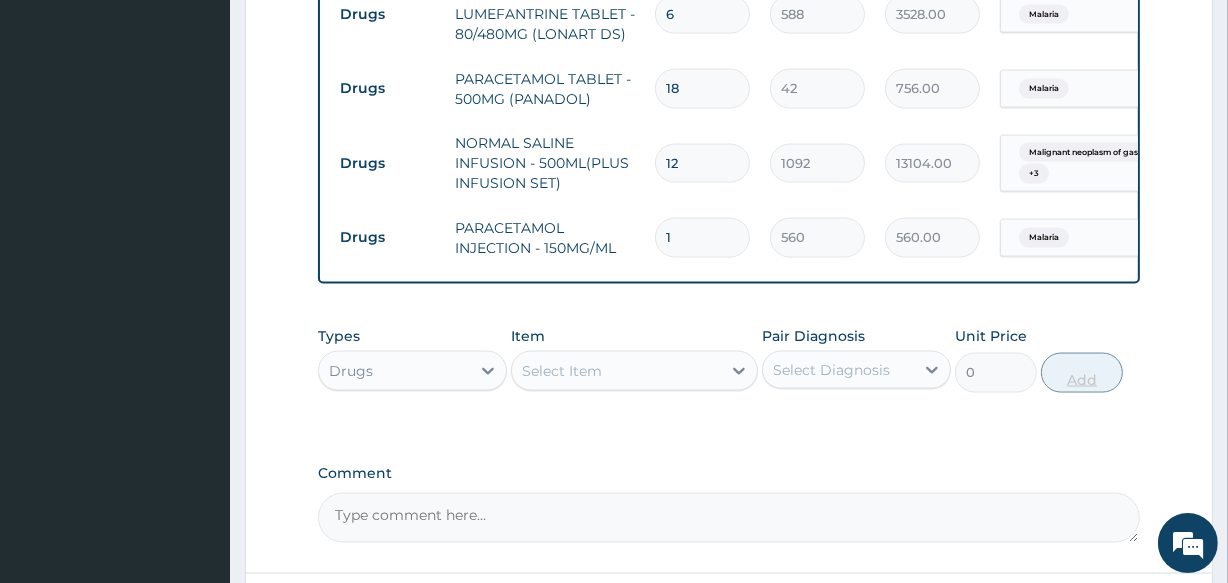 type 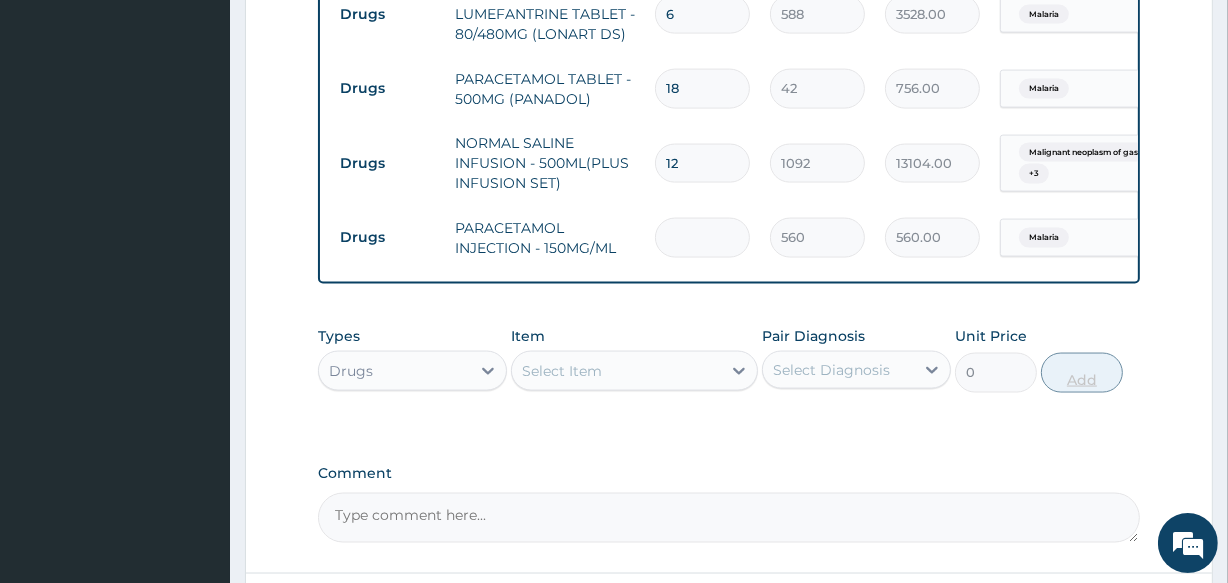 type on "0.00" 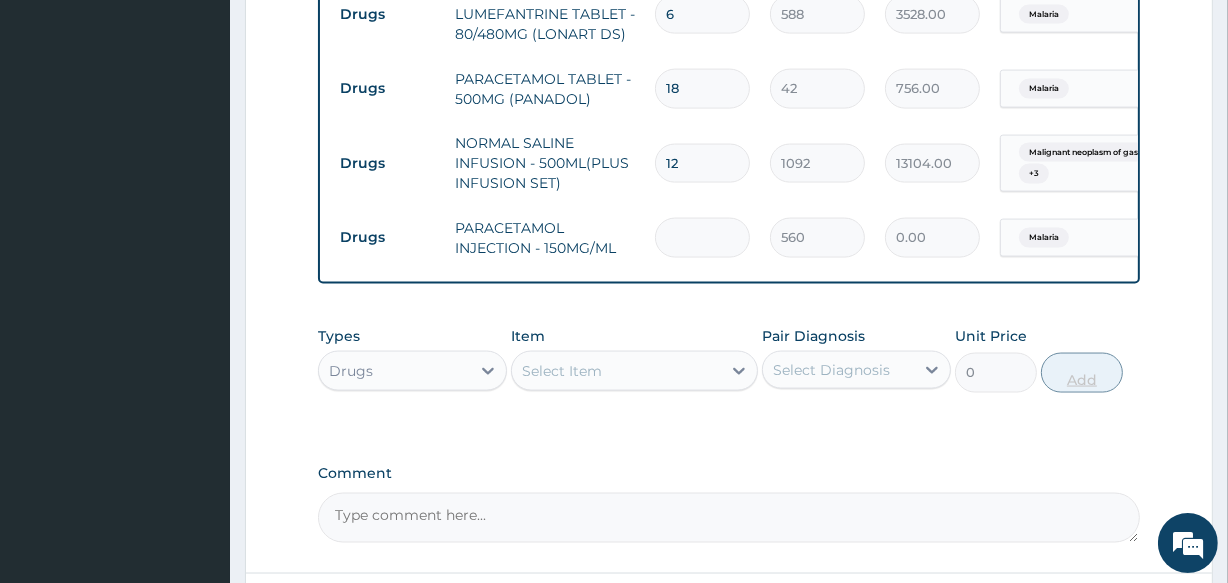 type on "2" 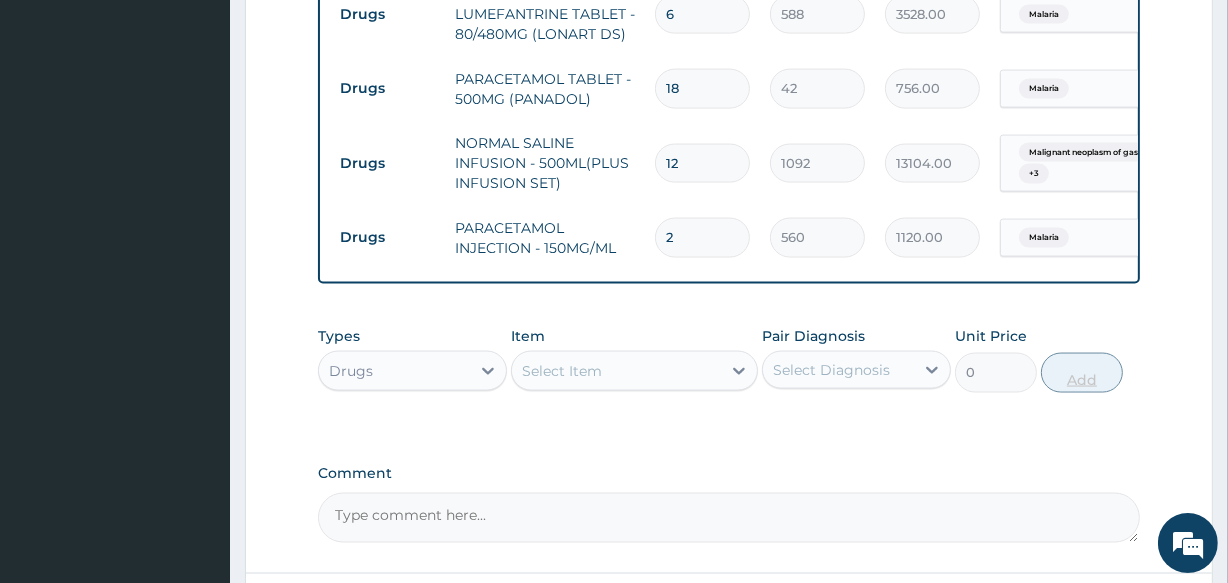 type on "20" 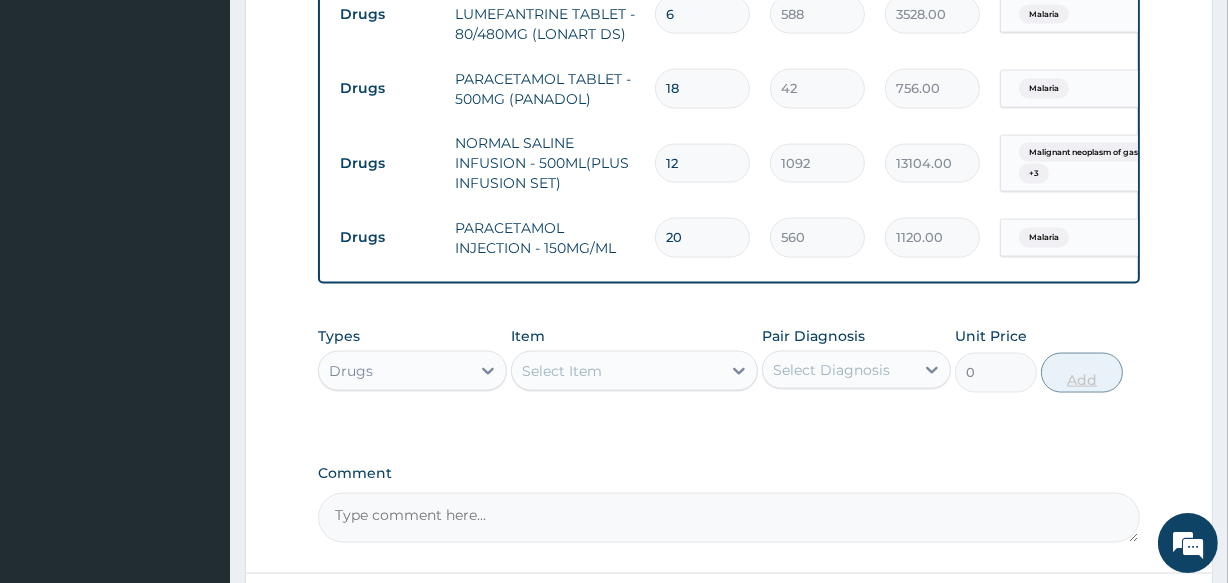 type on "11200.00" 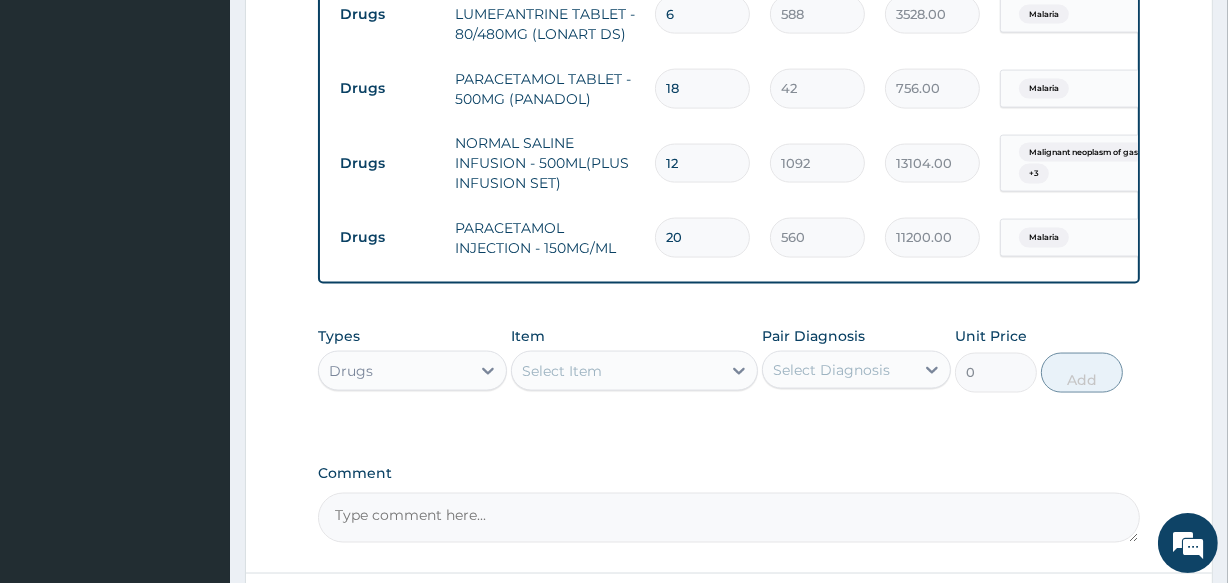type on "20" 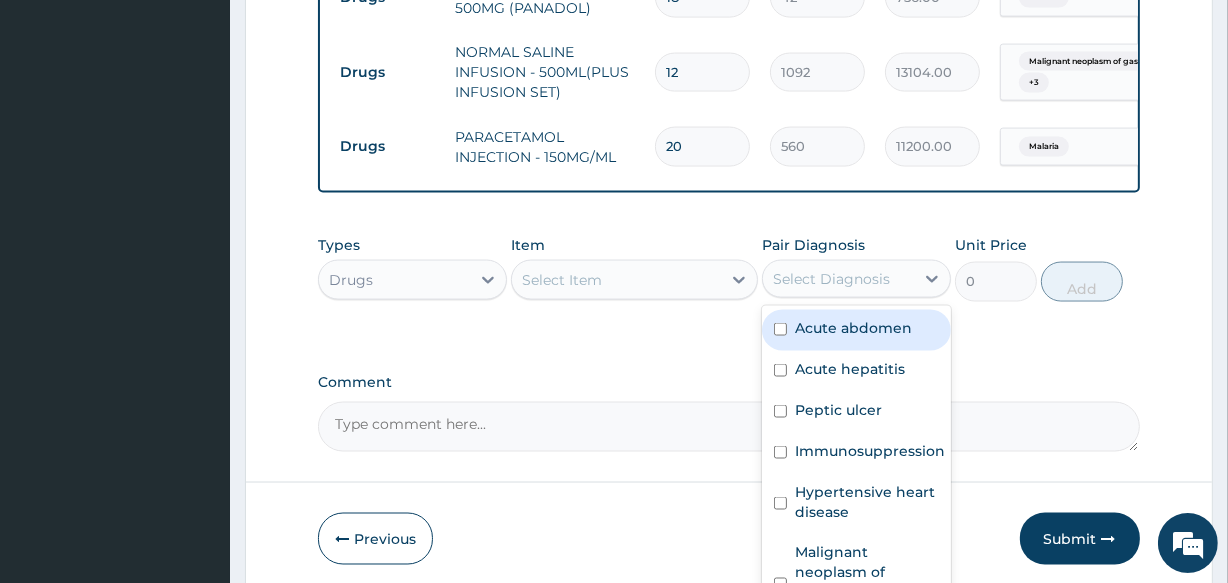 scroll, scrollTop: 2880, scrollLeft: 0, axis: vertical 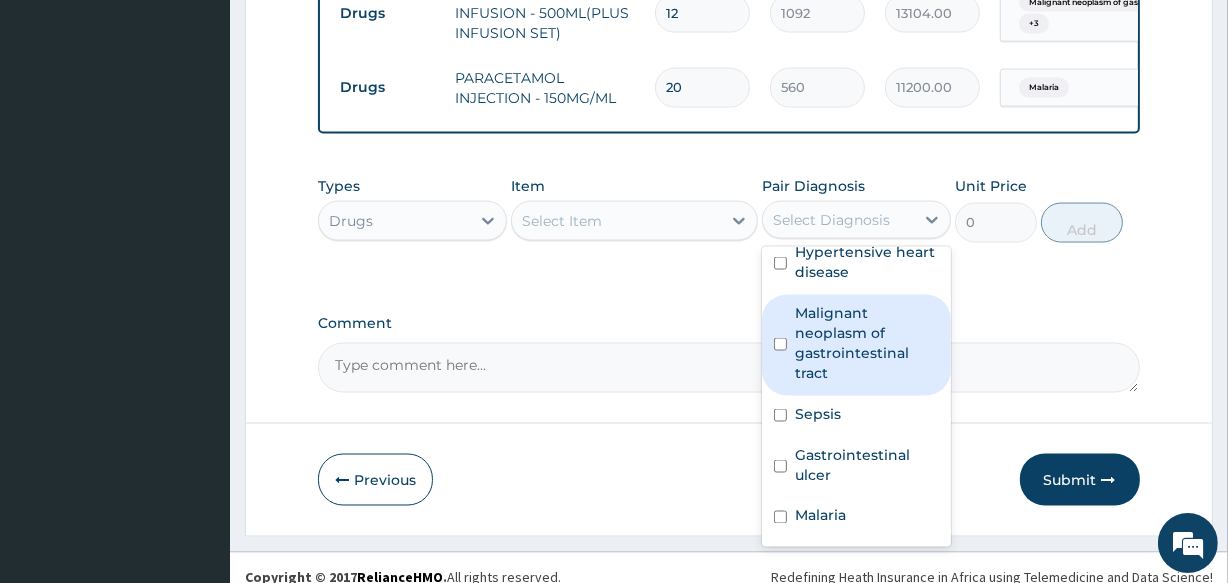 click on "Malignant neoplasm of gastrointestinal tract" at bounding box center (867, 343) 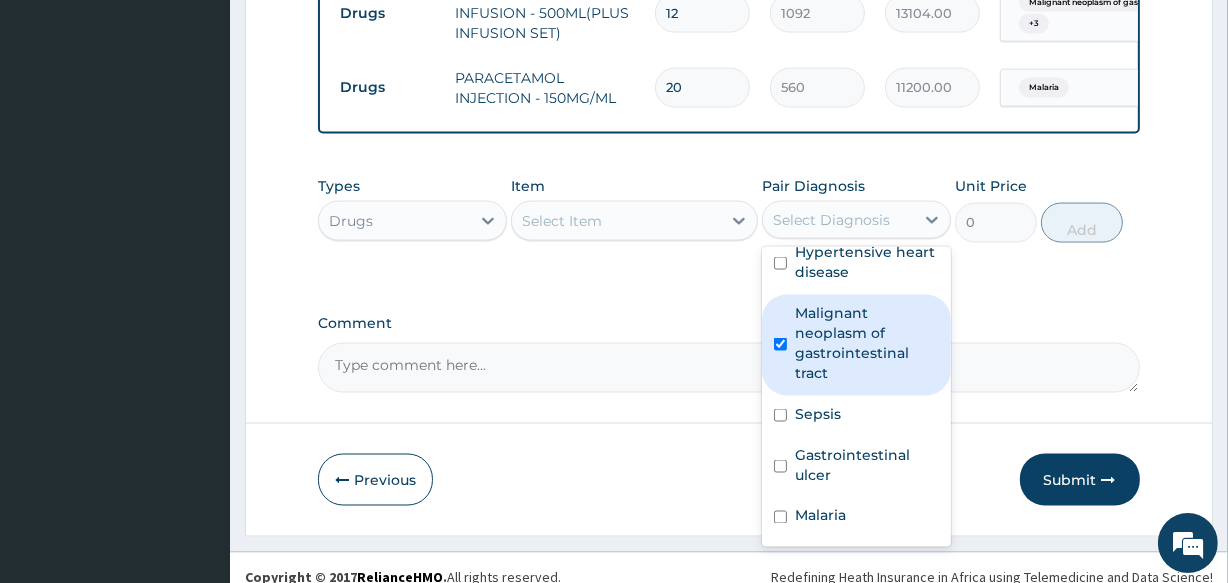 checkbox on "true" 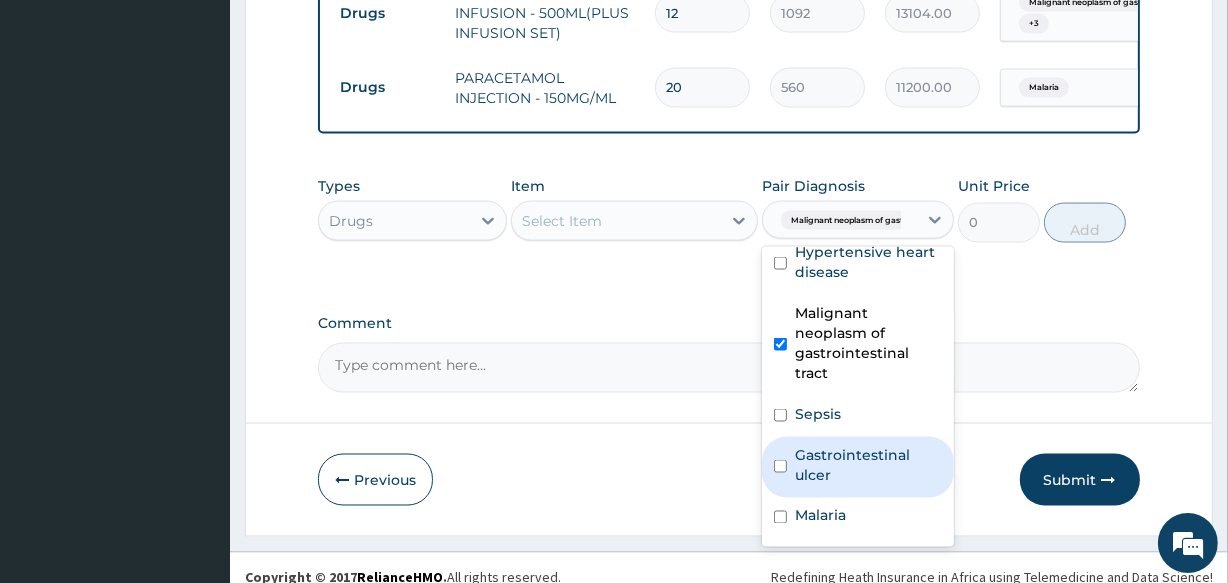 click on "Gastrointestinal ulcer" at bounding box center [868, 465] 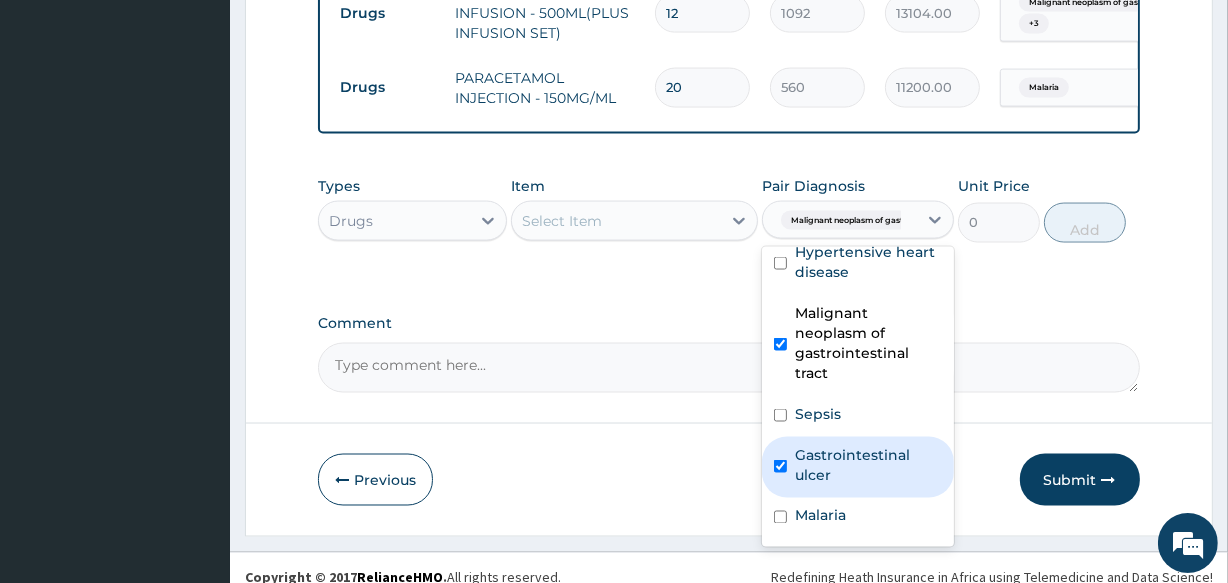 checkbox on "true" 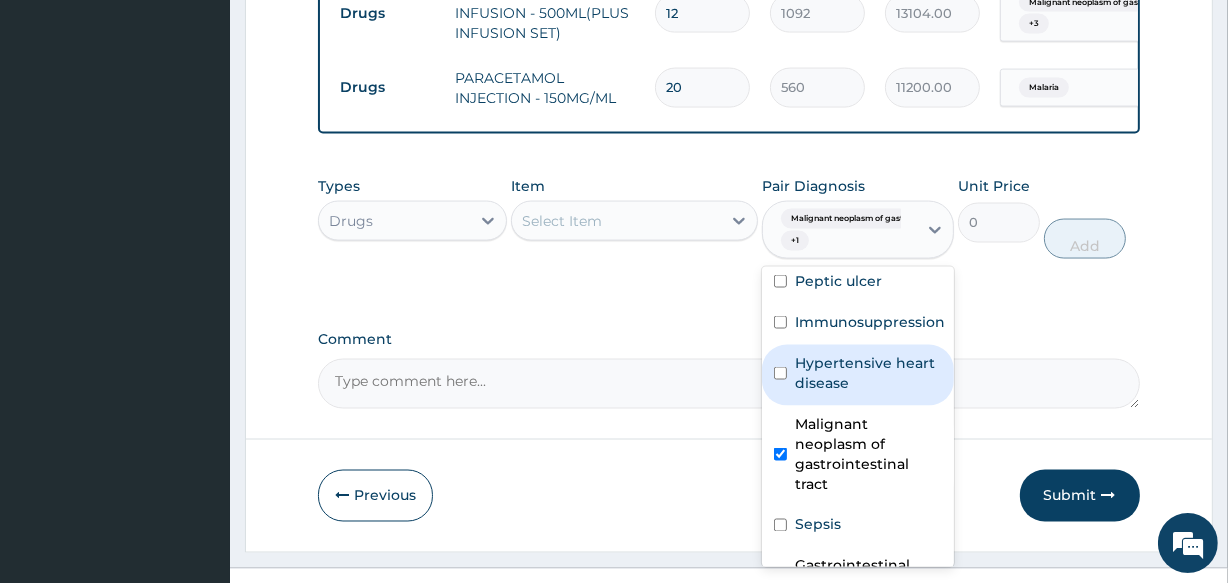 scroll, scrollTop: 0, scrollLeft: 0, axis: both 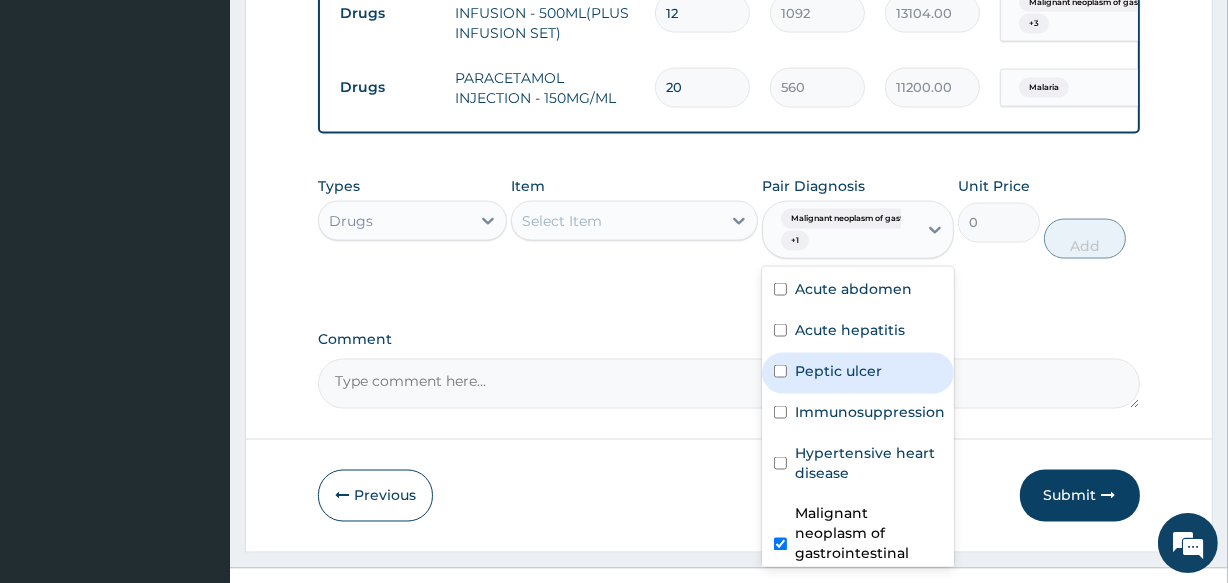 click on "Peptic ulcer" at bounding box center [838, 371] 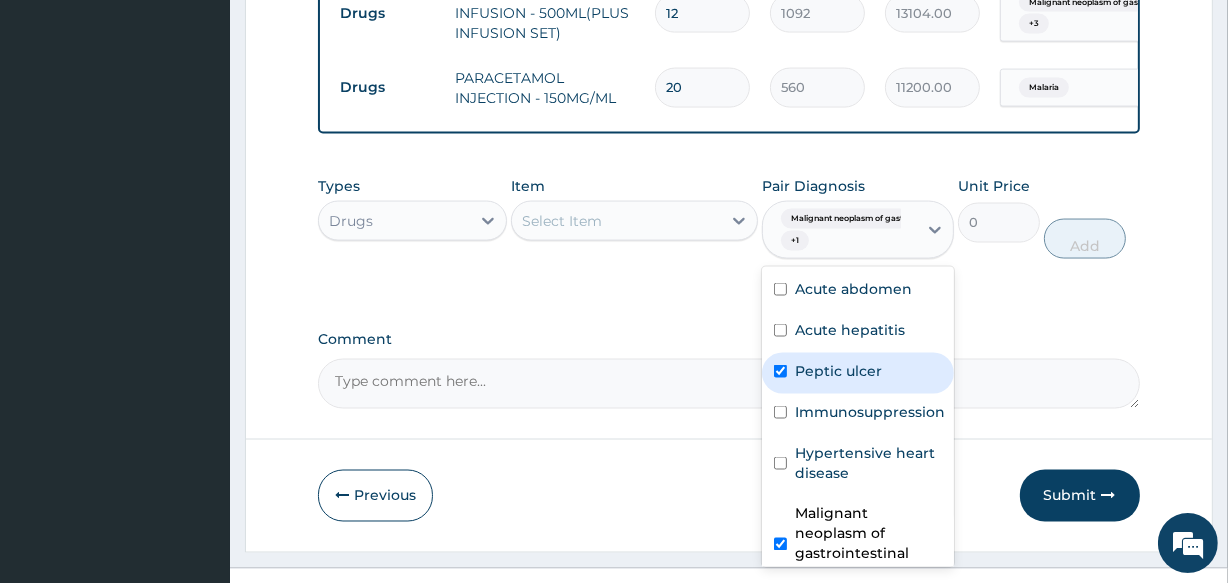 checkbox on "true" 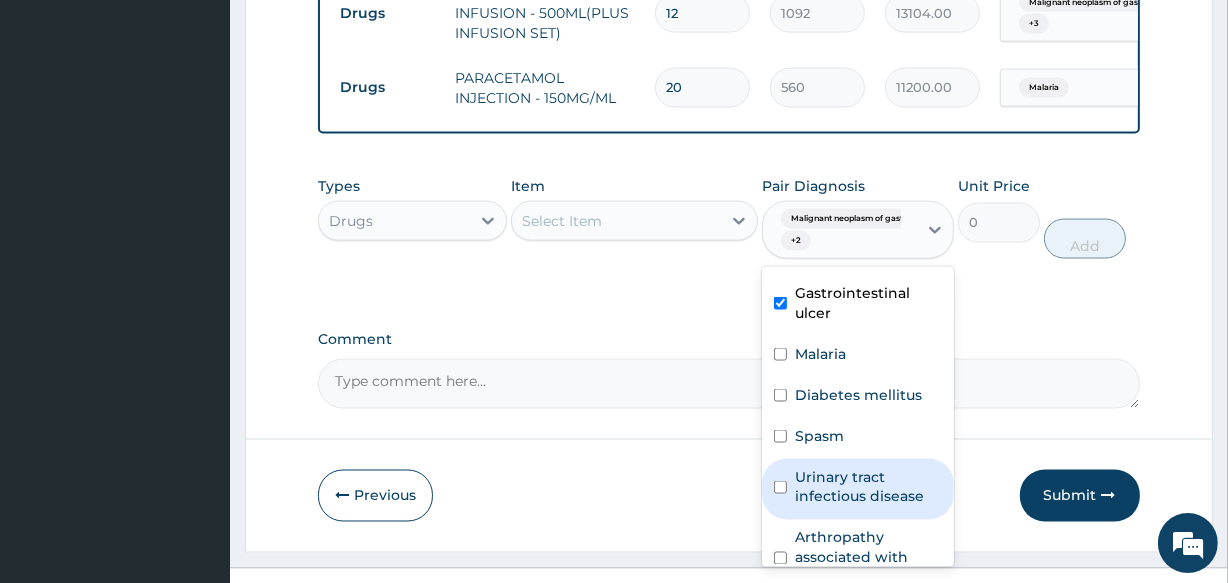 scroll, scrollTop: 400, scrollLeft: 0, axis: vertical 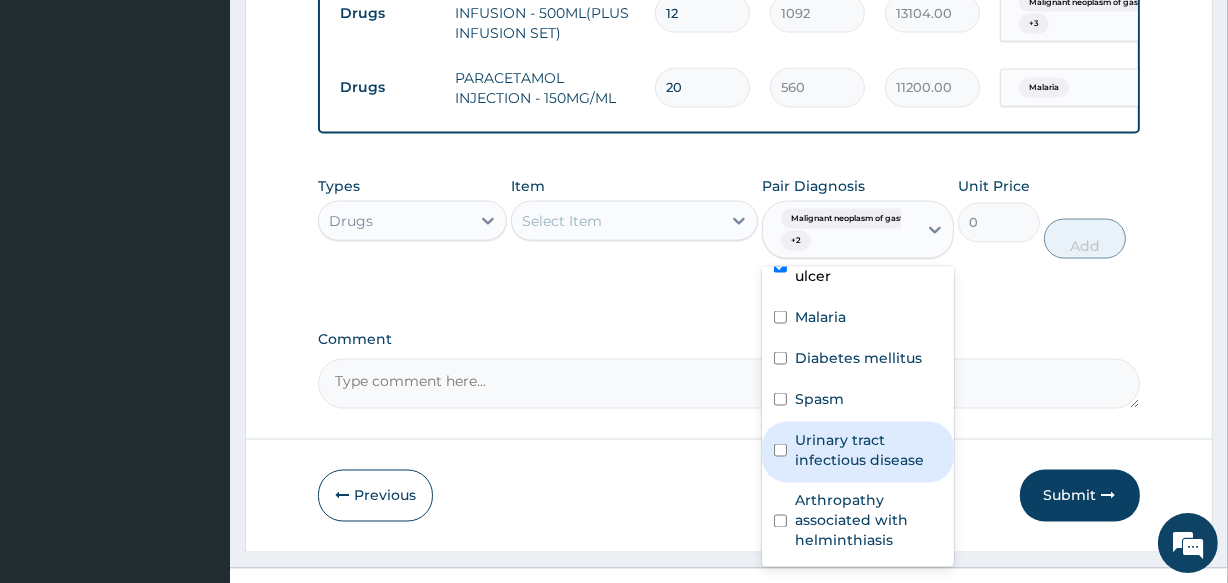 click on "Urinary tract infectious disease" at bounding box center [868, 450] 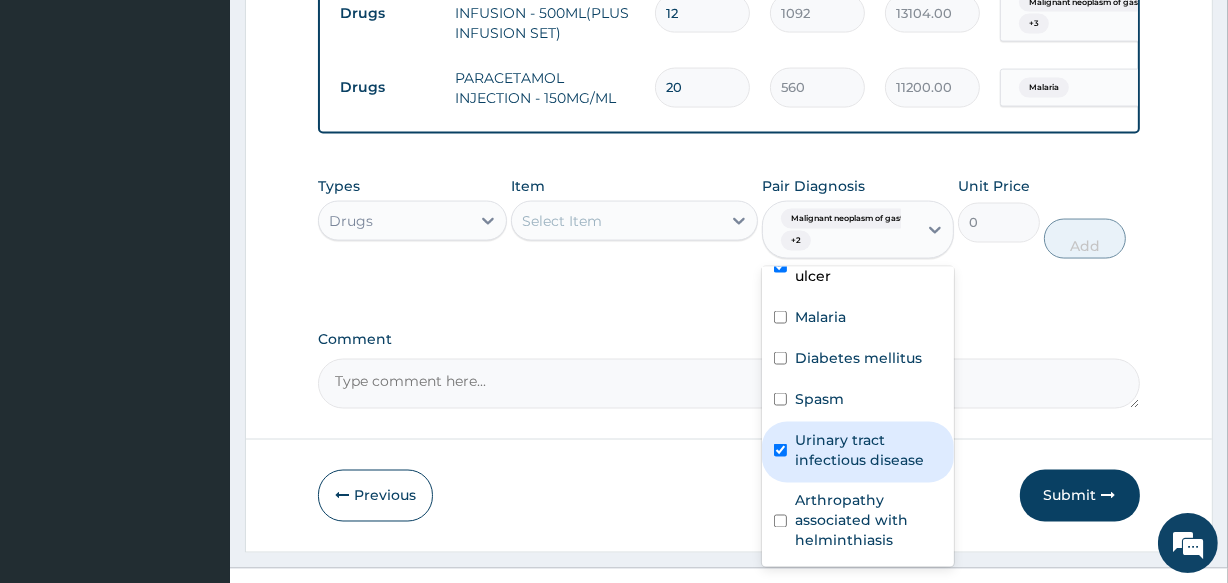 checkbox on "true" 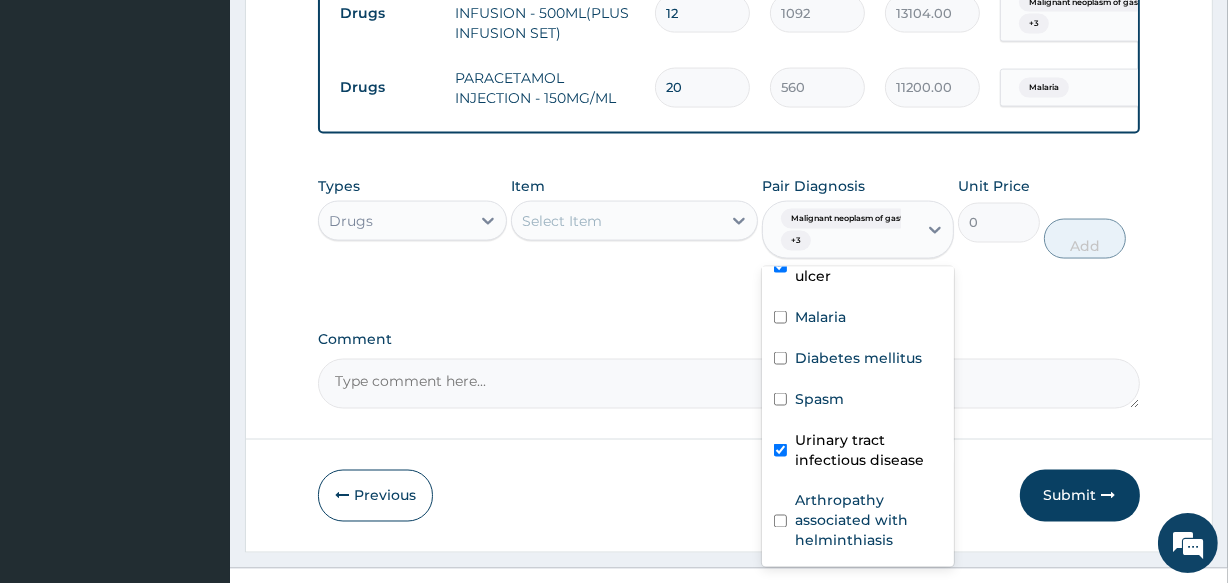 click on "Select Item" at bounding box center [616, 221] 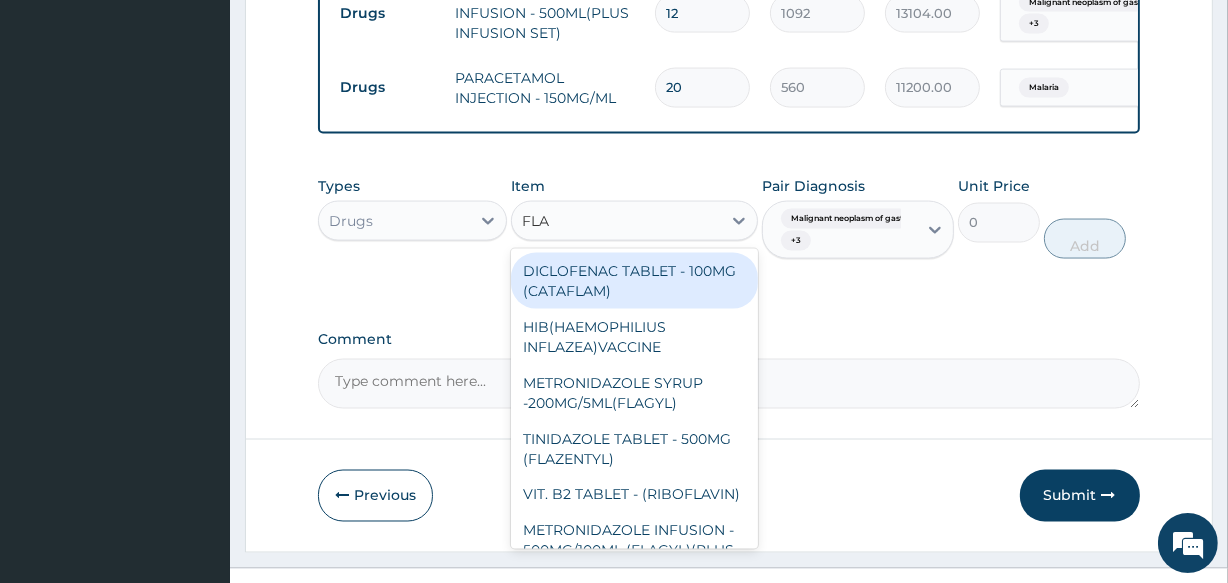type on "FLAG" 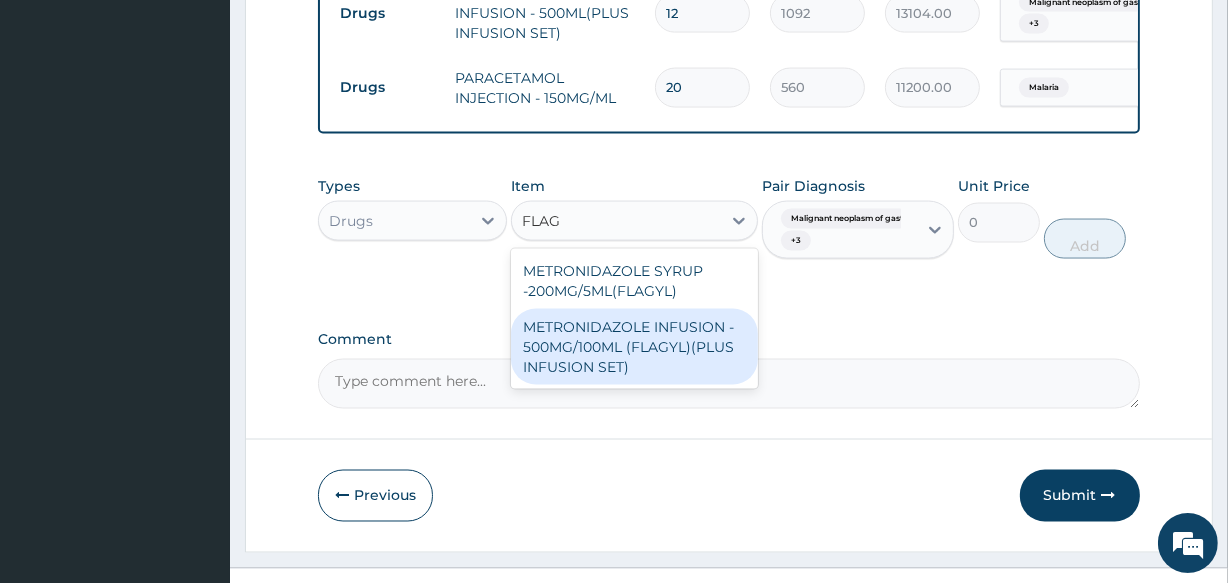 click on "METRONIDAZOLE INFUSION - 500MG/100ML (FLAGYL)(PLUS INFUSION SET)" at bounding box center (634, 347) 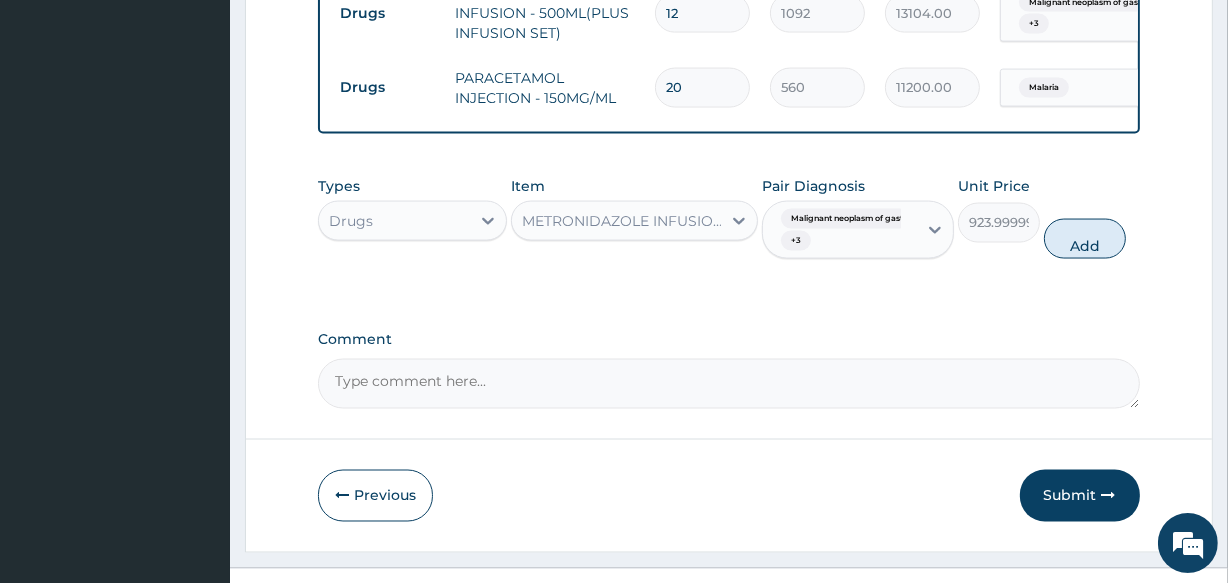 click on "METRONIDAZOLE INFUSION - 500MG/100ML (FLAGYL)(PLUS INFUSION SET)" at bounding box center [622, 221] 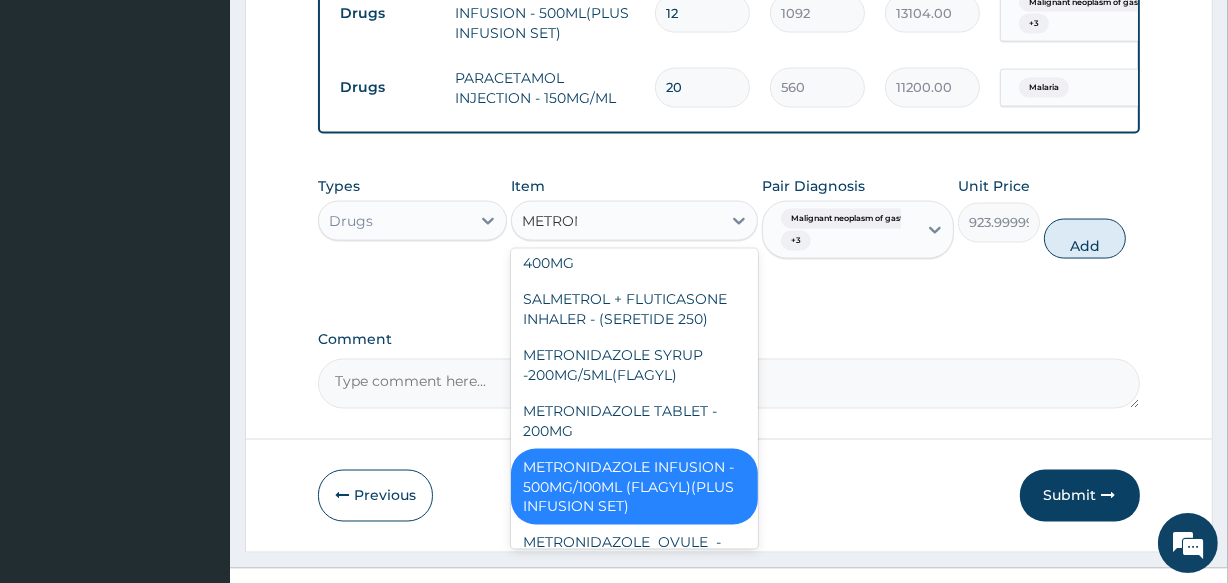 scroll, scrollTop: 0, scrollLeft: 0, axis: both 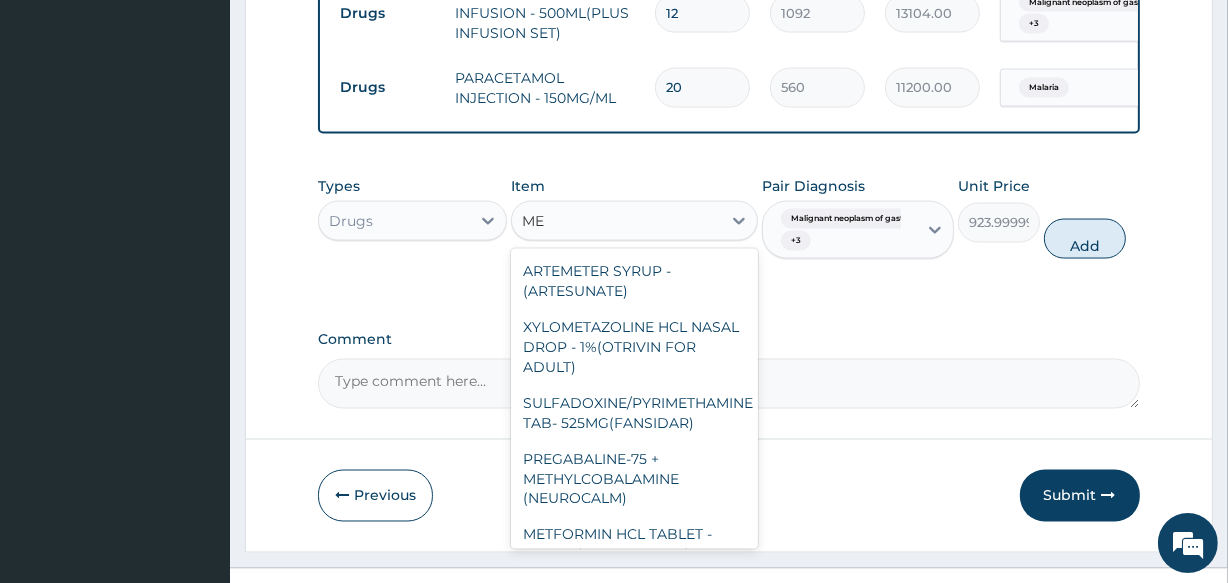 type on "M" 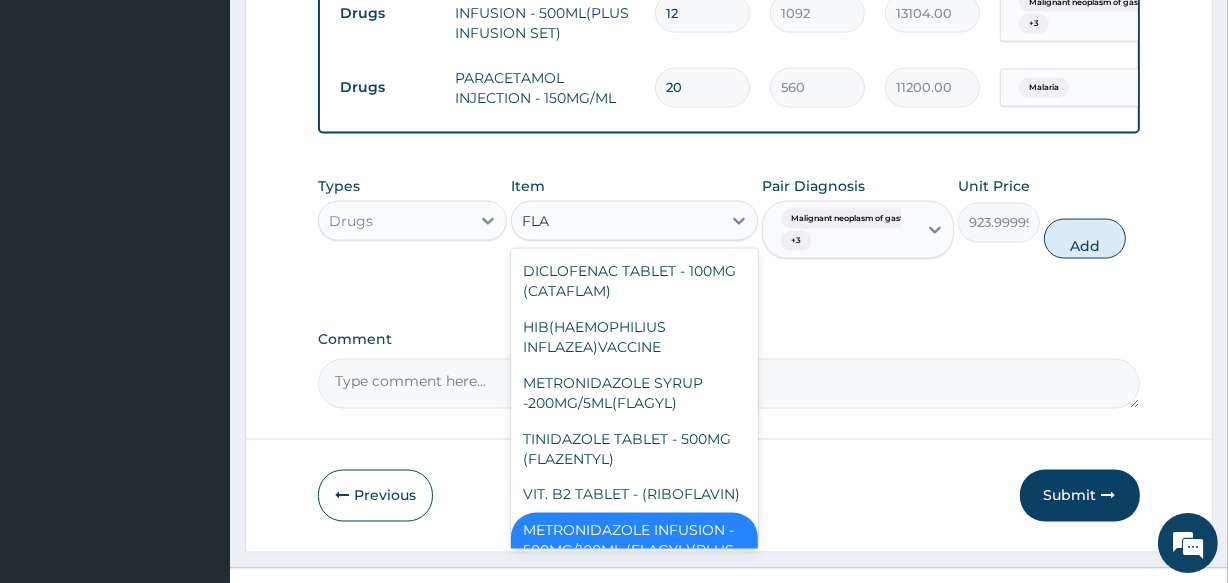 type on "FLAG" 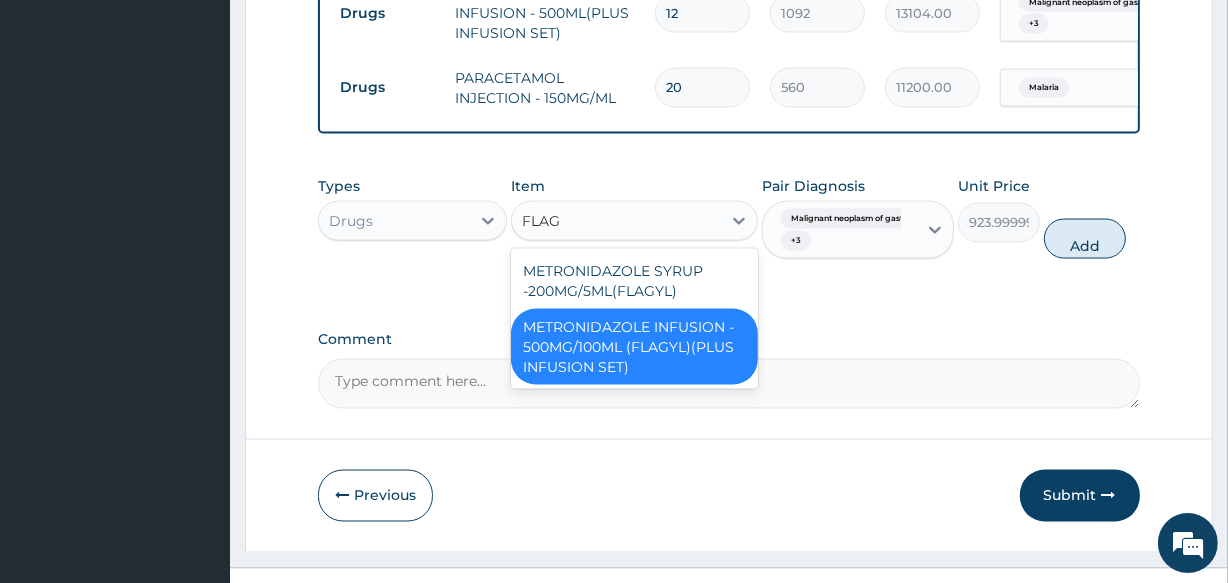 click on "METRONIDAZOLE INFUSION - 500MG/100ML (FLAGYL)(PLUS INFUSION SET)" at bounding box center [634, 347] 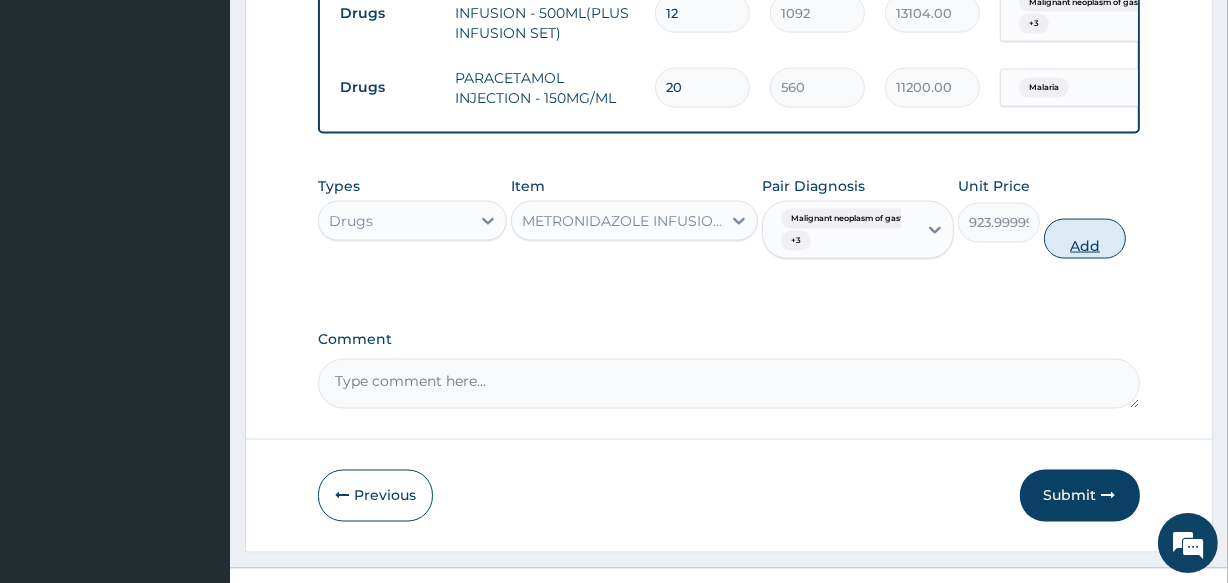 click on "Add" at bounding box center (1085, 239) 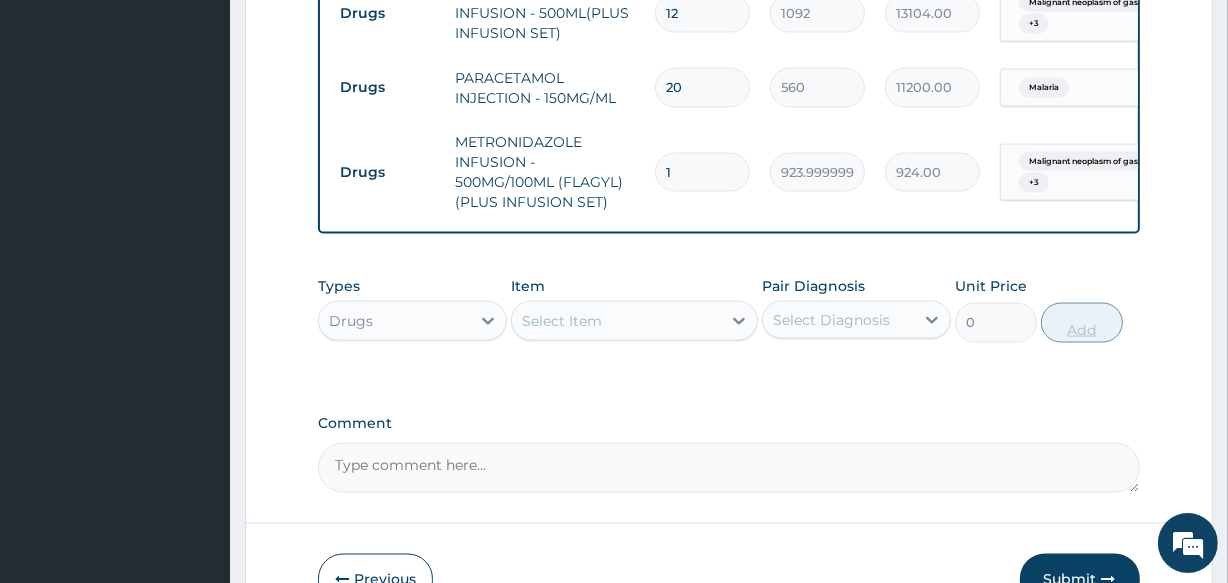 type 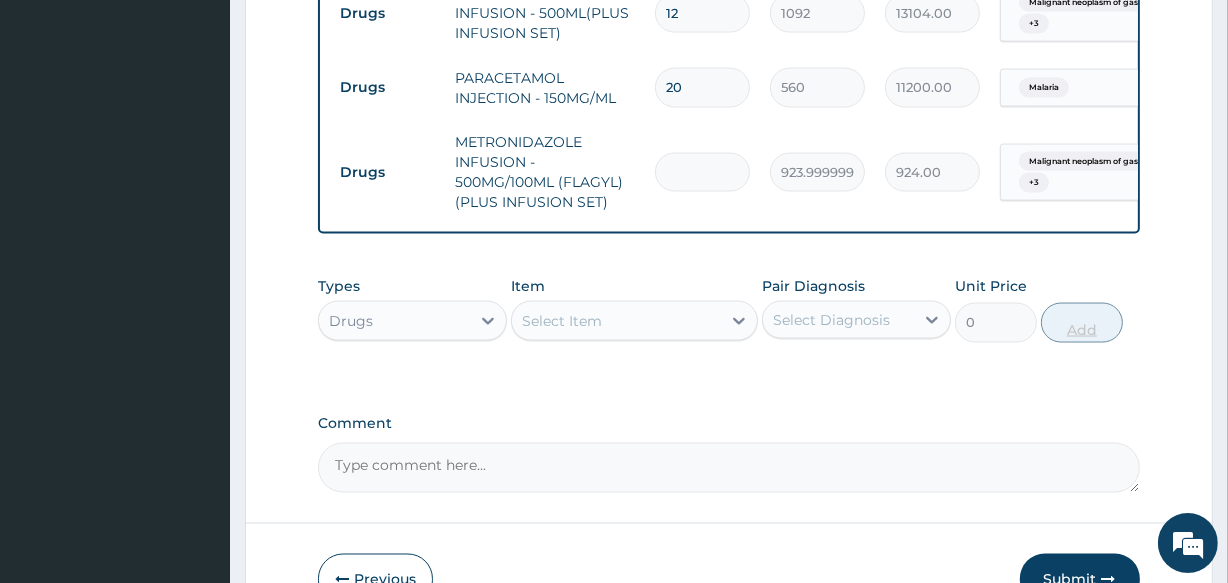 type on "0.00" 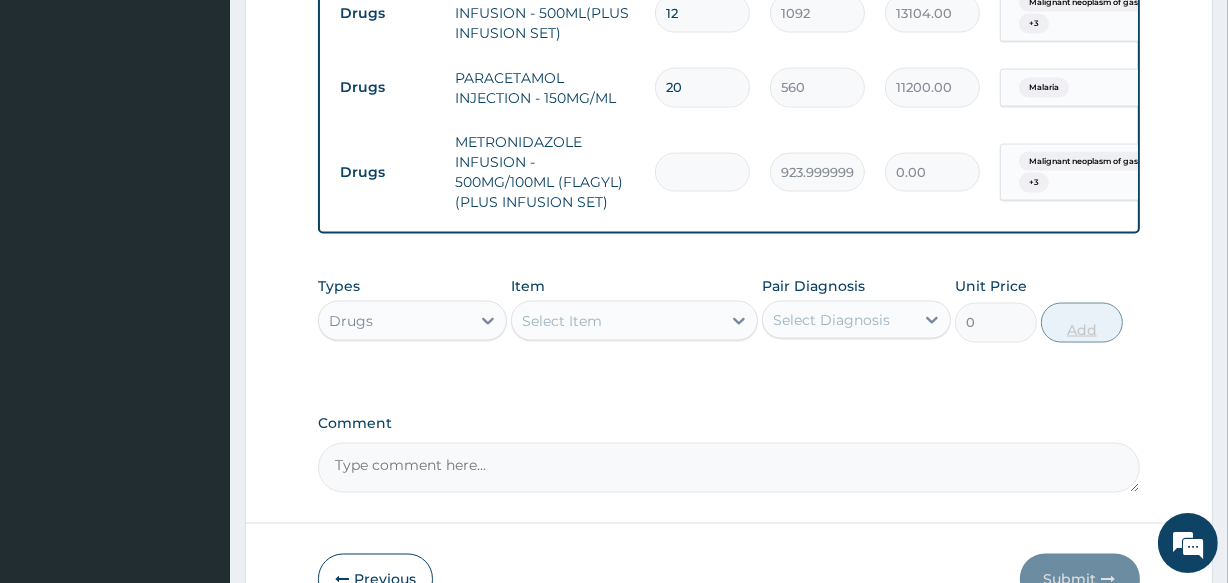 type on "6" 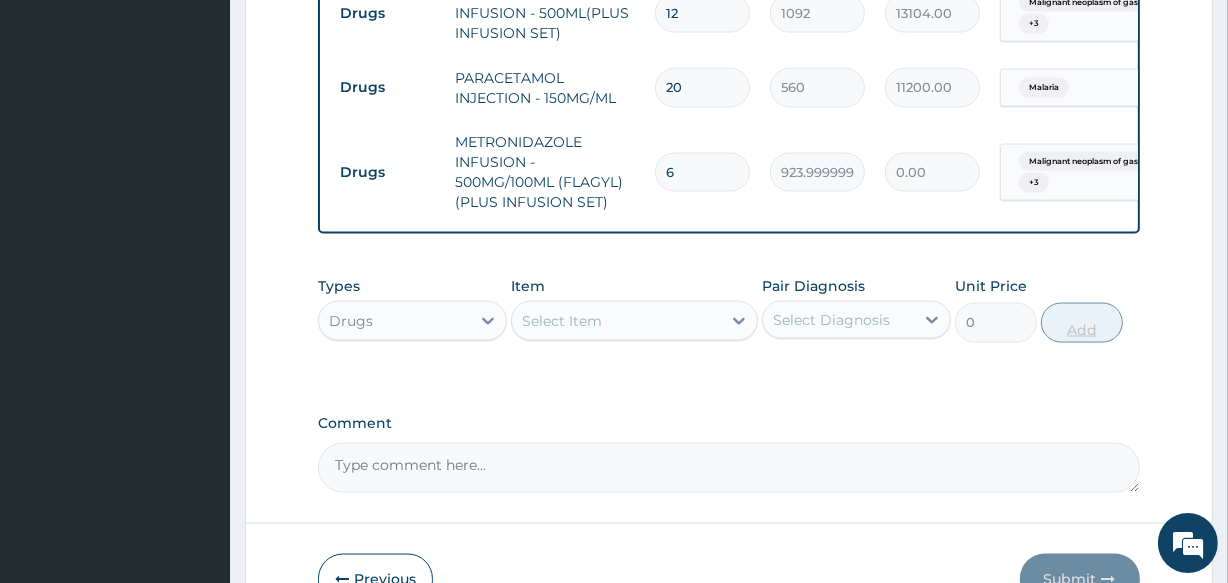 type on "5544.00" 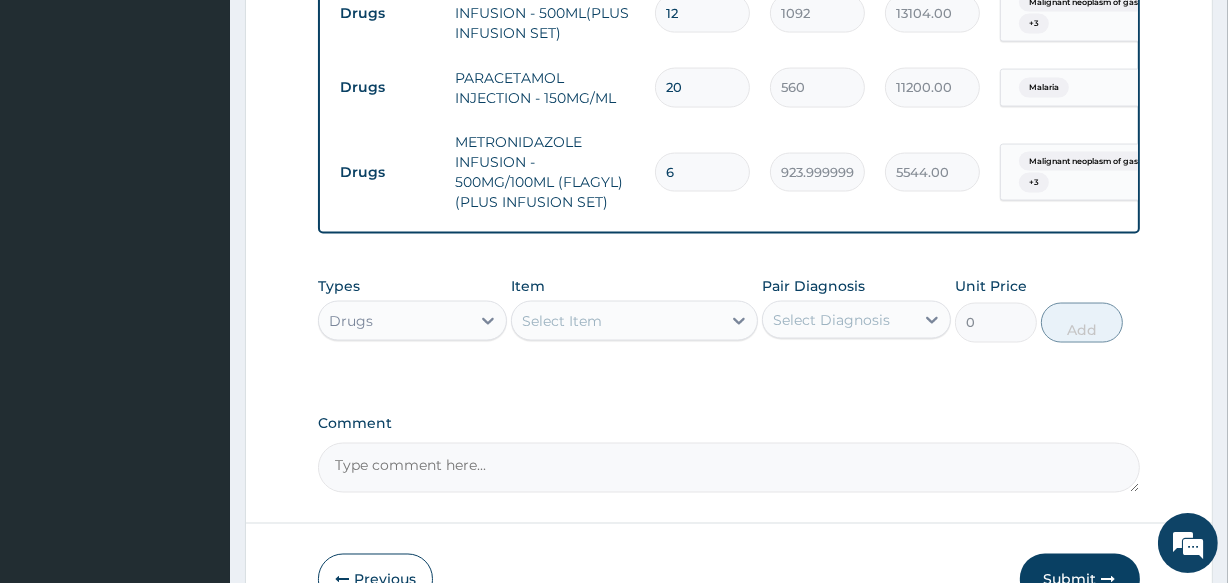 type on "6" 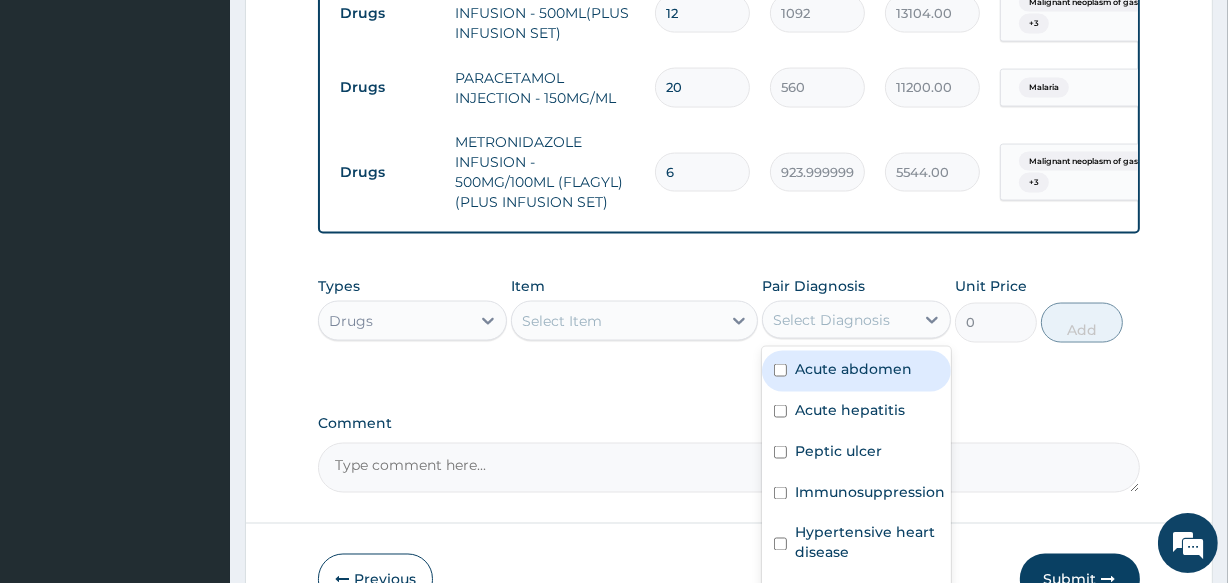 click on "Select Diagnosis" at bounding box center (831, 320) 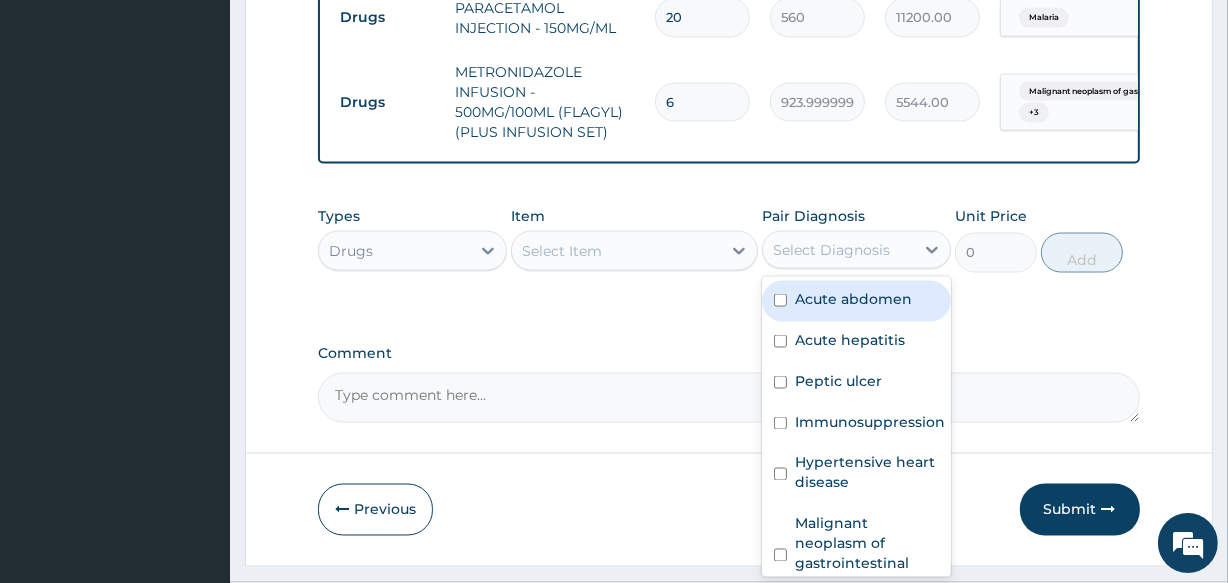 scroll, scrollTop: 2970, scrollLeft: 0, axis: vertical 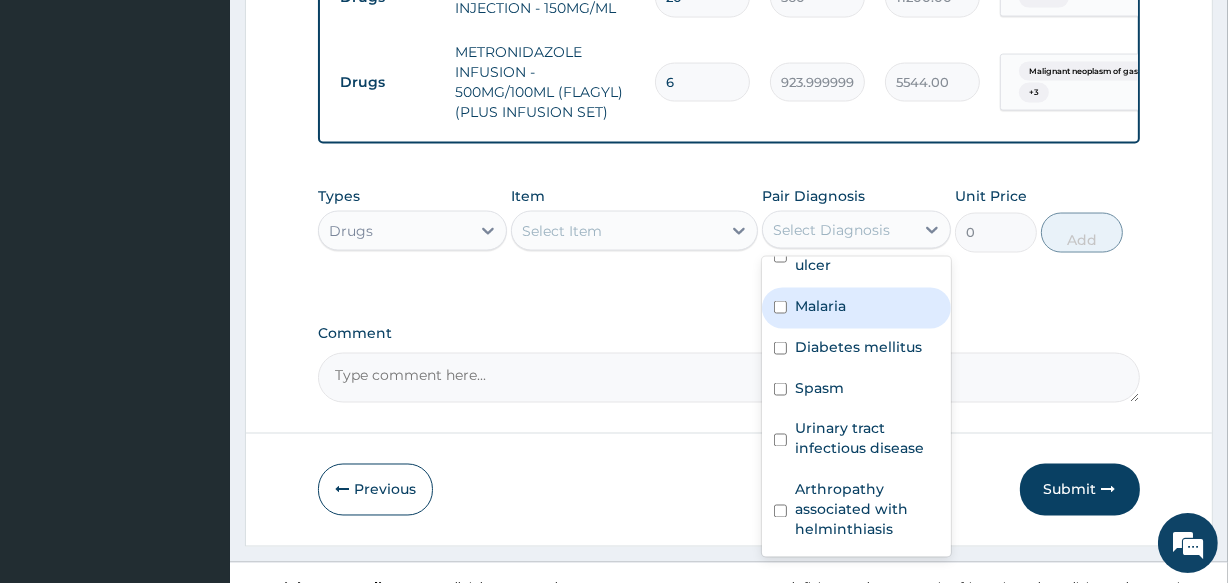 click on "Malaria" at bounding box center [820, 306] 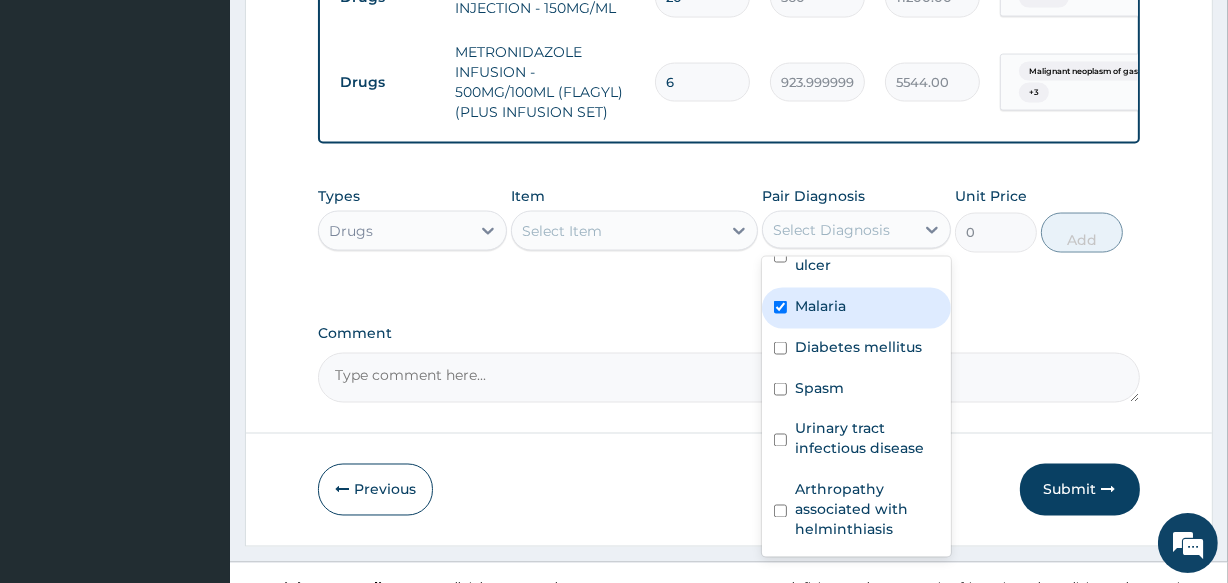 checkbox on "true" 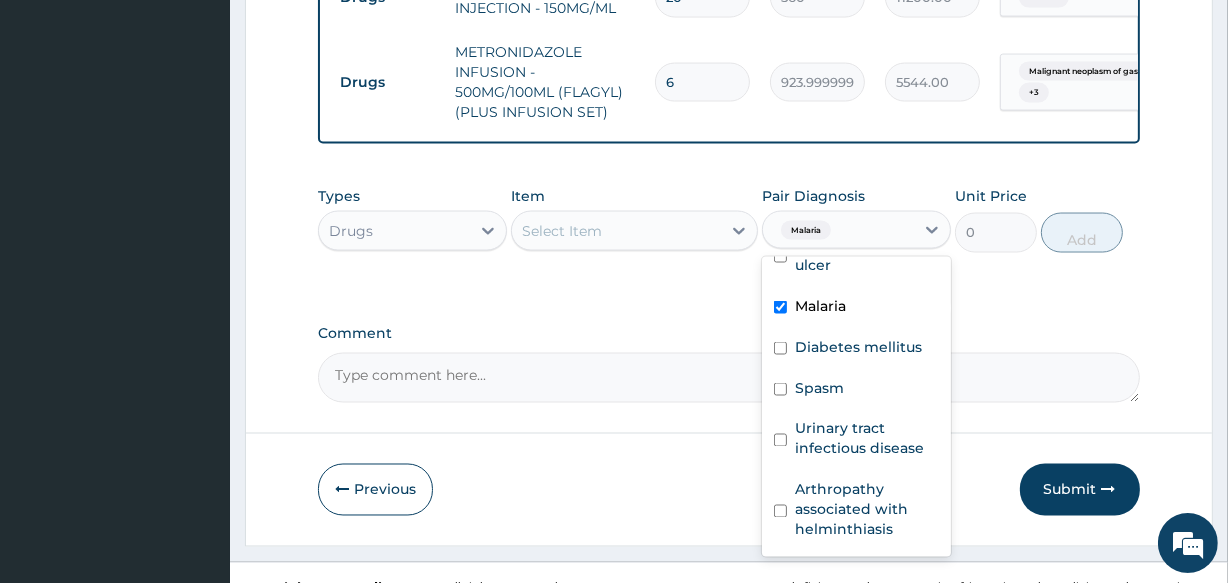 click on "Select Item" at bounding box center [562, 231] 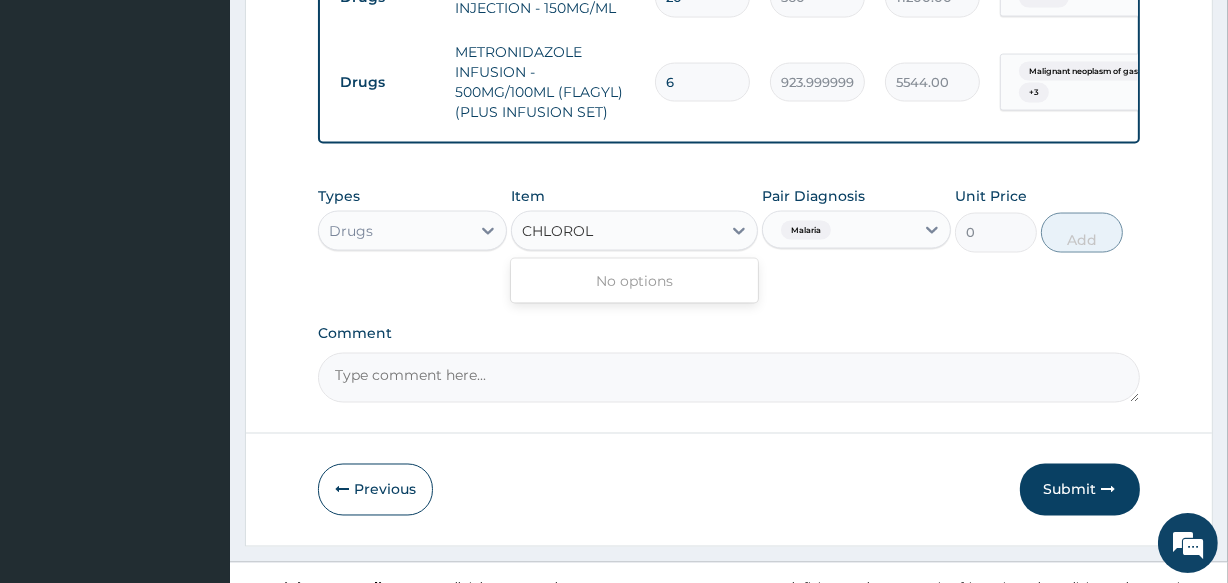 type on "CHLORO" 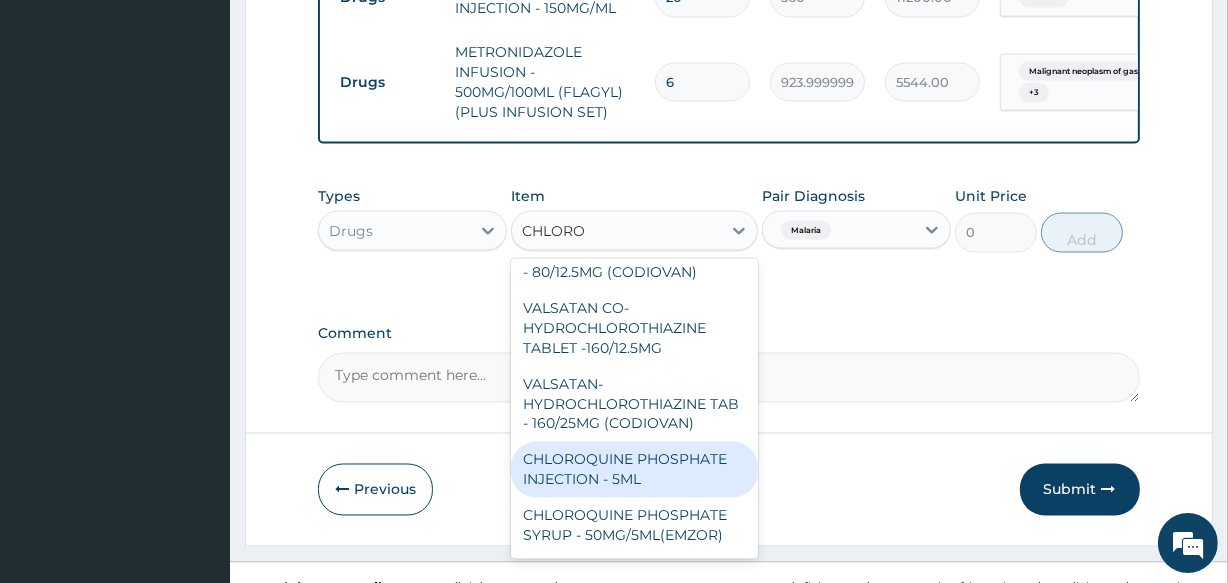 scroll, scrollTop: 236, scrollLeft: 0, axis: vertical 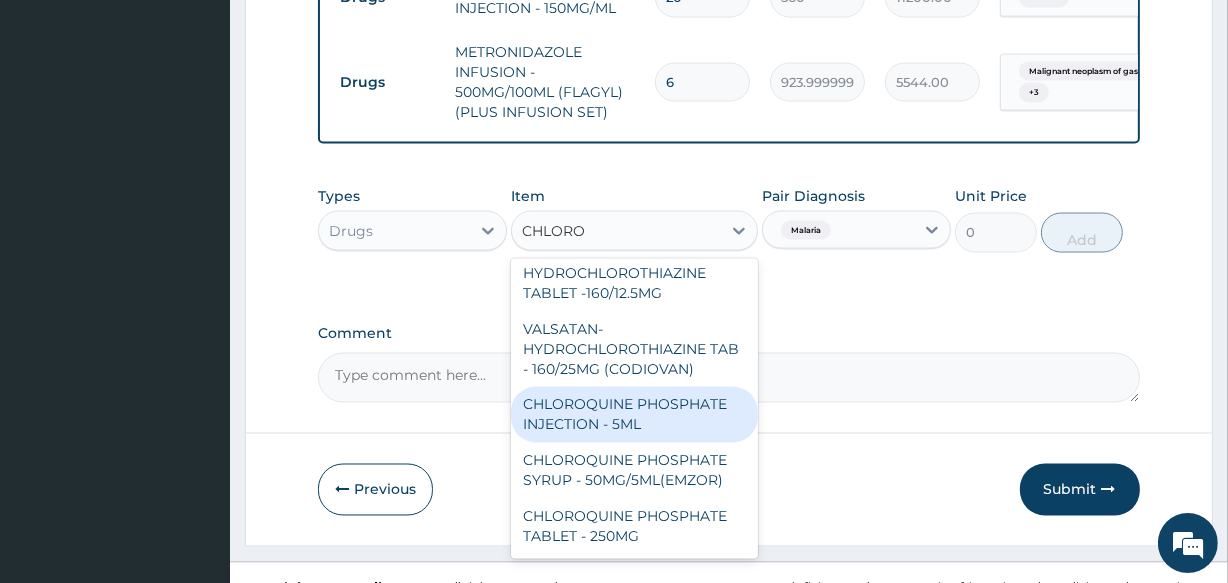 click on "CHLOROQUINE PHOSPHATE INJECTION - 5ML" at bounding box center (634, 415) 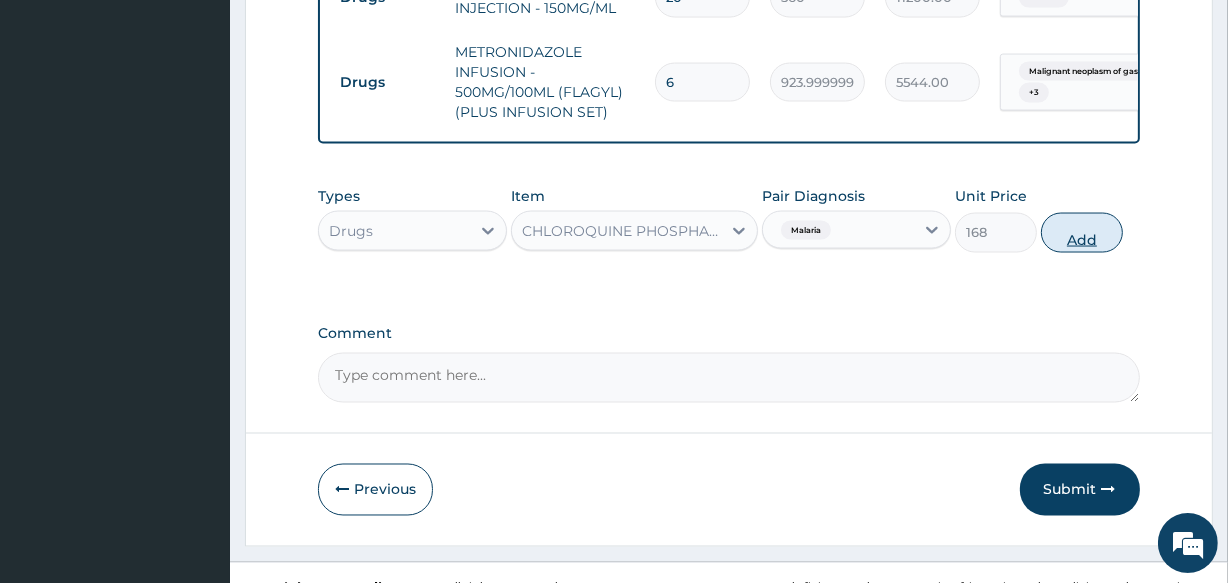 click on "Add" at bounding box center [1082, 233] 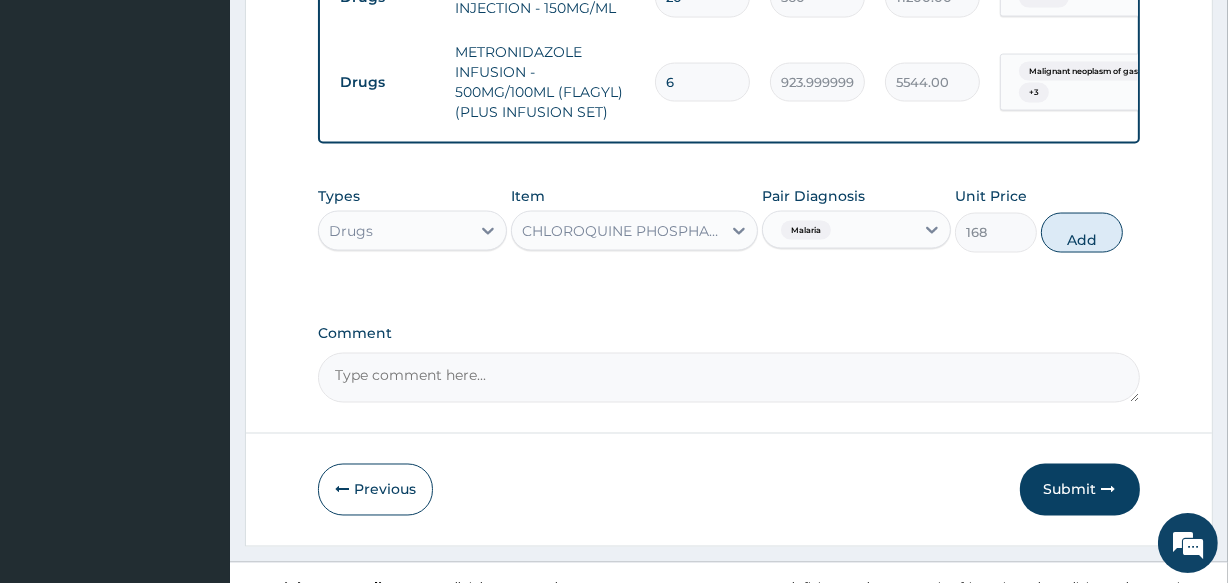 type on "0" 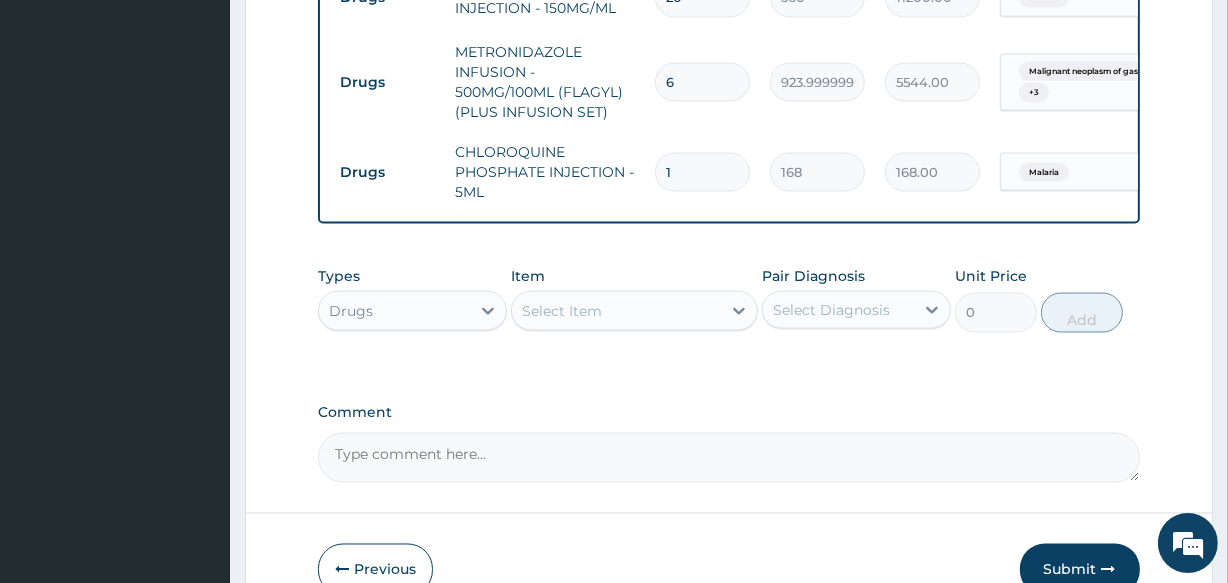 type 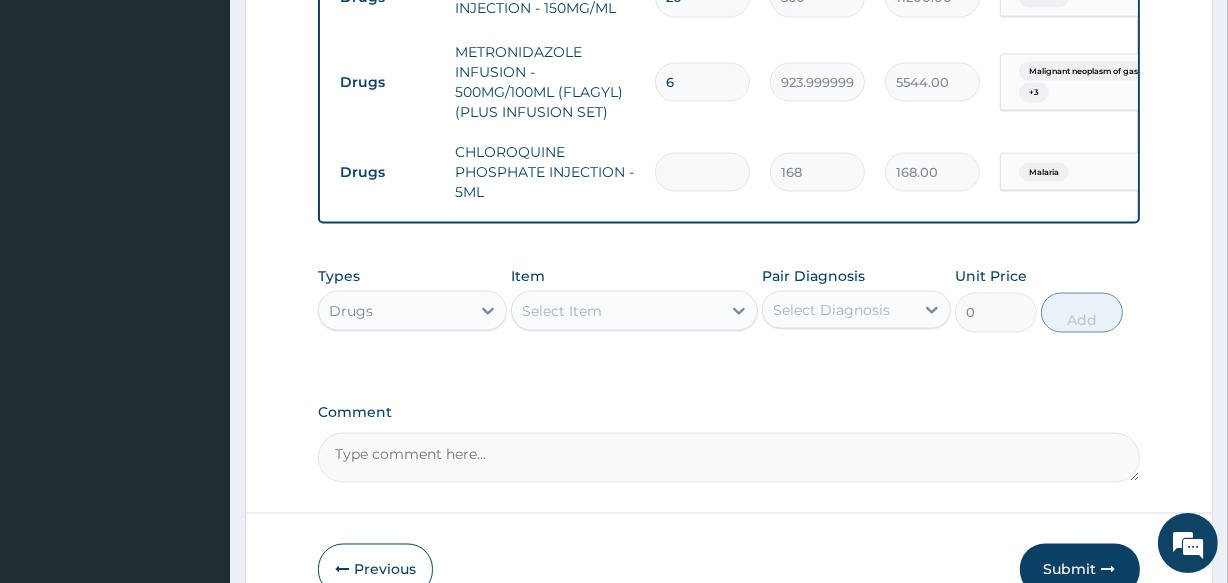 type on "0.00" 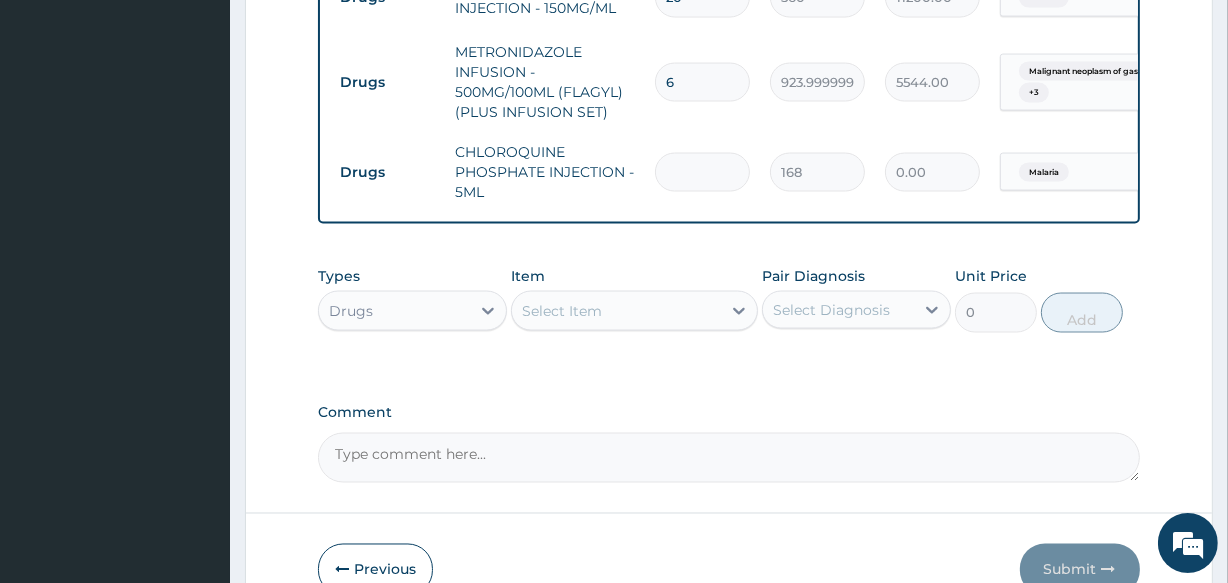 type on "2" 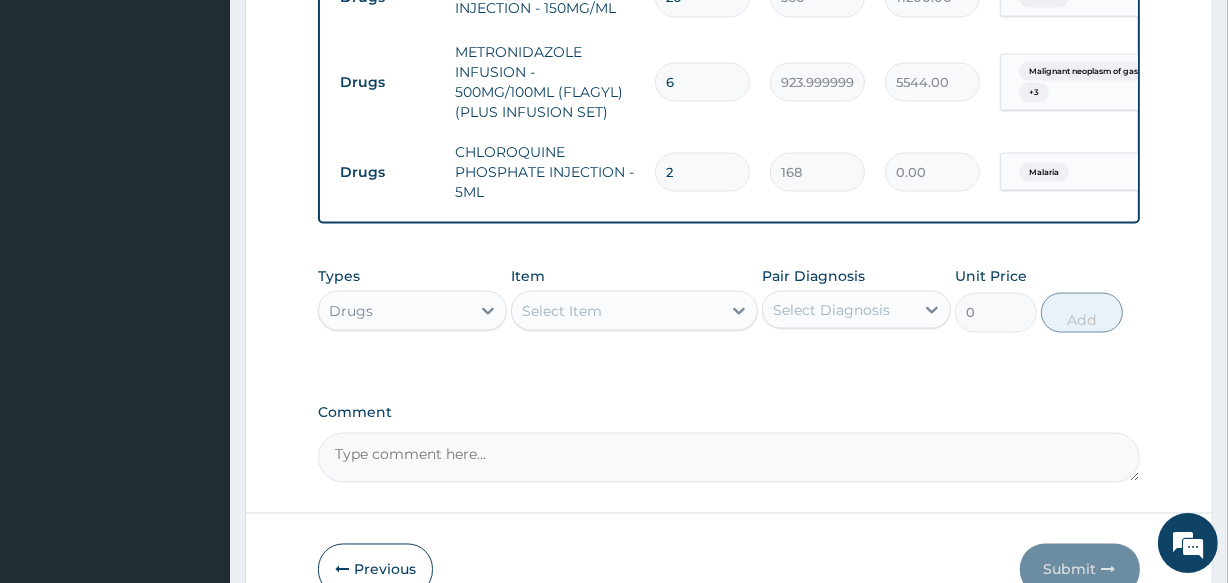 type on "336.00" 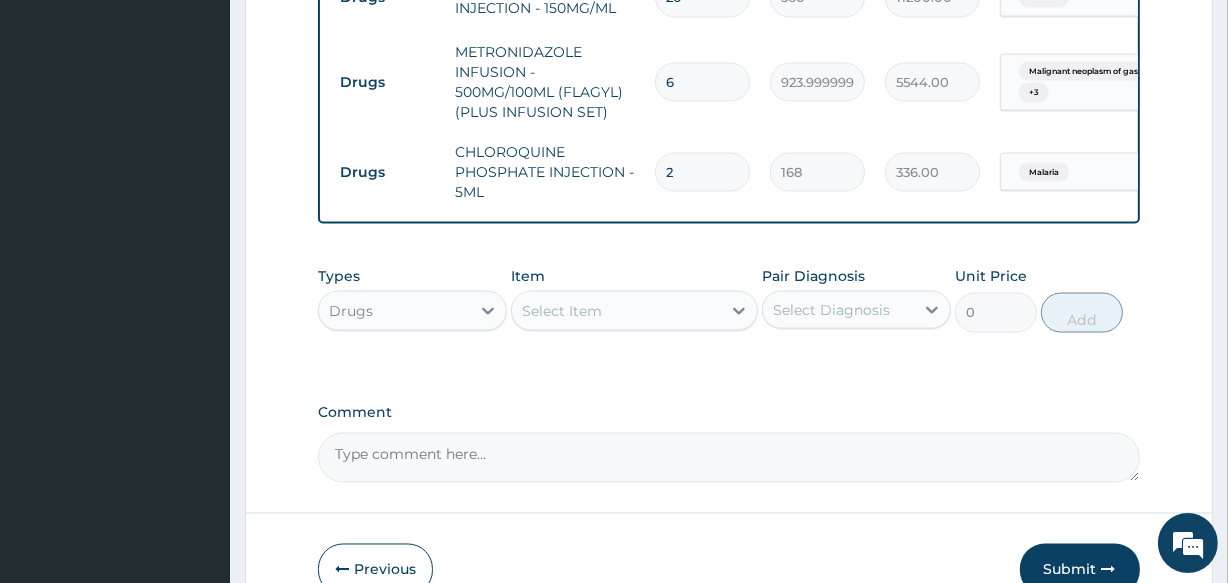 type on "2" 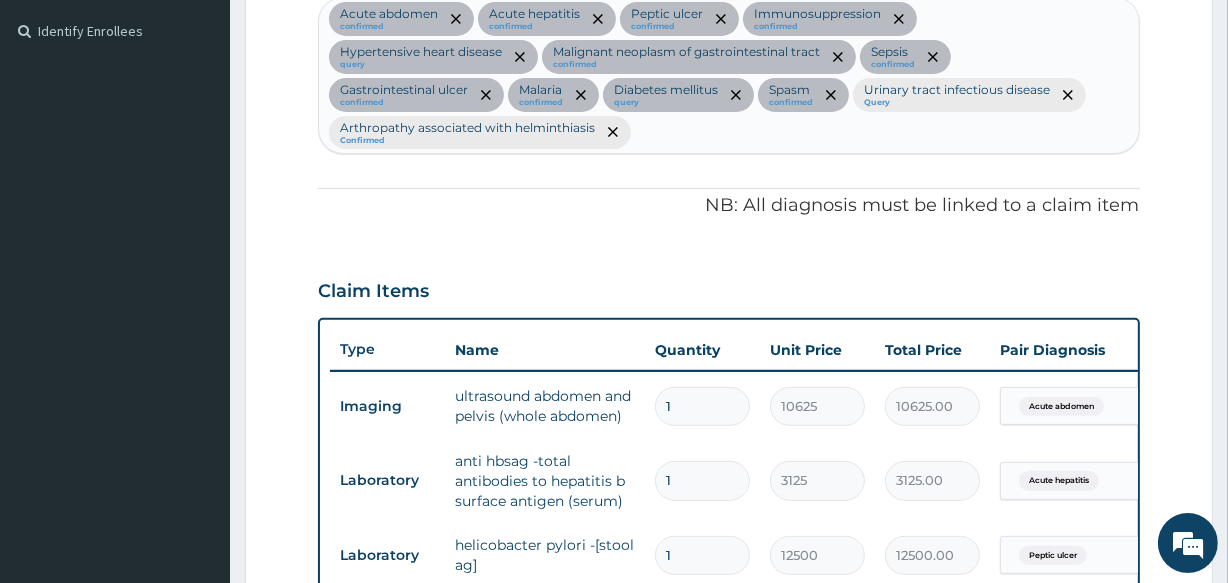 scroll, scrollTop: 516, scrollLeft: 0, axis: vertical 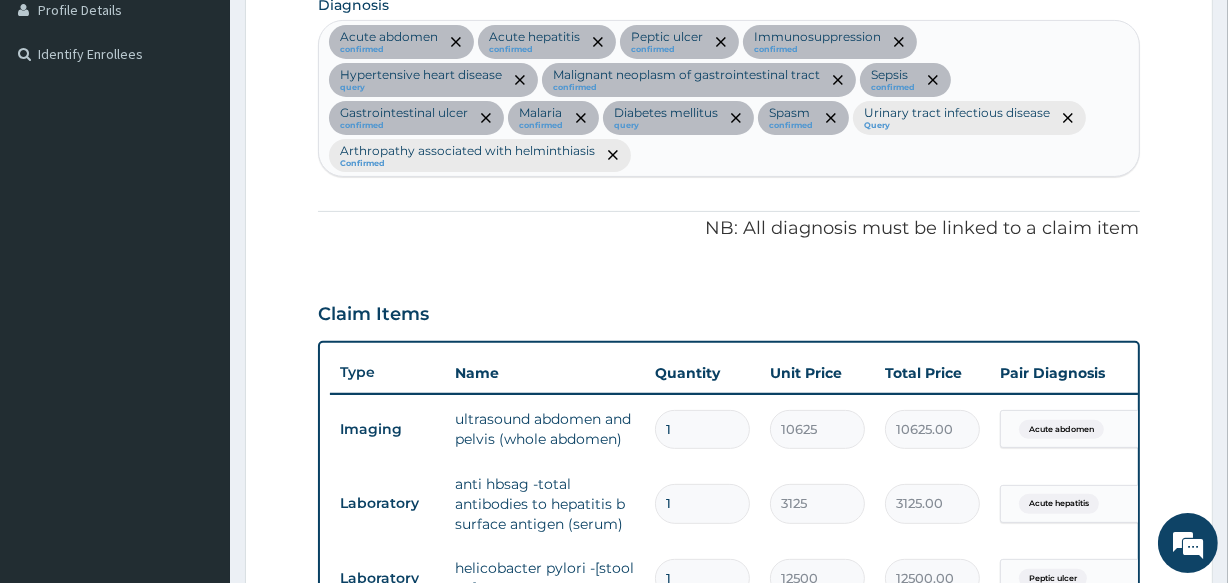 click on "Acute abdomen confirmed Acute hepatitis confirmed Peptic ulcer confirmed Immunosuppression confirmed Hypertensive heart disease query Malignant neoplasm of gastrointestinal tract confirmed Sepsis confirmed Gastrointestinal ulcer confirmed Malaria confirmed Diabetes mellitus query Spasm confirmed Urinary tract infectious disease Query Arthropathy associated with helminthiasis Confirmed" at bounding box center [728, 98] 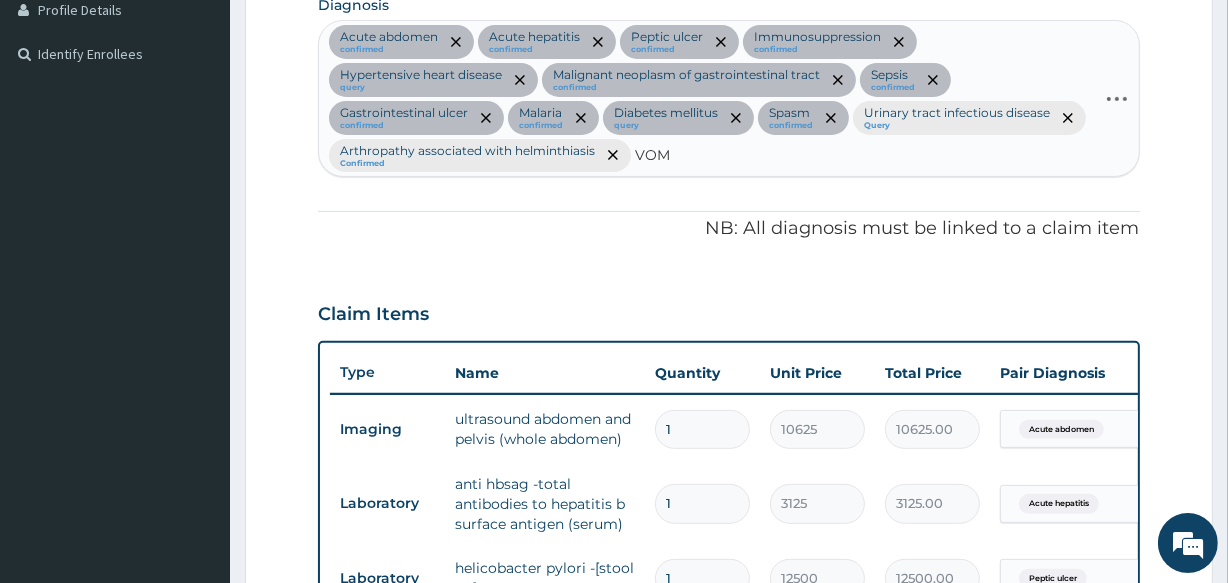 type on "VOMI" 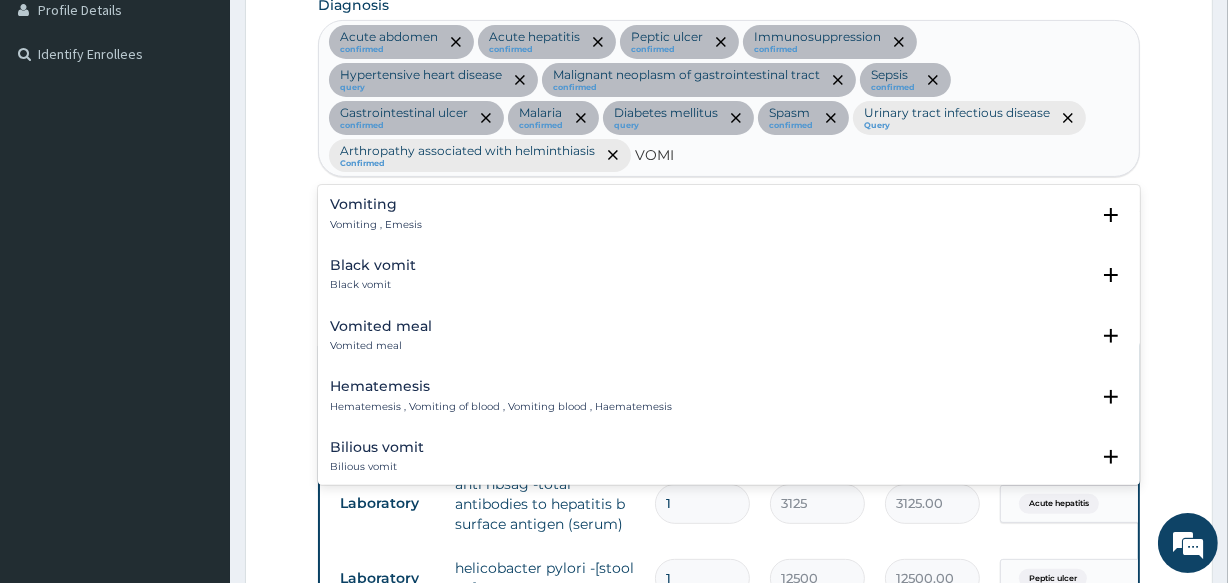 click on "Vomiting , Emesis" at bounding box center [376, 225] 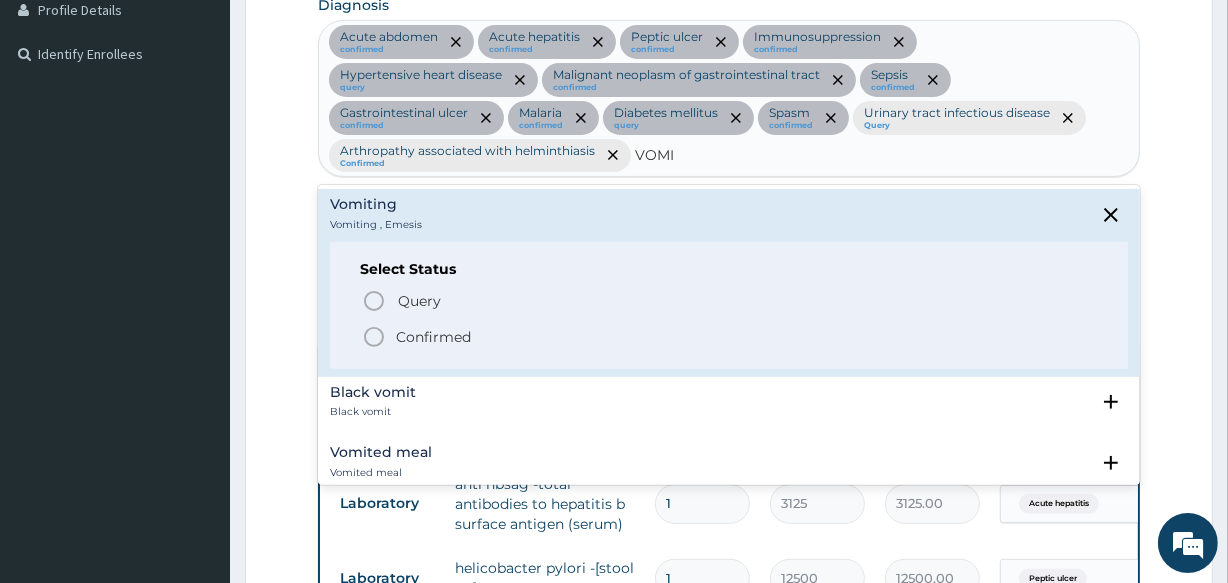 click on "Confirmed" at bounding box center (433, 337) 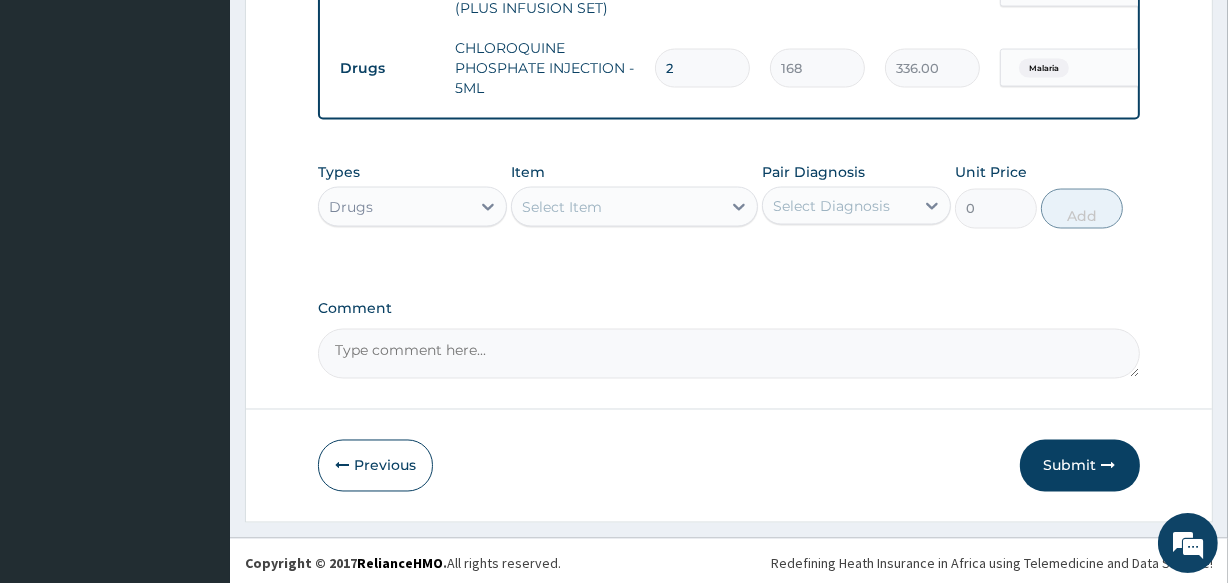scroll, scrollTop: 3097, scrollLeft: 0, axis: vertical 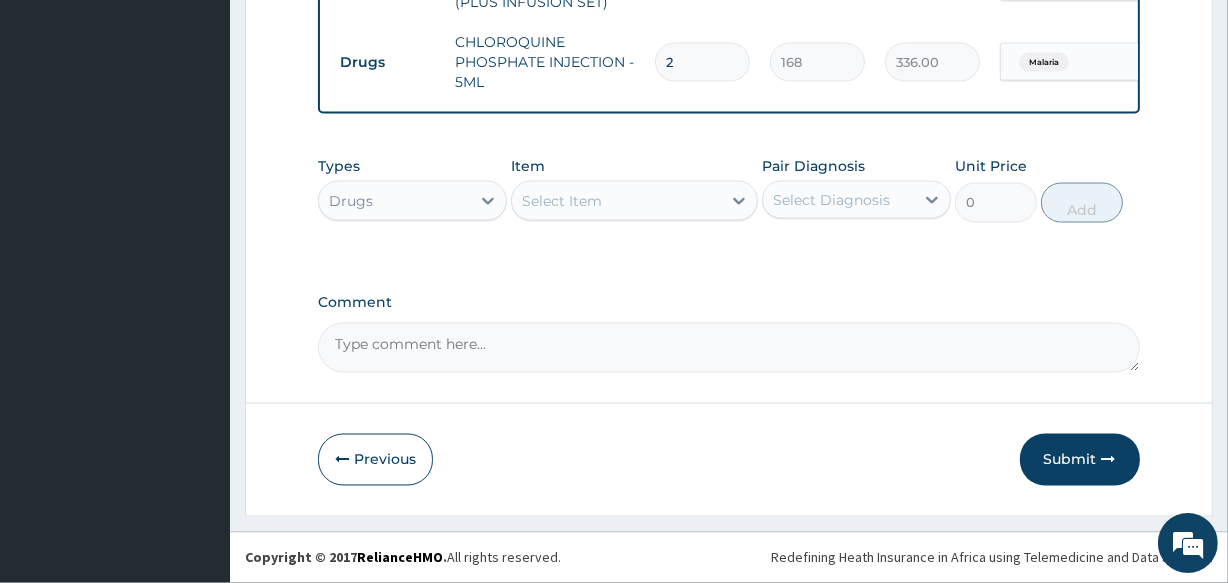 click on "Pair Diagnosis" at bounding box center [813, 166] 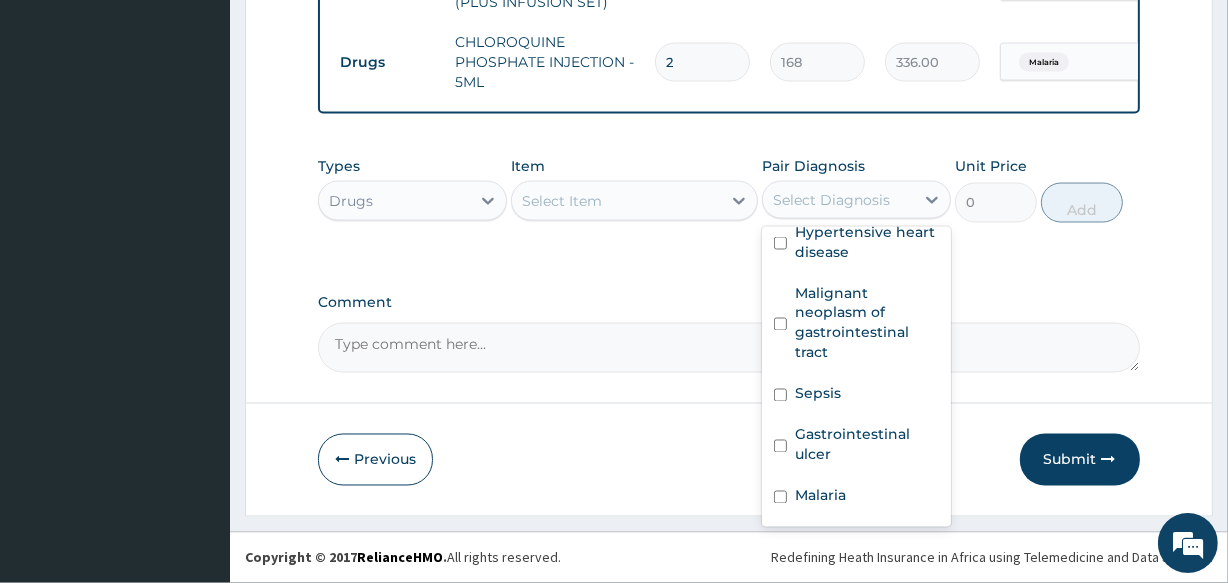 scroll, scrollTop: 455, scrollLeft: 0, axis: vertical 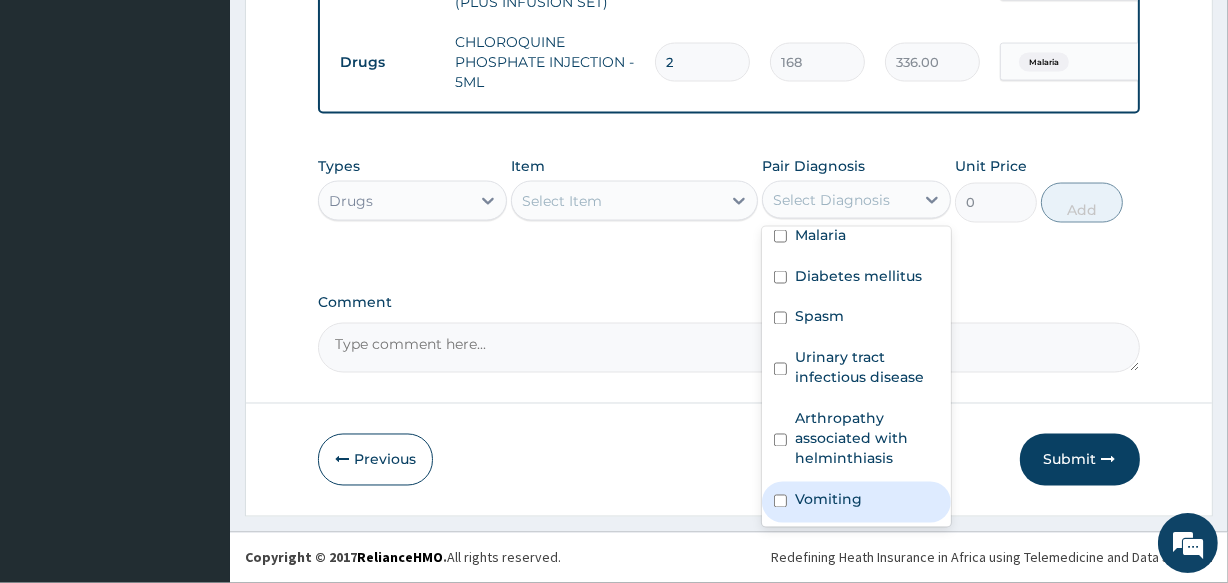click on "Vomiting" at bounding box center [828, 500] 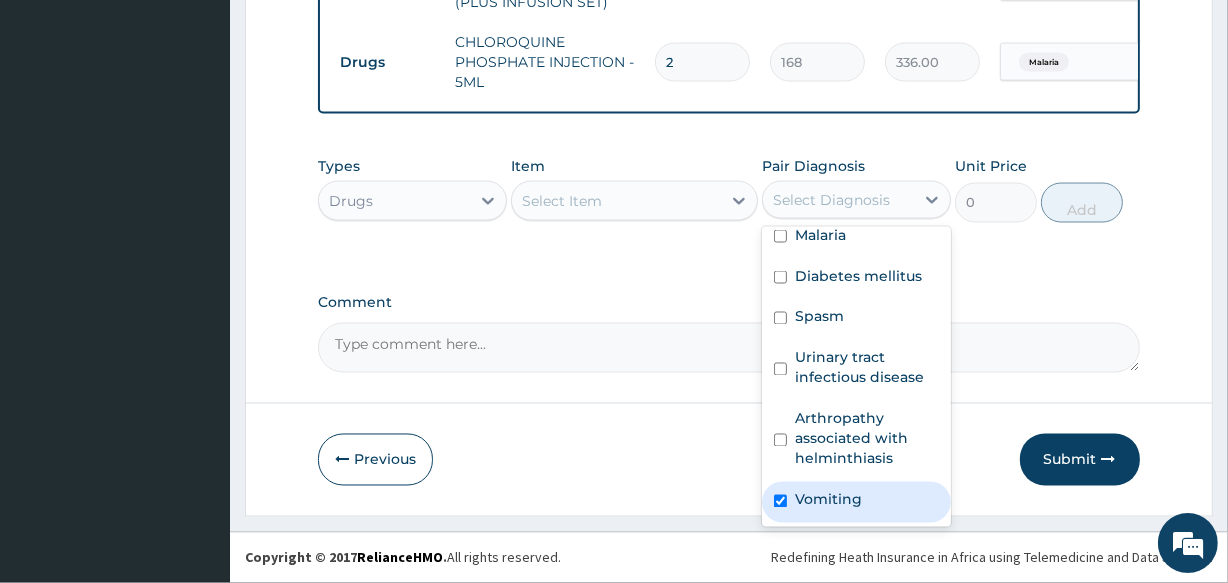 checkbox on "true" 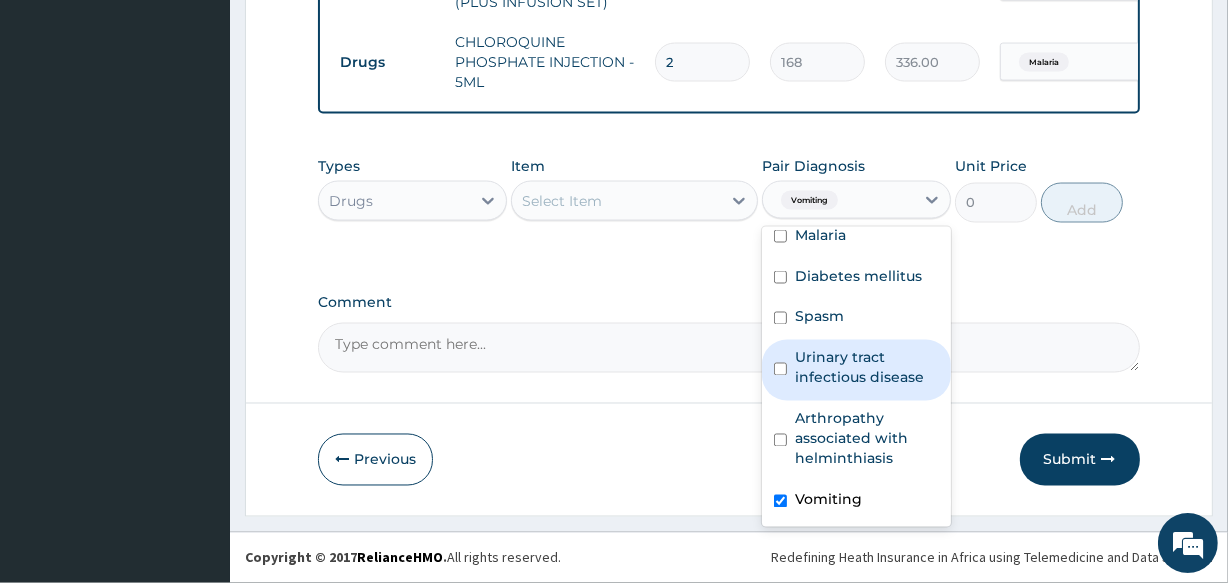 click on "Select Item" at bounding box center (562, 201) 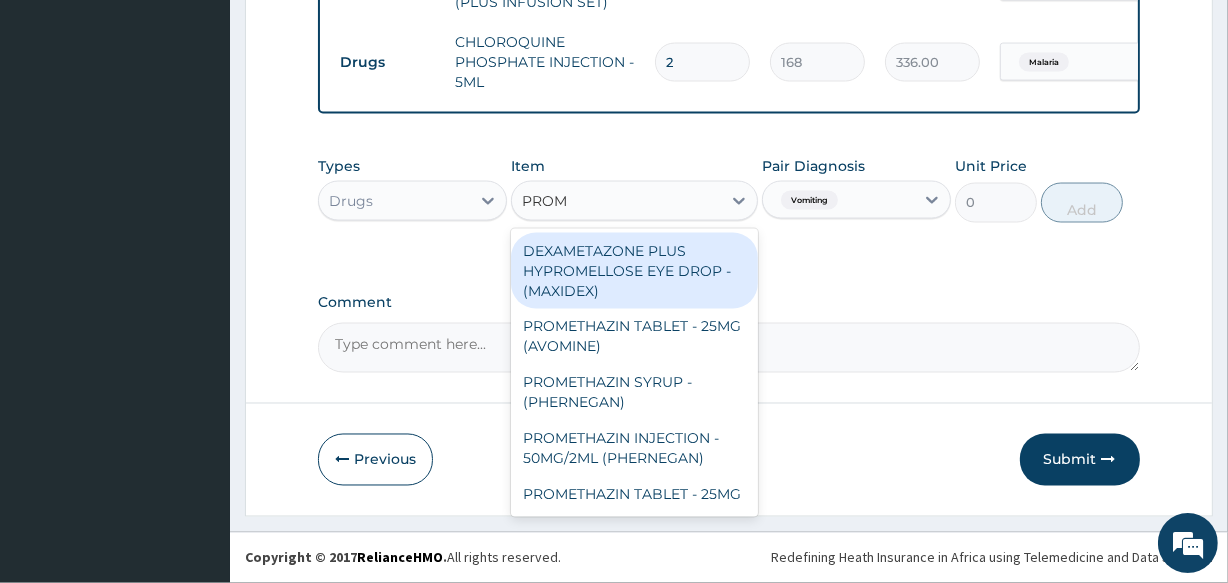 type on "PROME" 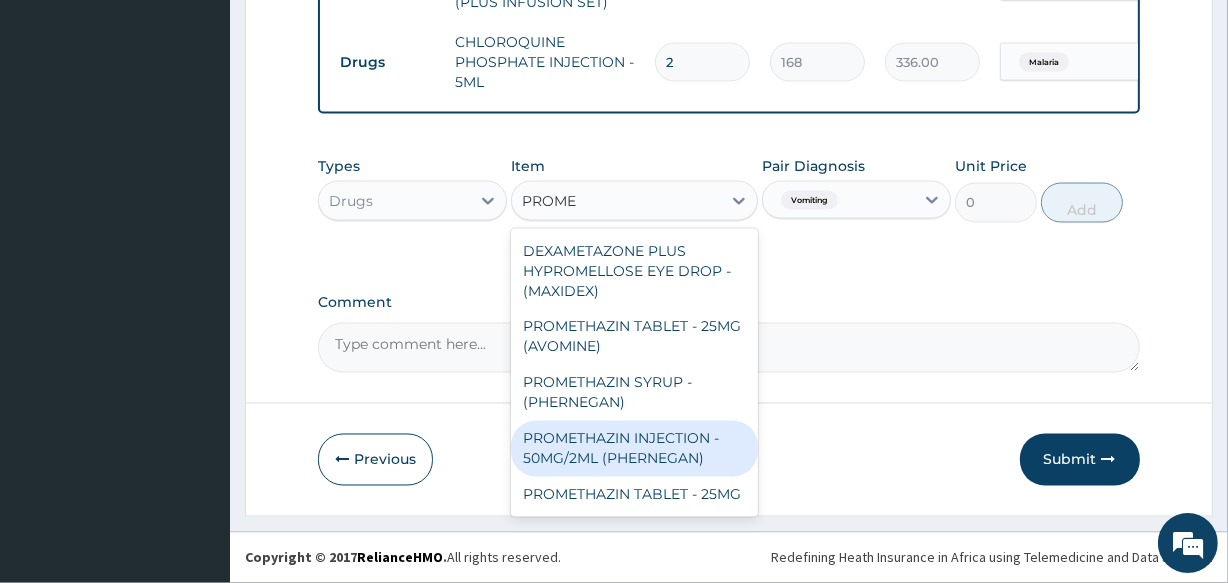 click on "PROMETHAZIN INJECTION - 50MG/2ML (PHERNEGAN)" at bounding box center [634, 449] 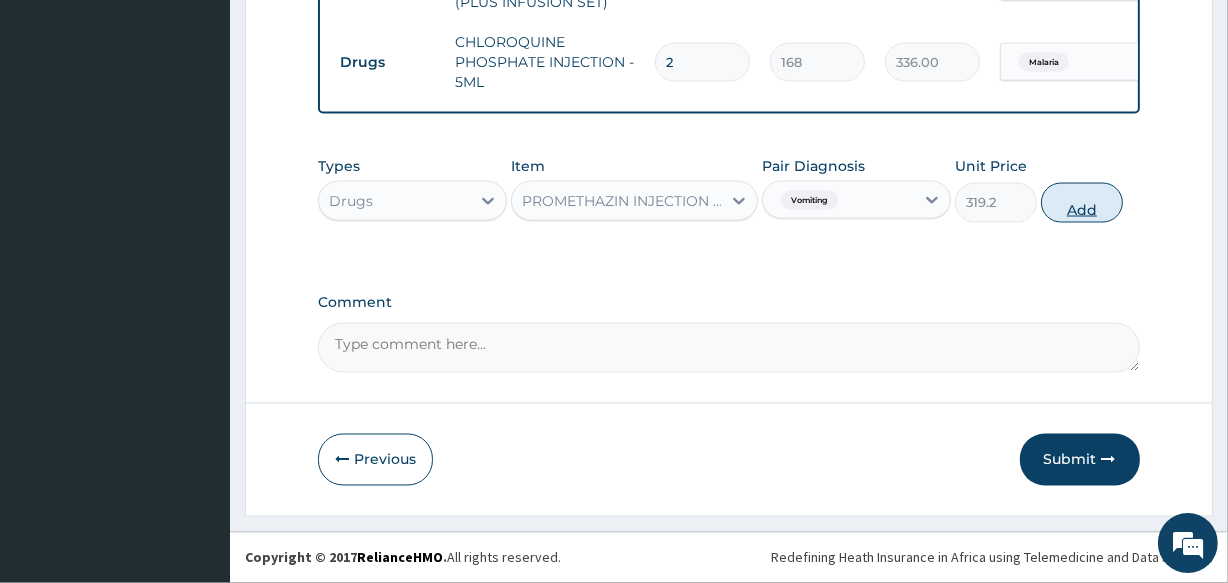 click on "Add" at bounding box center (1082, 203) 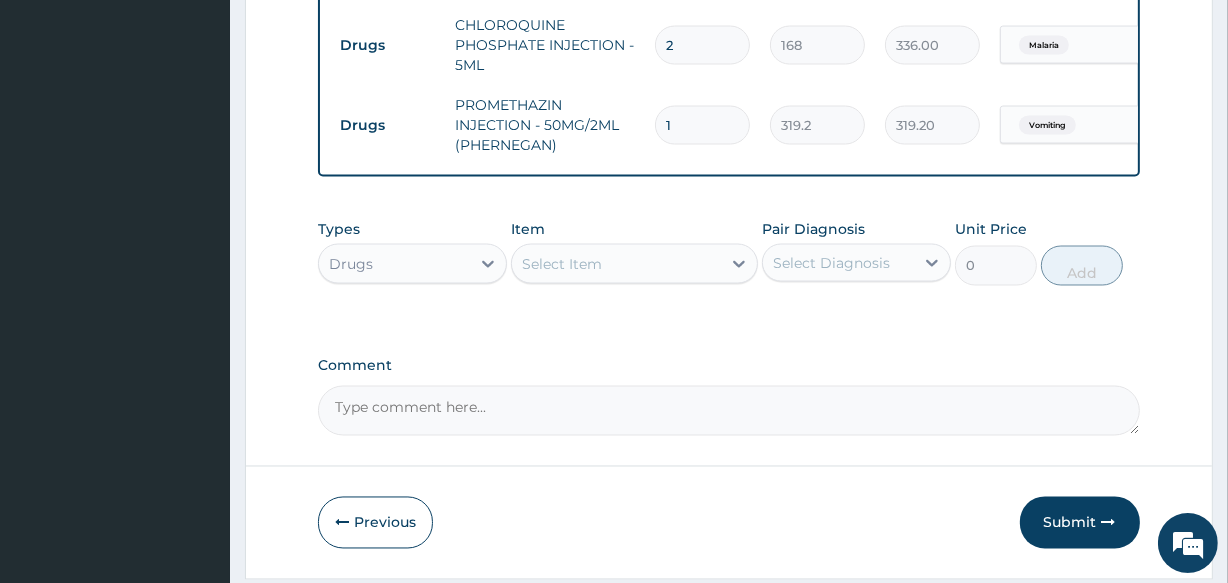 type 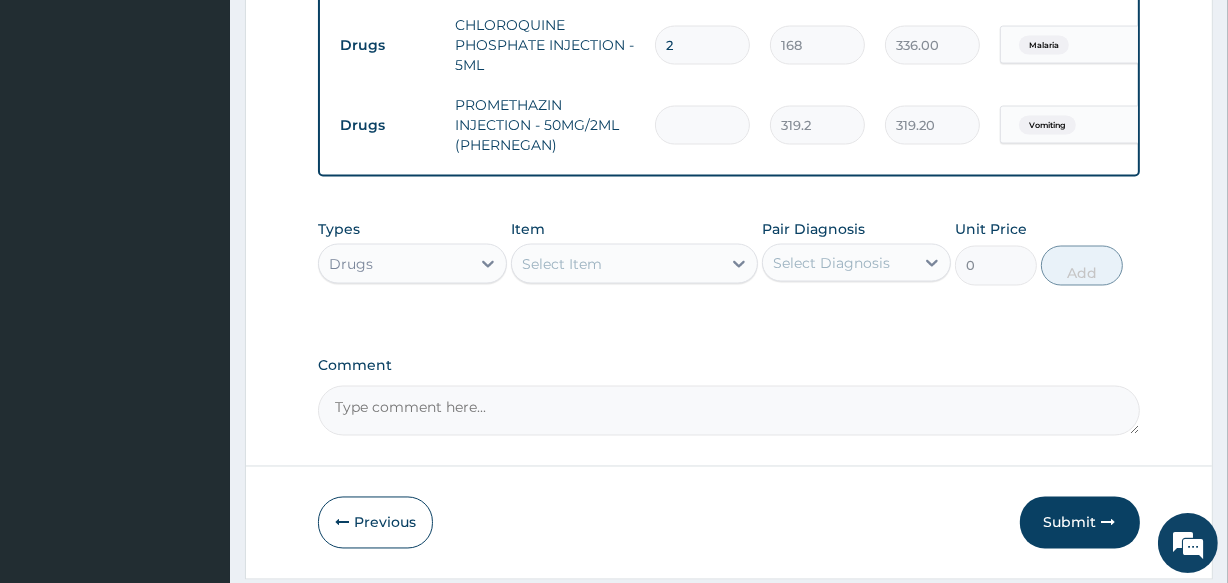 type on "0.00" 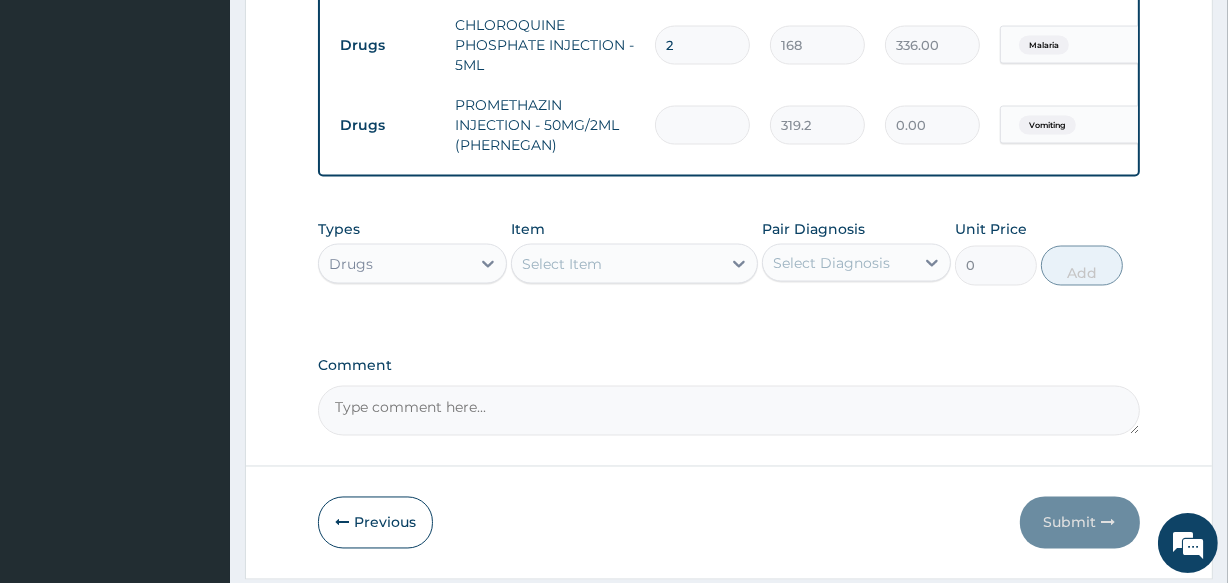 type on "2" 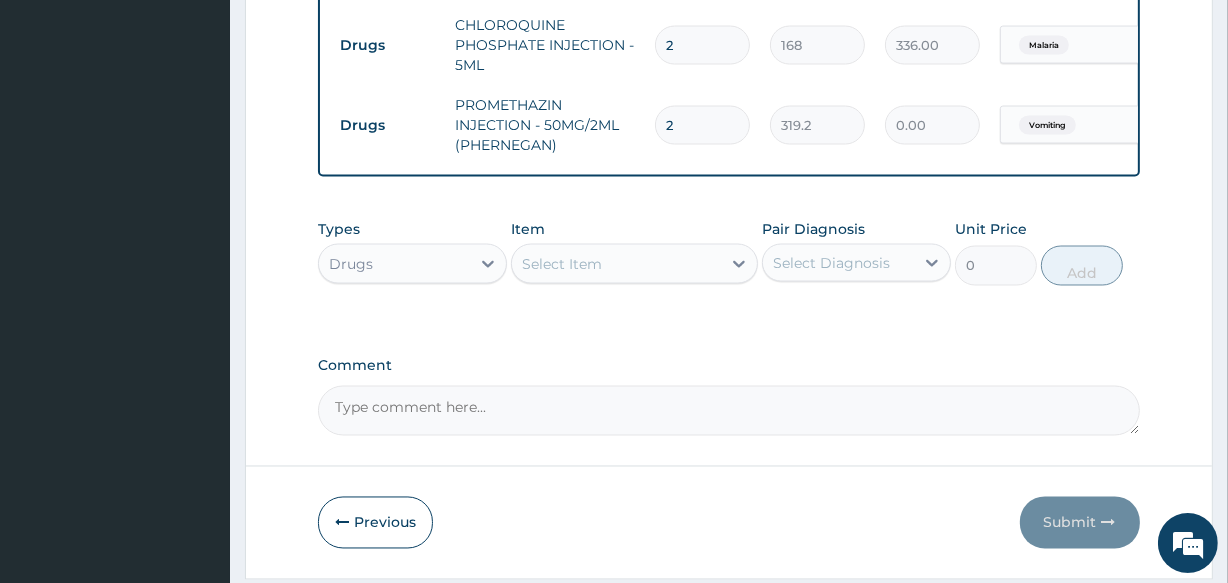 type on "638.40" 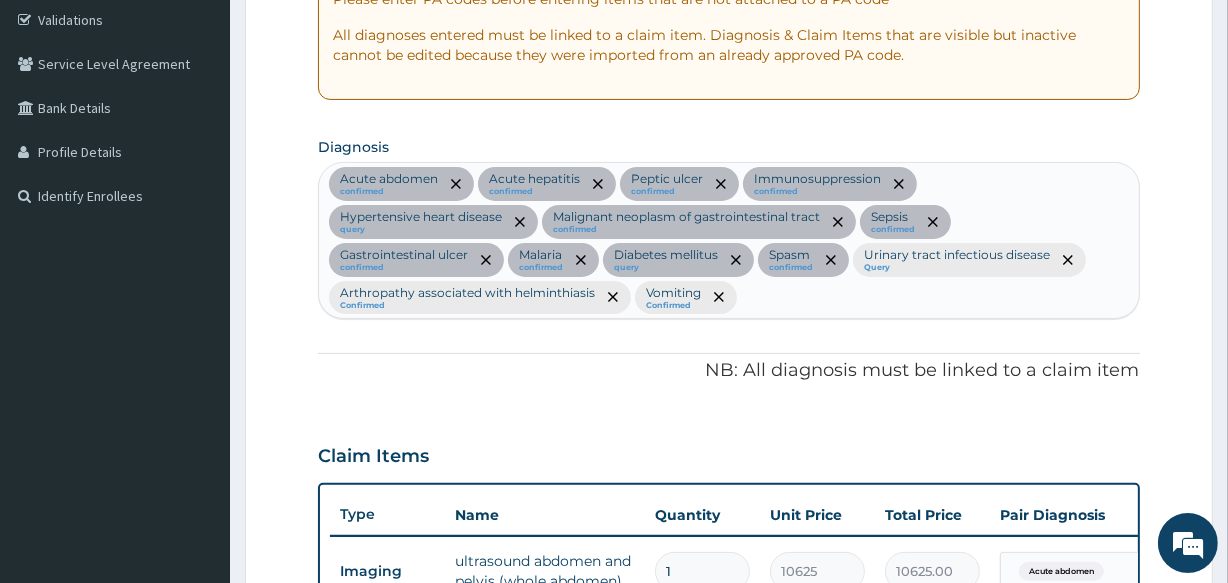 scroll, scrollTop: 370, scrollLeft: 0, axis: vertical 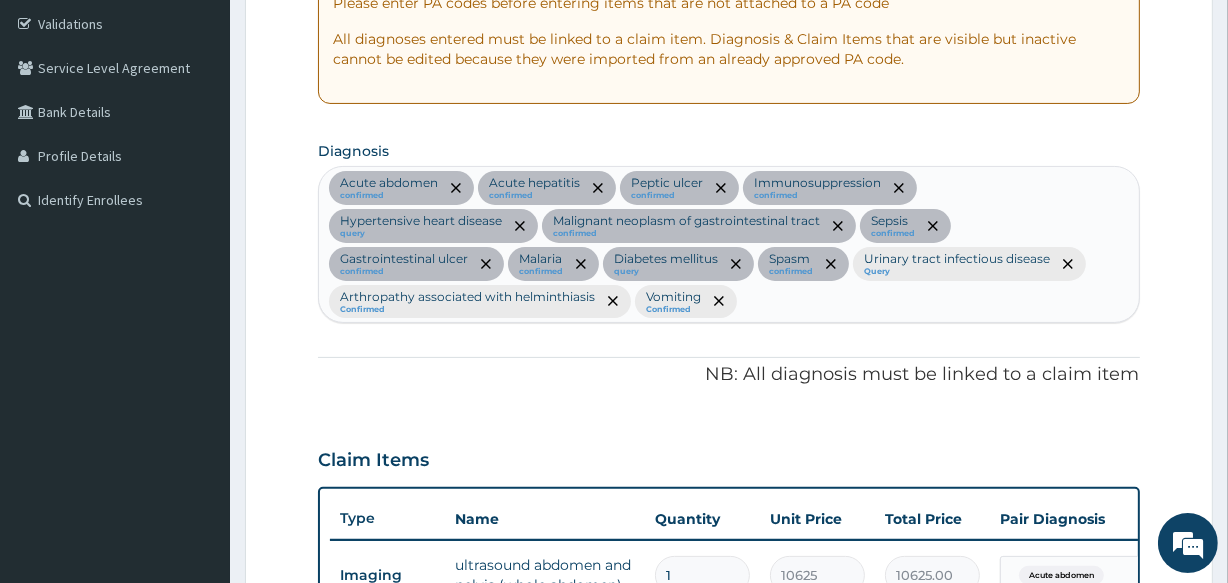 type on "2" 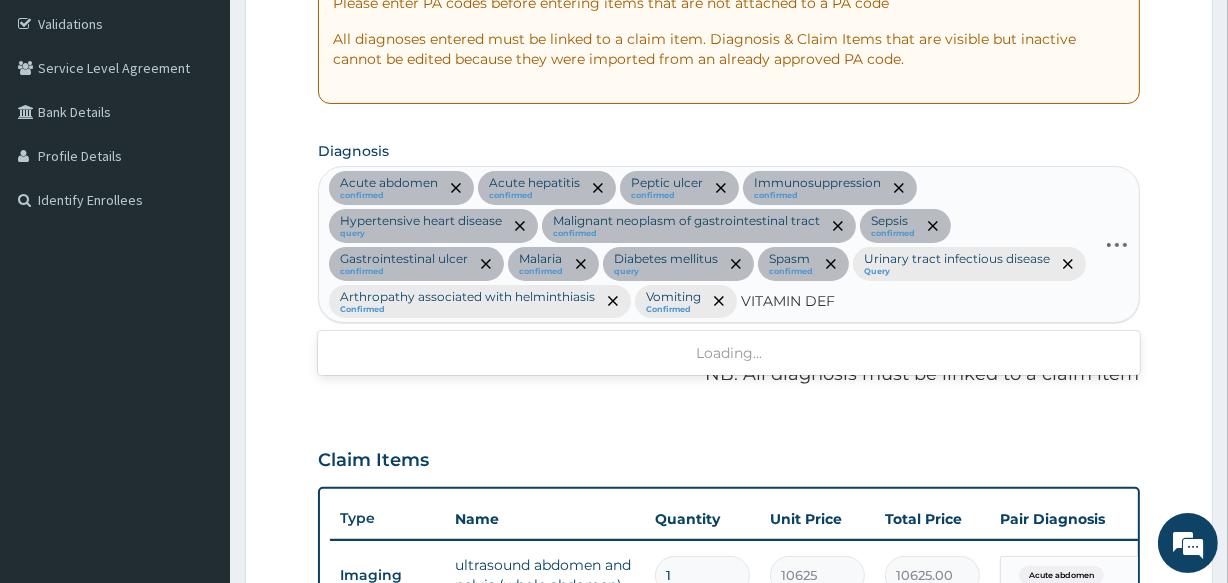 type on "VITAMIN DEFI" 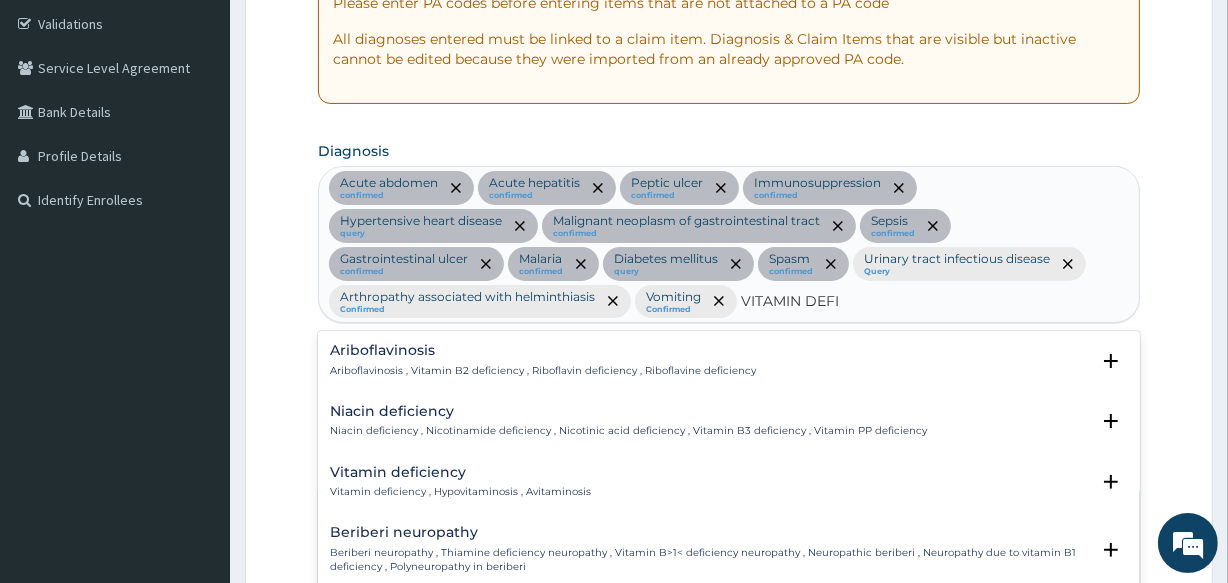 scroll, scrollTop: 90, scrollLeft: 0, axis: vertical 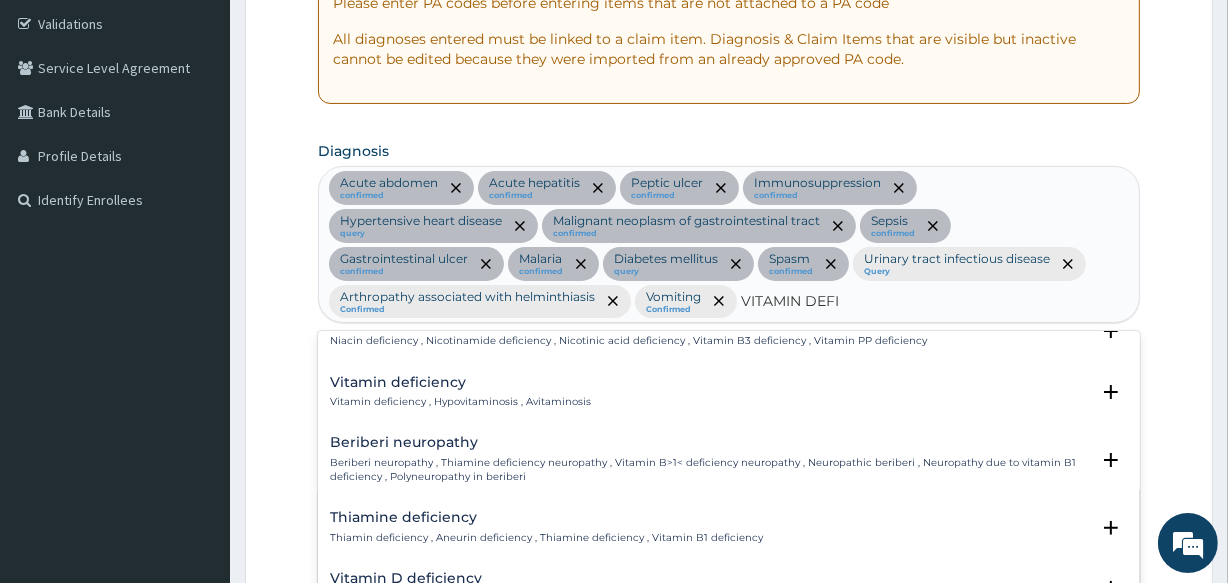 click on "Vitamin deficiency" at bounding box center (460, 382) 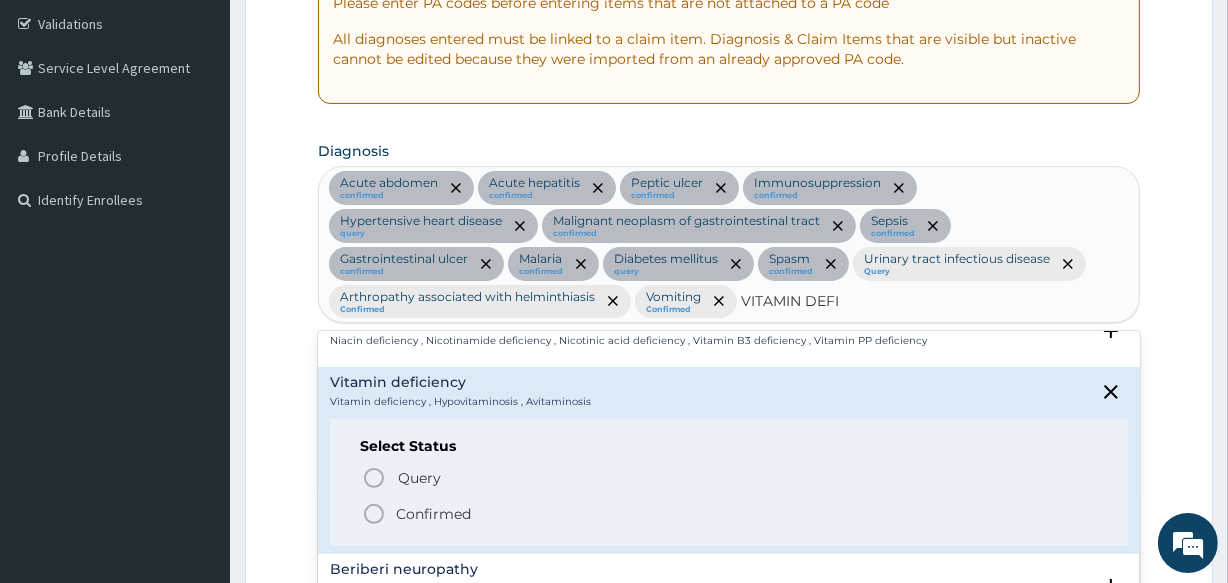 click 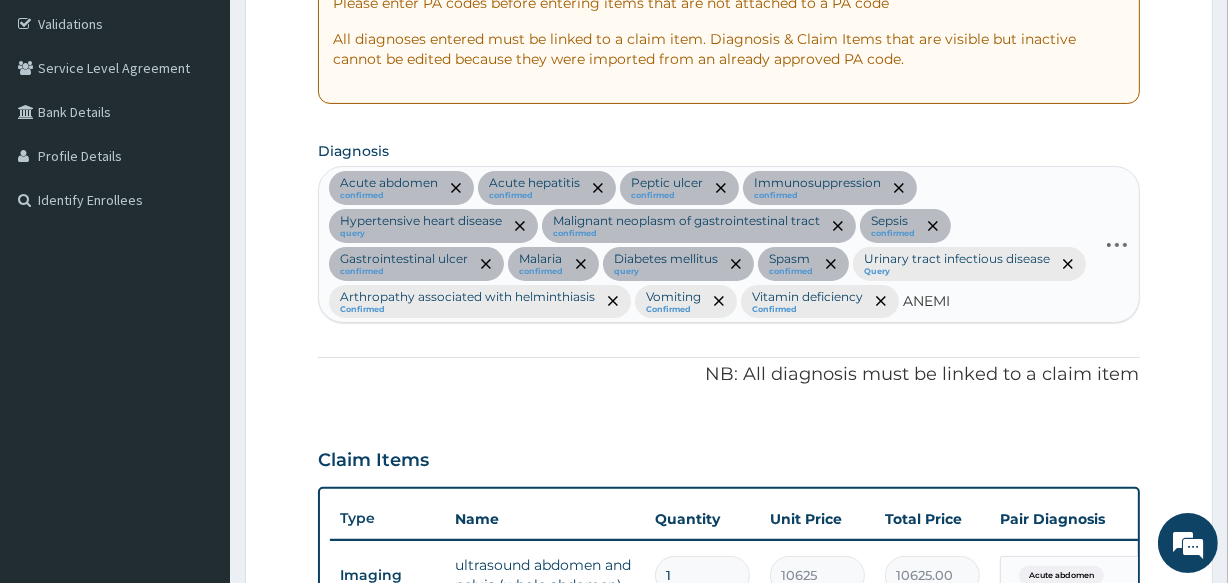 type on "ANEMIA" 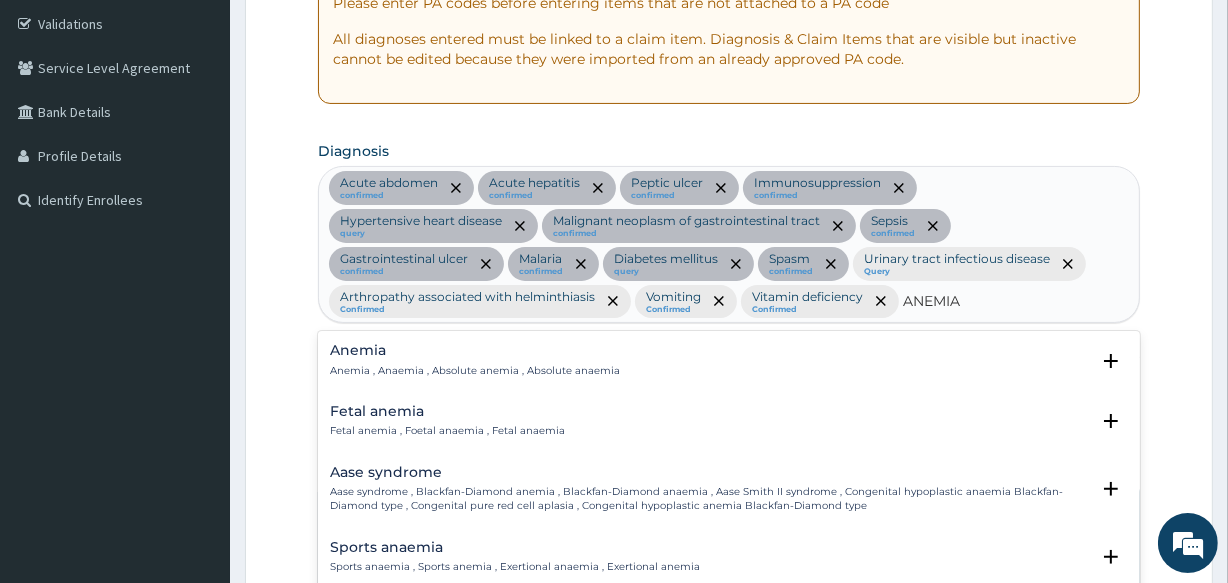 click on "Anemia , Anaemia , Absolute anemia , Absolute anaemia" at bounding box center [475, 371] 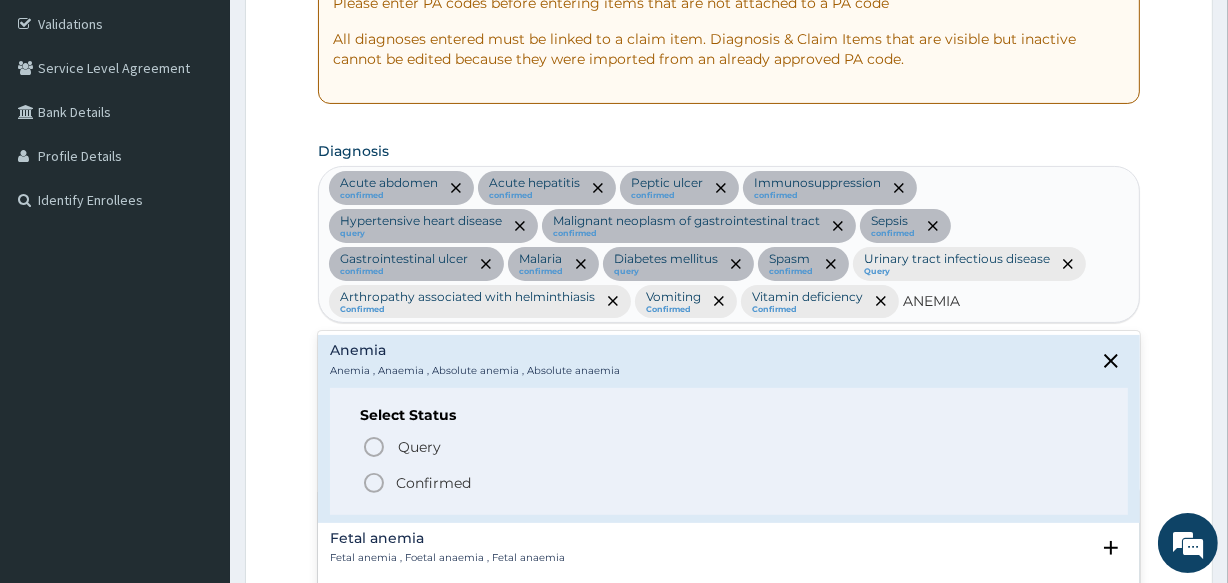 click 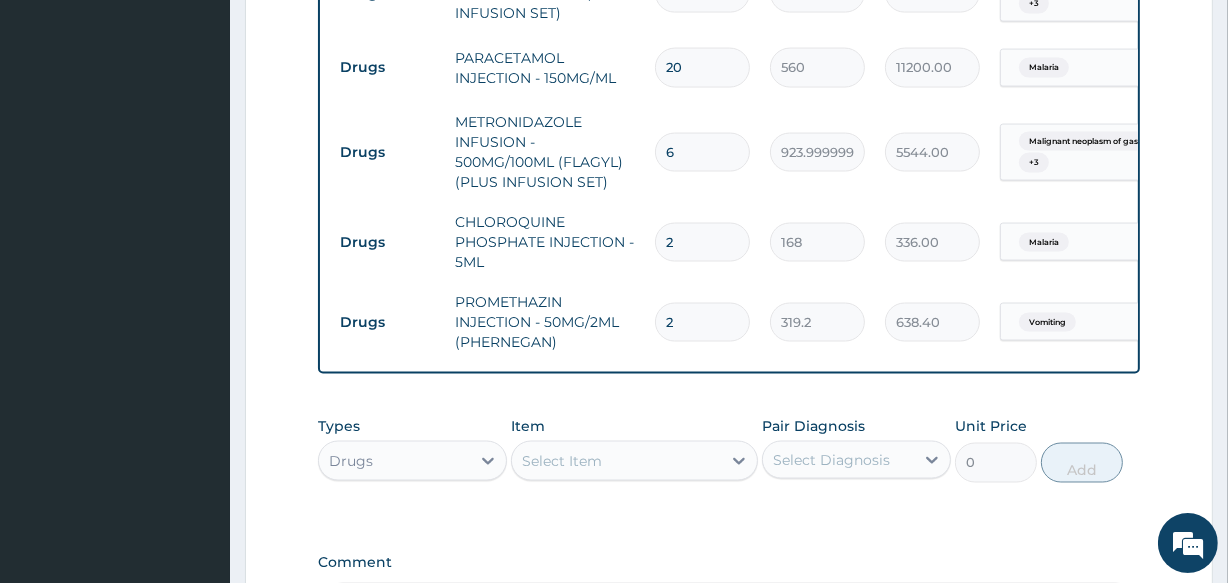 scroll, scrollTop: 3177, scrollLeft: 0, axis: vertical 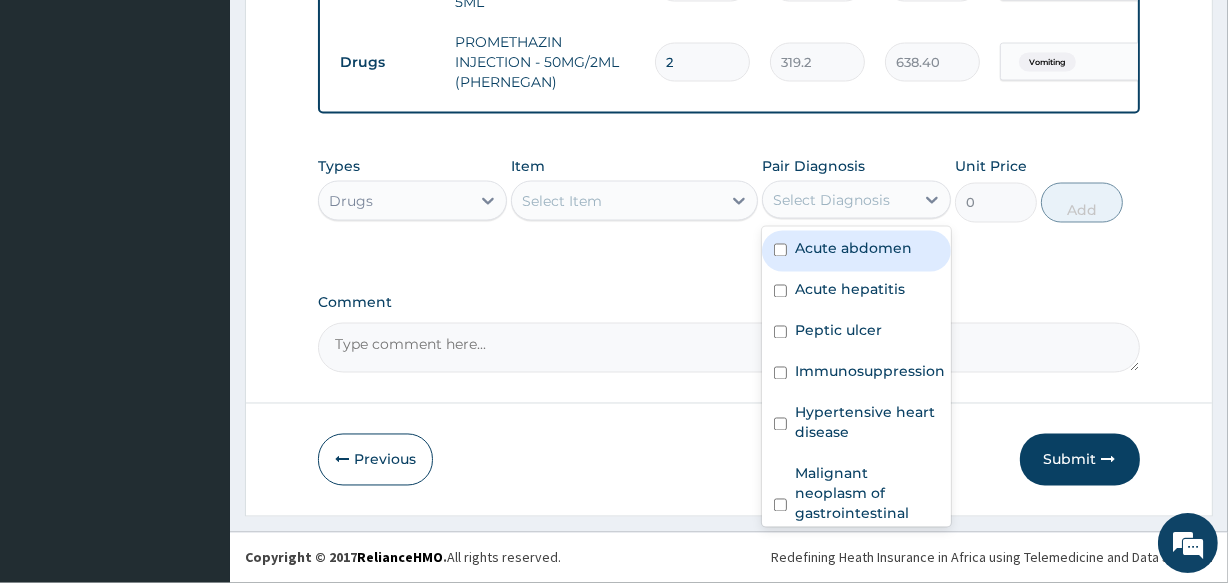 click on "Select Diagnosis" at bounding box center [831, 200] 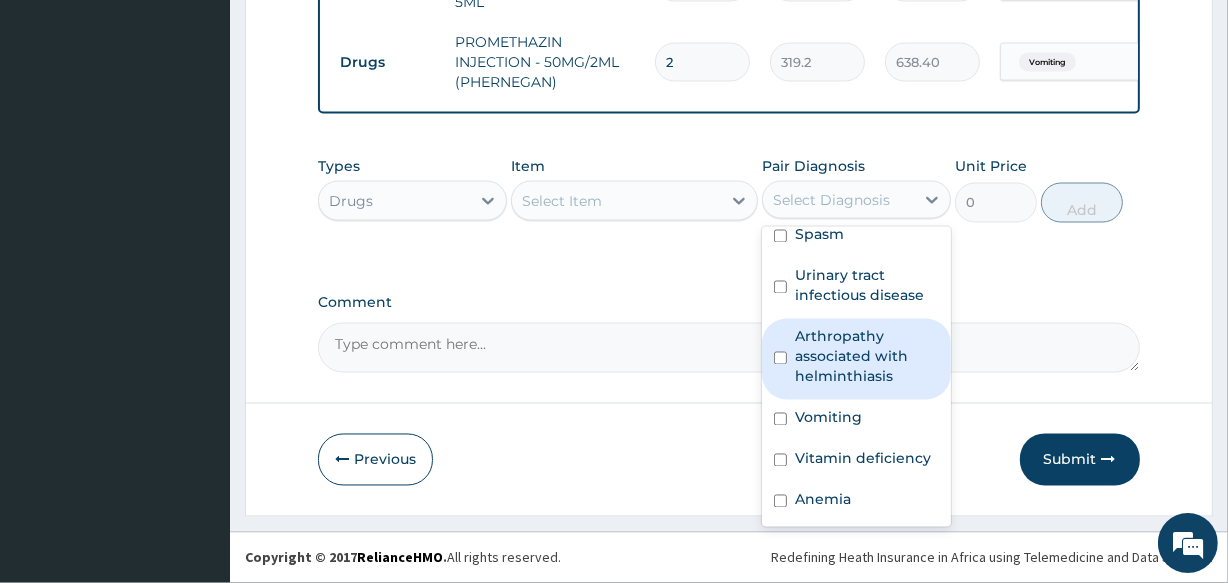 scroll, scrollTop: 557, scrollLeft: 0, axis: vertical 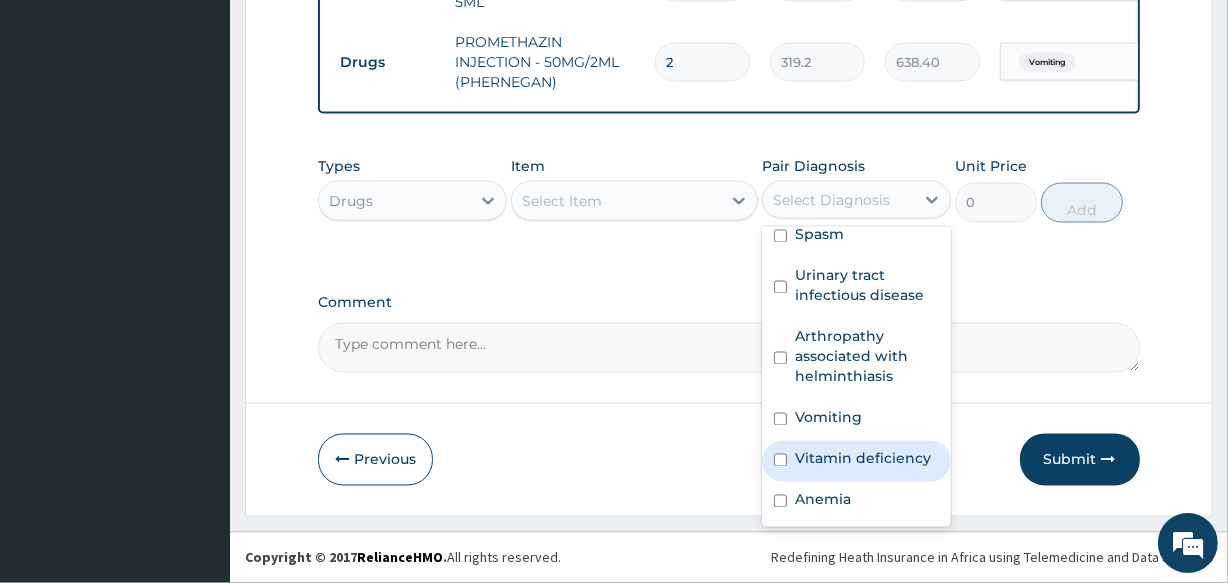 drag, startPoint x: 837, startPoint y: 438, endPoint x: 839, endPoint y: 474, distance: 36.05551 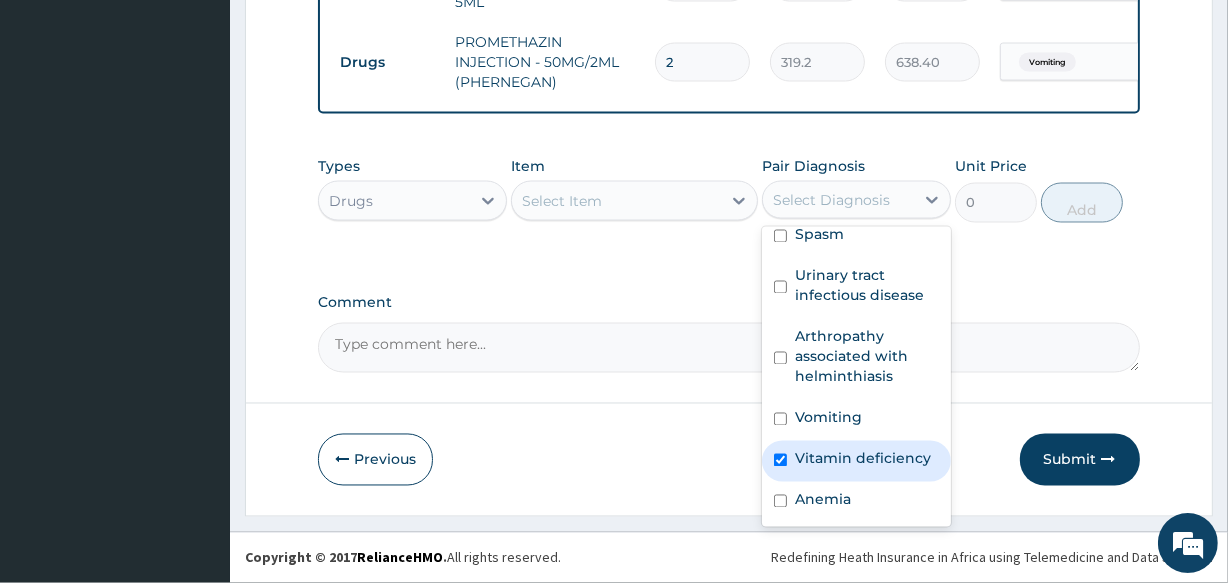 checkbox on "true" 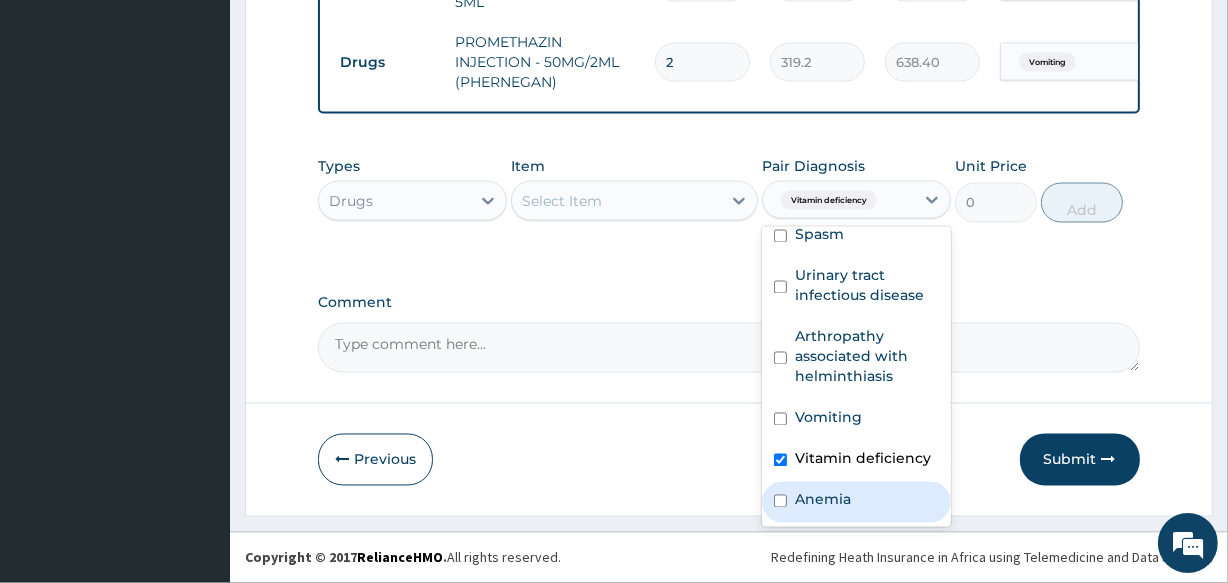 click on "Anemia" at bounding box center (856, 502) 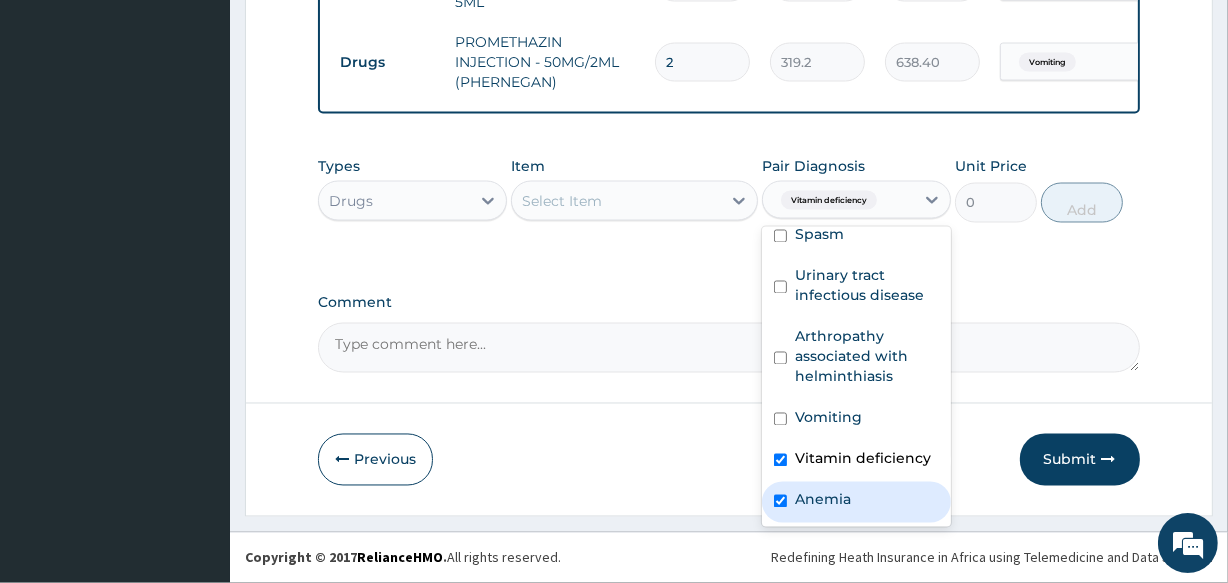 checkbox on "true" 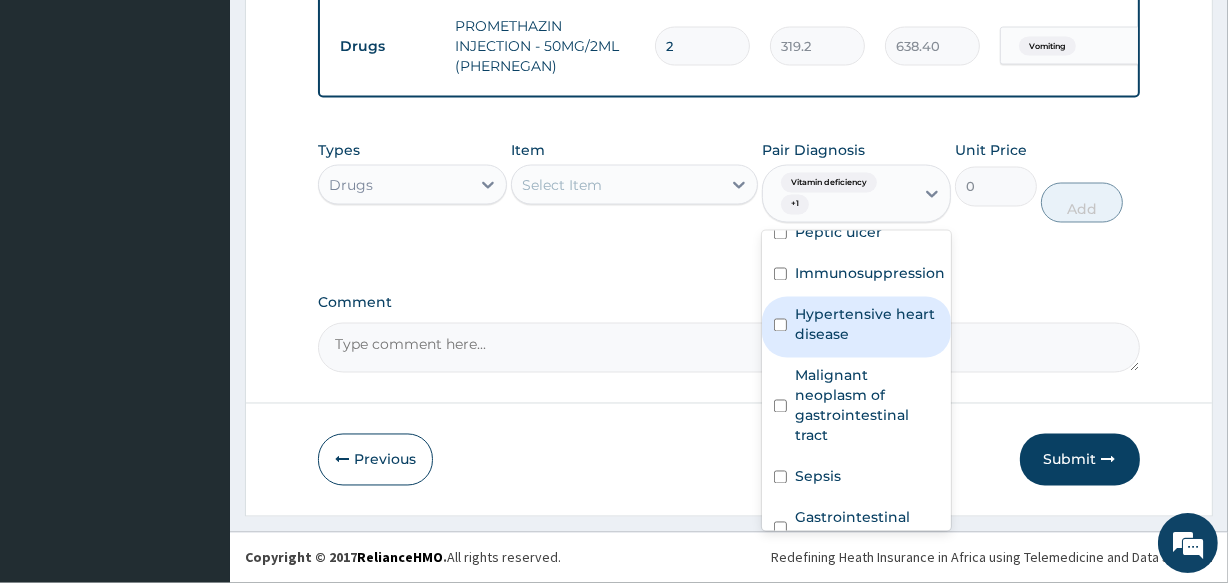 scroll, scrollTop: 0, scrollLeft: 0, axis: both 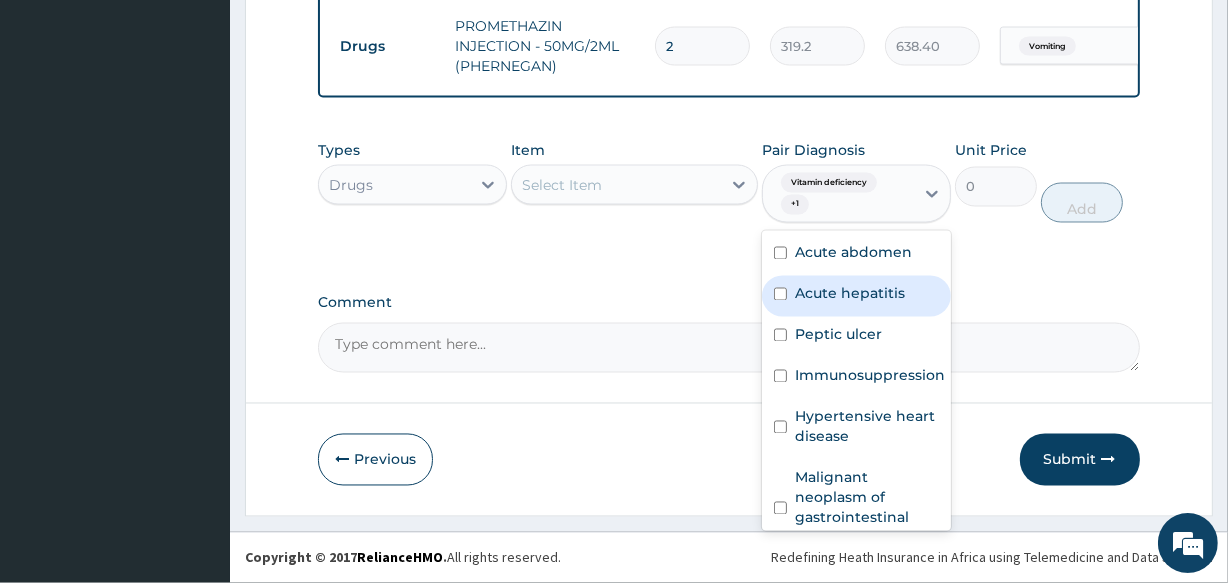 click on "Select Item" at bounding box center (562, 185) 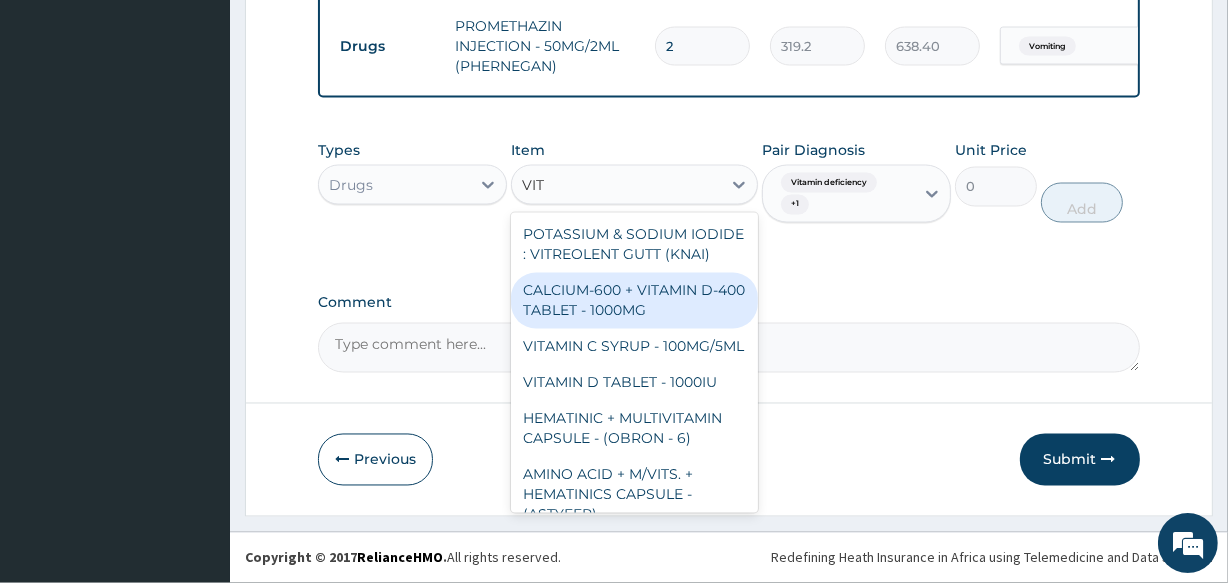 type on "VIT B" 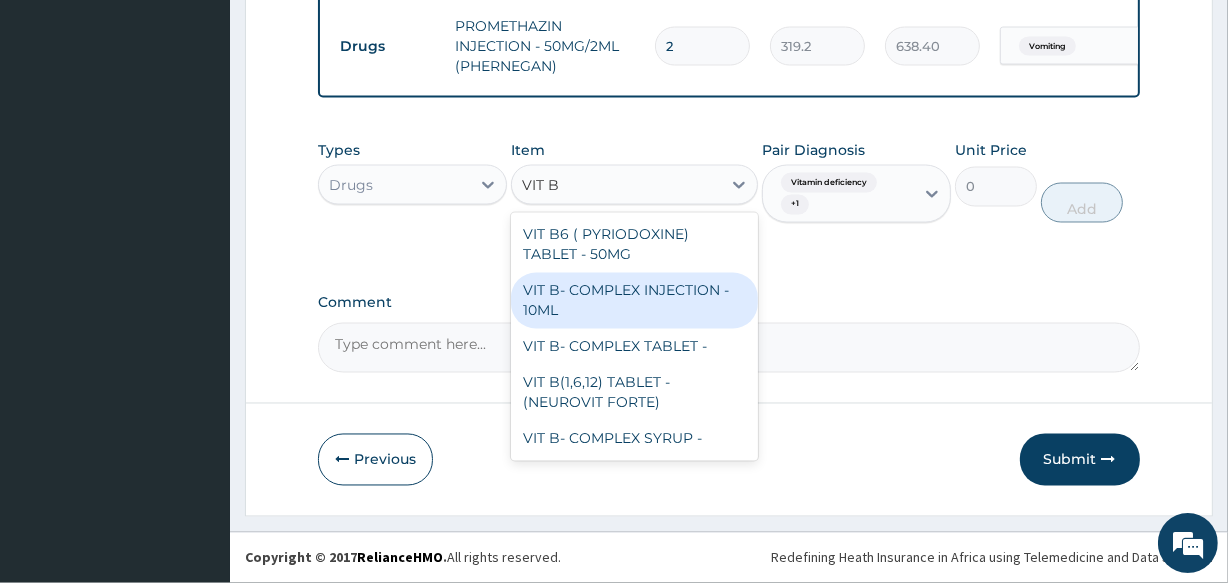 click on "VIT B- COMPLEX INJECTION - 10ML" at bounding box center [634, 301] 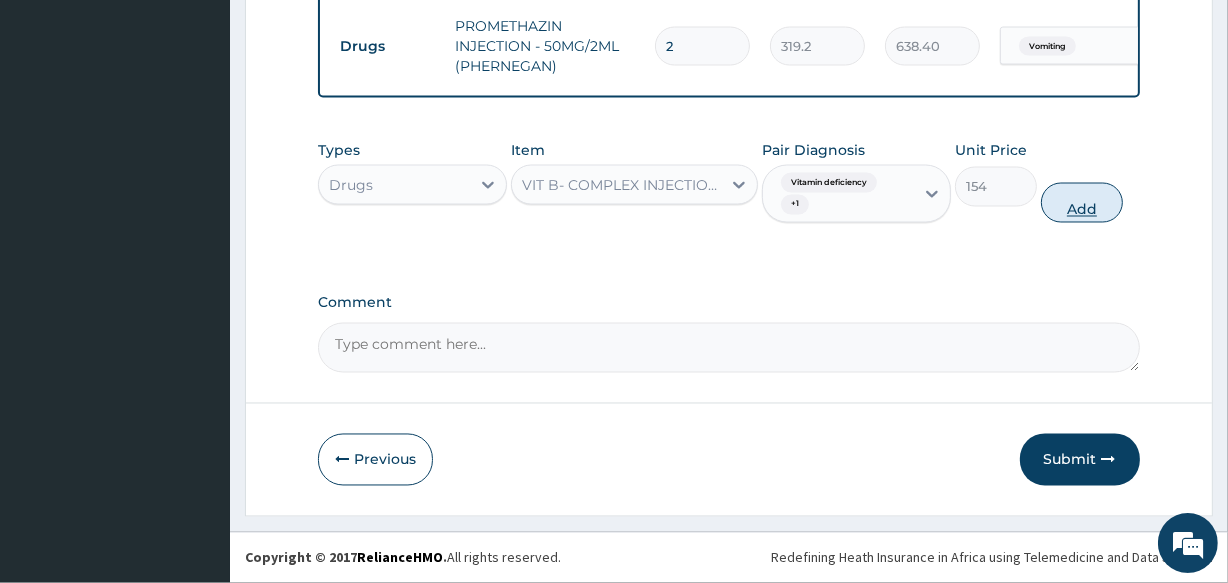 click on "Add" at bounding box center (1082, 203) 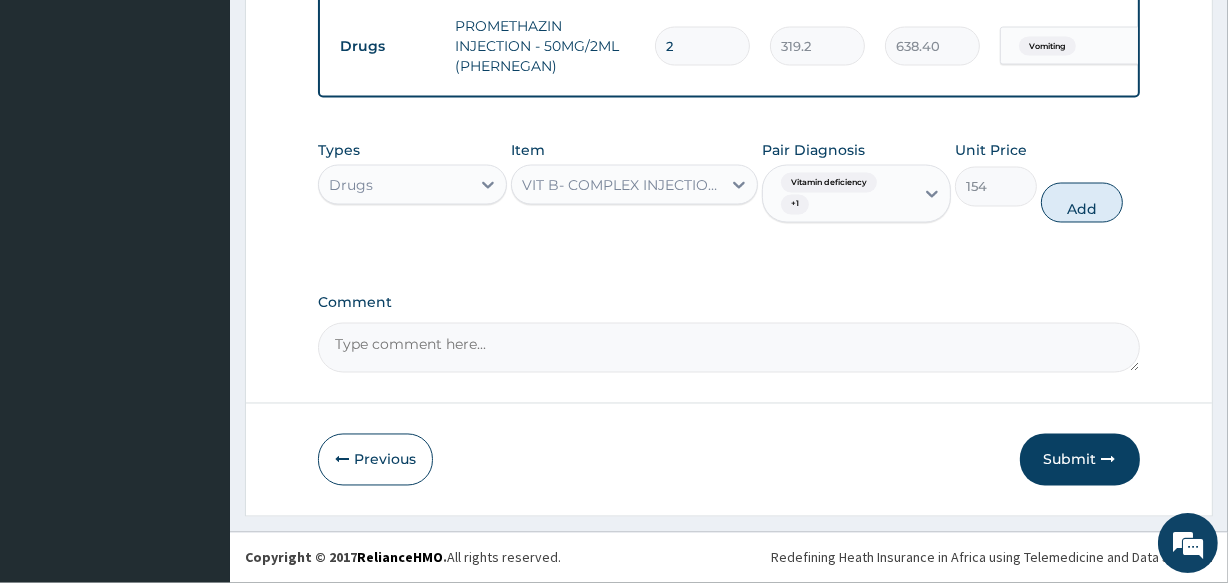 type on "0" 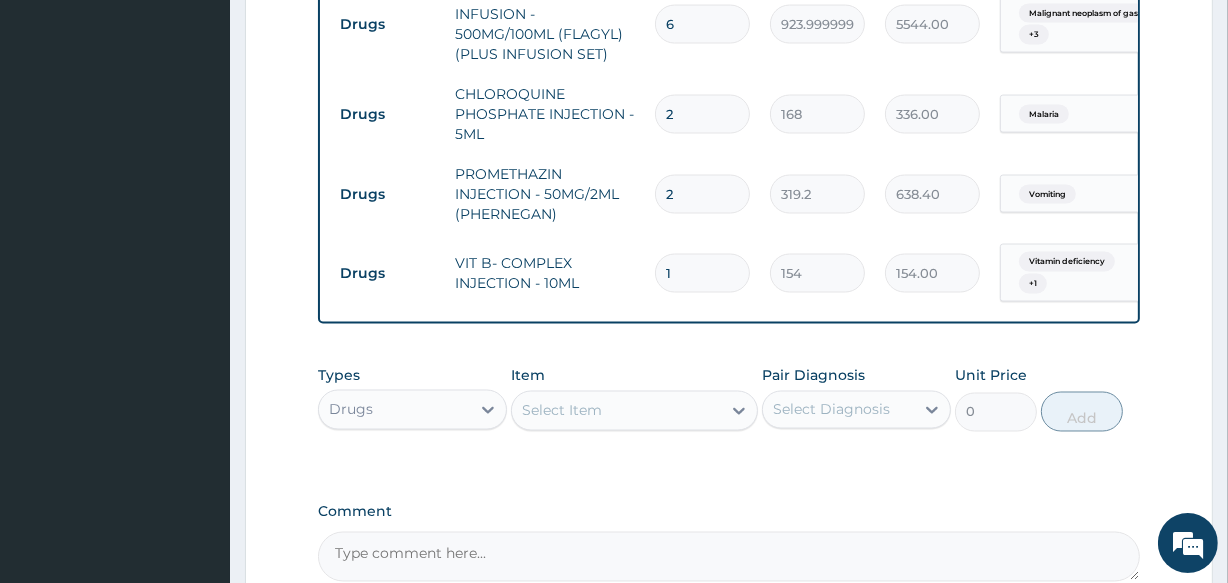 scroll, scrollTop: 3177, scrollLeft: 0, axis: vertical 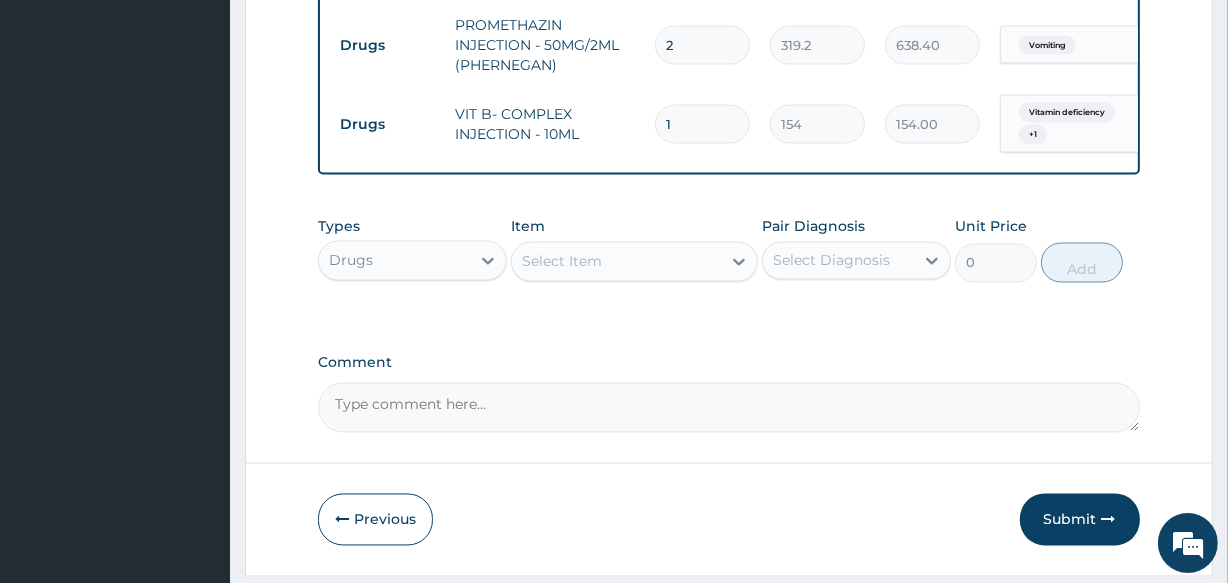 type on "12" 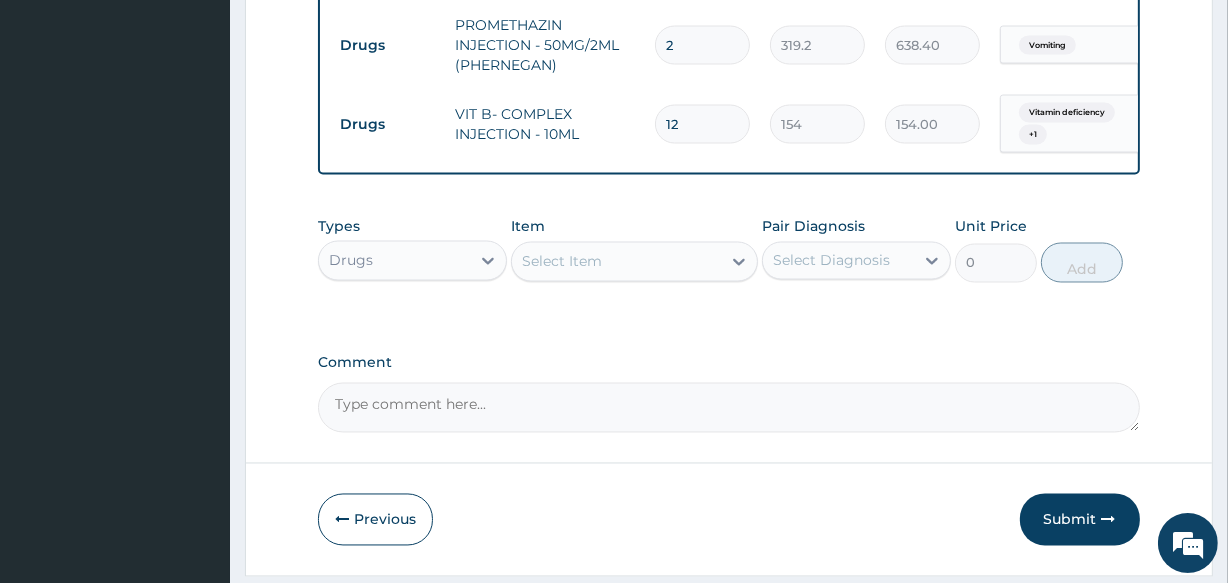 type on "1848.00" 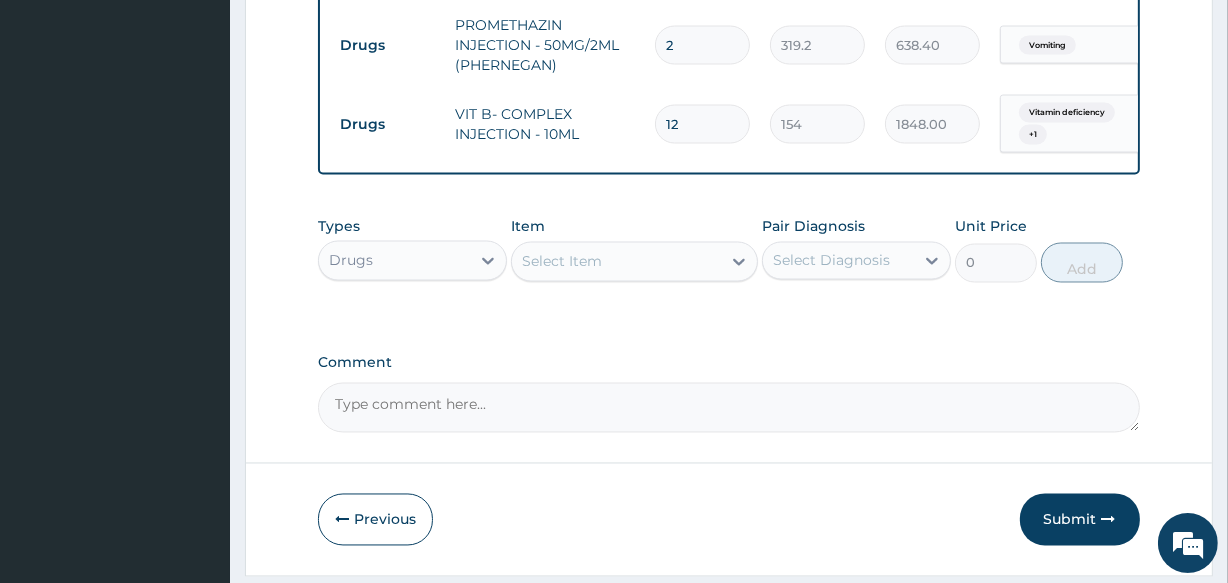 click on "PA Code / Prescription Code PA/BC0AE1 PA/2A0B76 Encounter Date 31-07-2025 Important Notice Please enter PA codes before entering items that are not attached to a PA code   All diagnoses entered must be linked to a claim item. Diagnosis & Claim Items that are visible but inactive cannot be edited because they were imported from an already approved PA code. Diagnosis Acute abdomen confirmed Acute hepatitis confirmed Peptic ulcer confirmed Immunosuppression confirmed Hypertensive heart disease query Malignant neoplasm of gastrointestinal tract confirmed Sepsis confirmed Gastrointestinal ulcer confirmed Malaria confirmed Diabetes mellitus query Spasm confirmed Urinary tract infectious disease Query Arthropathy associated with helminthiasis Confirmed Vomiting Confirmed Vitamin deficiency Confirmed Anemia Confirmed NB: All diagnosis must be linked to a claim item Claim Items Type Name Quantity Unit Price Total Price Pair Diagnosis Actions Imaging ultrasound abdomen and pelvis (whole abdomen) 1 10625 10625.00 Delete" at bounding box center (728, -1277) 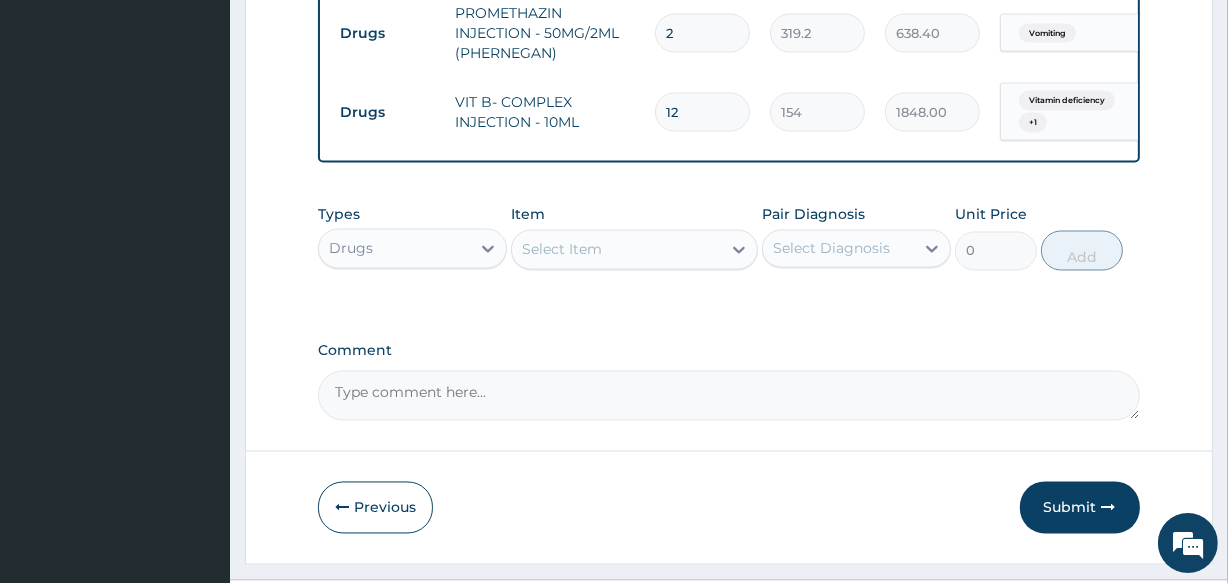 scroll, scrollTop: 3163, scrollLeft: 0, axis: vertical 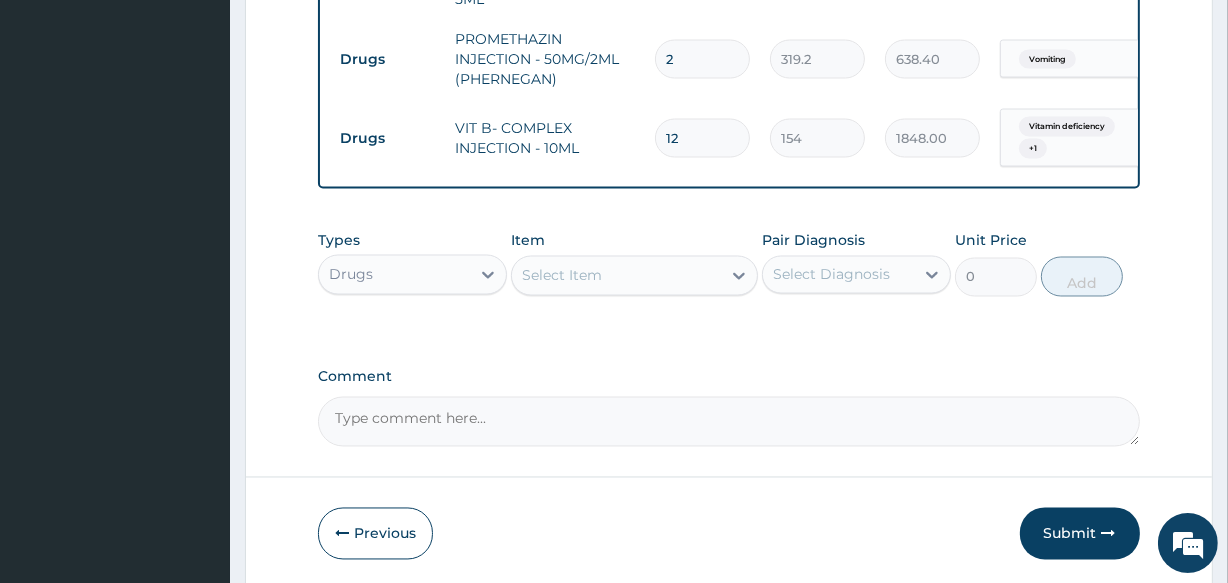 click on "12" at bounding box center [702, 138] 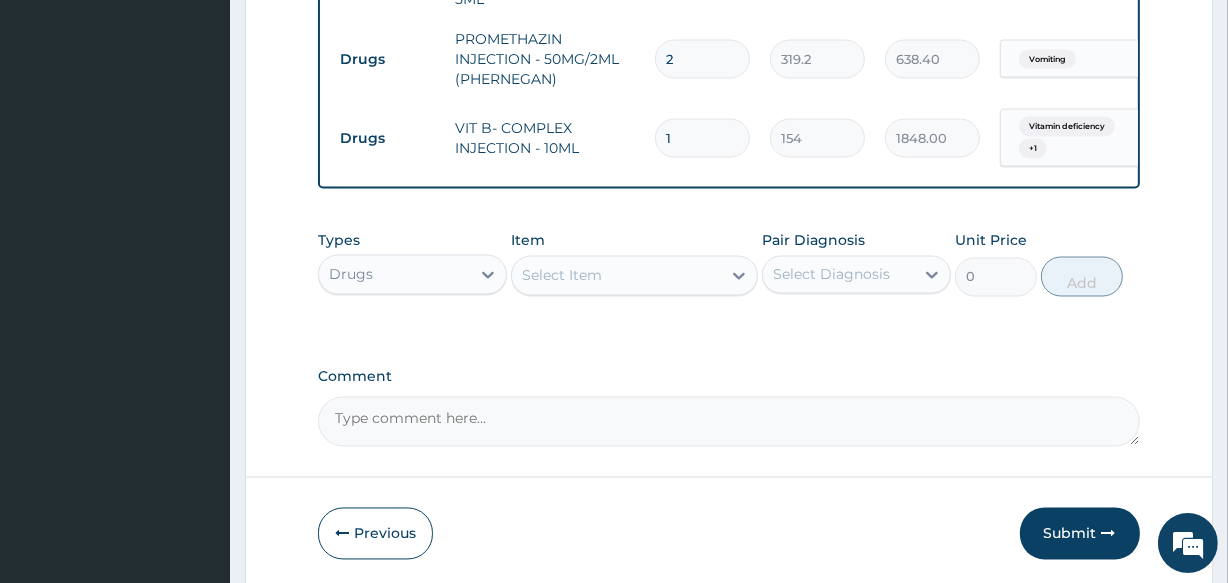 type on "154.00" 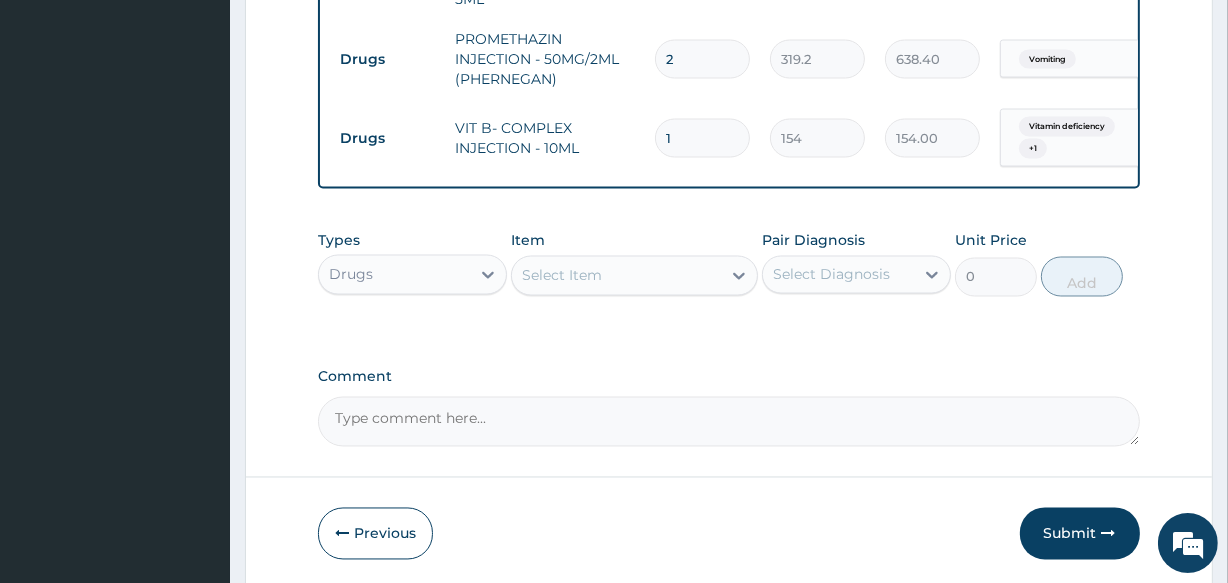 type on "10" 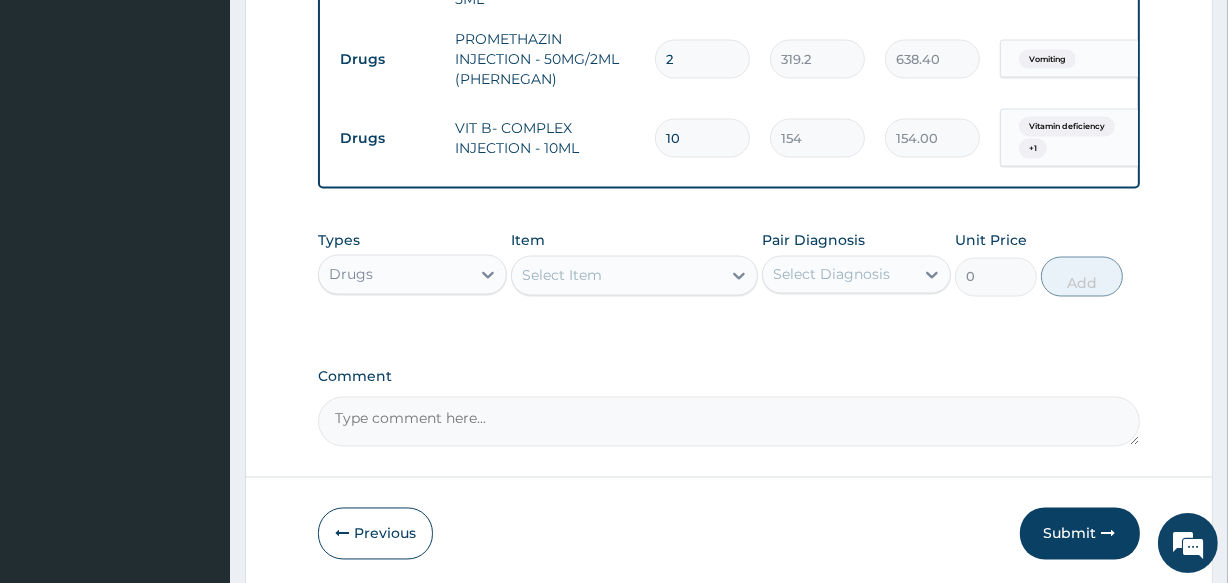 type on "1540.00" 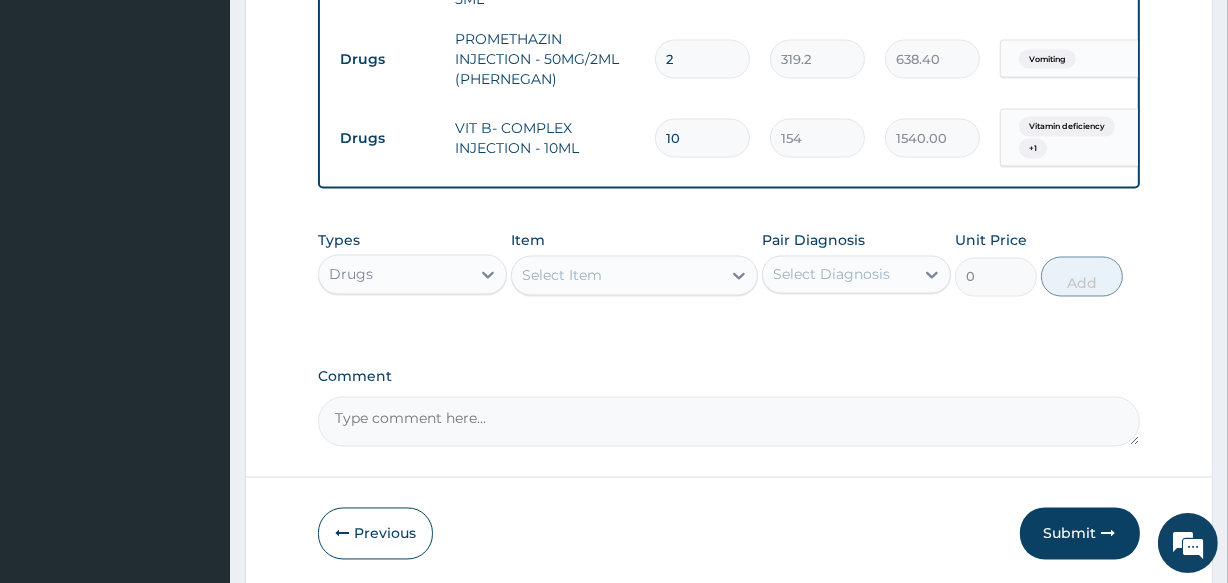 type on "11" 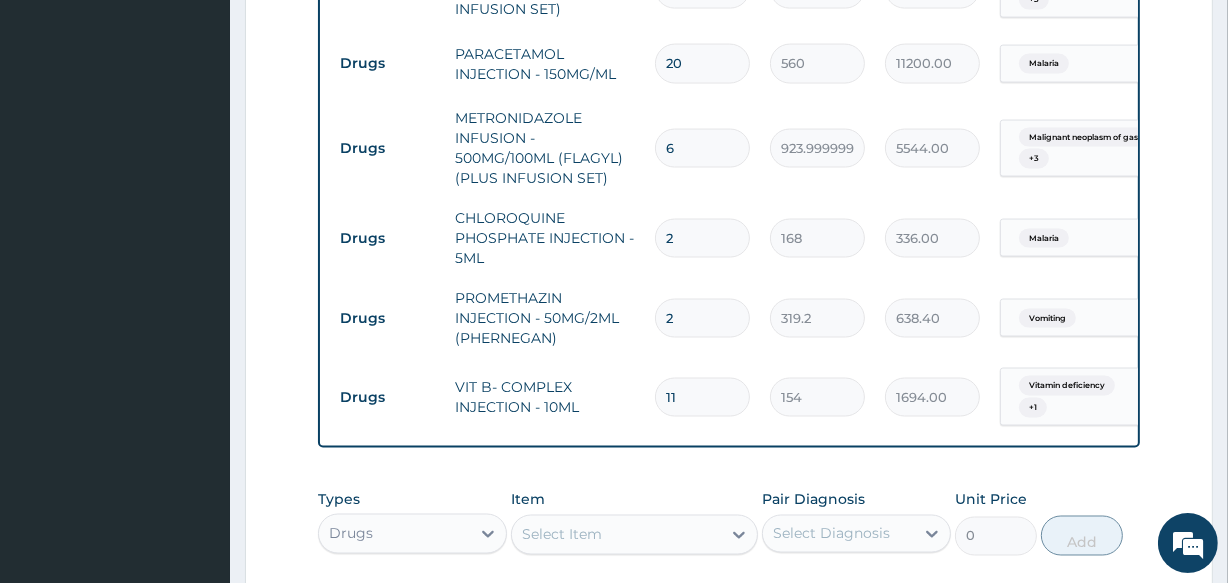 scroll, scrollTop: 2800, scrollLeft: 0, axis: vertical 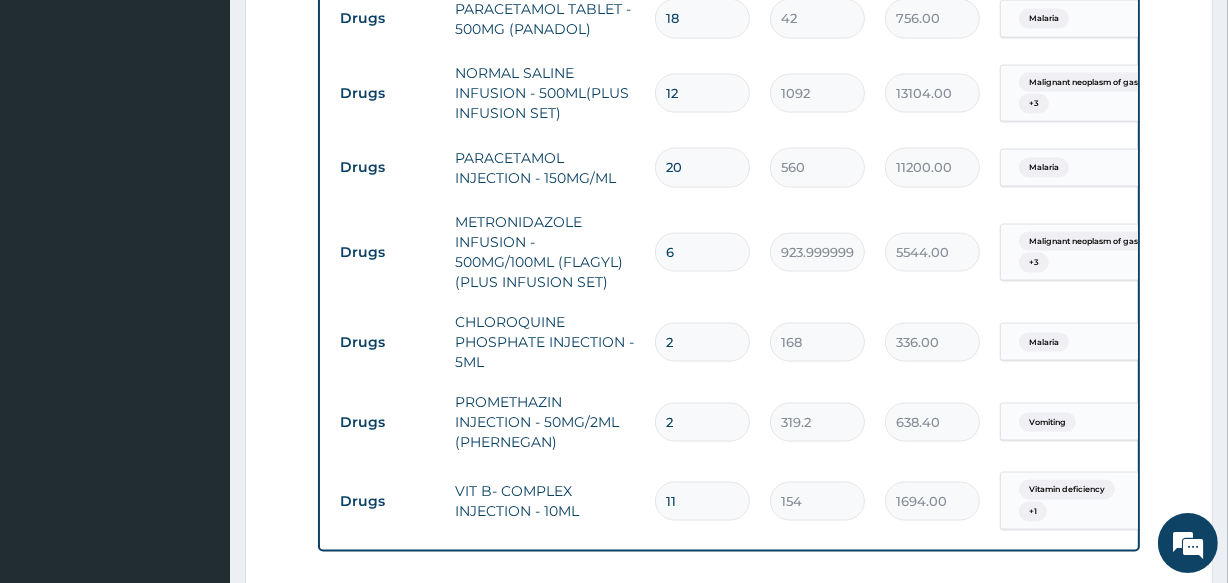 type on "11" 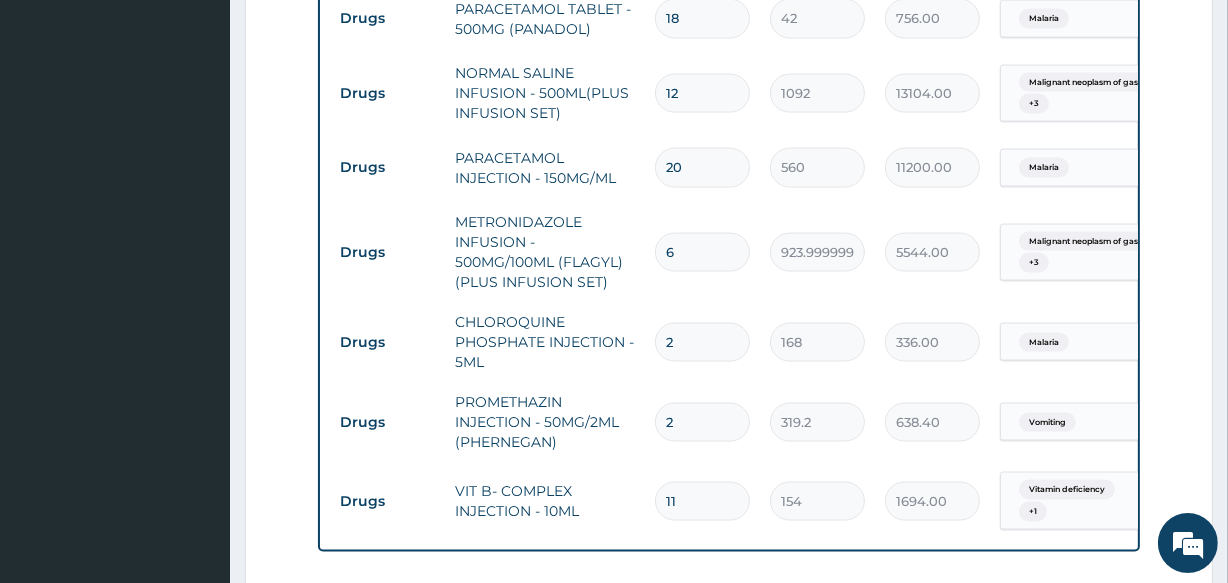 type on "1" 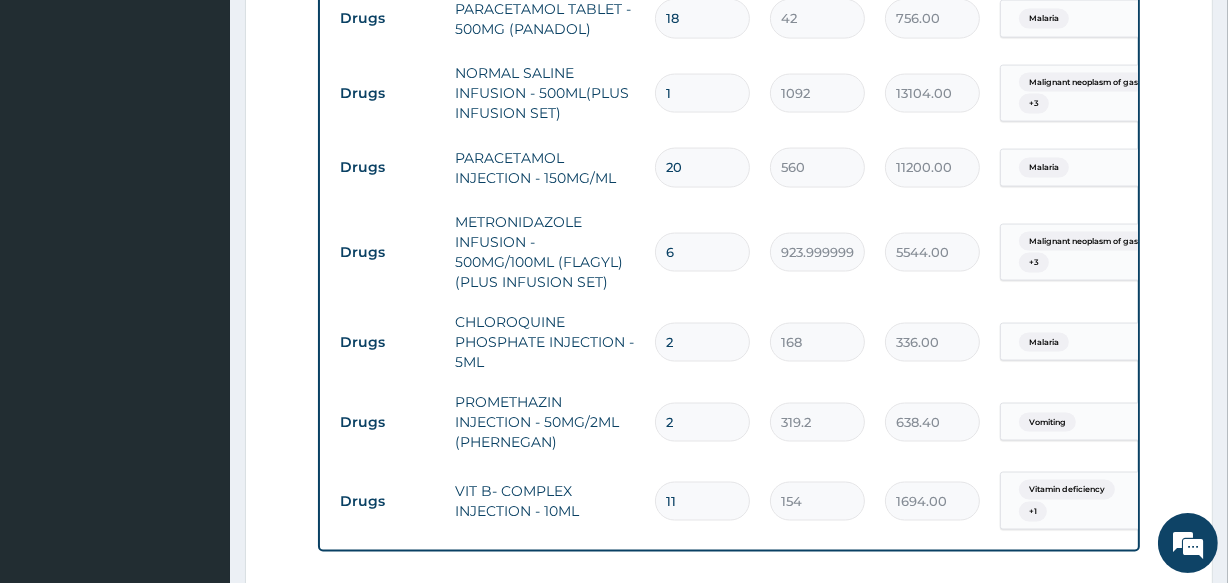 type on "1092.00" 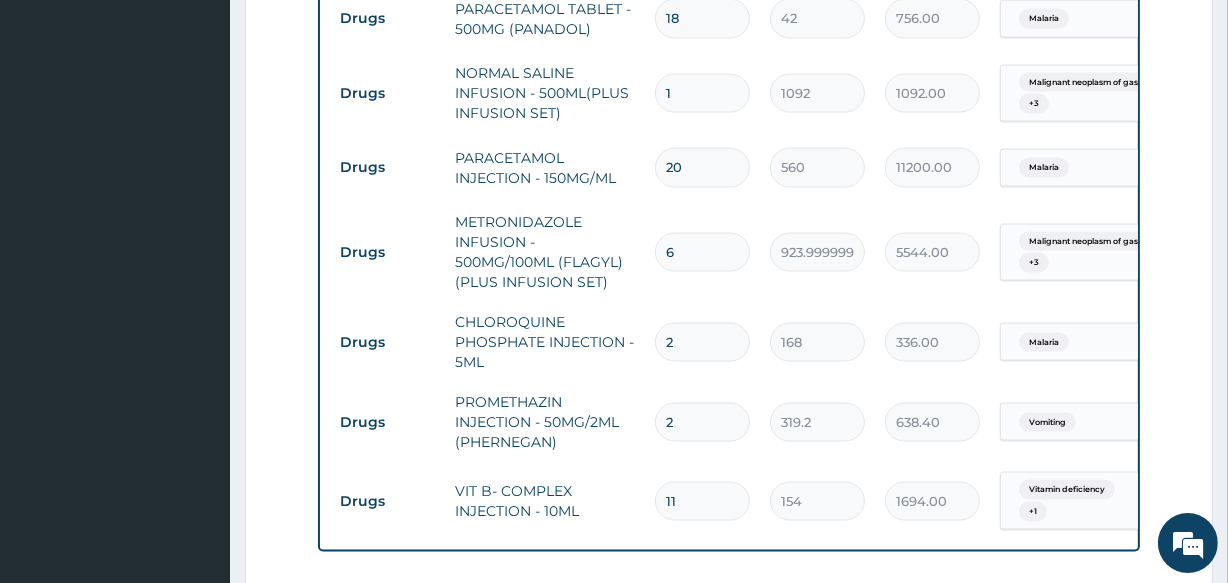 type on "10" 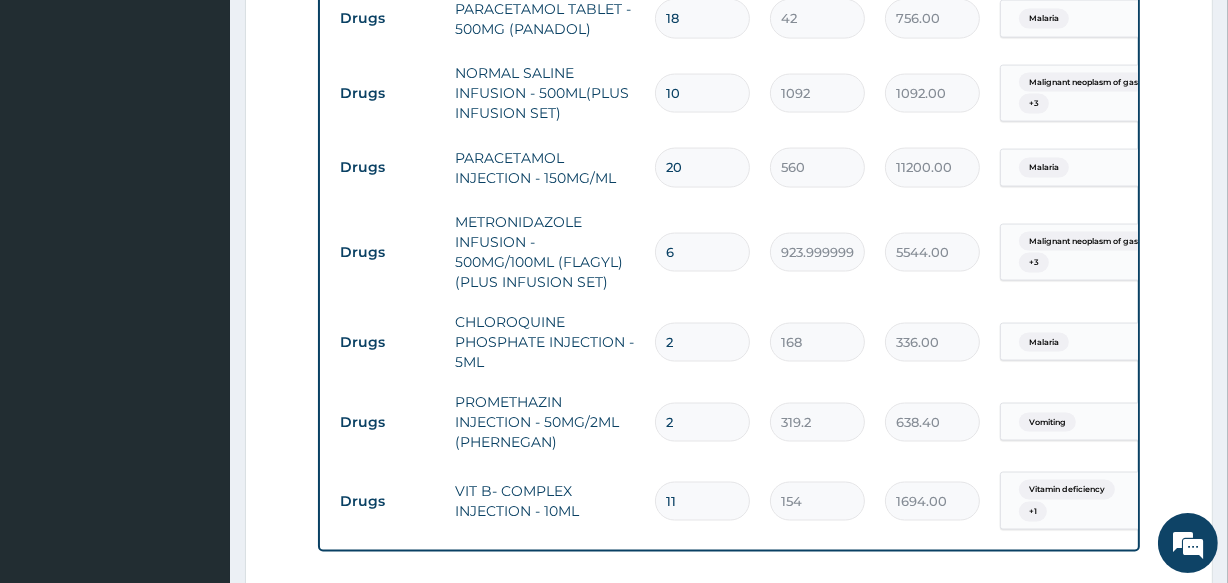 type on "10920.00" 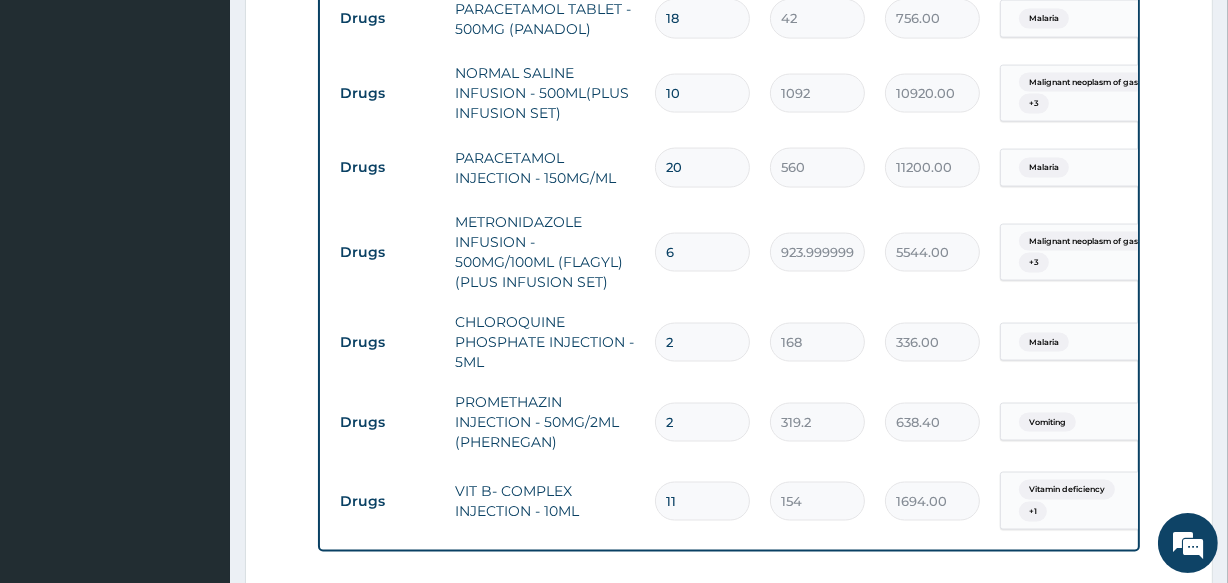 type on "10" 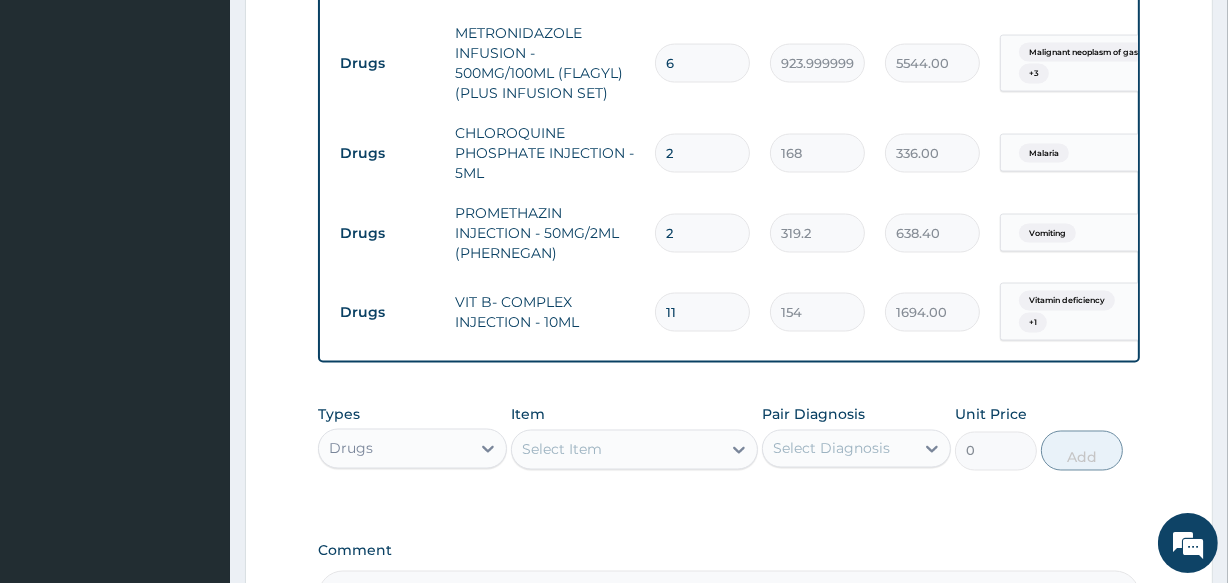 scroll, scrollTop: 3254, scrollLeft: 0, axis: vertical 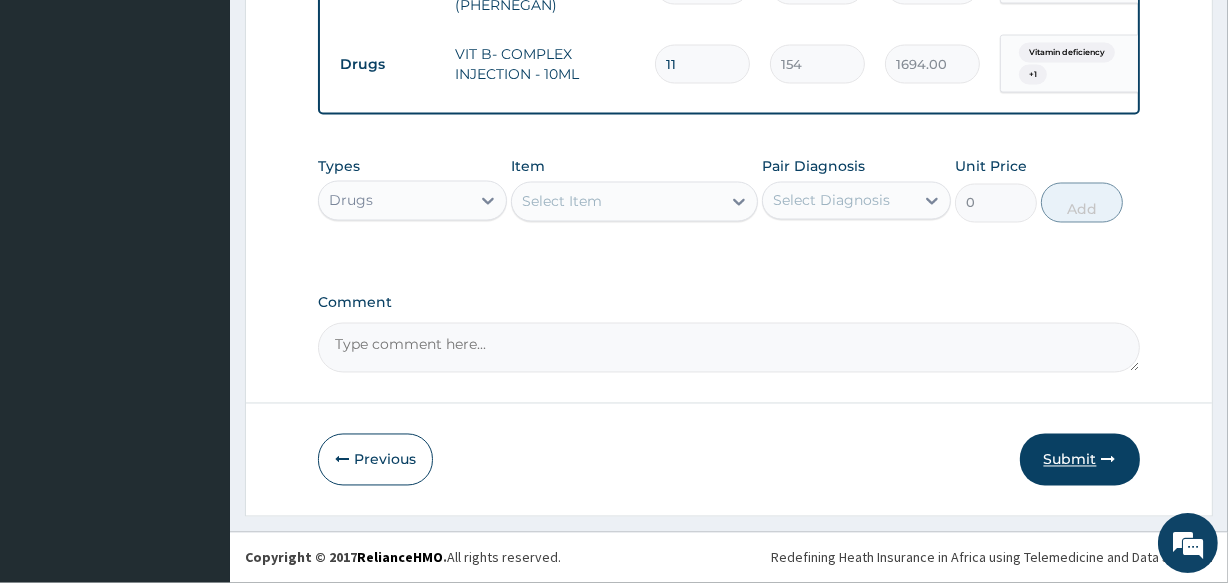 click on "Submit" at bounding box center [1080, 460] 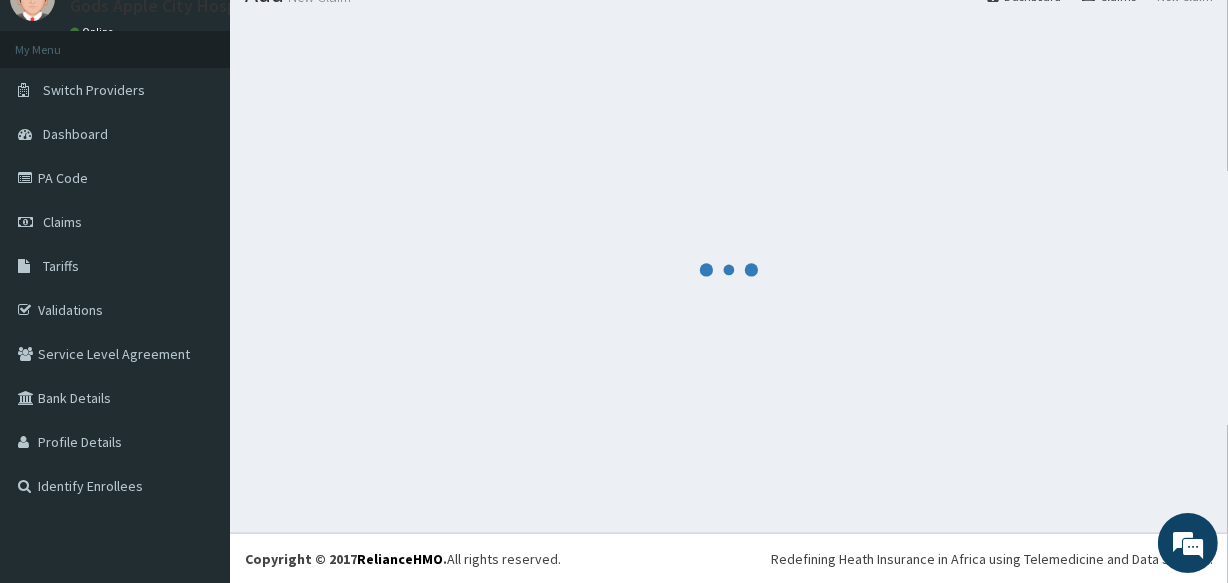 scroll, scrollTop: 3254, scrollLeft: 0, axis: vertical 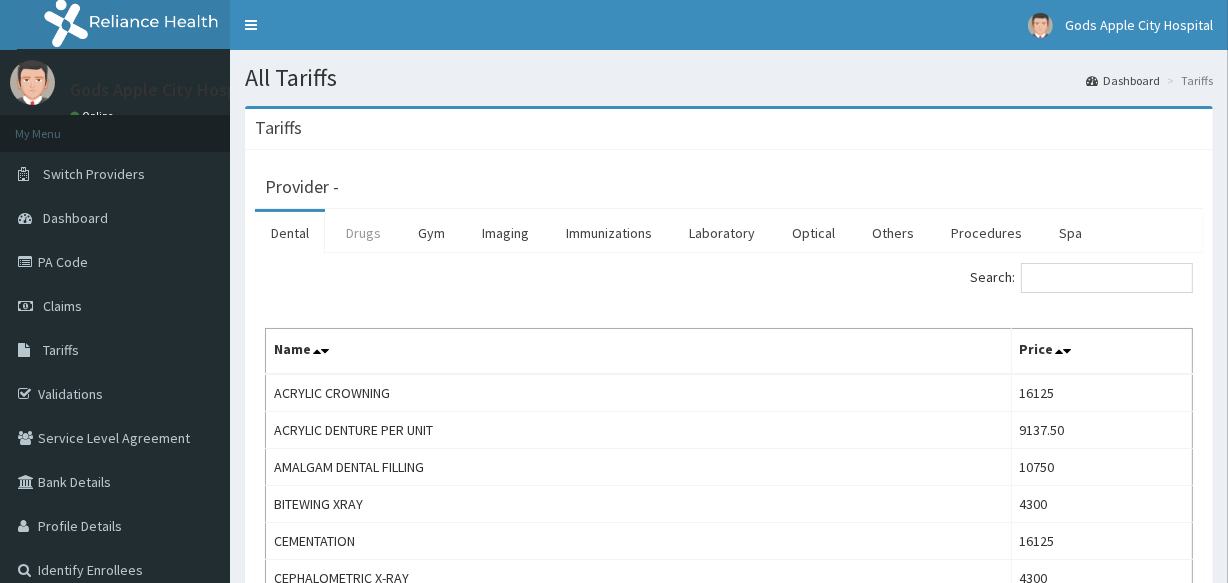 click on "Drugs" at bounding box center [363, 233] 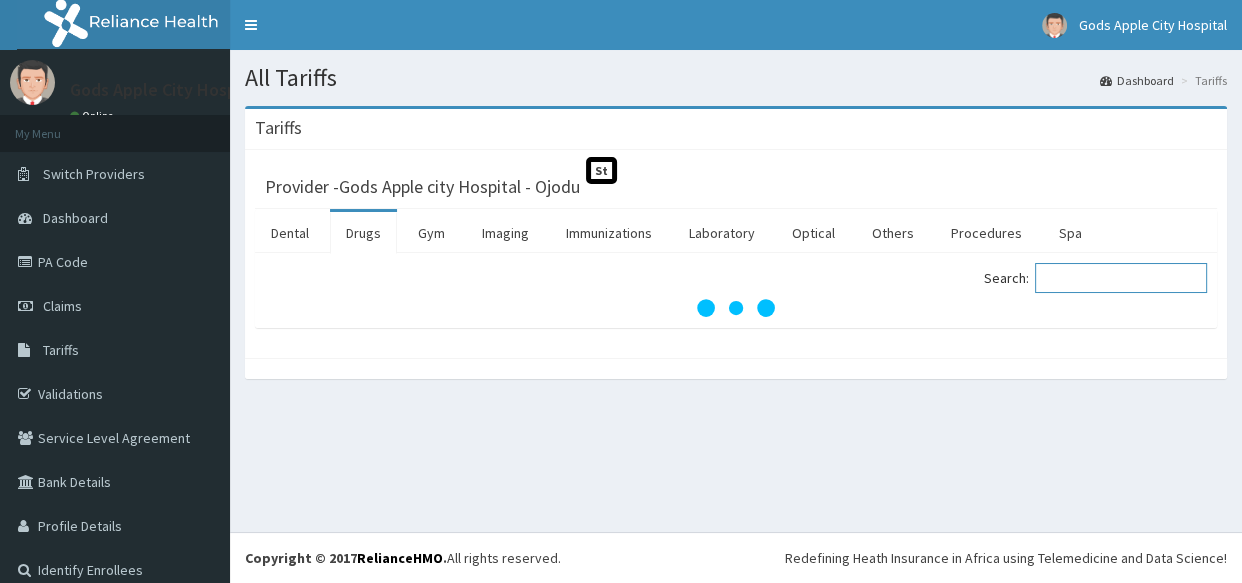 click on "Search:" at bounding box center [1121, 278] 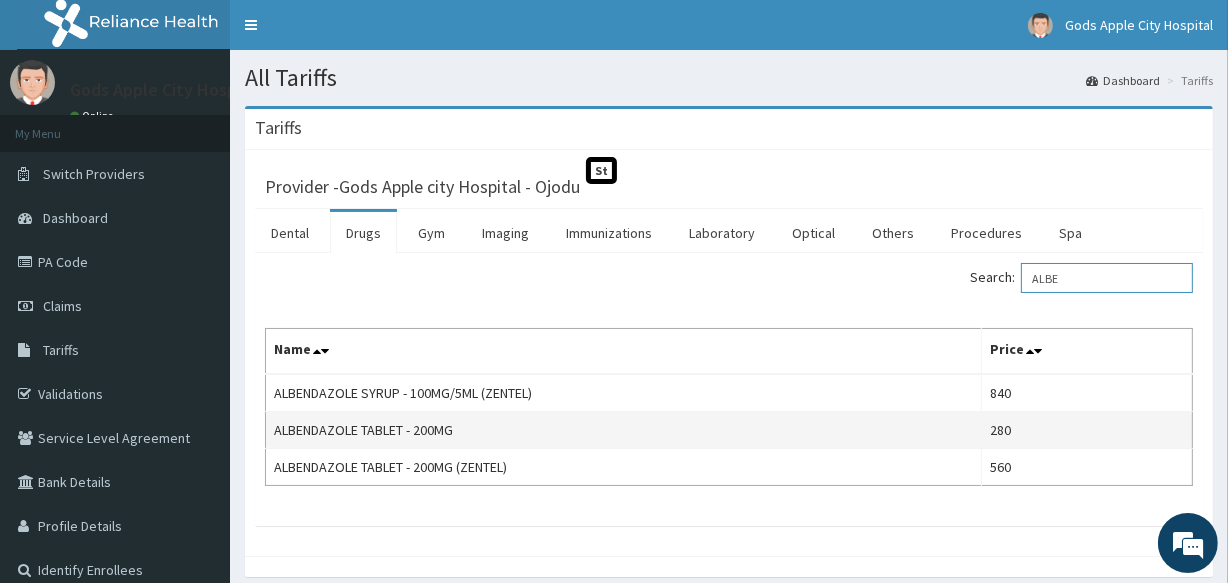 scroll, scrollTop: 0, scrollLeft: 0, axis: both 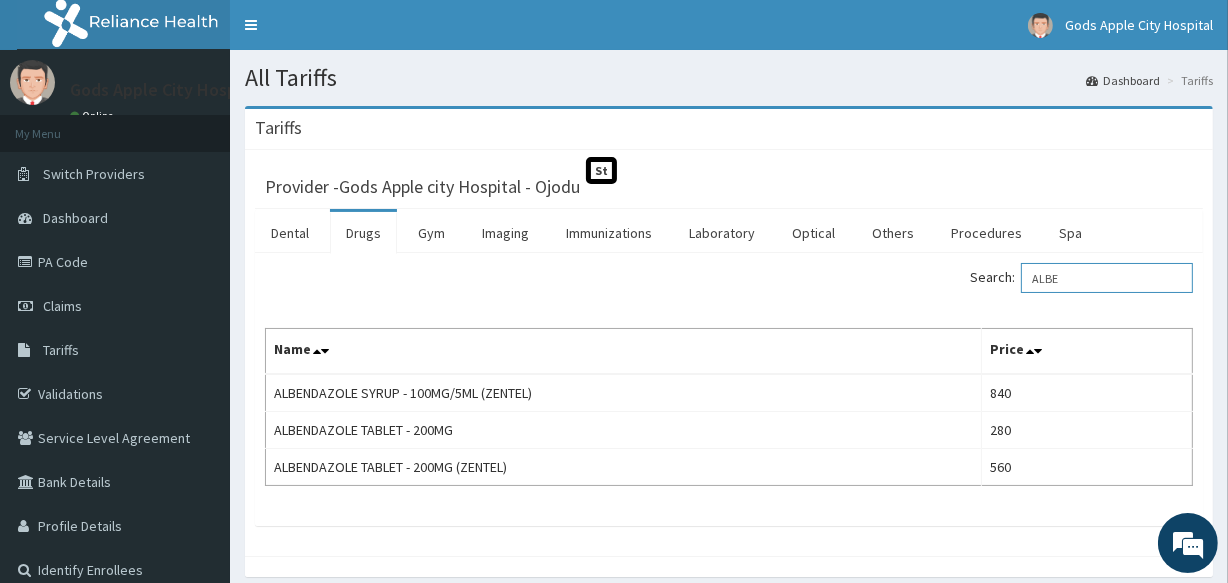 type on "ALBE" 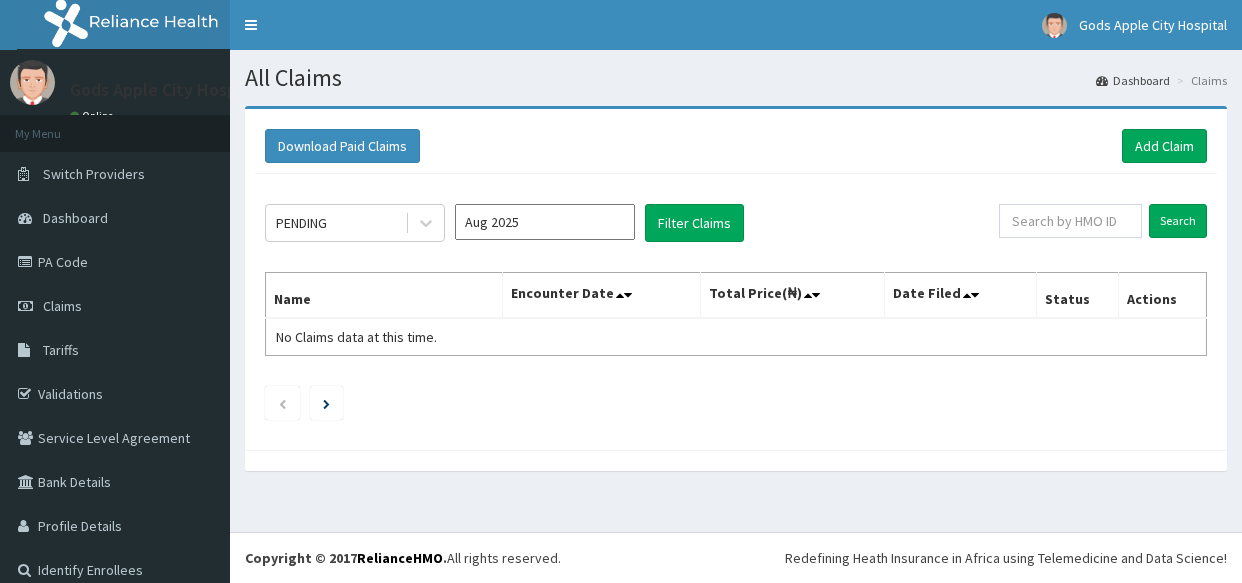 scroll, scrollTop: 0, scrollLeft: 0, axis: both 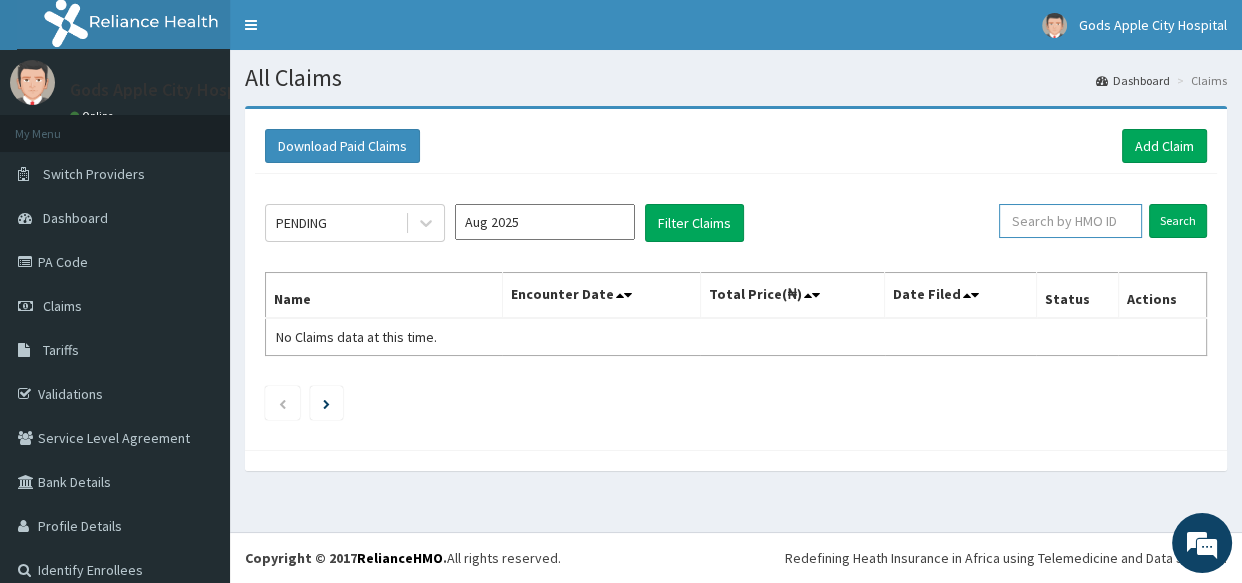 paste on "ENC/10037/A" 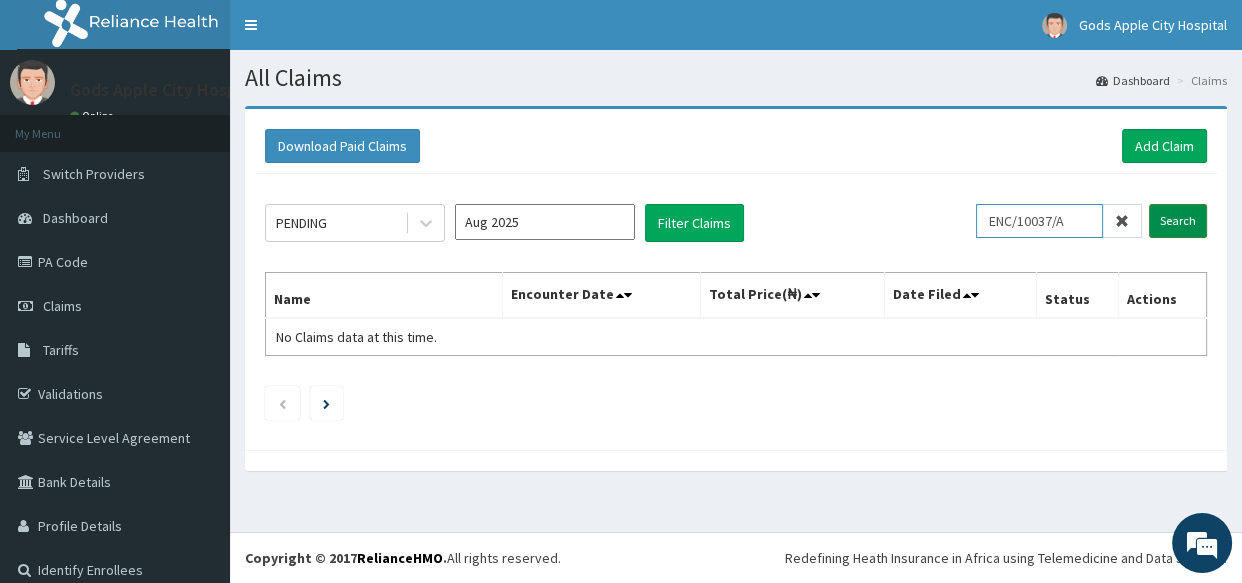 type on "ENC/10037/A" 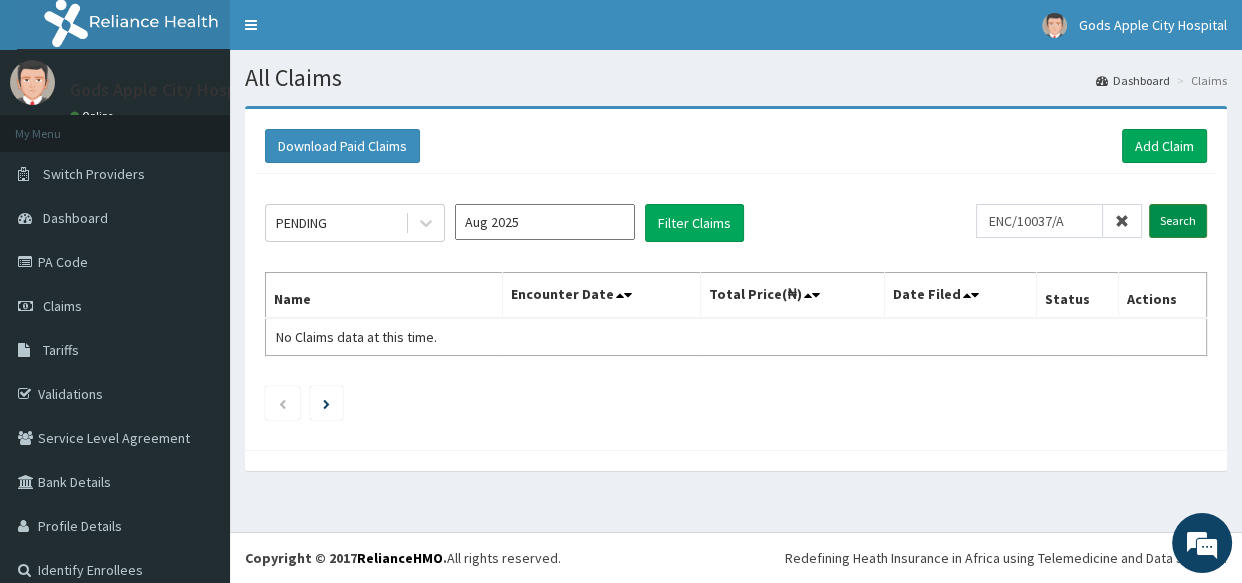 click on "Search" at bounding box center [1178, 221] 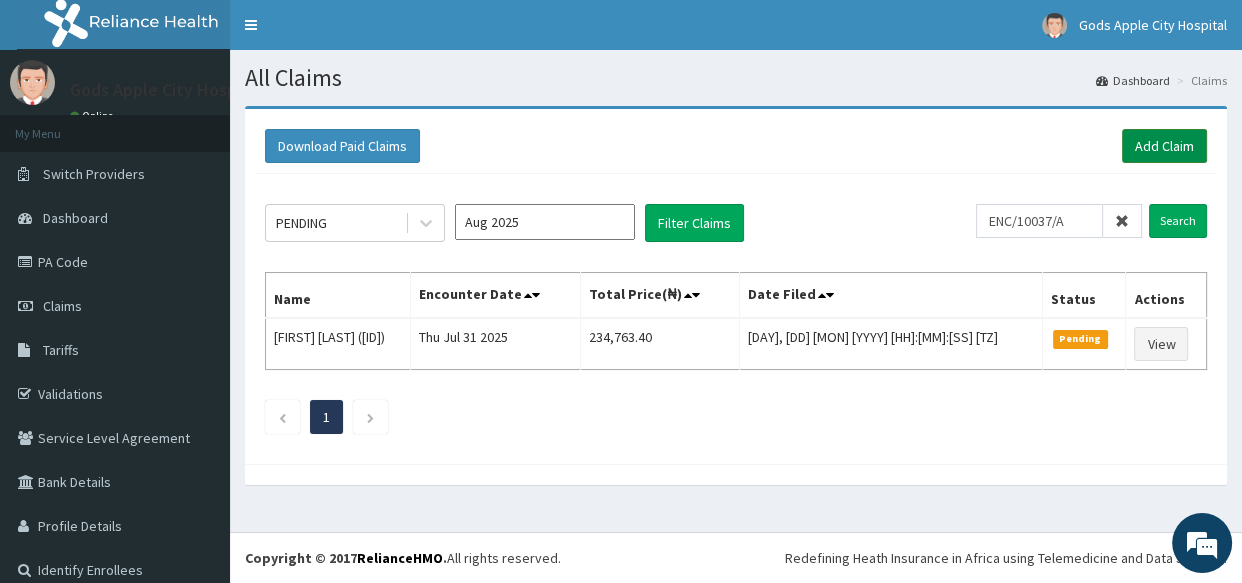 click on "Add Claim" at bounding box center (1164, 146) 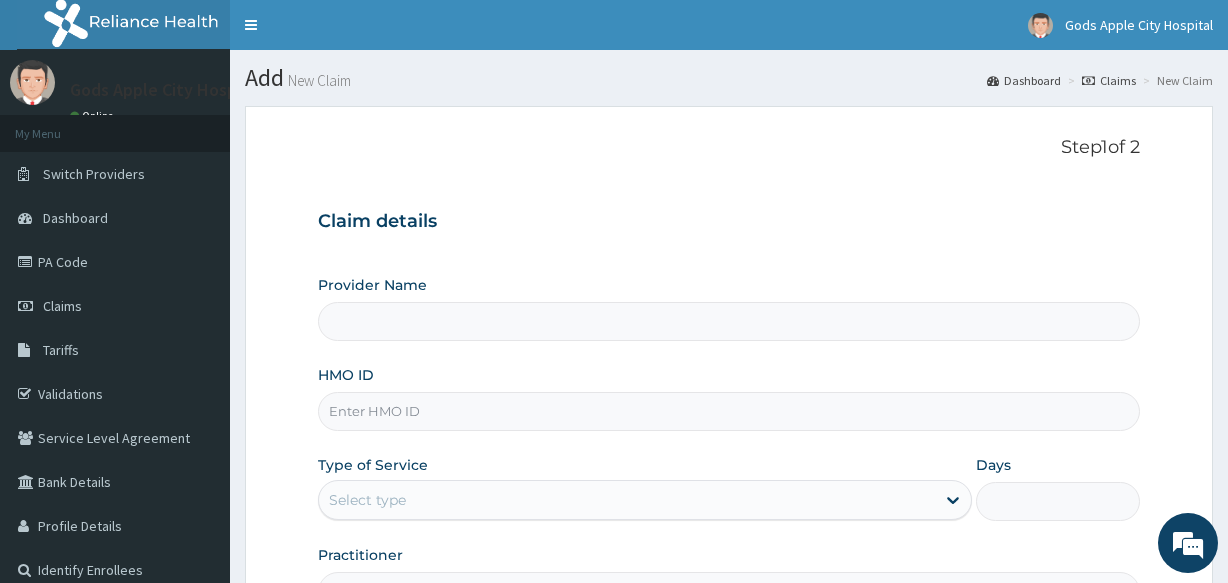 scroll, scrollTop: 0, scrollLeft: 0, axis: both 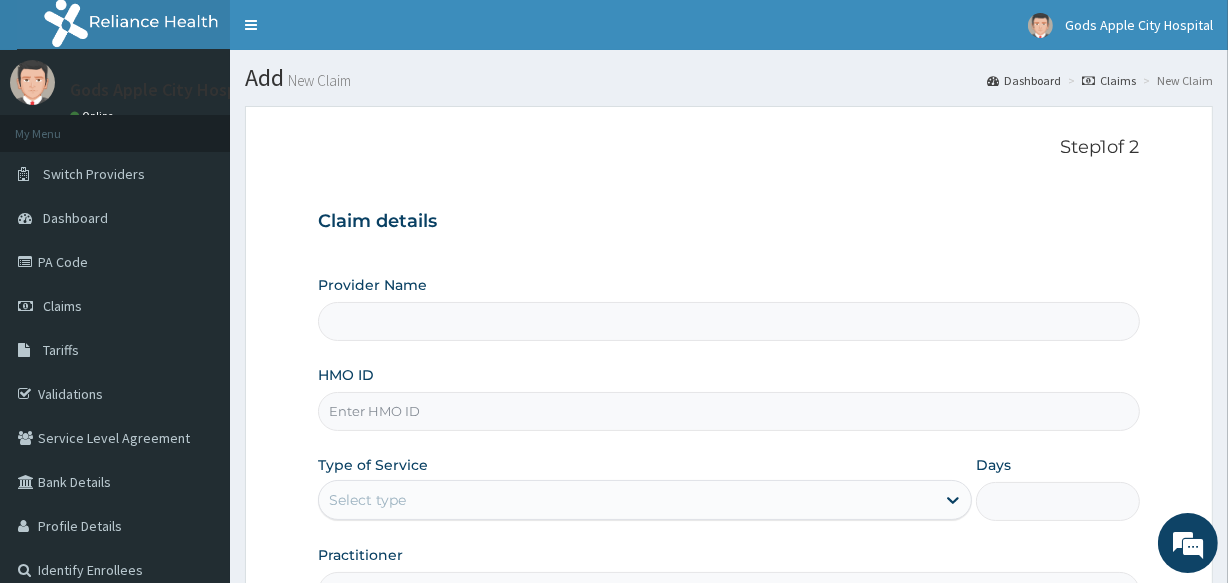 type on "Gods Apple city Hospital - Ojodu" 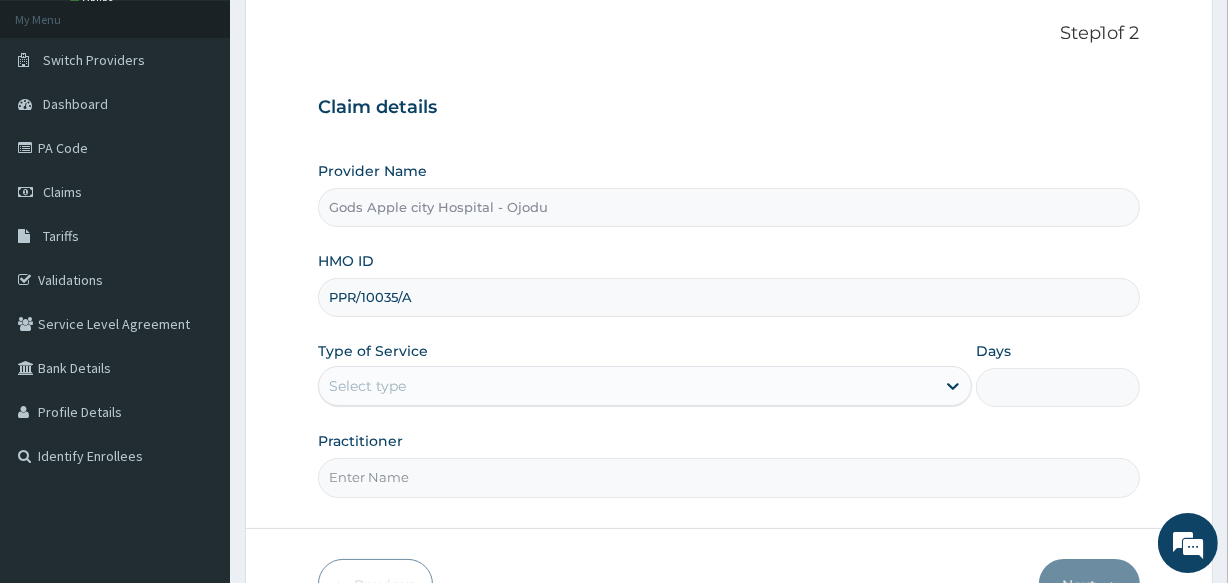 scroll, scrollTop: 237, scrollLeft: 0, axis: vertical 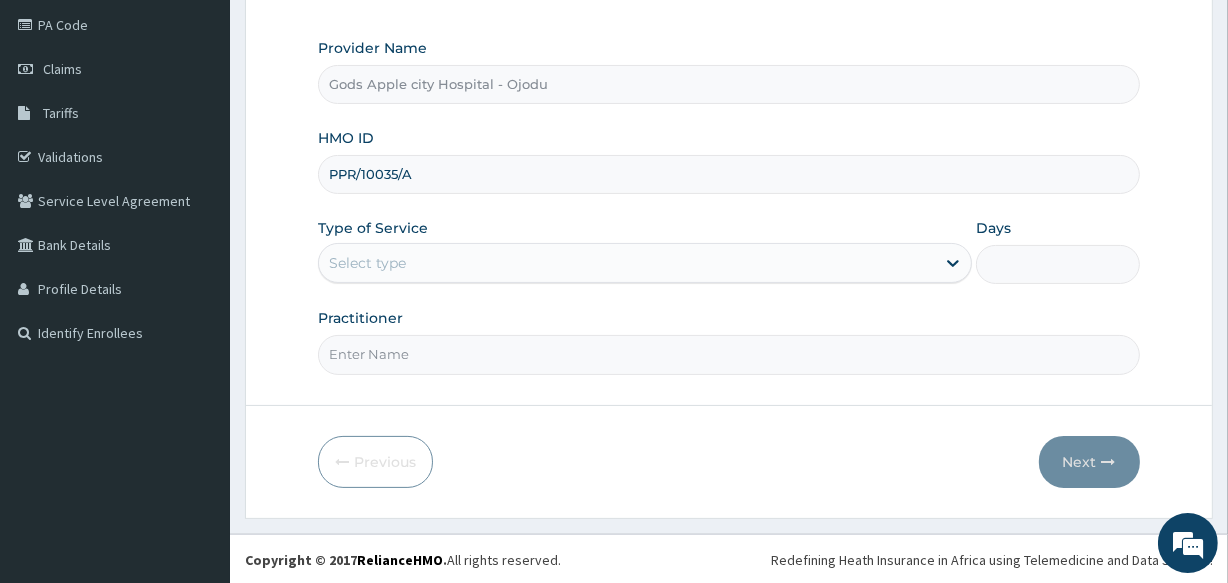 type on "PPR/10035/A" 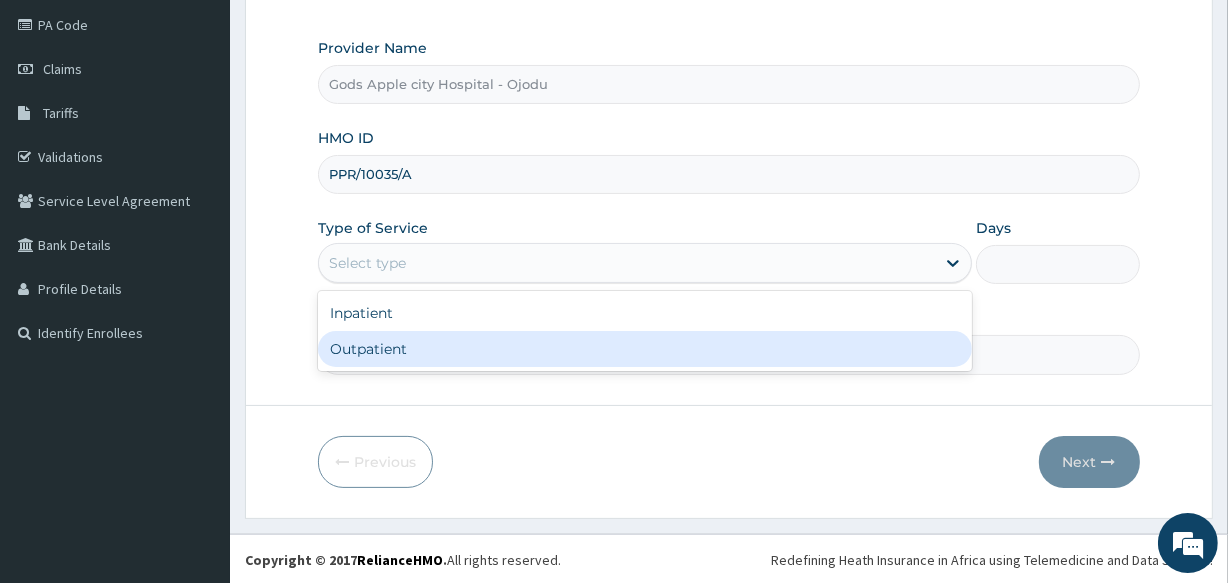click on "Outpatient" at bounding box center (645, 349) 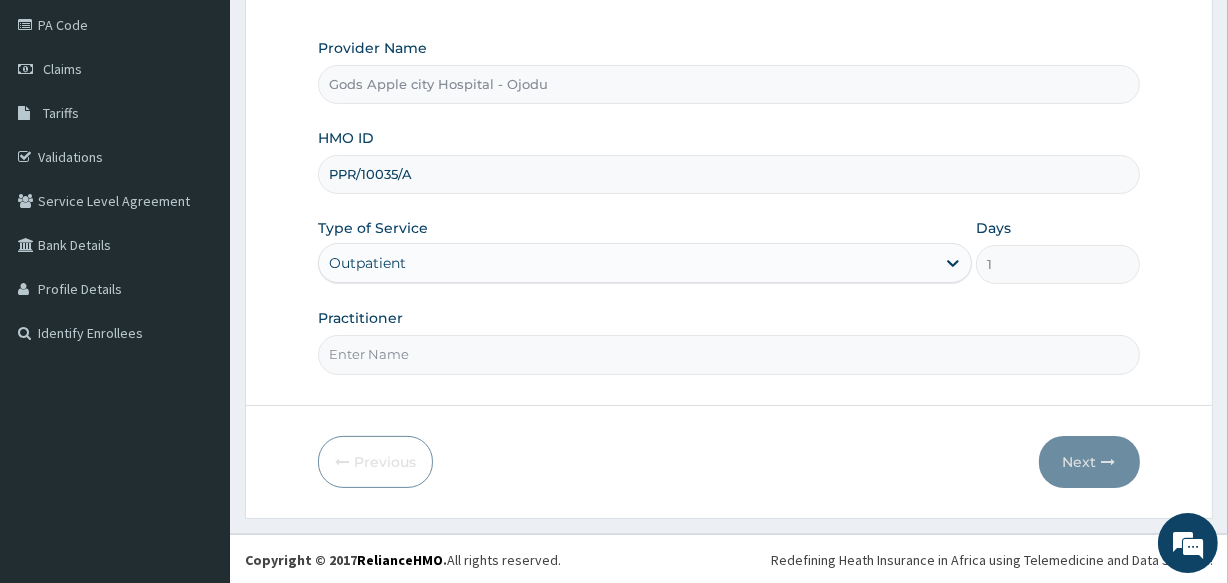 click on "Practitioner" at bounding box center [728, 354] 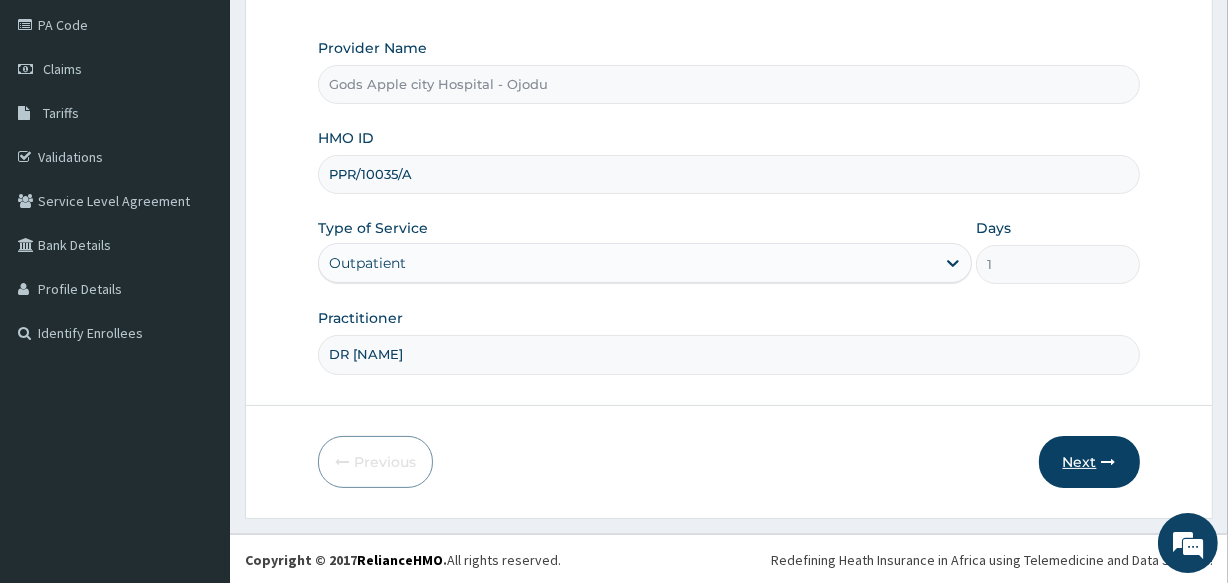 click on "Next" at bounding box center (1089, 462) 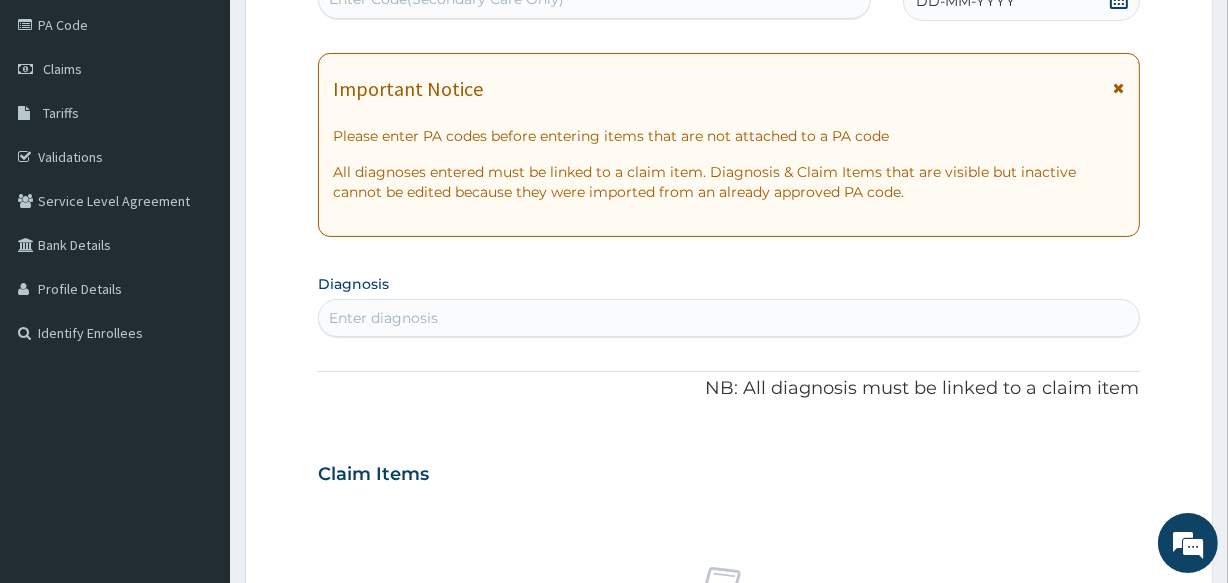 scroll, scrollTop: 0, scrollLeft: 0, axis: both 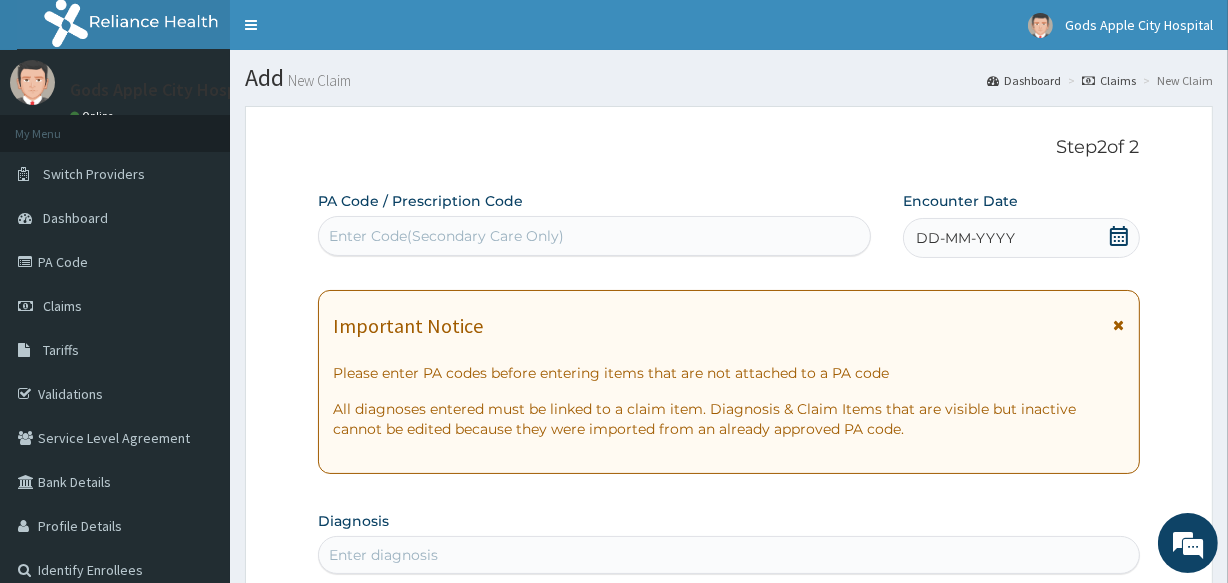 click on "Enter Code(Secondary Care Only)" at bounding box center (446, 236) 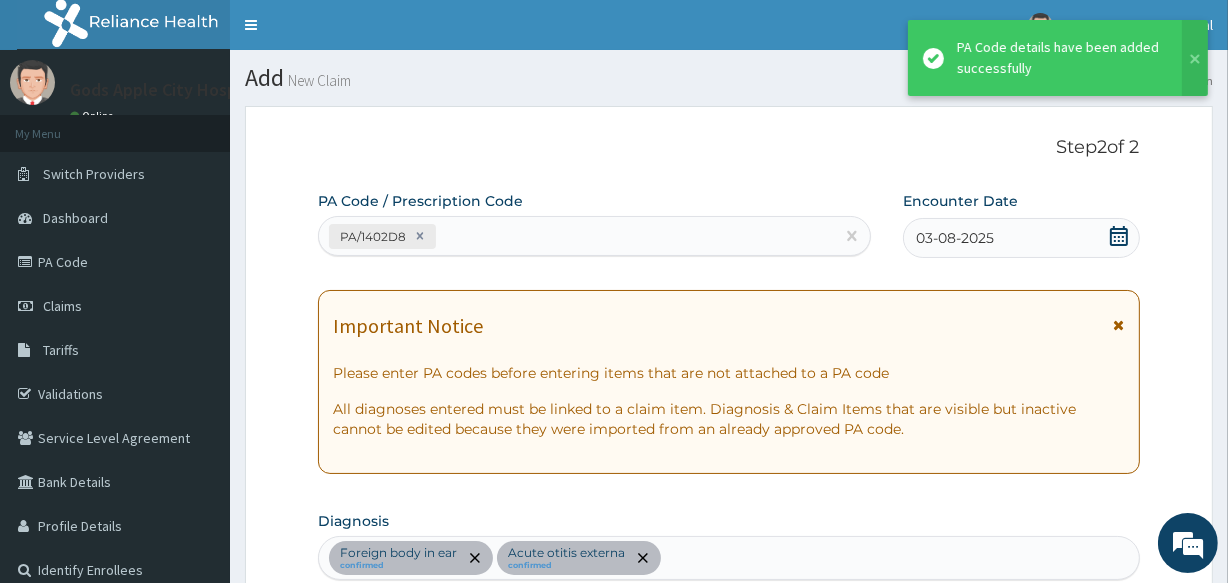 scroll, scrollTop: 698, scrollLeft: 0, axis: vertical 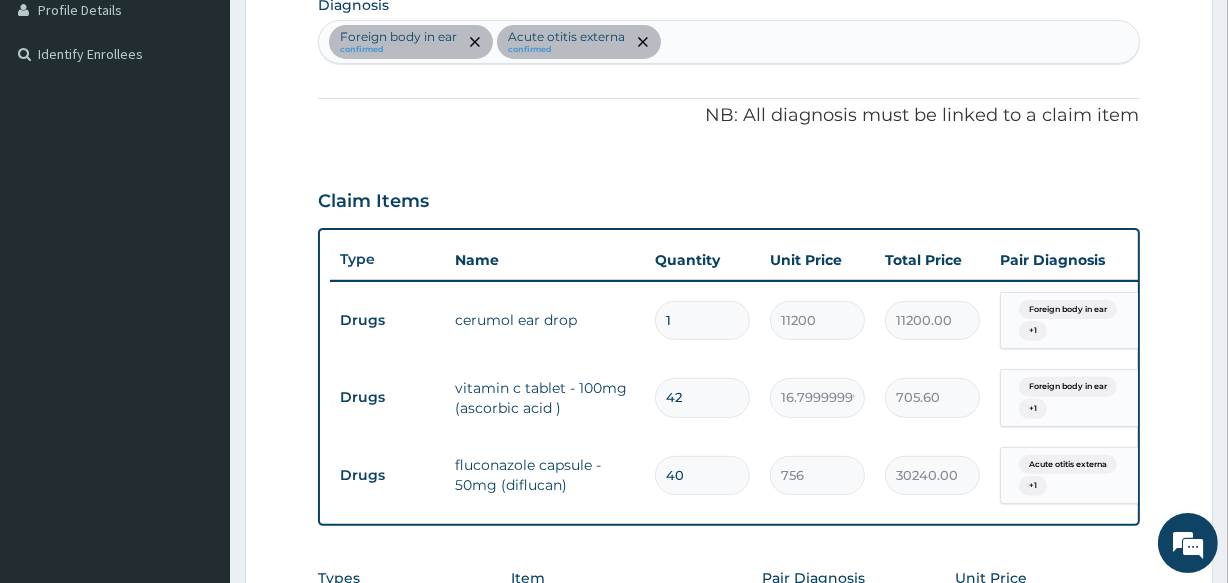 click on "PA Code / Prescription Code PA/1402D8 Encounter Date 03-08-2025 Important Notice Please enter PA codes before entering items that are not attached to a PA code   All diagnoses entered must be linked to a claim item. Diagnosis & Claim Items that are visible but inactive cannot be edited because they were imported from an already approved PA code. Diagnosis Foreign body in ear confirmed Acute otitis externa confirmed NB: All diagnosis must be linked to a claim item Claim Items Type Name Quantity Unit Price Total Price Pair Diagnosis Actions Drugs cerumol ear drop 1 11200 11200.00 Foreign body in ear  + 1 Delete Drugs vitamin c tablet - 100mg (ascorbic acid ) 42 16.799999999999997 705.60 Foreign body in ear  + 1 Delete Drugs fluconazole capsule - 50mg (diflucan) 40 756 30240.00 Acute otitis externa  + 1 Delete Types Select Type Item Select Item Pair Diagnosis Select Diagnosis Unit Price 0 Add Comment" at bounding box center [728, 229] 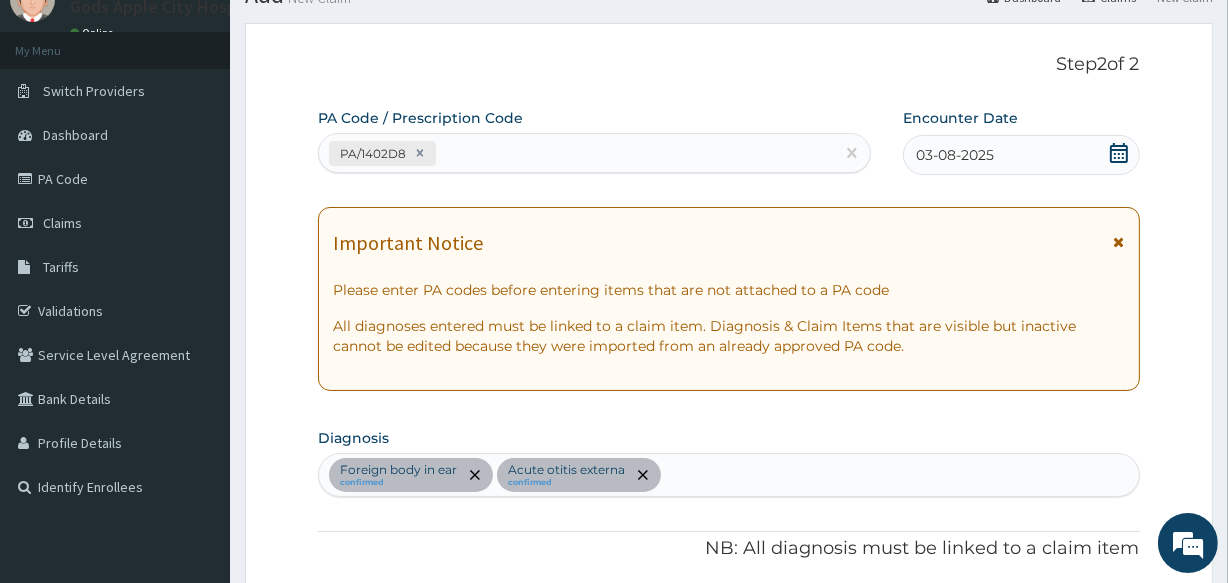 scroll, scrollTop: 61, scrollLeft: 0, axis: vertical 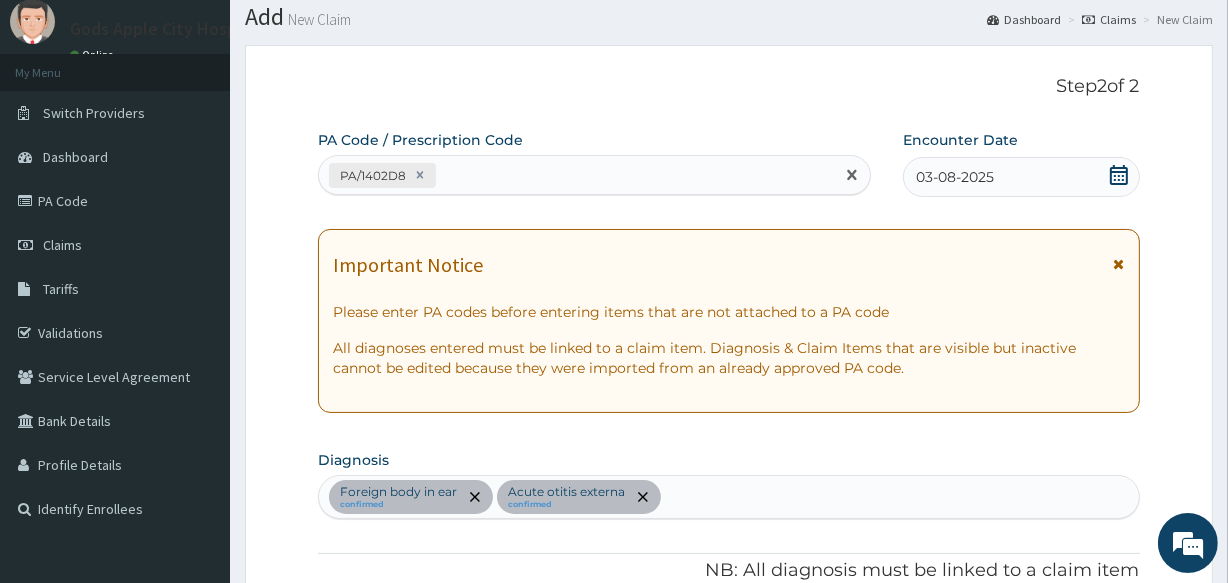 click on "PA/1402D8" at bounding box center [576, 175] 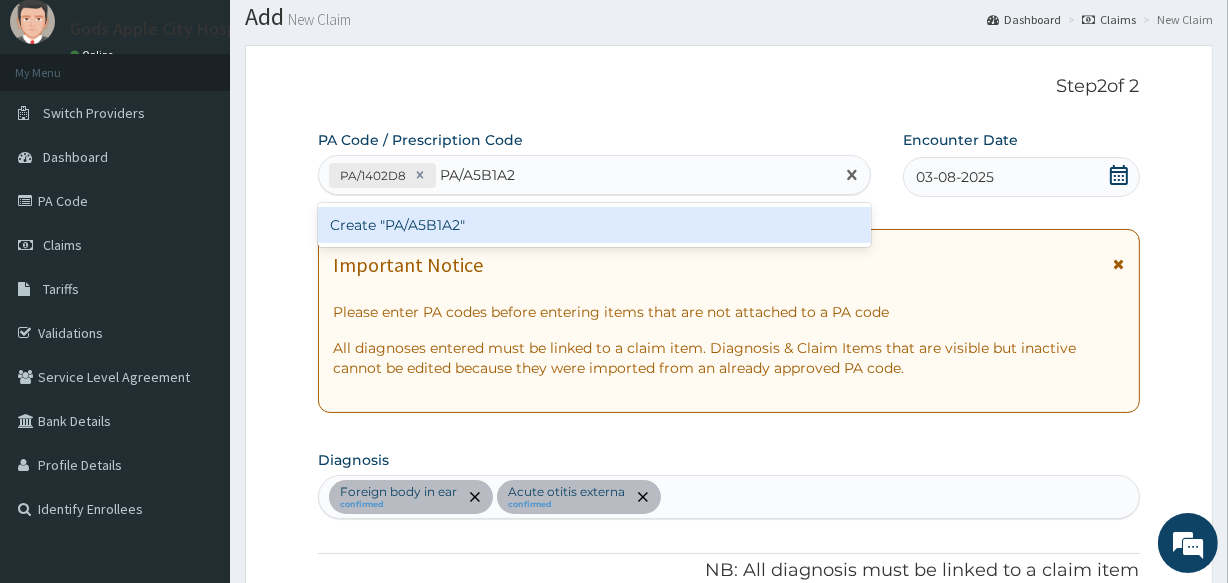 click on "Create "PA/A5B1A2"" at bounding box center [594, 225] 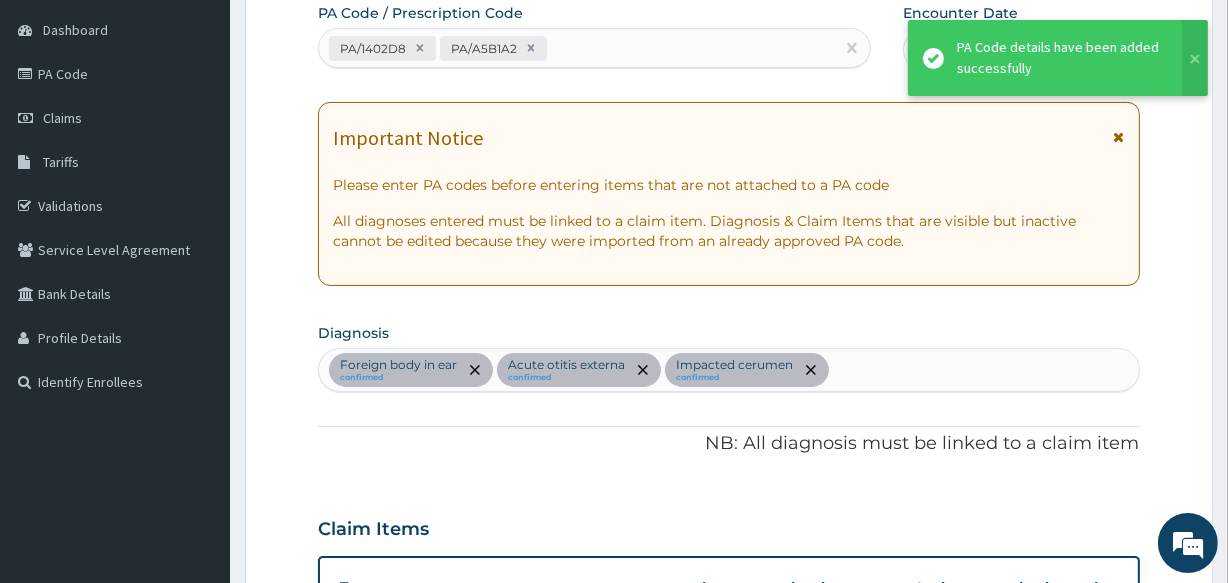 scroll, scrollTop: 140, scrollLeft: 0, axis: vertical 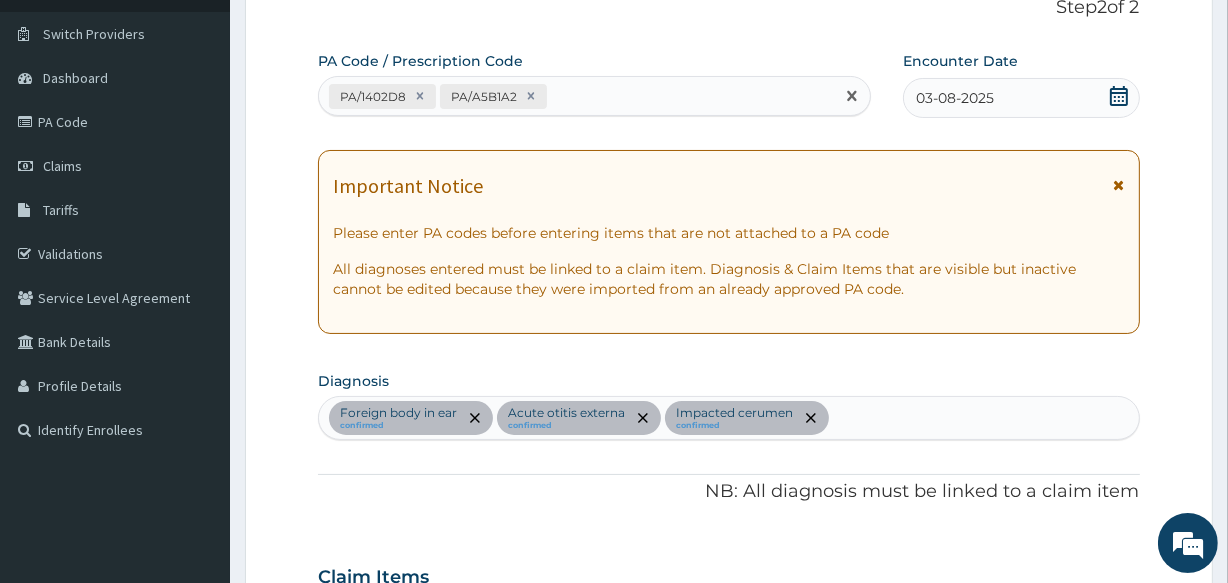 click on "PA/1402D8 PA/A5B1A2" at bounding box center (576, 96) 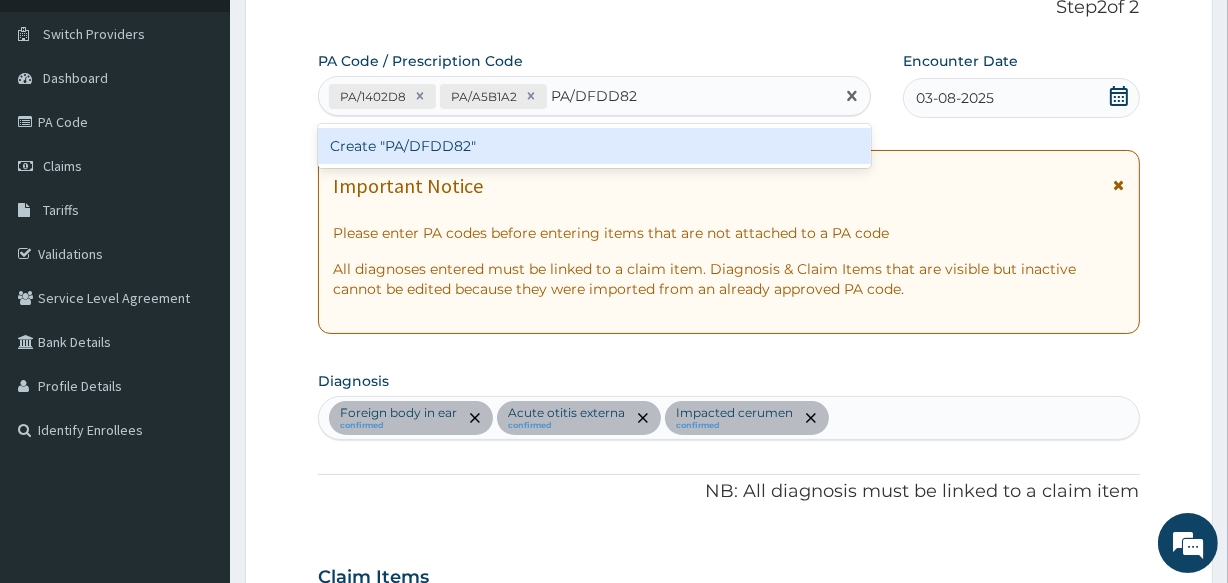 click on "Create "PA/DFDD82"" at bounding box center [594, 146] 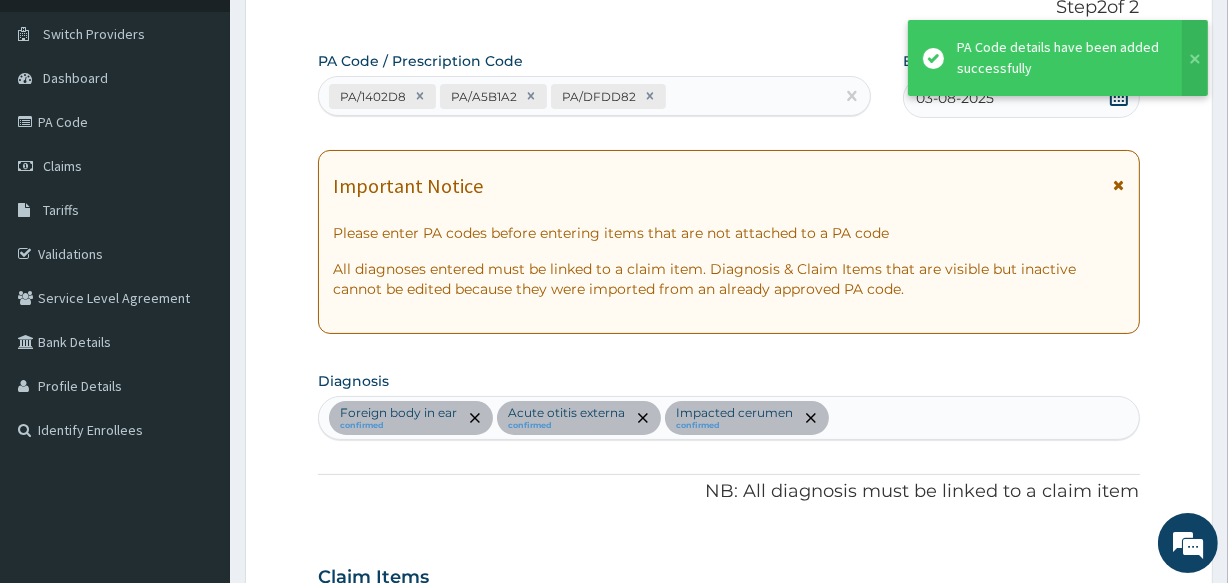 scroll, scrollTop: 920, scrollLeft: 0, axis: vertical 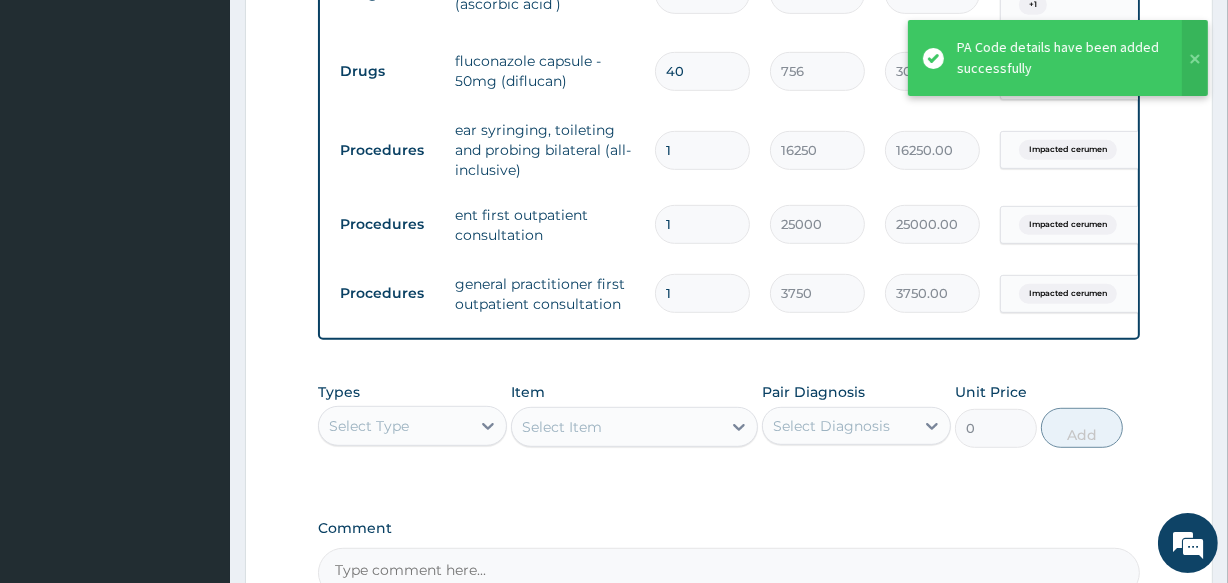 click on "PA Code / Prescription Code PA/1402D8 PA/A5B1A2 PA/DFDD82 Encounter Date 03-08-2025 Important Notice Please enter PA codes before entering items that are not attached to a PA code   All diagnoses entered must be linked to a claim item. Diagnosis & Claim Items that are visible but inactive cannot be edited because they were imported from an already approved PA code. Diagnosis Foreign body in ear confirmed Acute otitis externa confirmed Impacted cerumen confirmed NB: All diagnosis must be linked to a claim item Claim Items Type Name Quantity Unit Price Total Price Pair Diagnosis Actions Drugs cerumol ear drop 1 11200 11200.00 Foreign body in ear  + 1 Delete Drugs vitamin c tablet - 100mg (ascorbic acid ) 42 16.799999999999997 705.60 Foreign body in ear  + 1 Delete Drugs fluconazole capsule - 50mg (diflucan) 40 756 30240.00 Acute otitis externa  + 1 Delete Procedures ear syringing, toileting and probing bilateral (all-inclusive) 1 16250 16250.00 Impacted cerumen Delete Procedures 1 25000 25000.00 Delete 1 3750 0" at bounding box center [728, -66] 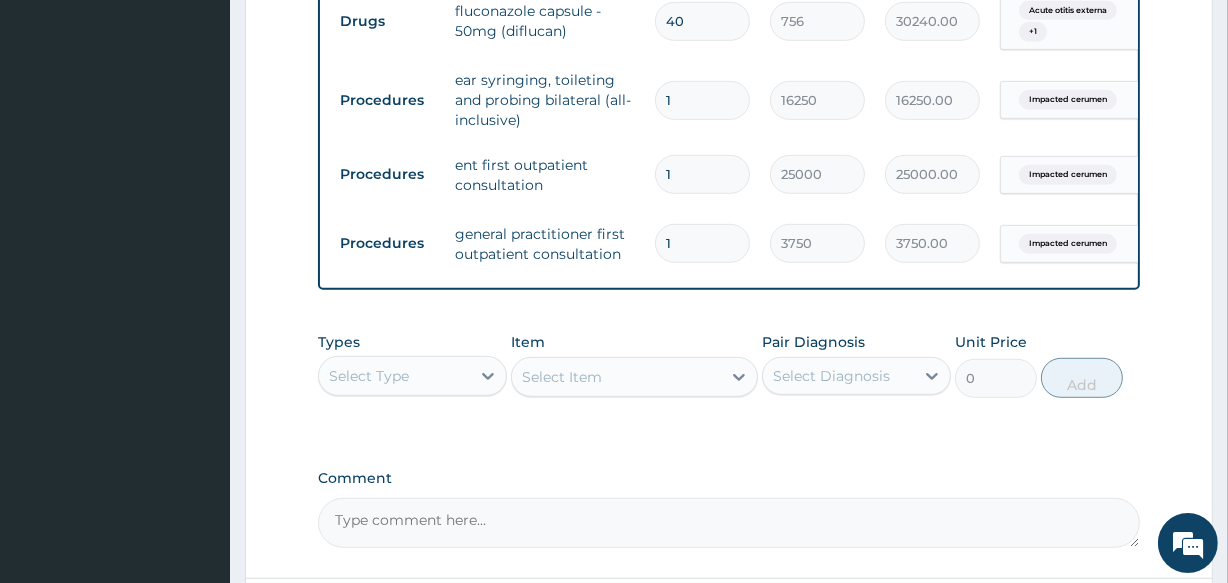 scroll, scrollTop: 1011, scrollLeft: 0, axis: vertical 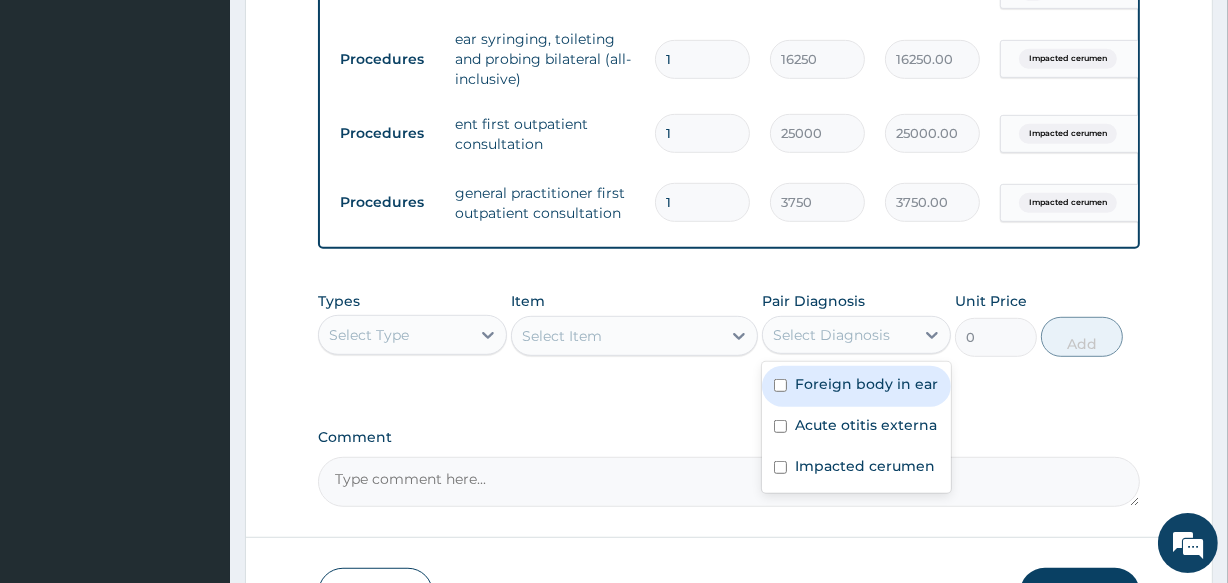 click on "Select Diagnosis" at bounding box center [831, 335] 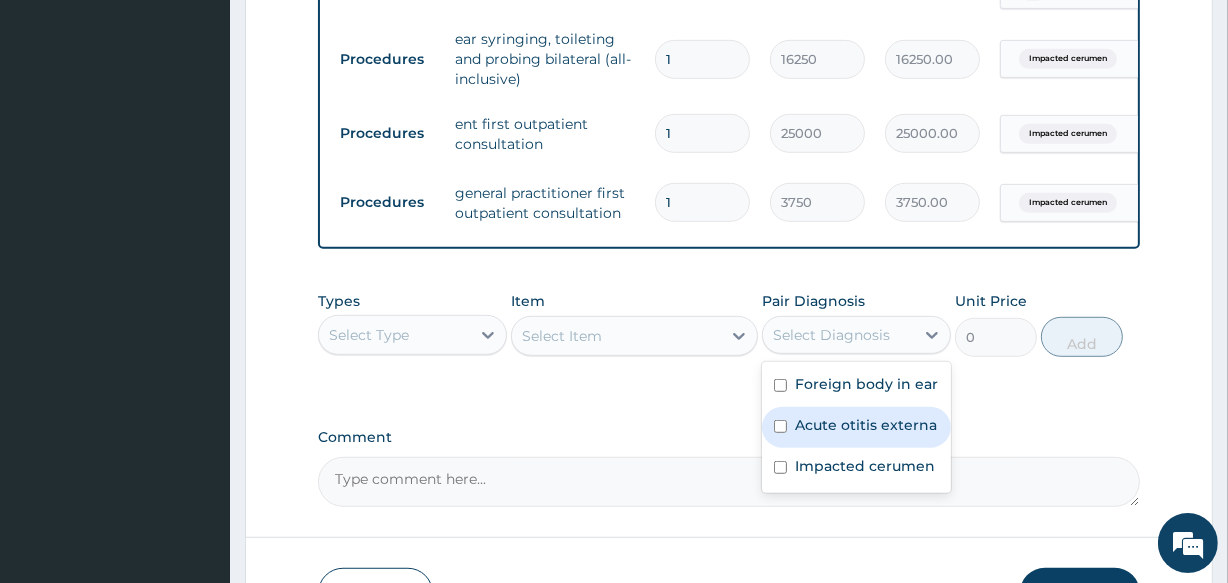 click on "Acute otitis externa" at bounding box center [866, 425] 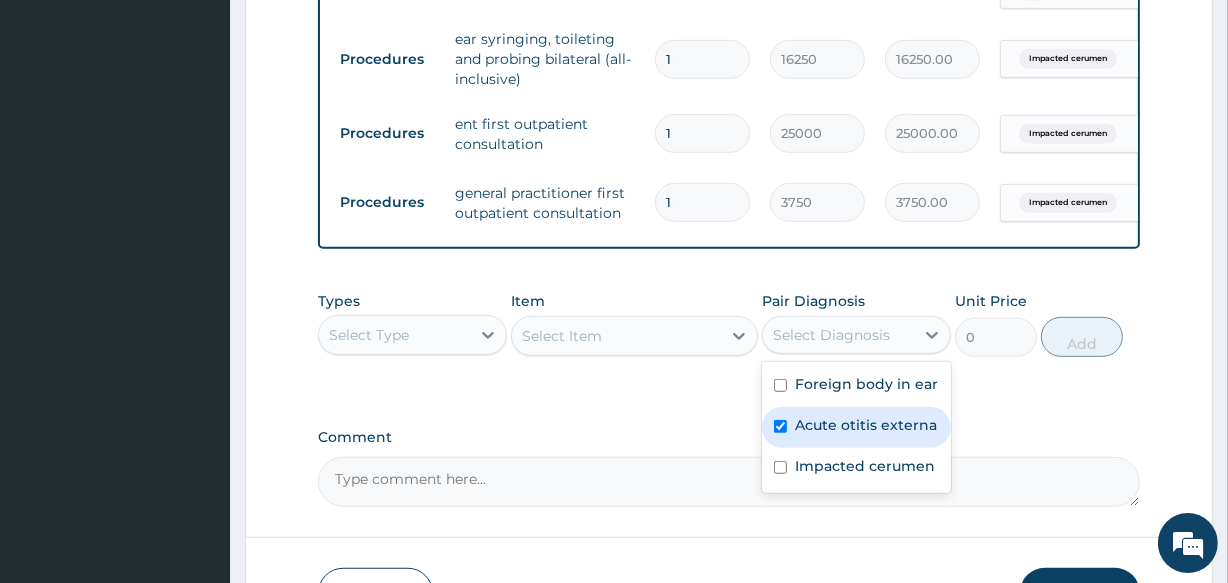 checkbox on "true" 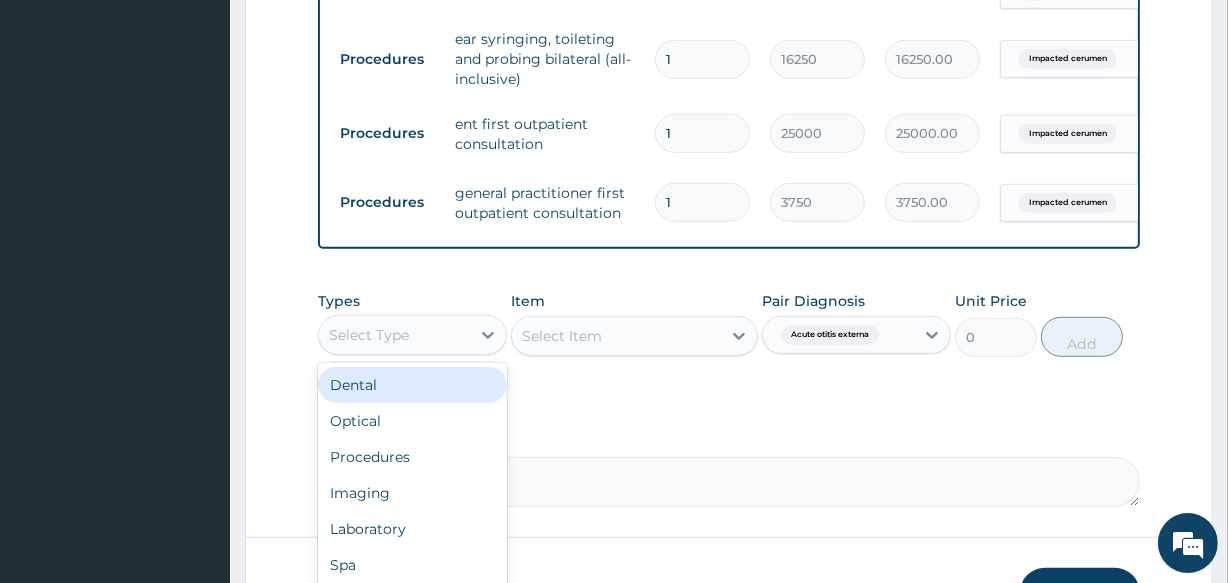 click on "Select Type" at bounding box center (394, 335) 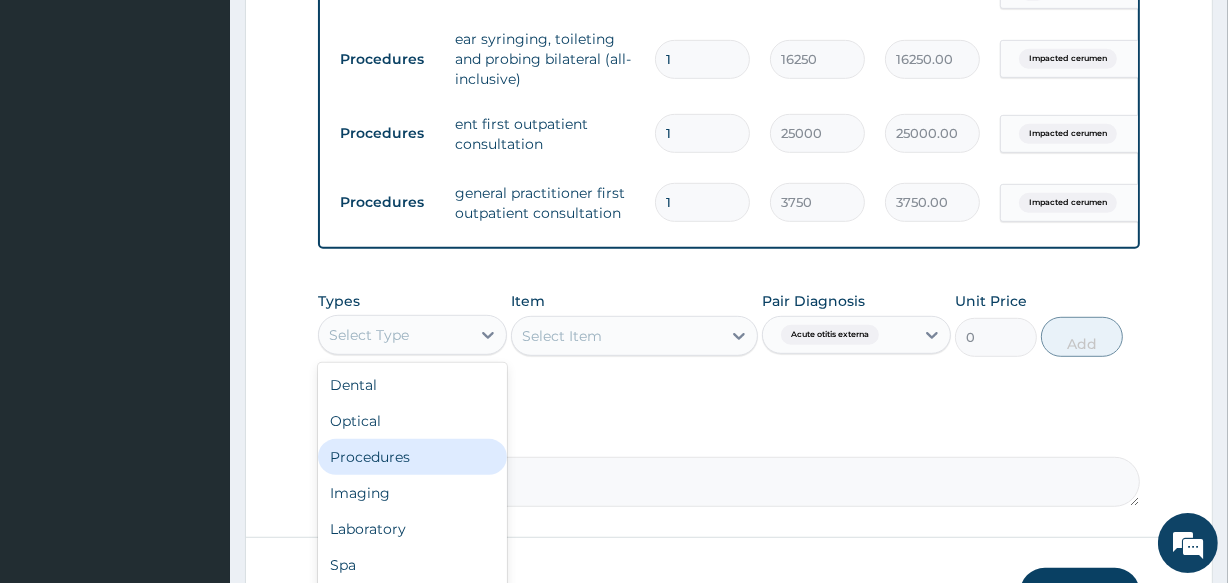 scroll, scrollTop: 68, scrollLeft: 0, axis: vertical 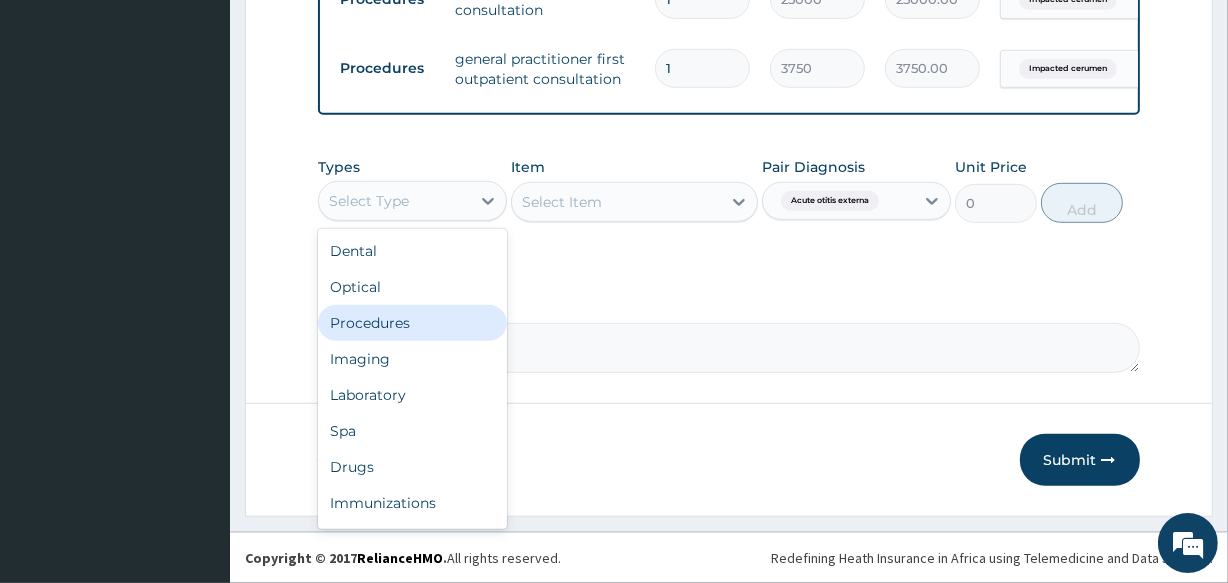 click on "Procedures" at bounding box center [412, 323] 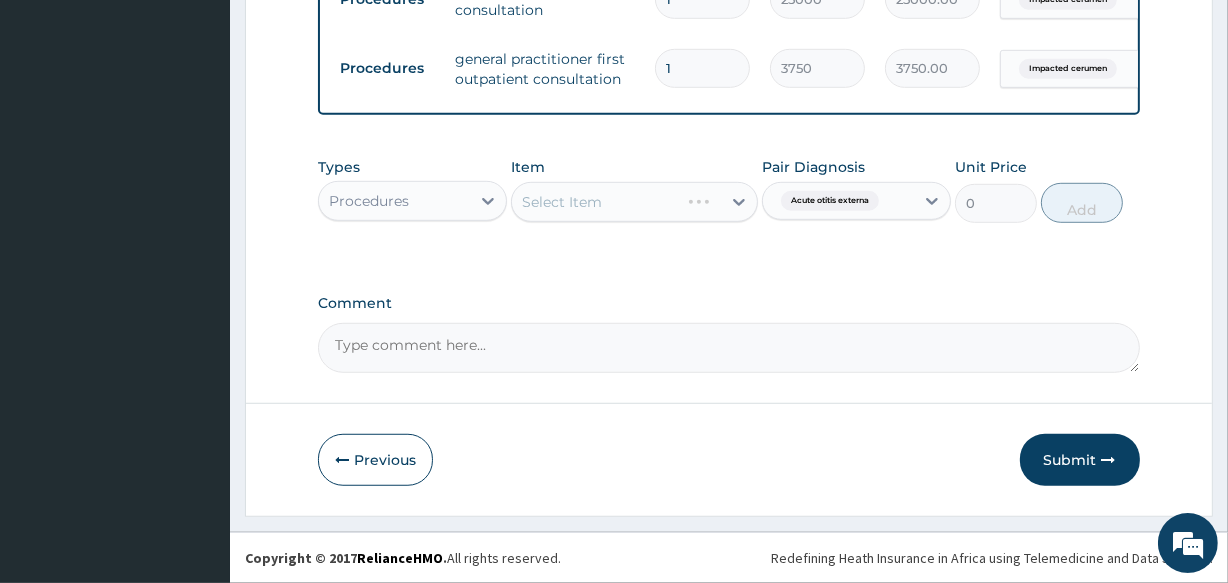 click on "Types option Procedures, selected.   Select is focused ,type to refine list, press Down to open the menu,  Procedures Item Select Item Pair Diagnosis Acute otitis externa Unit Price 0 Add" at bounding box center (728, 205) 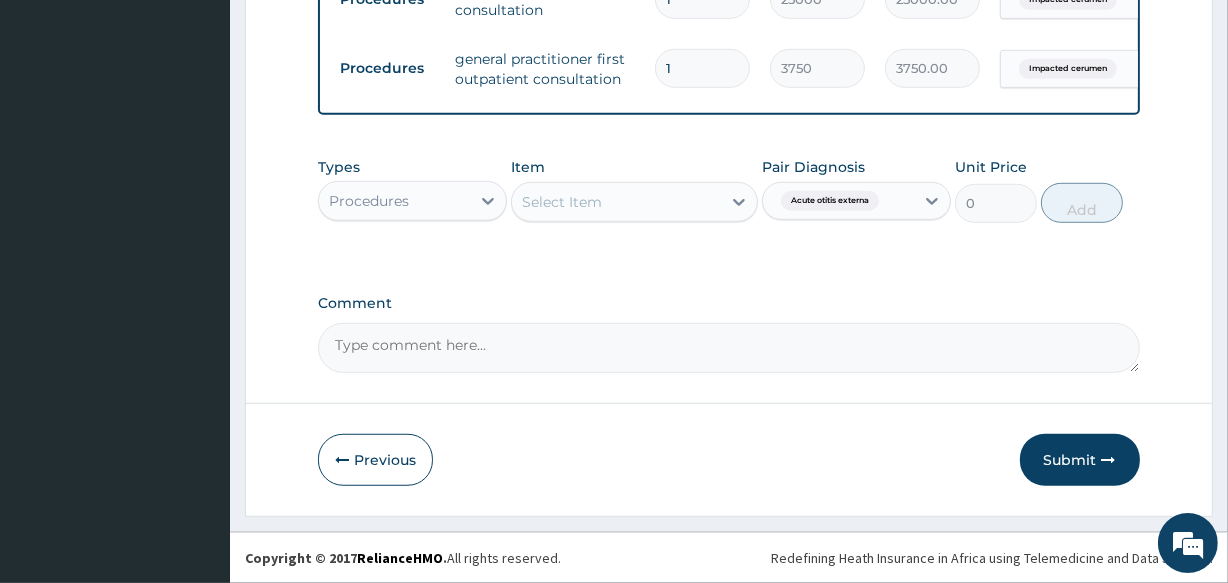 click on "PA Code / Prescription Code PA/1402D8 PA/A5B1A2 PA/DFDD82 Encounter Date 03-08-2025 Important Notice Please enter PA codes before entering items that are not attached to a PA code   All diagnoses entered must be linked to a claim item. Diagnosis & Claim Items that are visible but inactive cannot be edited because they were imported from an already approved PA code. Diagnosis Foreign body in ear confirmed Acute otitis externa confirmed Impacted cerumen confirmed NB: All diagnosis must be linked to a claim item Claim Items Type Name Quantity Unit Price Total Price Pair Diagnosis Actions Drugs cerumol ear drop 1 11200 11200.00 Foreign body in ear  + 1 Delete Drugs vitamin c tablet - 100mg (ascorbic acid ) 42 16.799999999999997 705.60 Foreign body in ear  + 1 Delete Drugs fluconazole capsule - 50mg (diflucan) 40 756 30240.00 Acute otitis externa  + 1 Delete Procedures ear syringing, toileting and probing bilateral (all-inclusive) 1 16250 16250.00 Impacted cerumen Delete Procedures 1 25000 25000.00 Delete 1 3750 0" at bounding box center (728, -291) 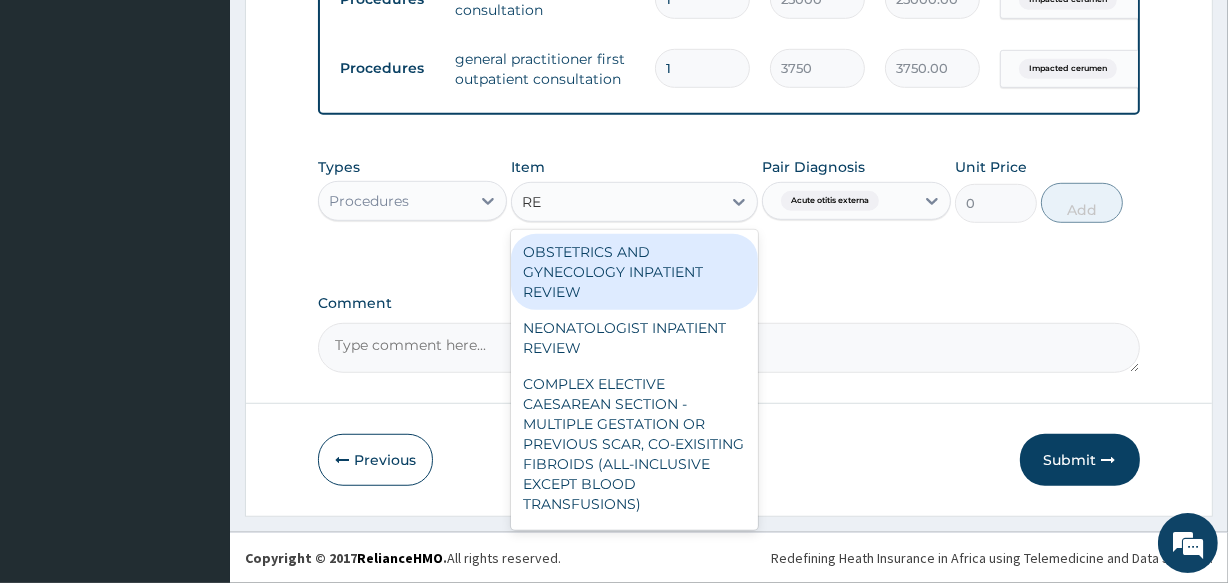 type on "REG" 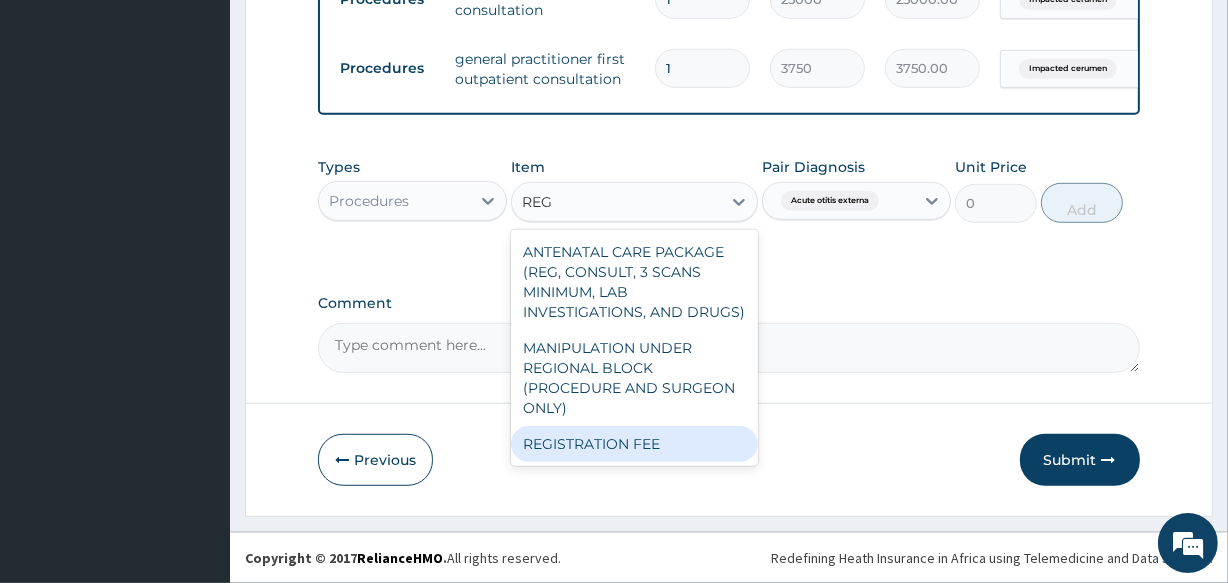 click on "REGISTRATION FEE" at bounding box center (634, 444) 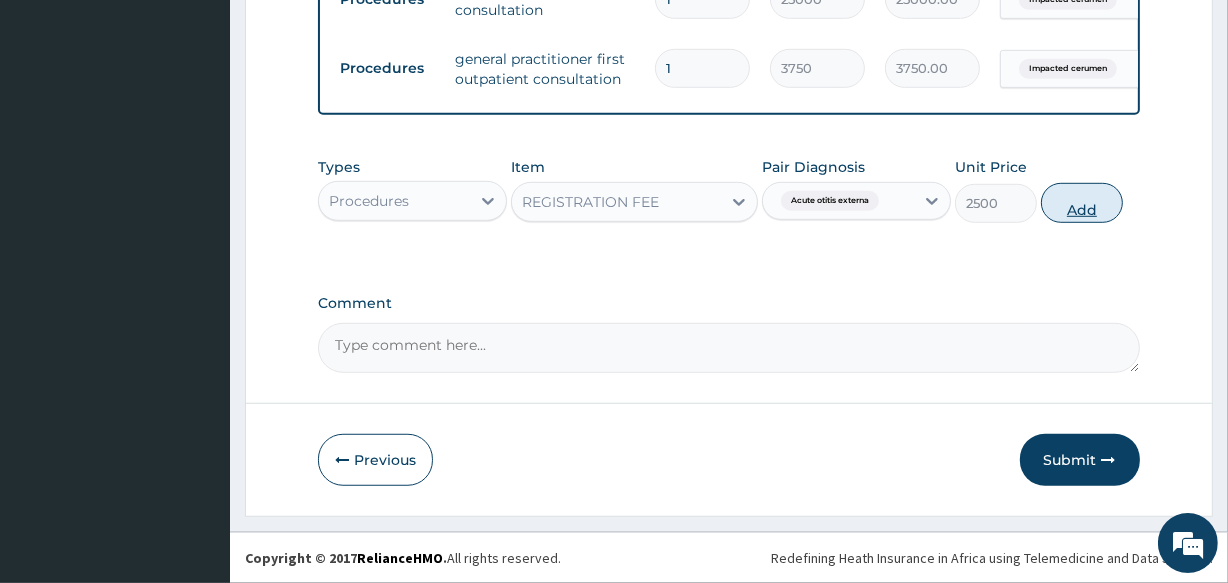 drag, startPoint x: 1093, startPoint y: 178, endPoint x: 1089, endPoint y: 194, distance: 16.492422 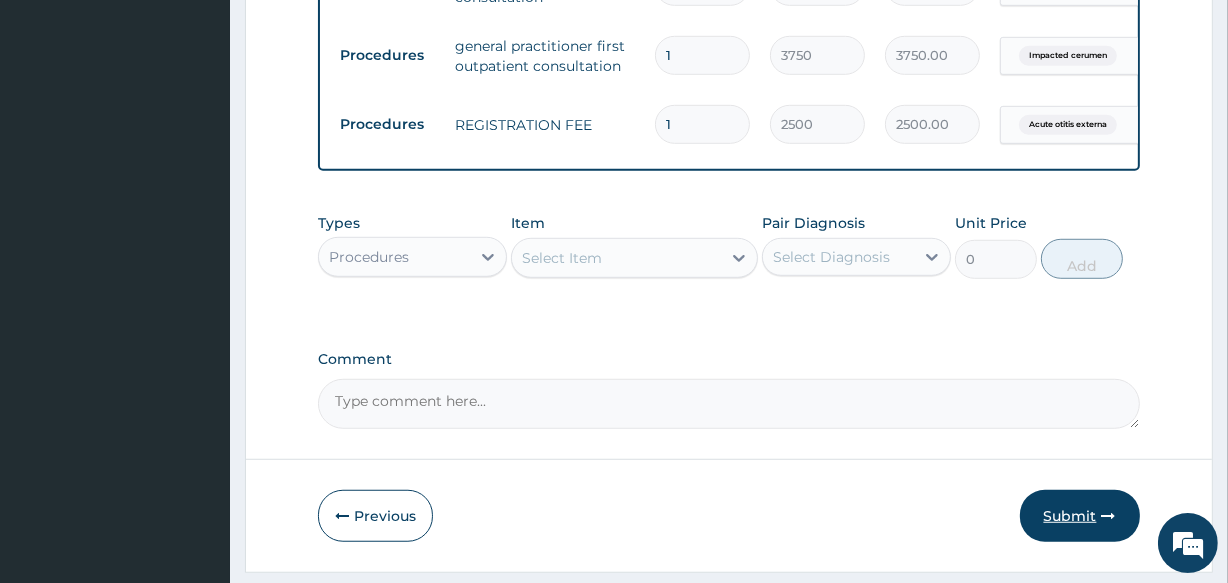 click on "Submit" at bounding box center (1080, 516) 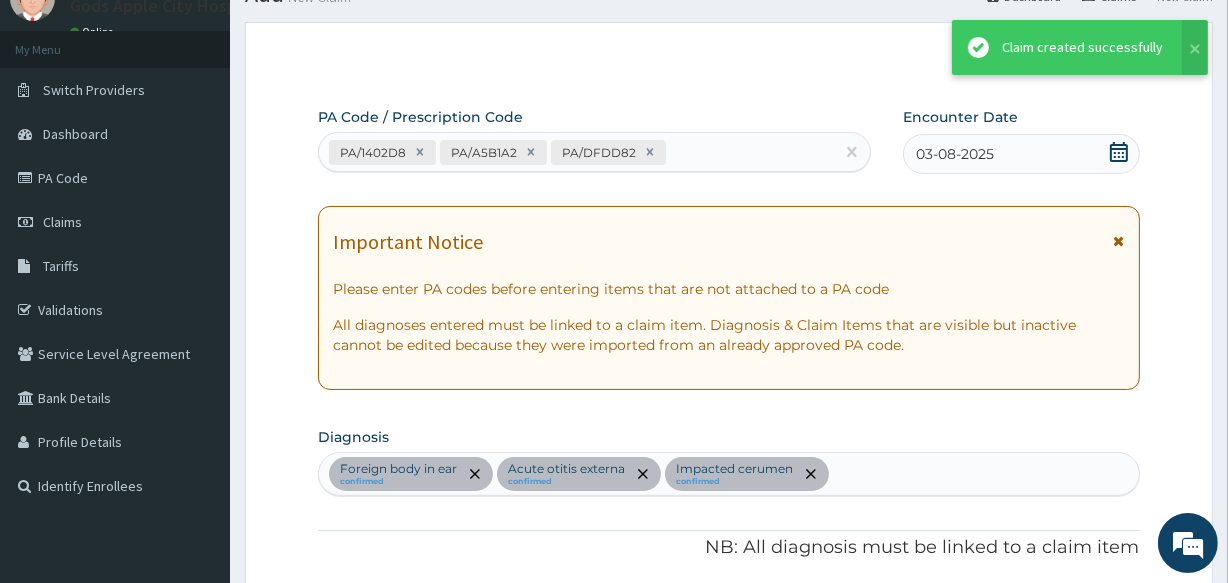 scroll, scrollTop: 1158, scrollLeft: 0, axis: vertical 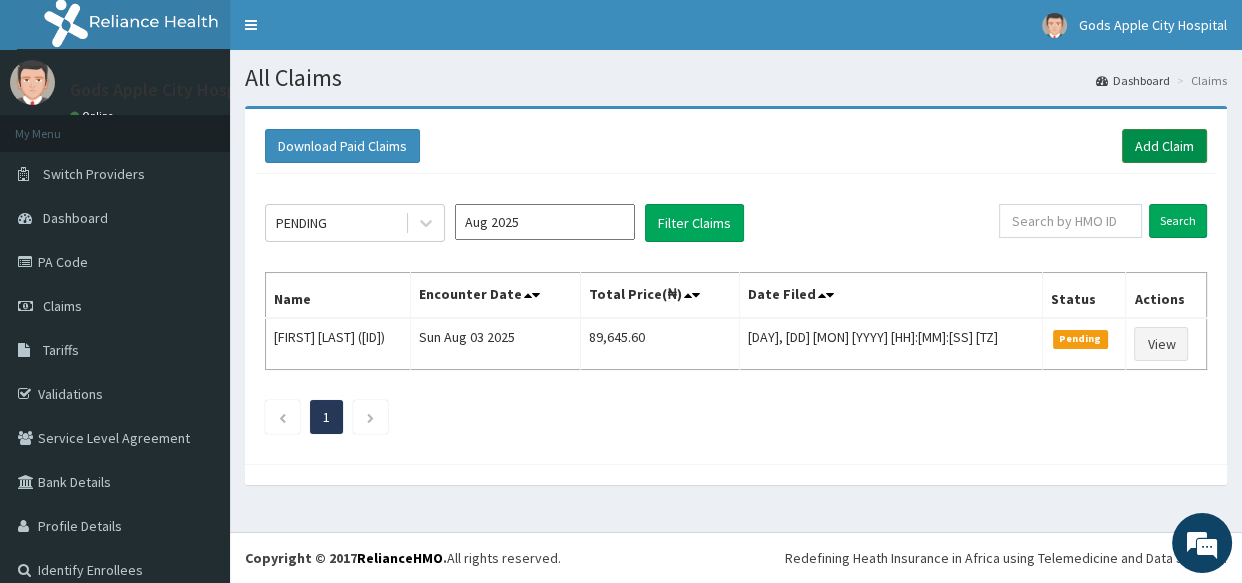 click on "Add Claim" at bounding box center [1164, 146] 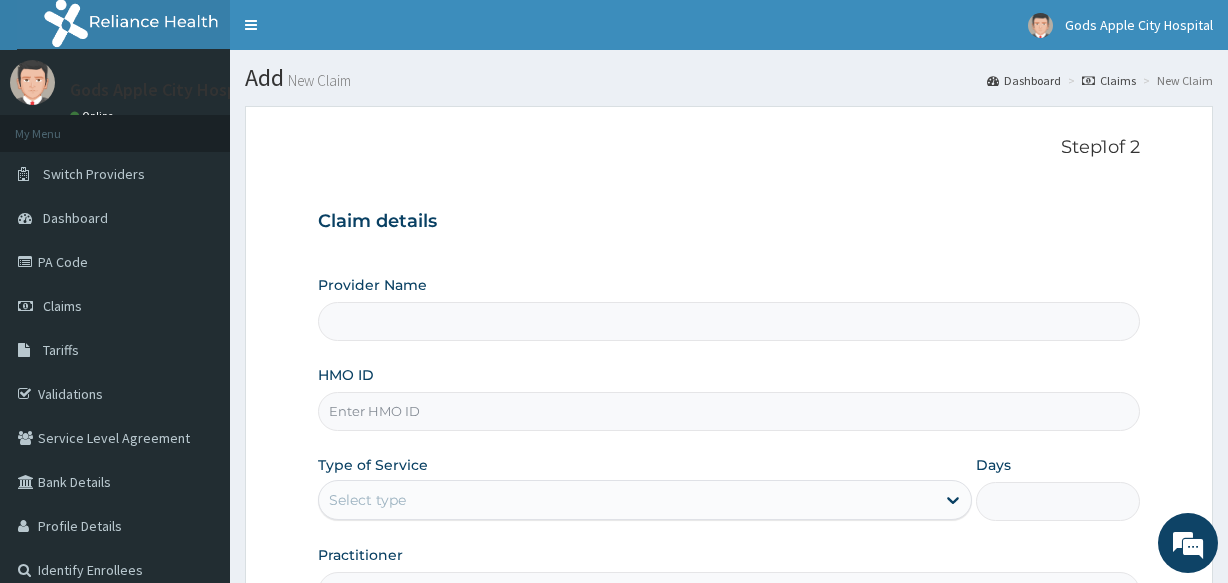 type on "Gods Apple city Hospital - Ojodu" 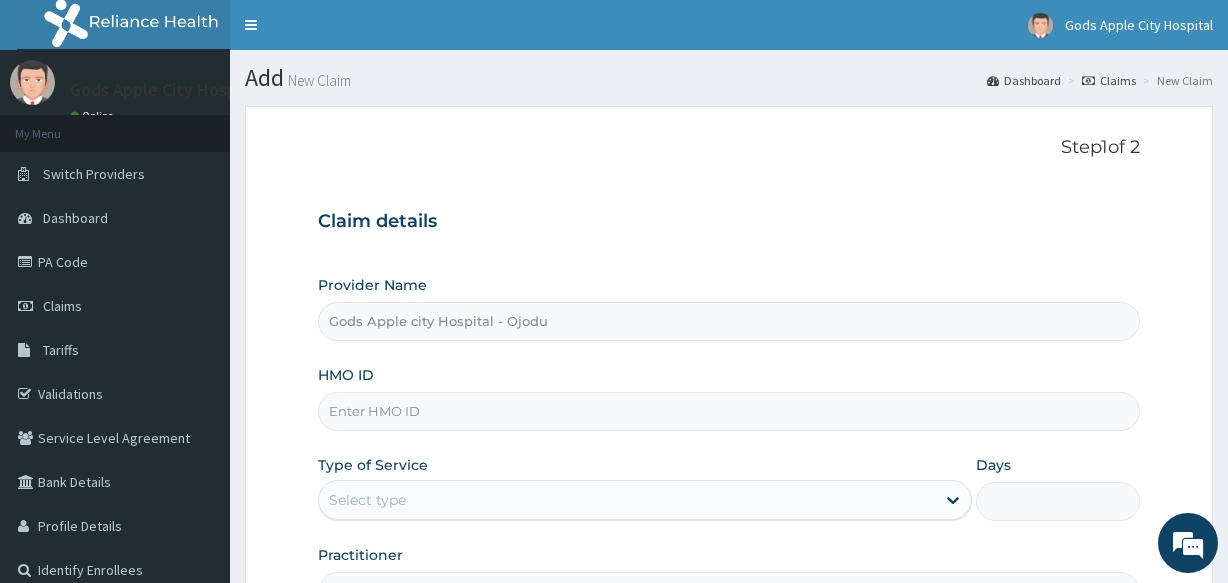 scroll, scrollTop: 0, scrollLeft: 0, axis: both 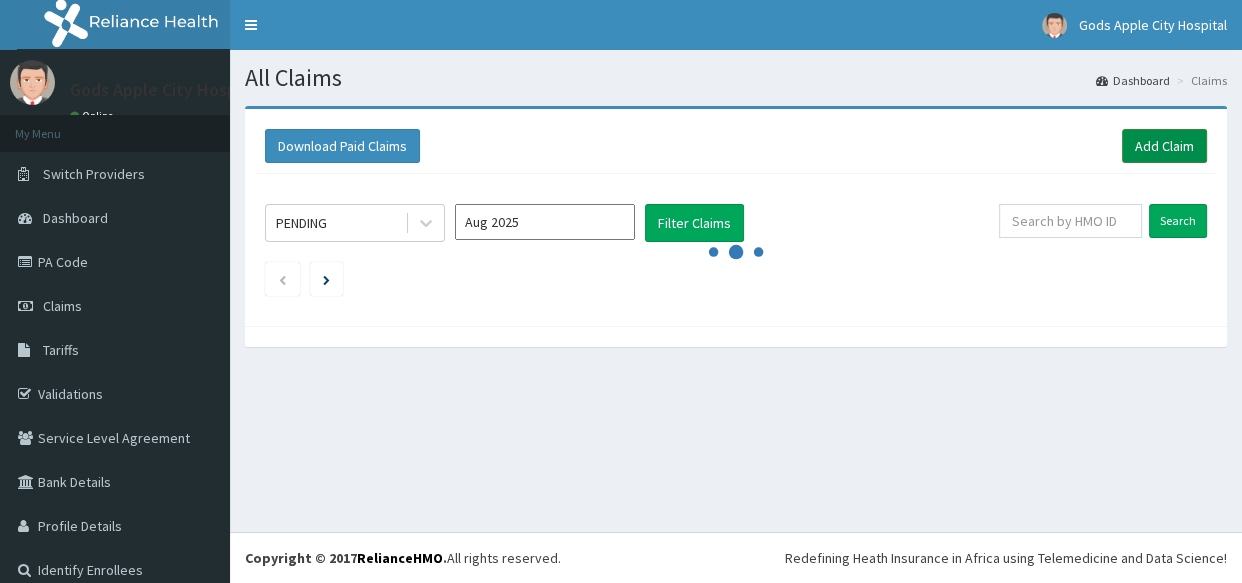 click on "Add Claim" at bounding box center (1164, 146) 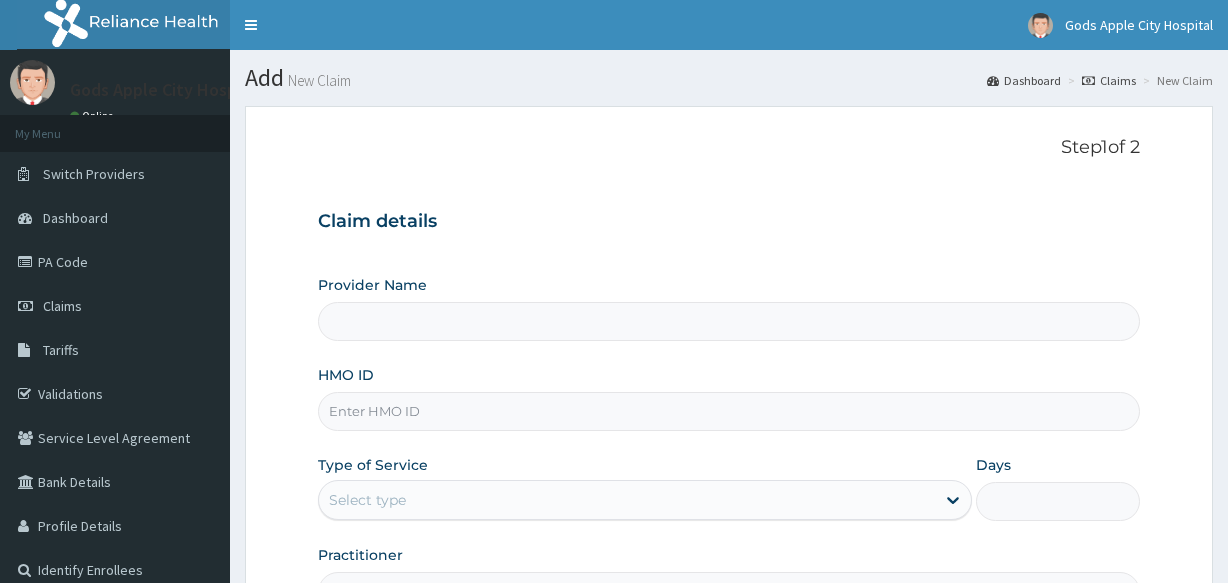 scroll, scrollTop: 0, scrollLeft: 0, axis: both 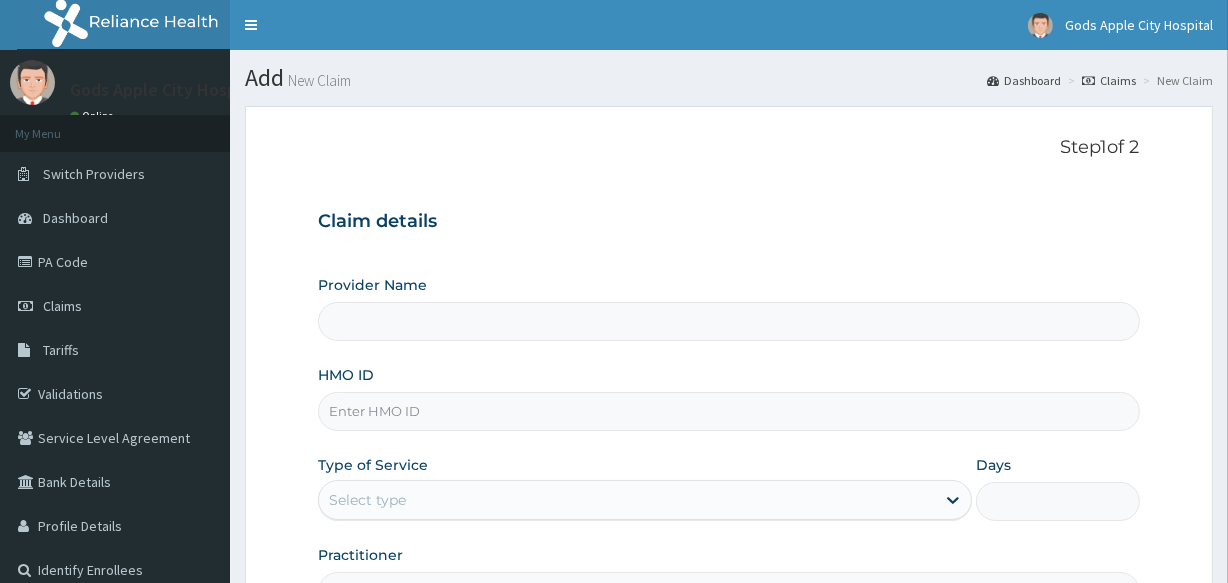 click on "HMO ID" at bounding box center (728, 411) 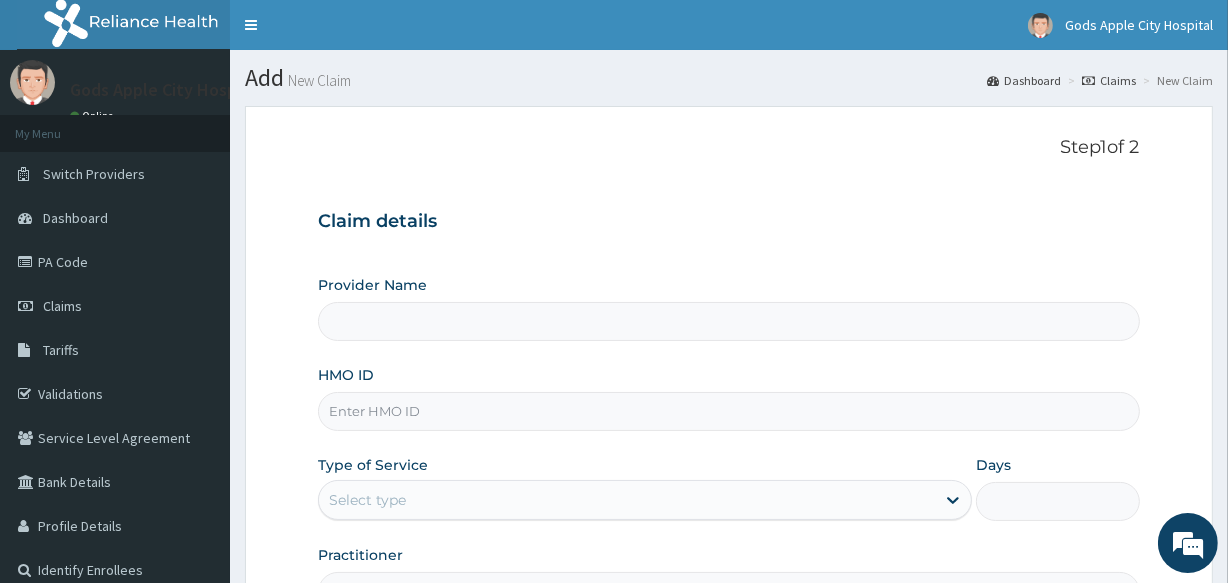 type on "Gods Apple city Hospital - Ojodu" 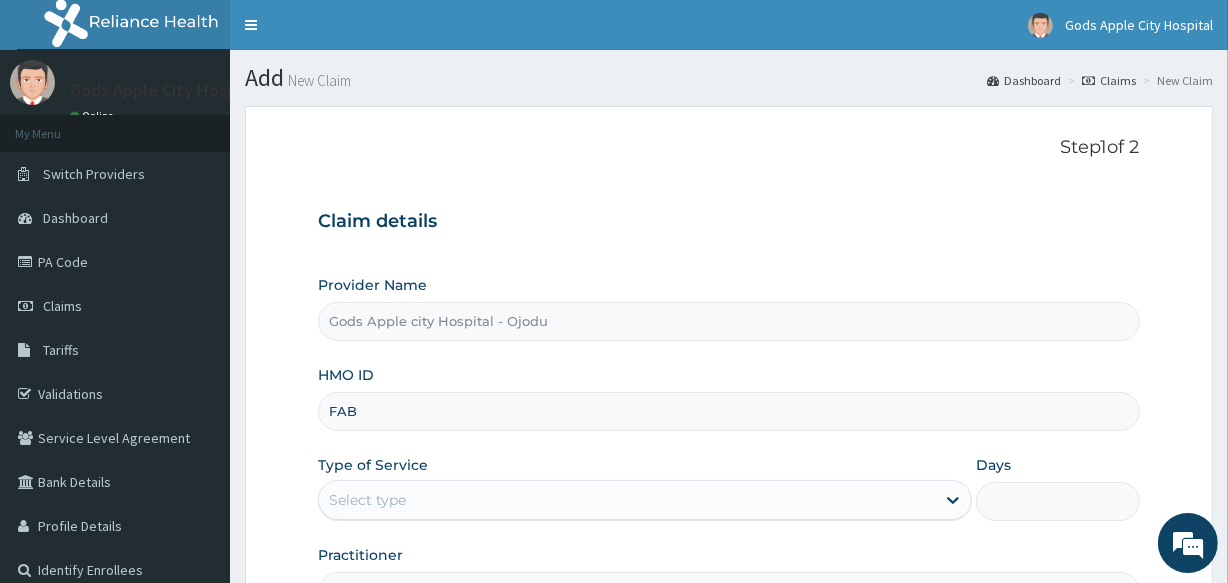 type on "FAB/10310/A" 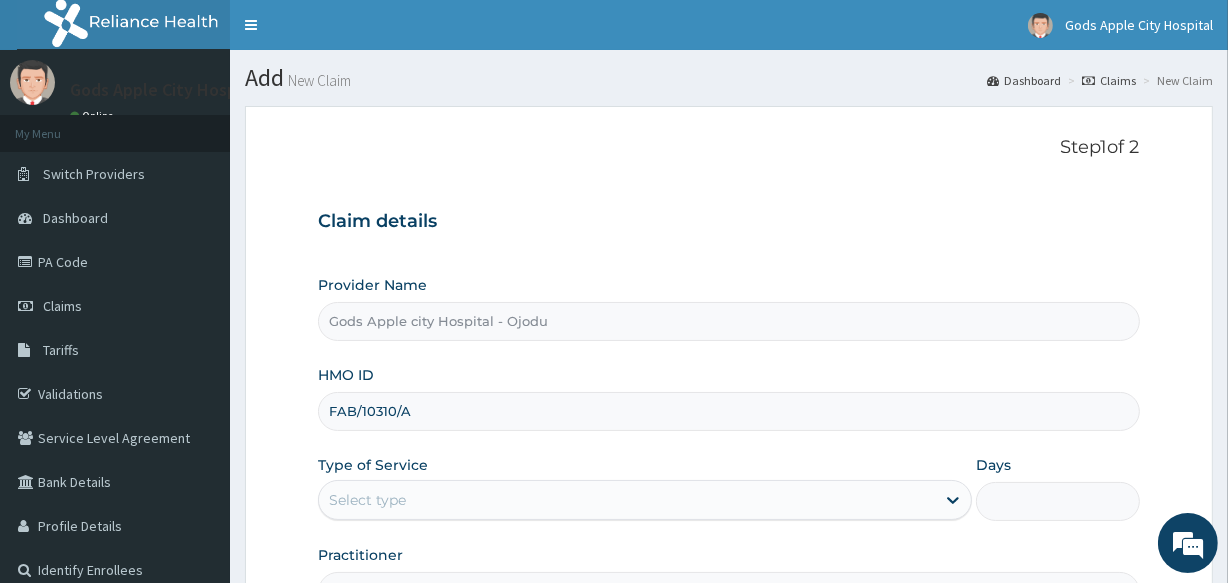 scroll, scrollTop: 0, scrollLeft: 0, axis: both 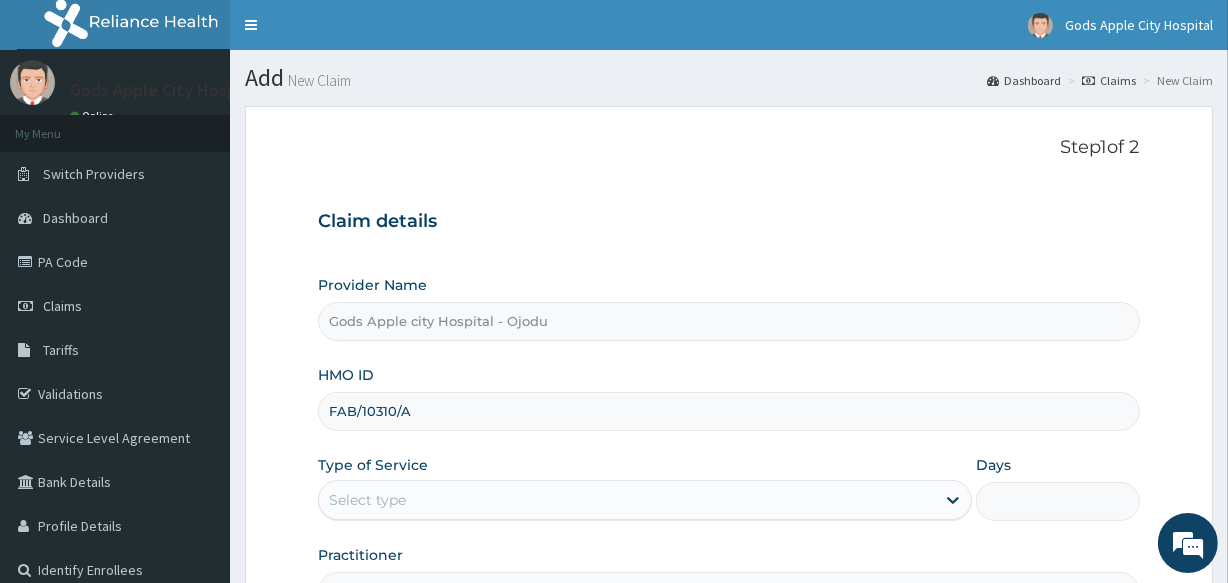 click on "Select type" at bounding box center (627, 500) 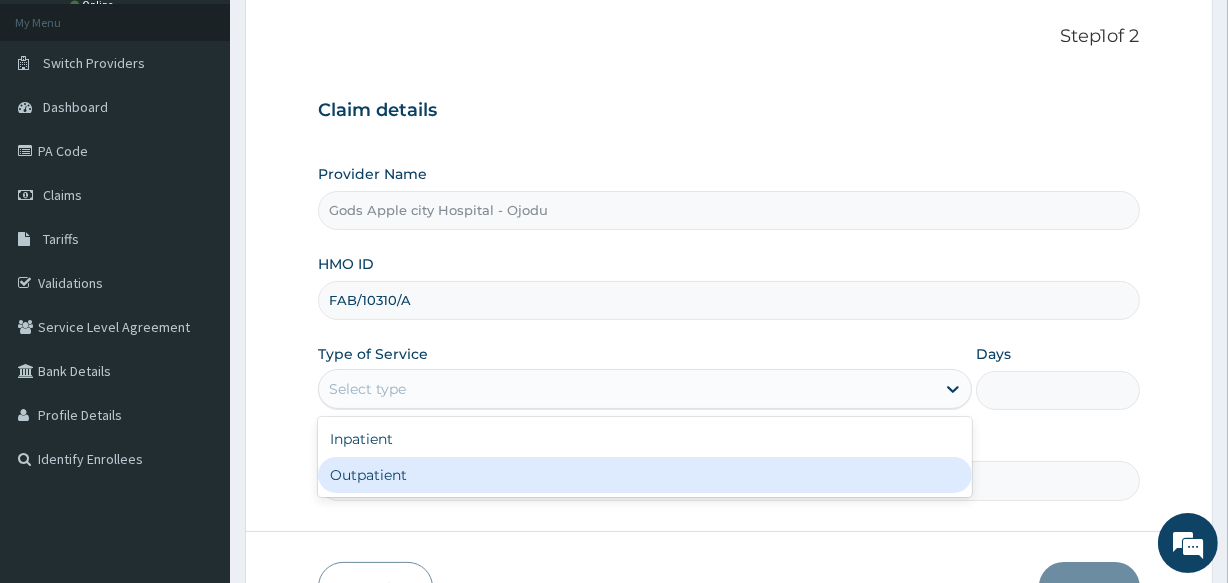 scroll, scrollTop: 181, scrollLeft: 0, axis: vertical 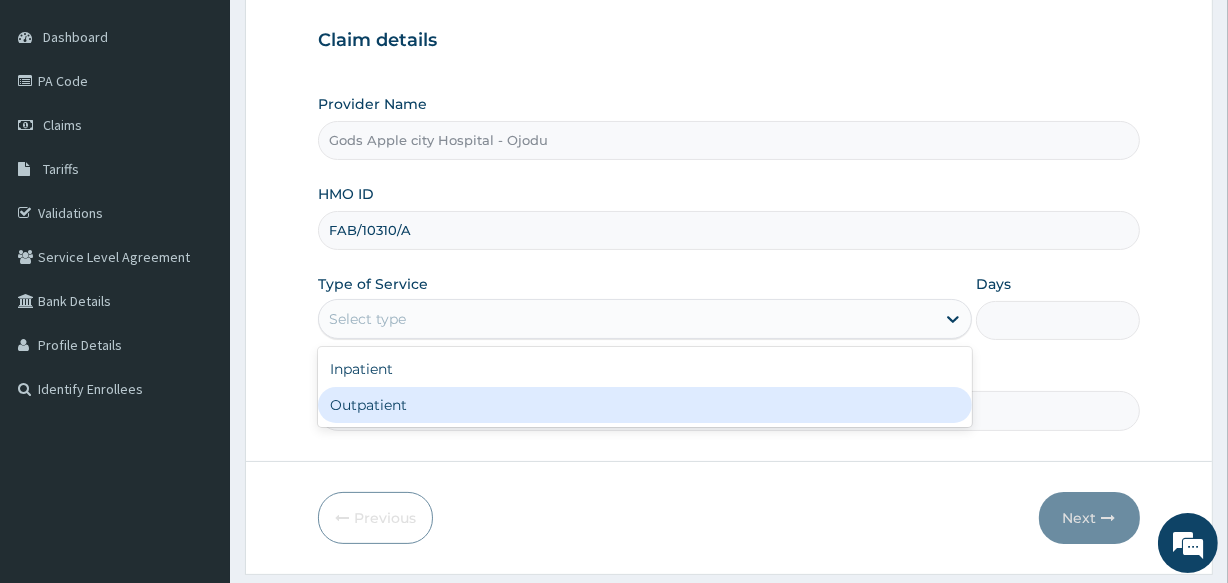 click on "Outpatient" at bounding box center [645, 405] 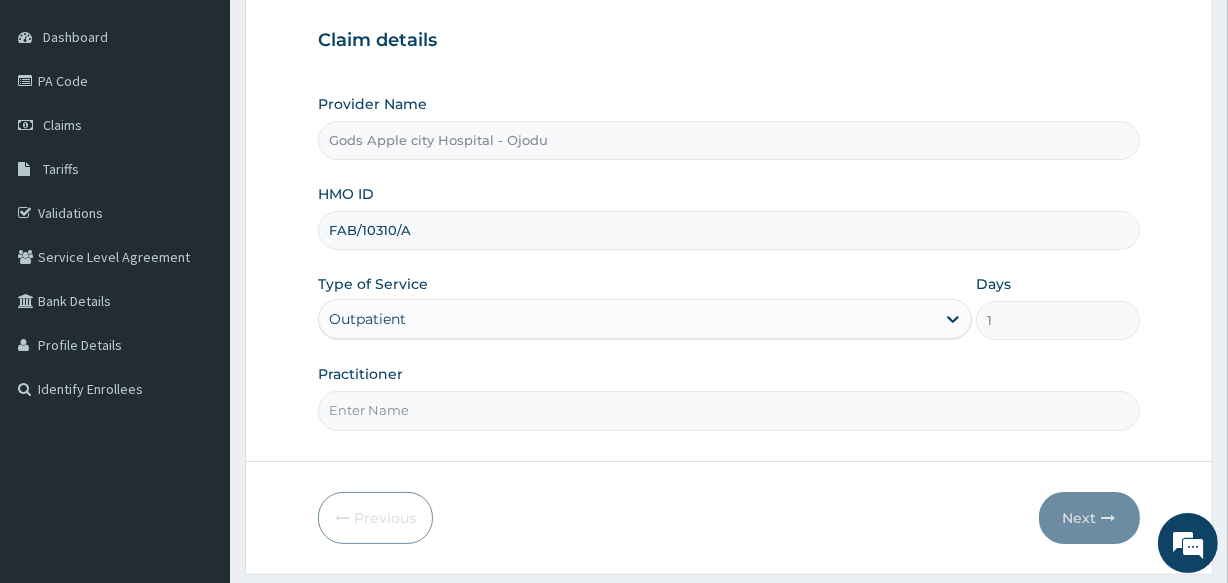 click on "Practitioner" at bounding box center (728, 410) 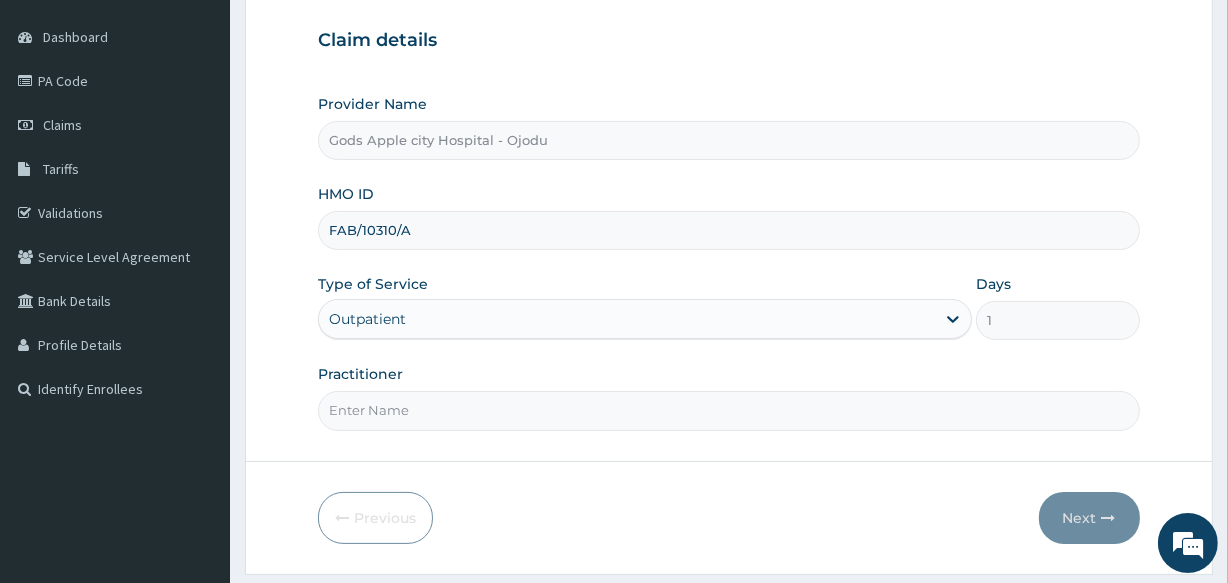 type on "DR OPAFUNSO" 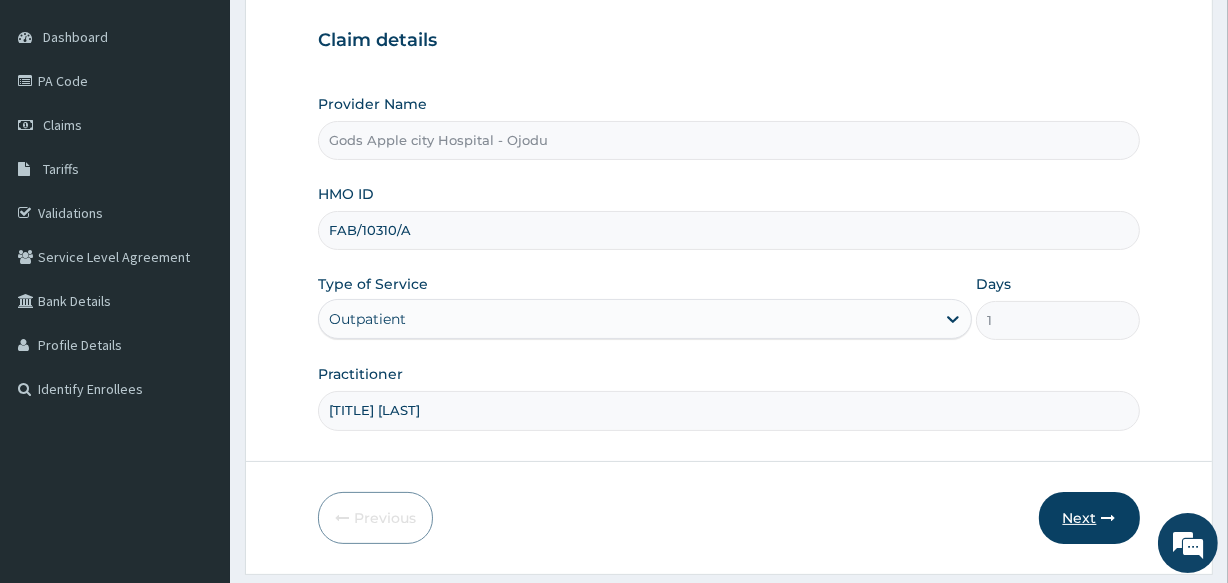 click on "Next" at bounding box center [1089, 518] 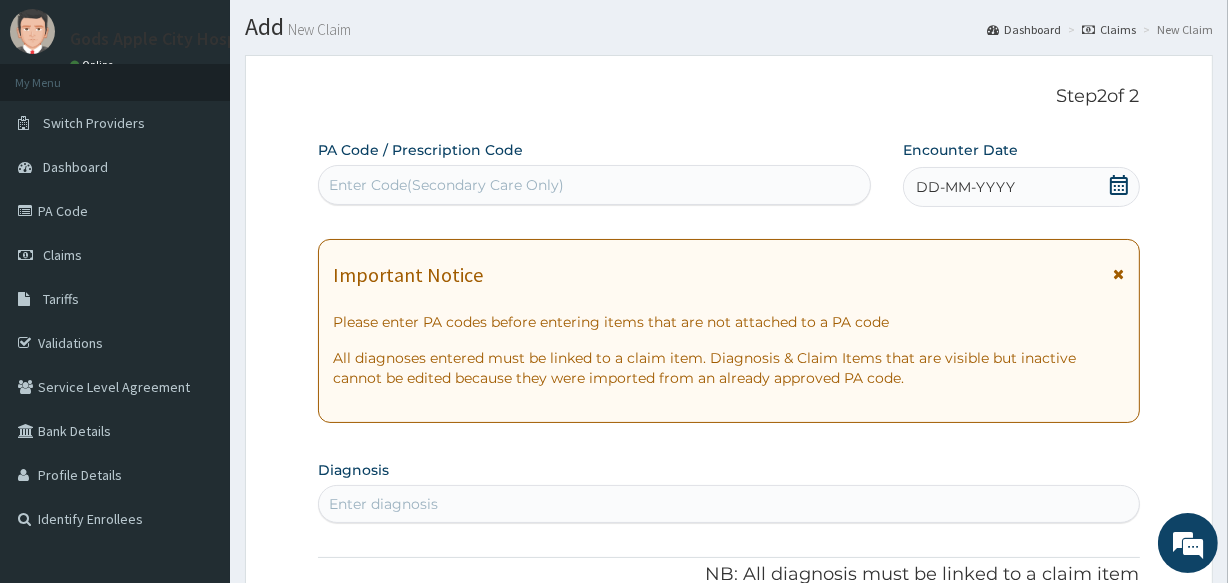 scroll, scrollTop: 0, scrollLeft: 0, axis: both 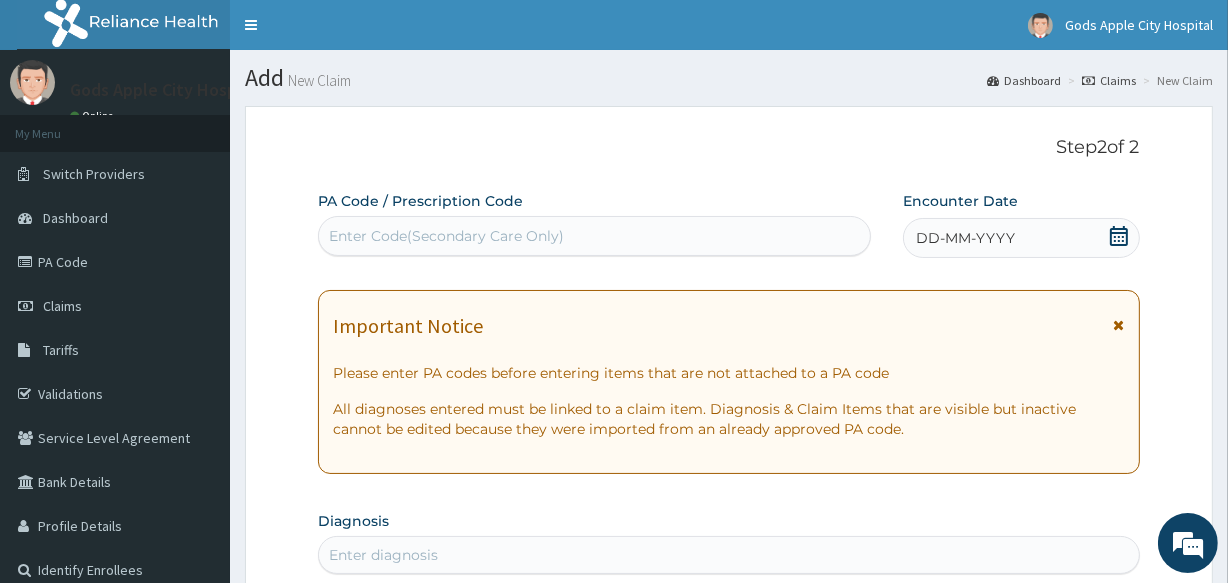 click 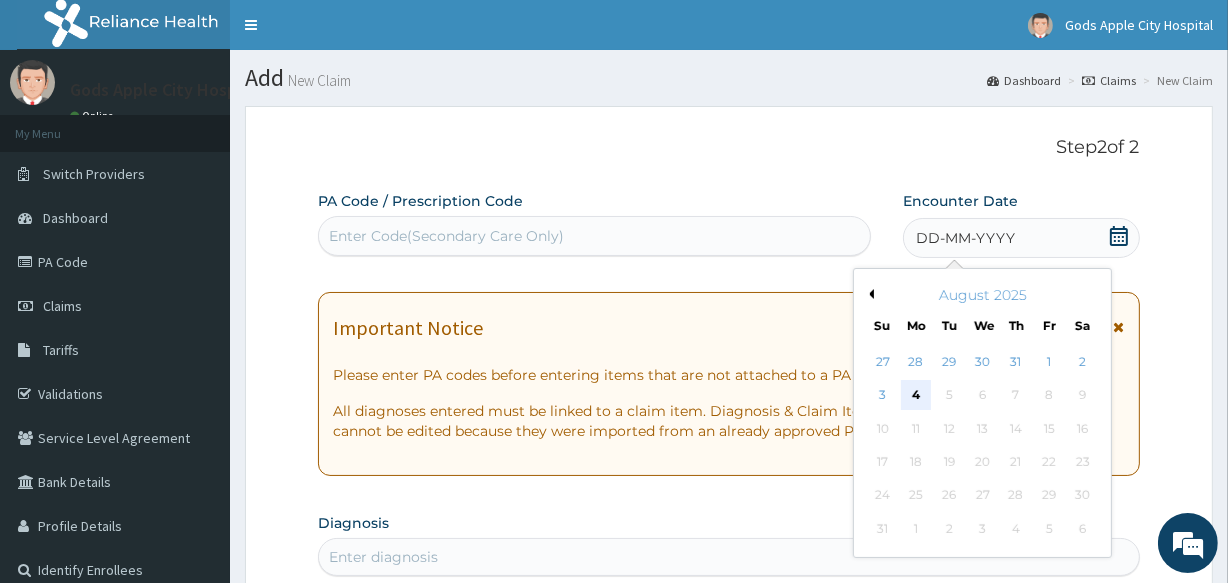 click on "4" at bounding box center (916, 396) 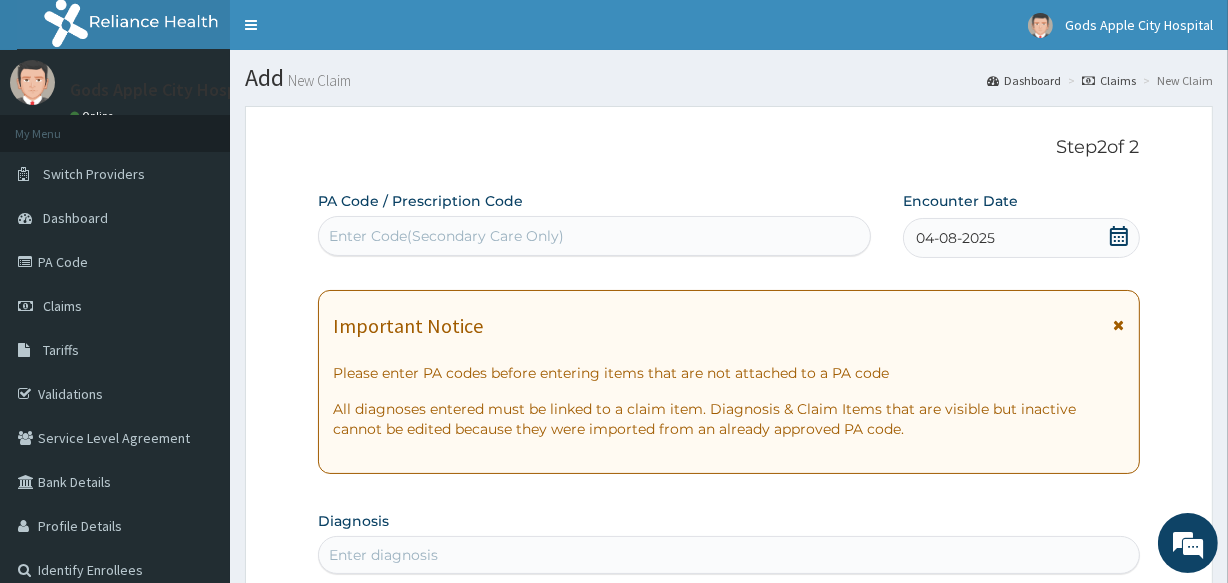 click on "Step  2  of 2 PA Code / Prescription Code Enter Code(Secondary Care Only) Encounter Date 04-08-2025 Important Notice Please enter PA codes before entering items that are not attached to a PA code   All diagnoses entered must be linked to a claim item. Diagnosis & Claim Items that are visible but inactive cannot be edited because they were imported from an already approved PA code. Diagnosis Enter diagnosis NB: All diagnosis must be linked to a claim item Claim Items No claim item Types Select Type Item Select Item Pair Diagnosis Select Diagnosis Unit Price 0 Add Comment" at bounding box center [728, 681] 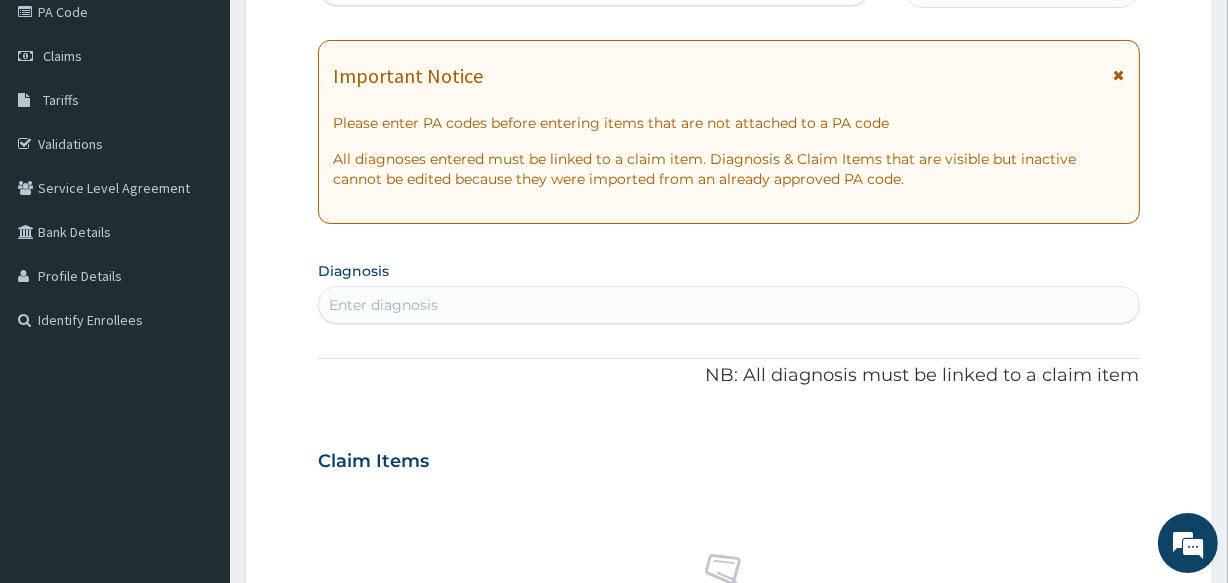 scroll, scrollTop: 272, scrollLeft: 0, axis: vertical 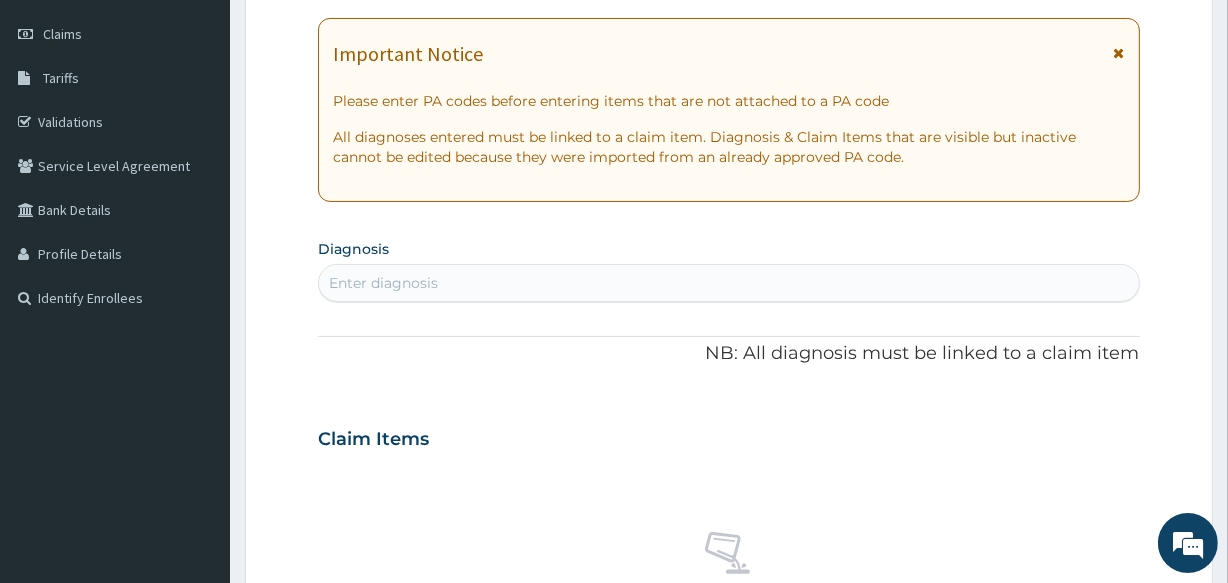 click on "Enter diagnosis" at bounding box center [728, 283] 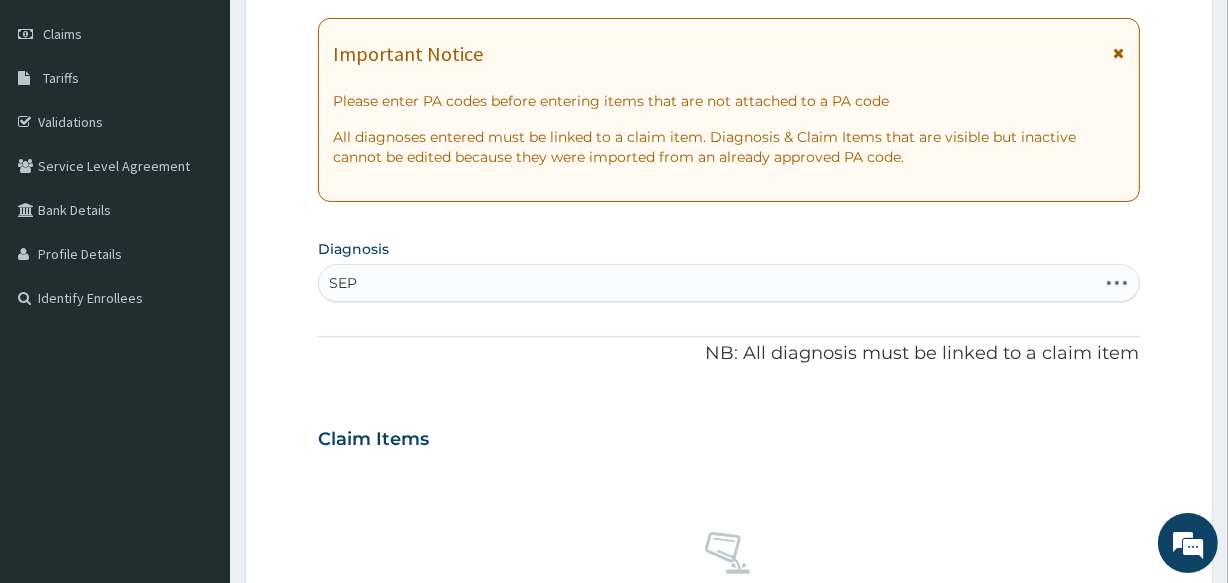 type on "SEPS" 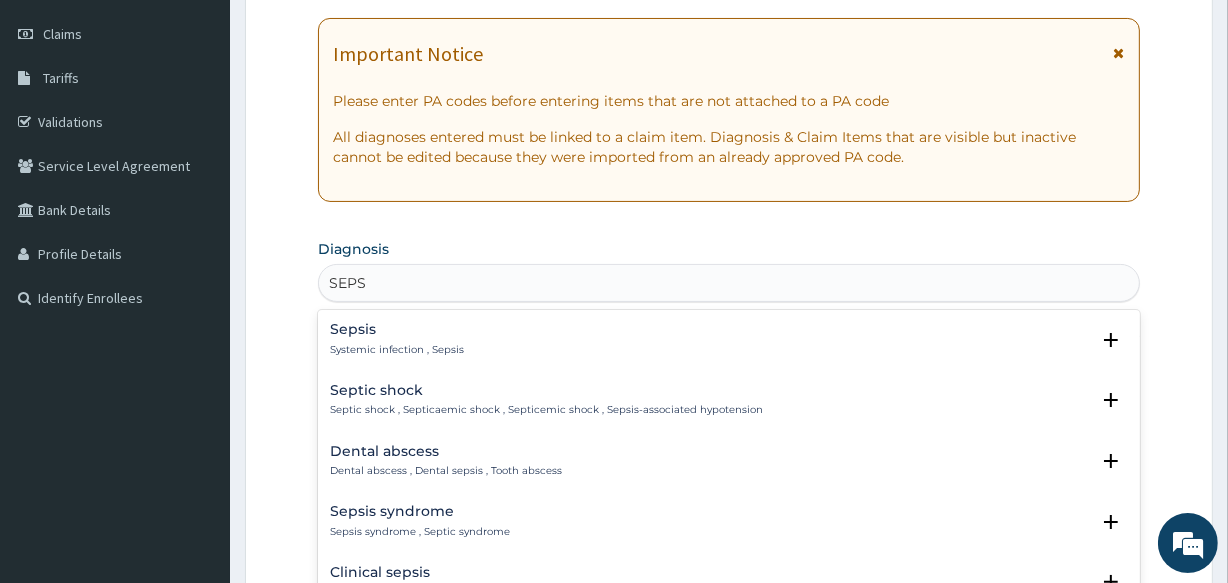 click on "Systemic infection , Sepsis" at bounding box center (397, 350) 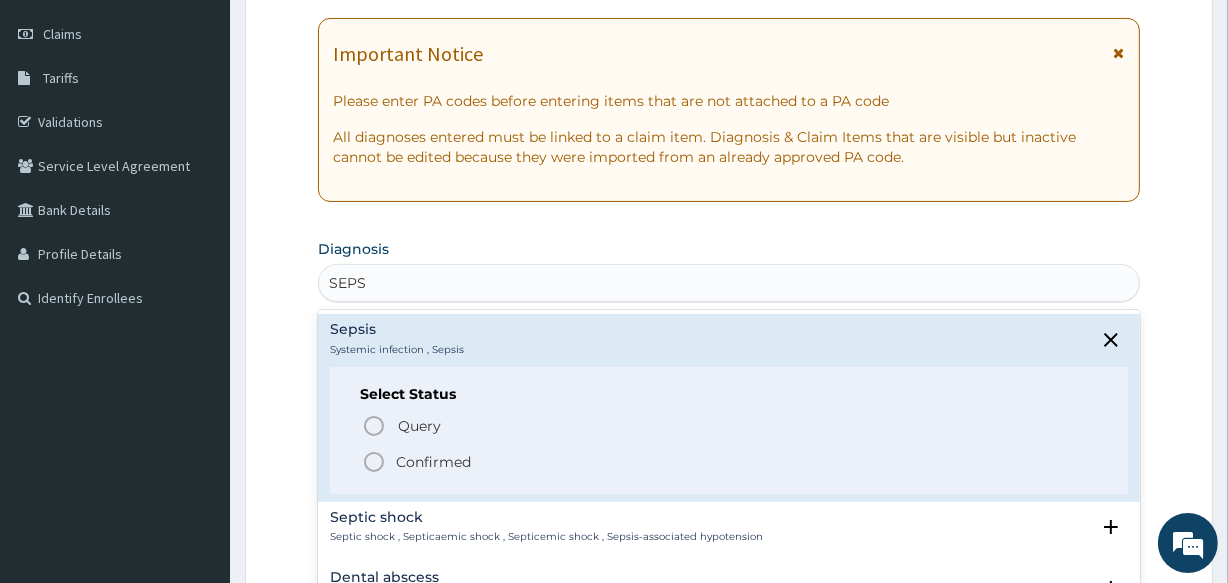 click 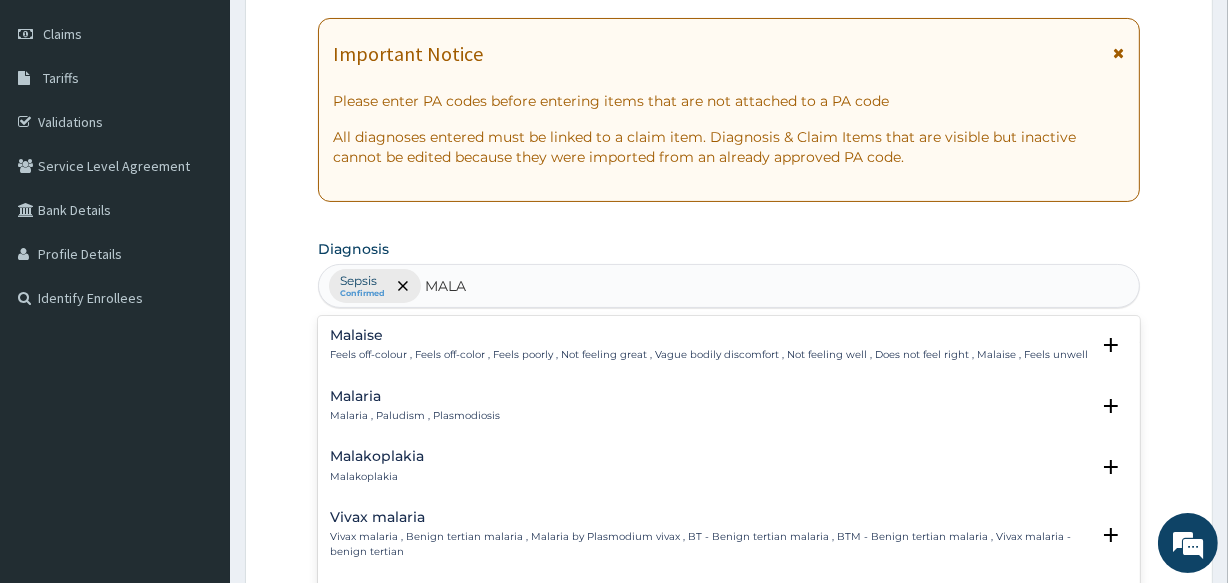 type on "MALAR" 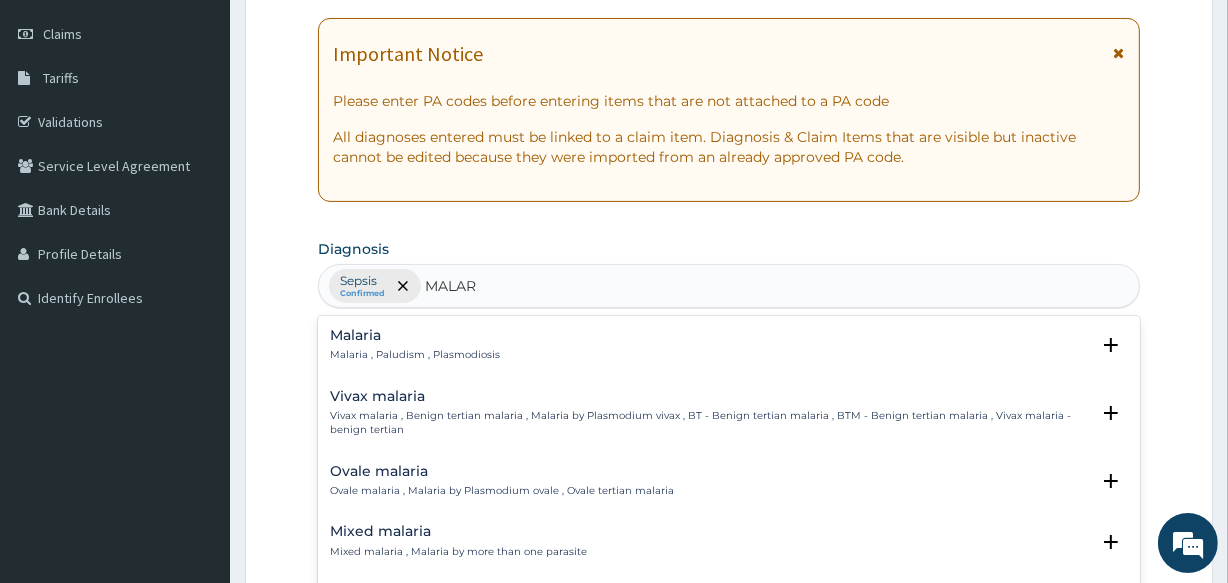 click on "Malaria" at bounding box center (415, 335) 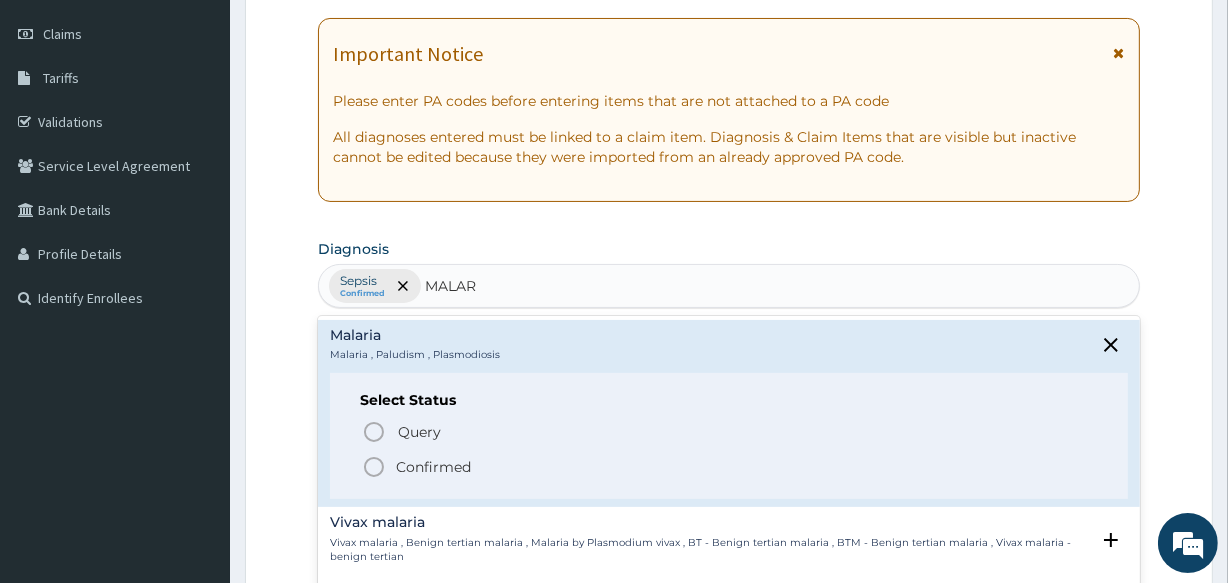 click 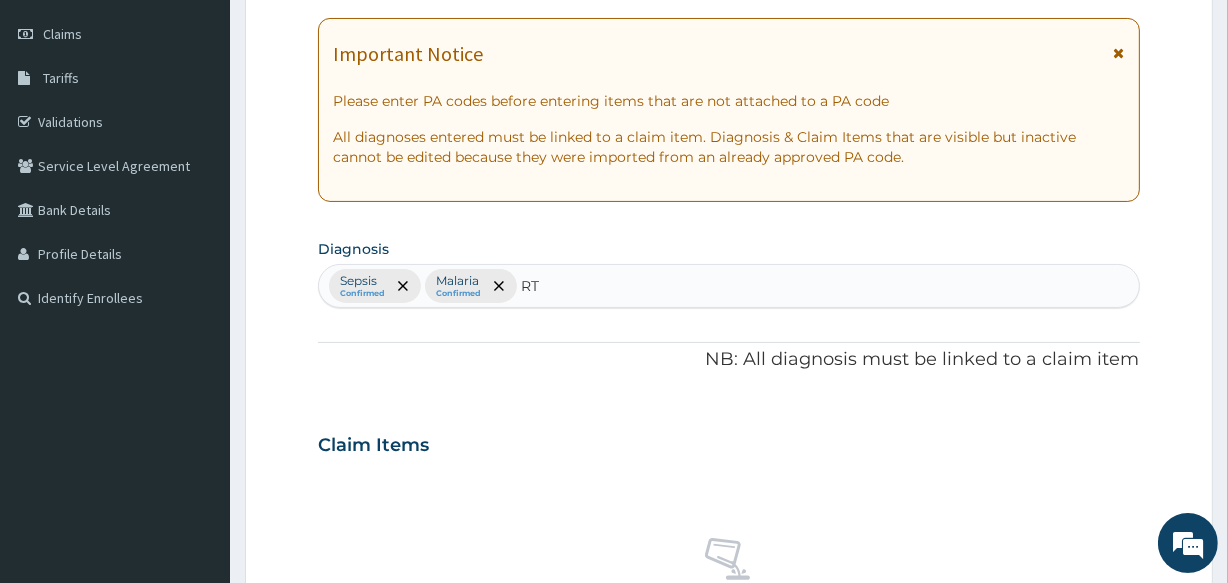 type on "RTI" 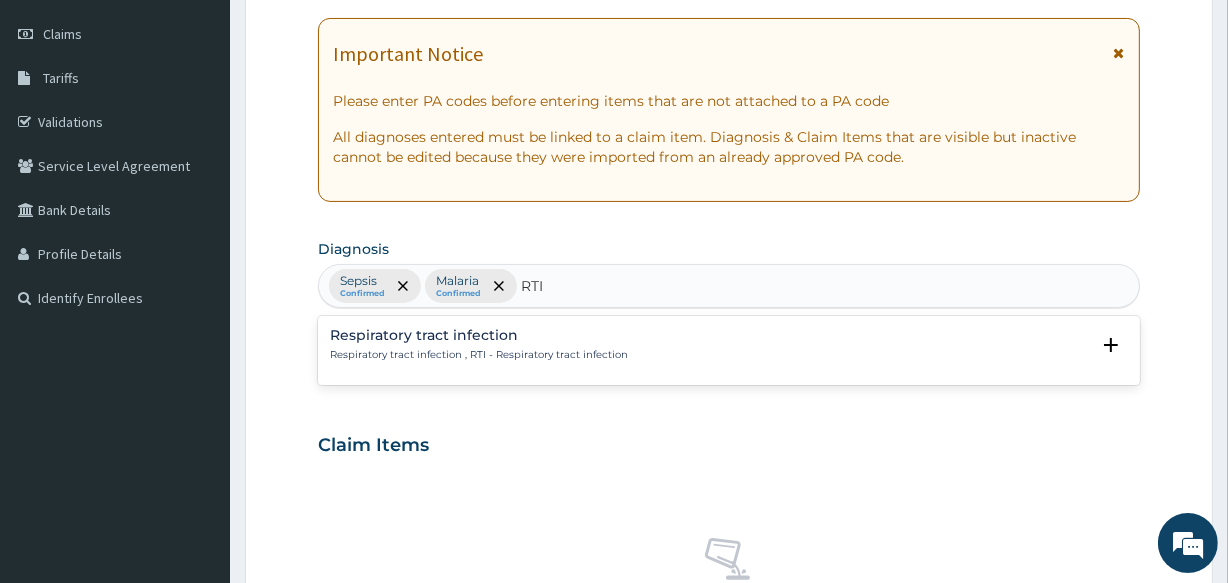 click on "Respiratory tract infection Respiratory tract infection , RTI - Respiratory tract infection" at bounding box center (479, 345) 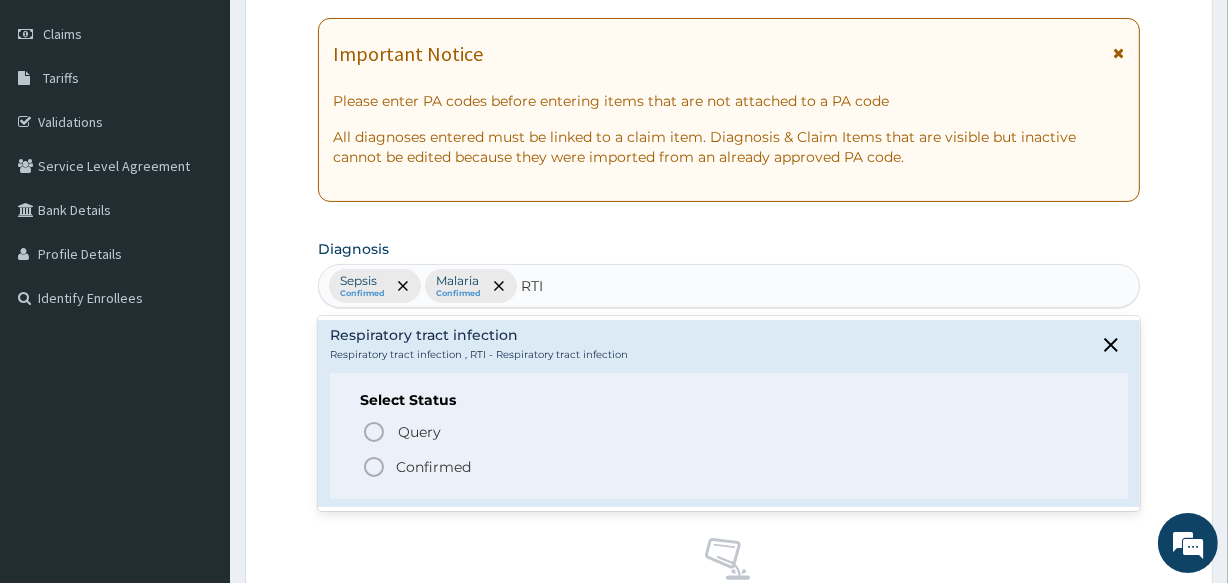 click on "Confirmed" at bounding box center (433, 467) 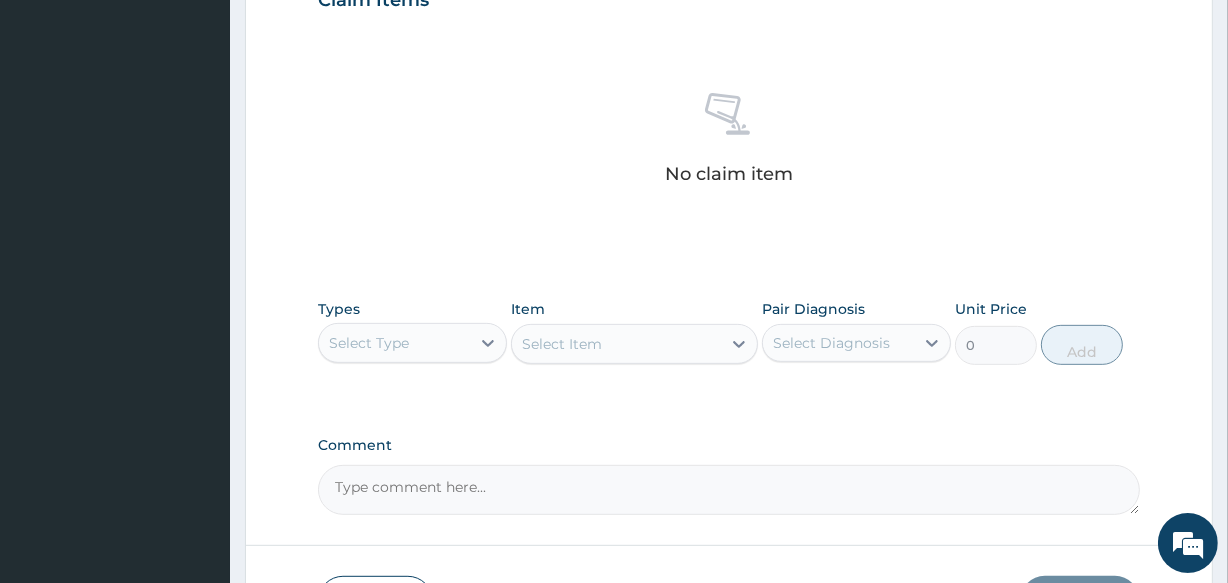 scroll, scrollTop: 727, scrollLeft: 0, axis: vertical 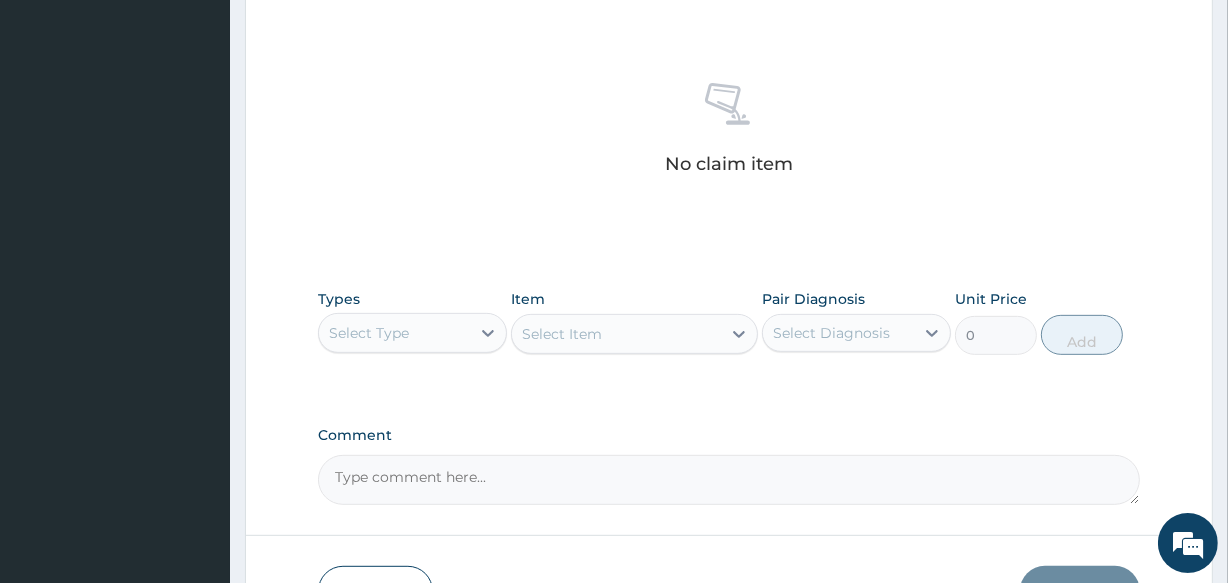 click on "Select Type" at bounding box center [394, 333] 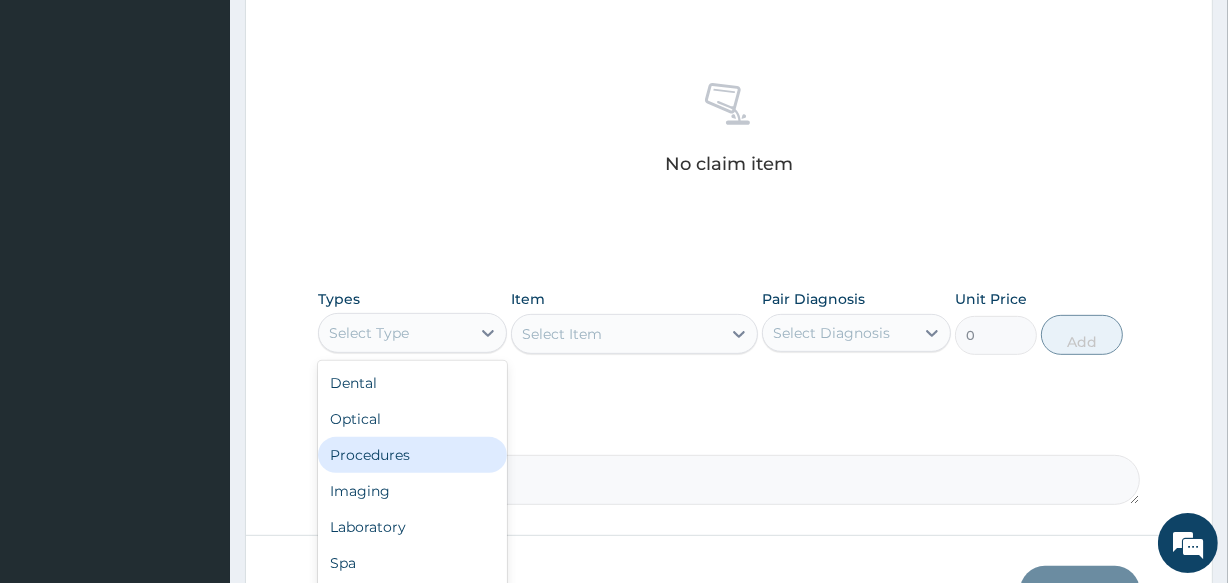 click on "Procedures" at bounding box center (412, 455) 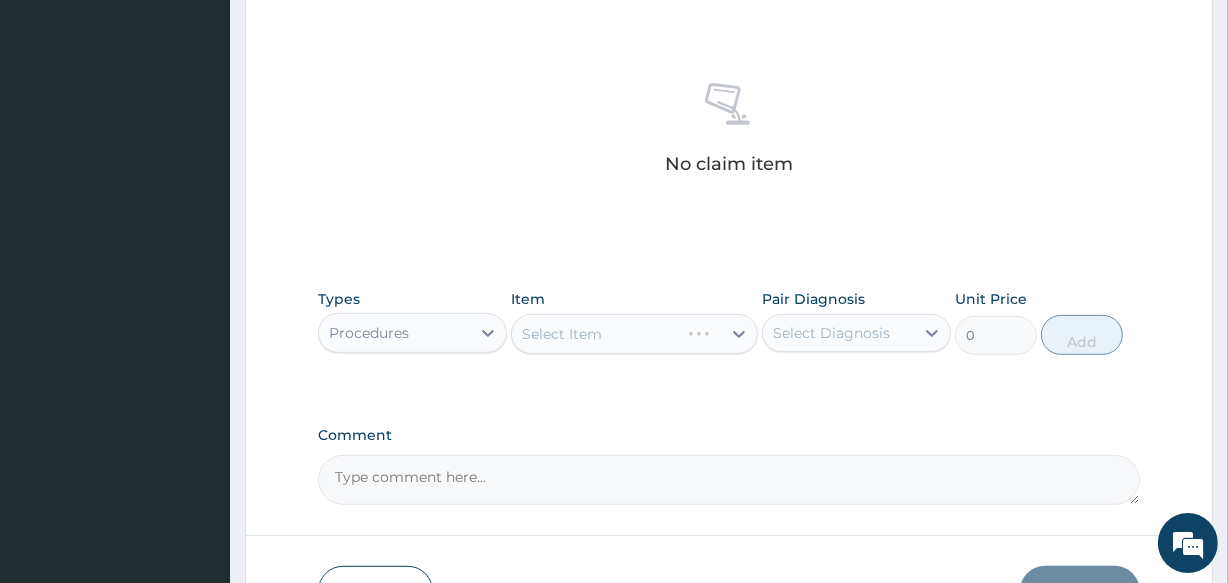click on "Select Diagnosis" at bounding box center [831, 333] 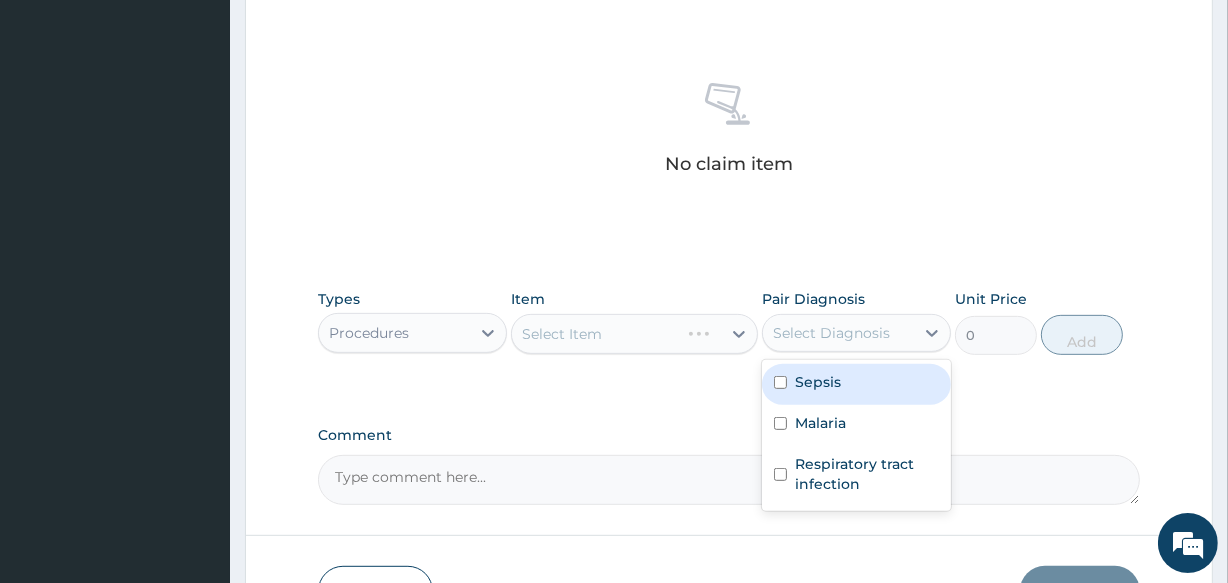 drag, startPoint x: 862, startPoint y: 377, endPoint x: 849, endPoint y: 420, distance: 44.922153 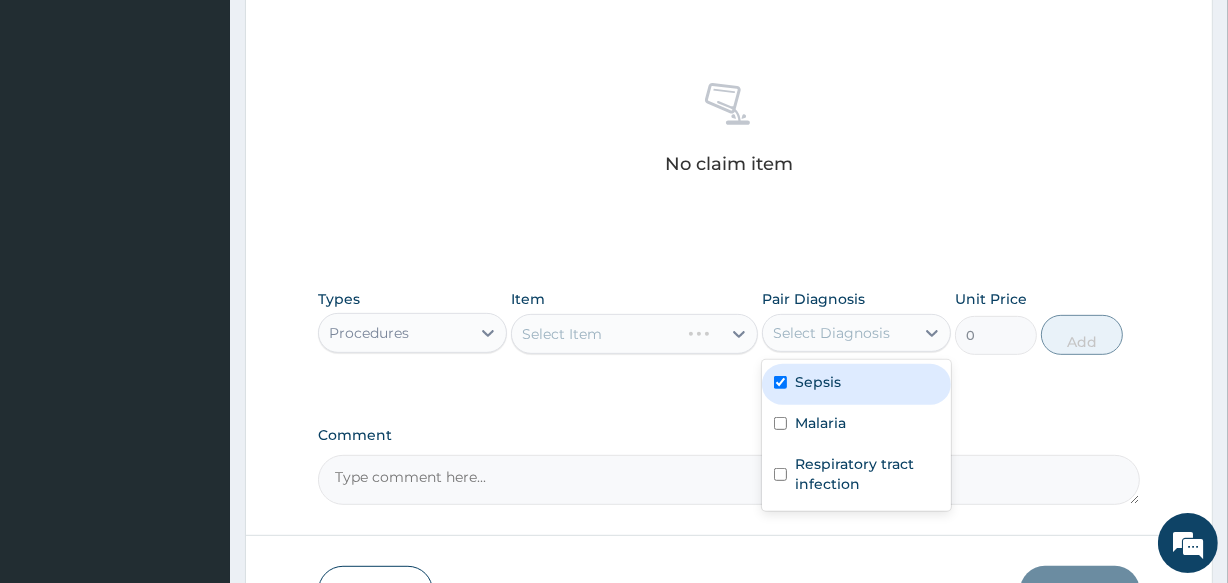 checkbox on "true" 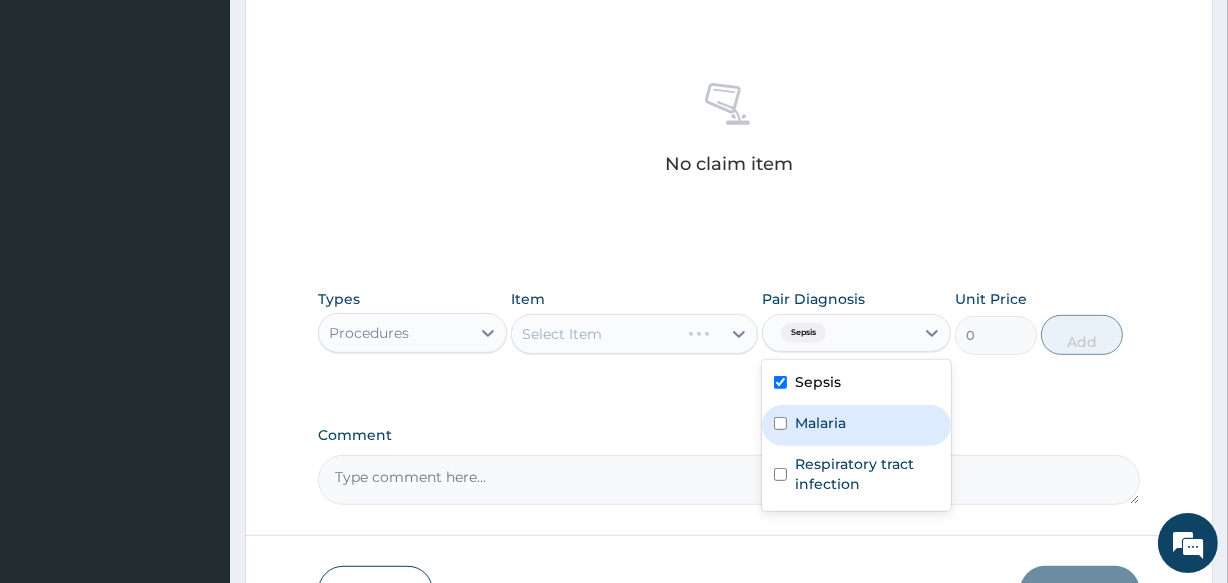 click on "Malaria" at bounding box center [856, 425] 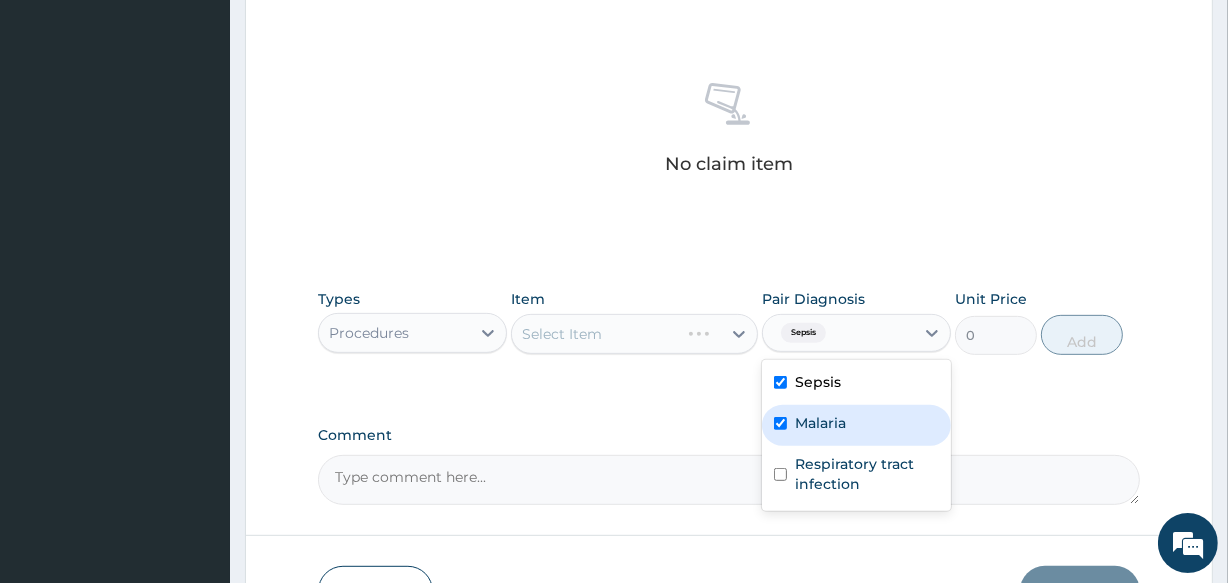 checkbox on "true" 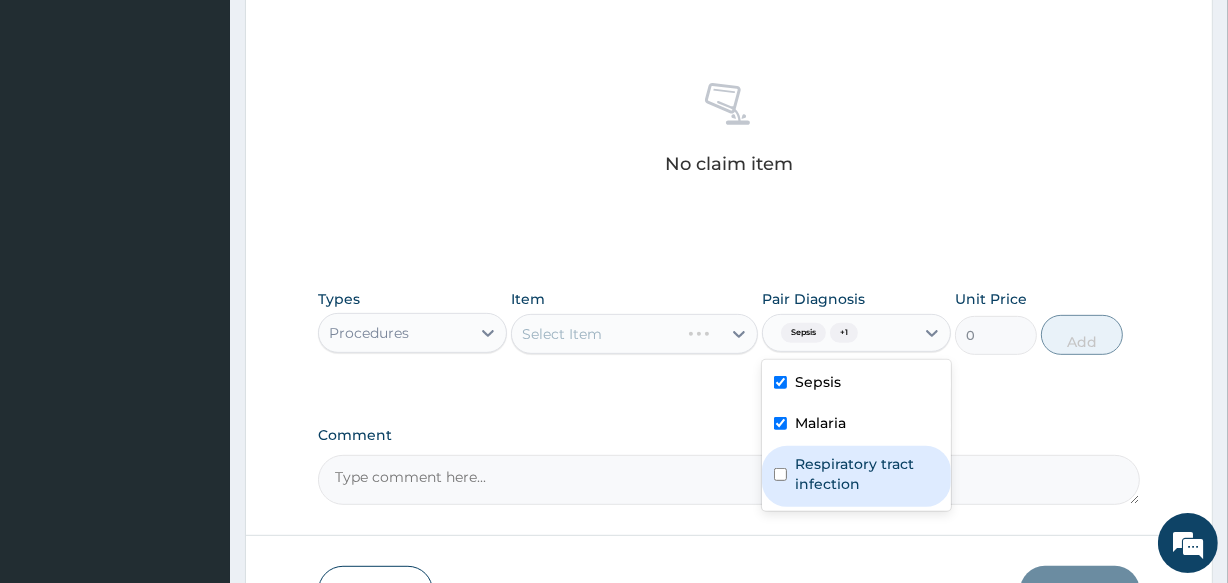 click on "Respiratory tract infection" at bounding box center (867, 474) 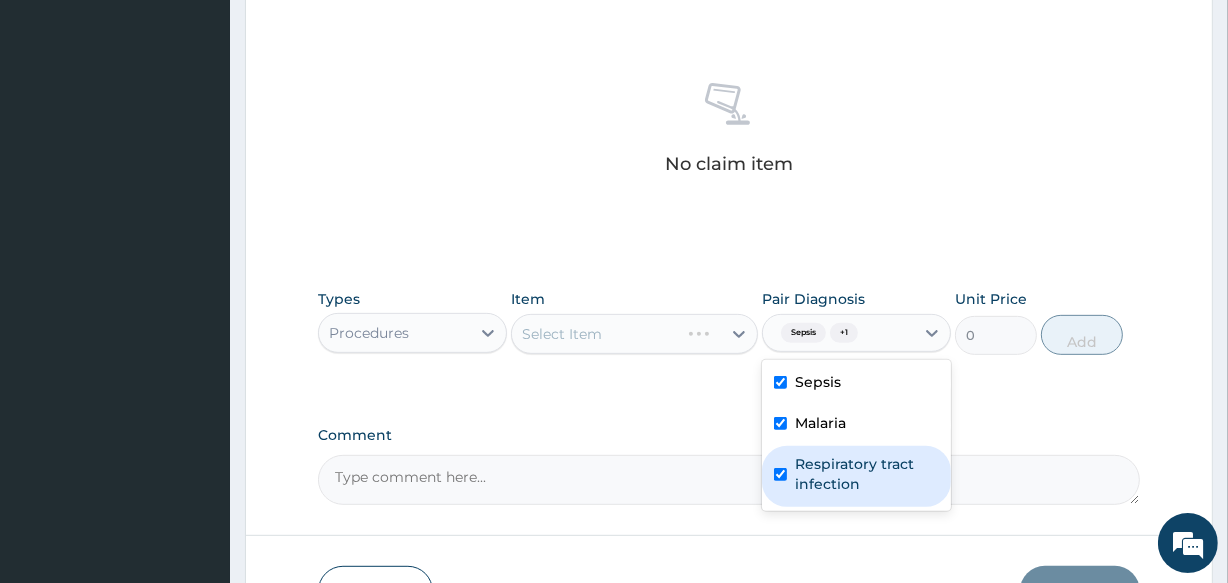 checkbox on "true" 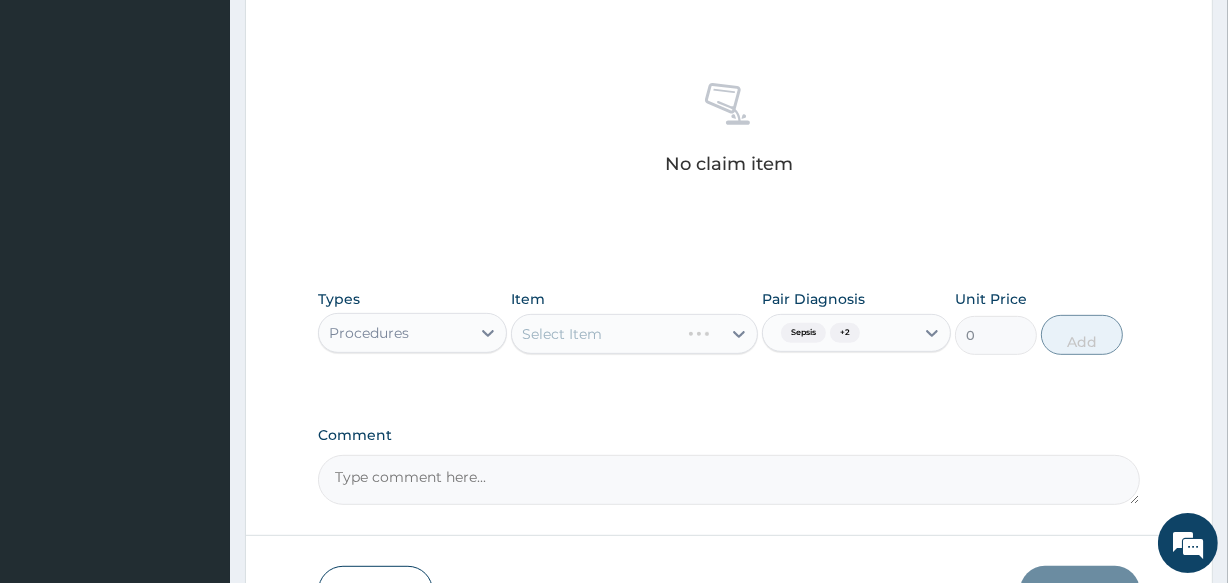 click on "Select Item" at bounding box center (634, 334) 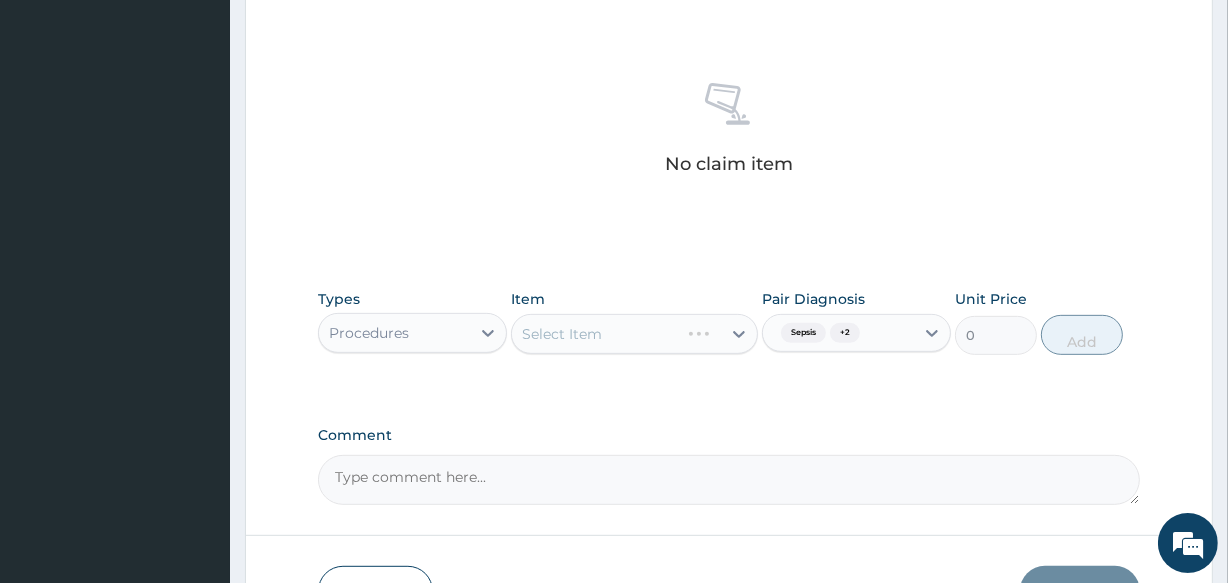 click on "Types Procedures Item Select Item Pair Diagnosis Sepsis  + 2 Unit Price 0 Add" at bounding box center (728, 337) 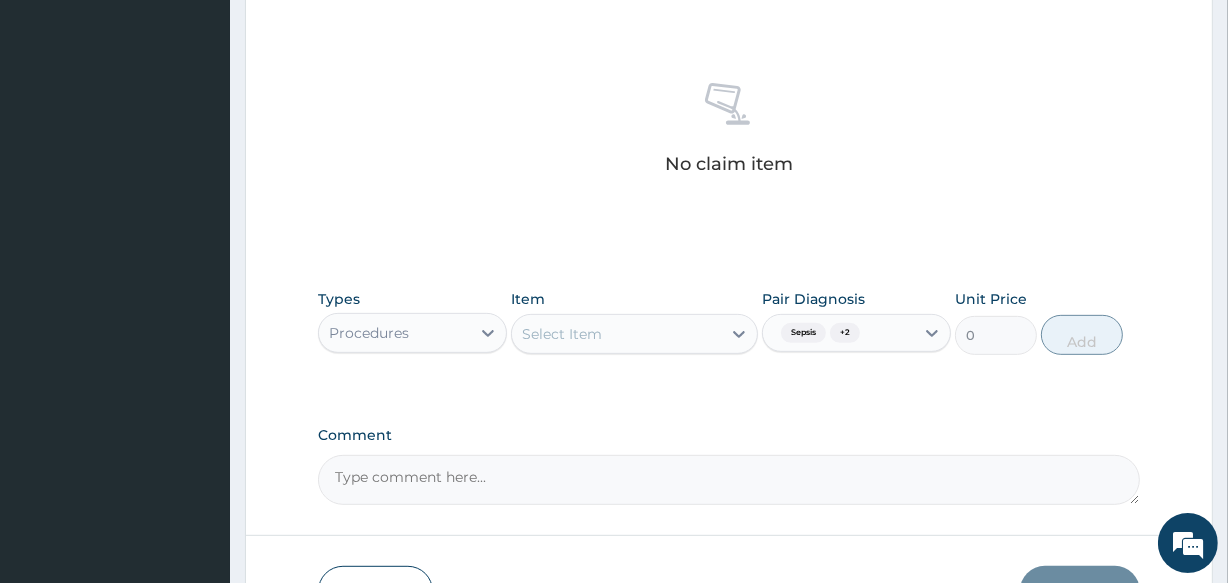 click on "Select Item" at bounding box center (562, 334) 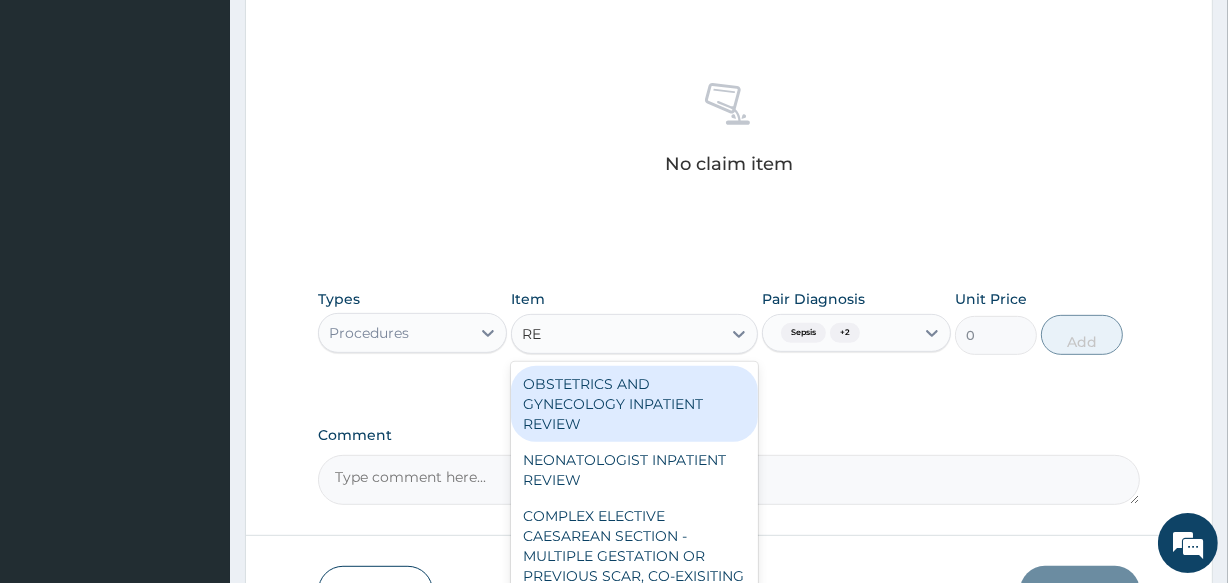 type on "REG" 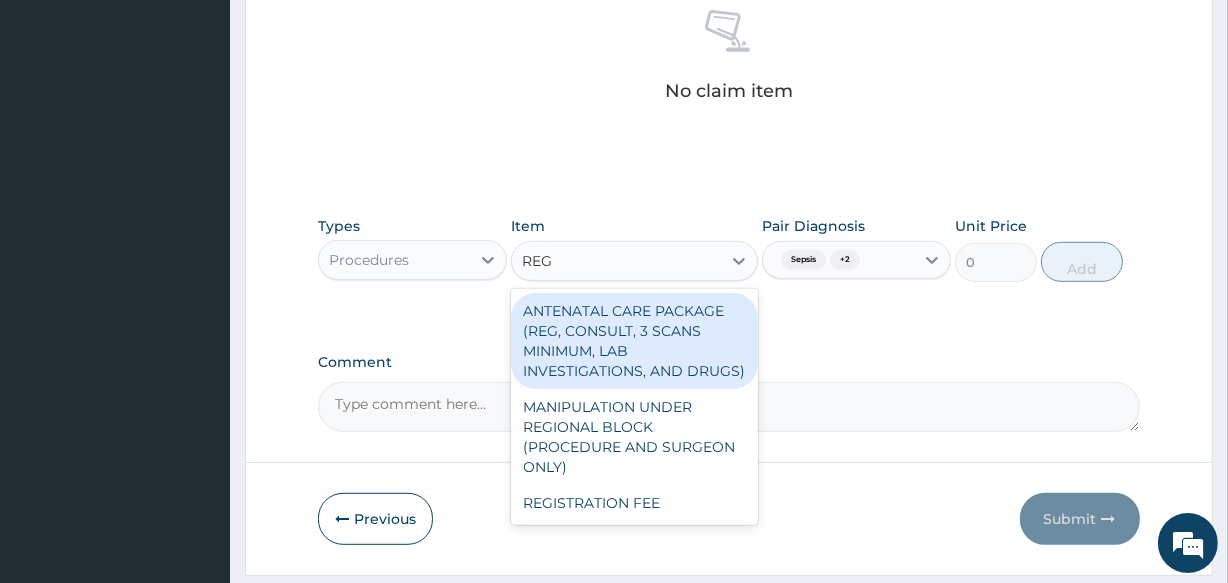 scroll, scrollTop: 818, scrollLeft: 0, axis: vertical 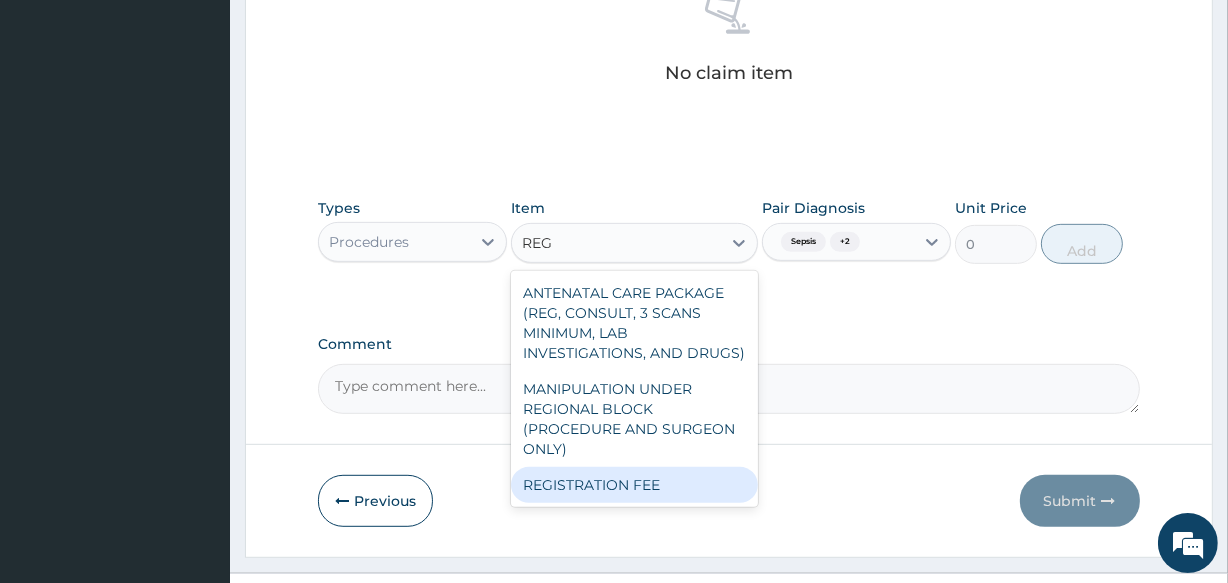 click on "REGISTRATION FEE" at bounding box center (634, 485) 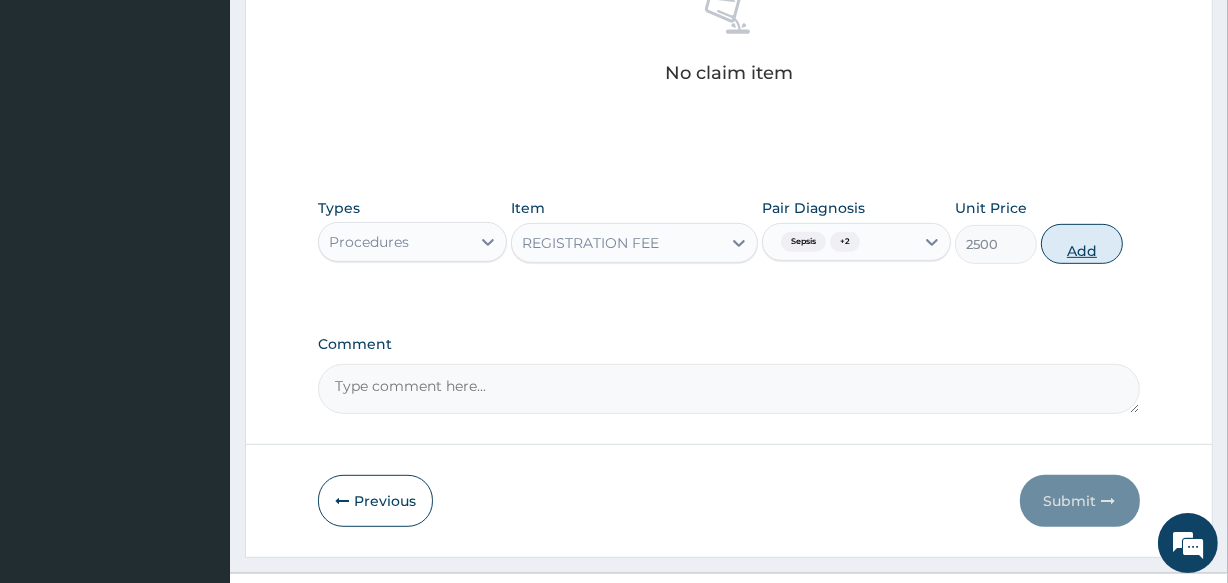 click on "Add" at bounding box center (1082, 244) 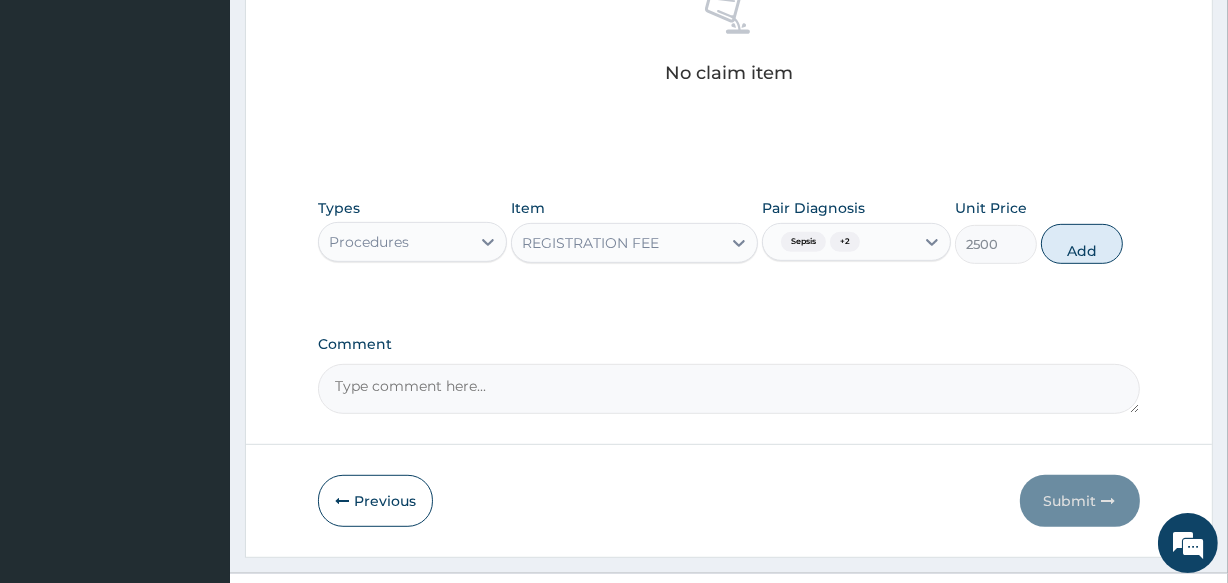 type on "0" 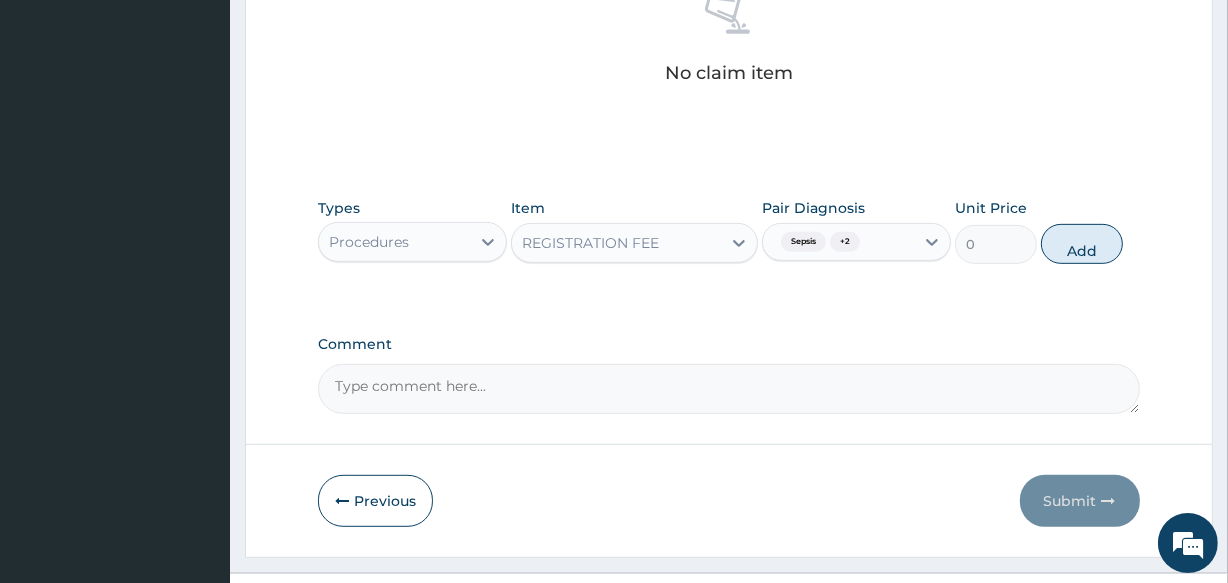 scroll, scrollTop: 776, scrollLeft: 0, axis: vertical 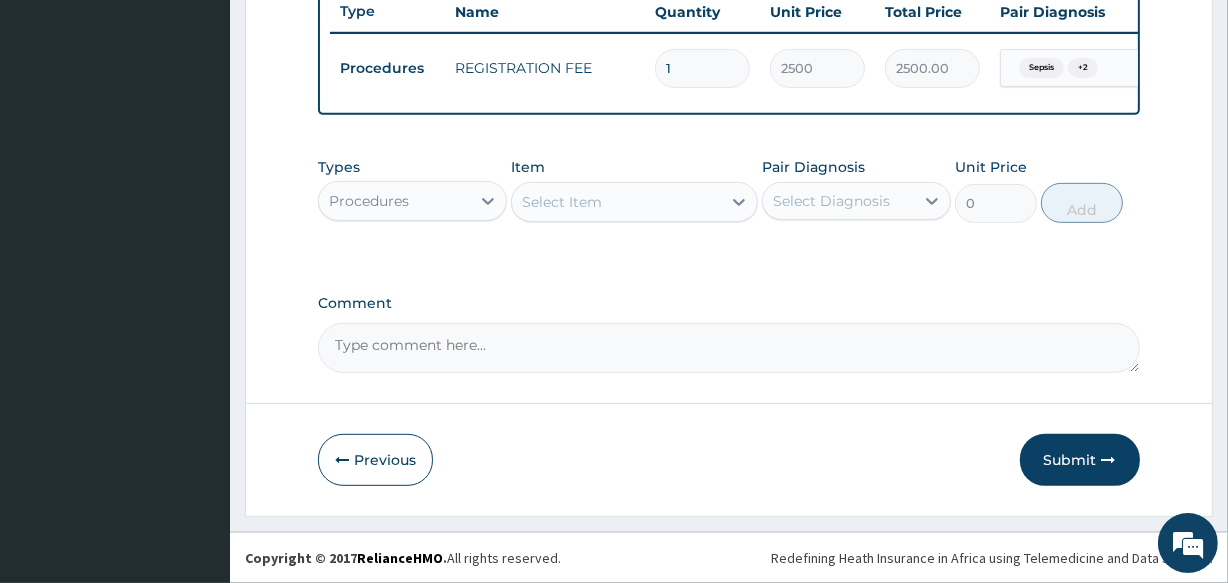 click on "Select Diagnosis" at bounding box center (831, 201) 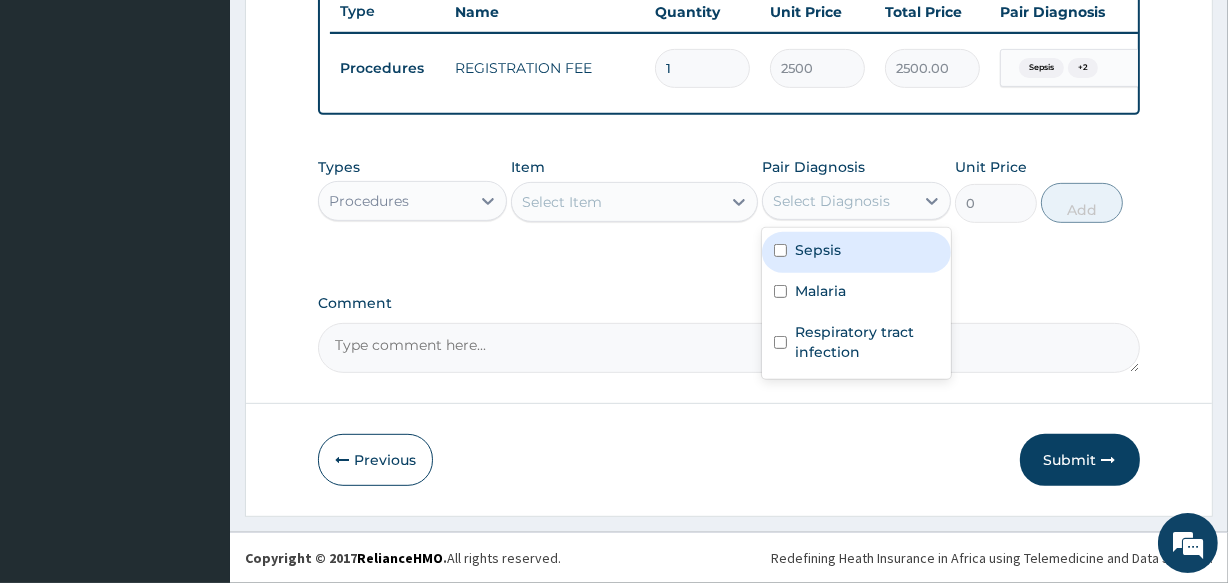click on "Sepsis" at bounding box center (856, 252) 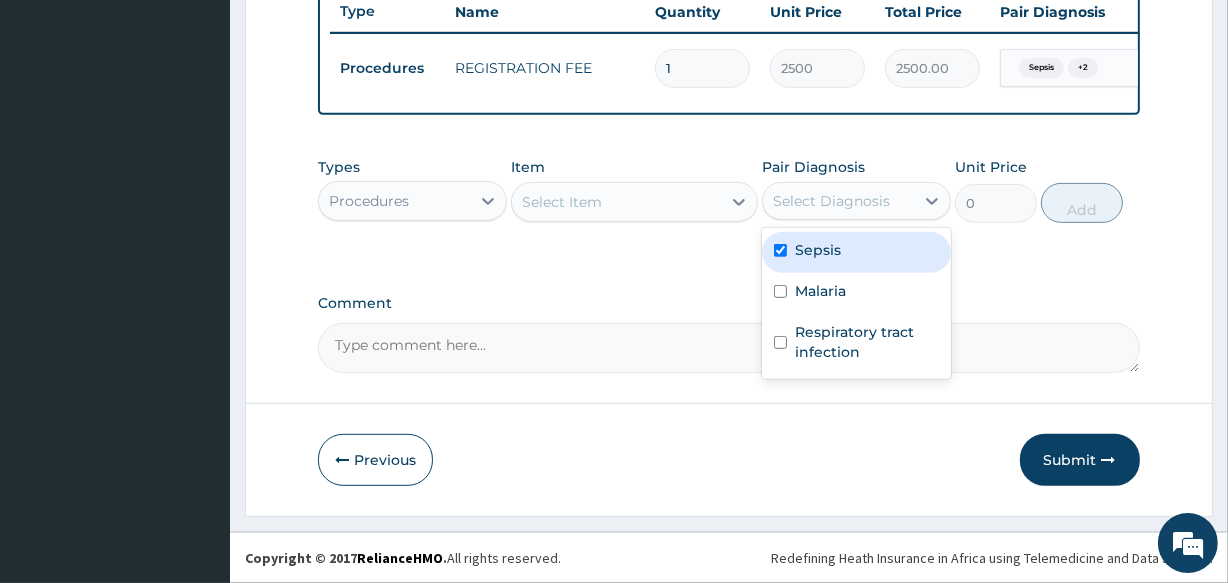 checkbox on "true" 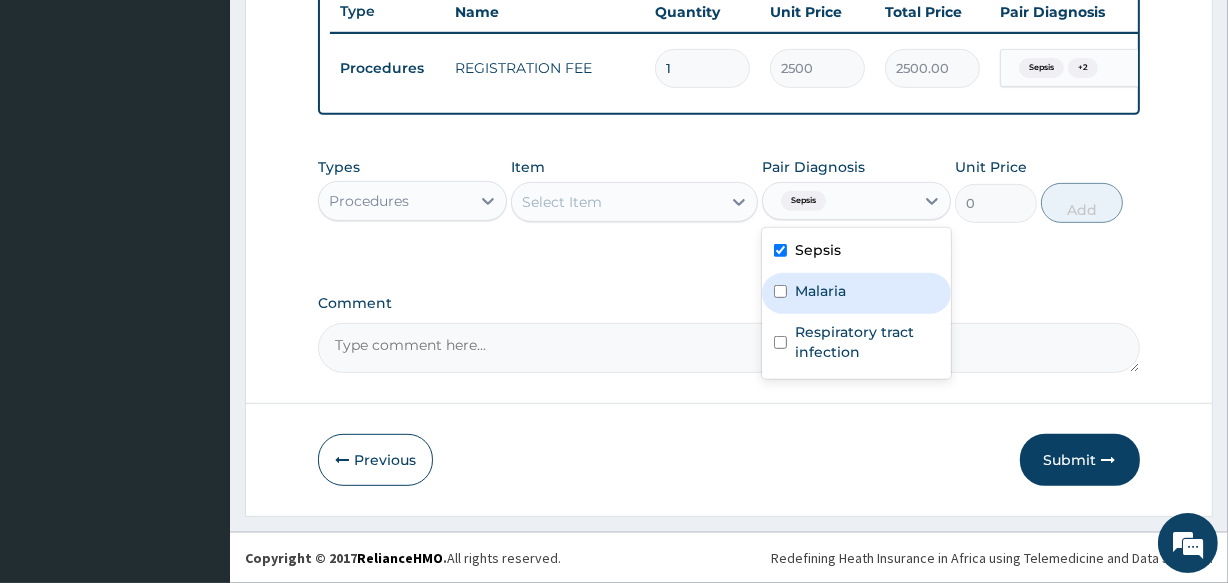 click on "Malaria" at bounding box center [820, 291] 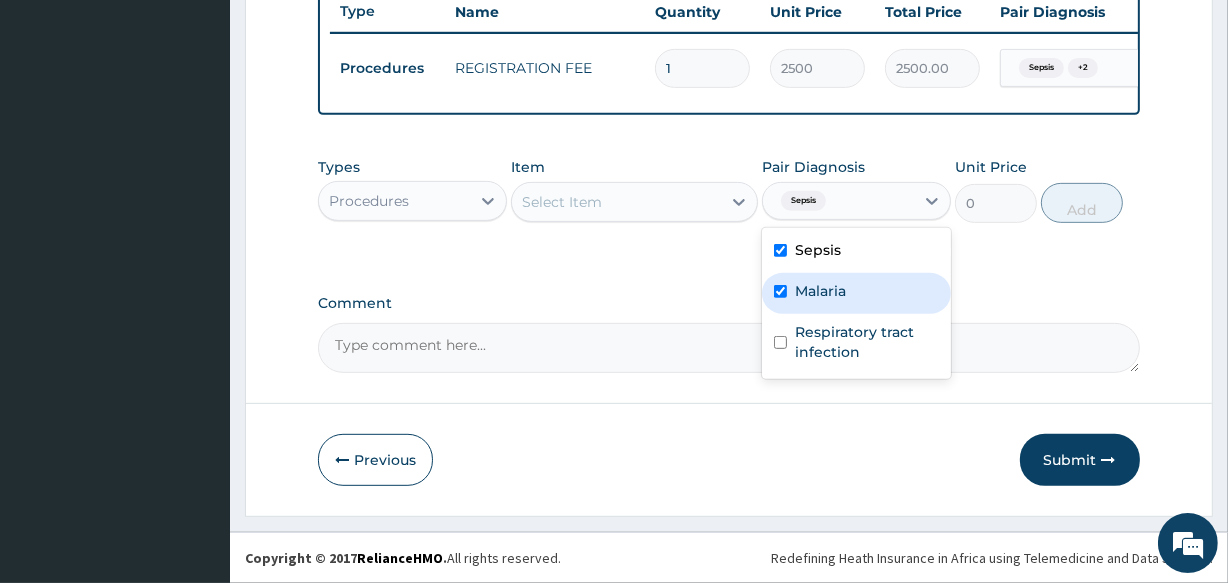 checkbox on "true" 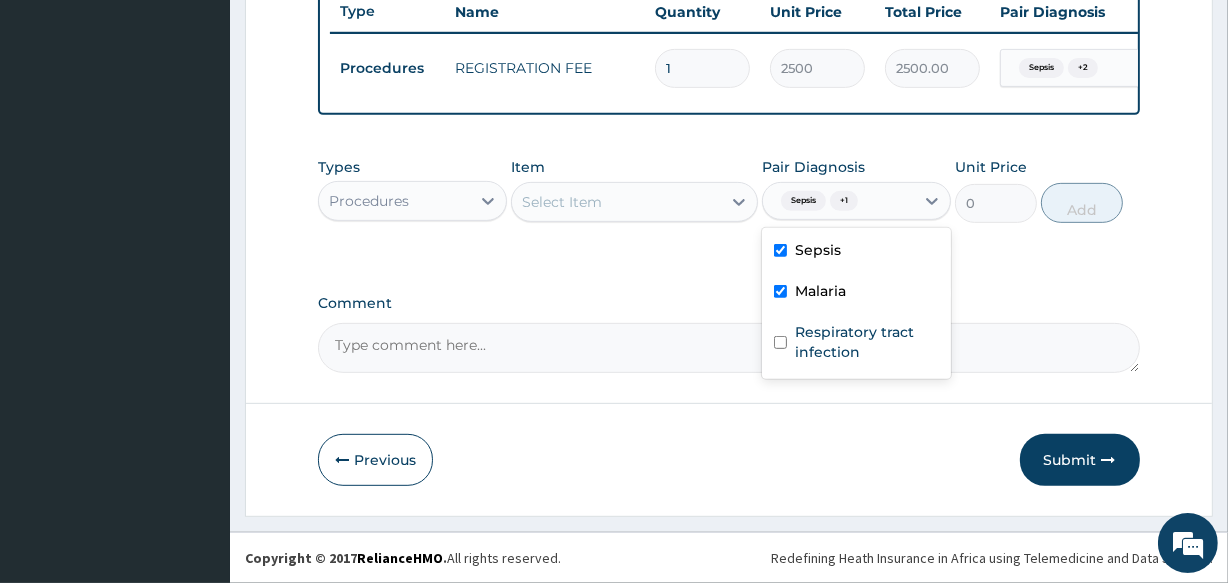 click on "Select Item" at bounding box center (616, 202) 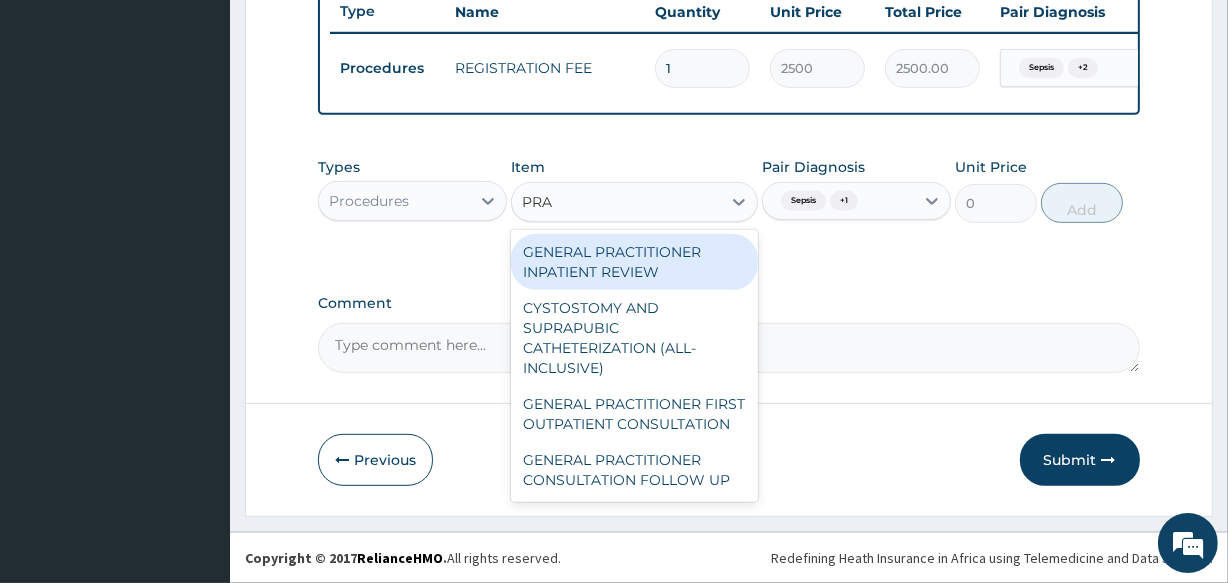 type on "PRAC" 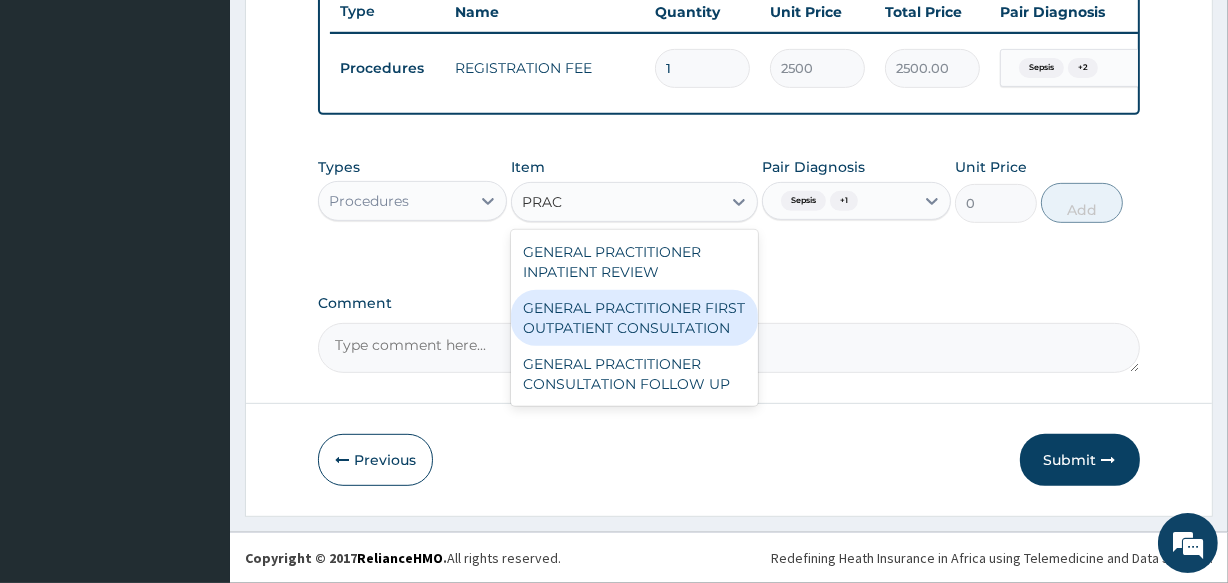 click on "GENERAL PRACTITIONER FIRST OUTPATIENT CONSULTATION" at bounding box center [634, 318] 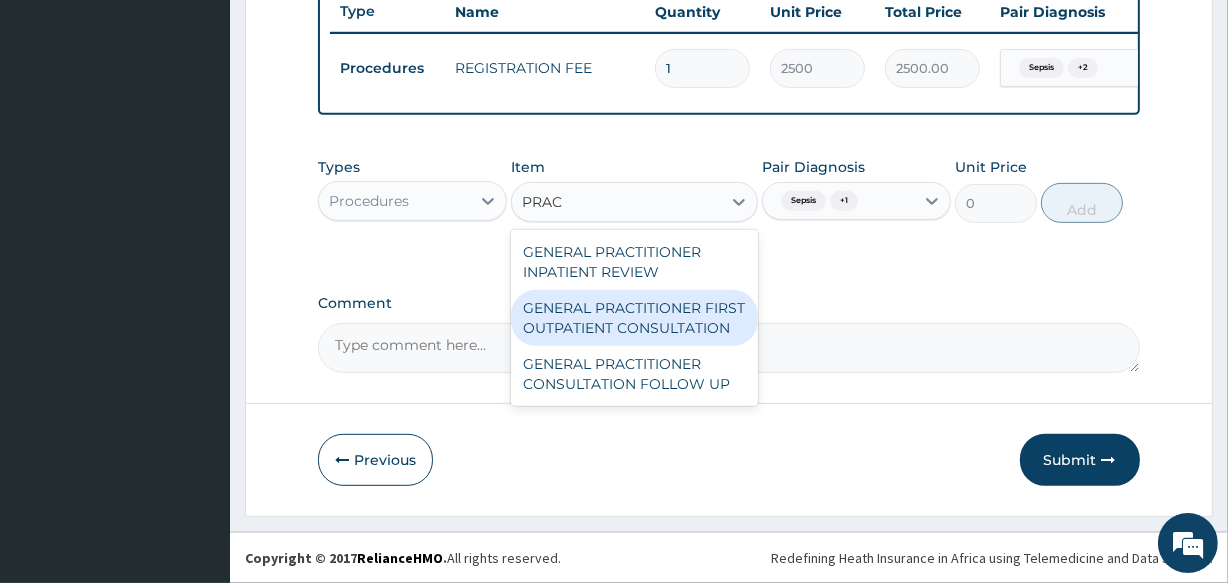 type 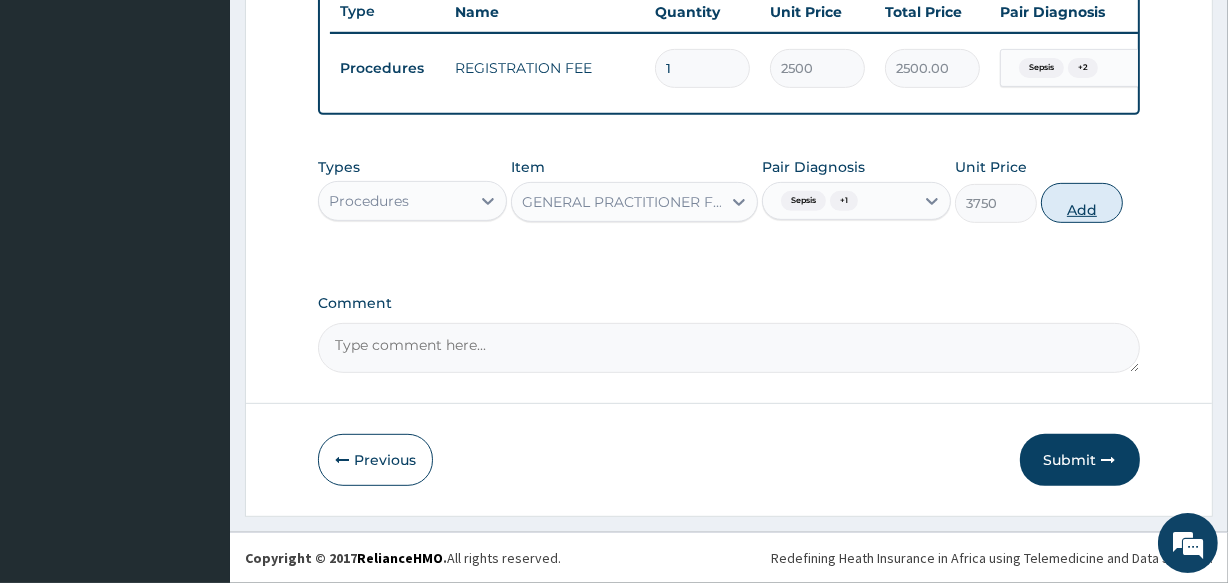 click on "Add" at bounding box center (1082, 203) 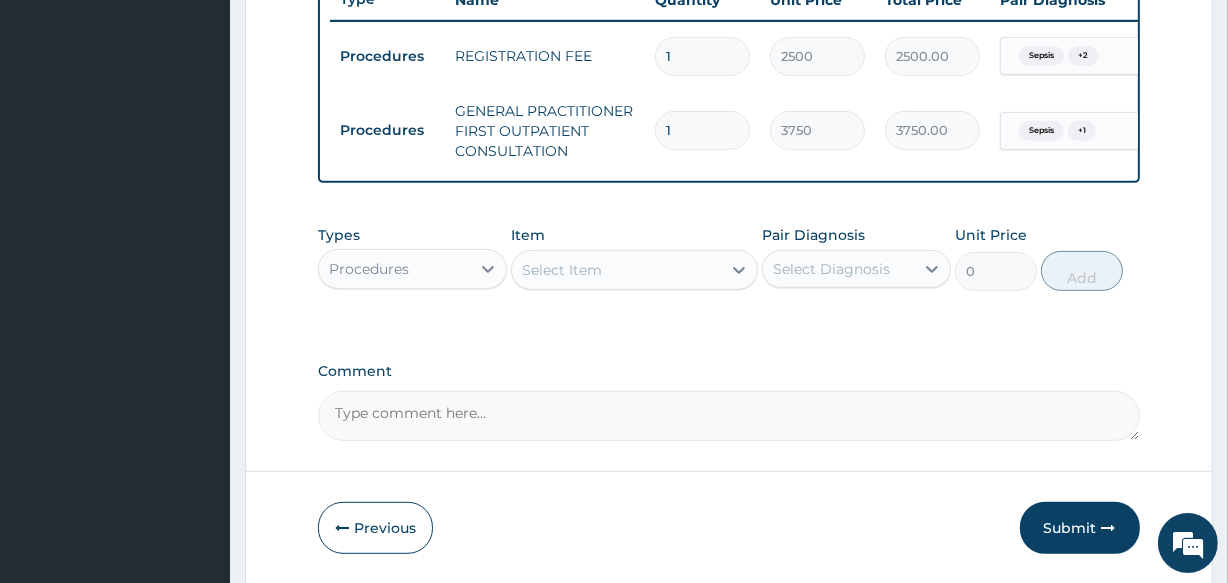 click on "Types Procedures Item Select Item Pair Diagnosis Select Diagnosis Unit Price 0 Add" at bounding box center [728, 258] 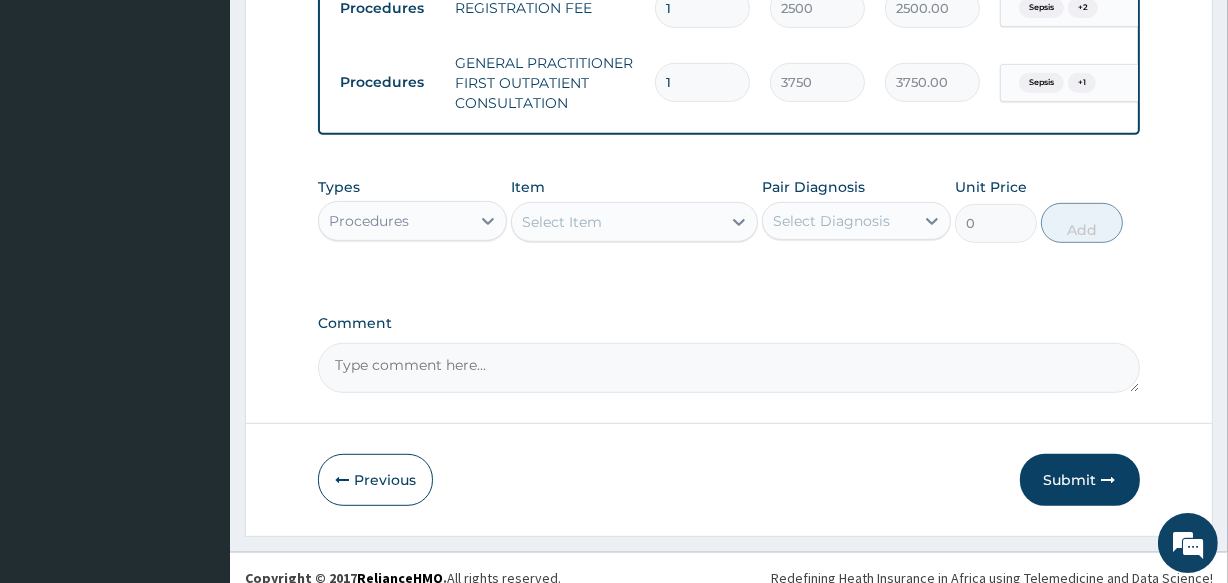 scroll, scrollTop: 856, scrollLeft: 0, axis: vertical 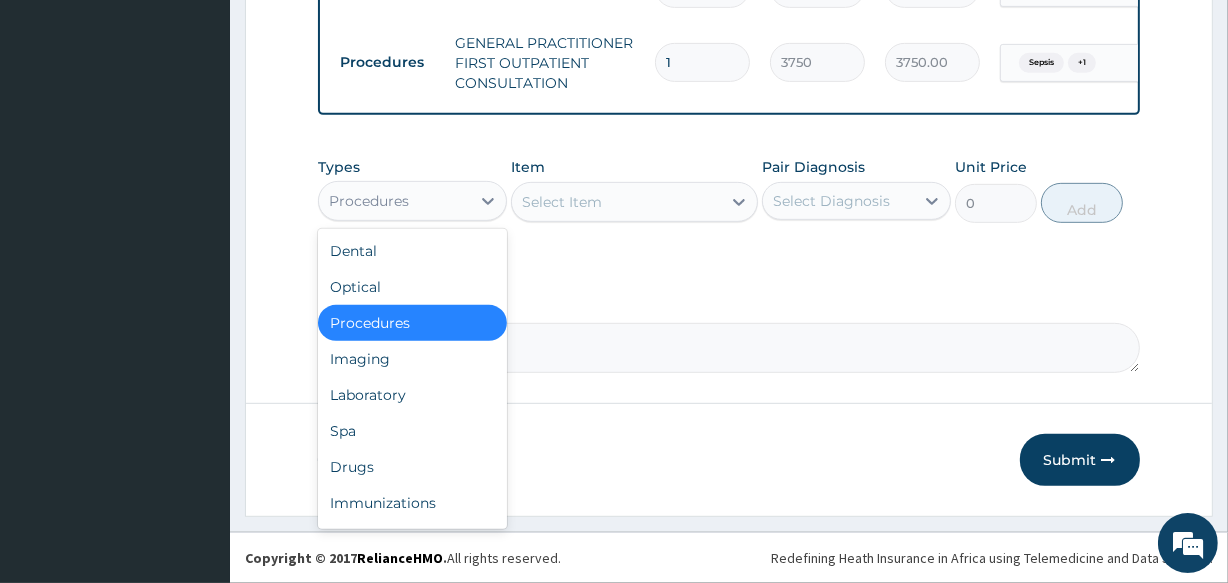 click on "Procedures" at bounding box center [369, 201] 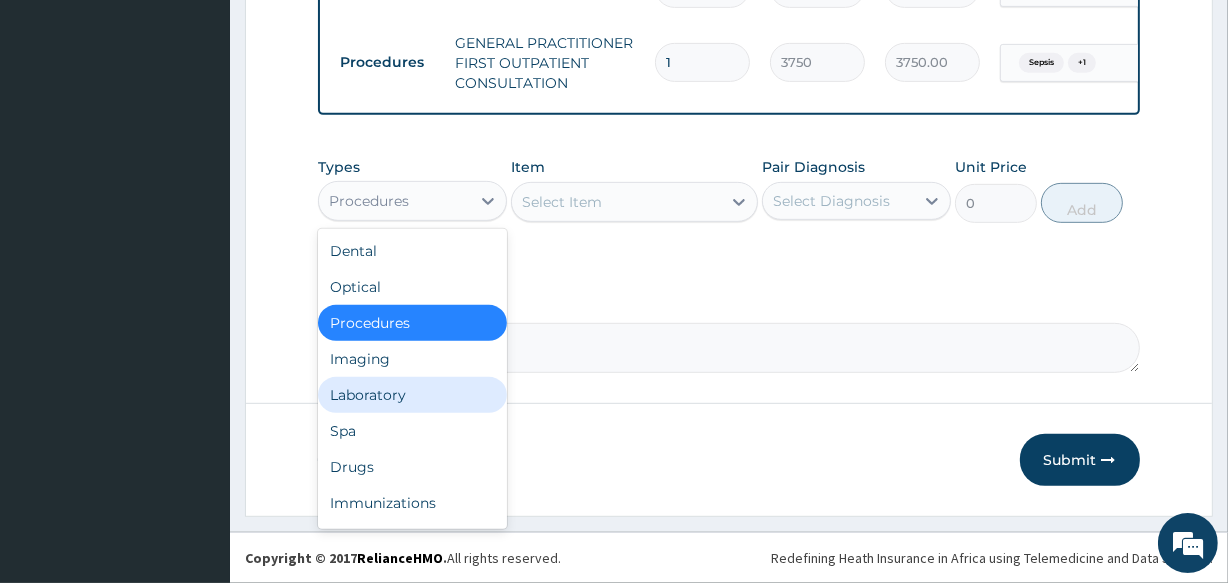 click on "Laboratory" at bounding box center (412, 395) 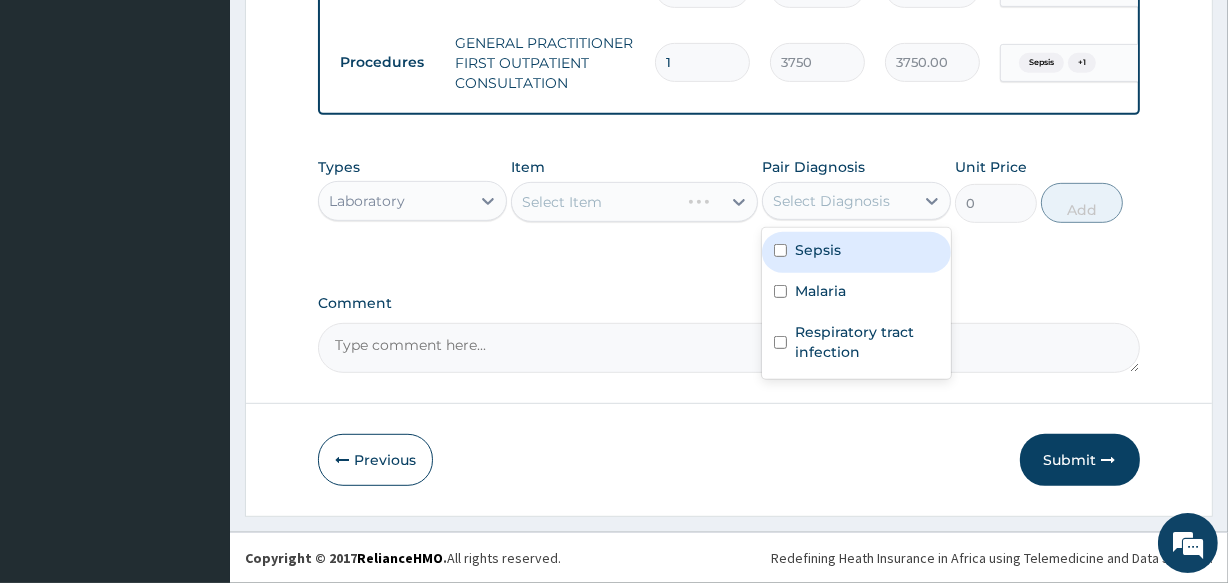 click on "Select Diagnosis" at bounding box center [831, 201] 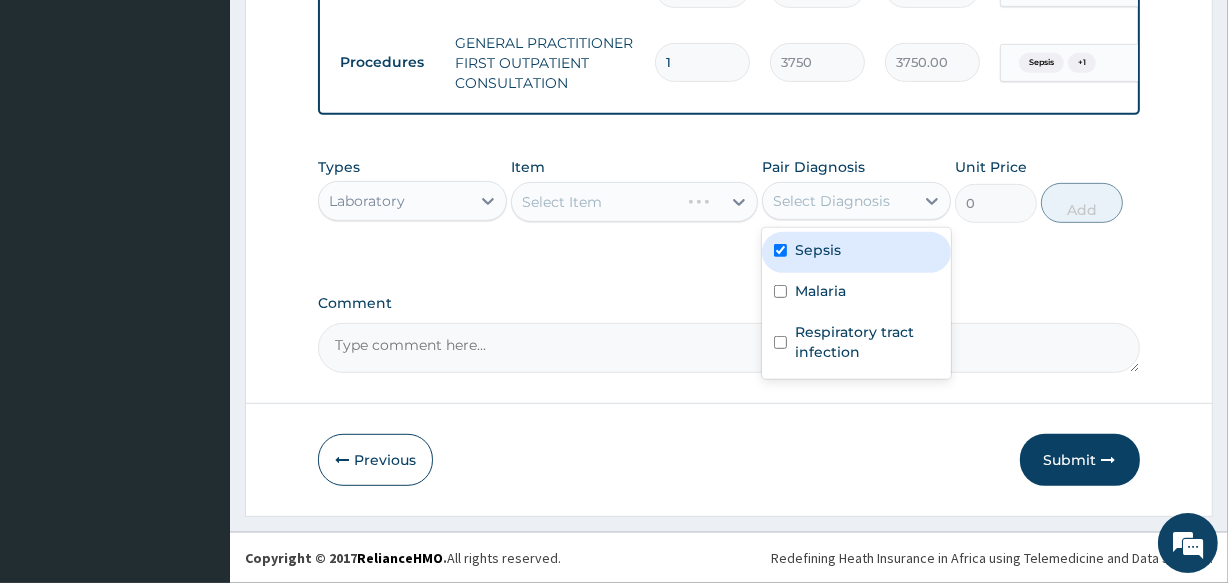 checkbox on "true" 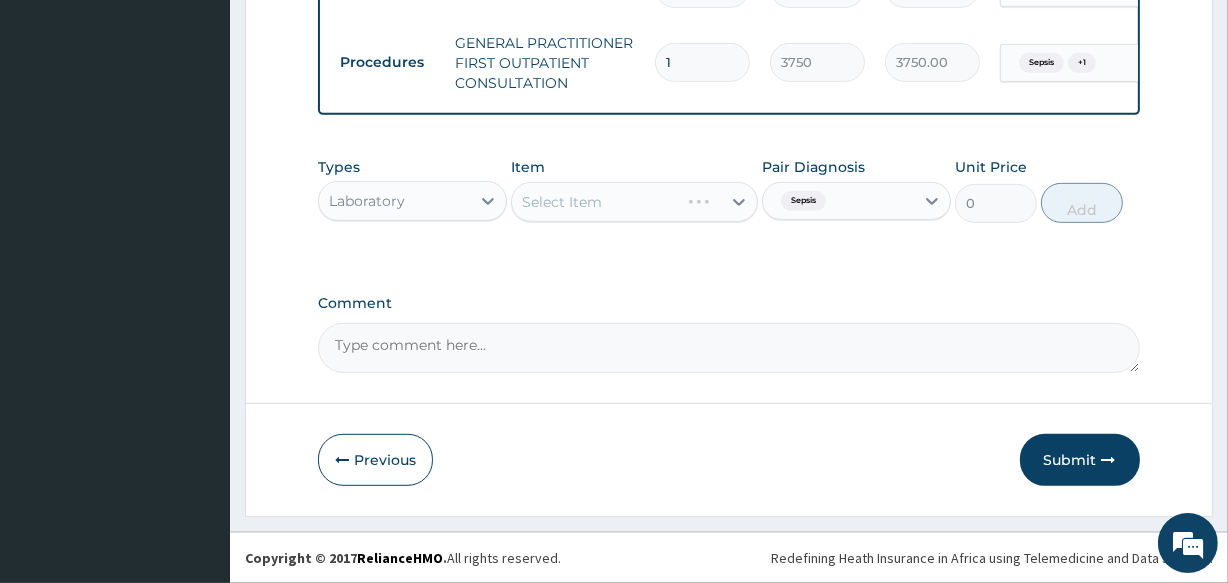 click on "PA Code / Prescription Code Enter Code(Secondary Care Only) Encounter Date 04-08-2025 Important Notice Please enter PA codes before entering items that are not attached to a PA code   All diagnoses entered must be linked to a claim item. Diagnosis & Claim Items that are visible but inactive cannot be edited because they were imported from an already approved PA code. Diagnosis Sepsis Confirmed Malaria Confirmed Respiratory tract infection Confirmed NB: All diagnosis must be linked to a claim item Claim Items Type Name Quantity Unit Price Total Price Pair Diagnosis Actions Procedures REGISTRATION FEE 1 2500 2500.00 Sepsis  + 2 Delete Procedures GENERAL PRACTITIONER FIRST OUTPATIENT CONSULTATION 1 3750 3750.00 Sepsis  + 1 Delete Types Laboratory Item Select Item Pair Diagnosis Sepsis Unit Price 0 Add Comment" at bounding box center [728, -140] 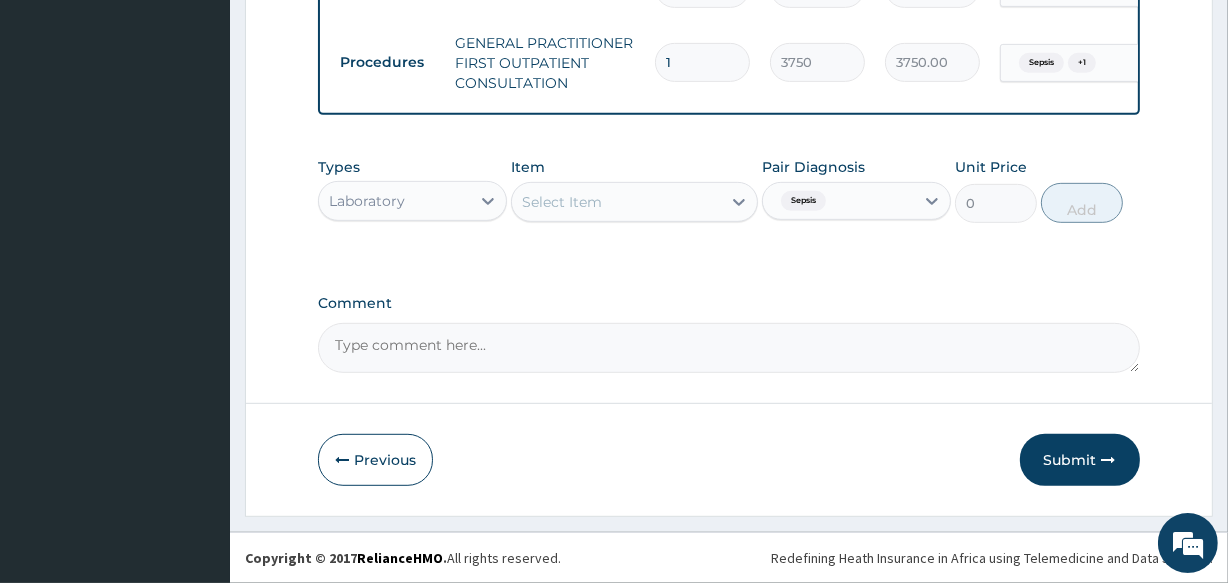 click on "Select Item" at bounding box center [562, 202] 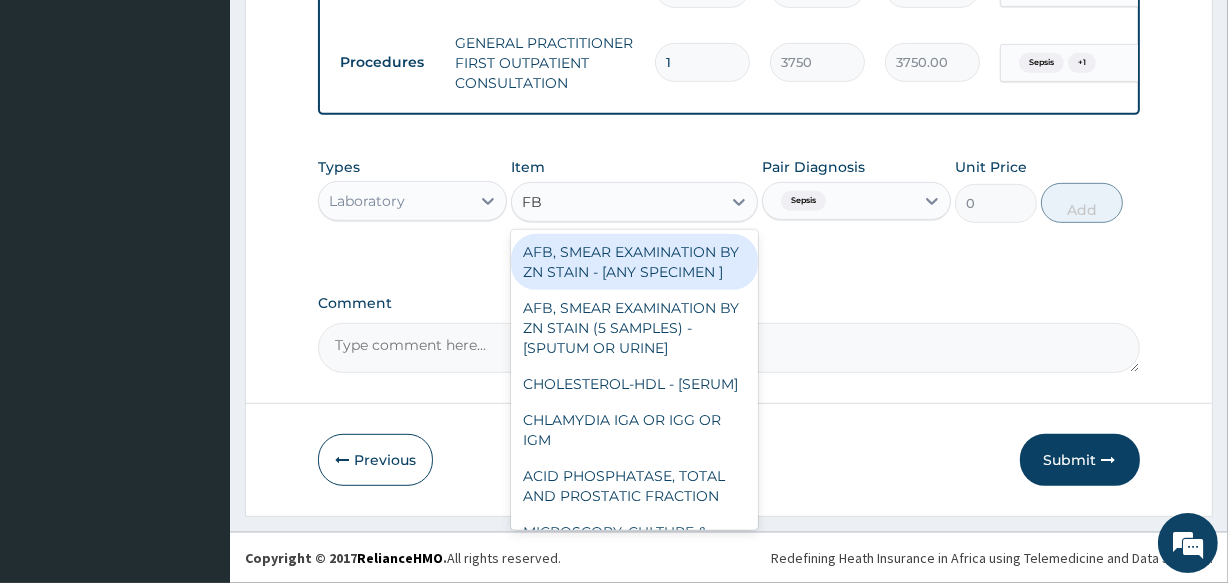 type on "FBC" 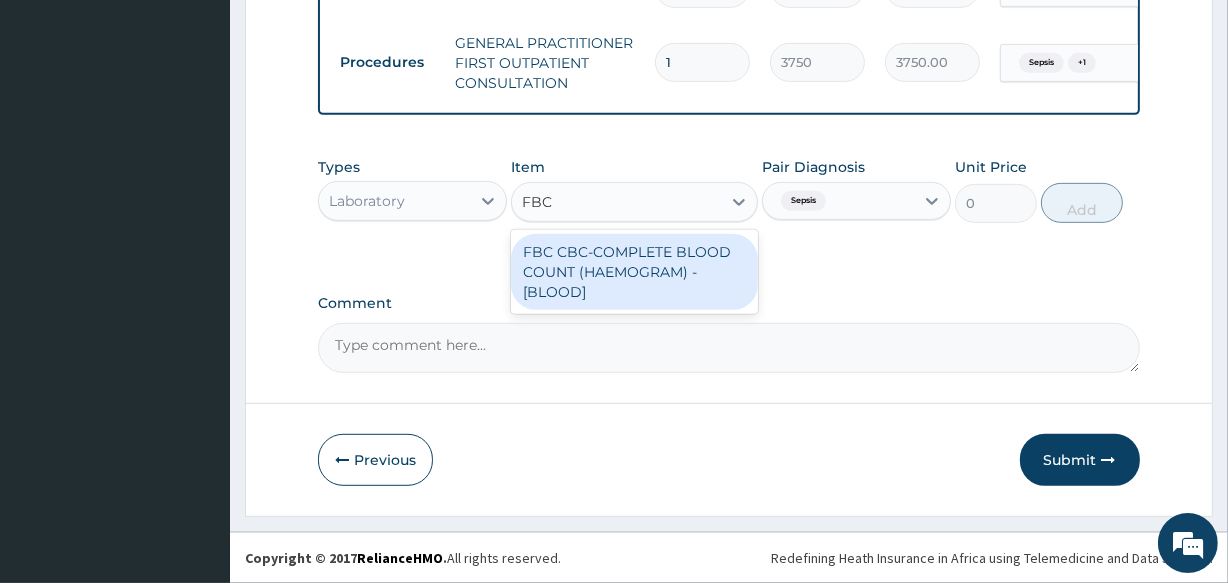 click on "FBC CBC-COMPLETE BLOOD COUNT (HAEMOGRAM) - [BLOOD]" at bounding box center [634, 272] 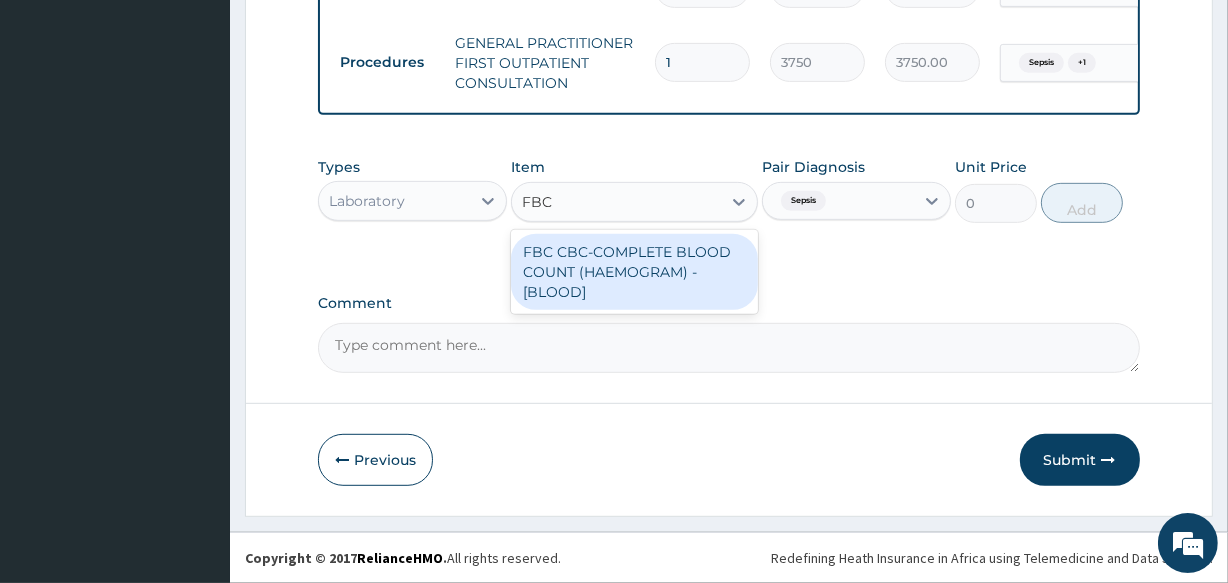 type 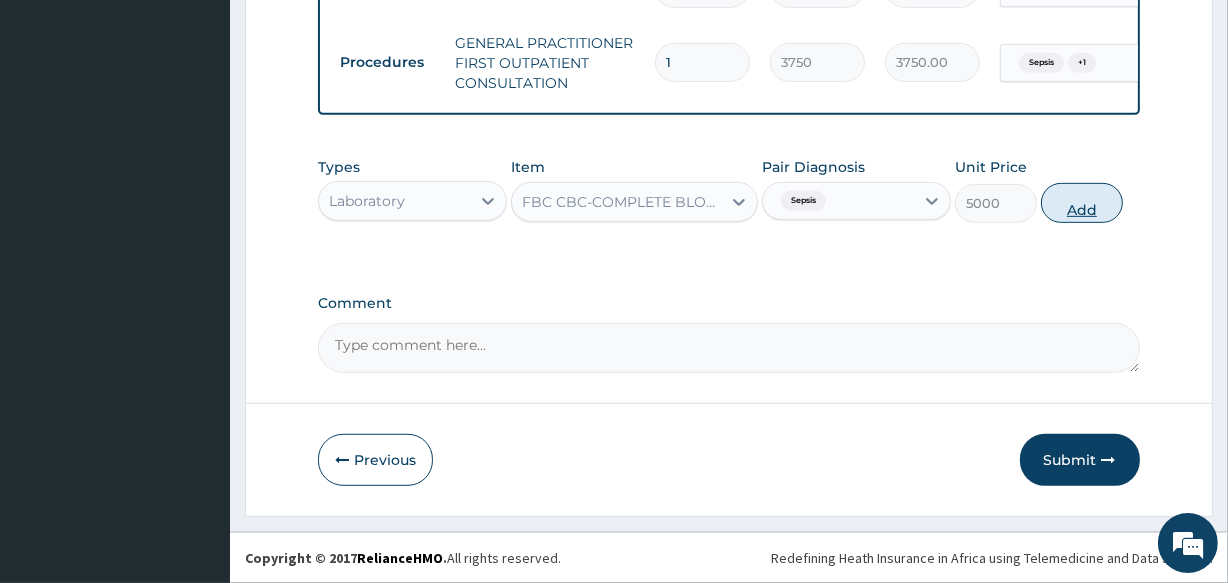 click on "Add" at bounding box center [1082, 203] 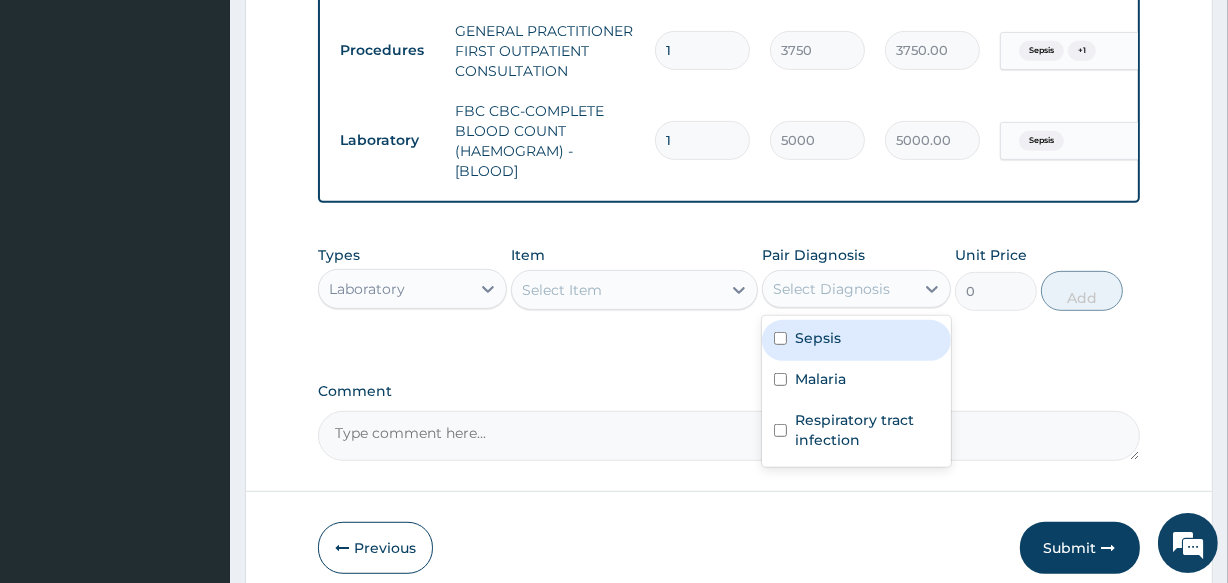 click on "Select Diagnosis" at bounding box center (831, 289) 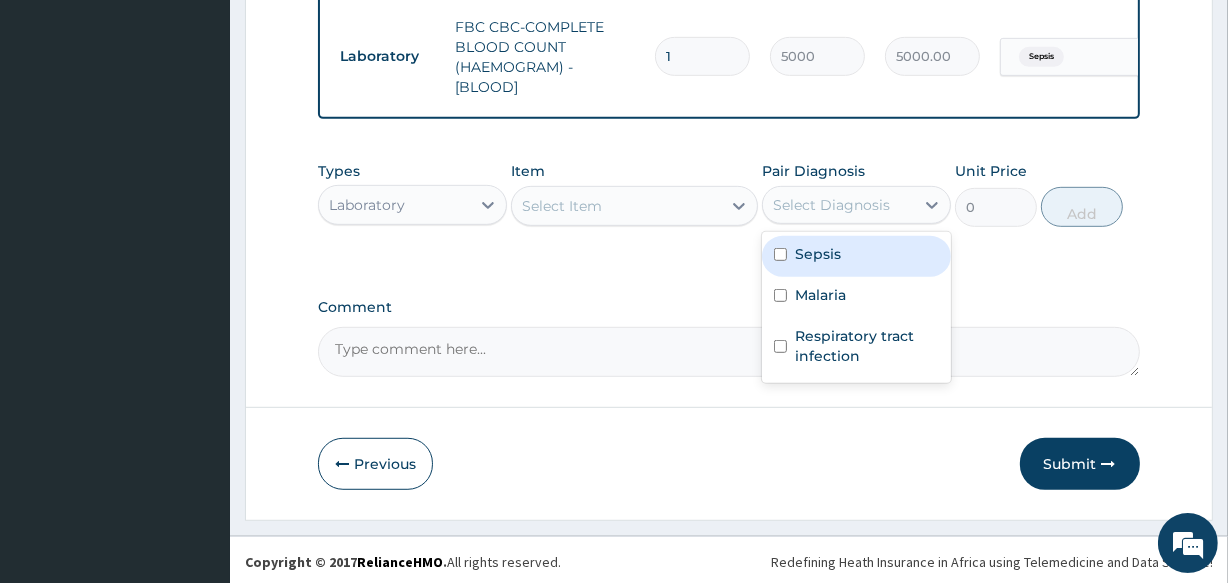 scroll, scrollTop: 956, scrollLeft: 0, axis: vertical 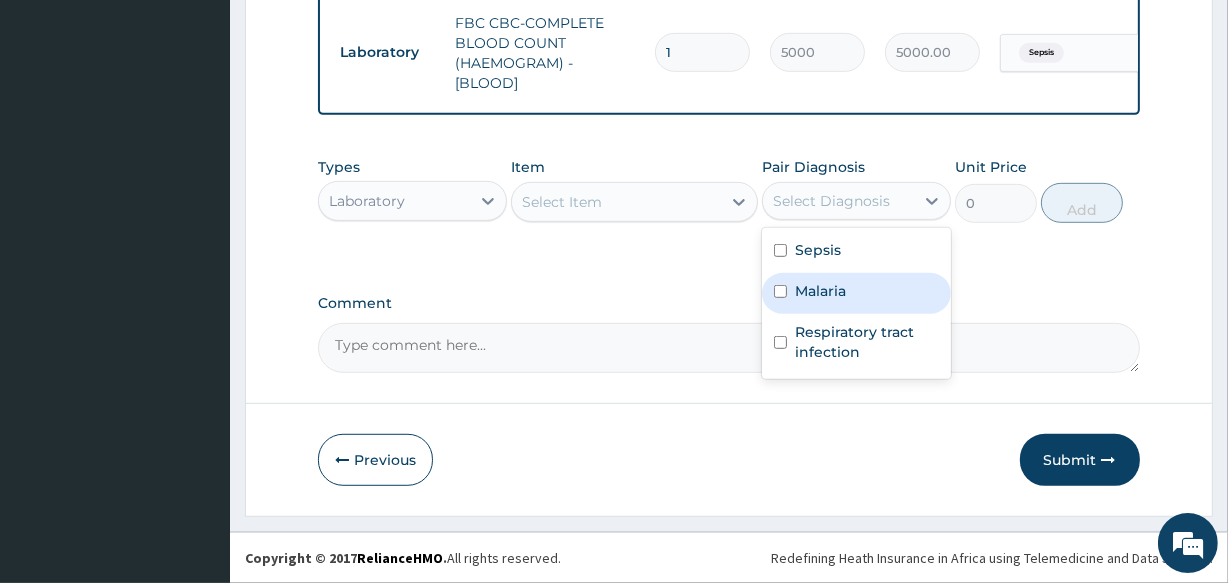 click on "Malaria" at bounding box center [856, 293] 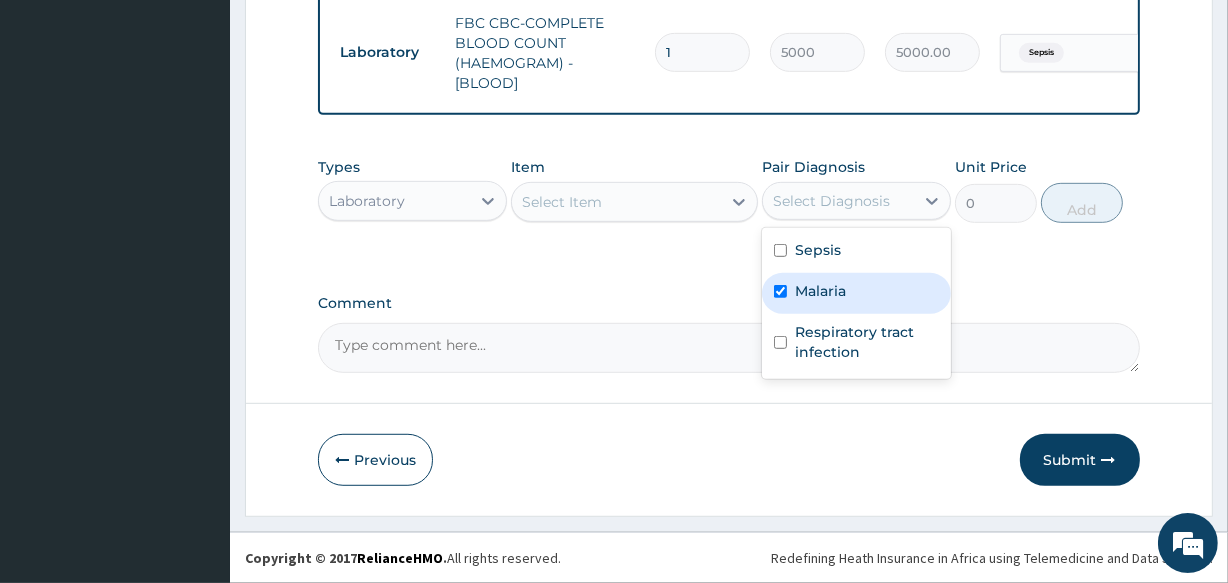 checkbox on "true" 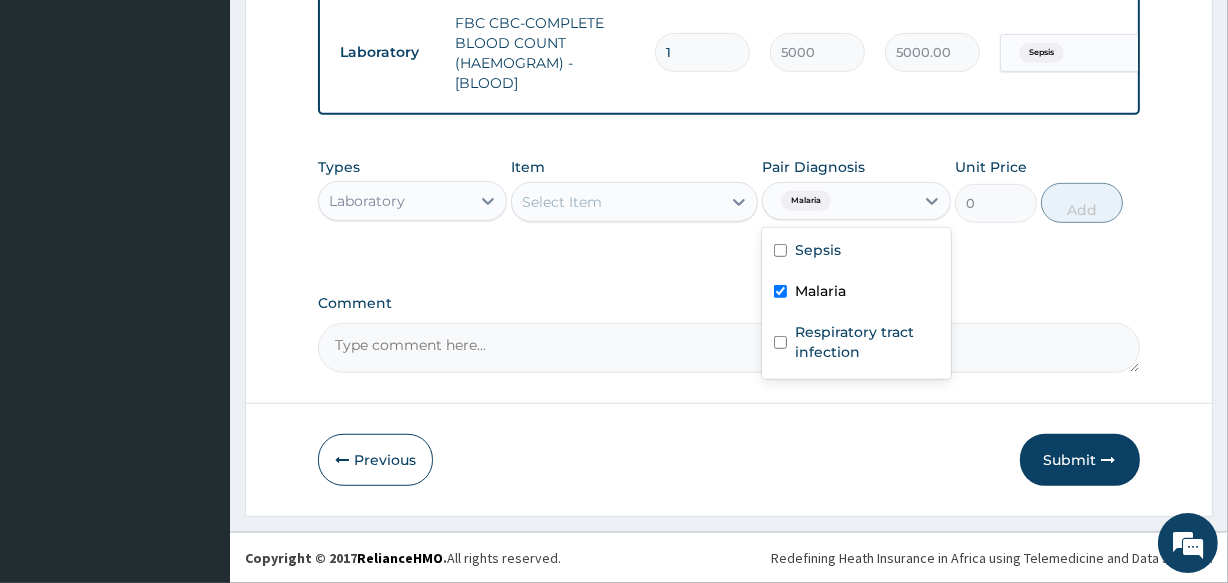 click on "Select Item" at bounding box center (616, 202) 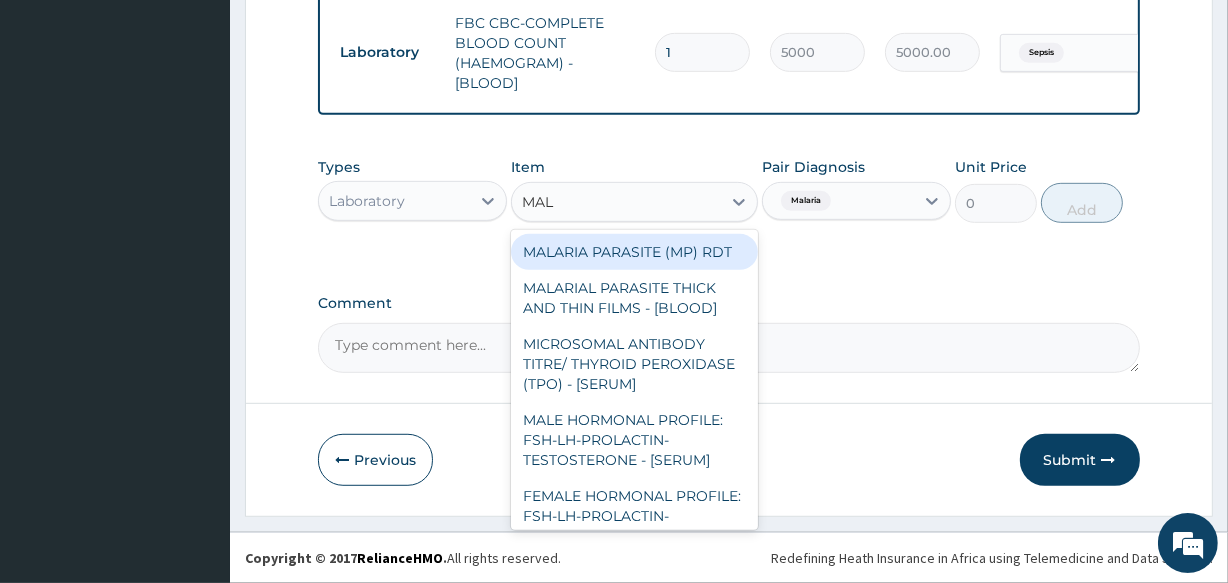 type on "MALA" 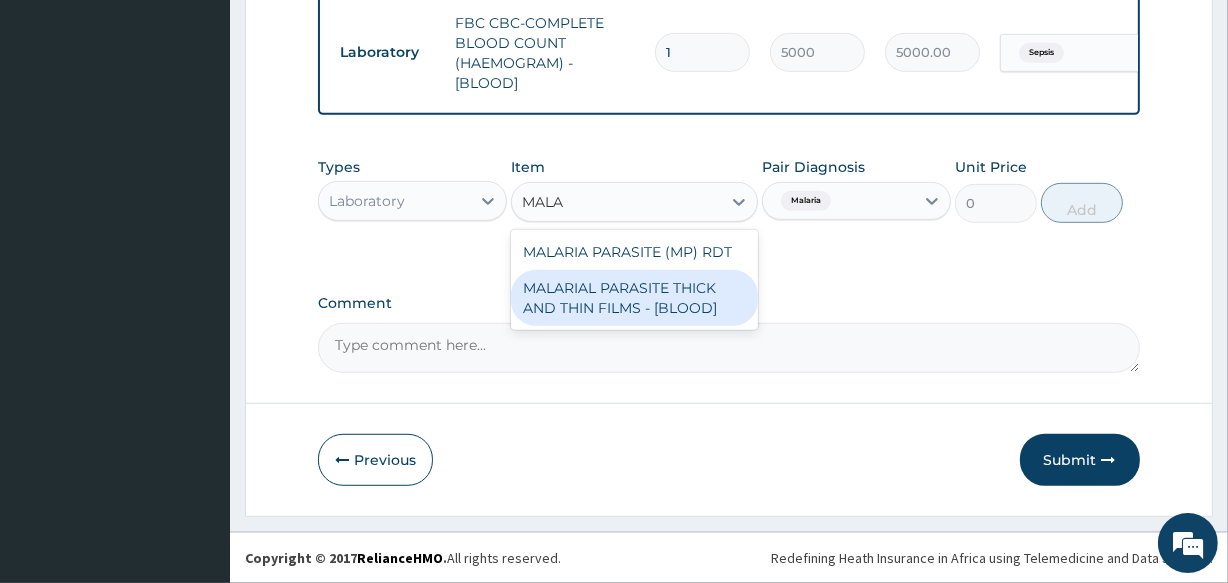 click on "MALARIAL PARASITE THICK AND THIN FILMS - [BLOOD]" at bounding box center [634, 298] 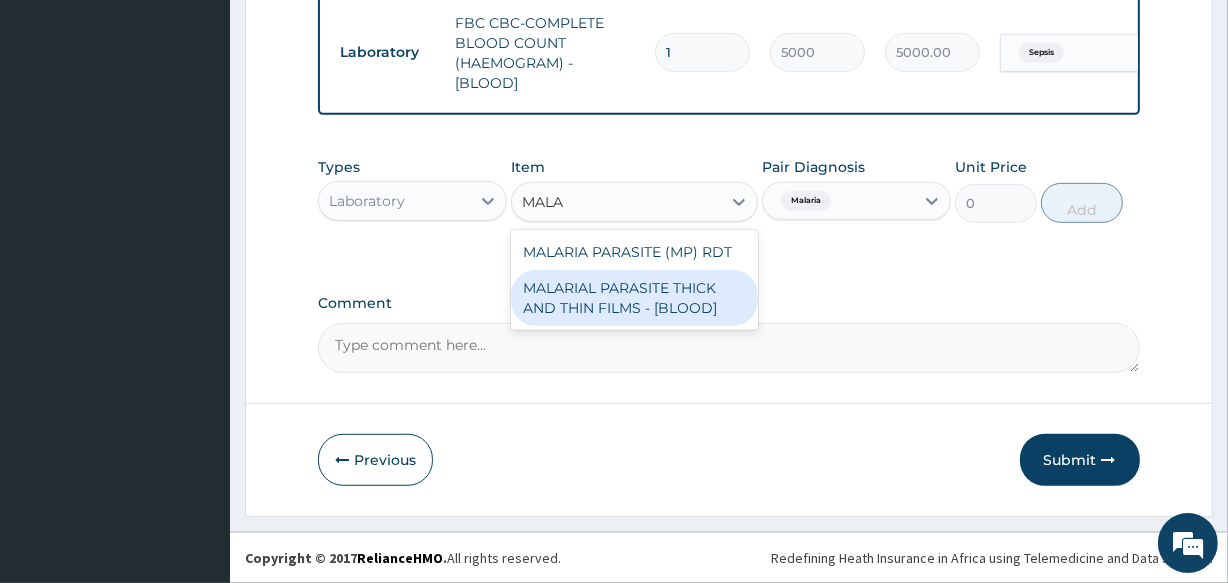 type 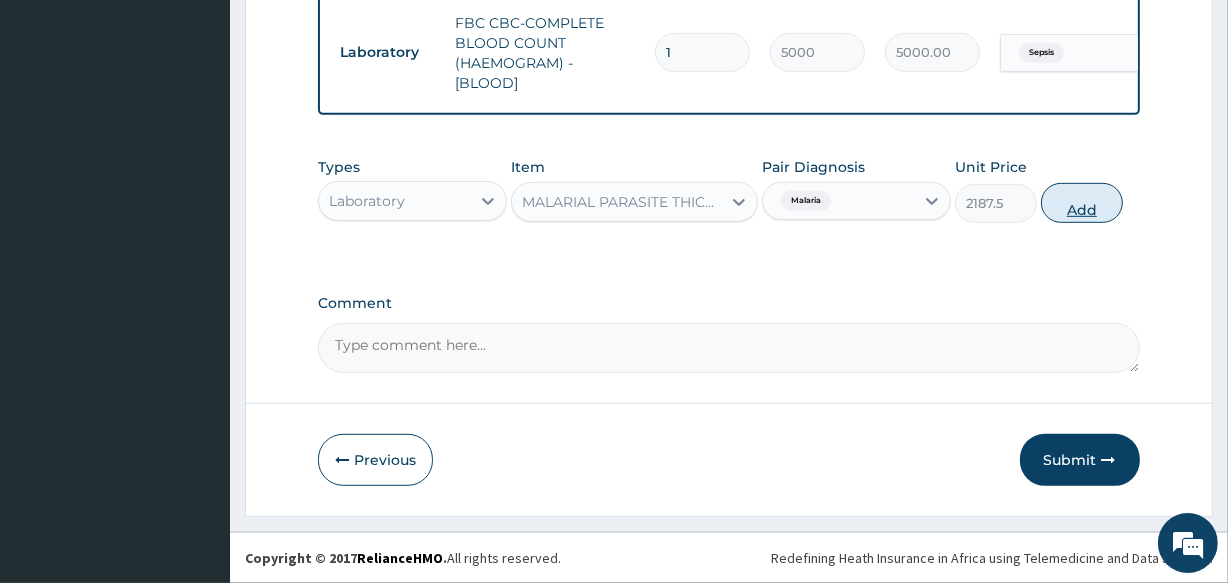 click on "Add" at bounding box center [1082, 203] 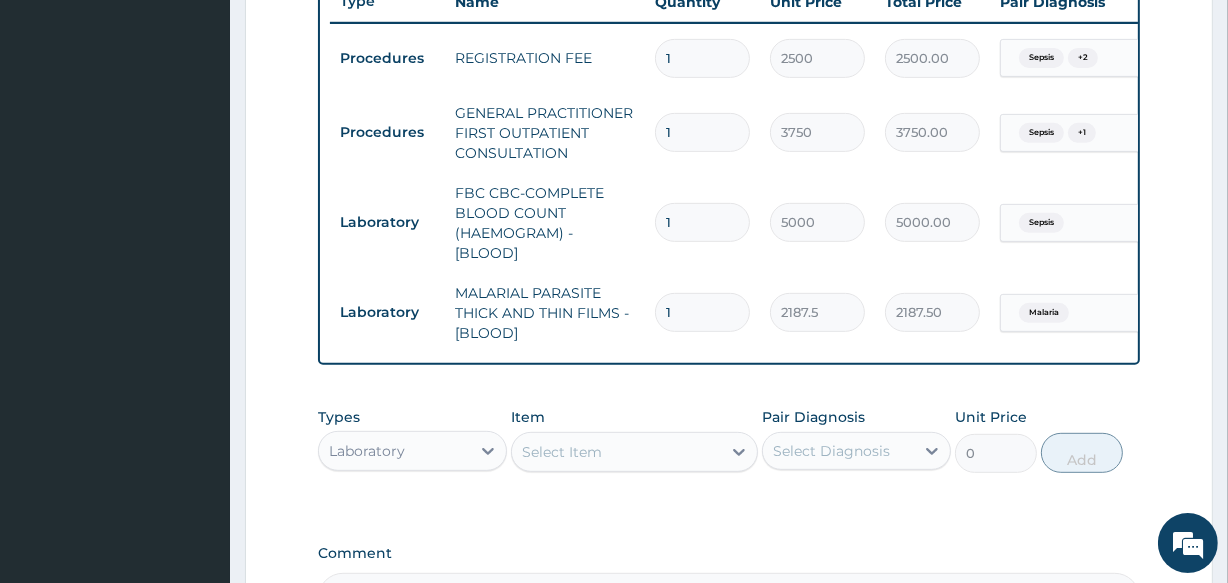 scroll, scrollTop: 865, scrollLeft: 0, axis: vertical 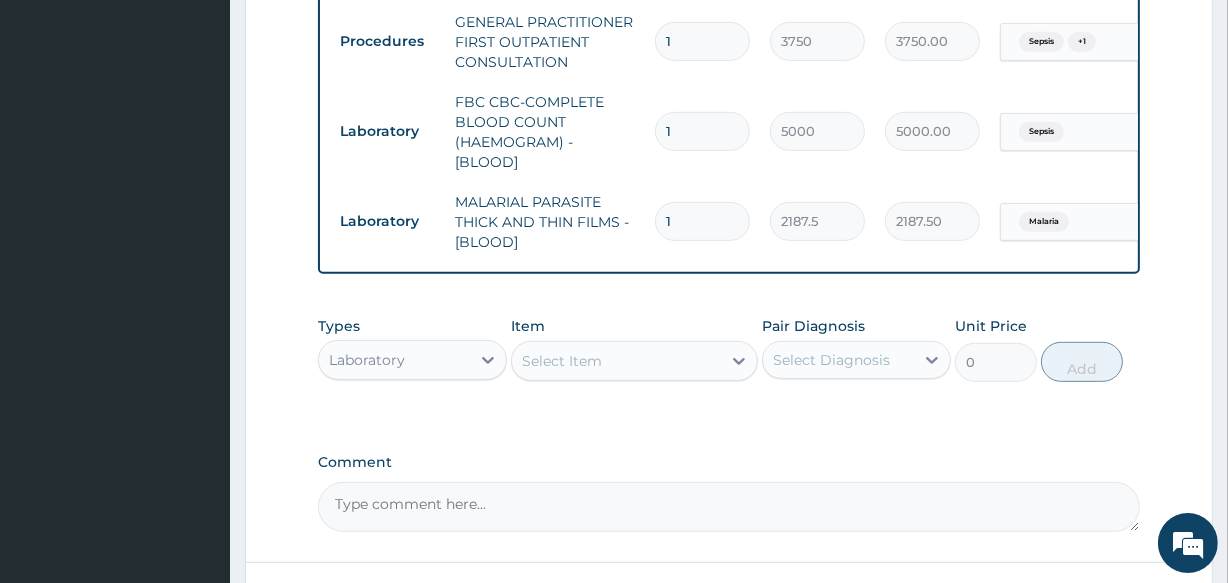 click on "Laboratory" at bounding box center [367, 360] 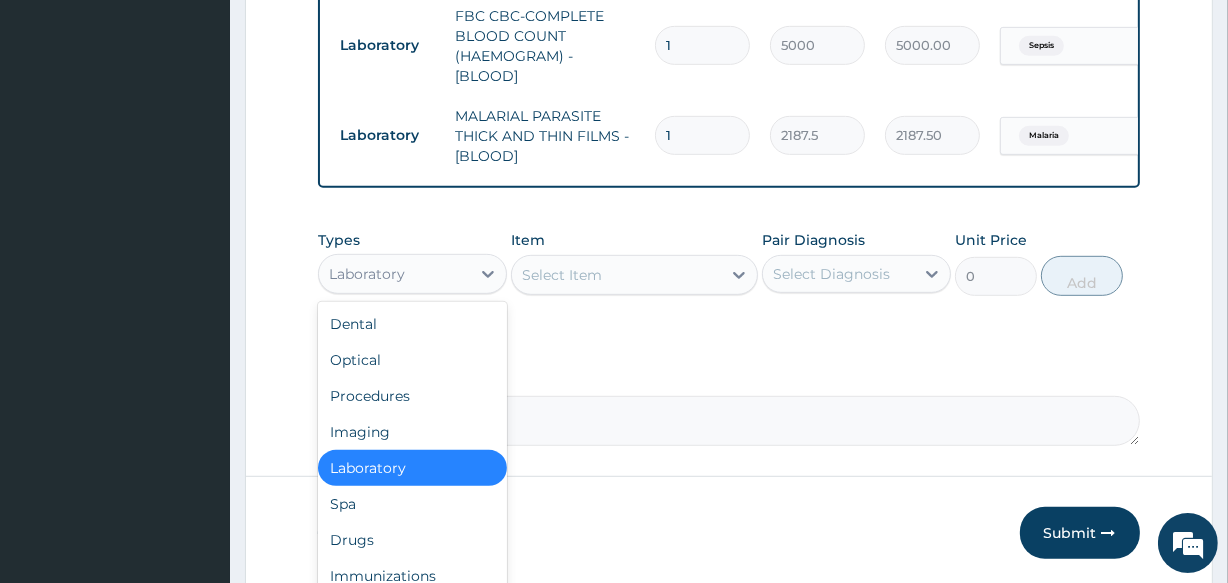 scroll, scrollTop: 1036, scrollLeft: 0, axis: vertical 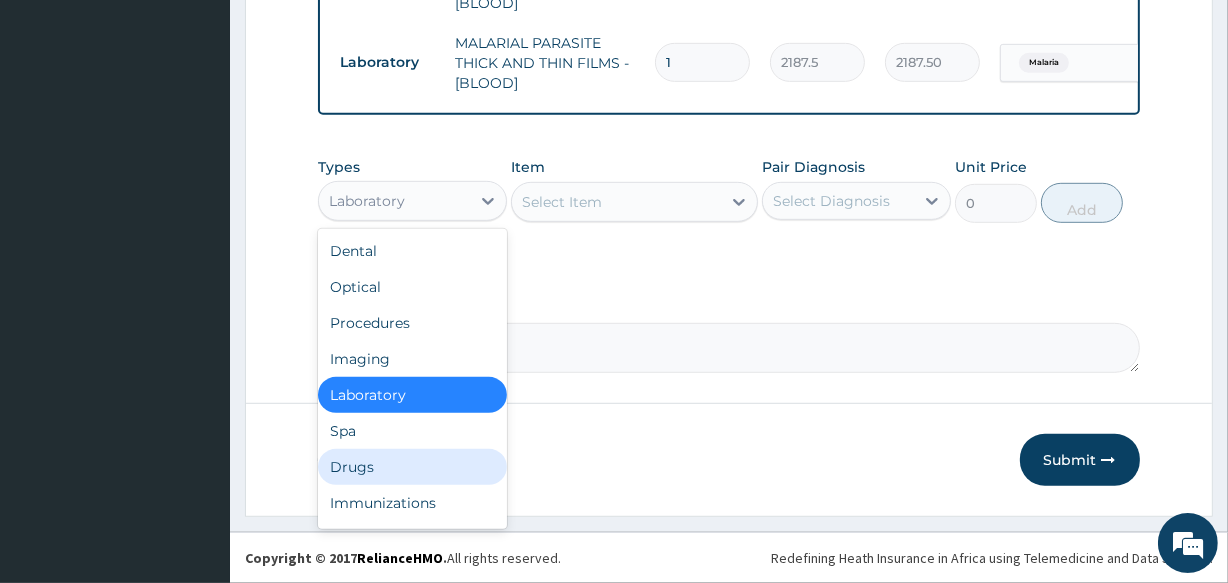 drag, startPoint x: 373, startPoint y: 461, endPoint x: 536, endPoint y: 380, distance: 182.01648 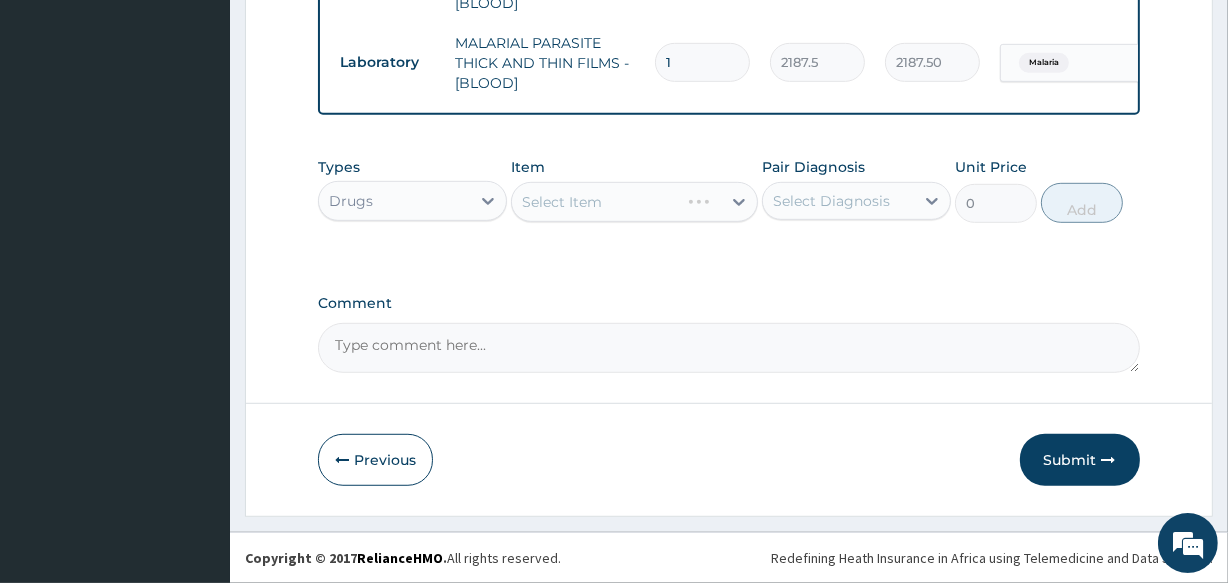 click on "Select Diagnosis" at bounding box center [831, 201] 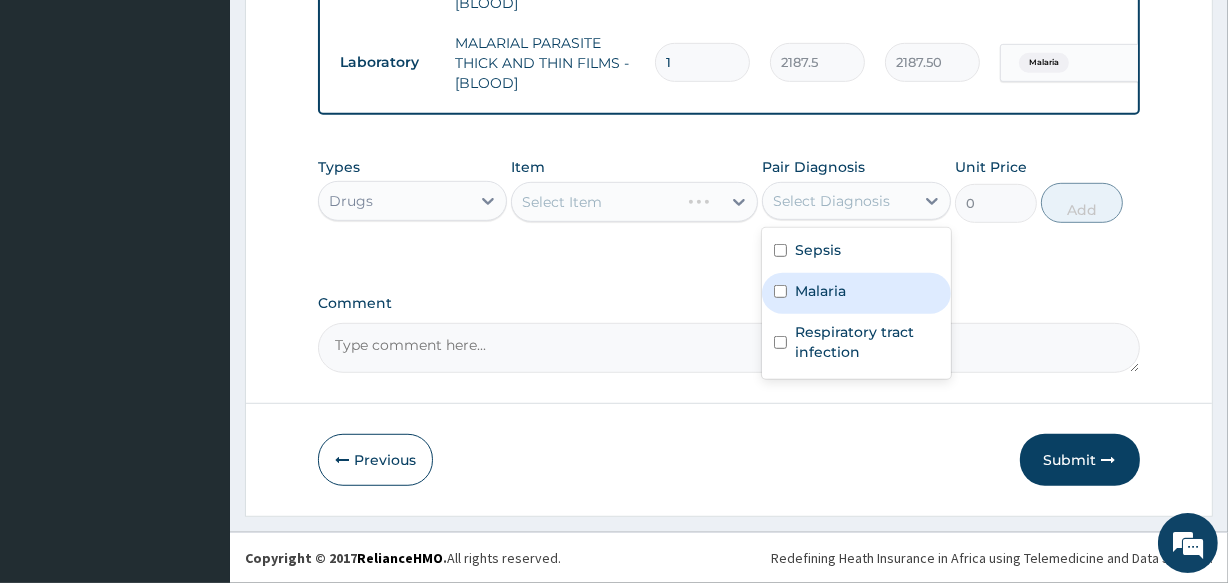 click on "Malaria" at bounding box center (820, 291) 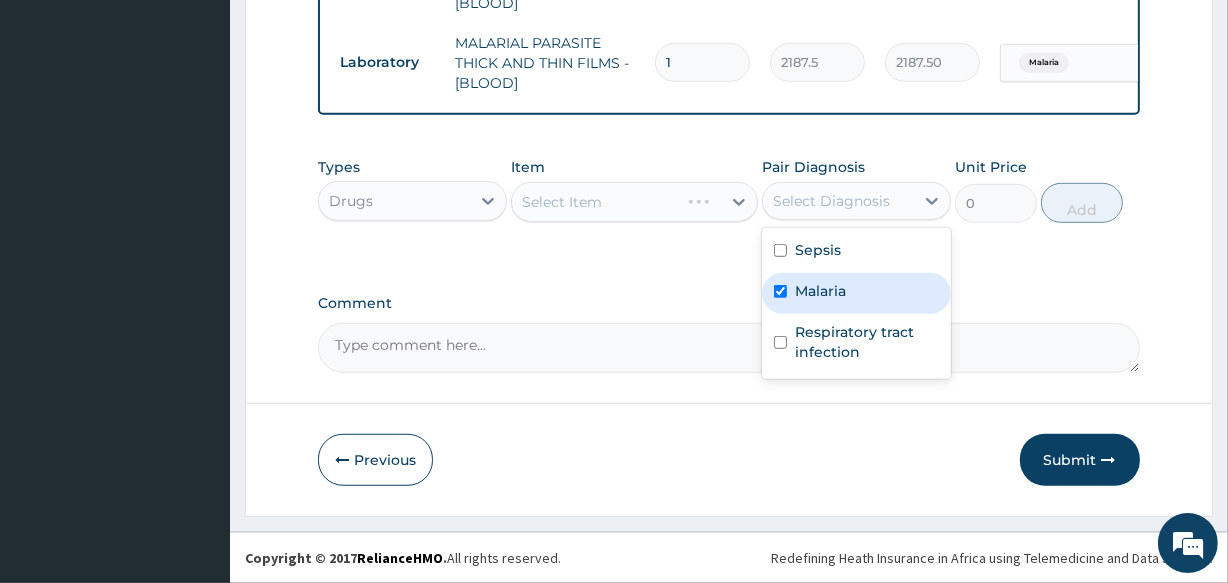 checkbox on "true" 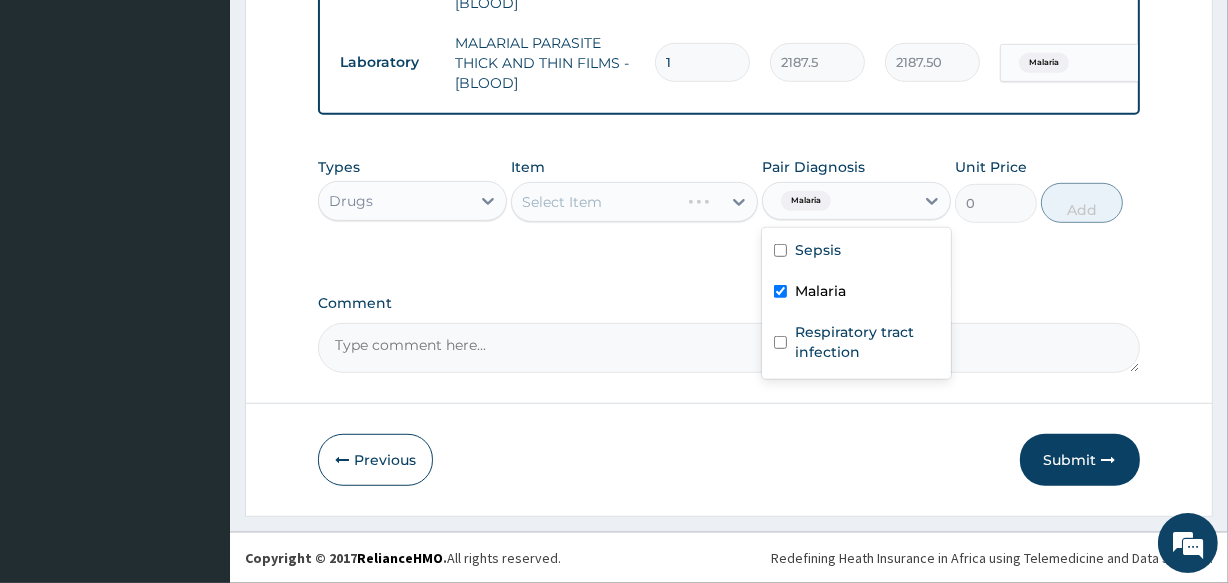 click on "Select Item" at bounding box center [634, 202] 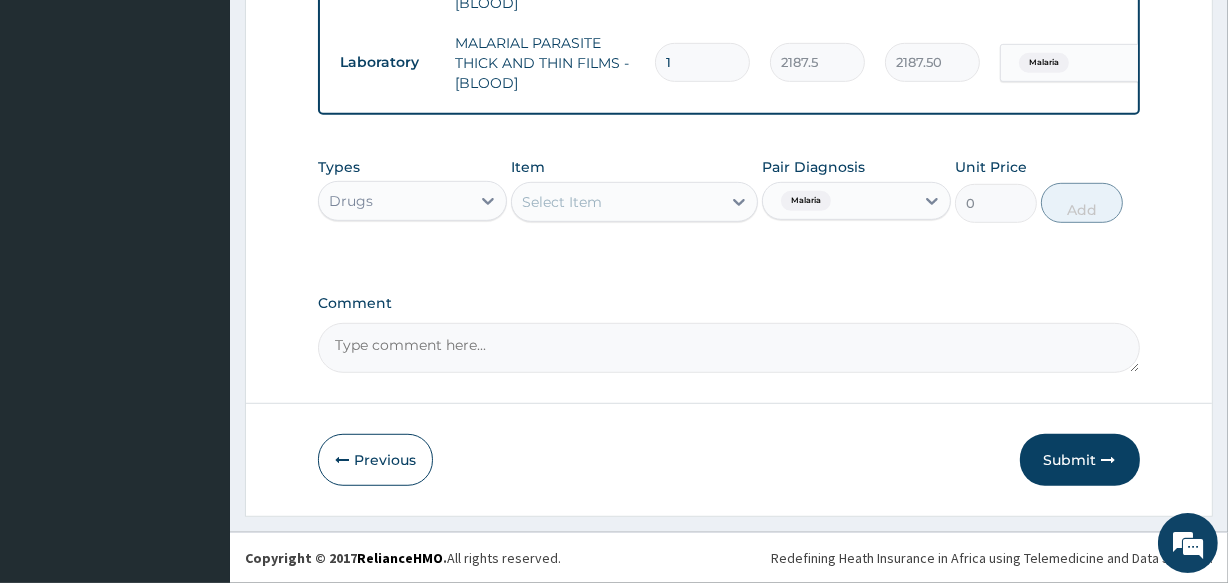 click on "Select Item" at bounding box center (616, 202) 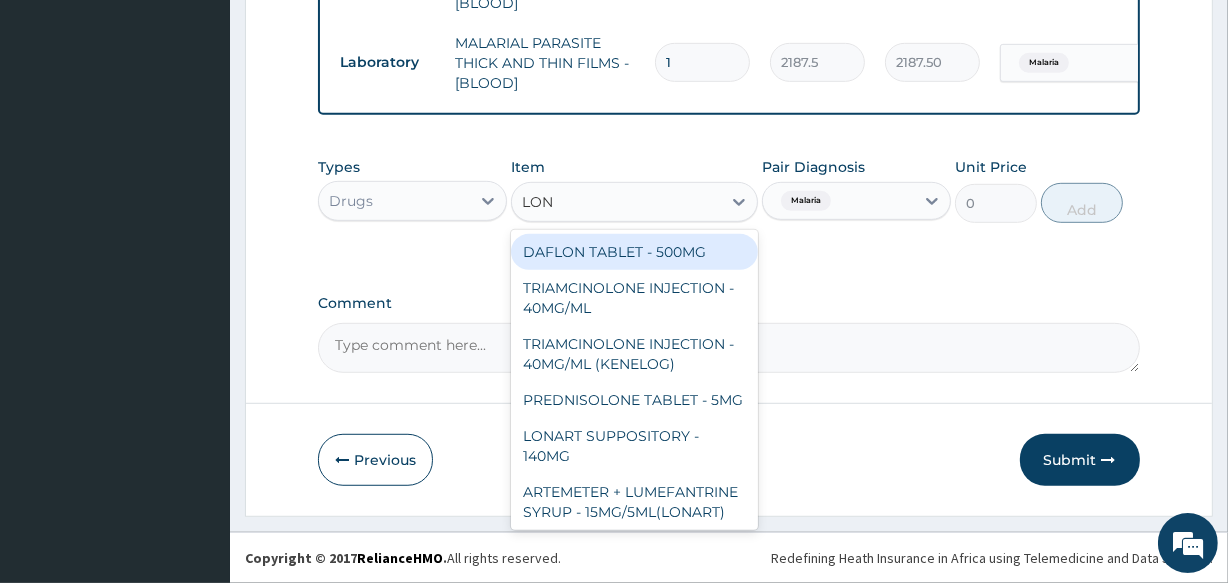 type on "LONA" 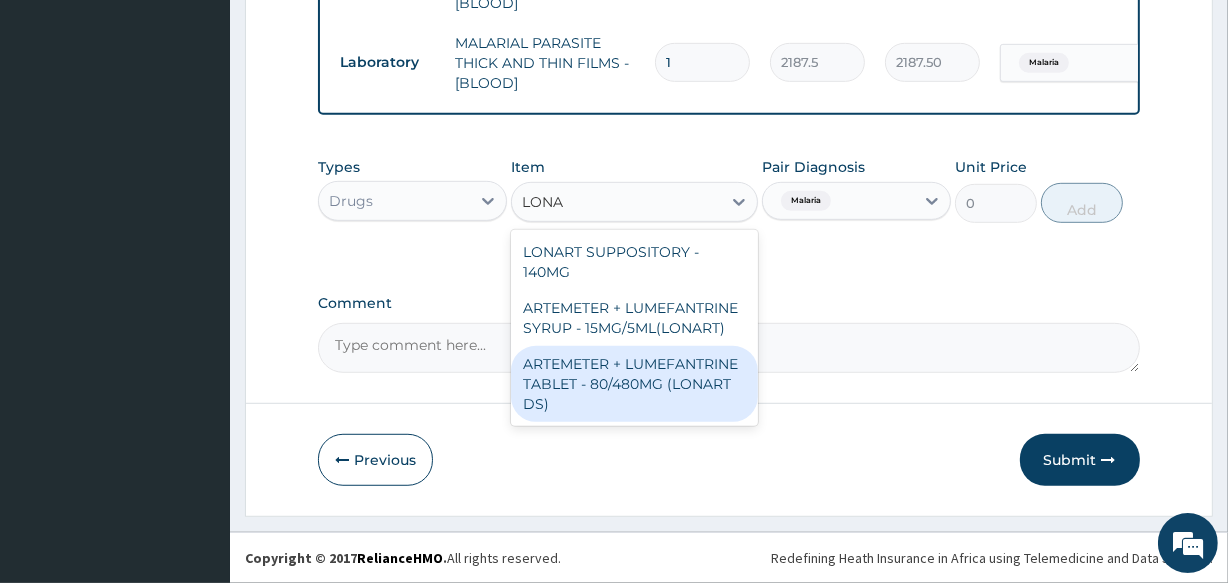 click on "ARTEMETER + LUMEFANTRINE TABLET -  80/480MG (LONART DS)" at bounding box center [634, 384] 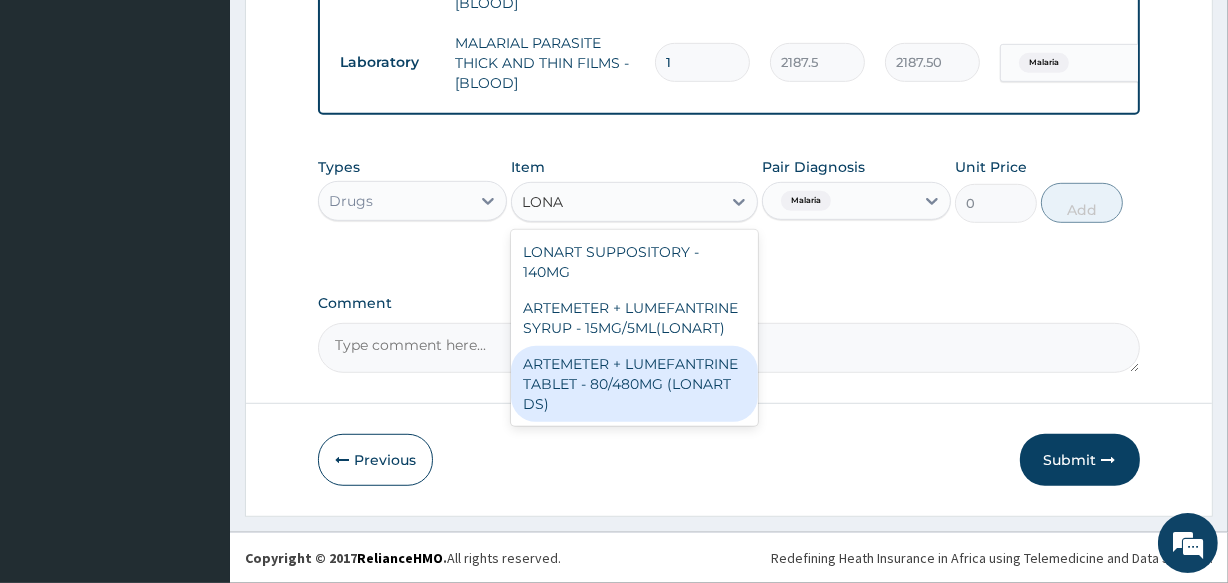type 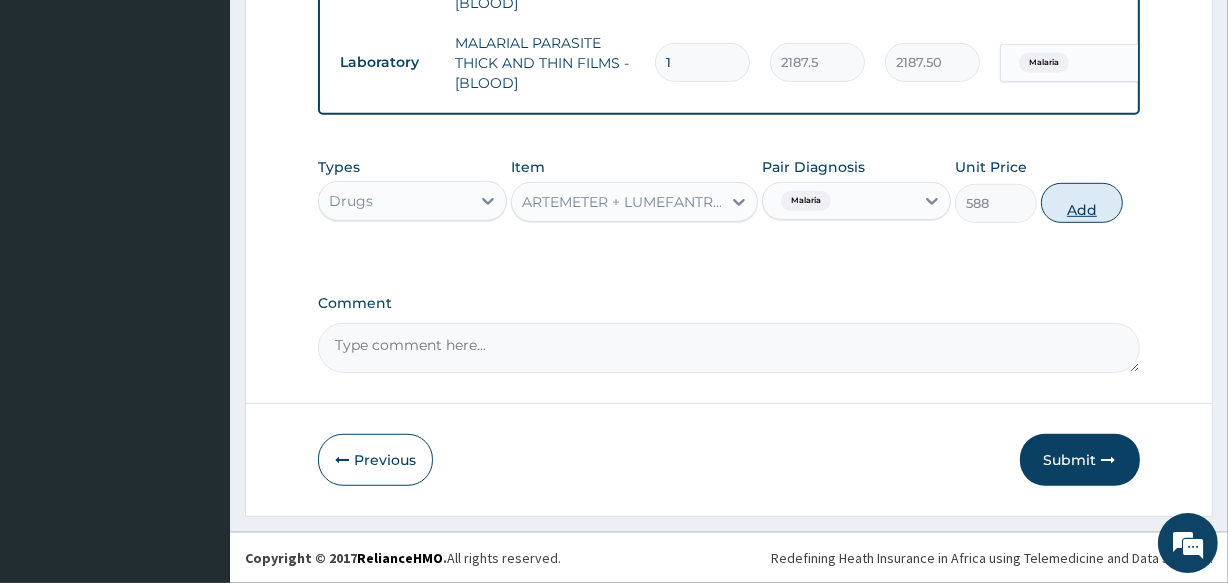 click on "Add" at bounding box center (1082, 203) 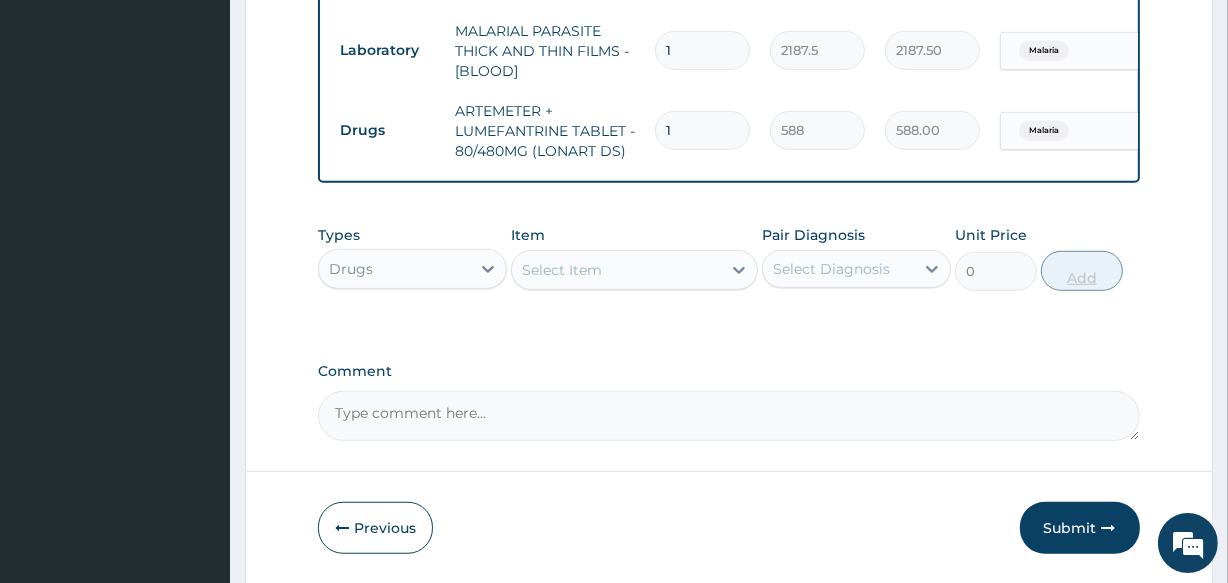 type 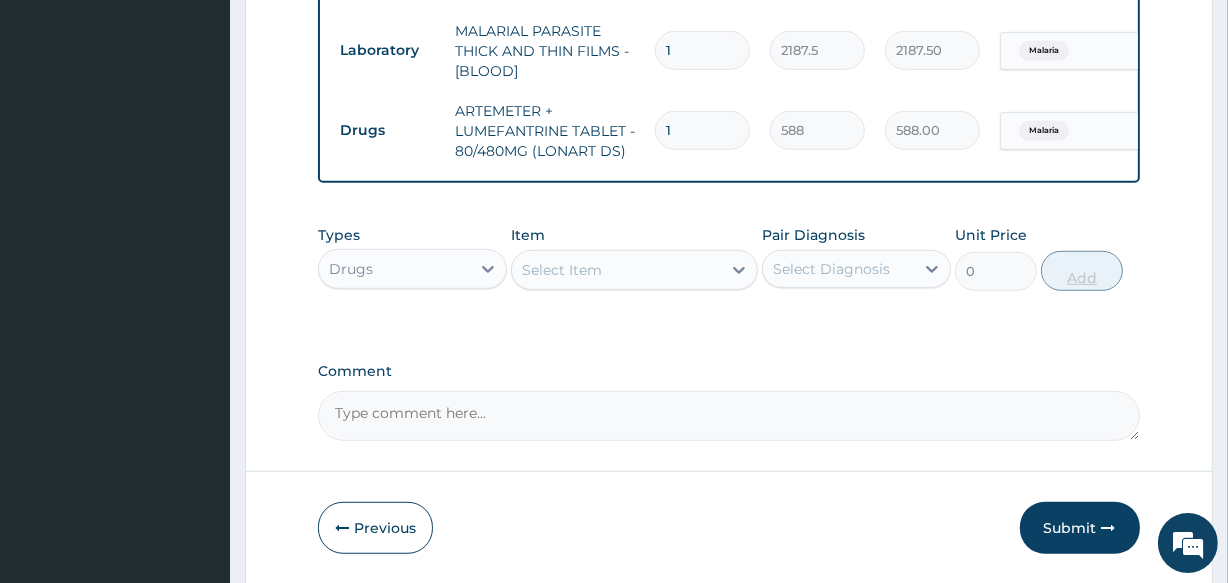 type on "0.00" 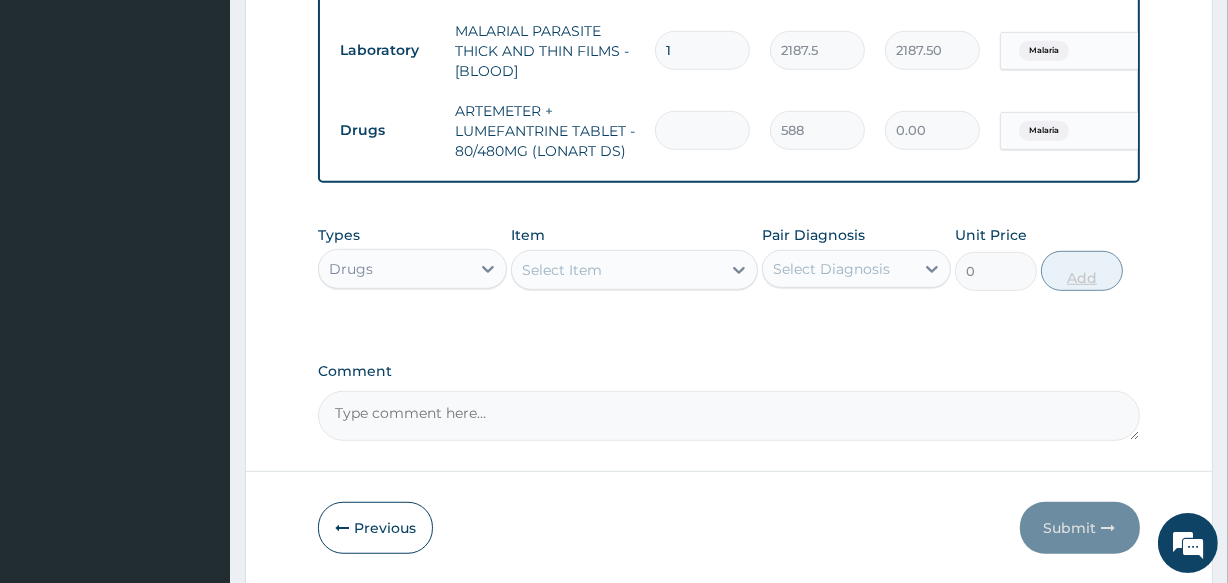 type on "6" 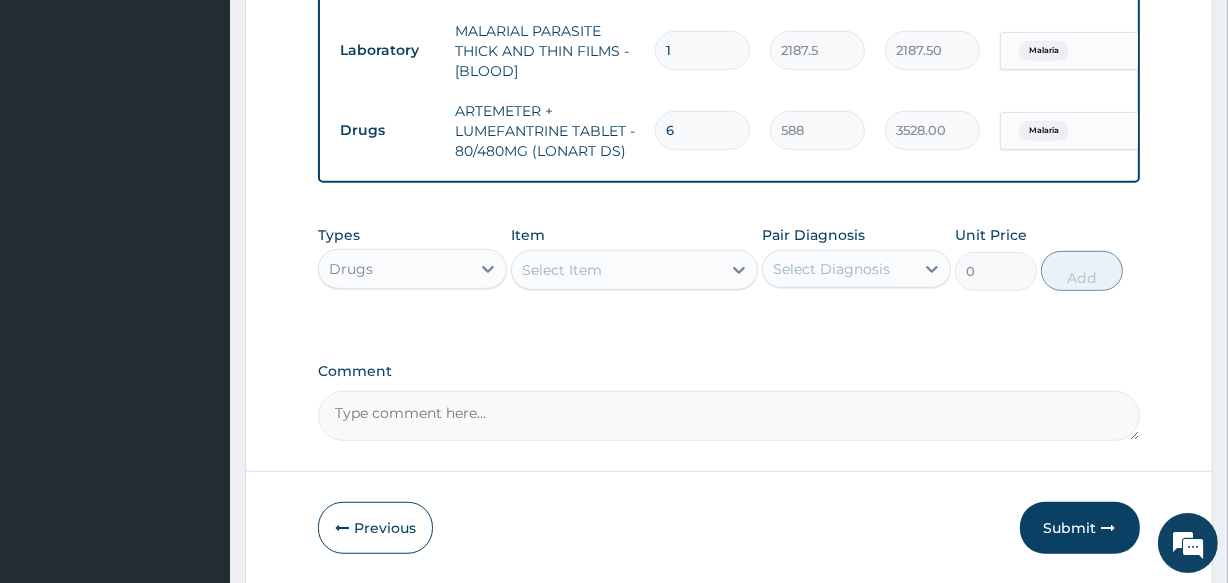 type on "6" 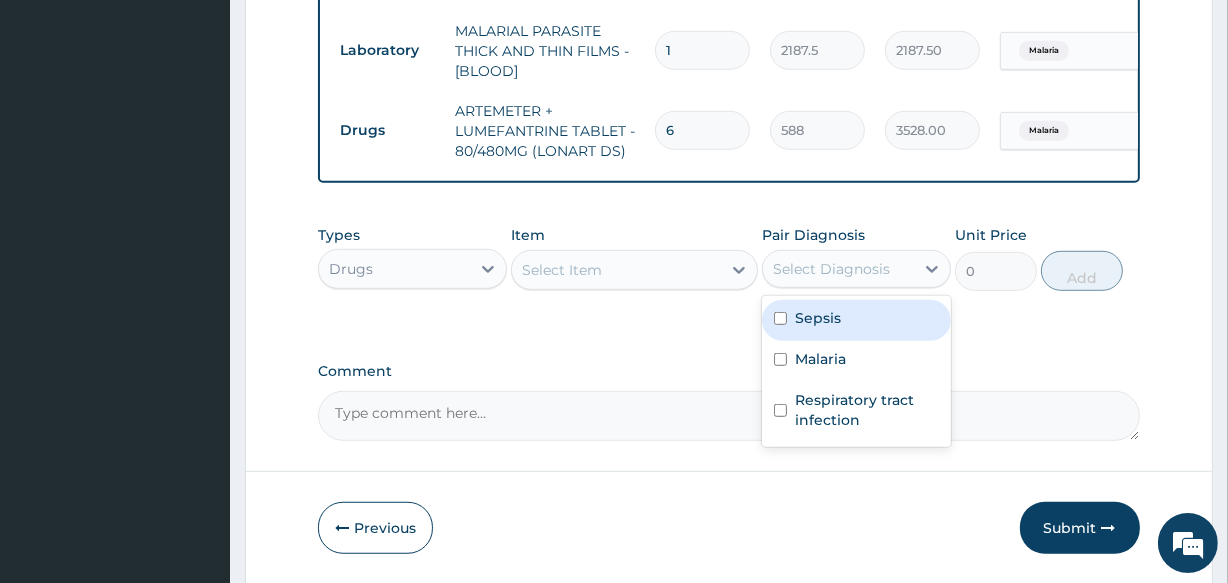 click on "Select Diagnosis" at bounding box center [838, 269] 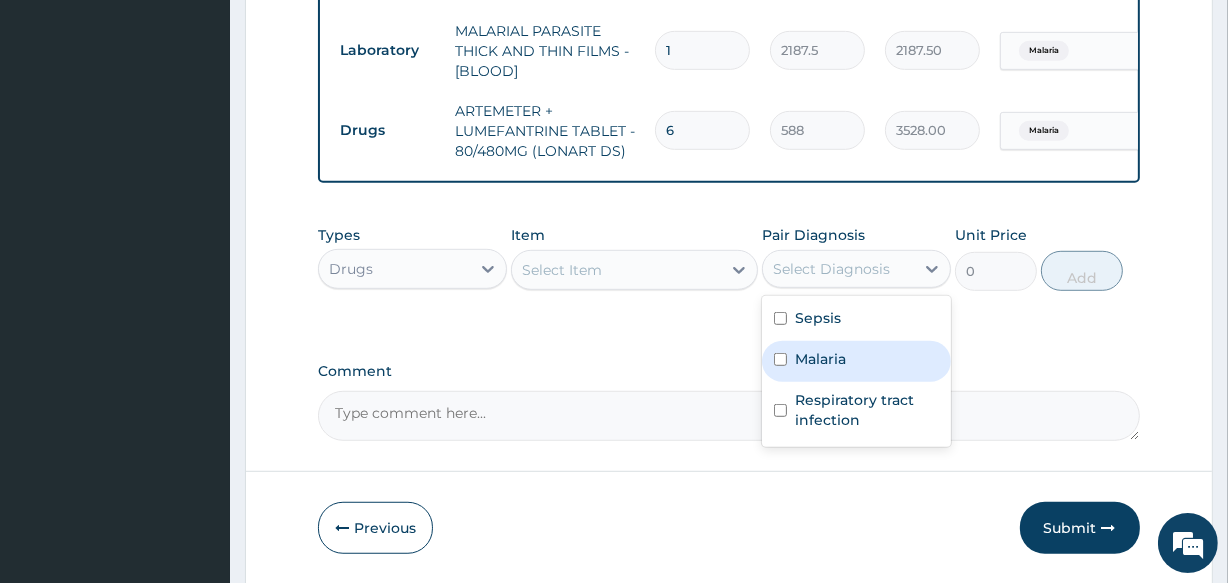 click on "Malaria" at bounding box center [820, 359] 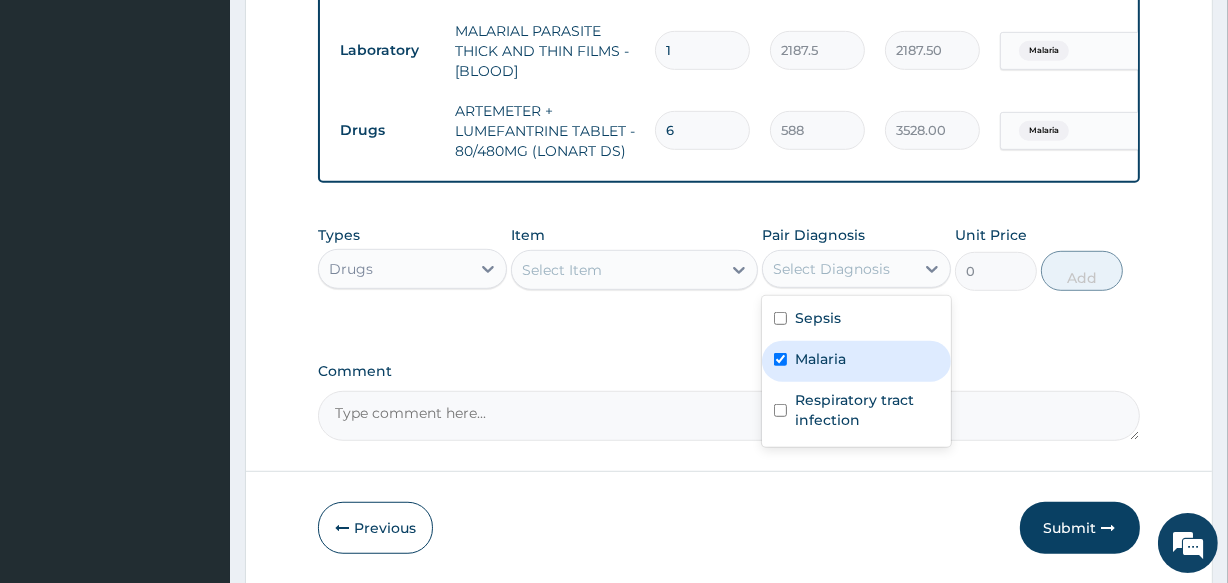 checkbox on "true" 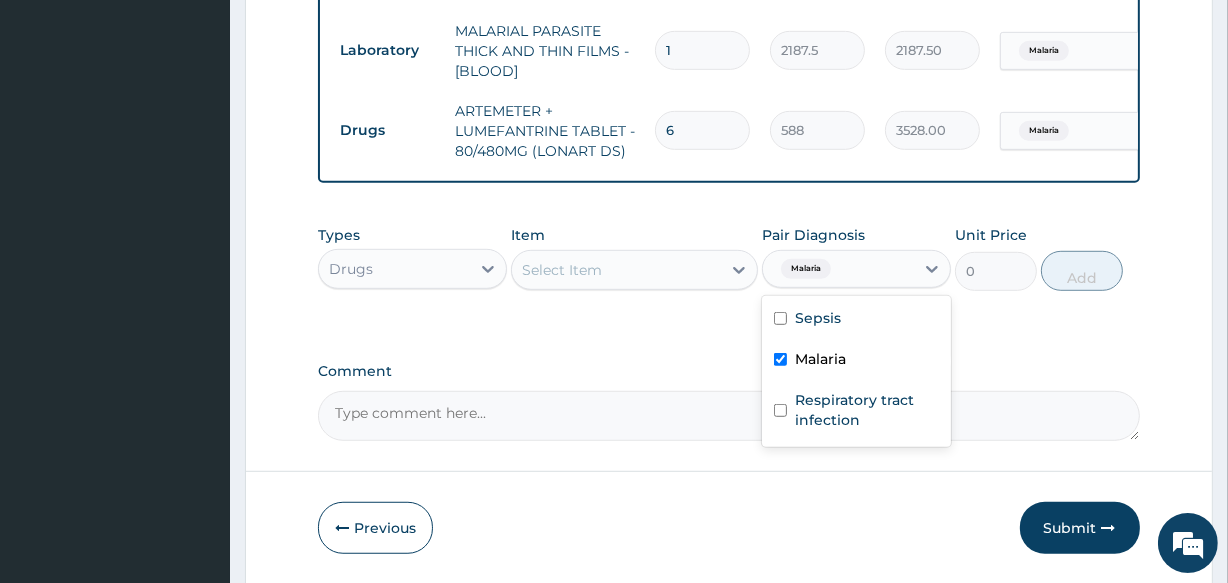 click on "Select Item" at bounding box center (616, 270) 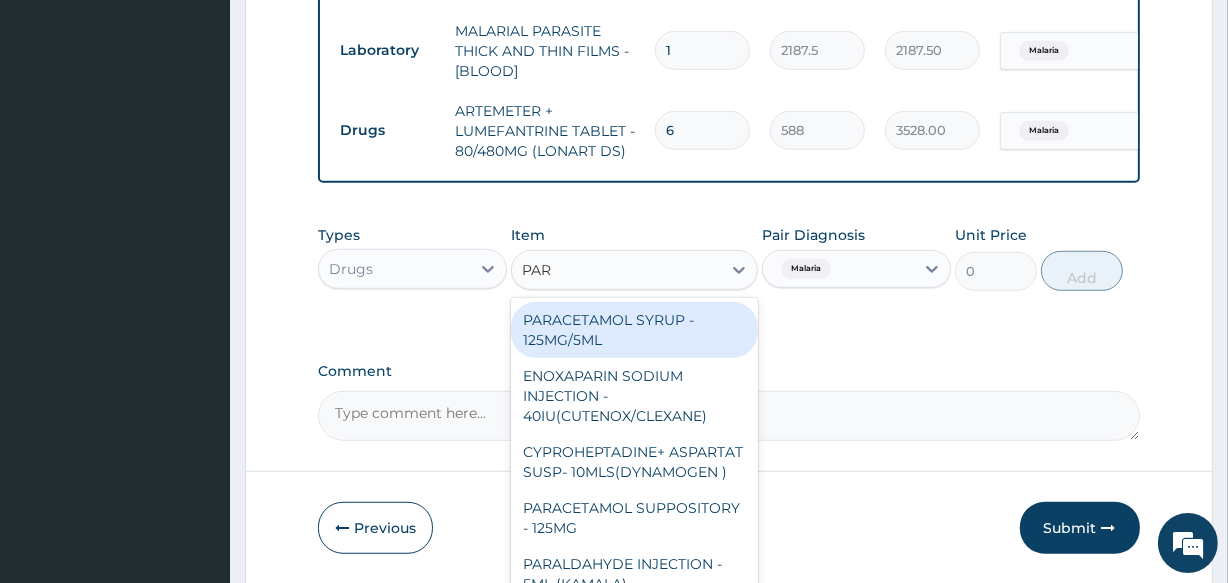 type on "PARA" 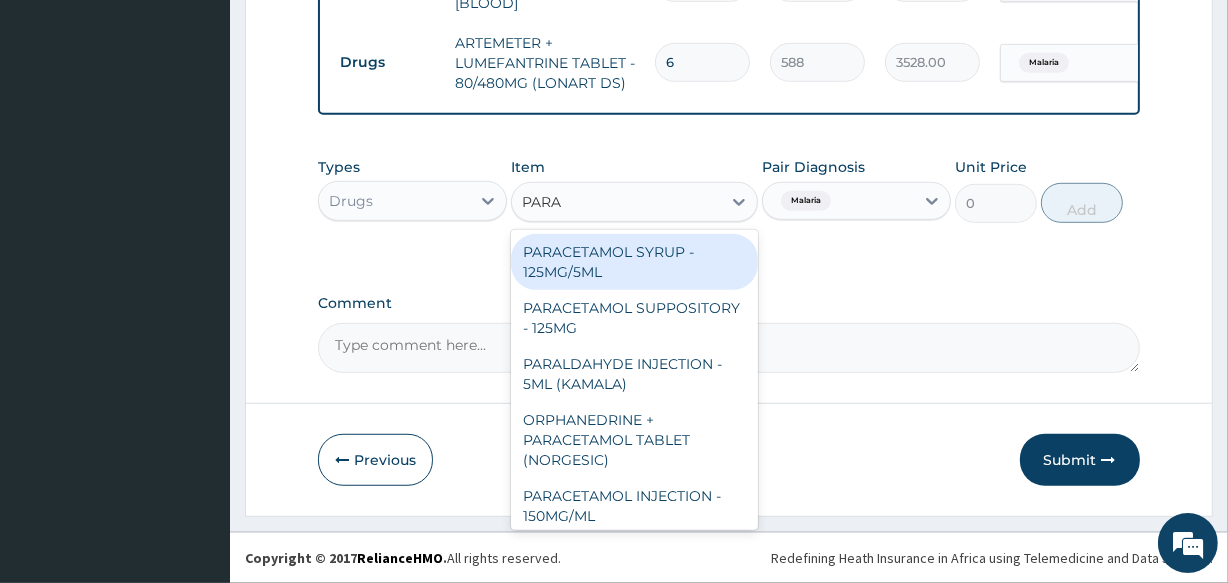 scroll, scrollTop: 1116, scrollLeft: 0, axis: vertical 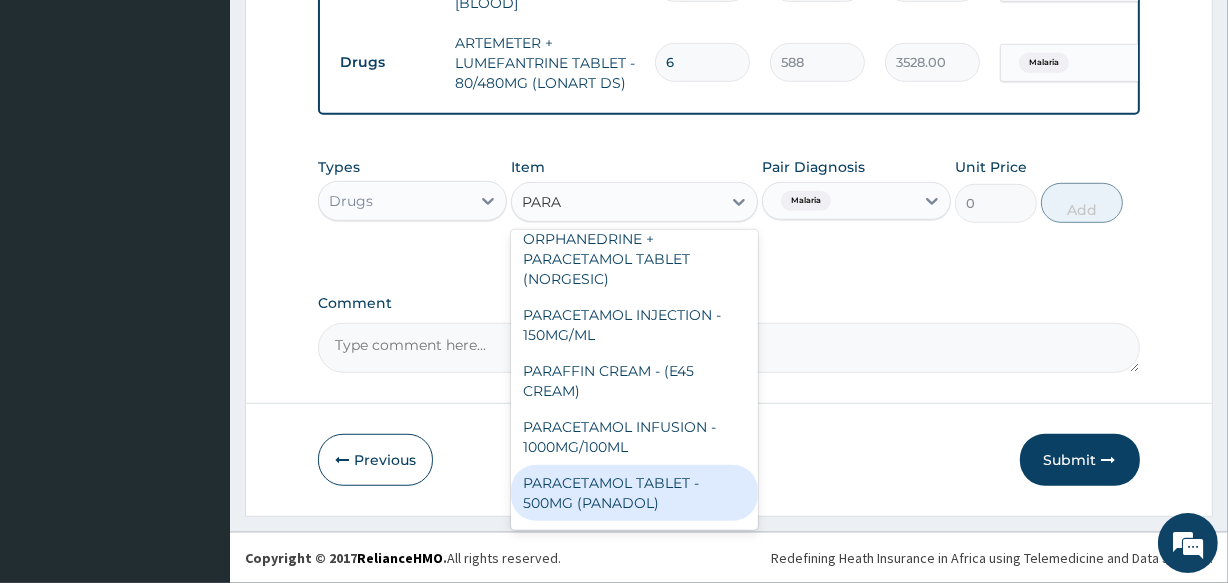 click on "PARACETAMOL TABLET - 500MG (PANADOL)" at bounding box center [634, 493] 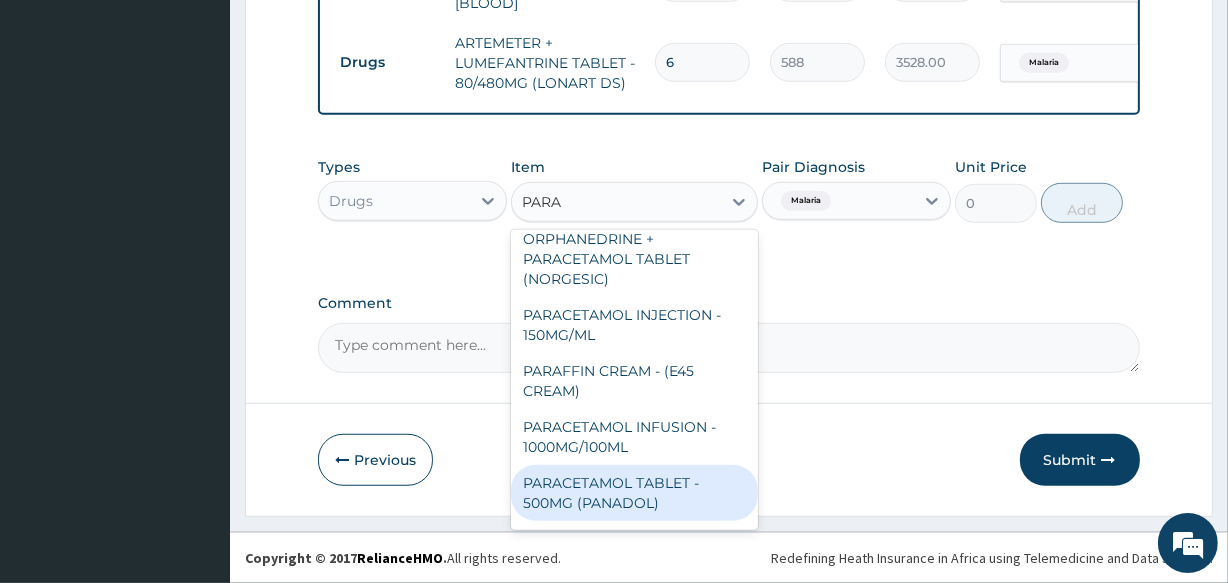 type 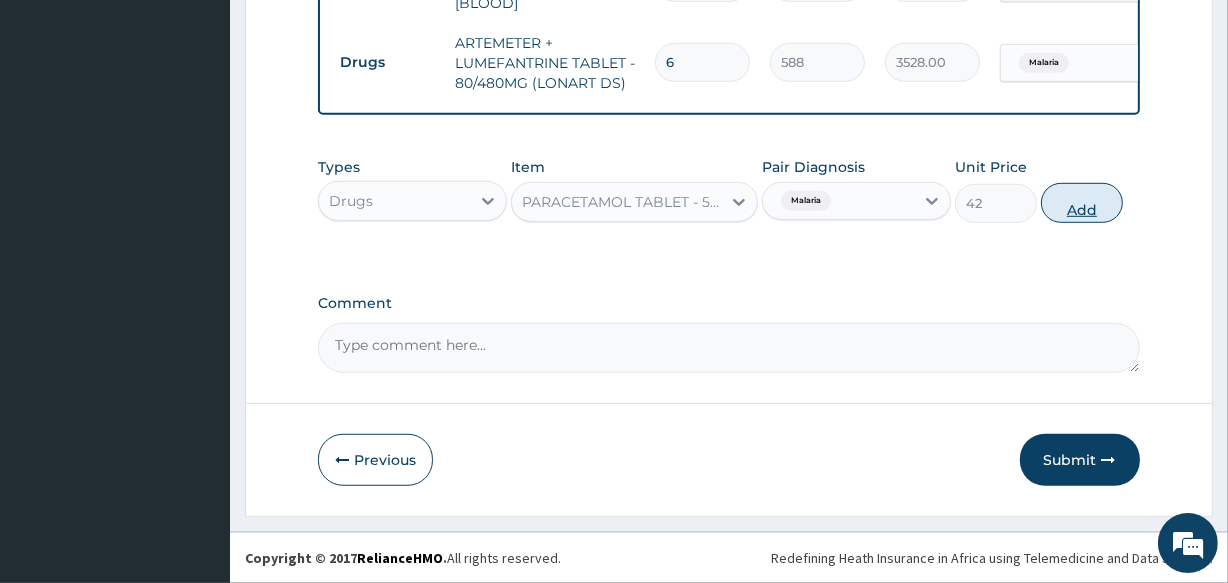 click on "Add" at bounding box center [1082, 203] 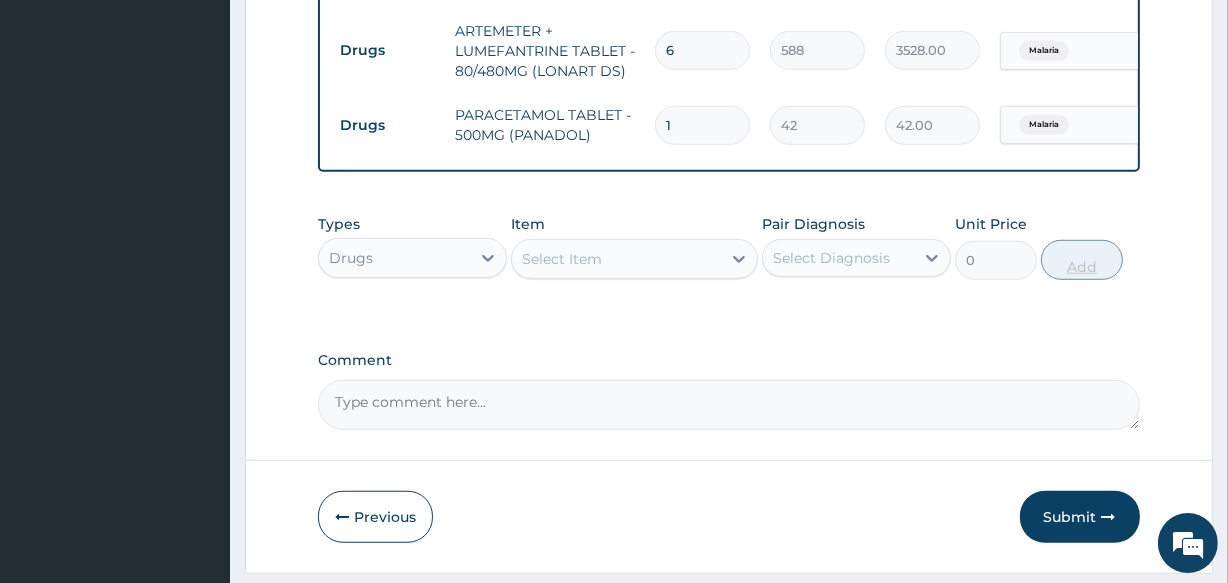 type on "18" 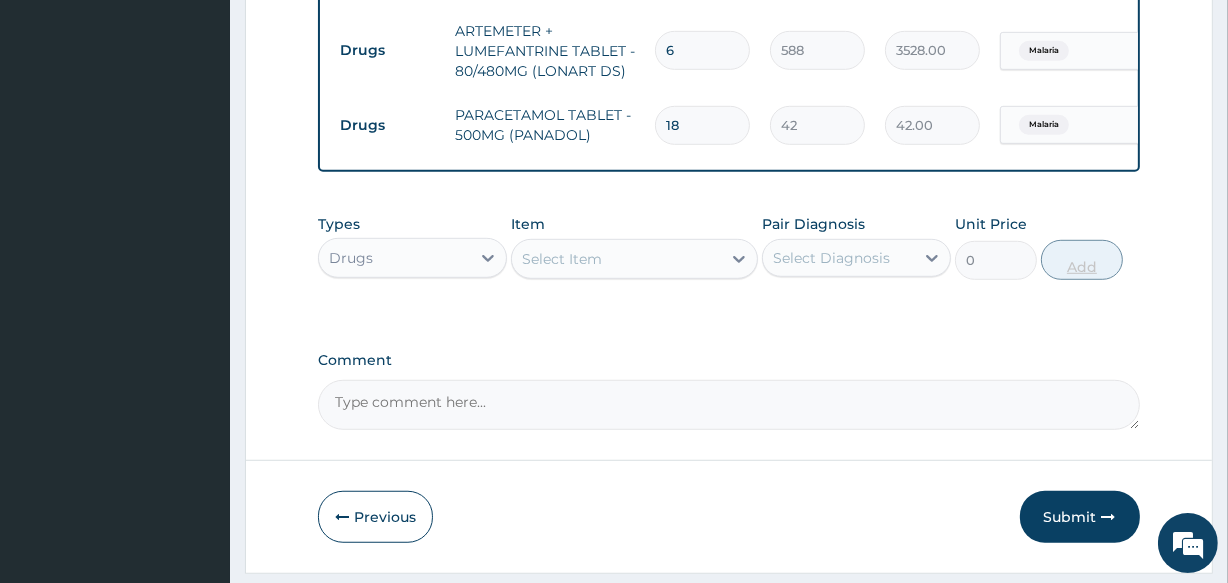 type on "756.00" 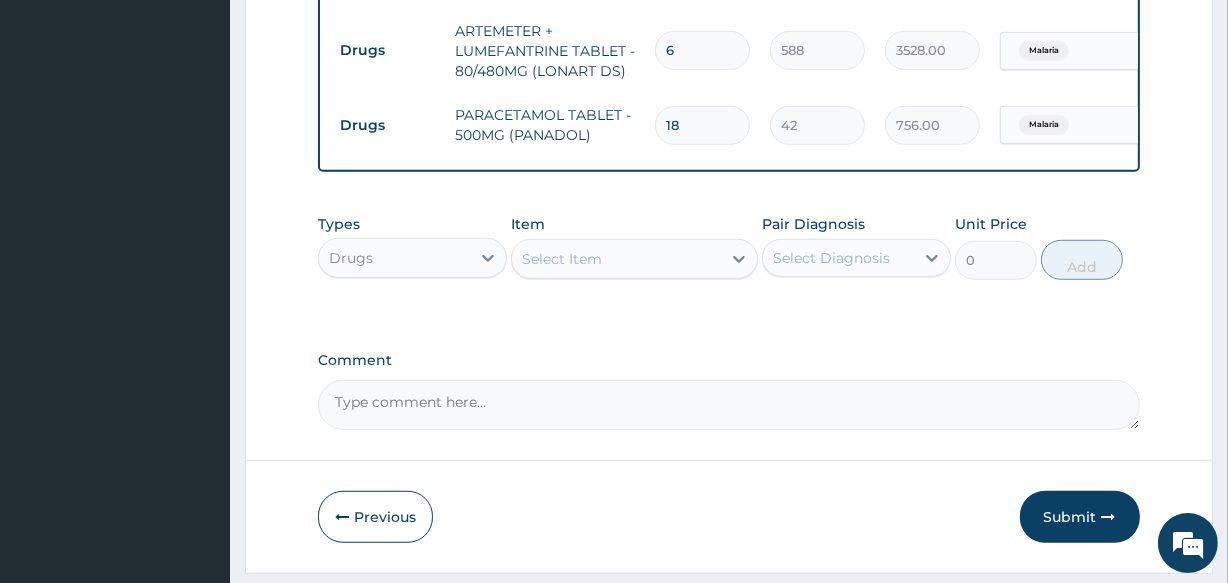 type on "18" 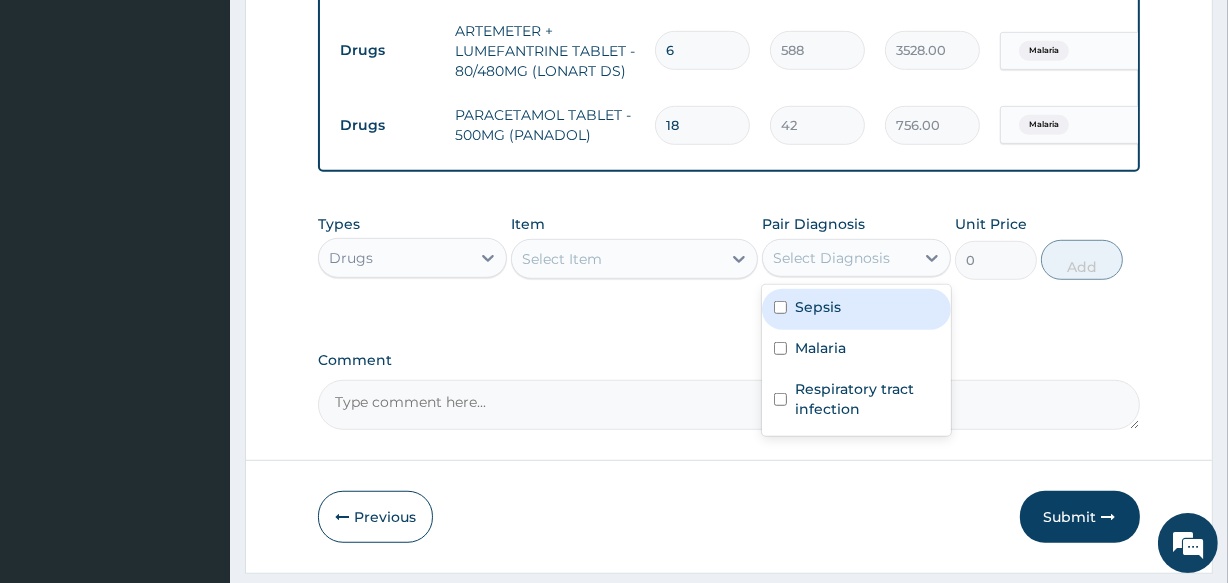click on "Select Diagnosis" at bounding box center [831, 258] 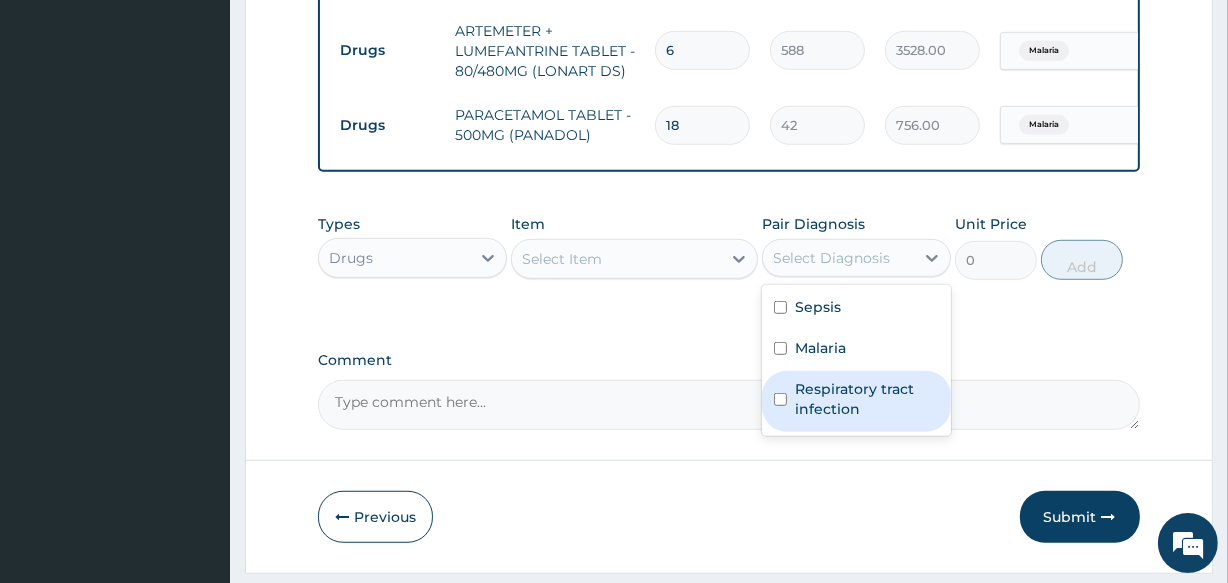 click on "Respiratory tract infection" at bounding box center [867, 399] 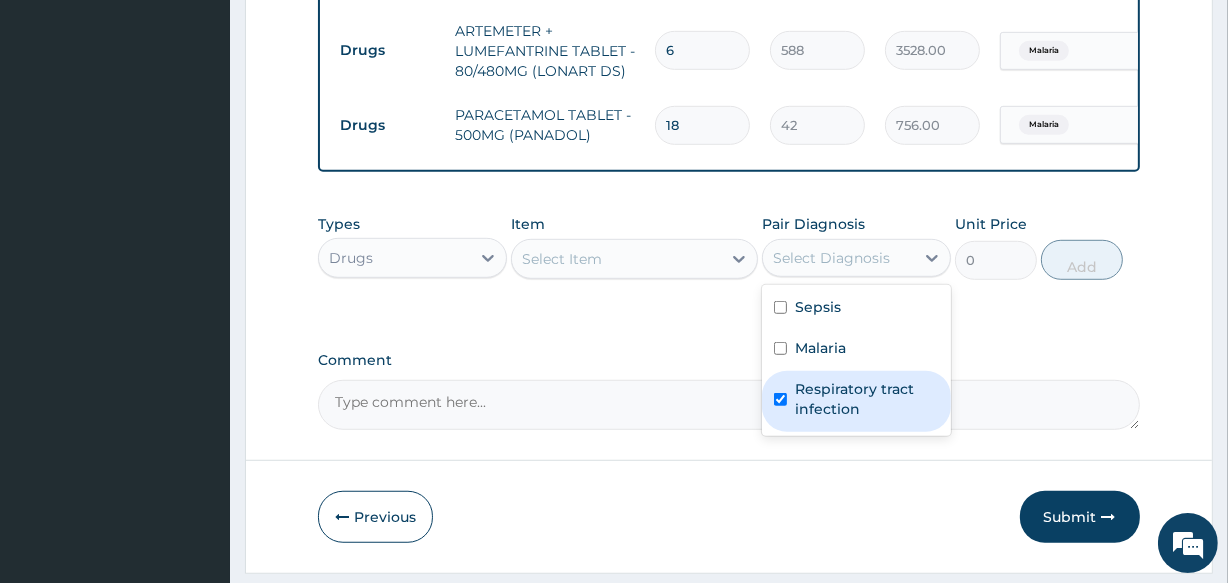 checkbox on "true" 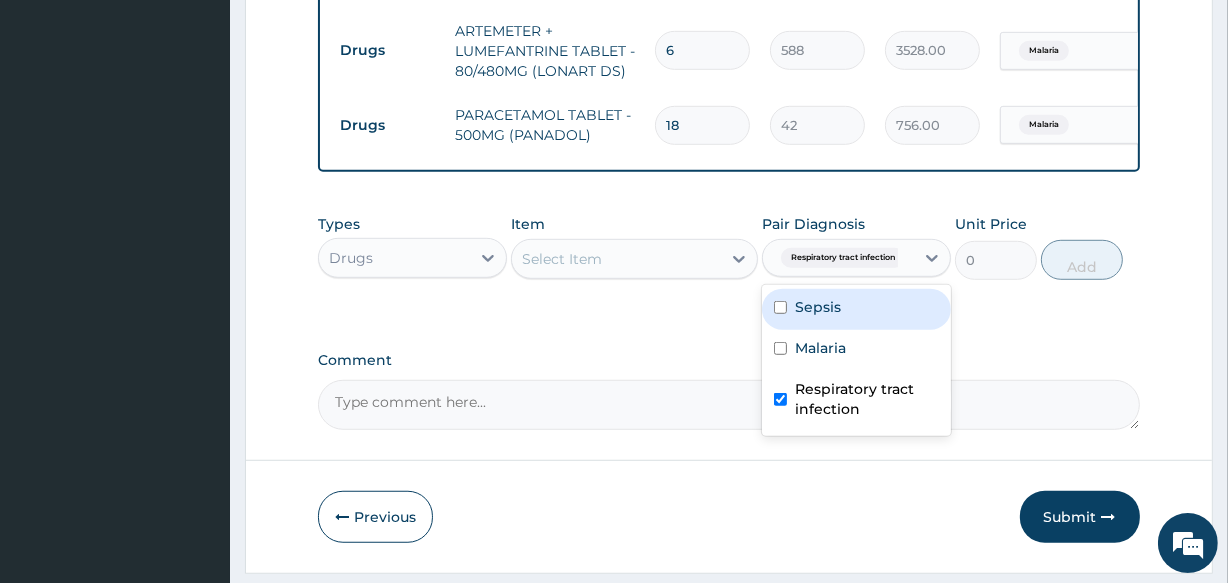 click on "Select Item" at bounding box center [616, 259] 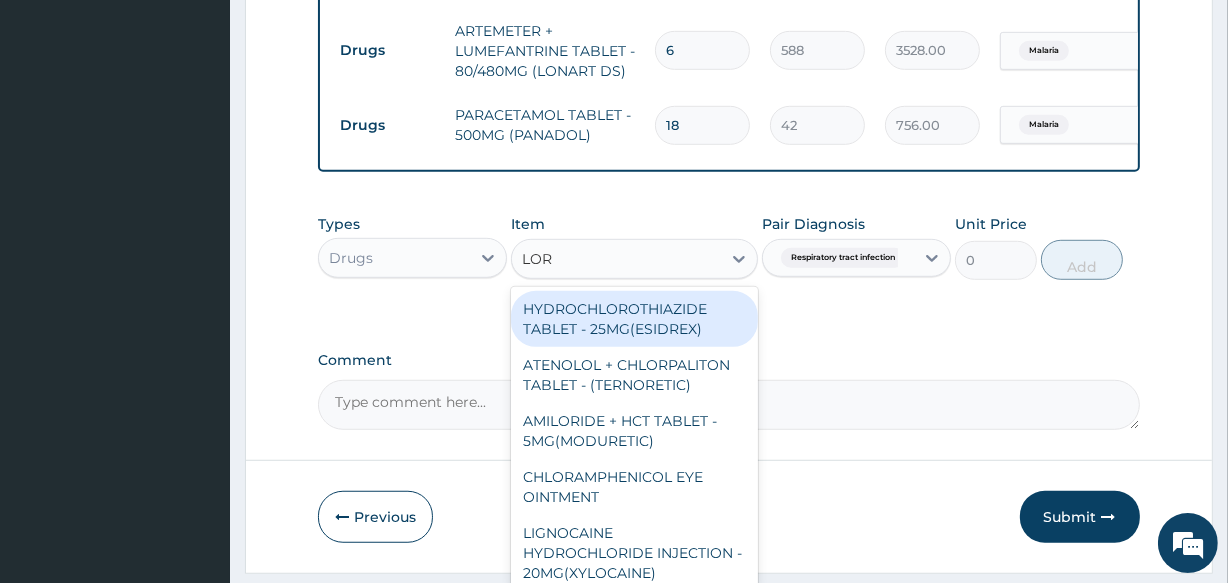 type on "LORA" 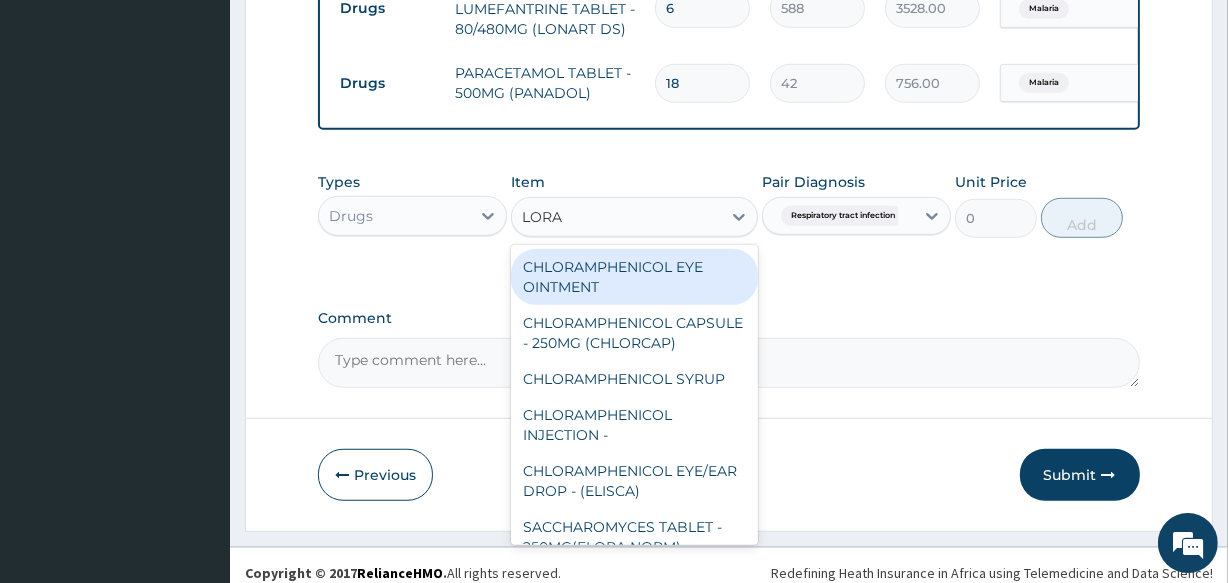 scroll, scrollTop: 1186, scrollLeft: 0, axis: vertical 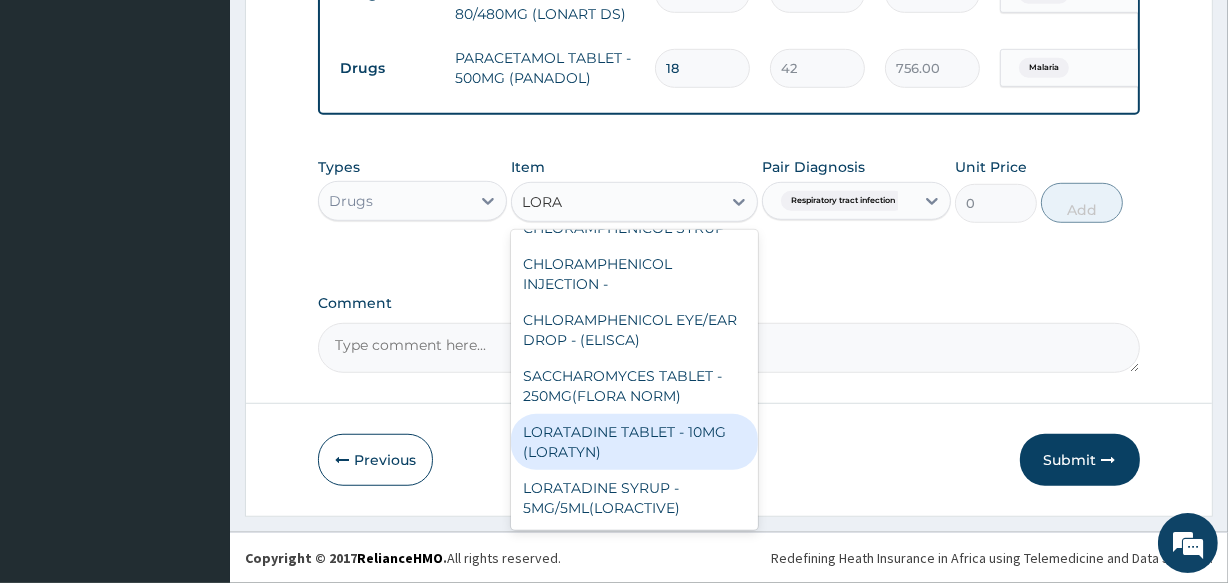 click on "LORATADINE TABLET - 10MG (LORATYN)" at bounding box center [634, 442] 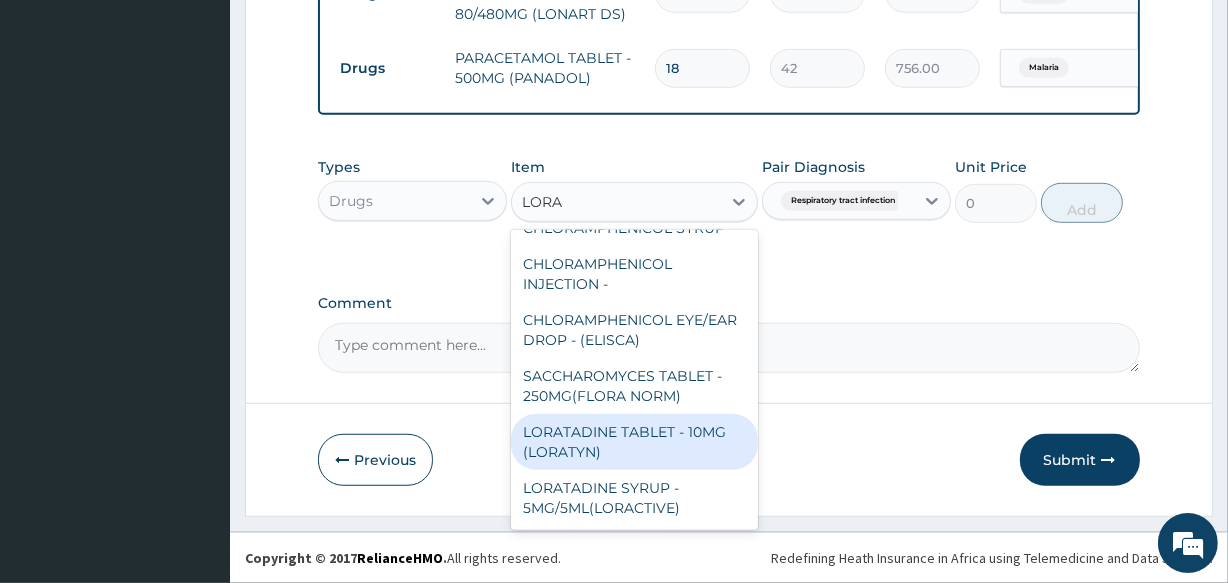 type 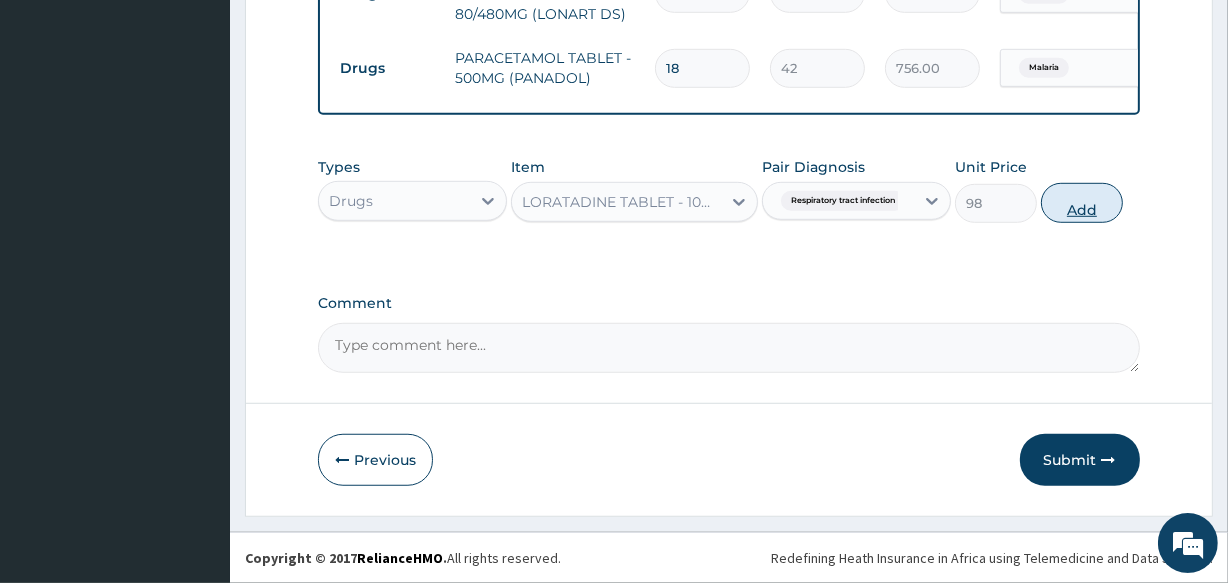 click on "Add" at bounding box center [1082, 203] 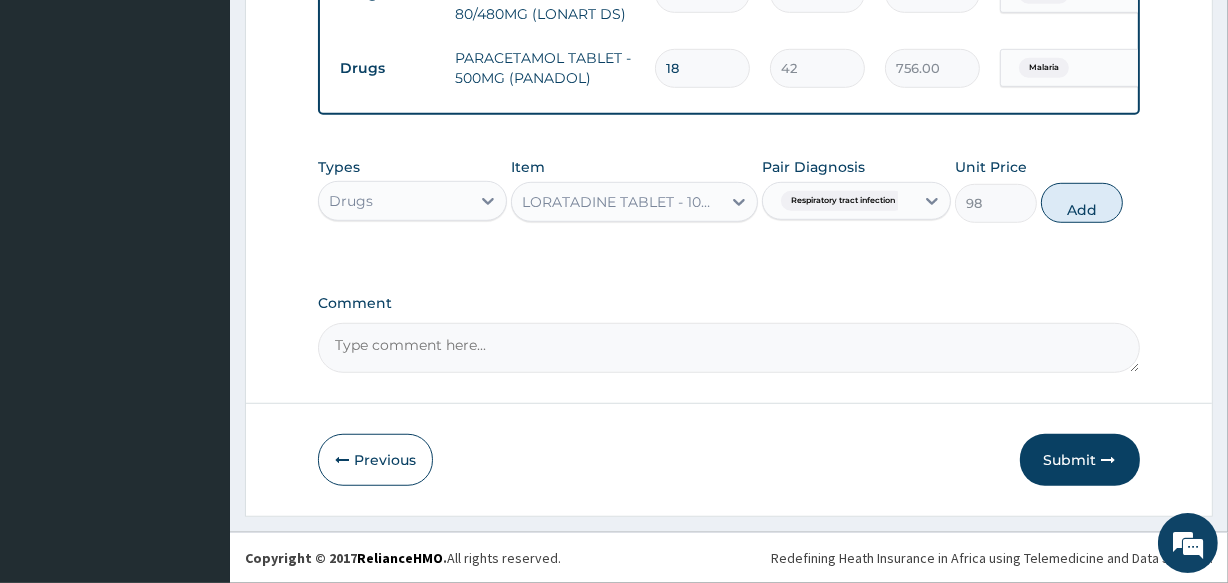 type on "0" 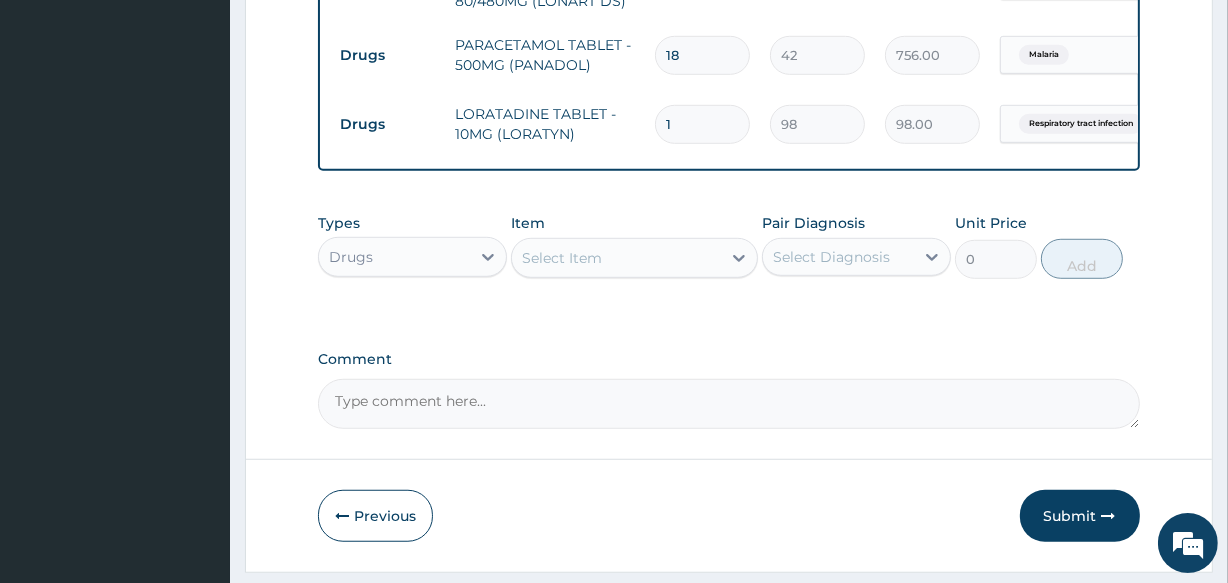 type 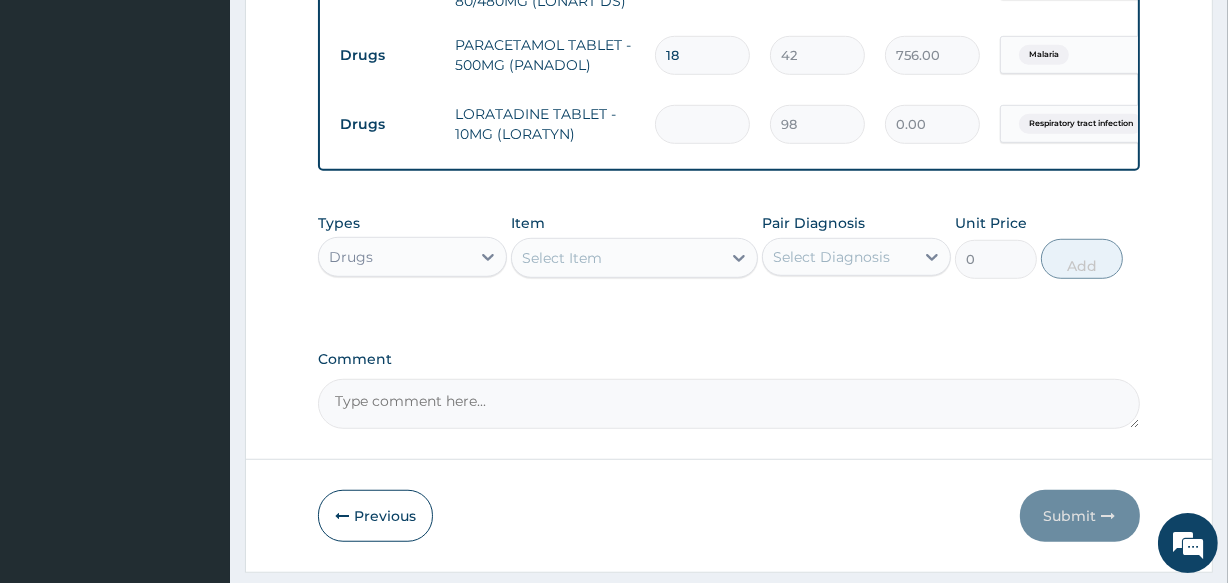 type on "0.00" 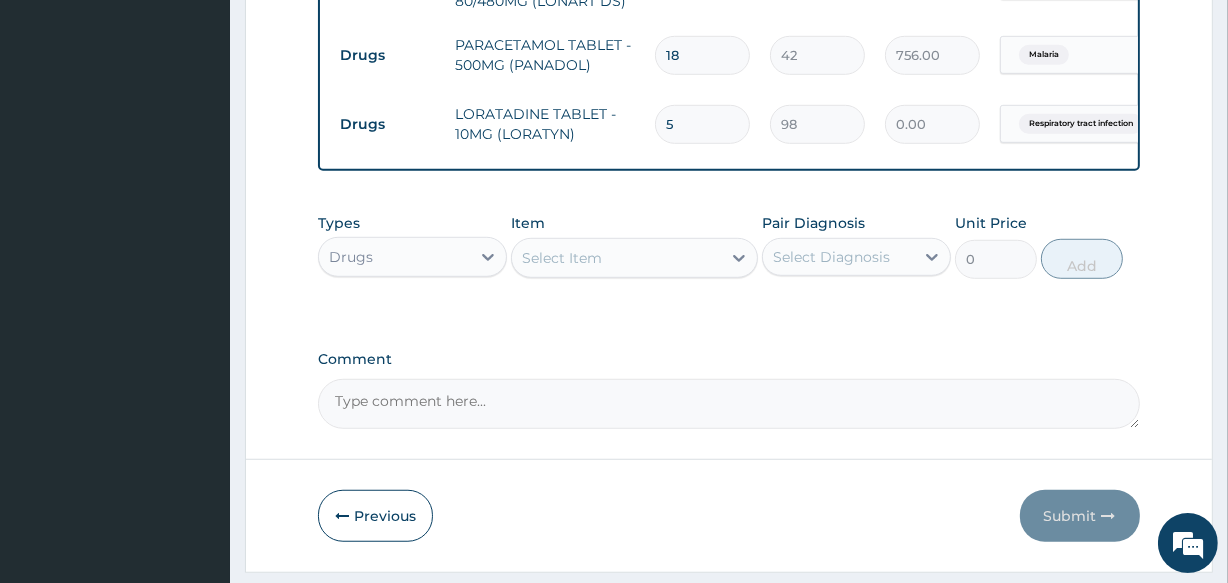 type on "490.00" 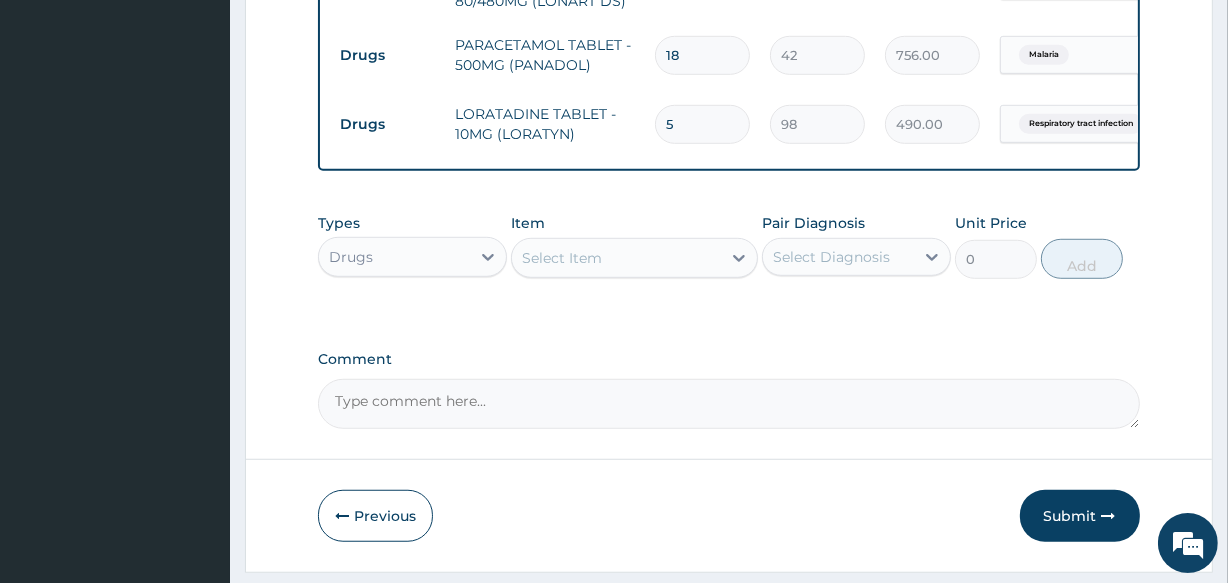 type on "5" 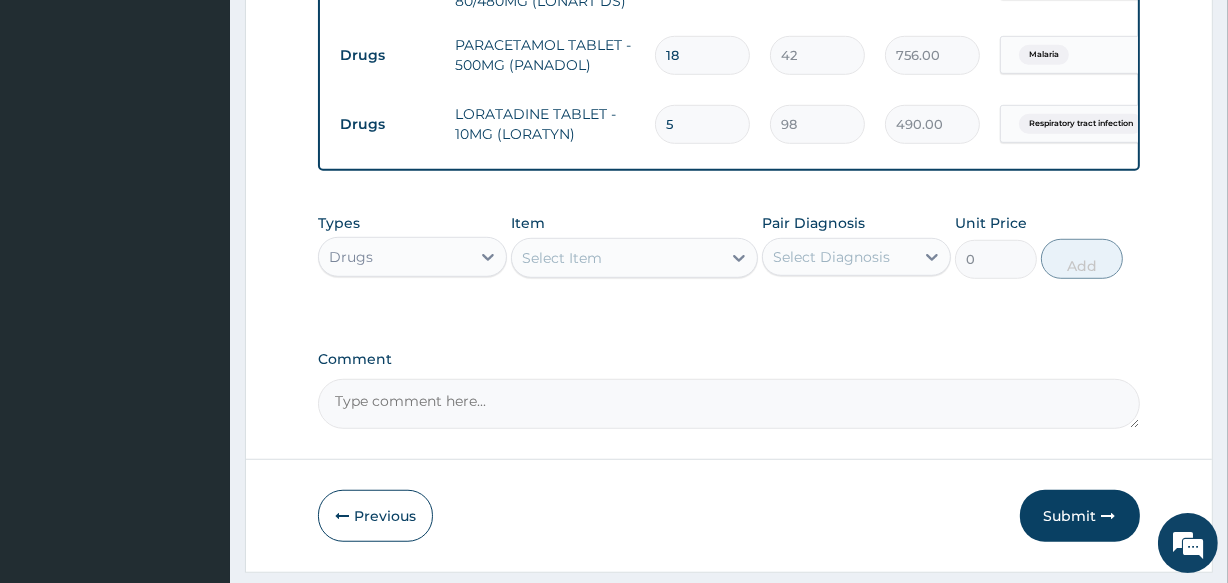 click on "Select Diagnosis" at bounding box center (838, 257) 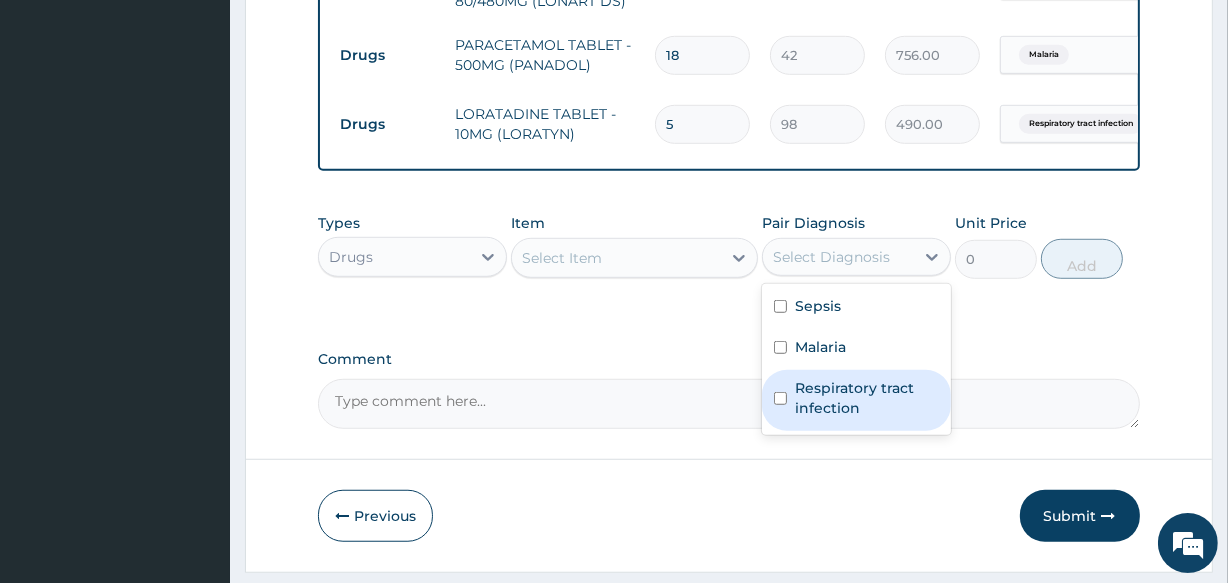click on "Respiratory tract infection" at bounding box center [867, 398] 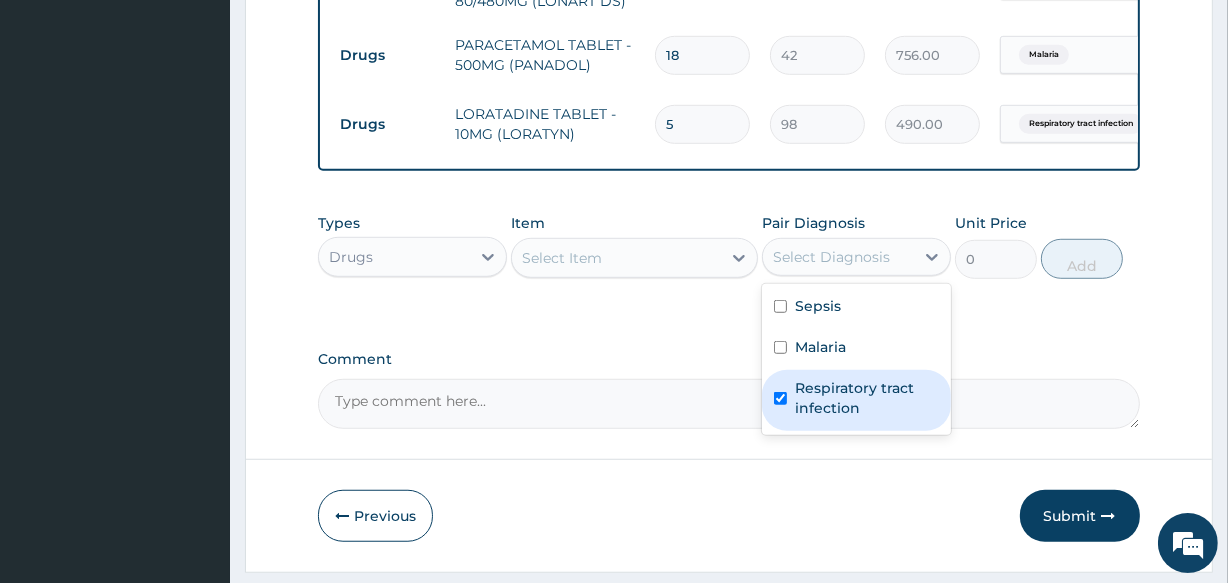 checkbox on "true" 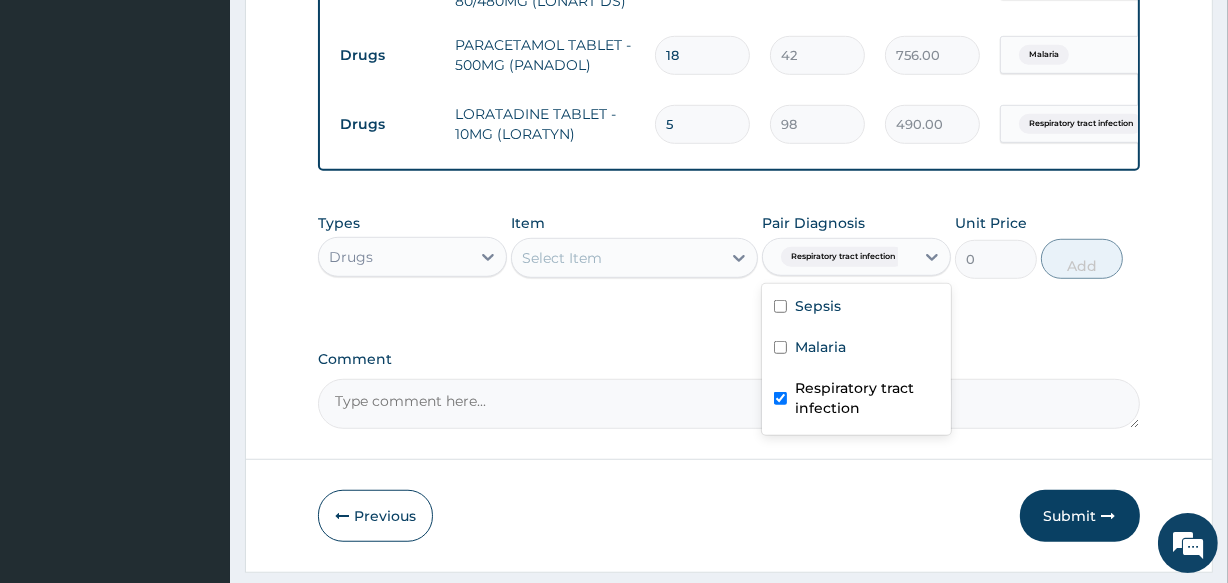click on "PA Code / Prescription Code Enter Code(Secondary Care Only) Encounter Date 04-08-2025 Important Notice Please enter PA codes before entering items that are not attached to a PA code   All diagnoses entered must be linked to a claim item. Diagnosis & Claim Items that are visible but inactive cannot be edited because they were imported from an already approved PA code. Diagnosis Sepsis Confirmed Malaria Confirmed Respiratory tract infection Confirmed NB: All diagnosis must be linked to a claim item Claim Items Type Name Quantity Unit Price Total Price Pair Diagnosis Actions Procedures REGISTRATION FEE 1 2500 2500.00 Sepsis  + 2 Delete Procedures GENERAL PRACTITIONER FIRST OUTPATIENT CONSULTATION 1 3750 3750.00 Sepsis  + 1 Delete Laboratory FBC CBC-COMPLETE BLOOD COUNT (HAEMOGRAM) - [BLOOD] 1 5000 5000.00 Sepsis Delete Laboratory MALARIAL PARASITE THICK AND THIN FILMS - [BLOOD] 1 2187.5 2187.50 Malaria Delete Drugs ARTEMETER + LUMEFANTRINE TABLET -  80/480MG (LONART DS) 6 588 3528.00 Malaria Delete Drugs 18 42 5" at bounding box center [728, -283] 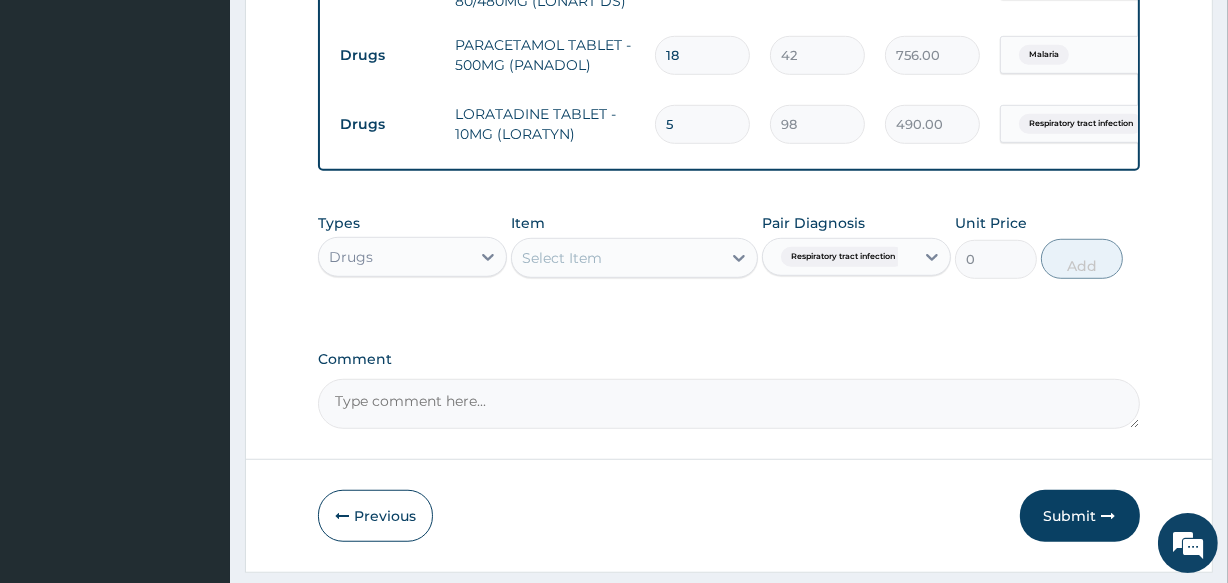 click on "Select Item" at bounding box center (562, 258) 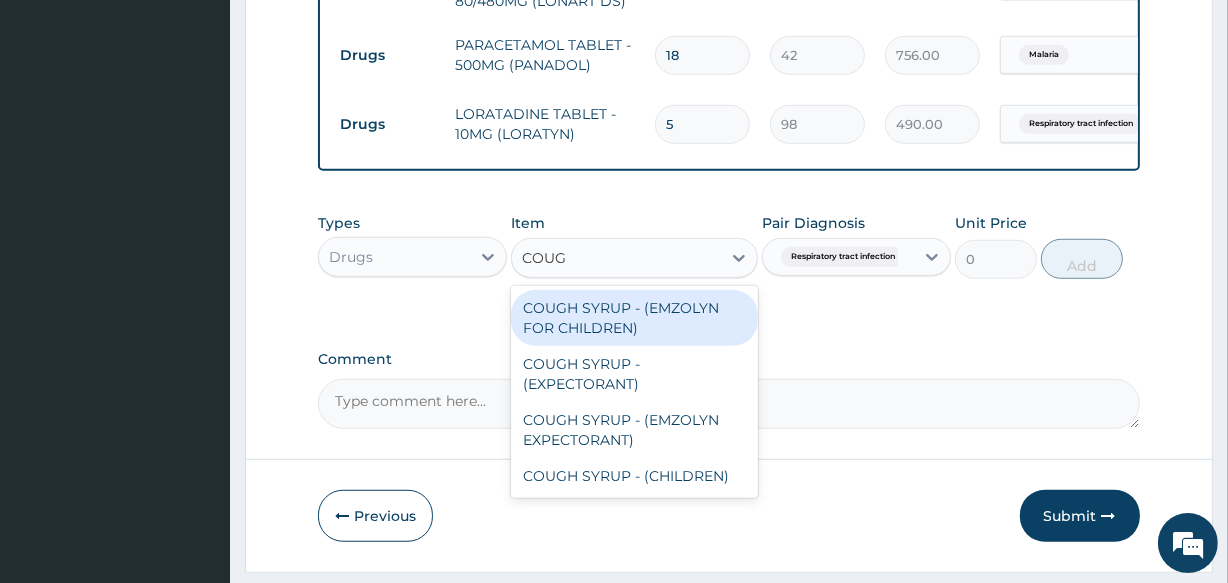 type on "COUGH" 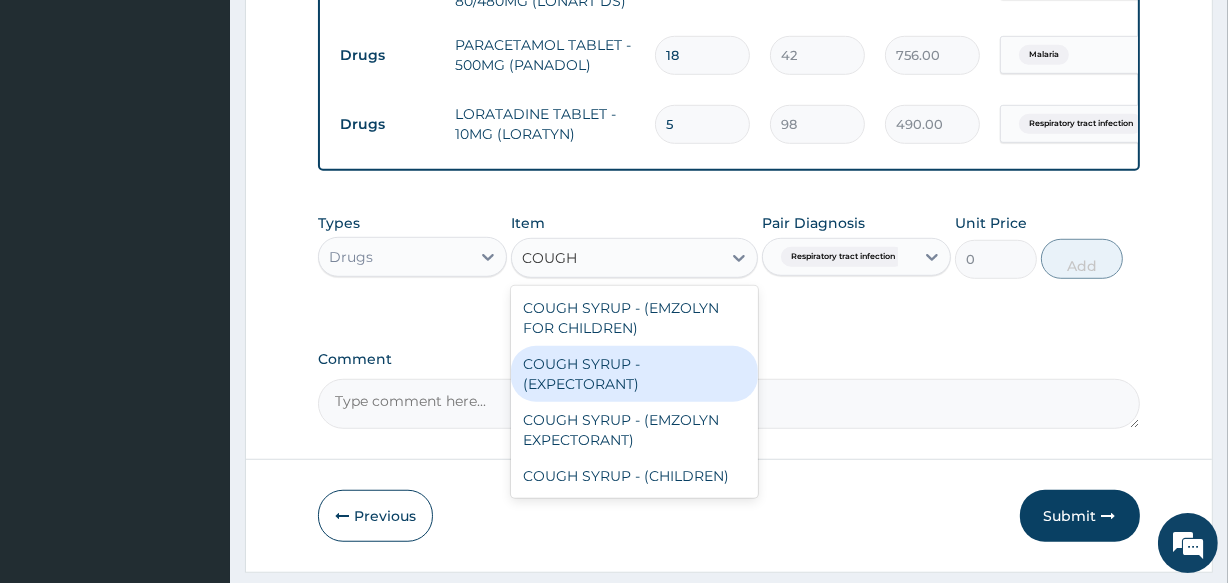 click on "COUGH SYRUP - (EXPECTORANT)" at bounding box center (634, 374) 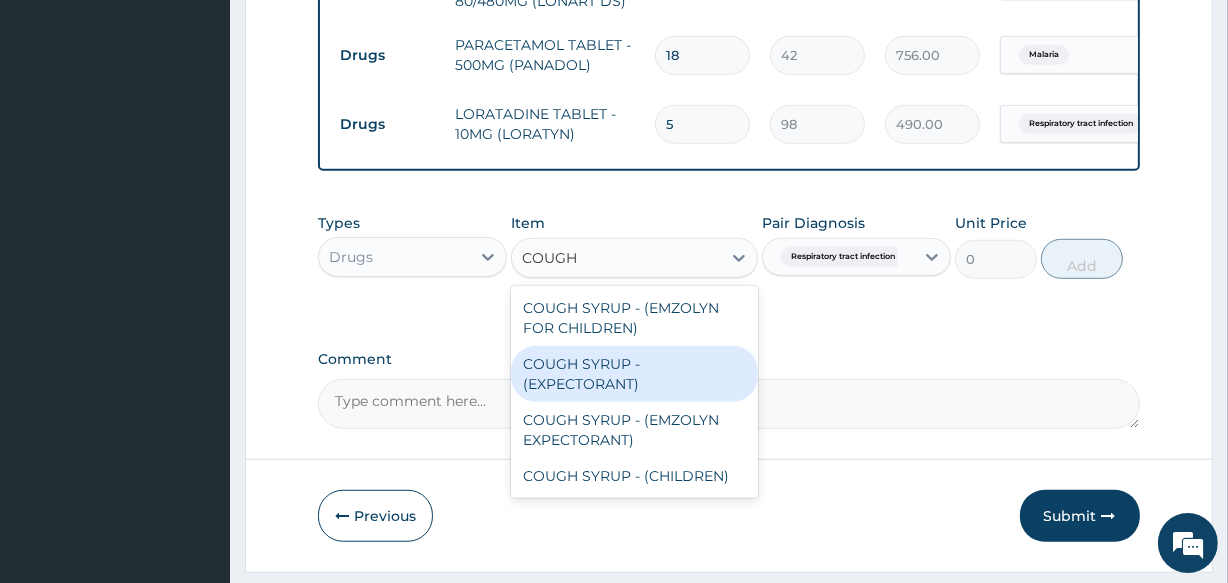 type 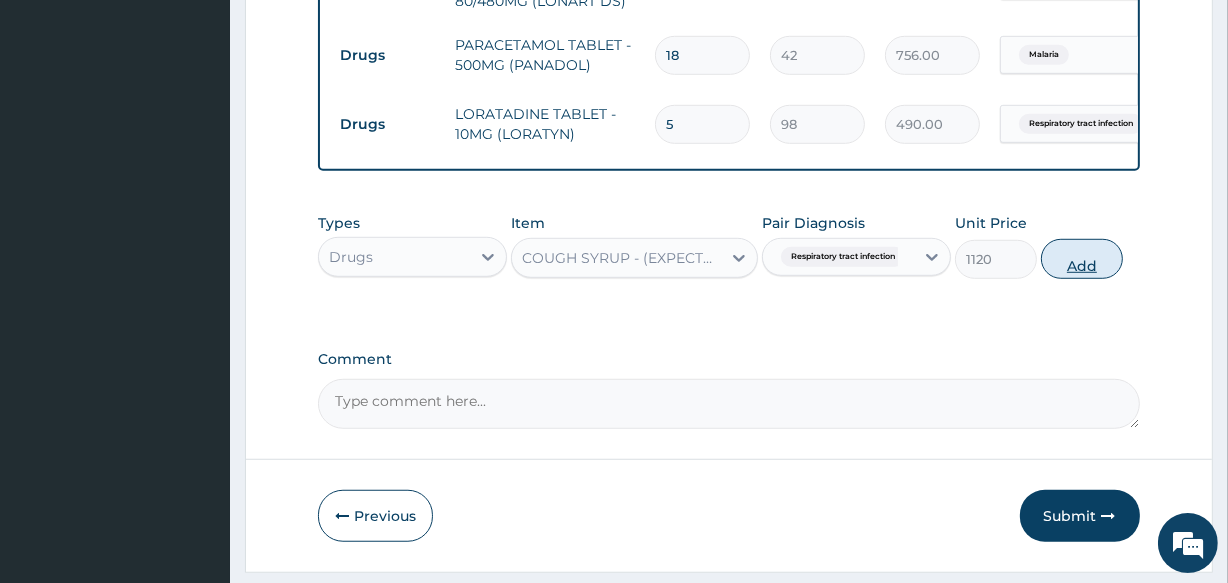 click on "Add" at bounding box center (1082, 259) 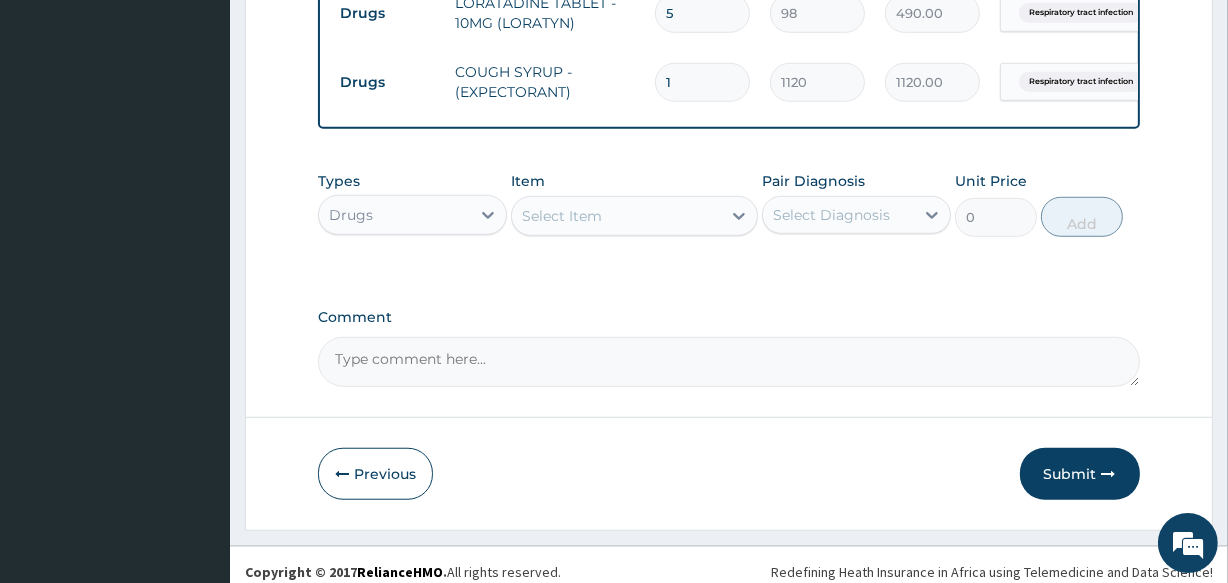 scroll, scrollTop: 1324, scrollLeft: 0, axis: vertical 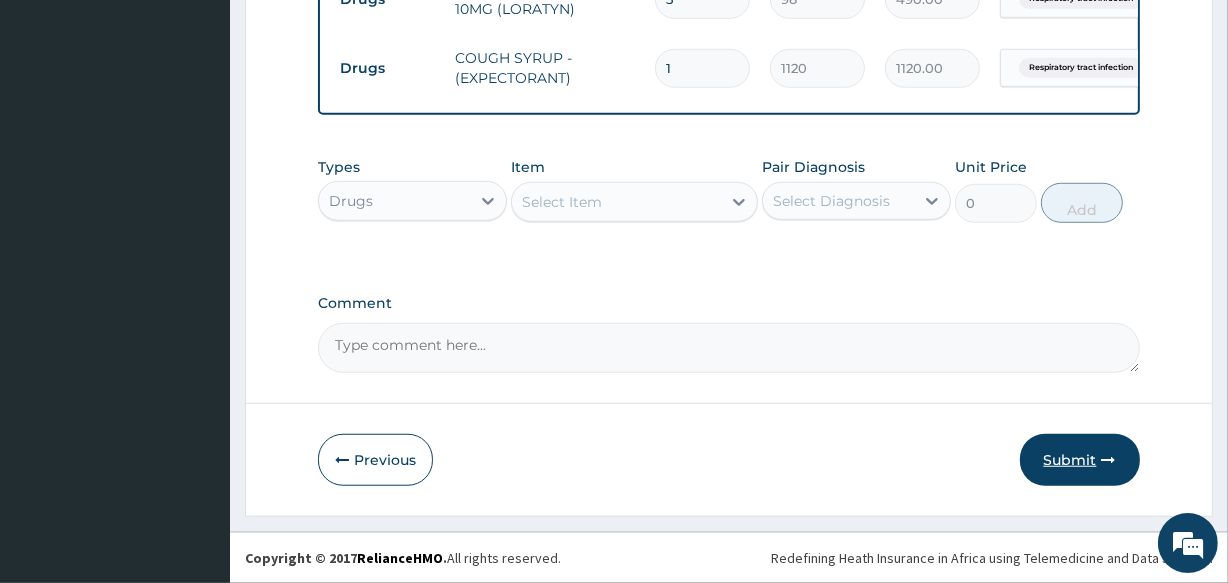 click on "Submit" at bounding box center [1080, 460] 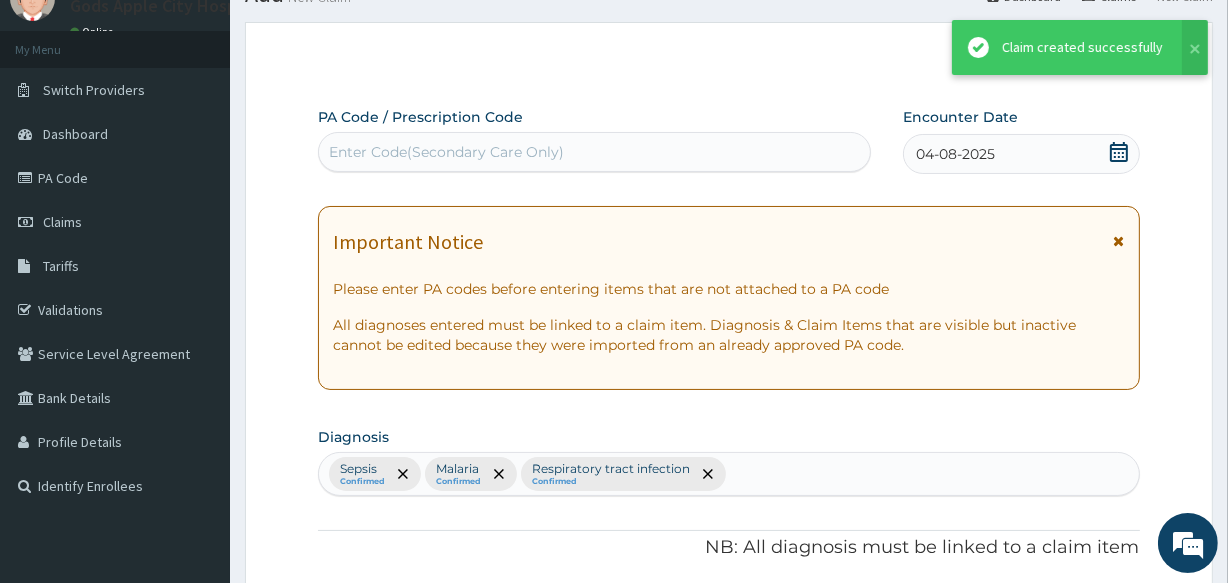 scroll, scrollTop: 1324, scrollLeft: 0, axis: vertical 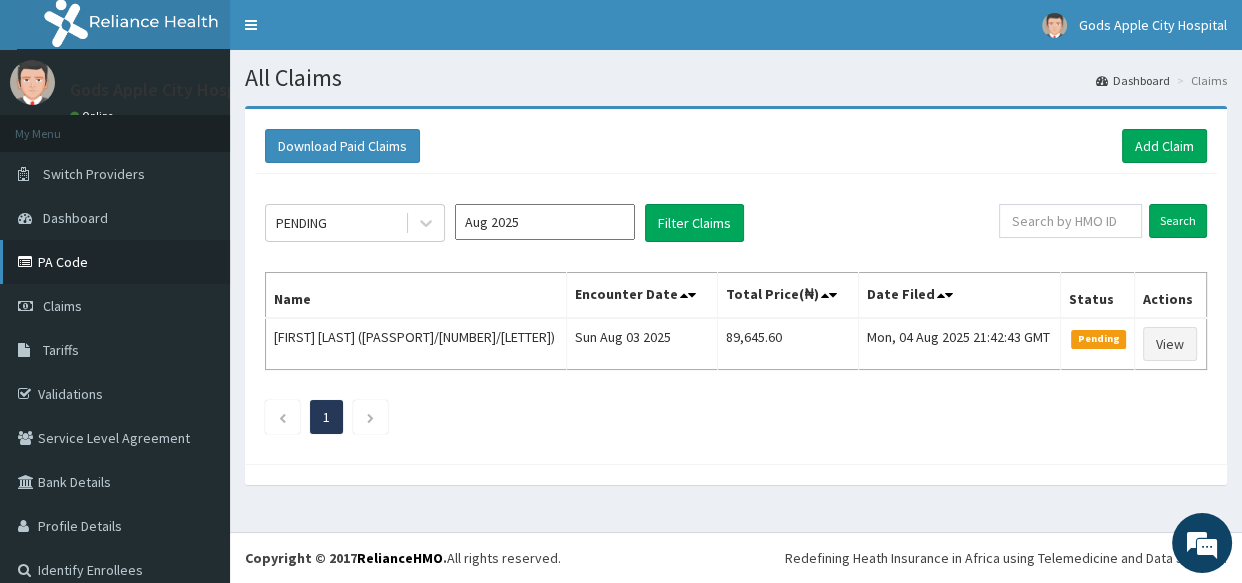 click on "PA Code" at bounding box center [115, 262] 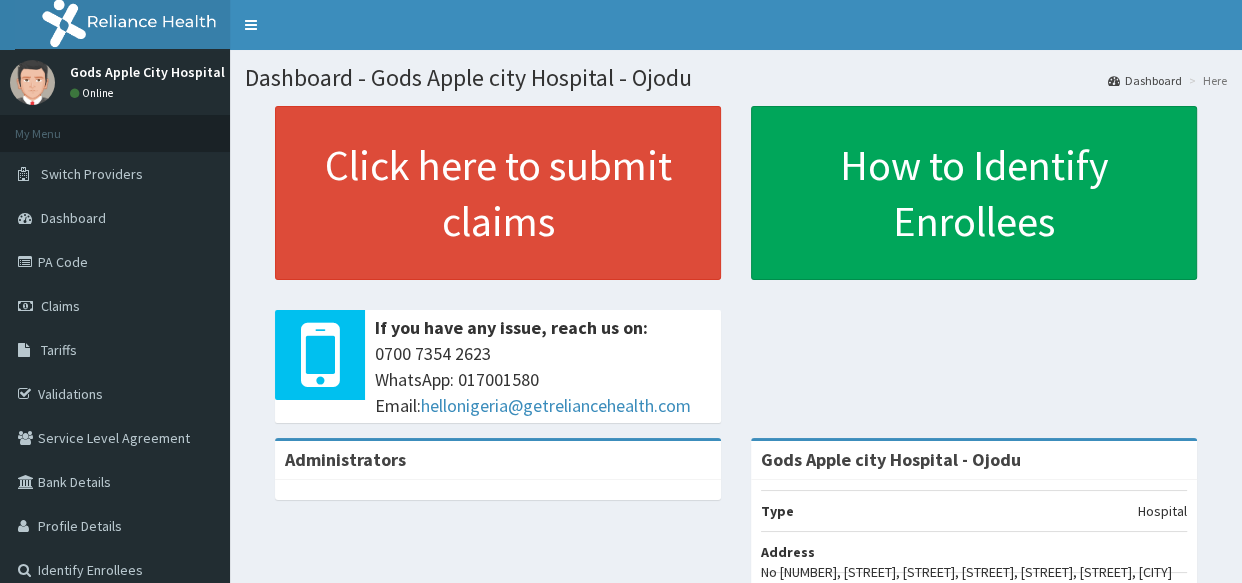 scroll, scrollTop: 0, scrollLeft: 0, axis: both 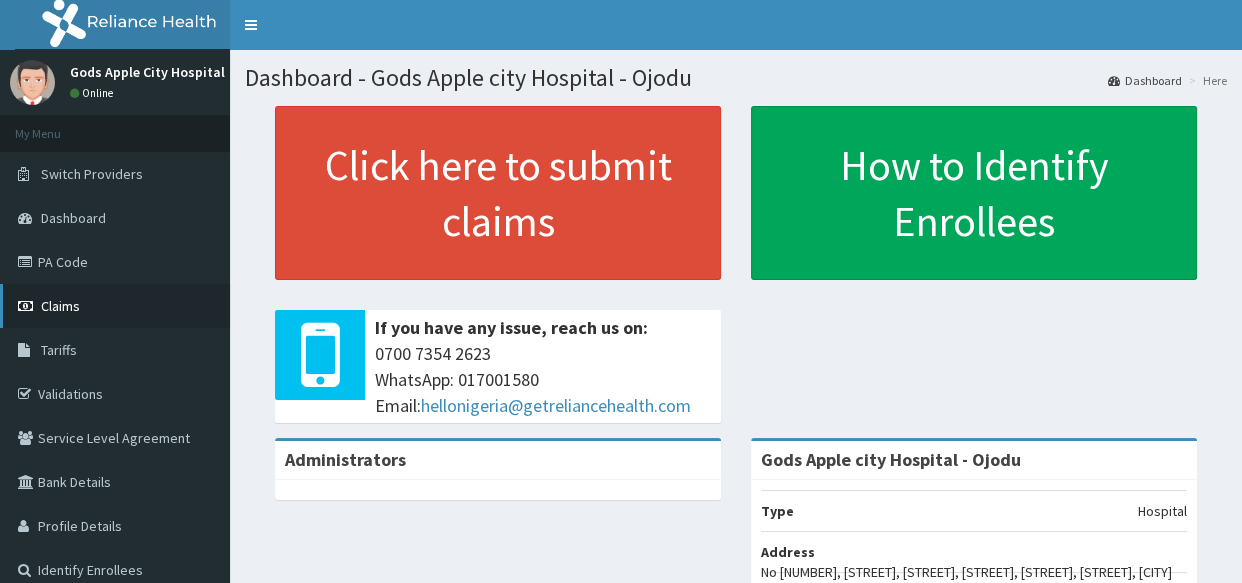 click on "Claims" at bounding box center (60, 306) 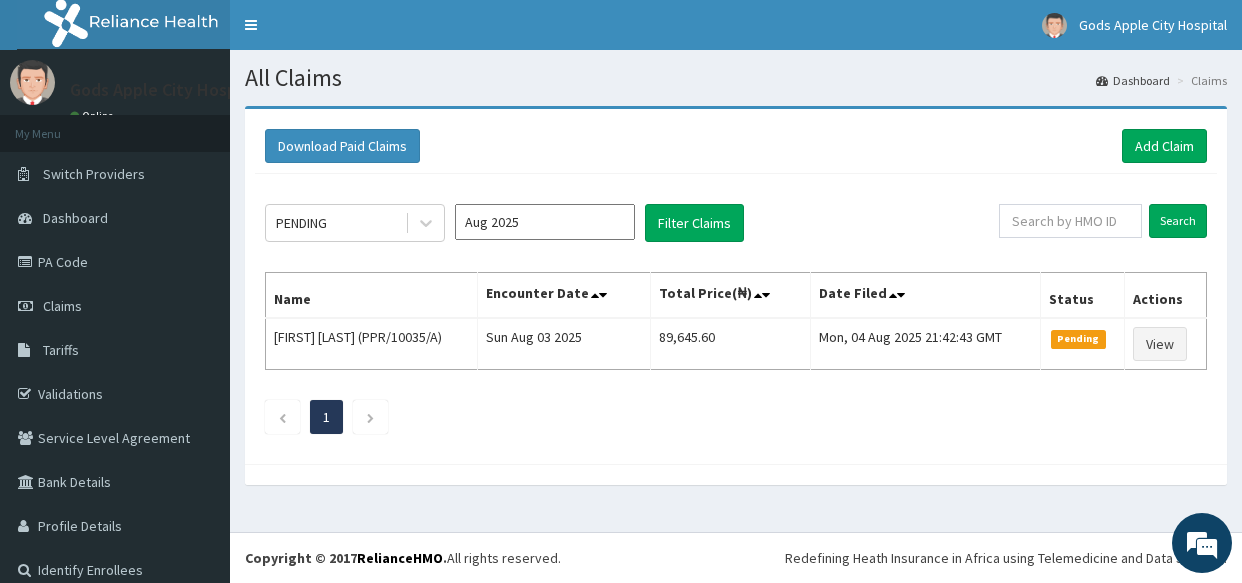 scroll, scrollTop: 0, scrollLeft: 0, axis: both 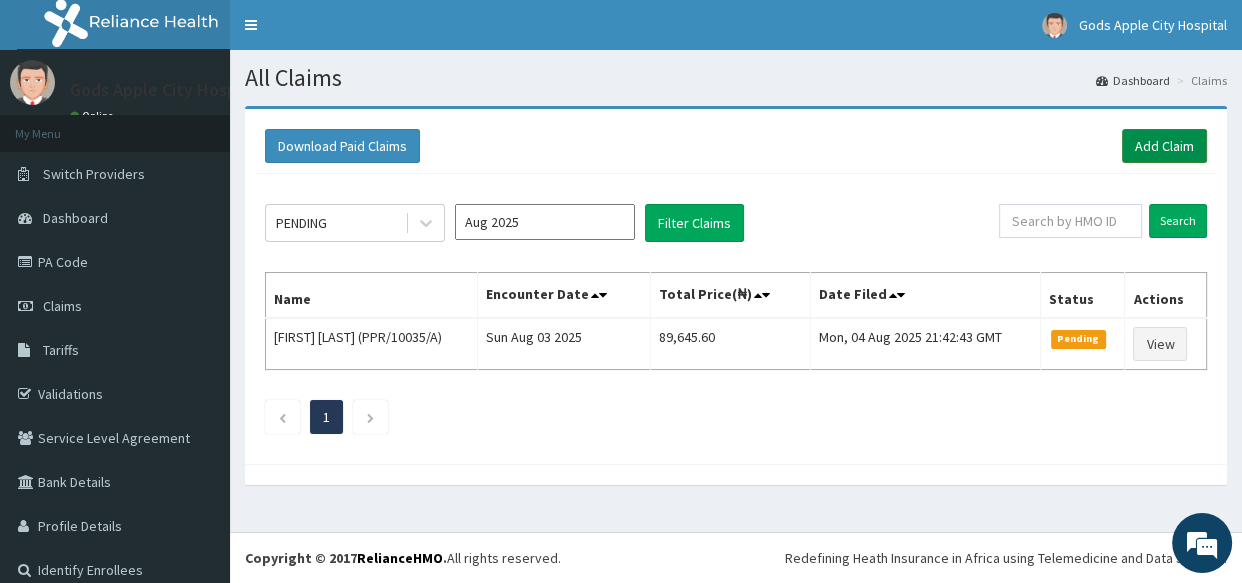 click on "Add Claim" at bounding box center (1164, 146) 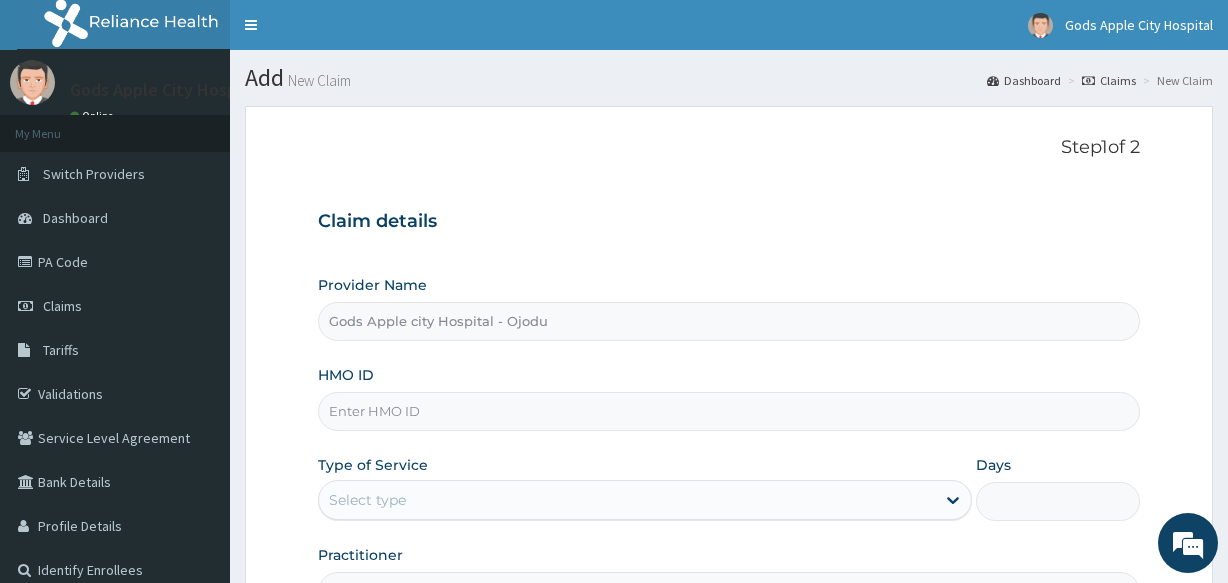 scroll, scrollTop: 0, scrollLeft: 0, axis: both 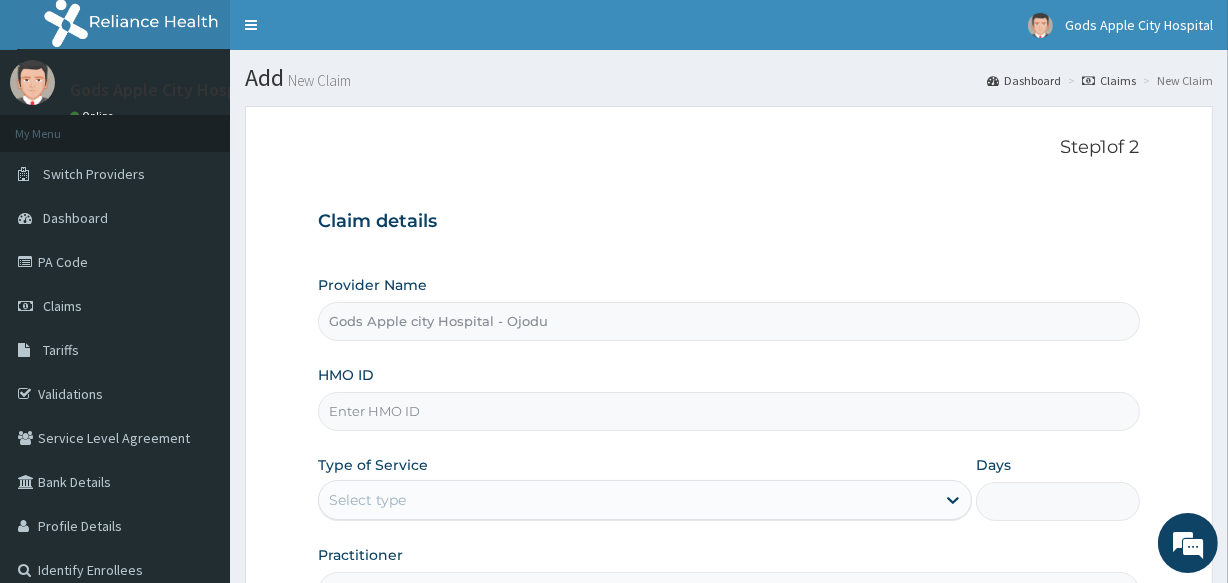 click on "HMO ID" at bounding box center [728, 411] 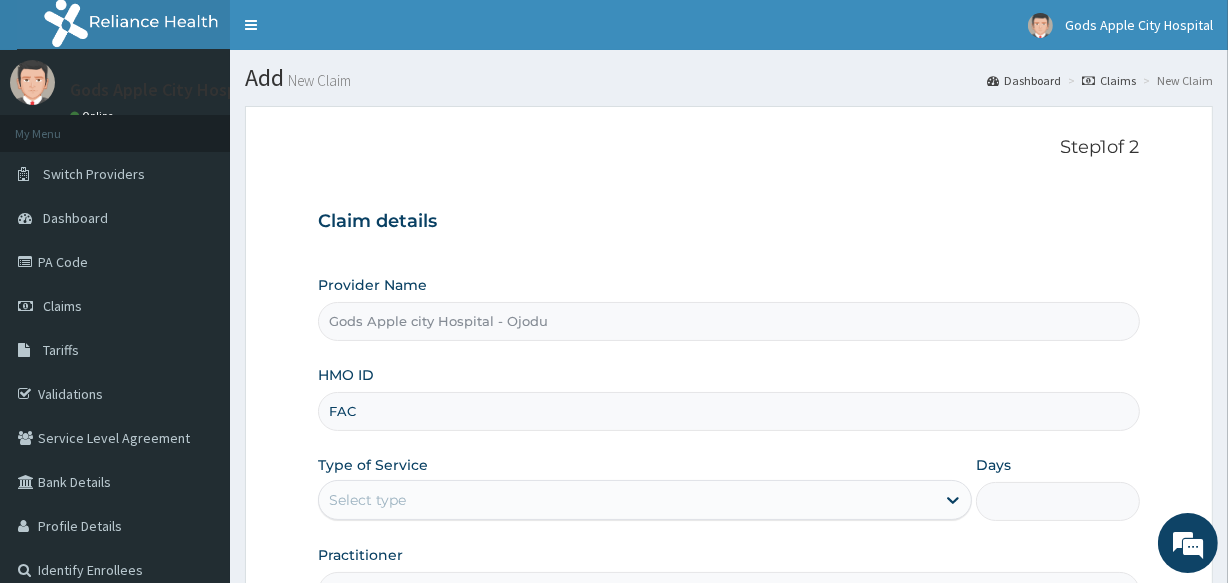 type on "FAC/10310/B" 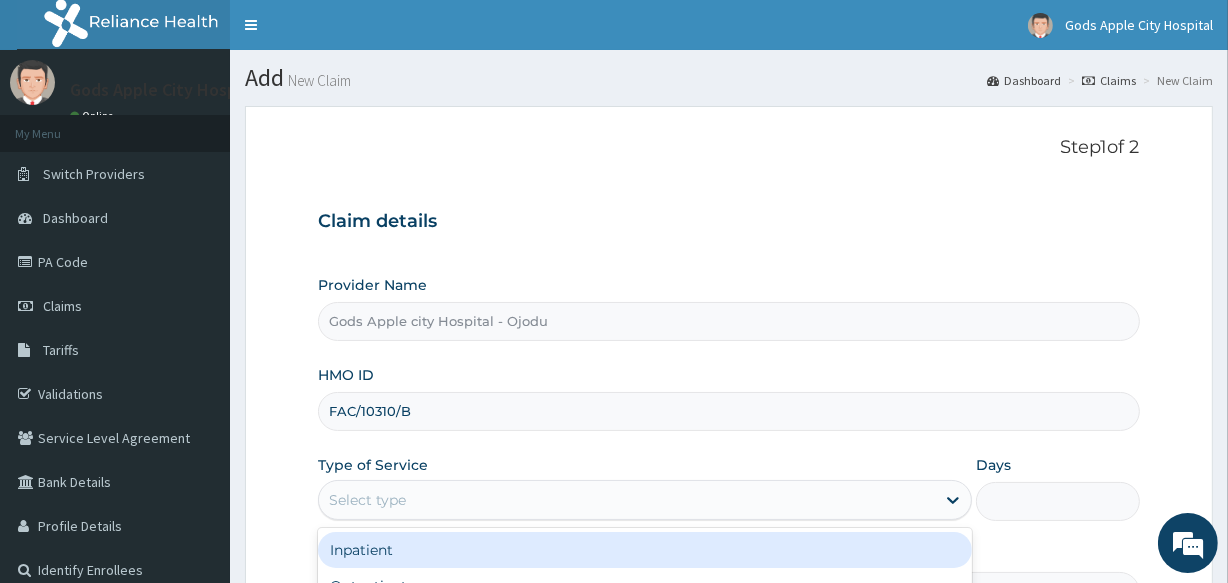 click on "Select type" at bounding box center (627, 500) 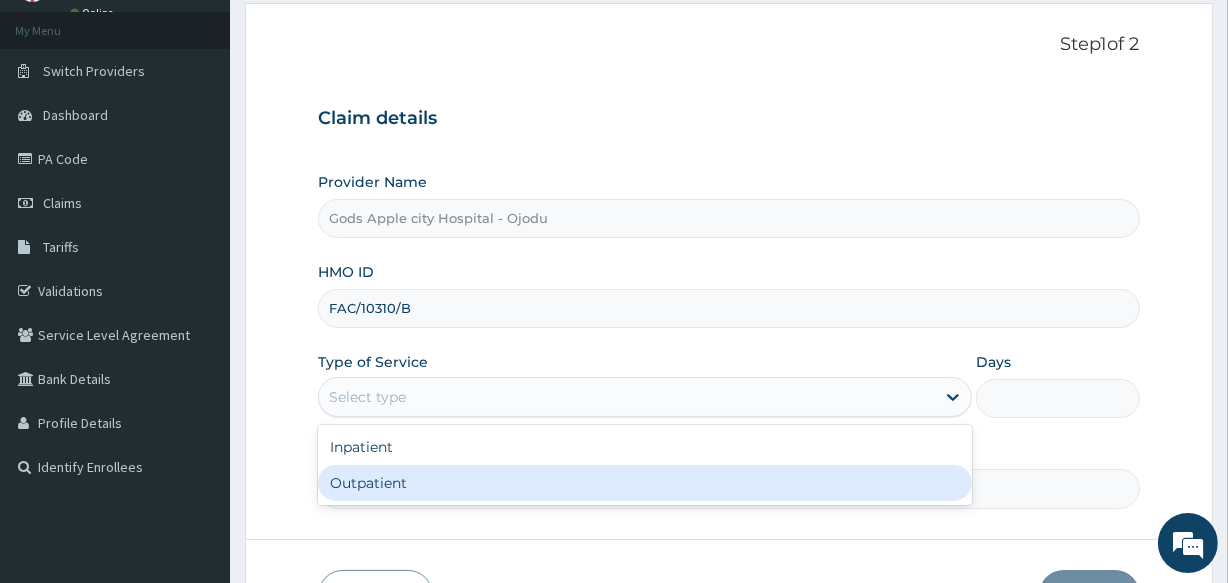 scroll, scrollTop: 181, scrollLeft: 0, axis: vertical 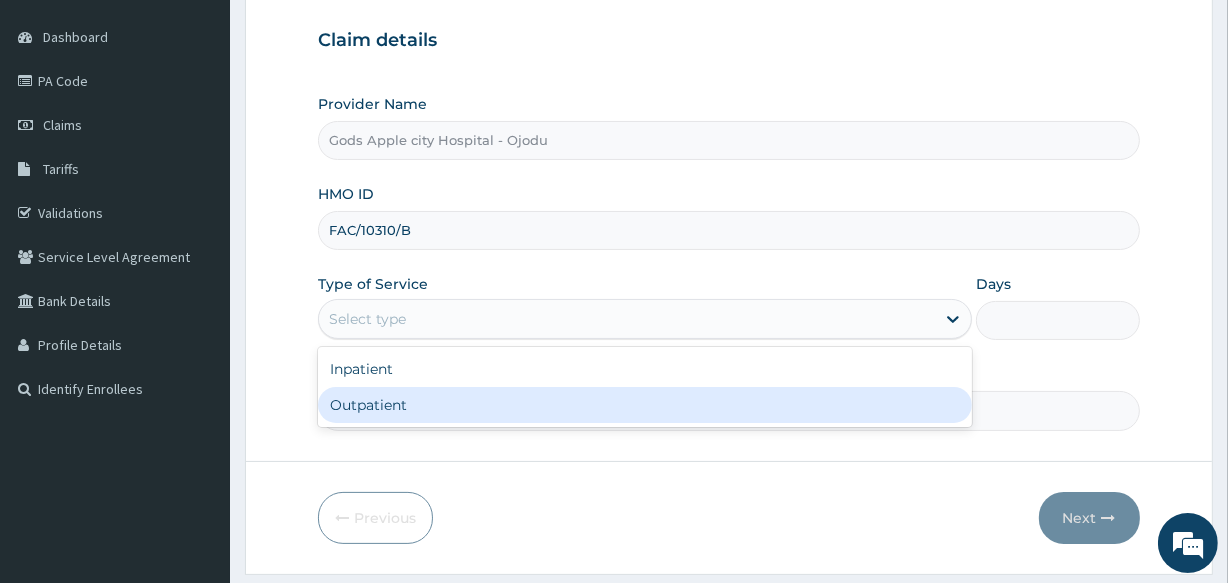 click on "Outpatient" at bounding box center (645, 405) 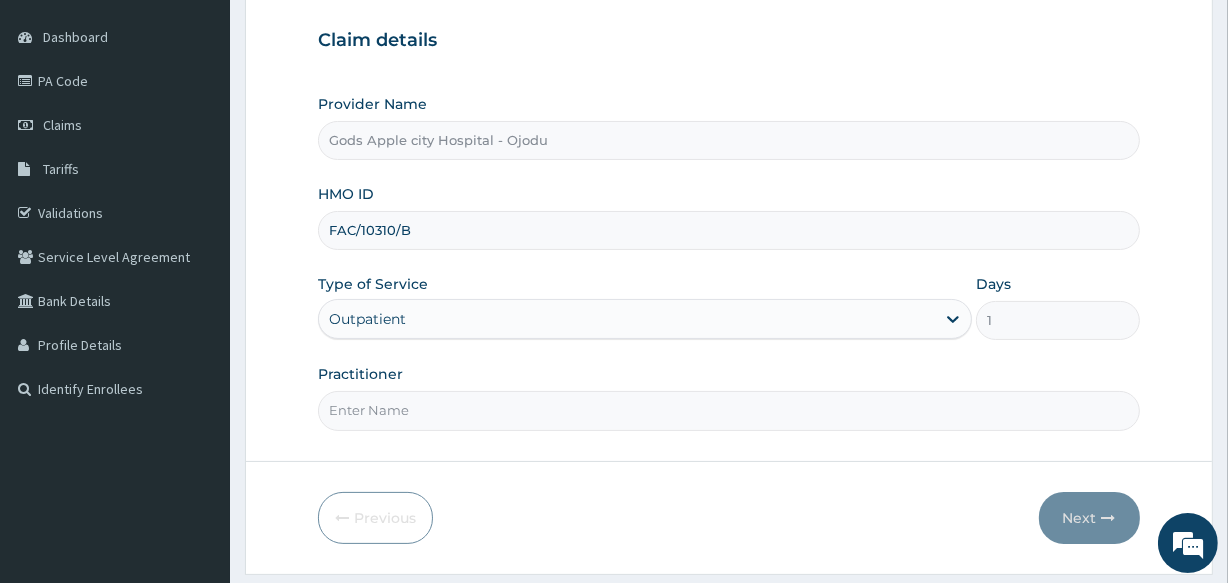 click on "Practitioner" at bounding box center (728, 410) 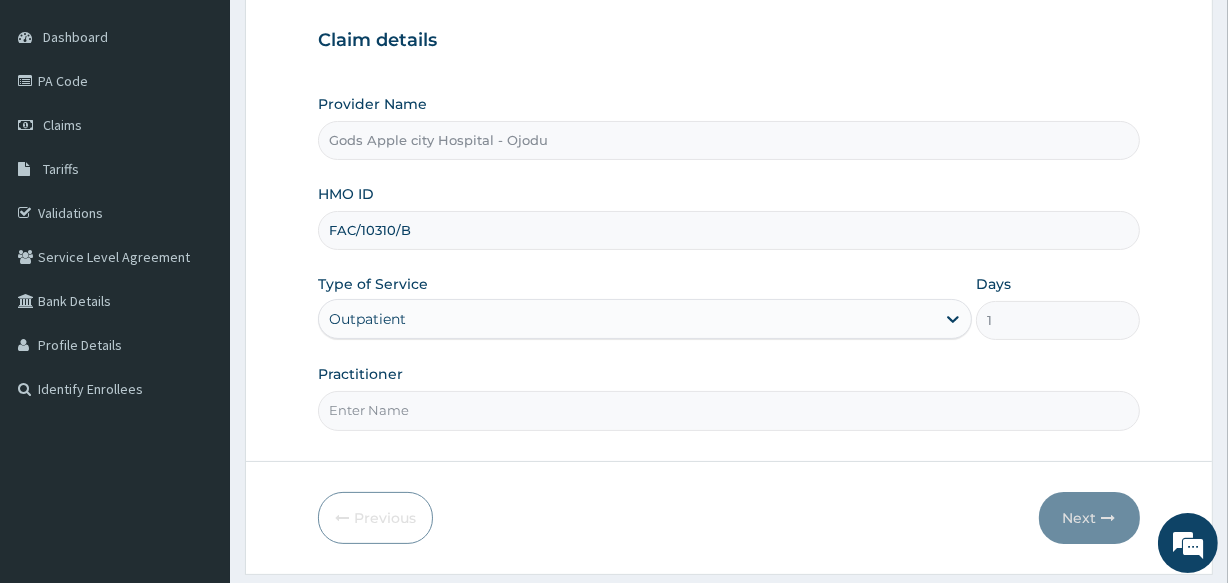 type on "DR [LAST]" 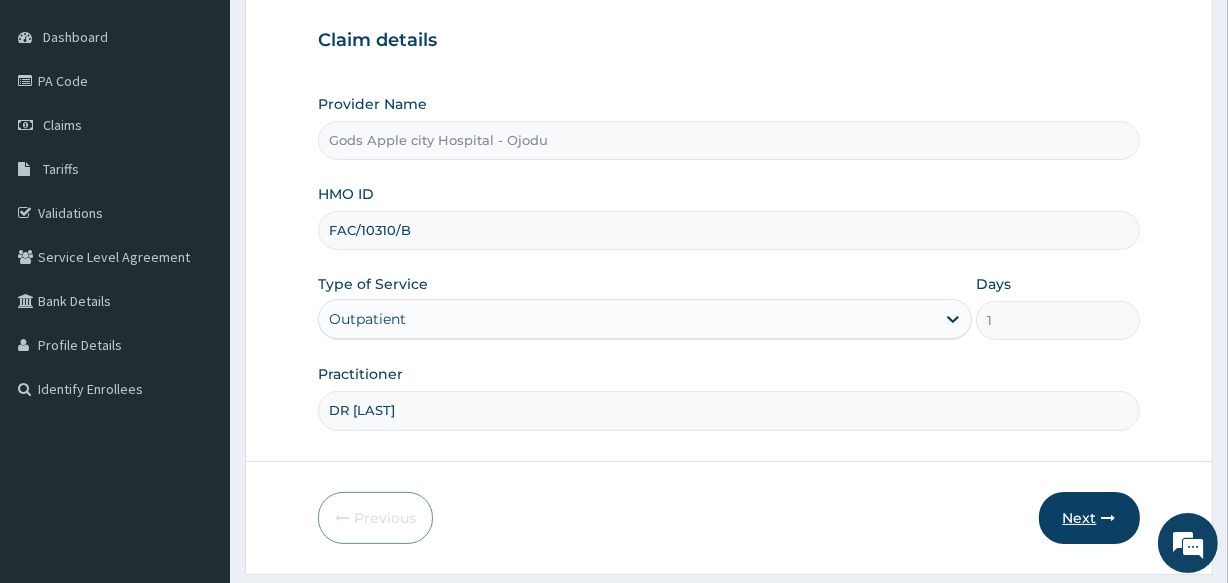 click on "Next" at bounding box center (1089, 518) 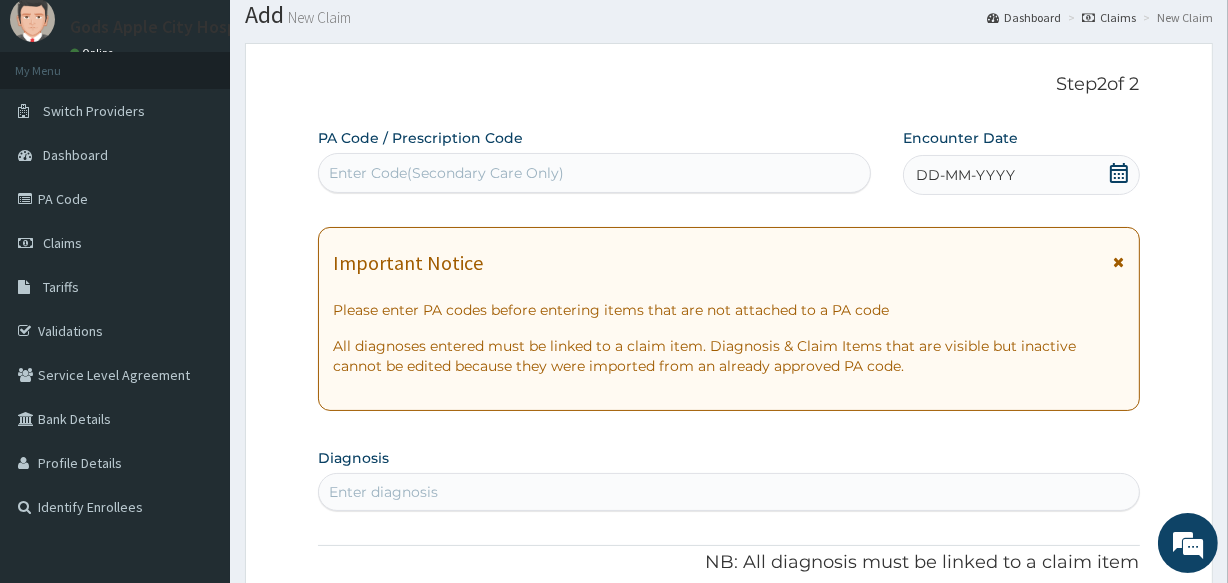 scroll, scrollTop: 0, scrollLeft: 0, axis: both 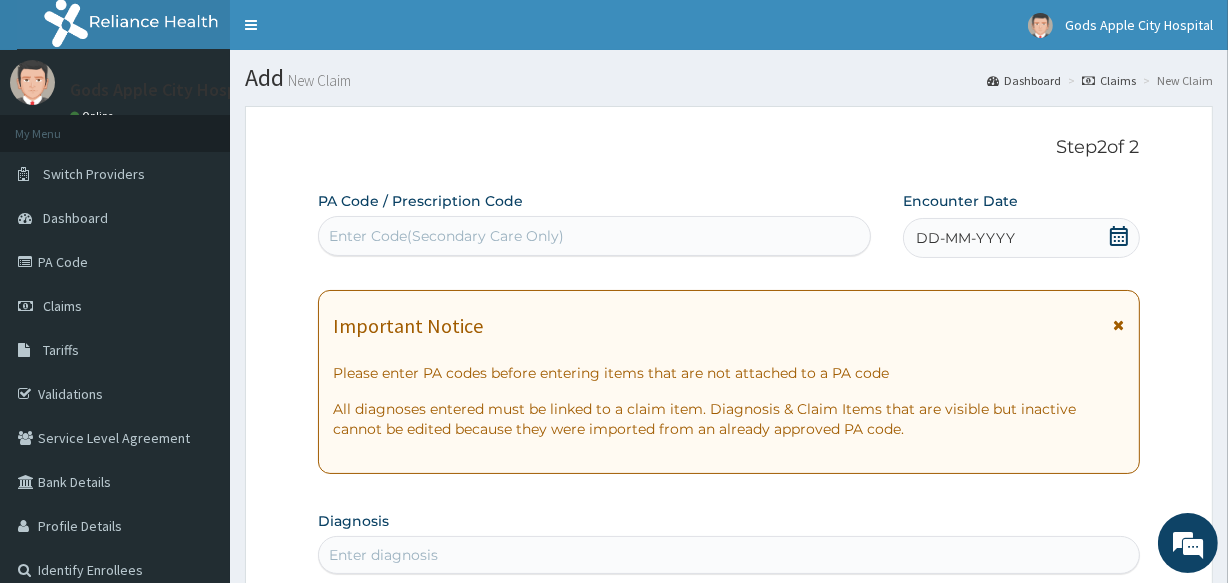 click 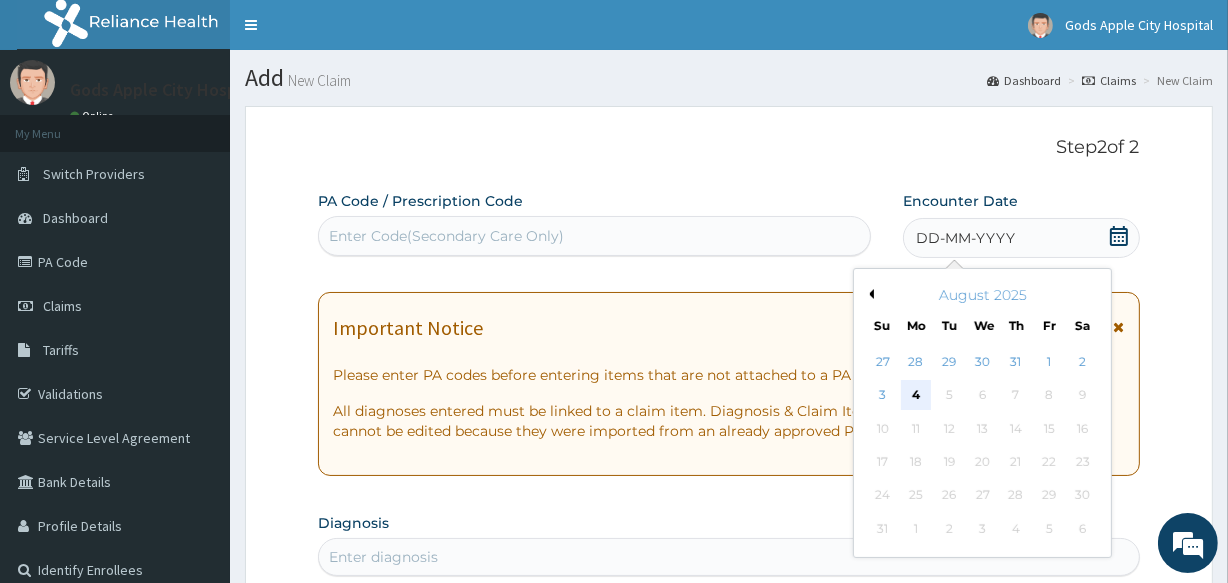 click on "4" at bounding box center [916, 396] 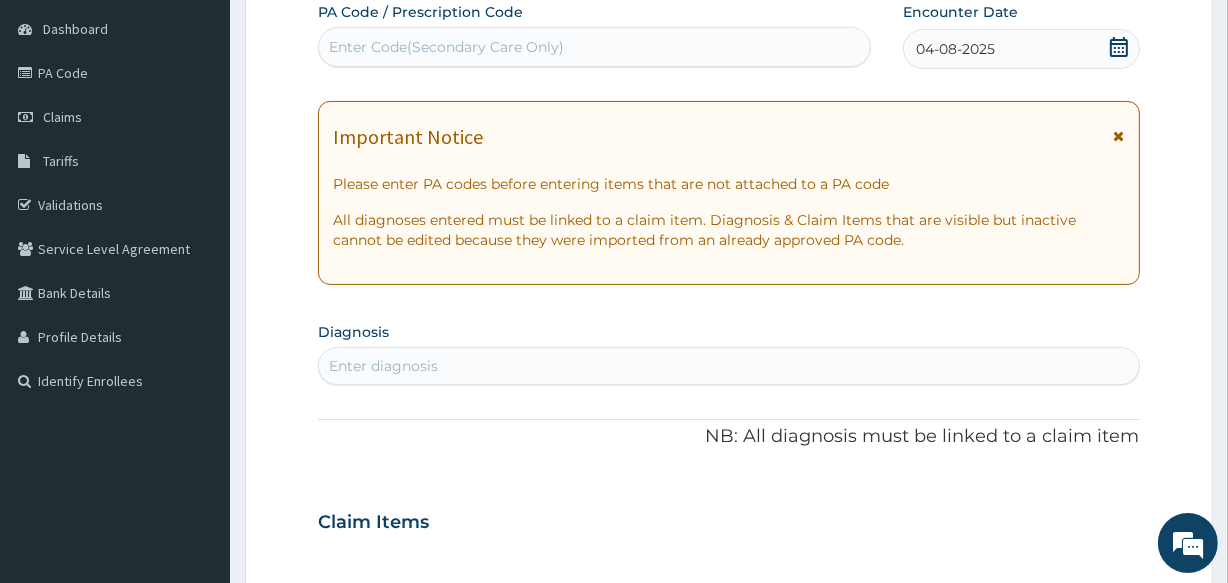 scroll, scrollTop: 272, scrollLeft: 0, axis: vertical 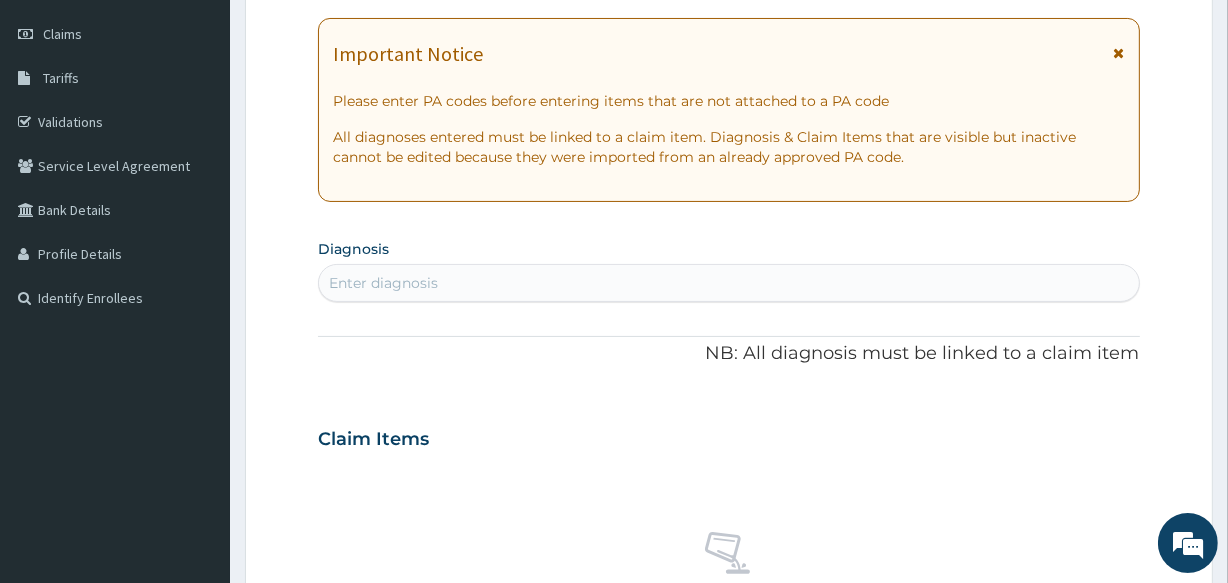 click on "Enter diagnosis" at bounding box center [728, 283] 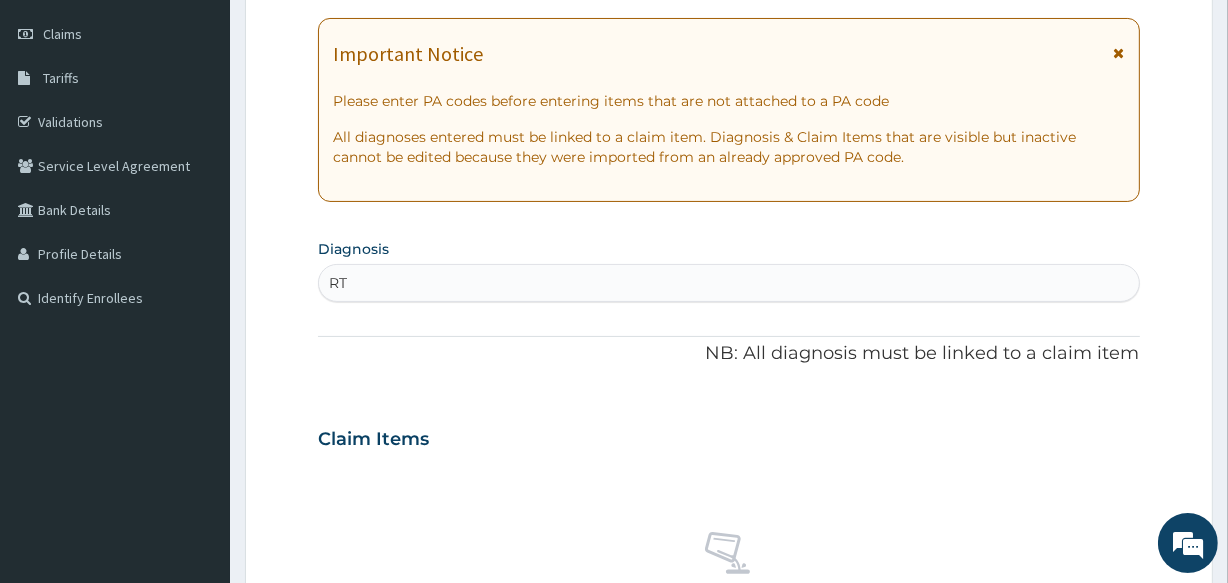 type on "RTI" 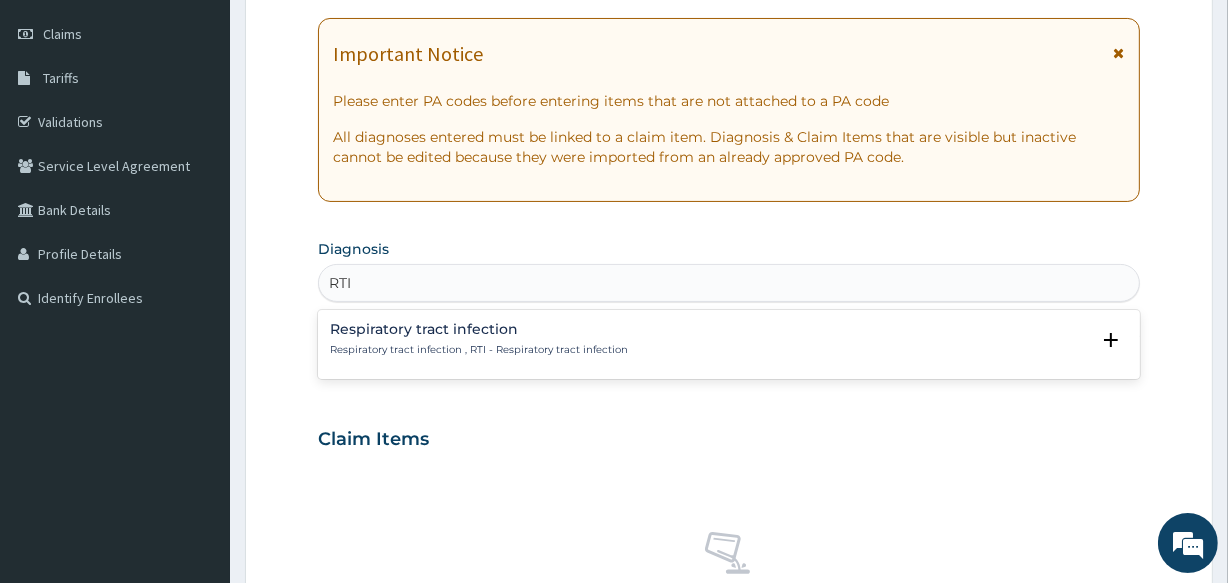 click on "Respiratory tract infection , RTI - Respiratory tract infection" at bounding box center (479, 350) 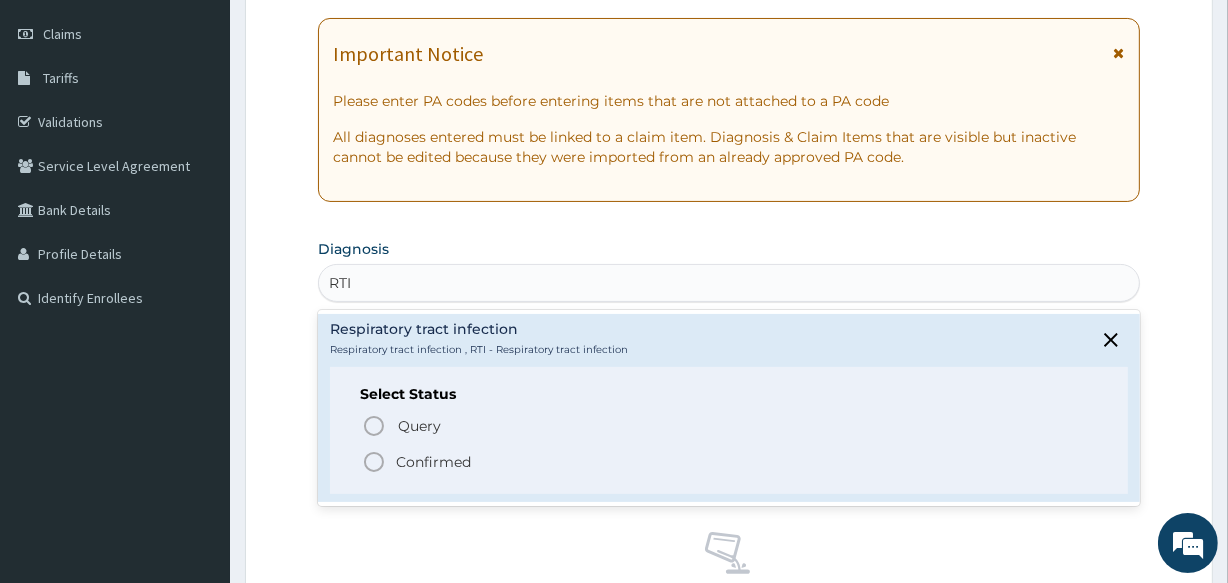 click on "Confirmed" at bounding box center (433, 462) 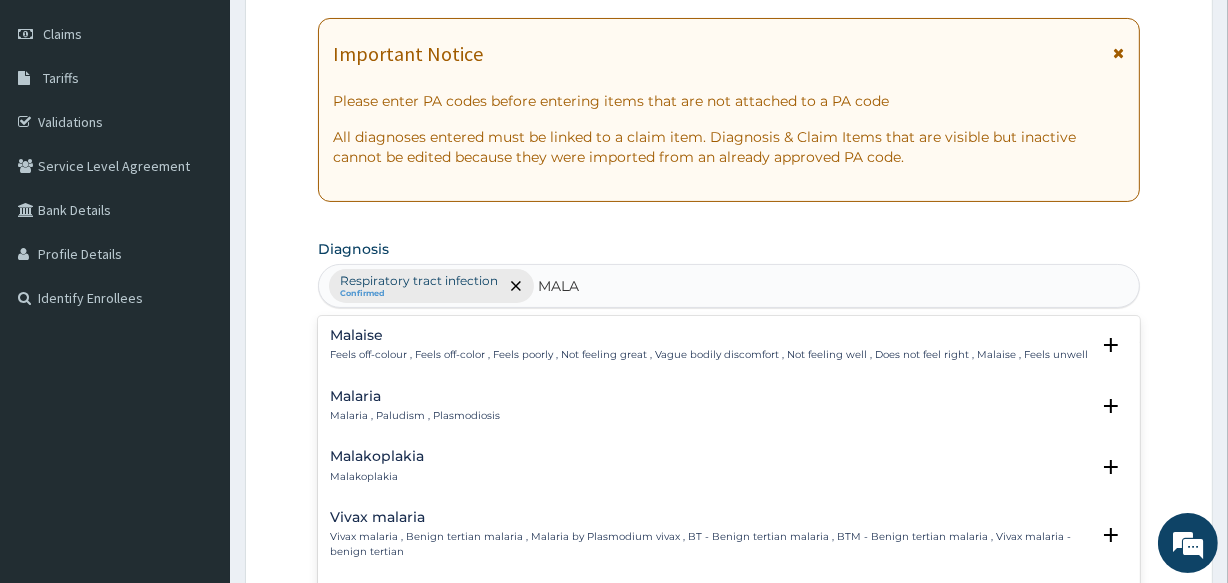 type on "MALAR" 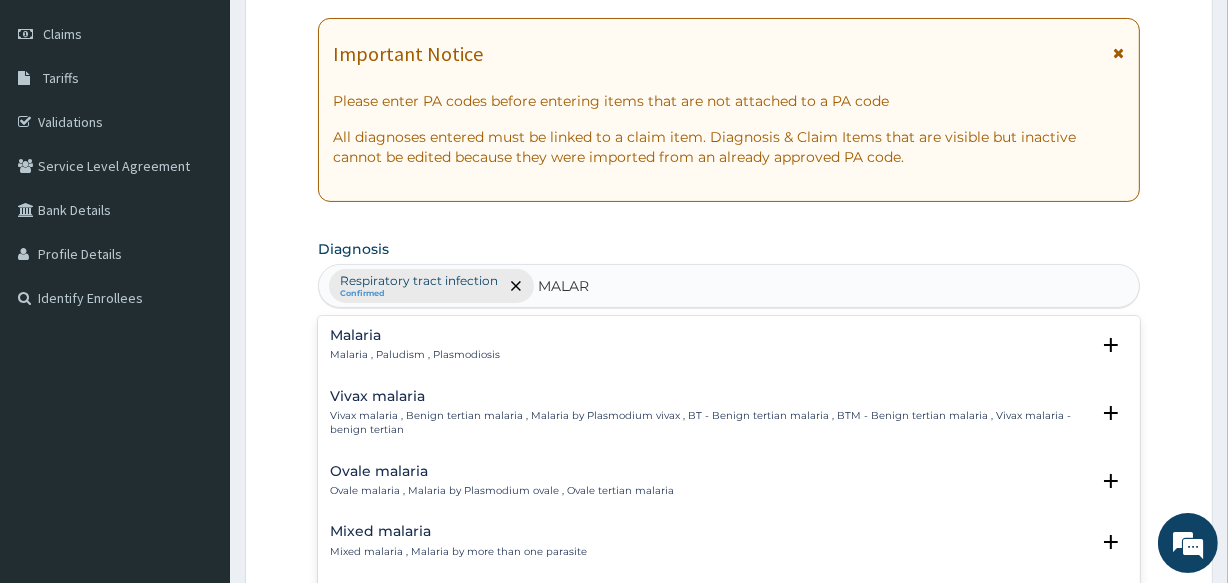 click on "Malaria" at bounding box center [415, 335] 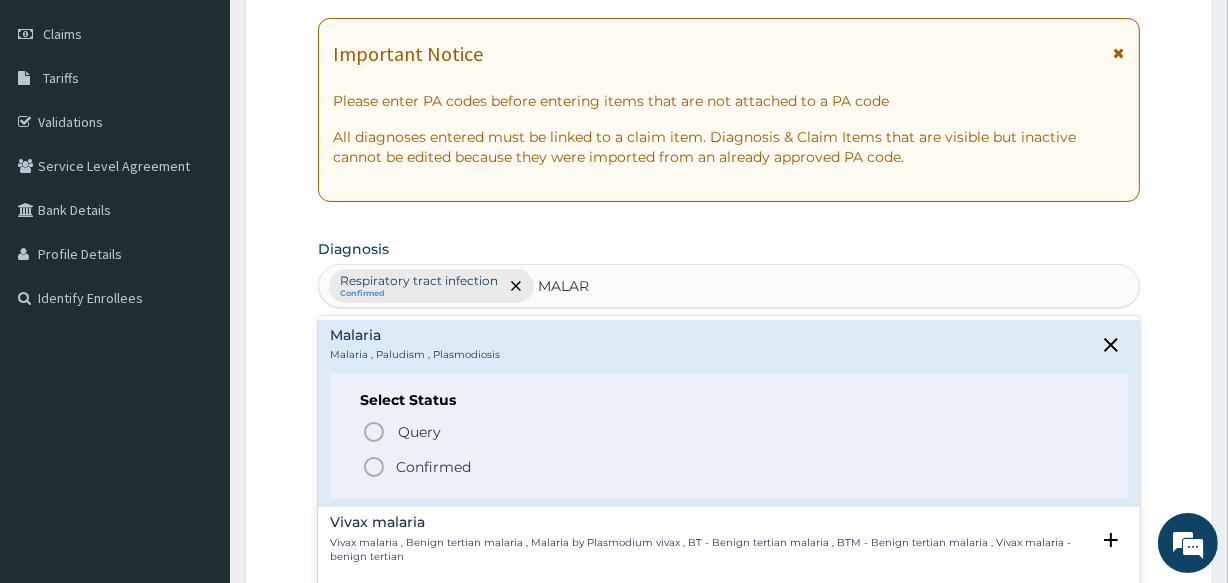 click on "Confirmed" at bounding box center [433, 467] 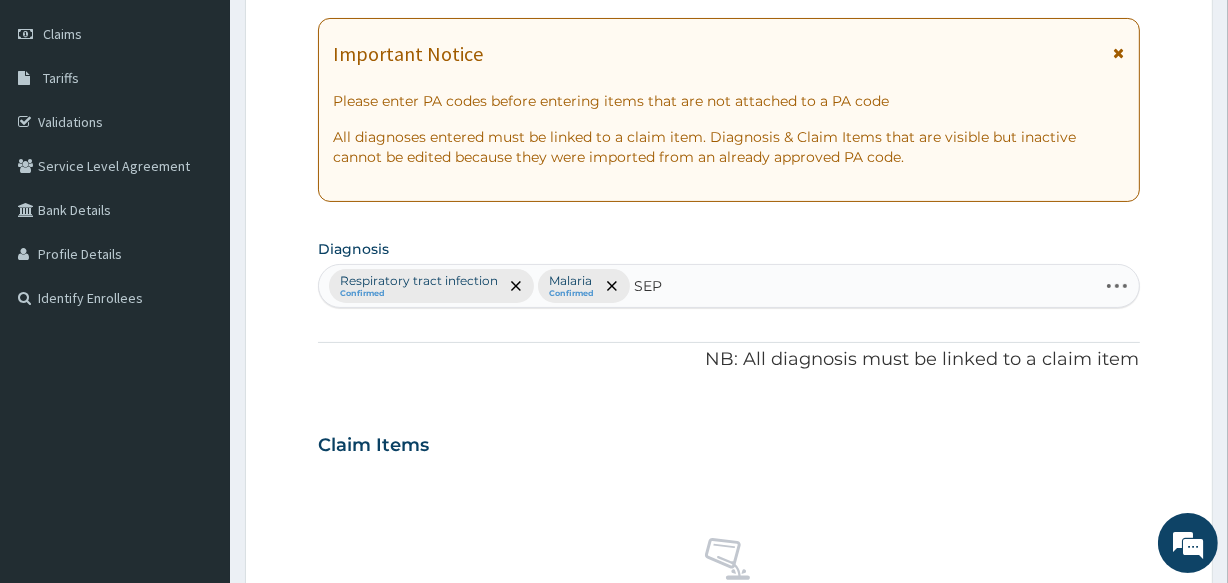 type on "SEPS" 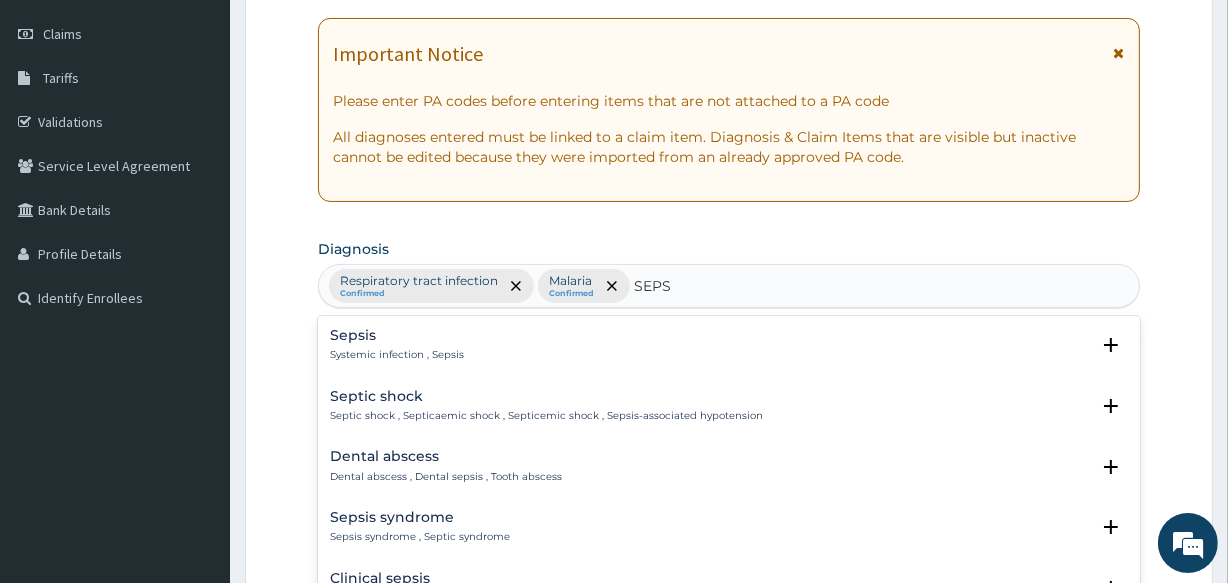 click on "Sepsis Systemic infection , Sepsis" at bounding box center [397, 345] 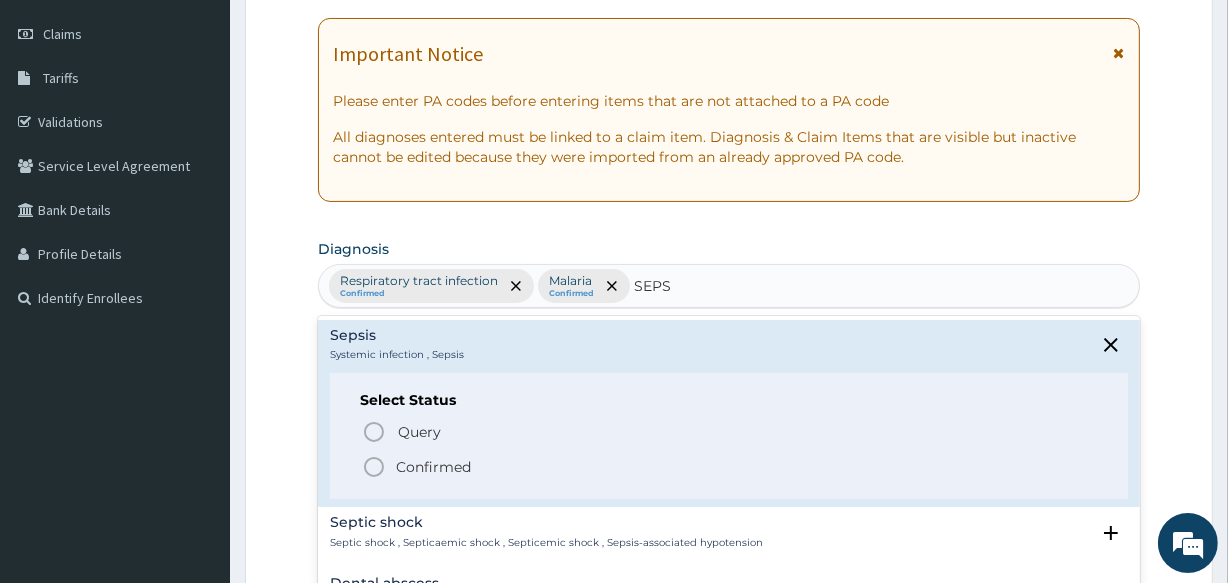 click on "Confirmed" at bounding box center (433, 467) 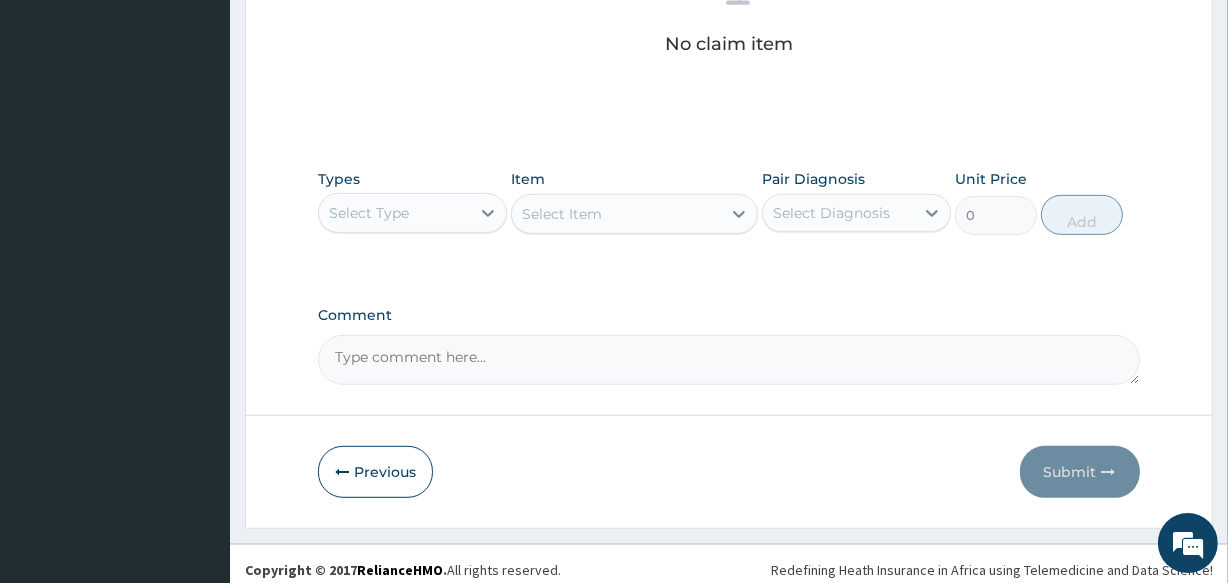 scroll, scrollTop: 858, scrollLeft: 0, axis: vertical 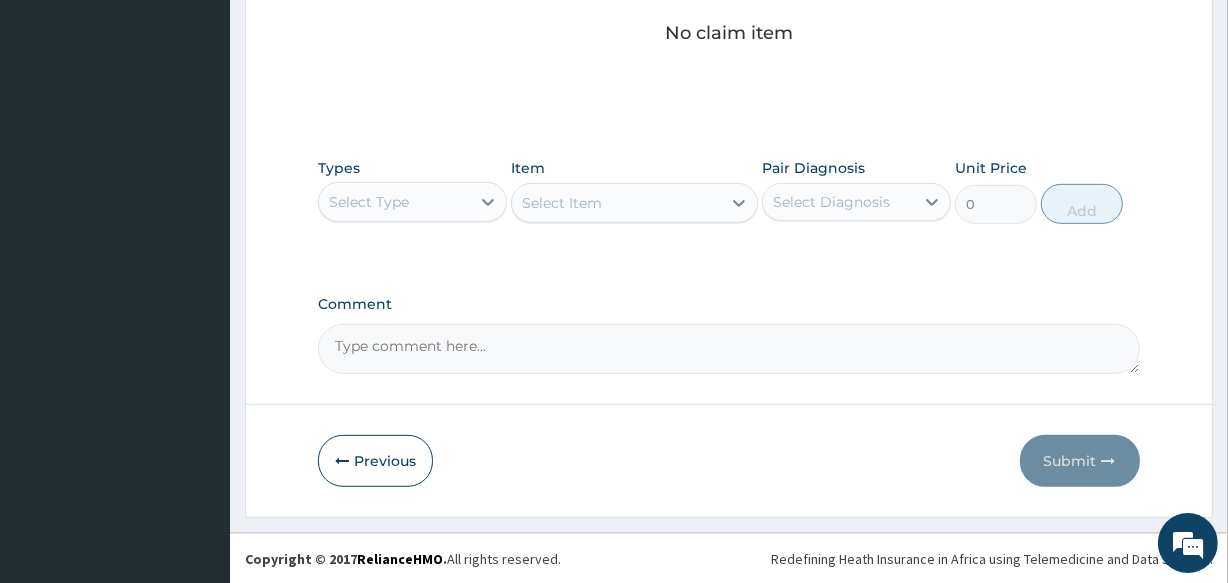 click on "Select Type" at bounding box center (394, 202) 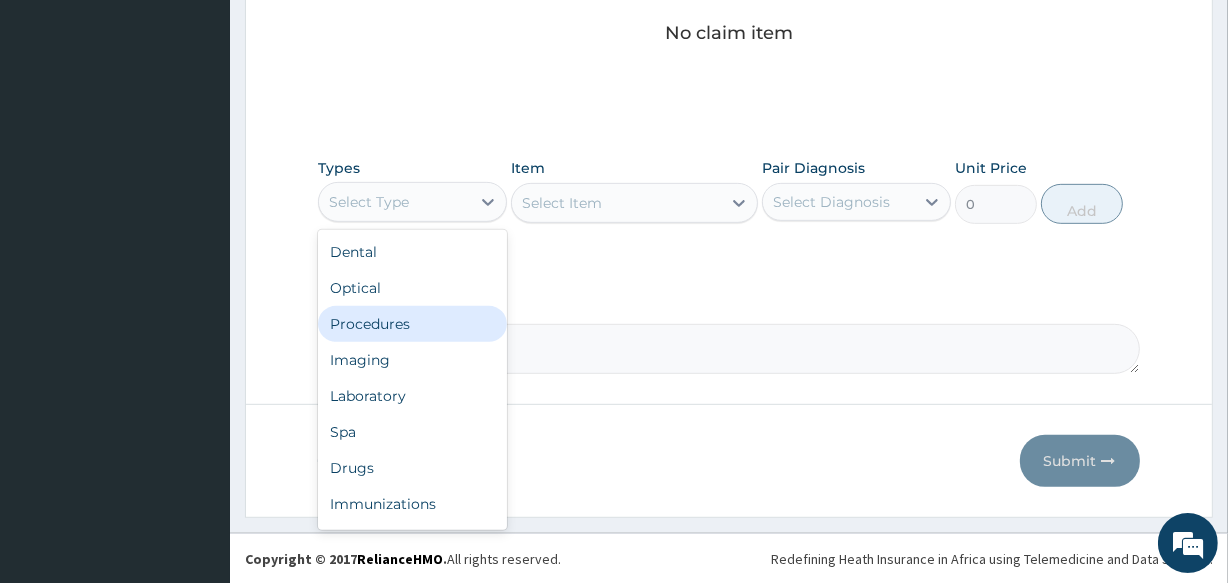 click on "Procedures" at bounding box center [412, 324] 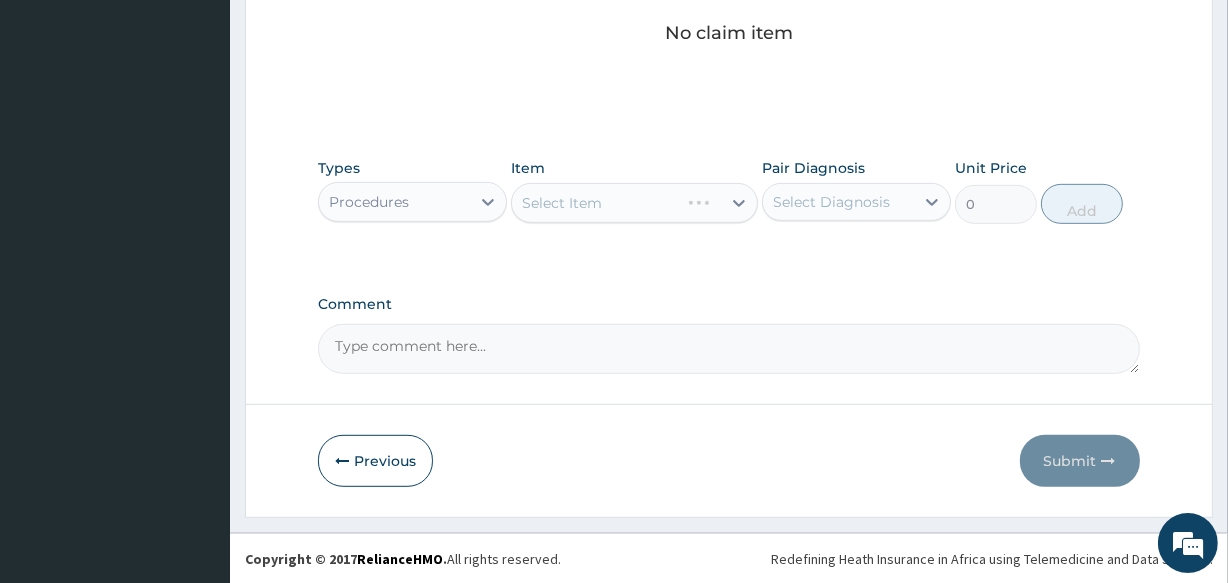 click on "Select Diagnosis" at bounding box center [831, 202] 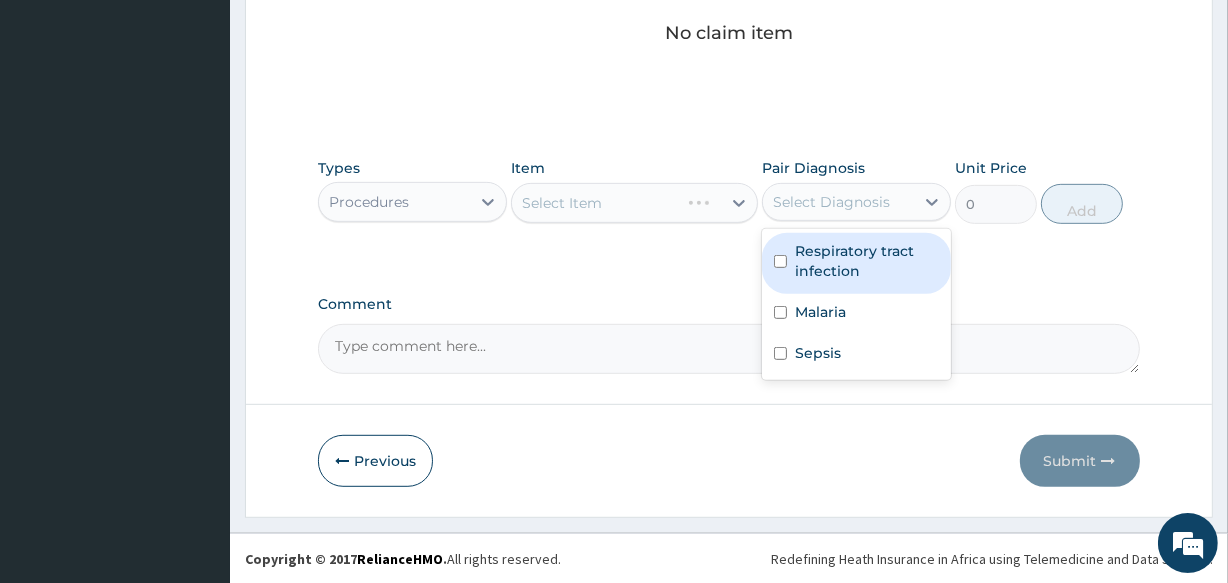 click on "Respiratory tract infection" at bounding box center (867, 261) 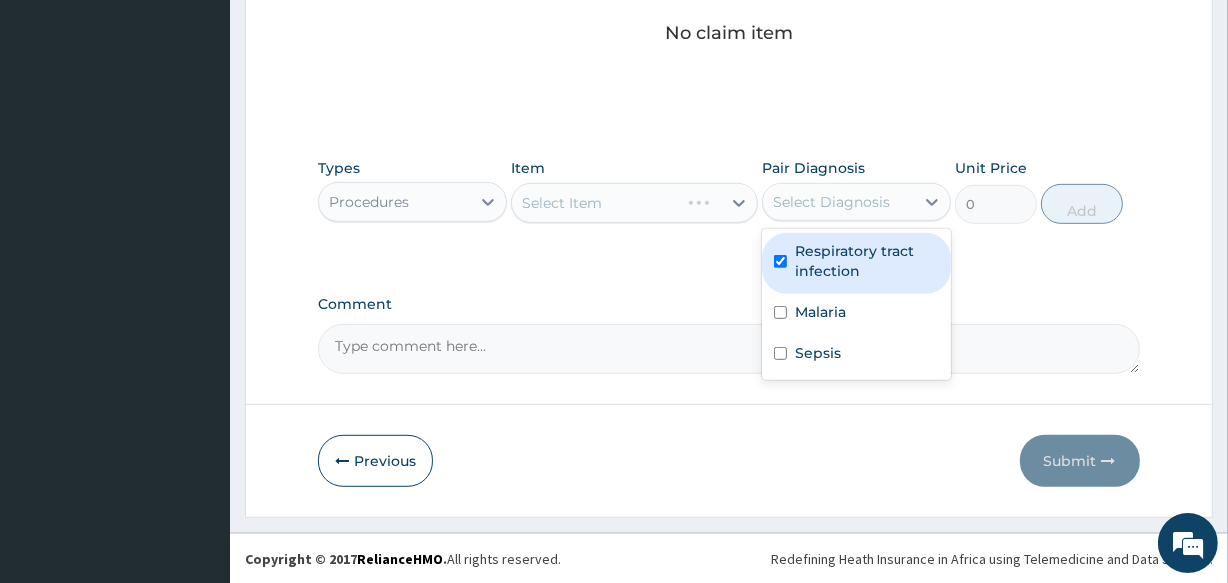 checkbox on "true" 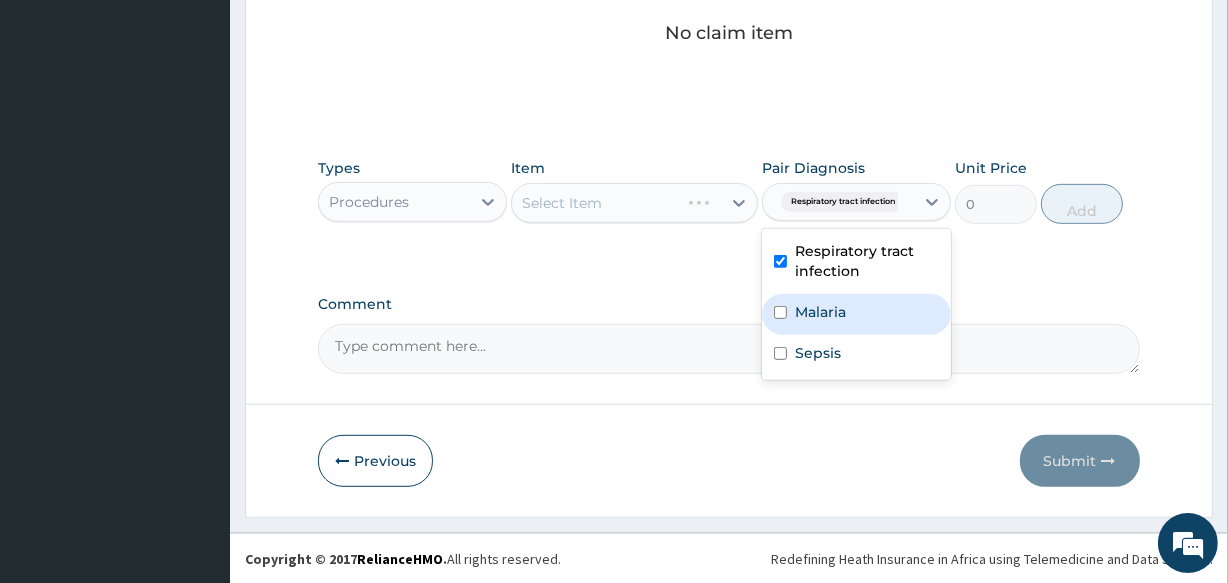 click on "Malaria" at bounding box center [820, 312] 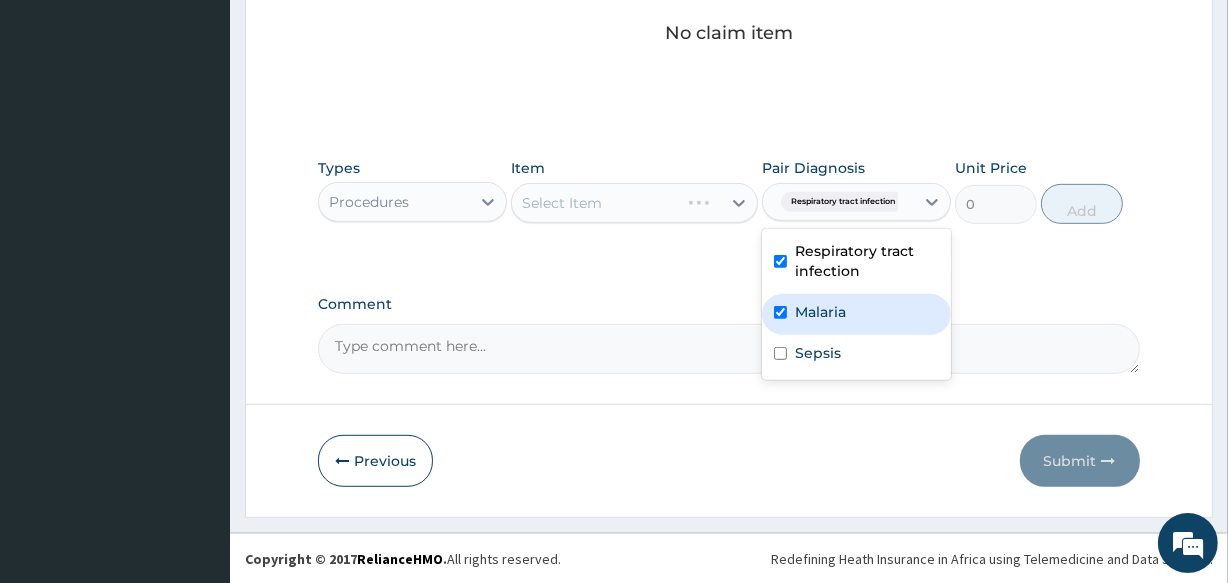 checkbox on "true" 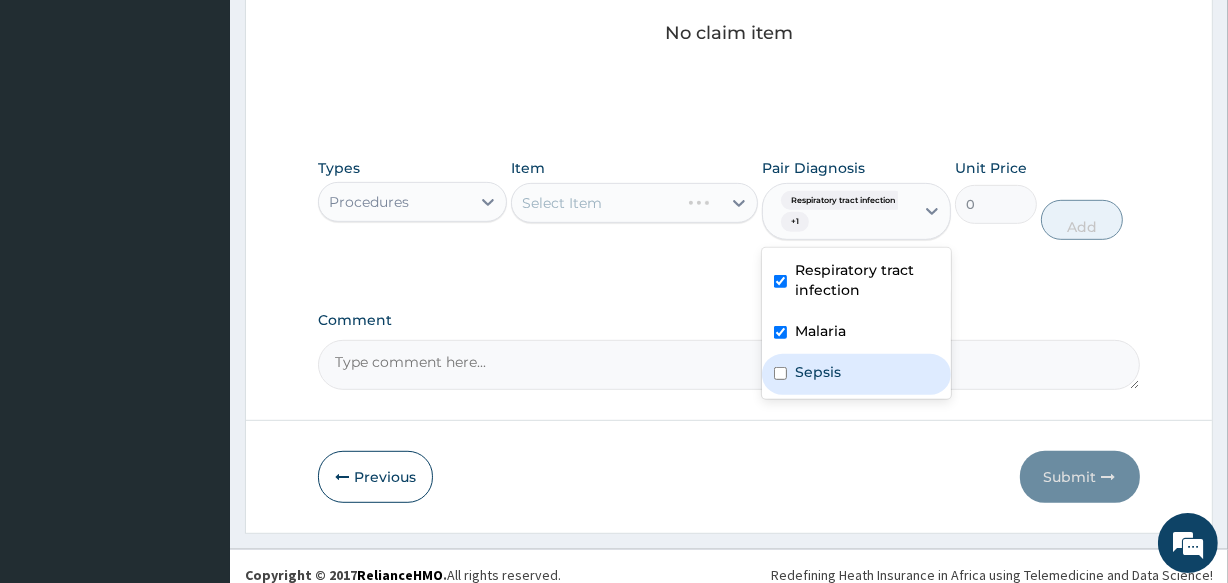 click on "Sepsis" at bounding box center [818, 372] 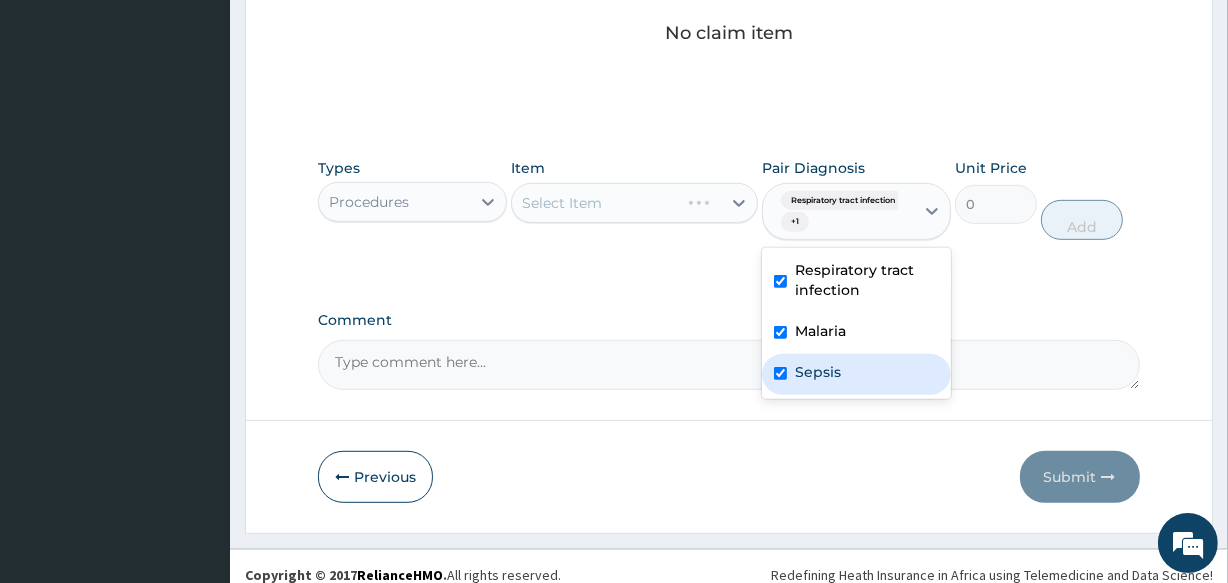 checkbox on "true" 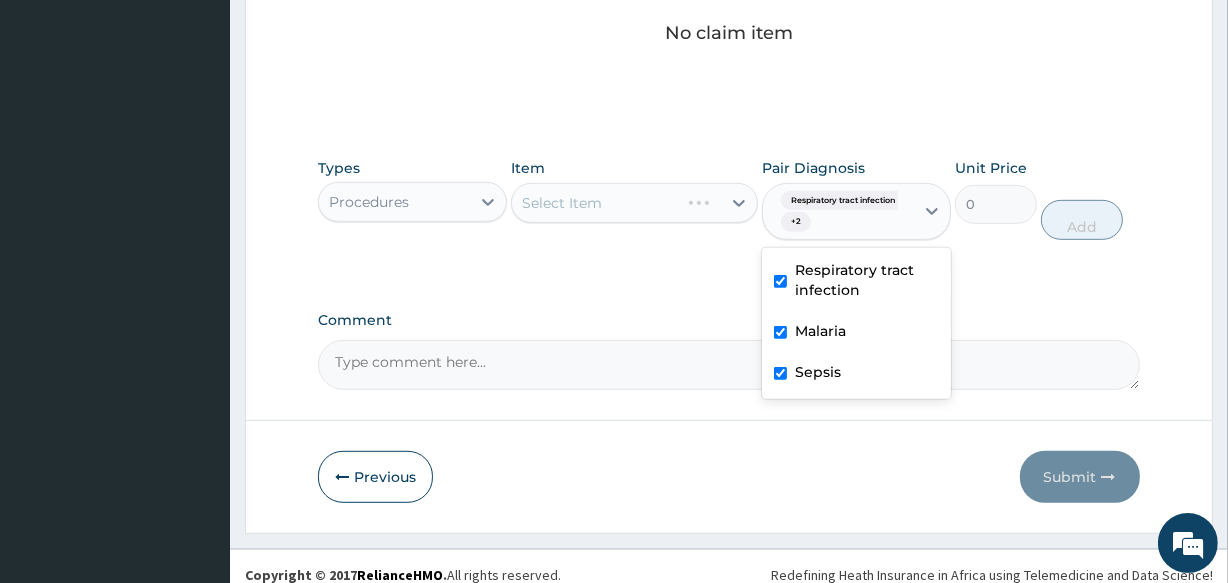 click on "Select Item" at bounding box center [634, 203] 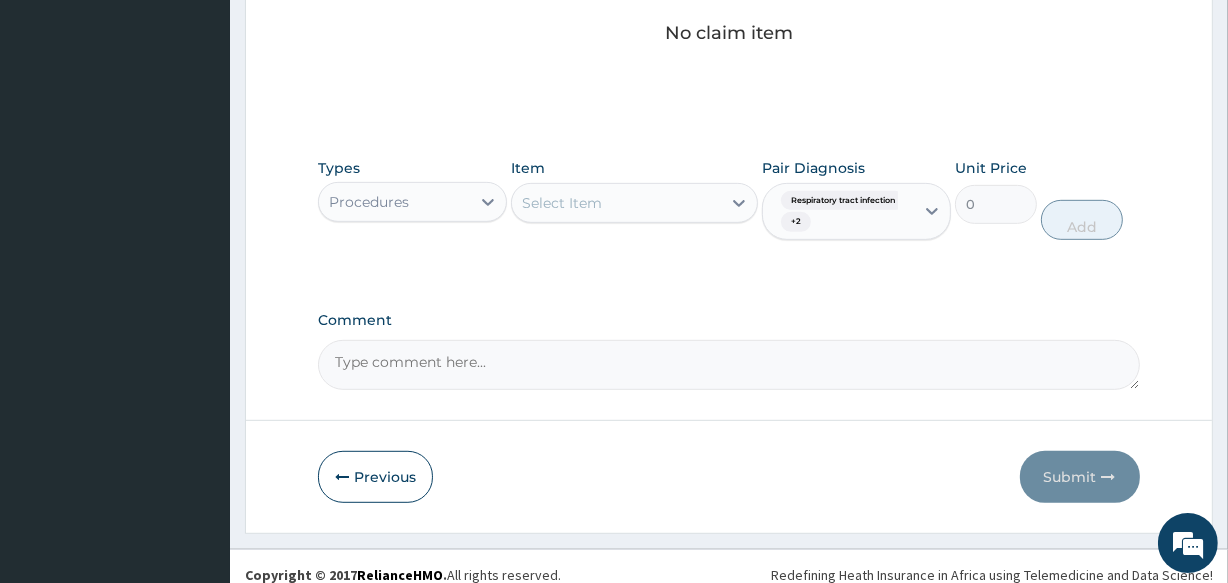 click on "Types Procedures Item Select Item Pair Diagnosis Respiratory tract infection  + 2 Unit Price 0 Add" at bounding box center [728, 214] 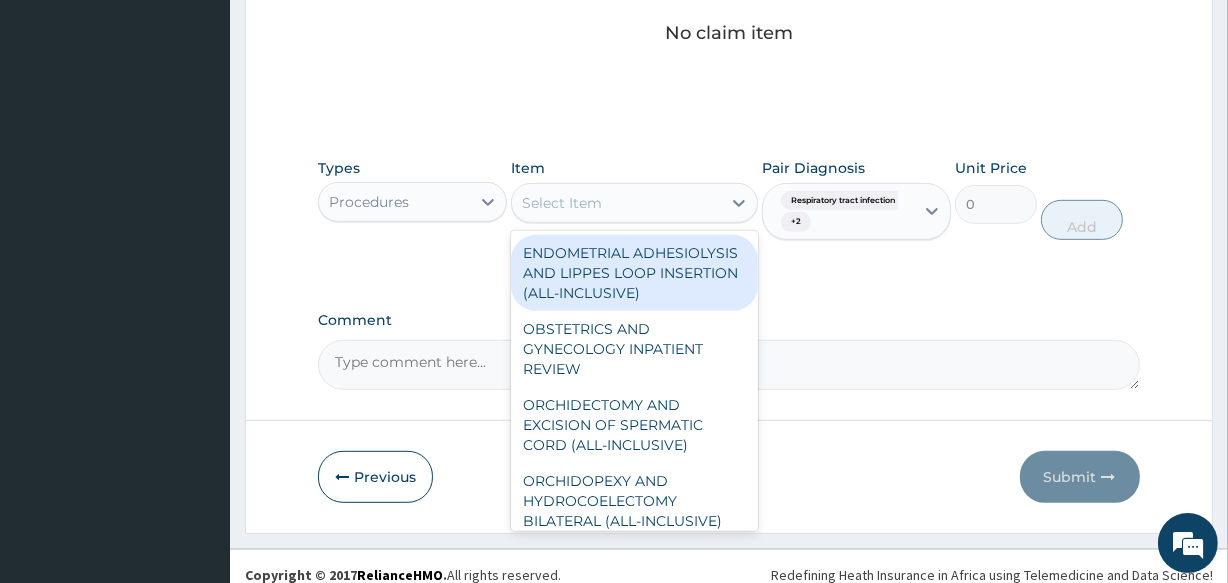 type on "R" 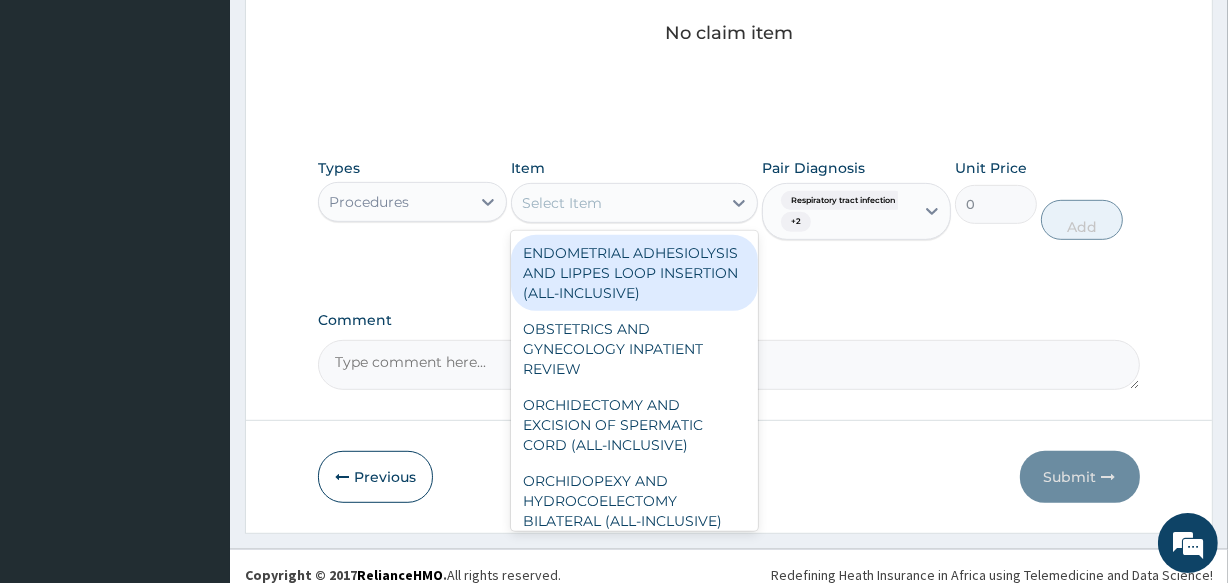 type on "G" 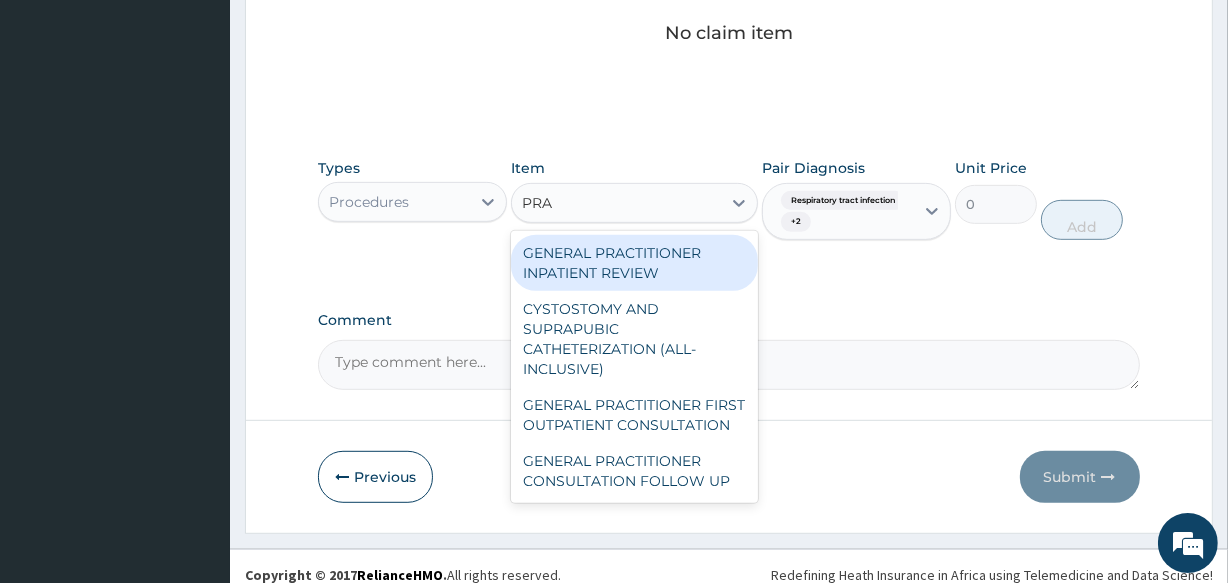 type on "PRAC" 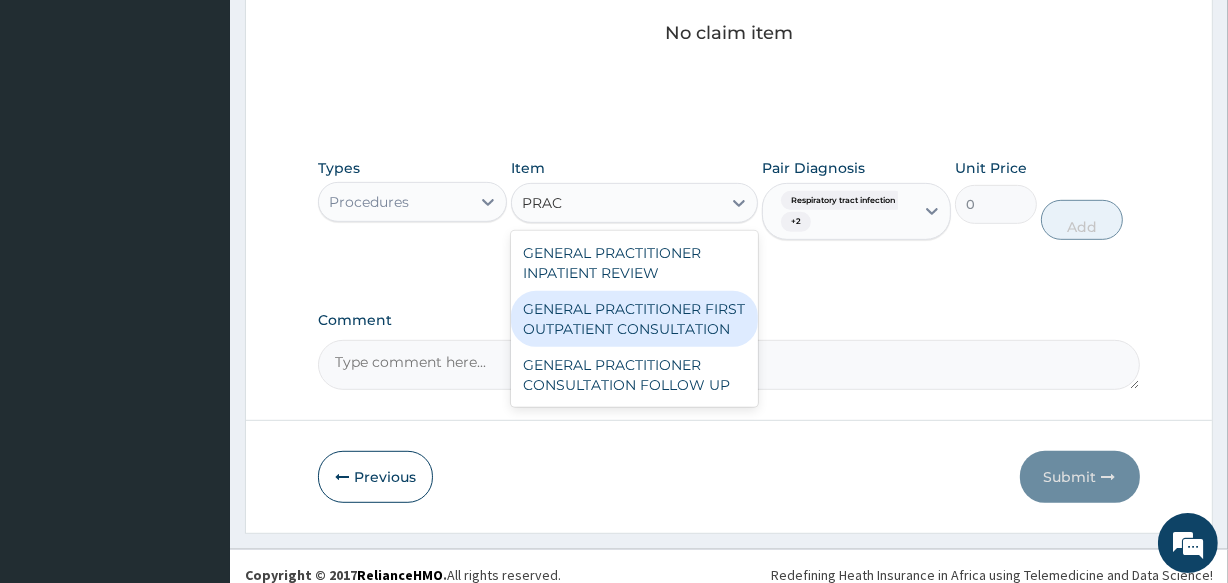 click on "GENERAL PRACTITIONER FIRST OUTPATIENT CONSULTATION" at bounding box center (634, 319) 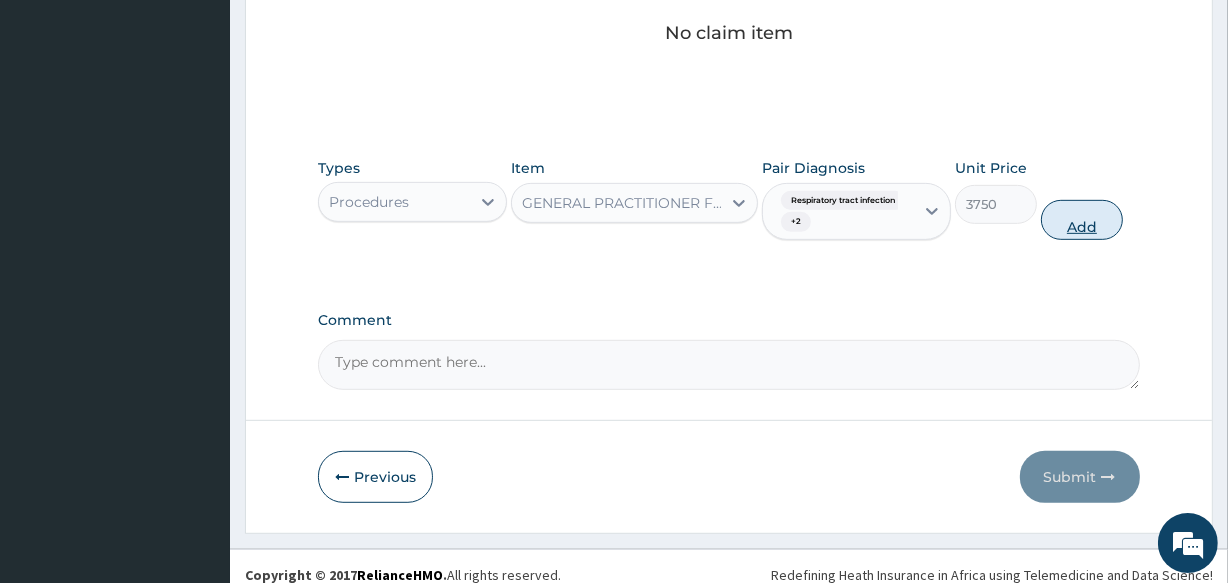 click on "Add" at bounding box center [1082, 220] 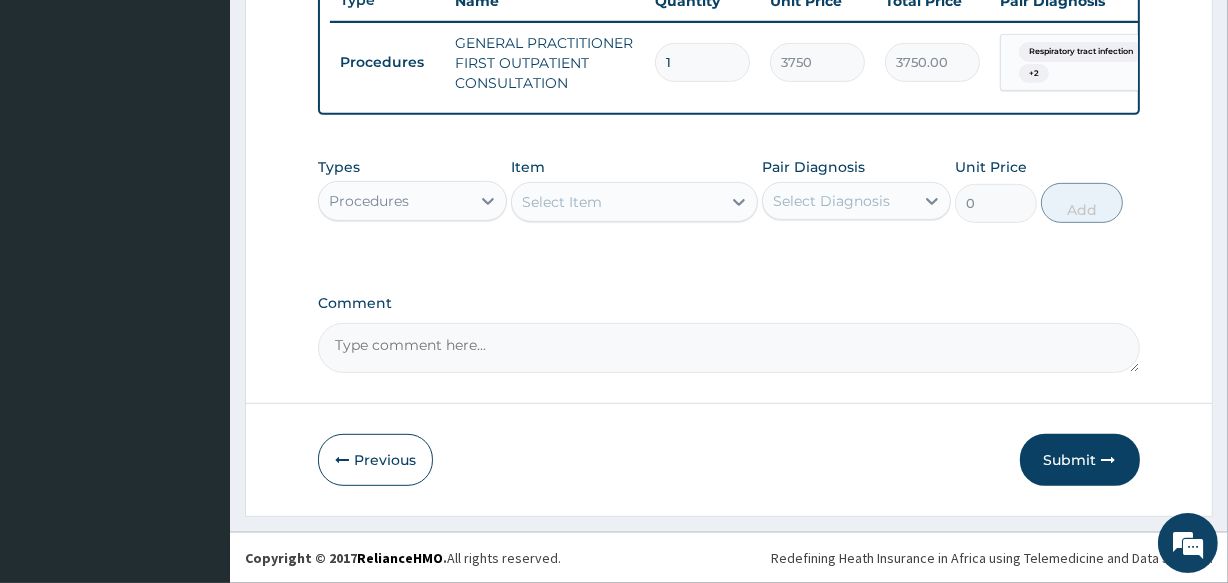 scroll, scrollTop: 787, scrollLeft: 0, axis: vertical 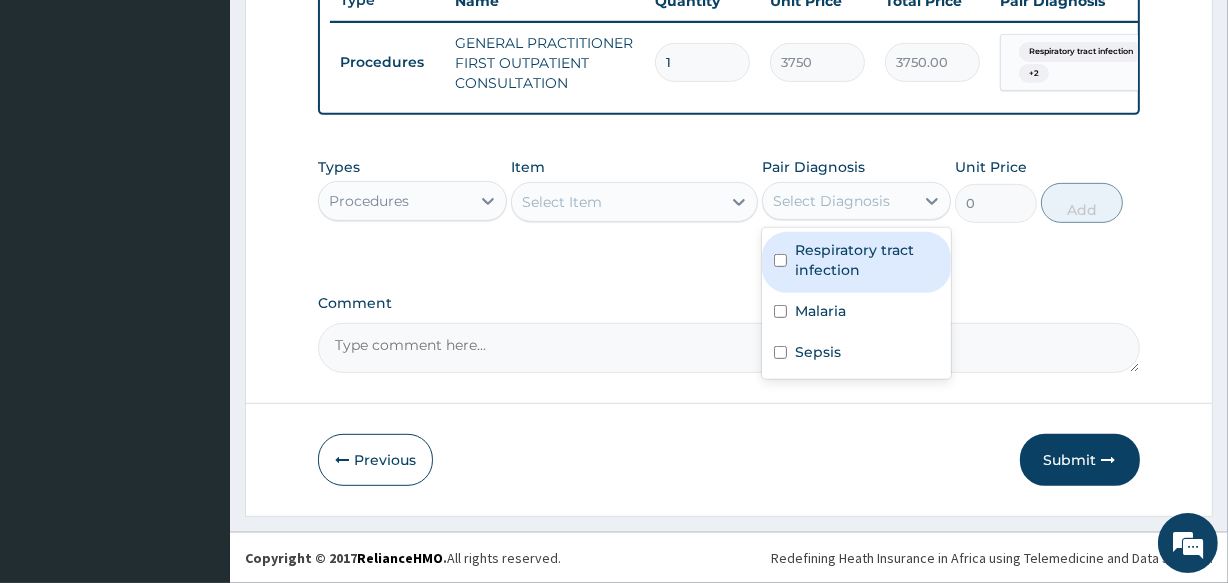 click on "Select Diagnosis" at bounding box center [831, 201] 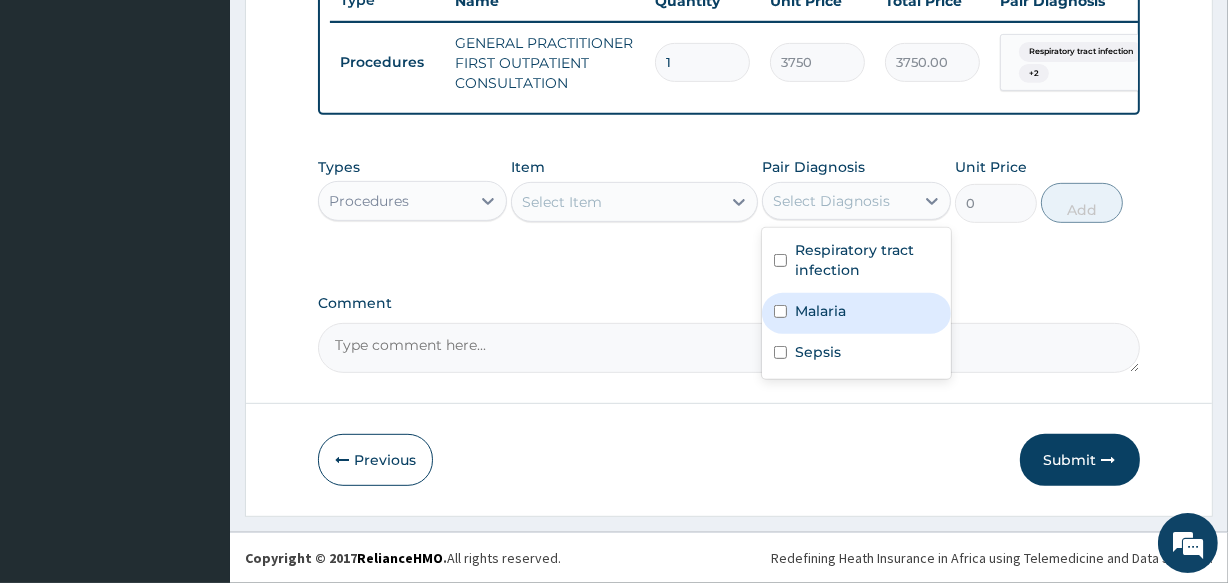 click on "Malaria" at bounding box center (856, 313) 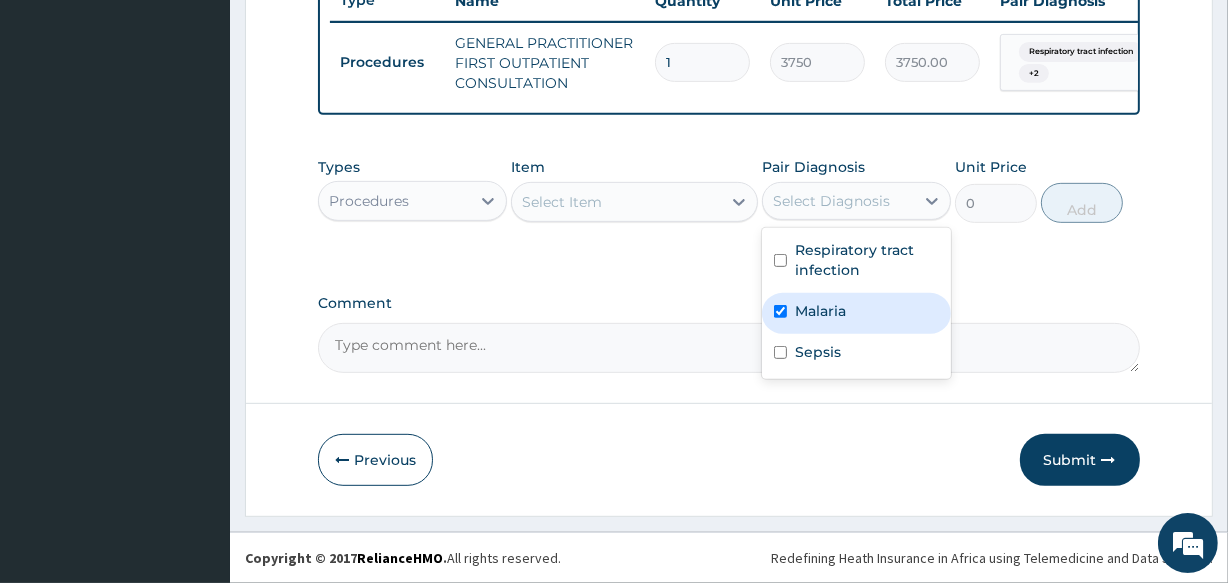 checkbox on "true" 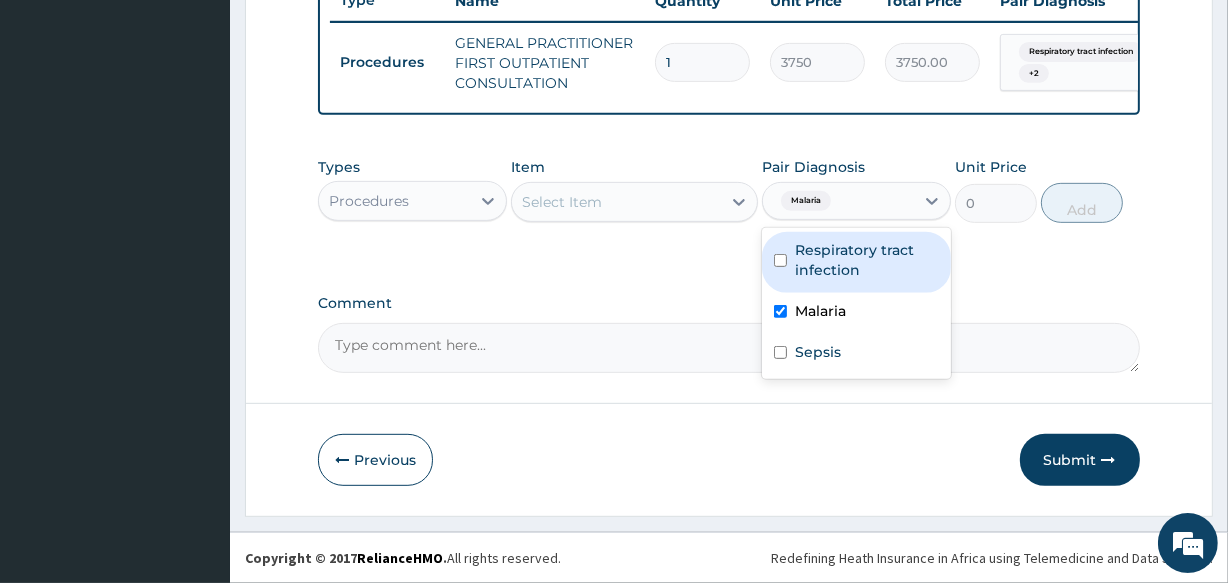 click on "Respiratory tract infection" at bounding box center (867, 260) 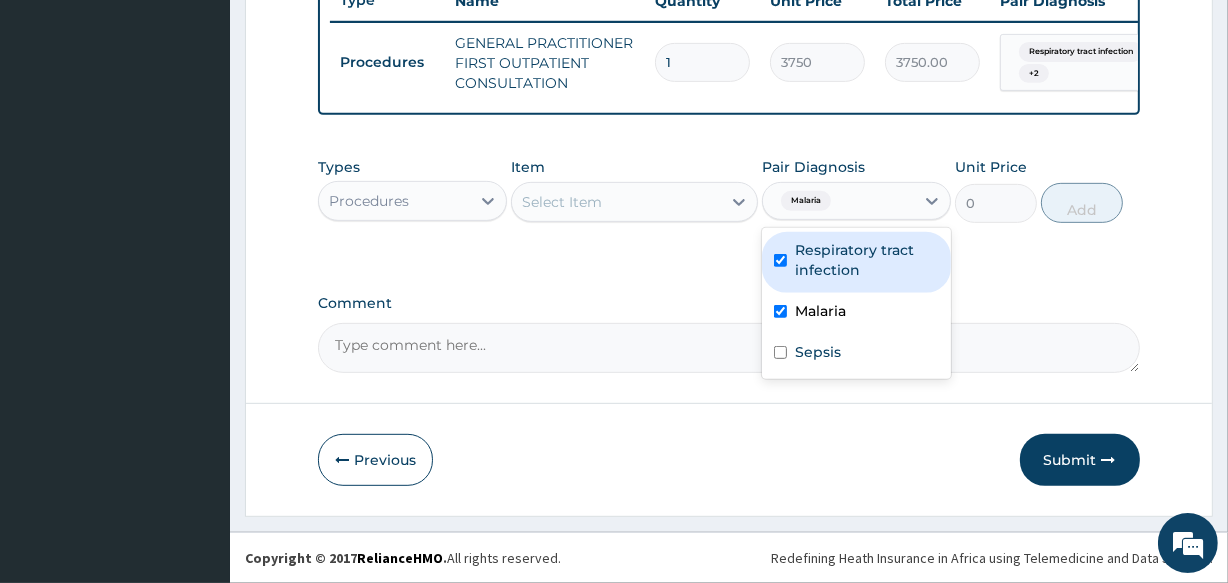 checkbox on "true" 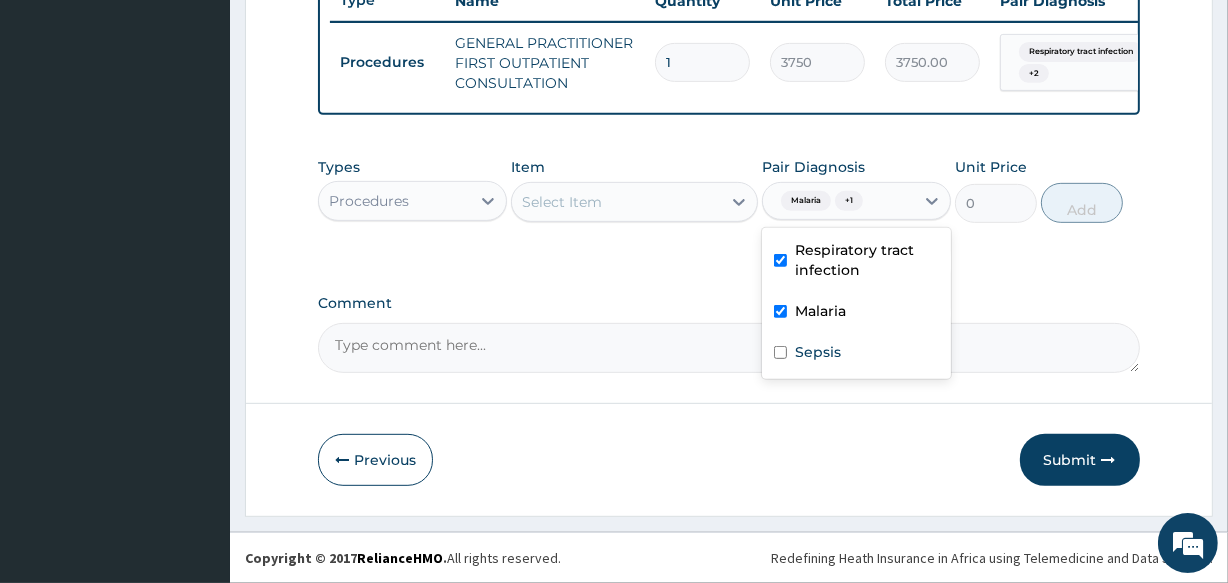 click on "Item Select Item" at bounding box center (634, 190) 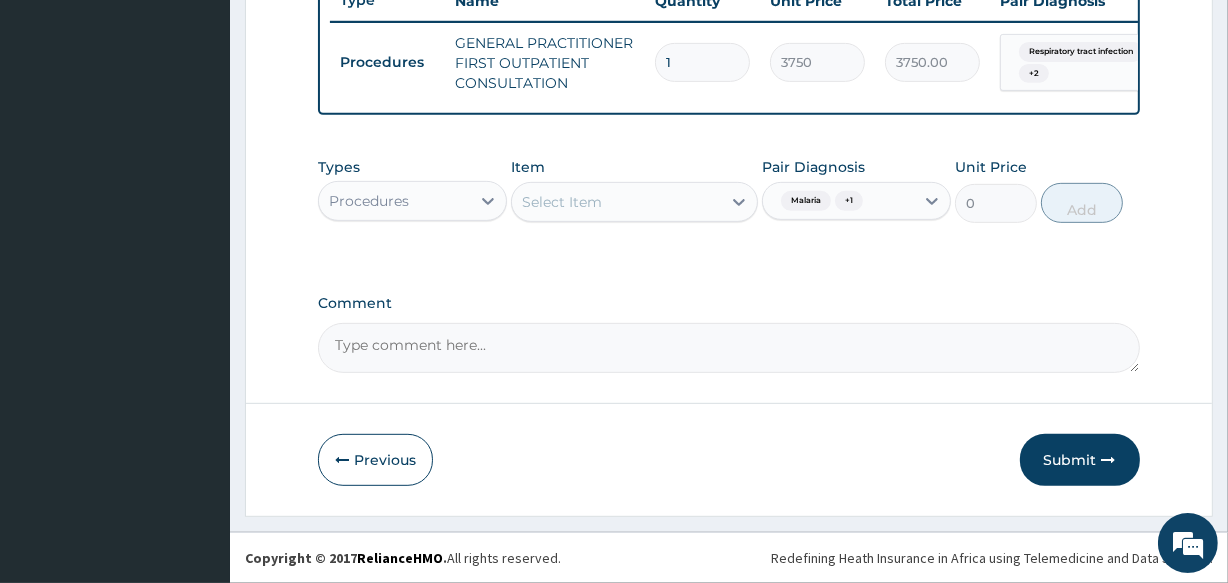click on "Select Item" at bounding box center (562, 202) 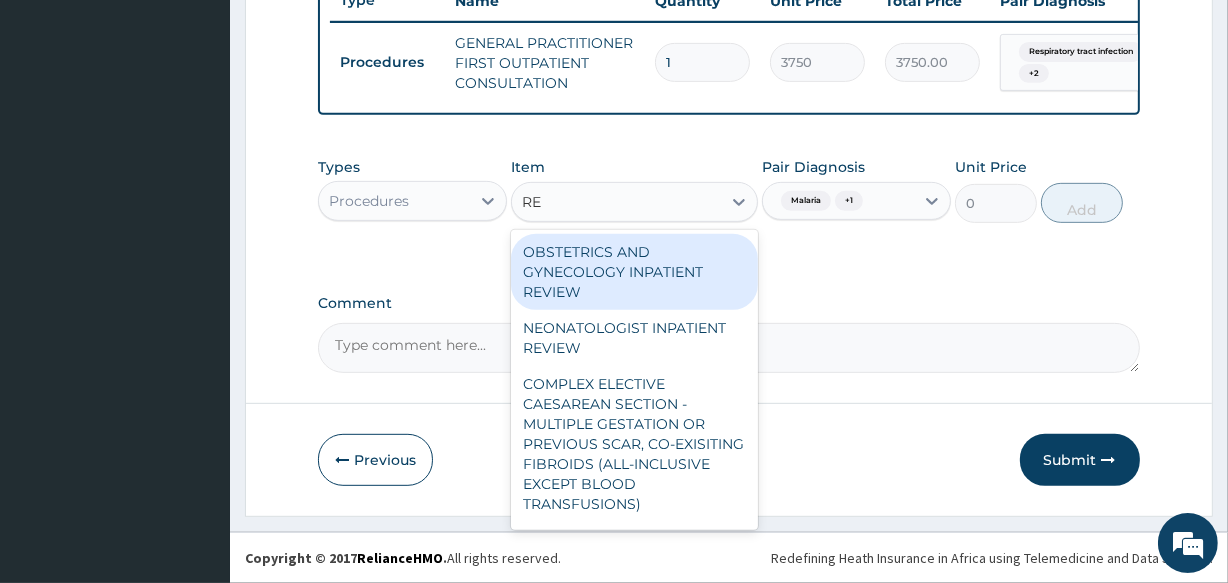 type on "REG" 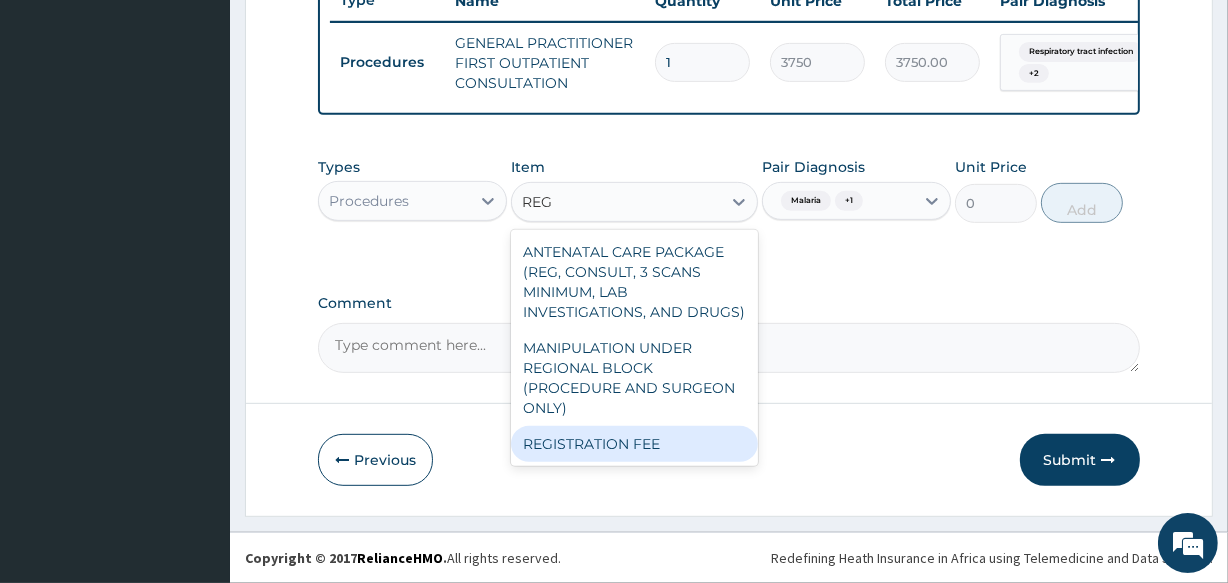 click on "REGISTRATION FEE" at bounding box center [634, 444] 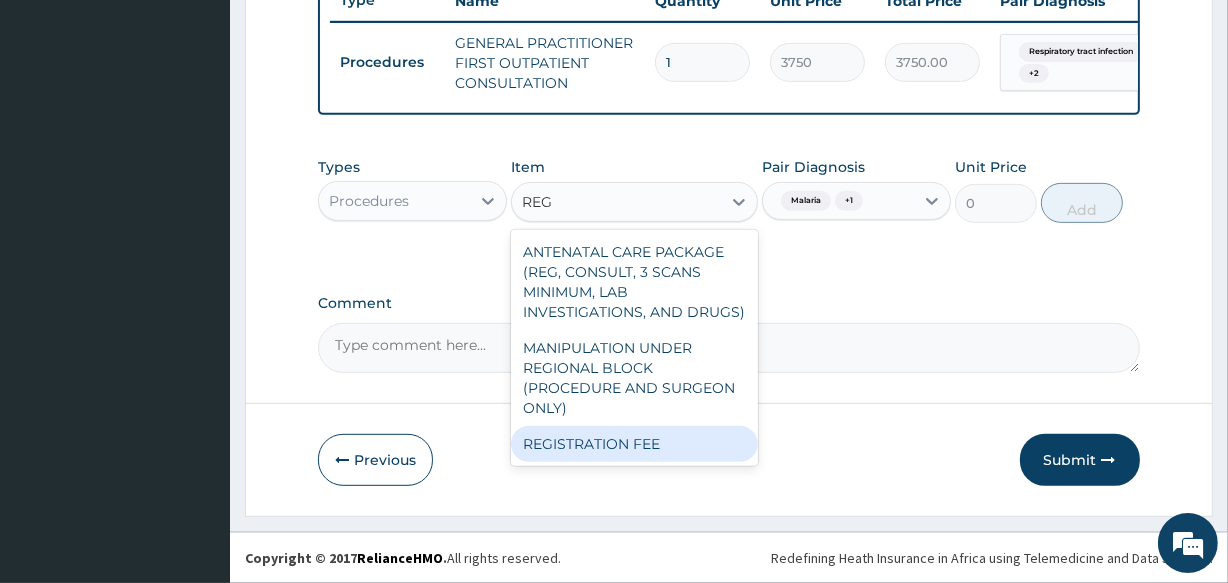 type 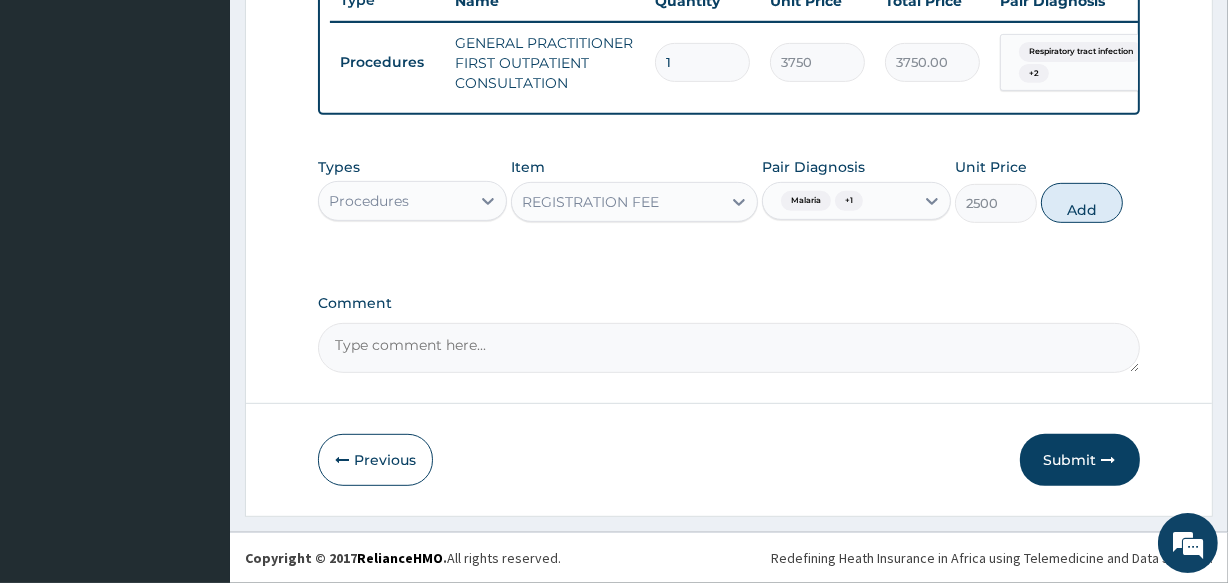 click on "Add" at bounding box center (1082, 203) 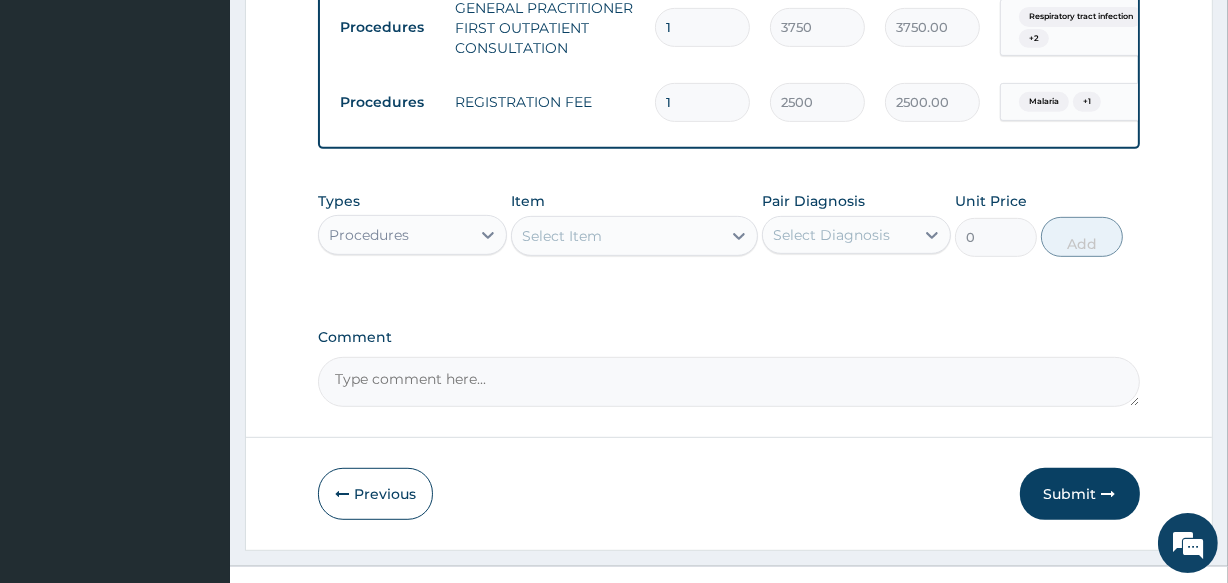 scroll, scrollTop: 856, scrollLeft: 0, axis: vertical 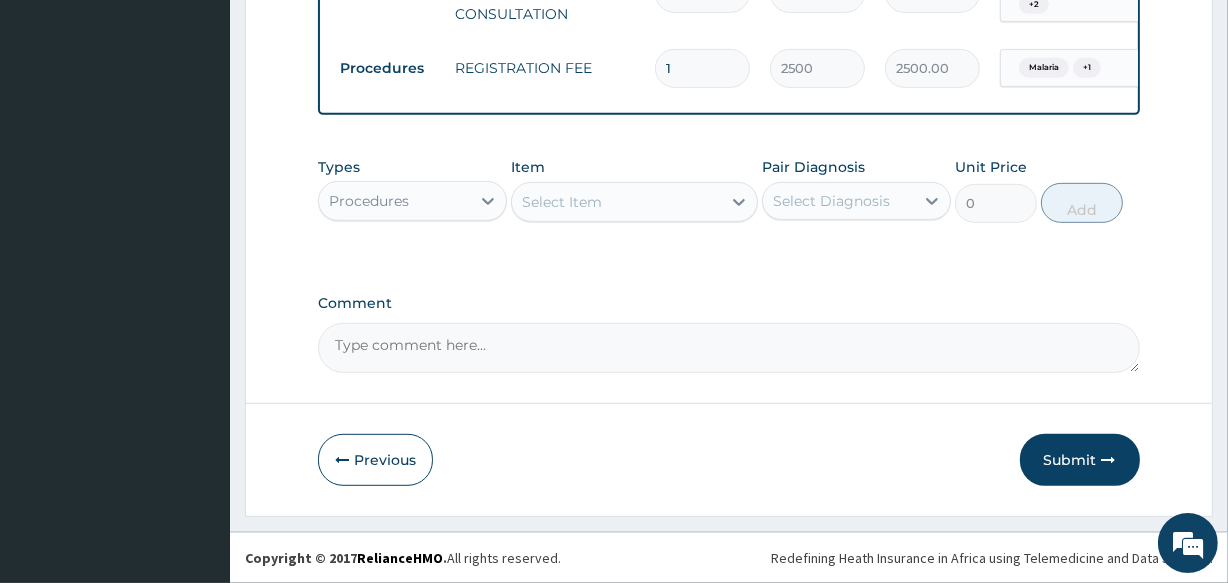 click on "Procedures" at bounding box center (394, 201) 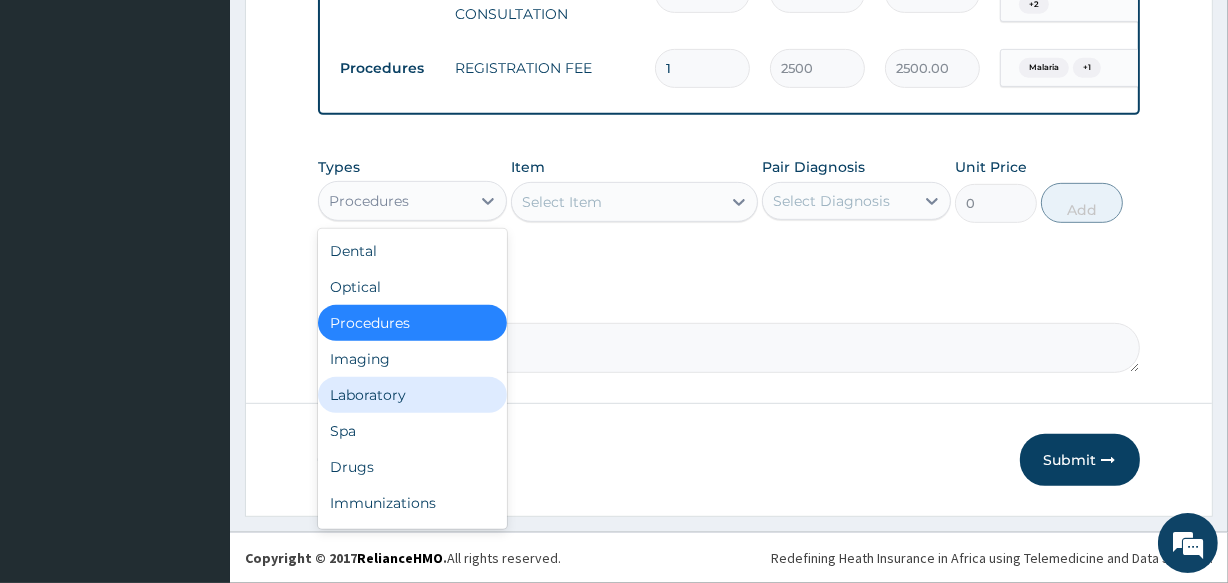 click on "Laboratory" at bounding box center [412, 395] 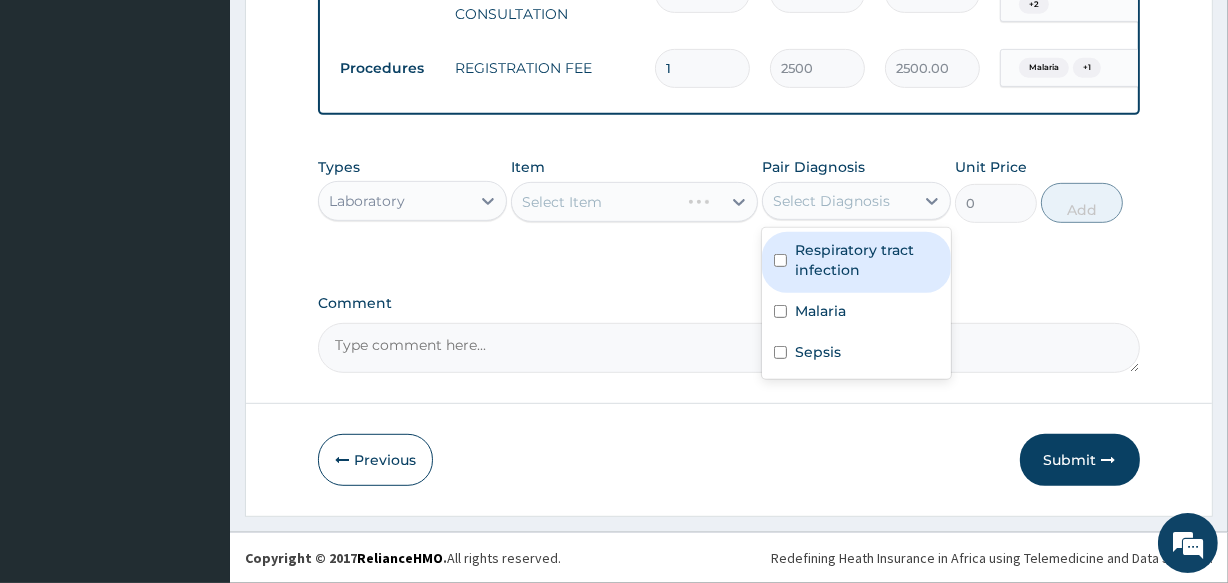 click on "Select Diagnosis" at bounding box center (838, 201) 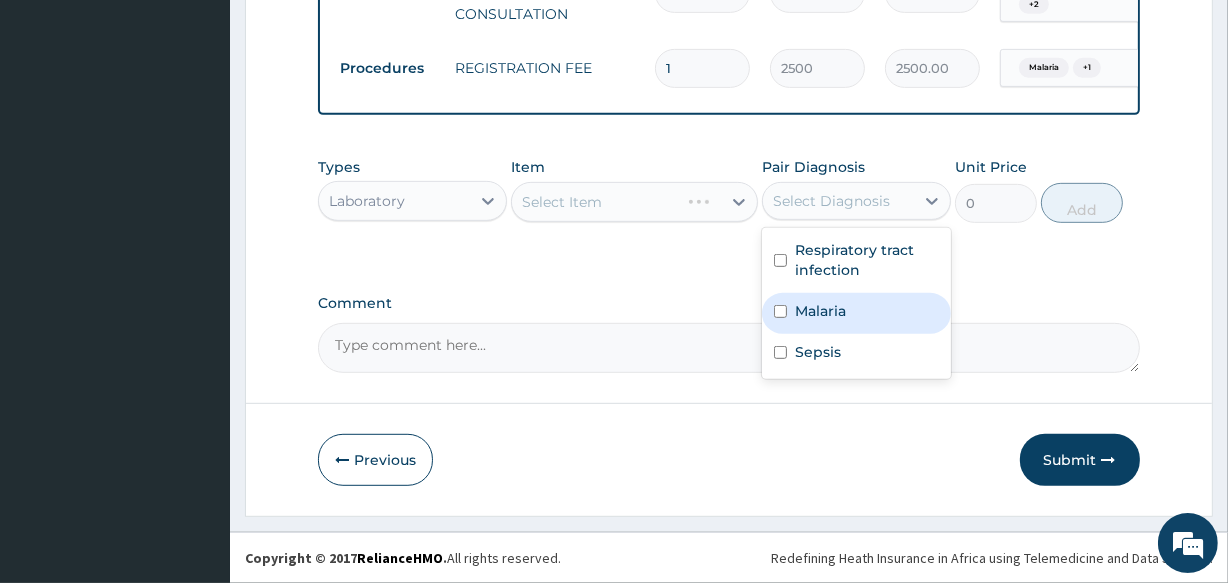 click on "Malaria" at bounding box center (856, 313) 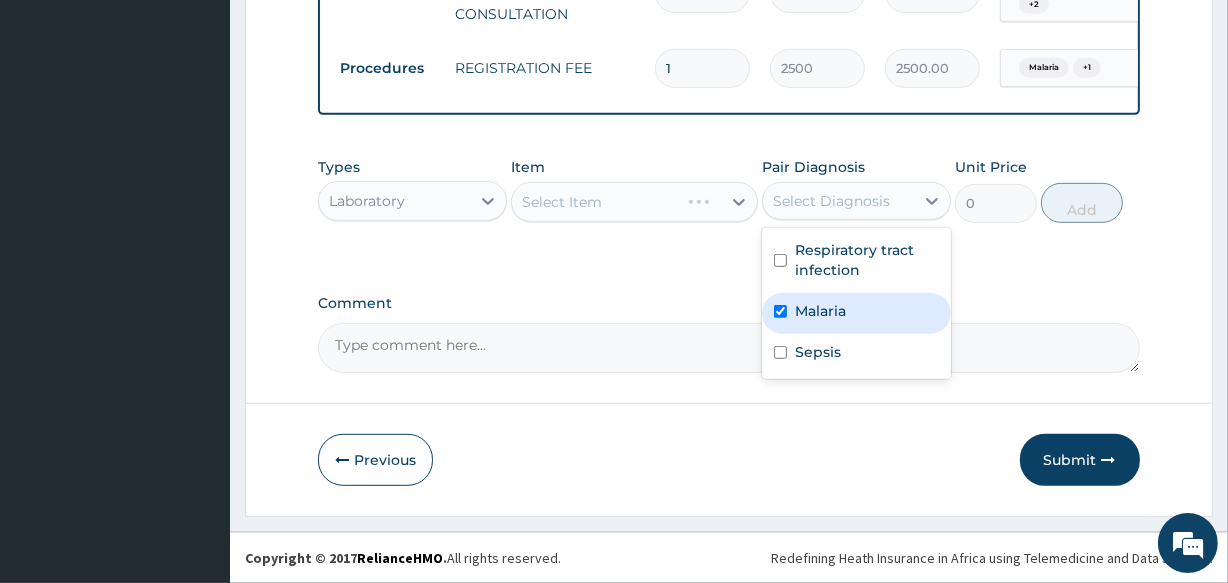 checkbox on "true" 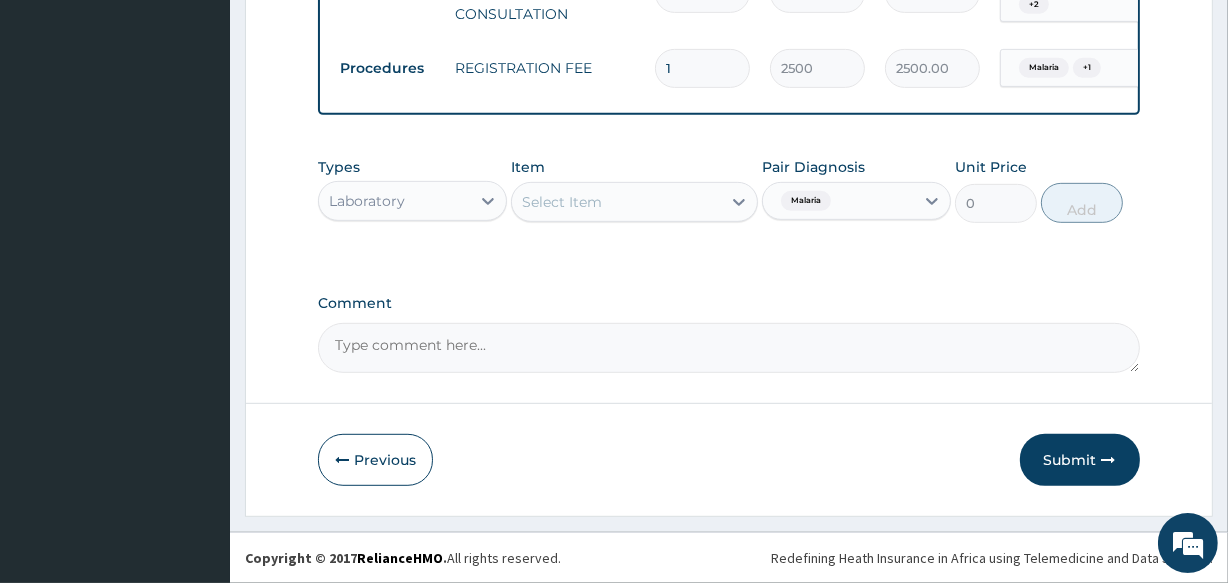drag, startPoint x: 630, startPoint y: 262, endPoint x: 636, endPoint y: 243, distance: 19.924858 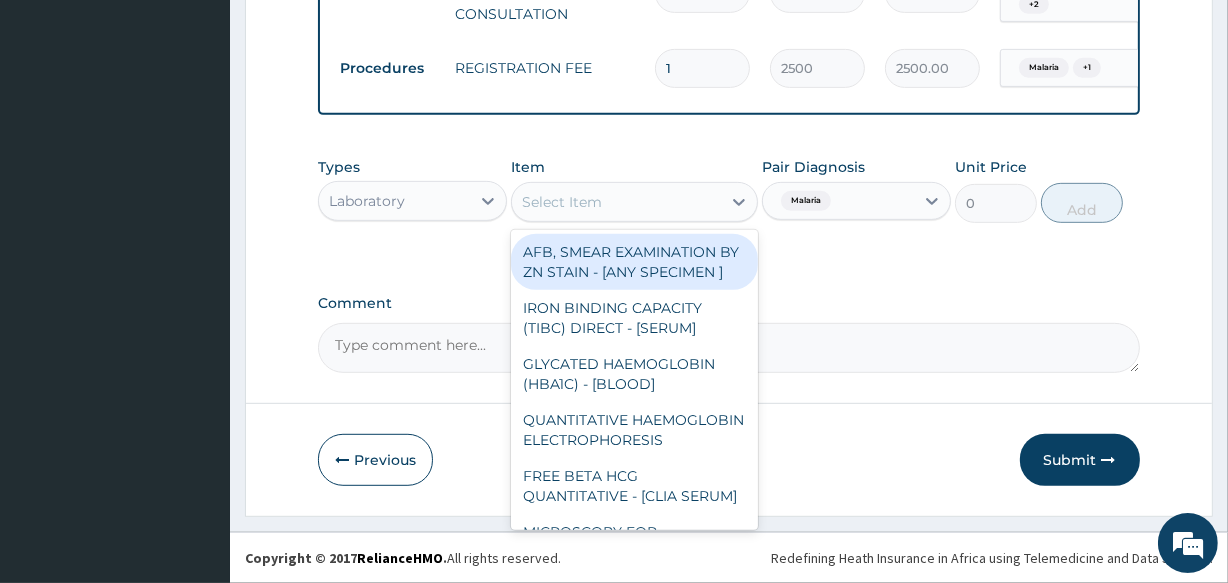 click on "Select Item" at bounding box center (616, 202) 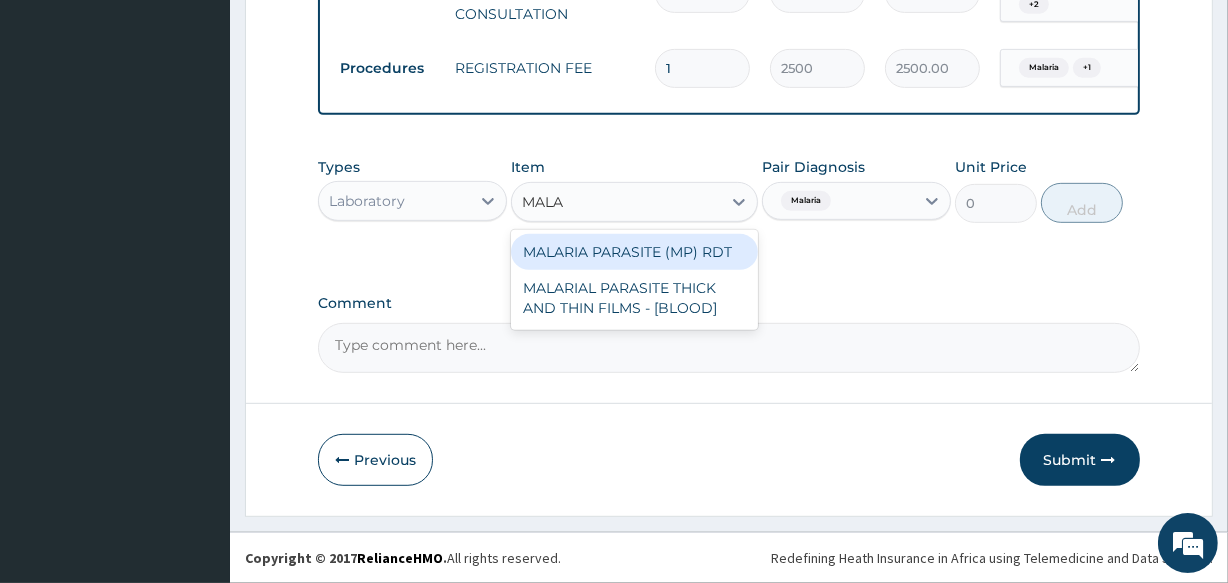type on "MALAR" 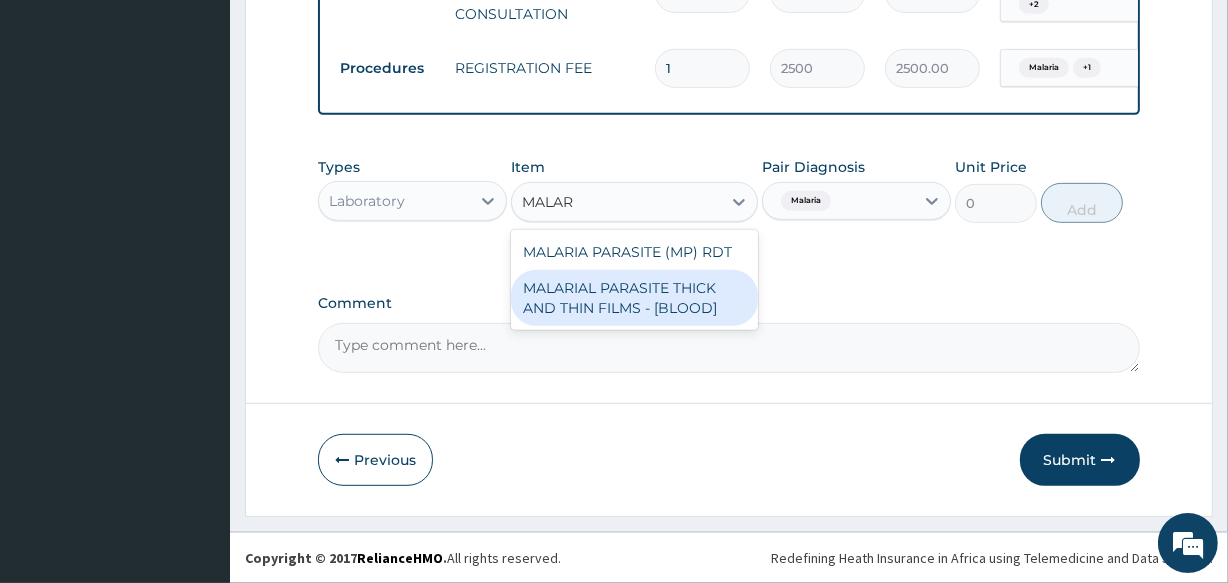 click on "MALARIAL PARASITE THICK AND THIN FILMS - [BLOOD]" at bounding box center [634, 298] 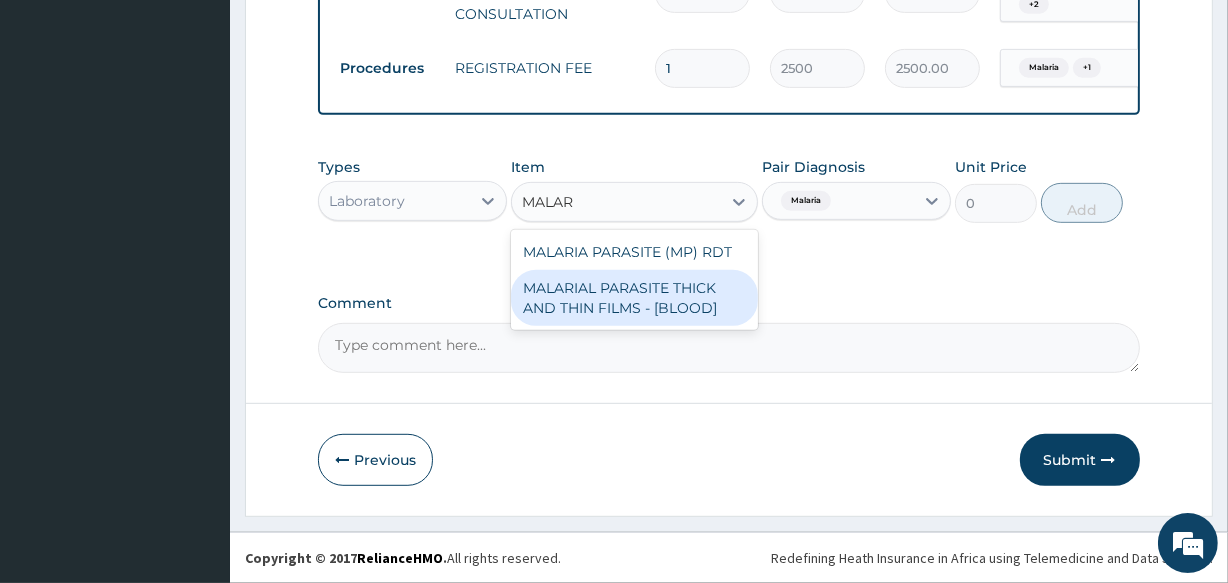 type 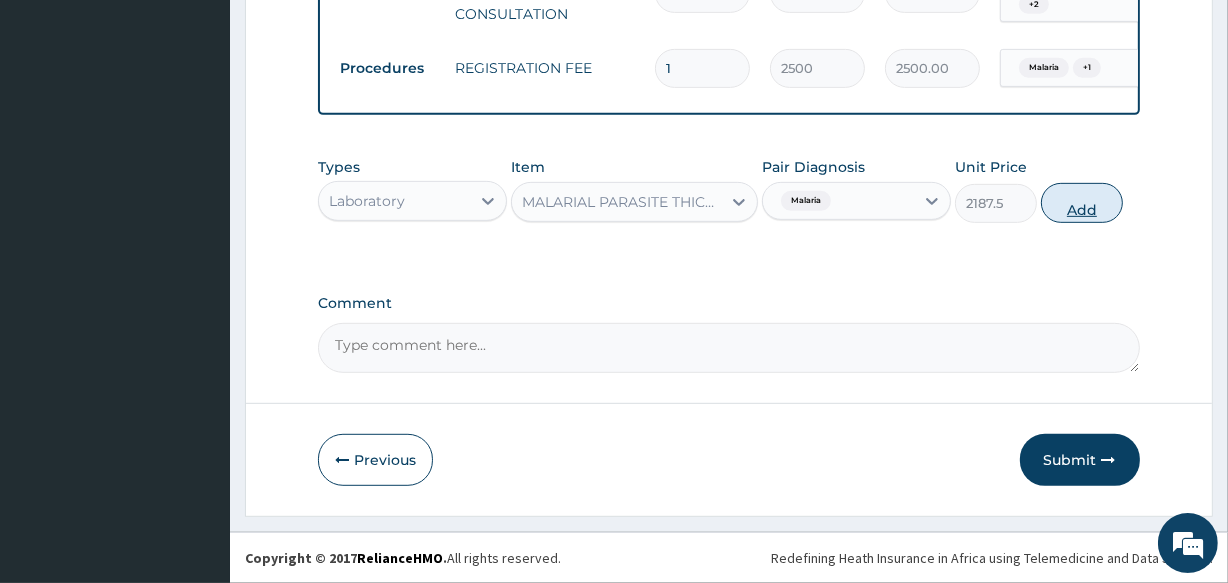 click on "Add" at bounding box center (1082, 203) 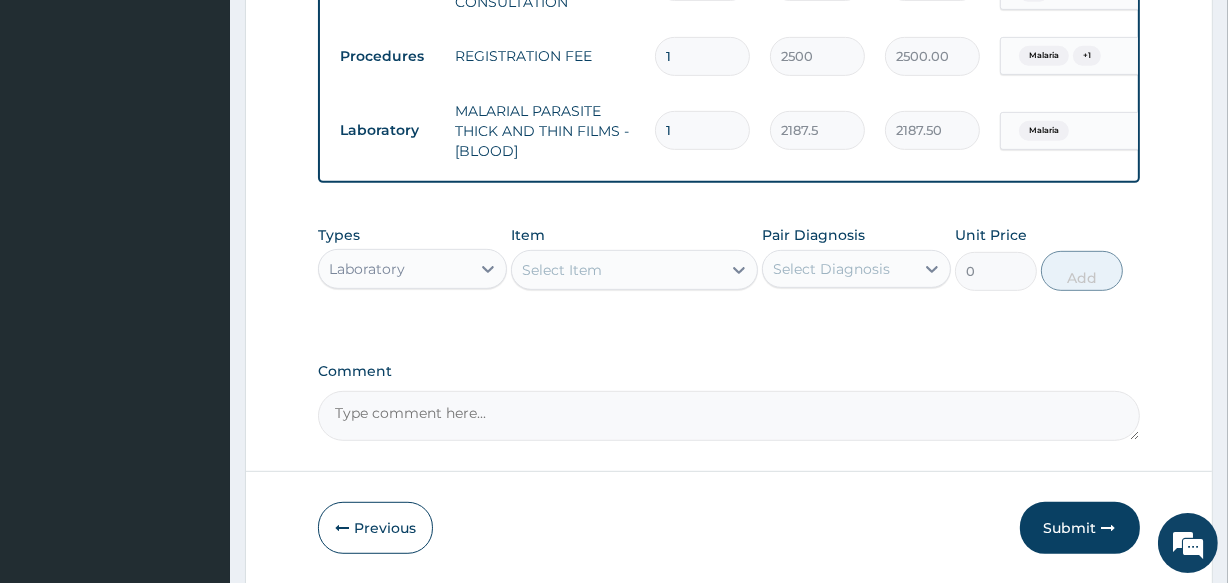 click on "Select Diagnosis" at bounding box center (831, 269) 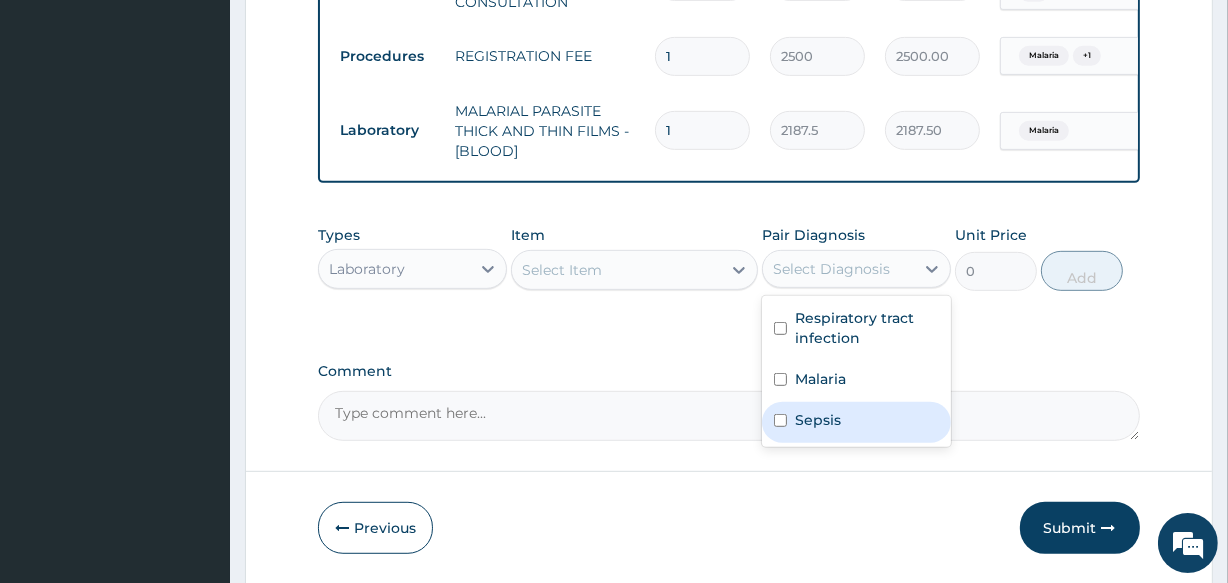 click on "Sepsis" at bounding box center [818, 420] 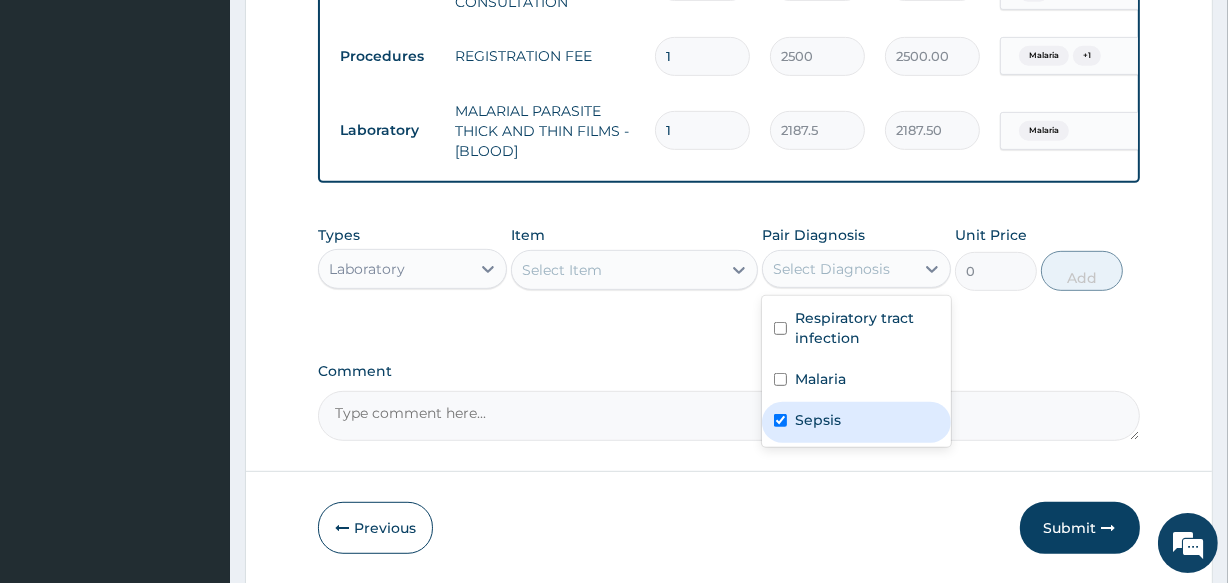 checkbox on "true" 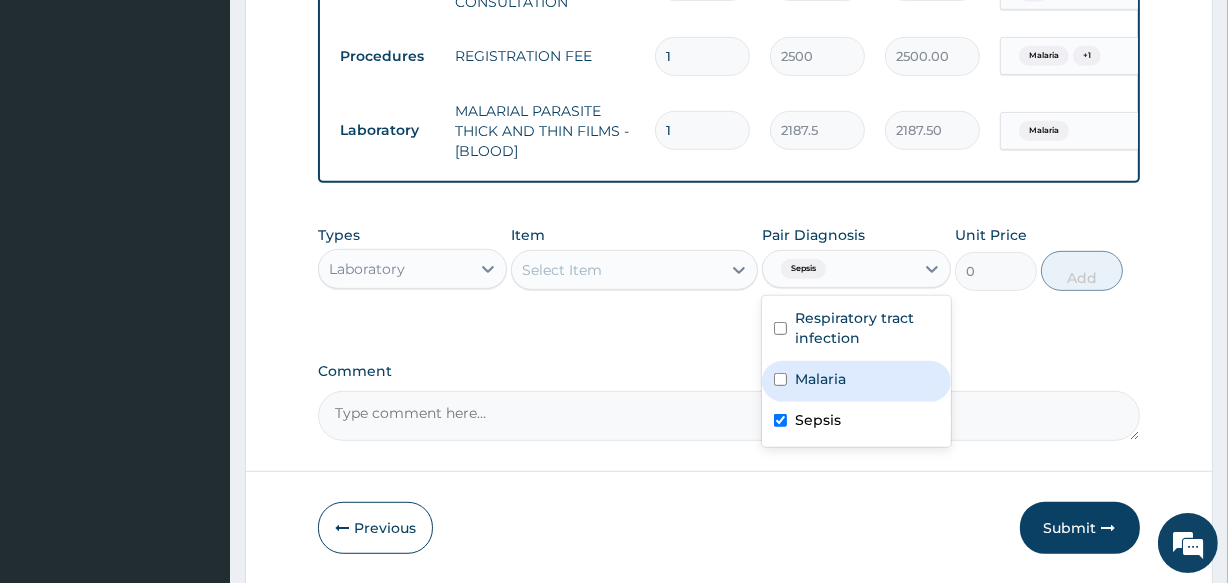 click on "Select Item" at bounding box center (616, 270) 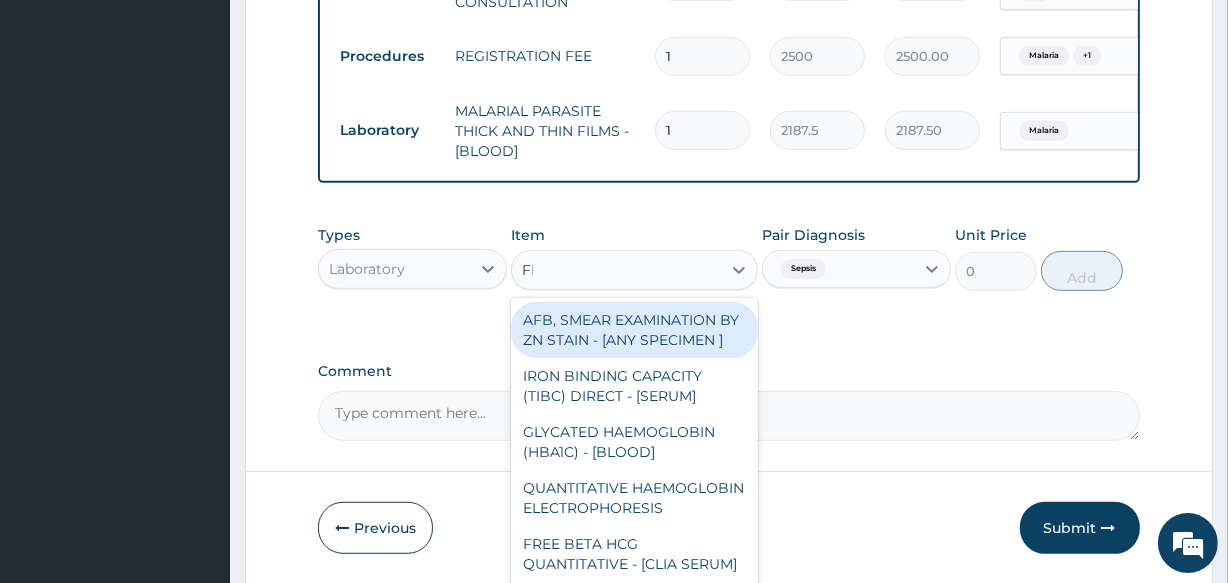 type on "FBC" 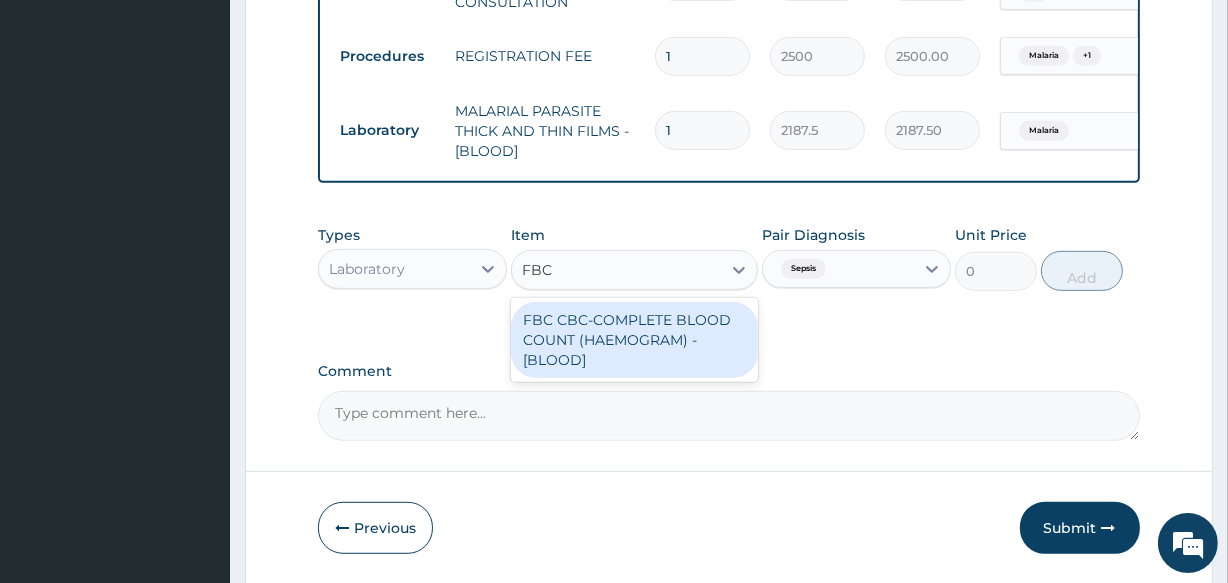 click on "FBC CBC-COMPLETE BLOOD COUNT (HAEMOGRAM) - [BLOOD]" at bounding box center [634, 340] 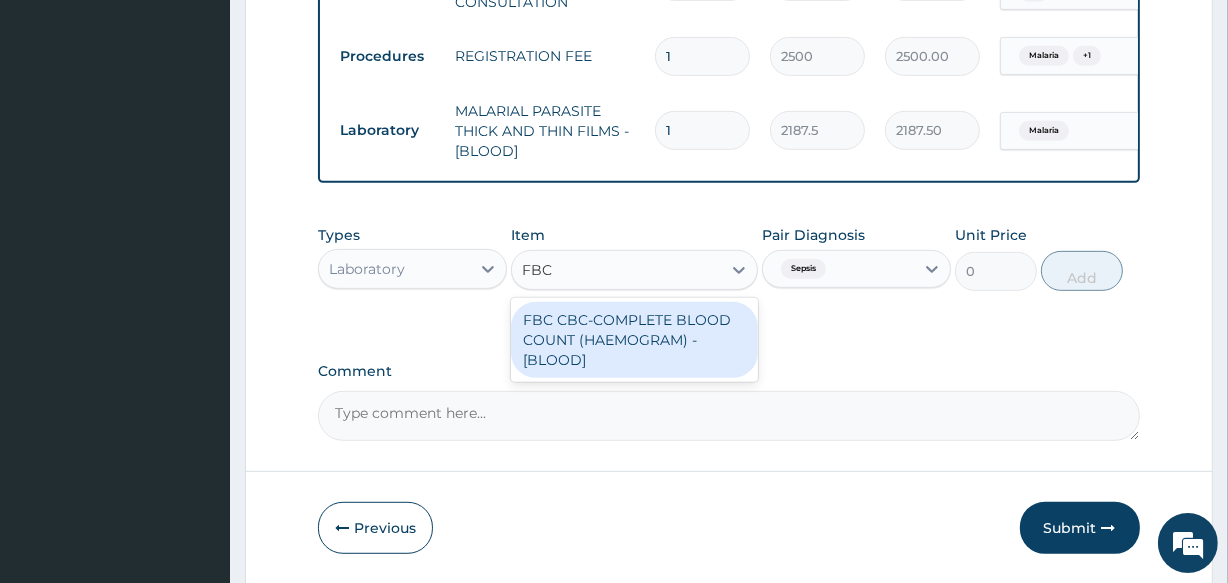 type 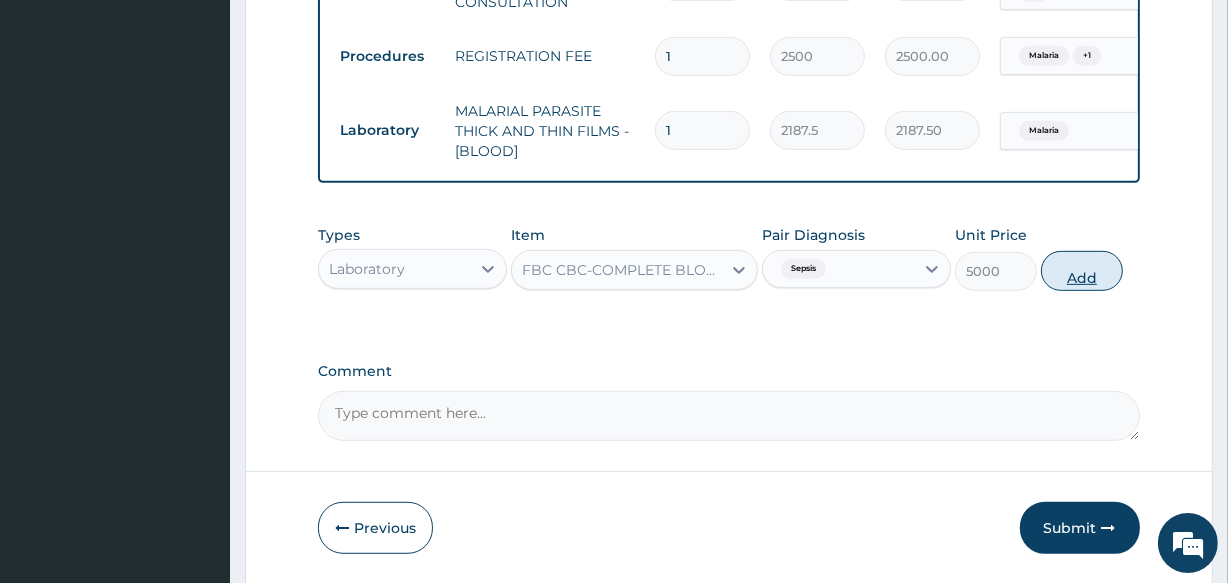 click on "Add" at bounding box center [1082, 271] 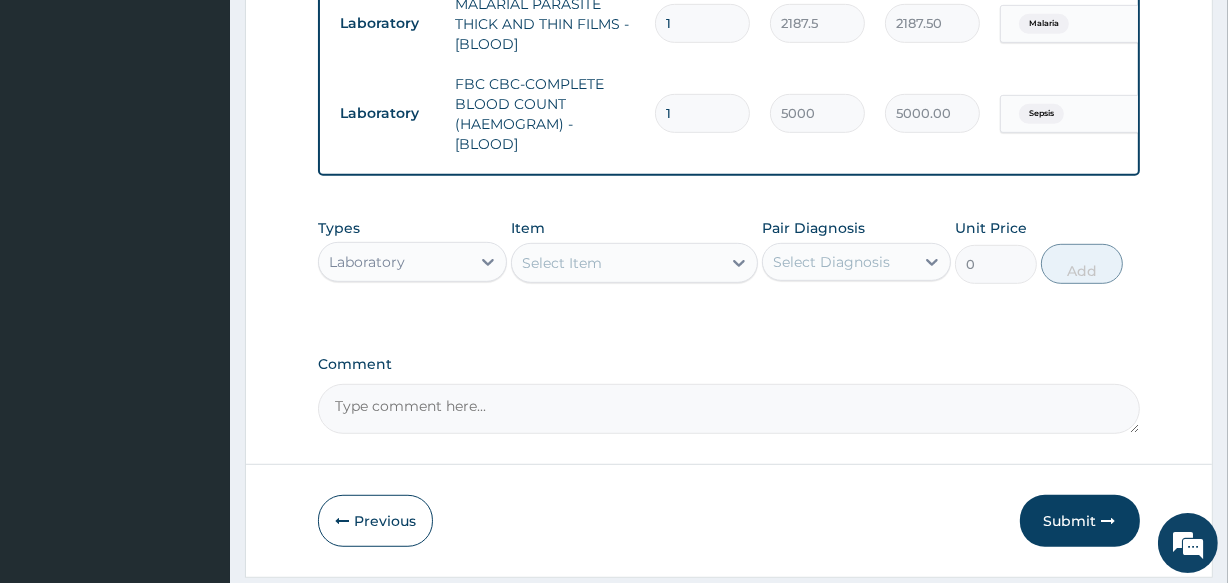 scroll, scrollTop: 1036, scrollLeft: 0, axis: vertical 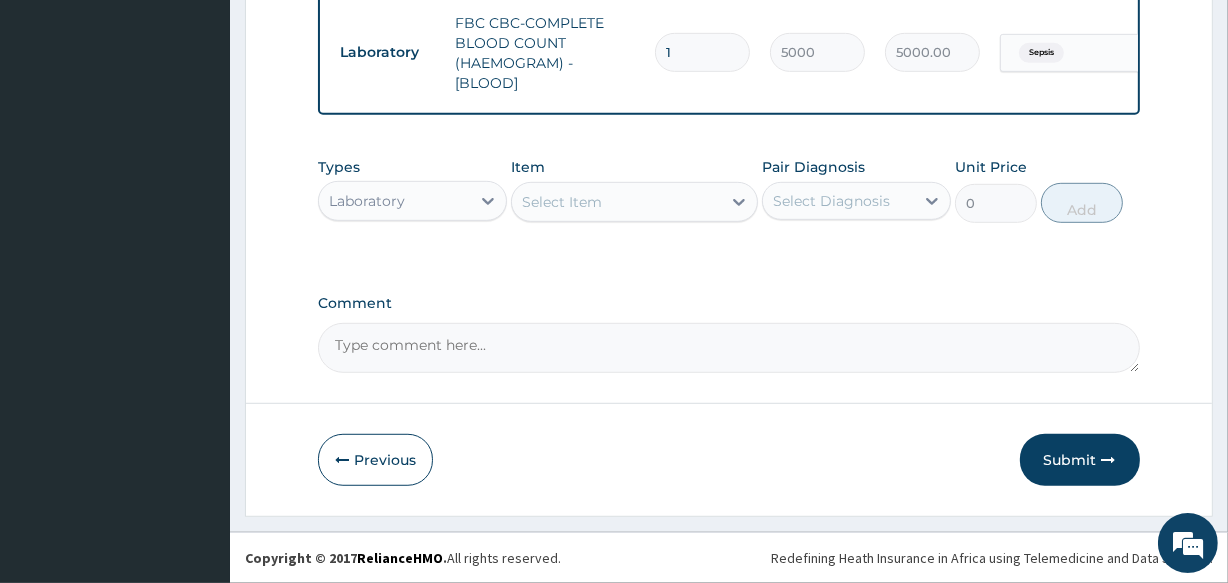 click on "Laboratory" at bounding box center [394, 201] 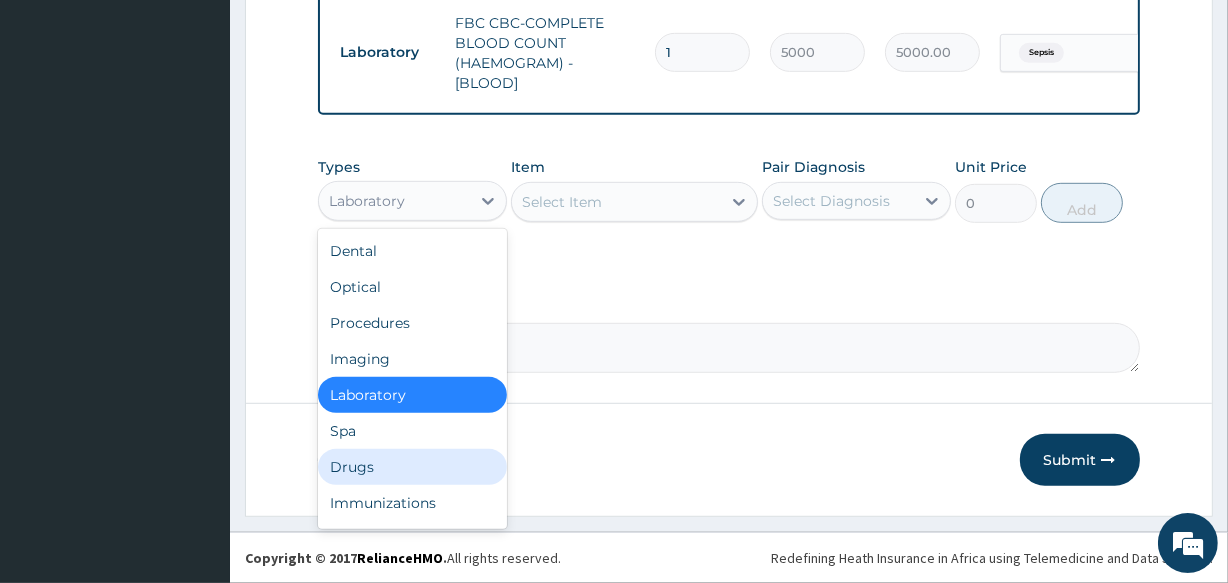 click on "Drugs" at bounding box center [412, 467] 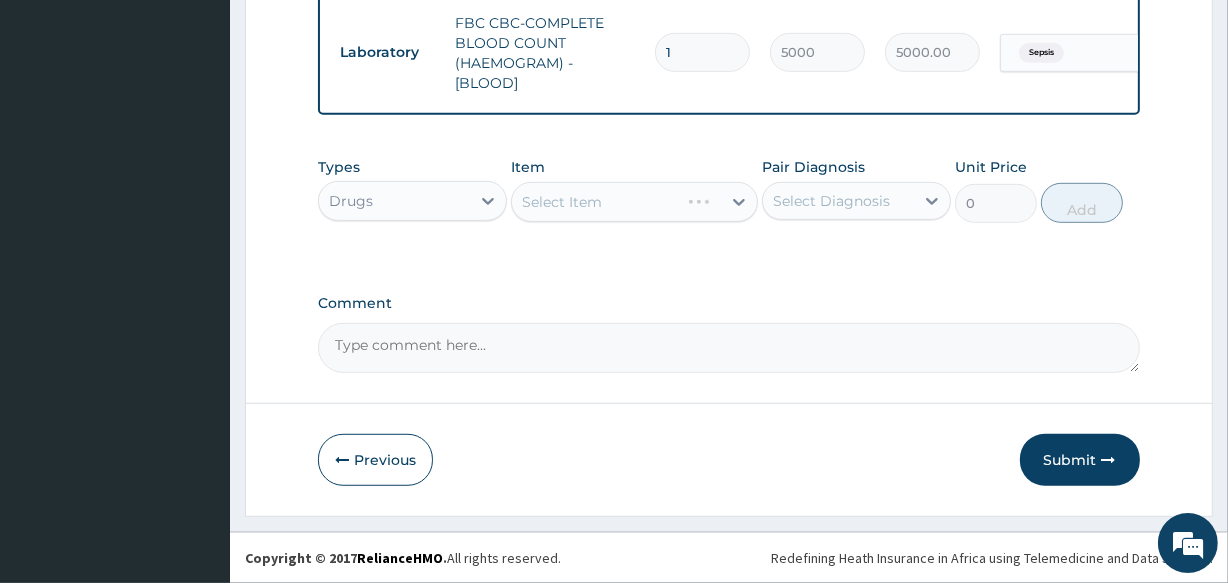 click on "Select Diagnosis" at bounding box center (831, 201) 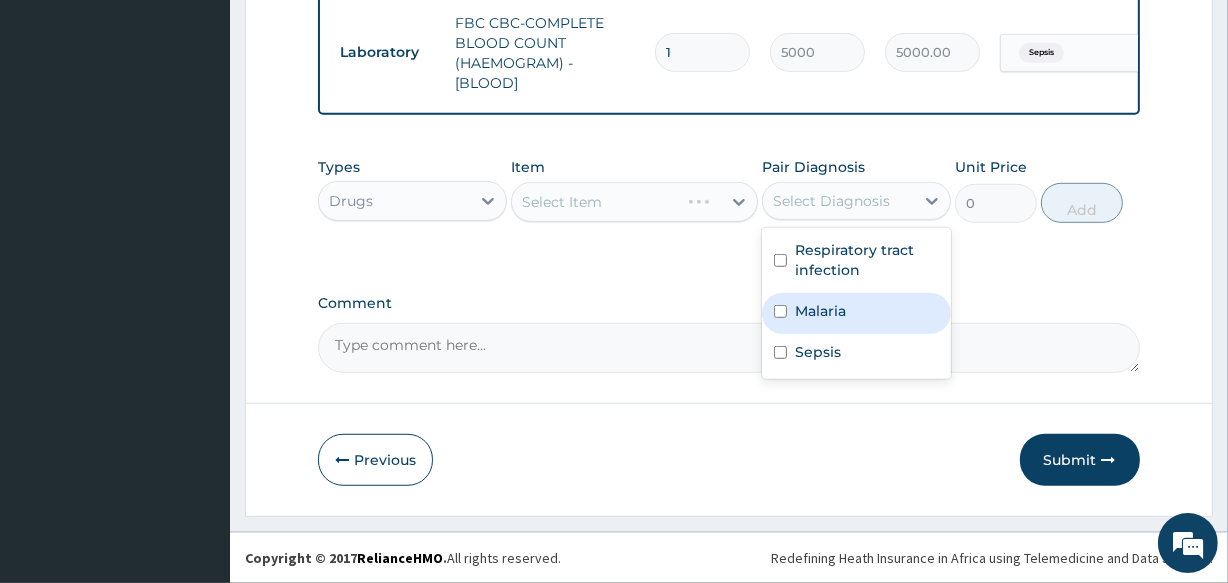 click on "Malaria" at bounding box center [856, 313] 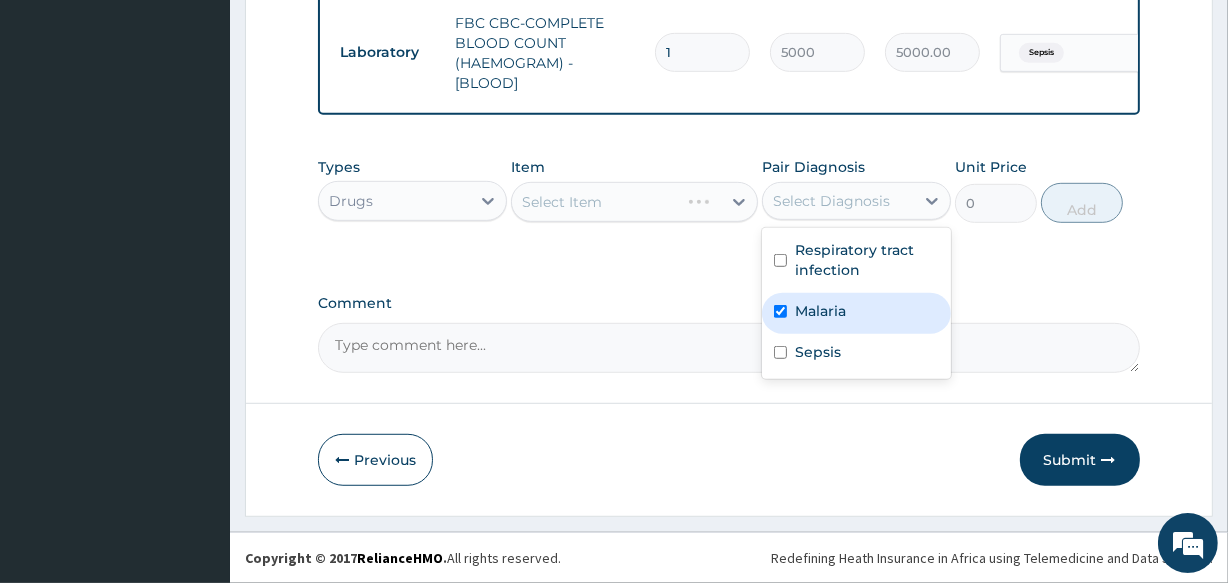 checkbox on "true" 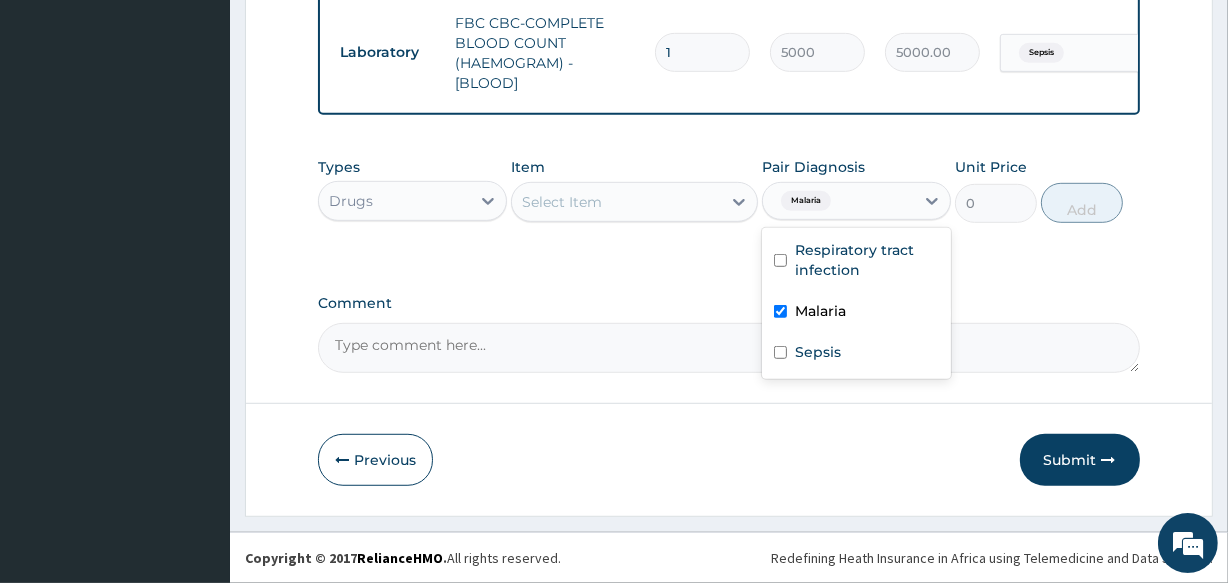 click on "Select Item" at bounding box center (616, 202) 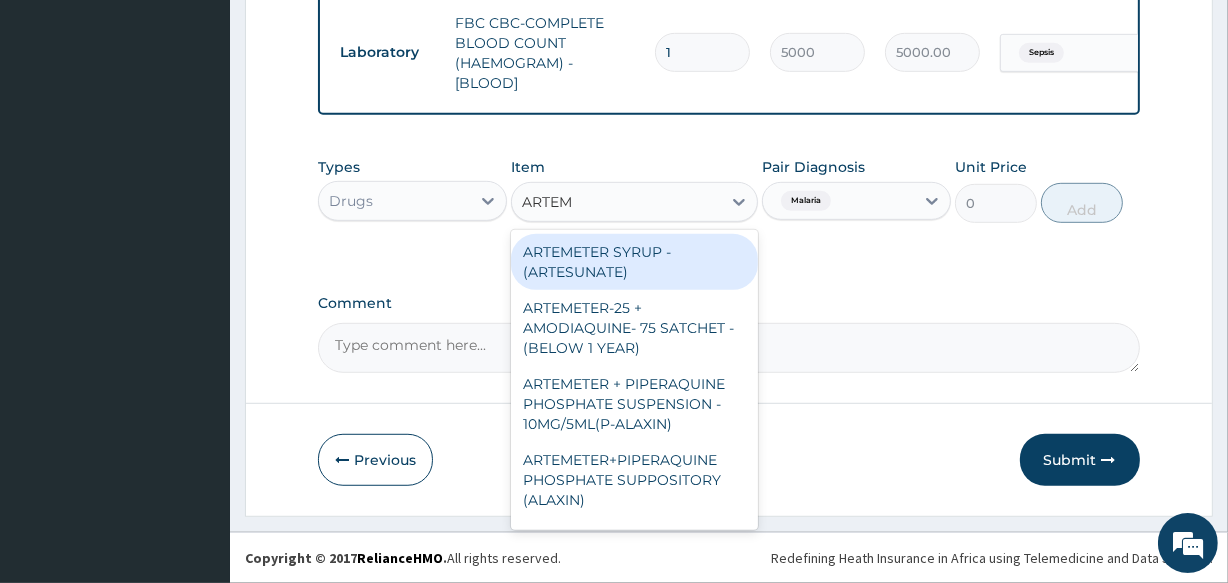 type on "ARTEME" 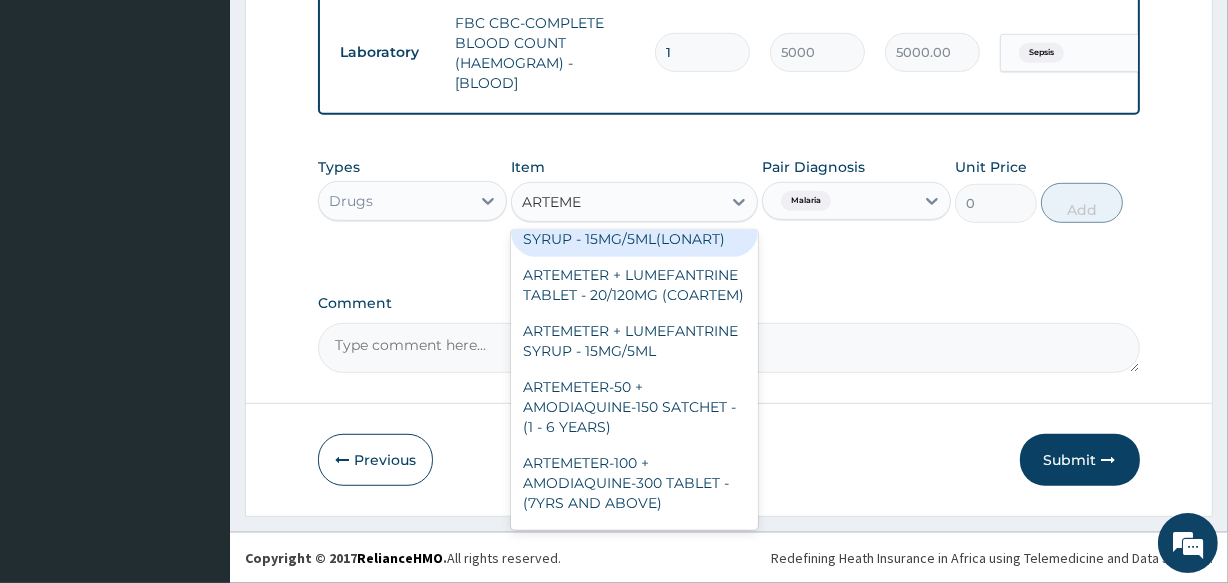 scroll, scrollTop: 454, scrollLeft: 0, axis: vertical 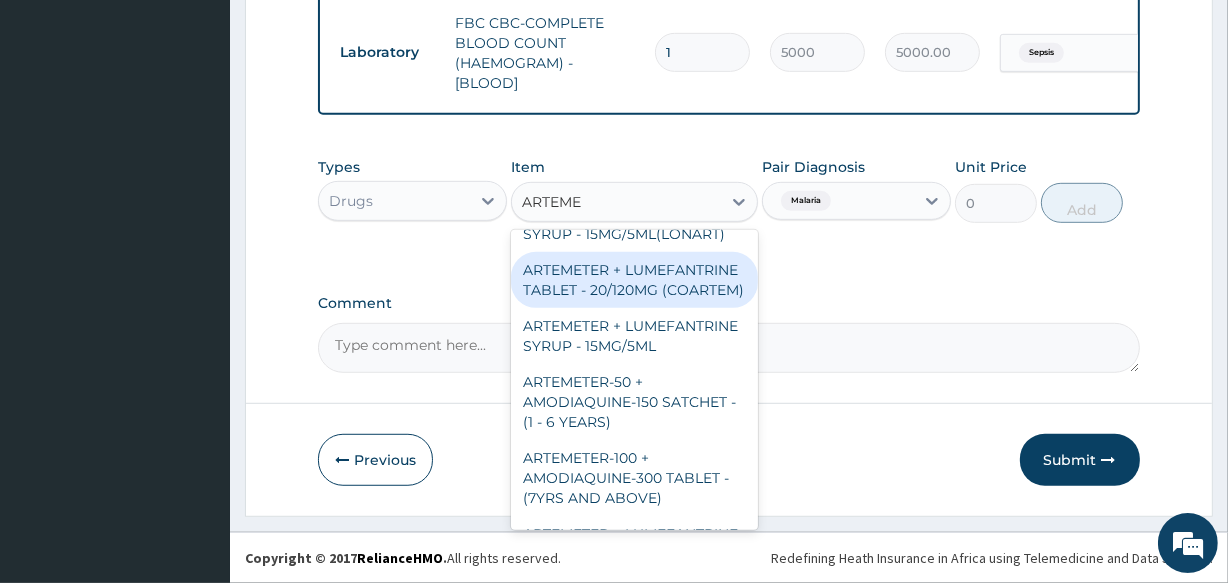 click on "ARTEMETER + LUMEFANTRINE TABLET - 20/120MG (COARTEM)" at bounding box center (634, 280) 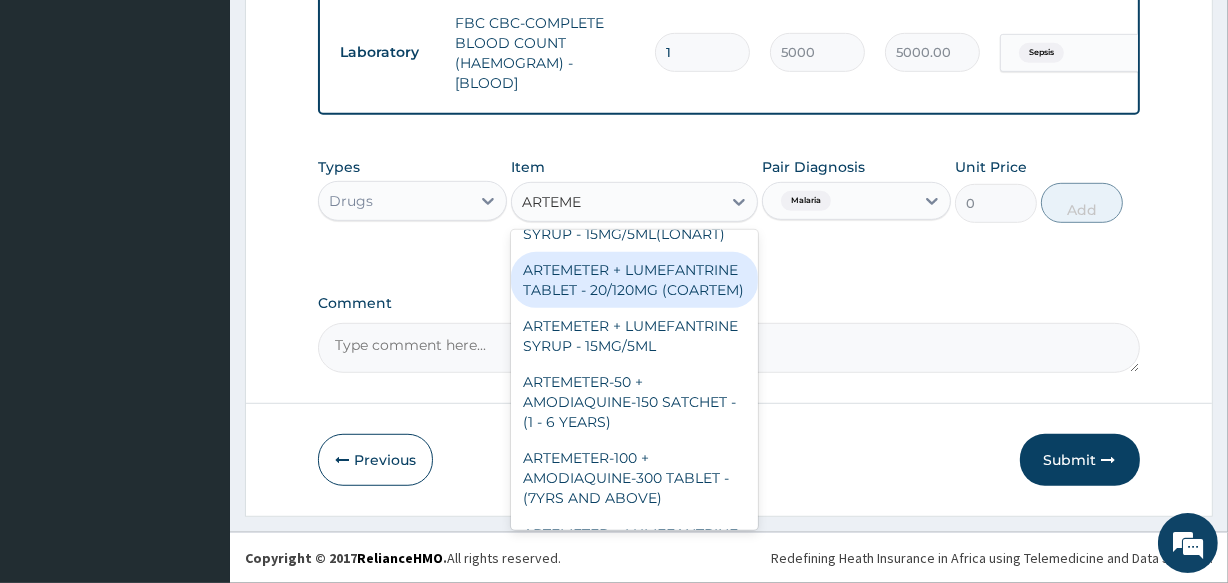 type 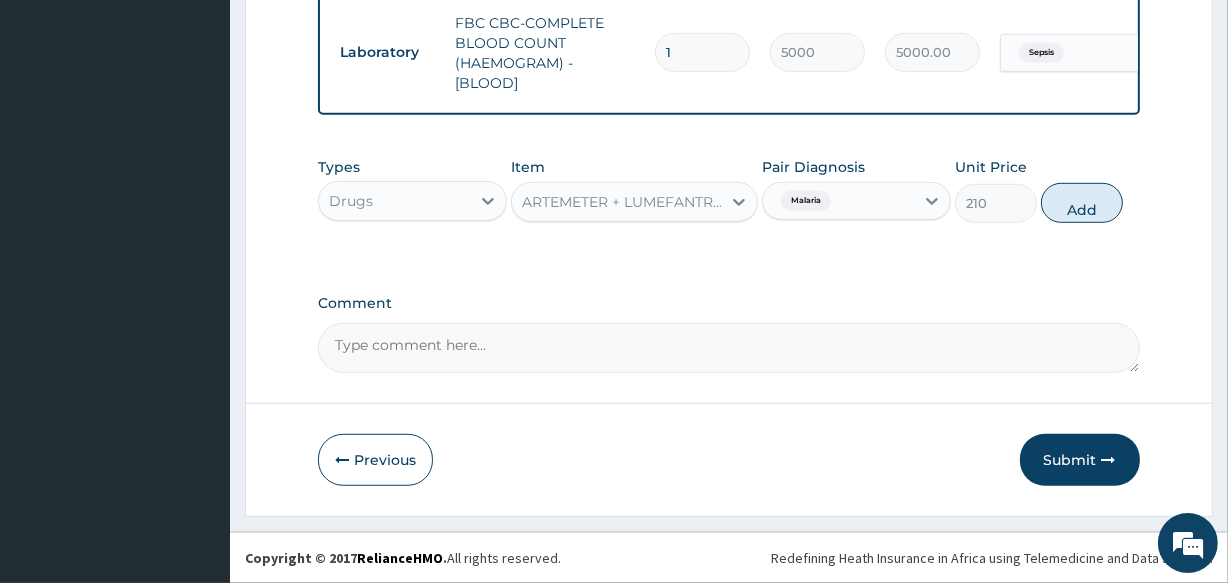 click on "Add" at bounding box center (1082, 203) 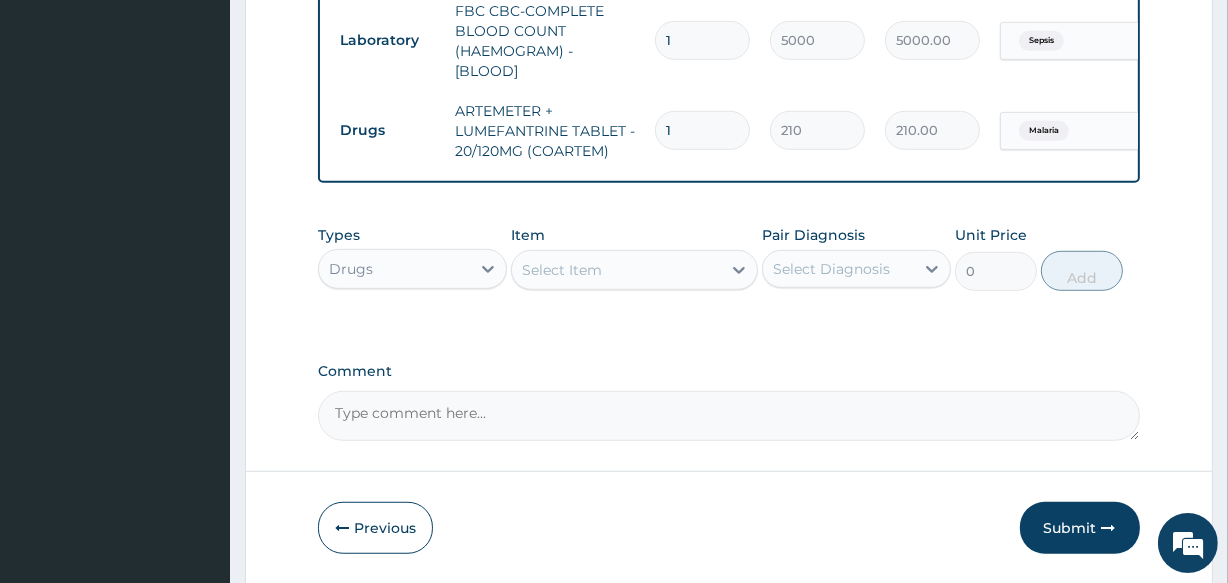 type on "12" 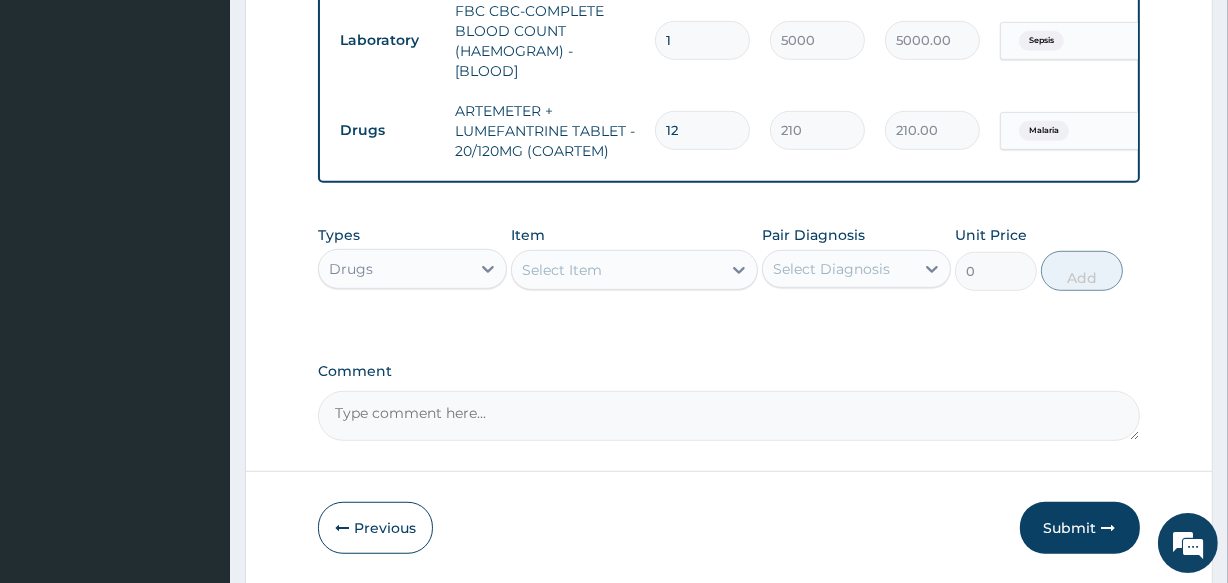 type on "2520.00" 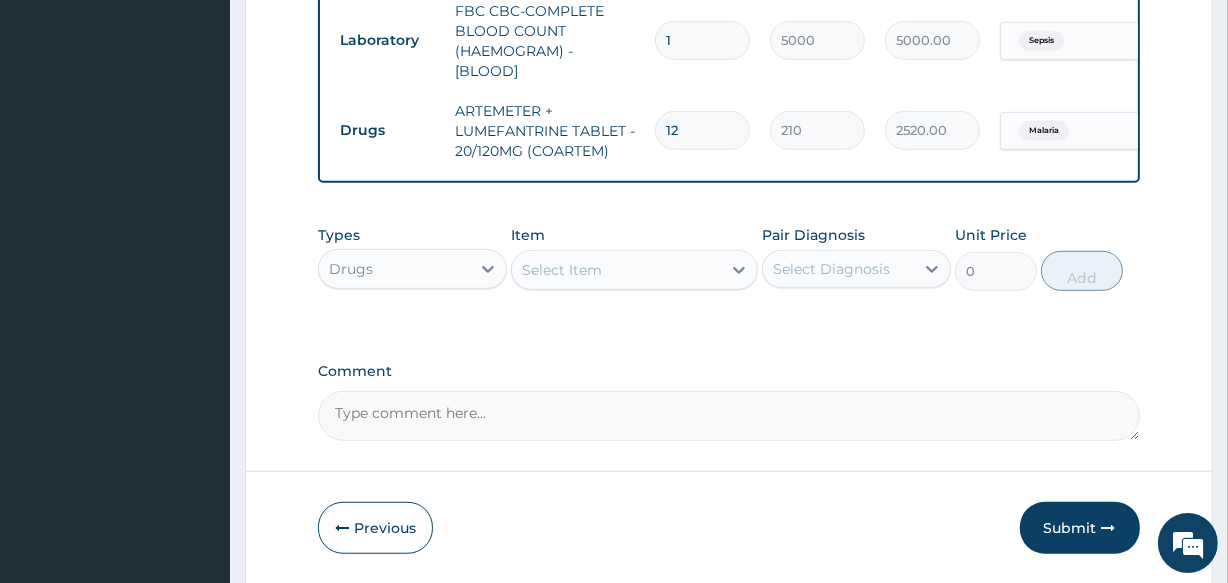 type on "12" 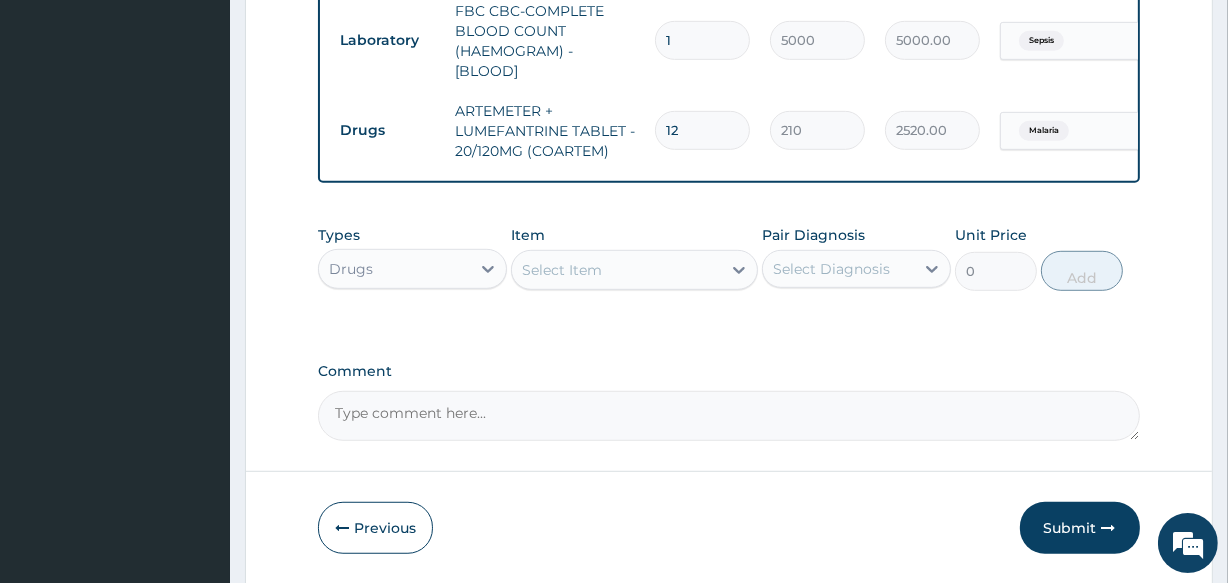 click on "Select Diagnosis" at bounding box center [838, 269] 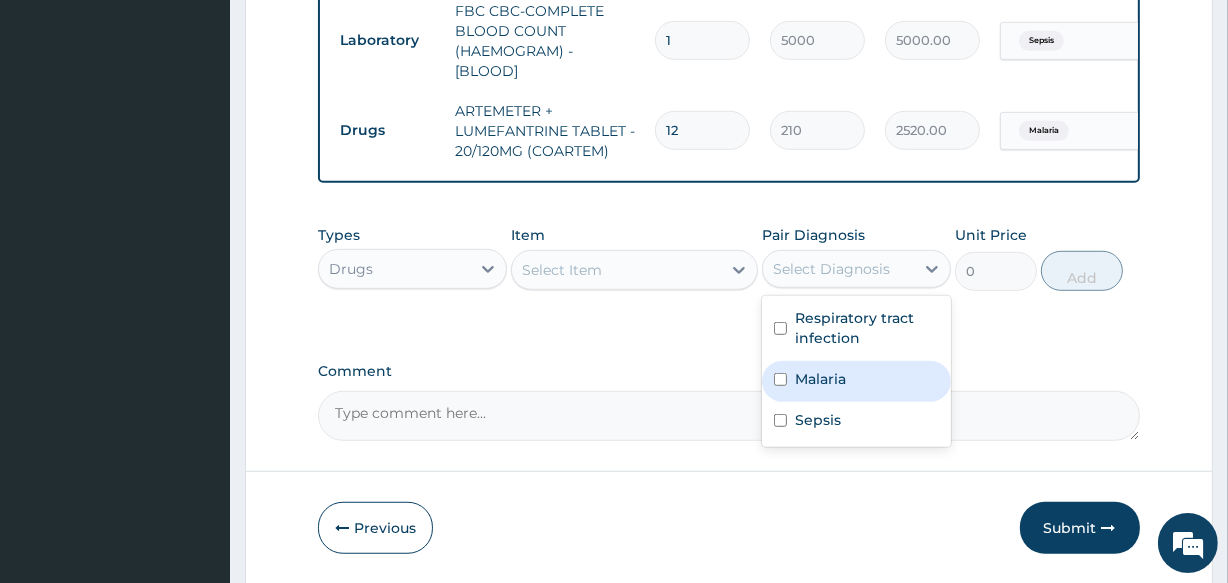 click on "Malaria" at bounding box center (856, 381) 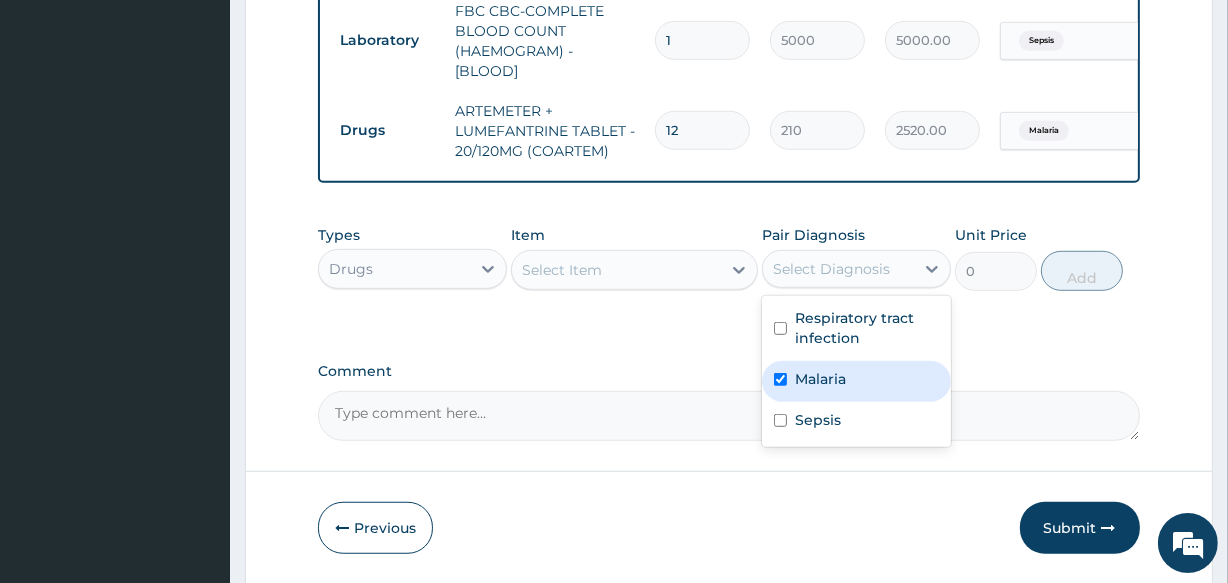 checkbox on "true" 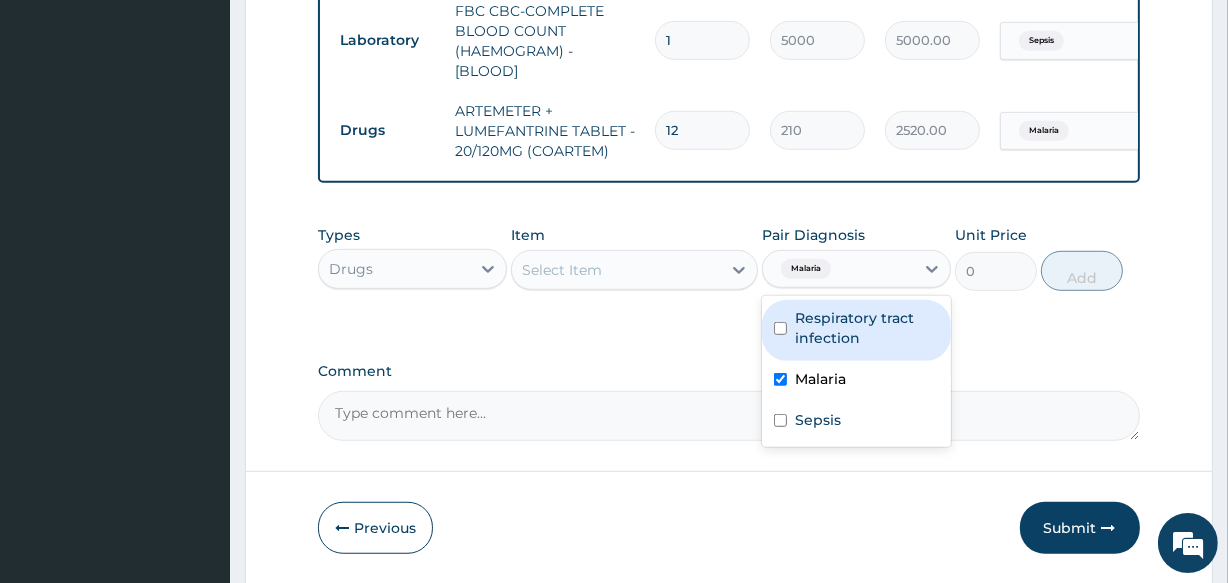 click on "Select Item" at bounding box center [616, 270] 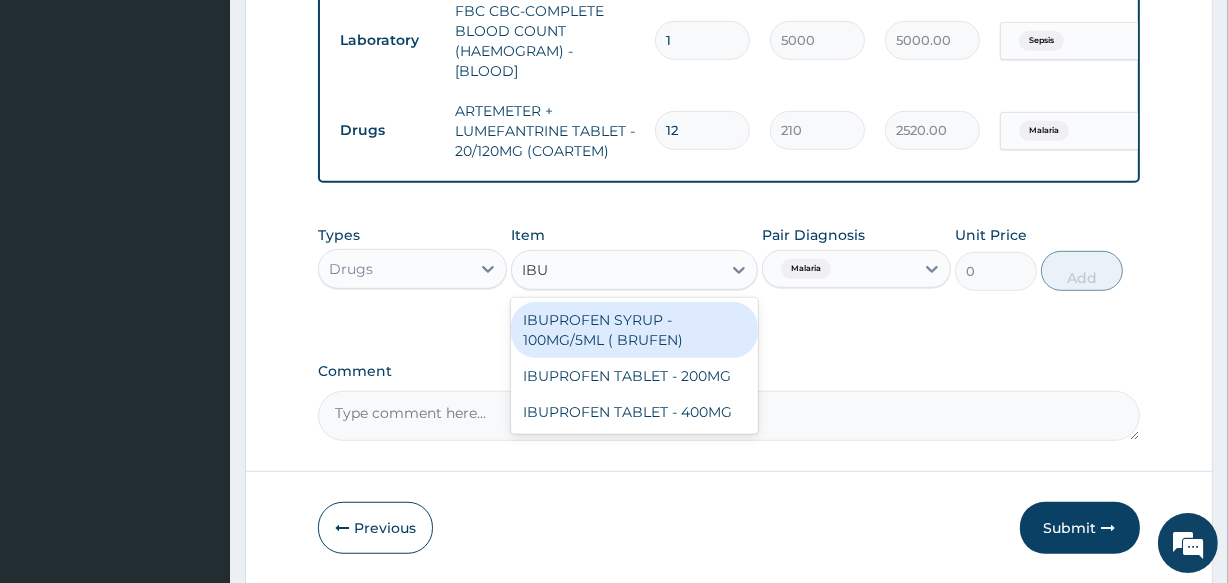 type on "IBUP" 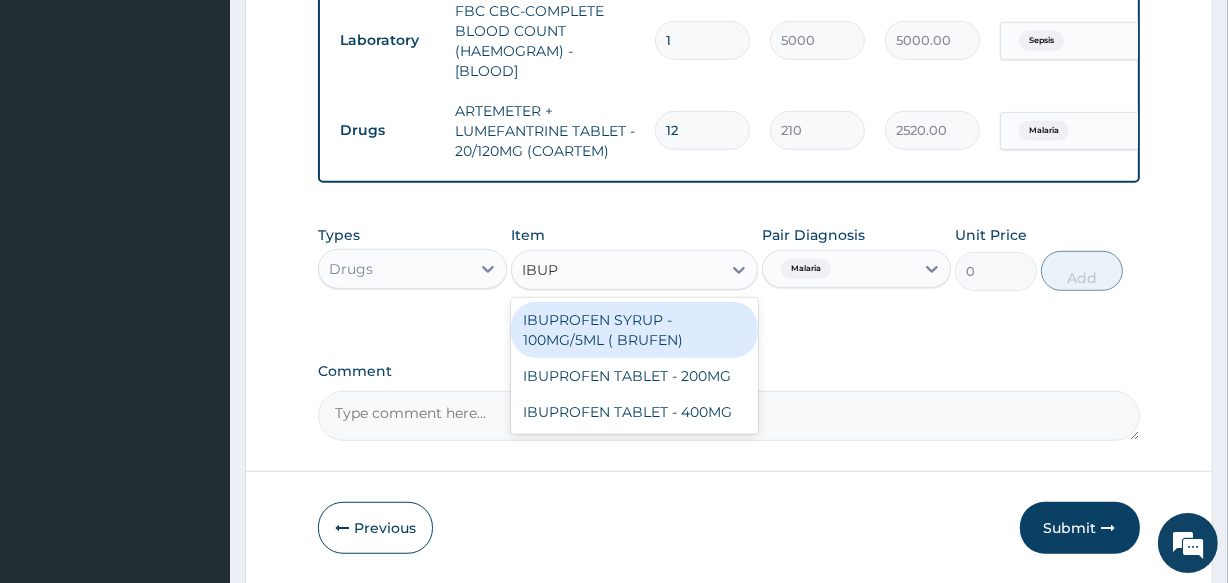 click on "IBUPROFEN SYRUP - 100MG/5ML ( BRUFEN)" at bounding box center (634, 330) 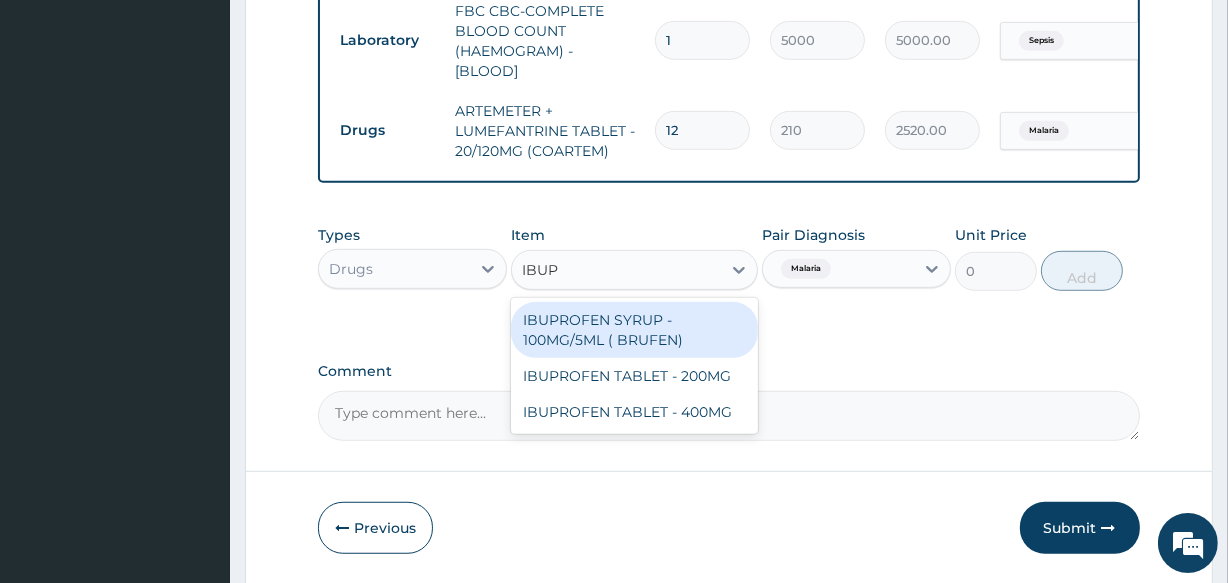 type 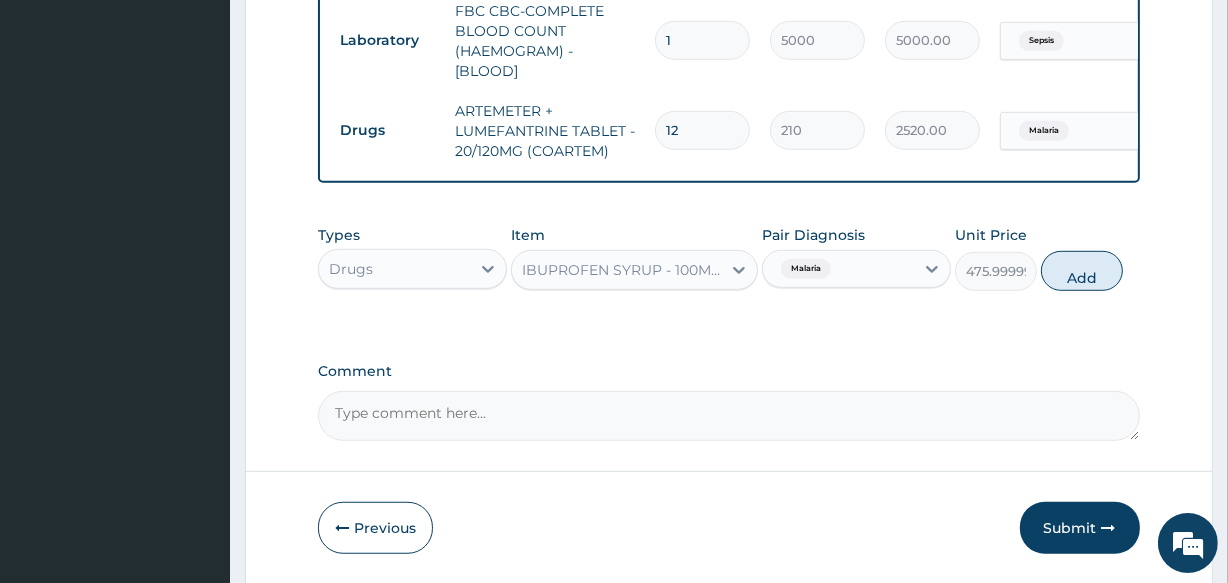 click on "IBUPROFEN SYRUP - 100MG/5ML ( BRUFEN)" at bounding box center (622, 270) 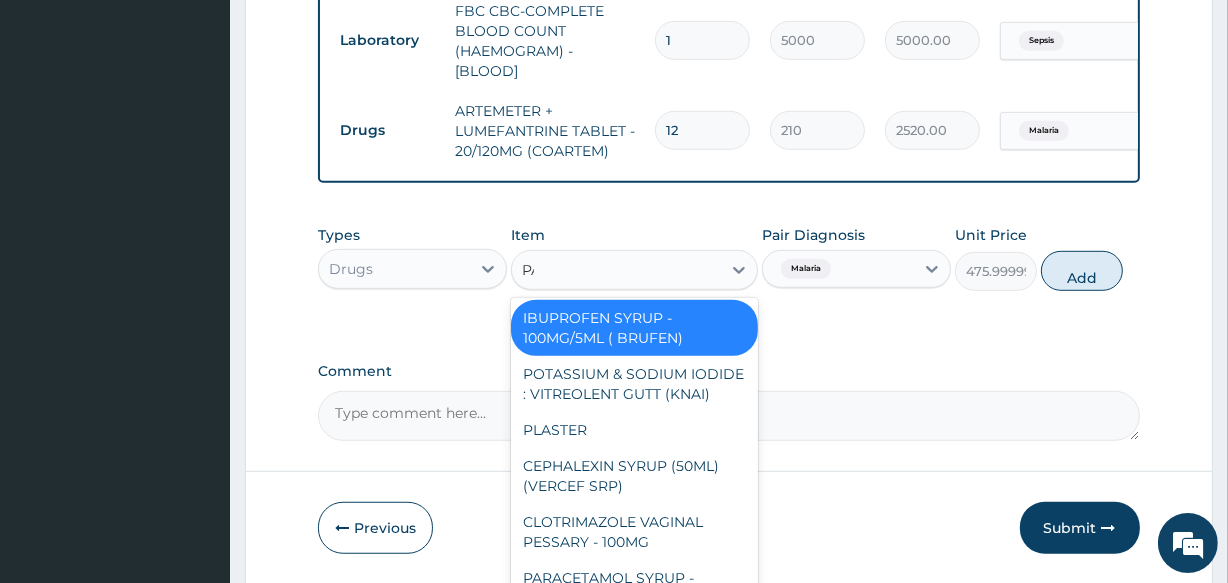 scroll, scrollTop: 0, scrollLeft: 0, axis: both 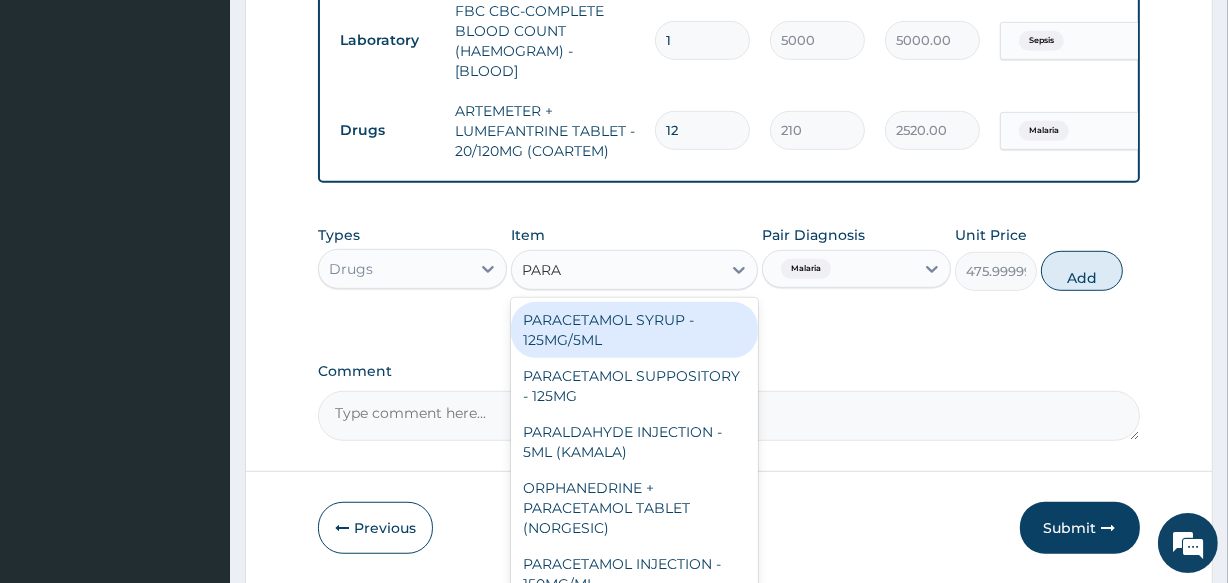 type on "PARAC" 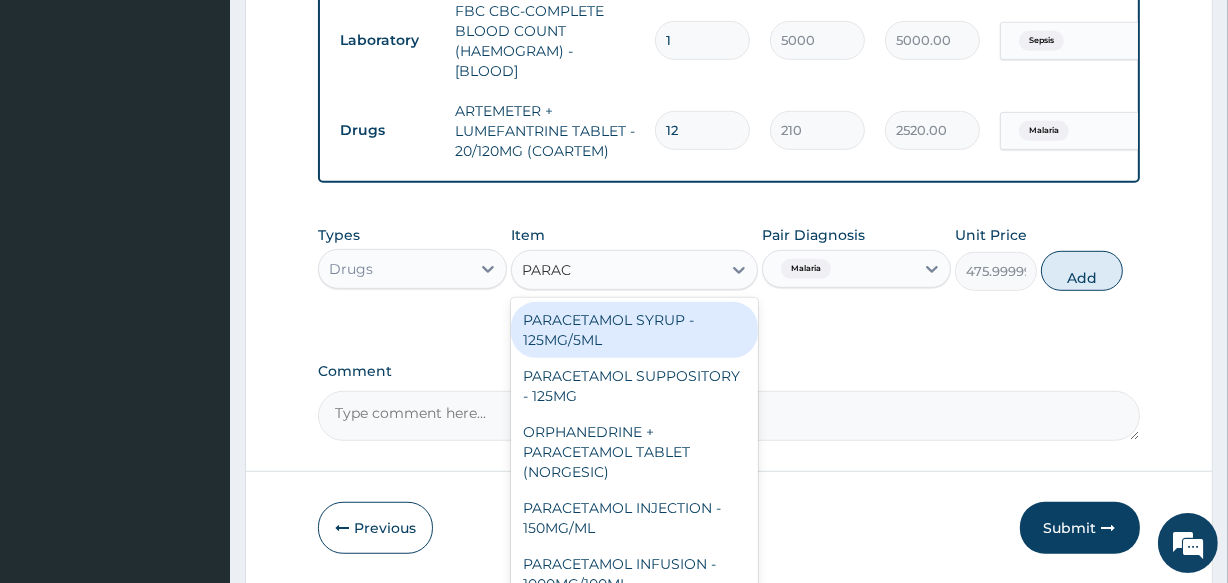 click on "PARACETAMOL SYRUP - 125MG/5ML" at bounding box center (634, 330) 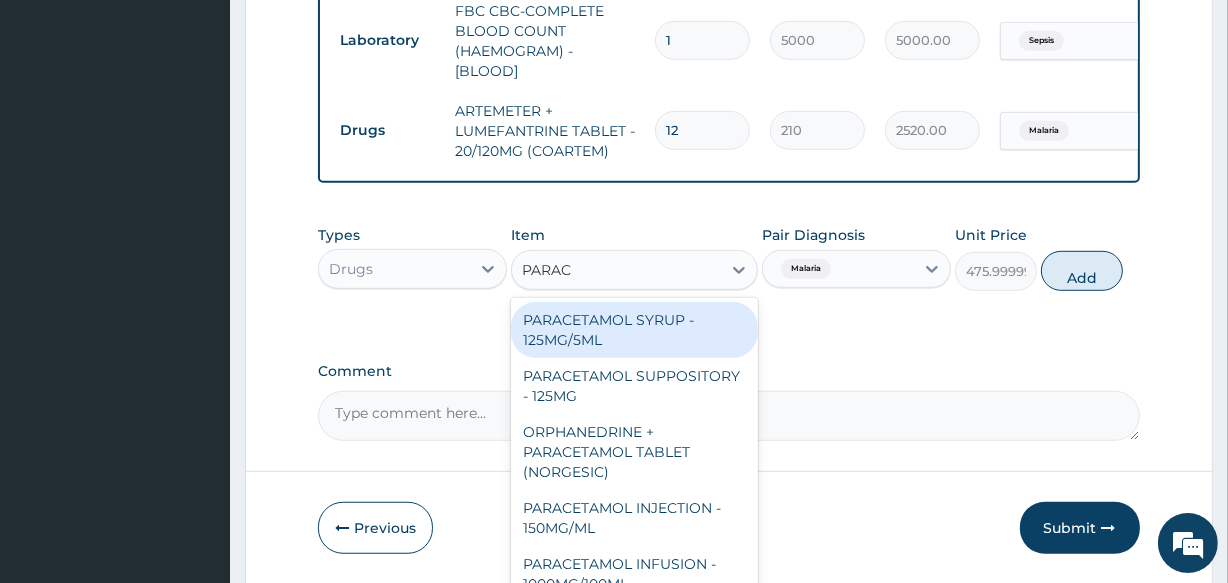 type 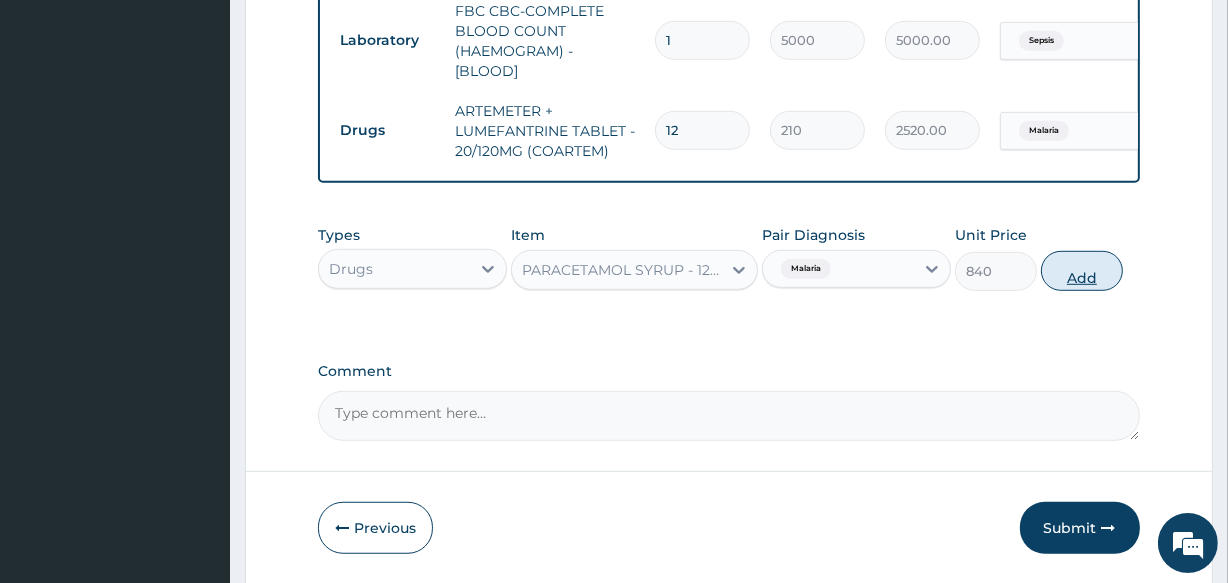 click on "Add" at bounding box center [1082, 271] 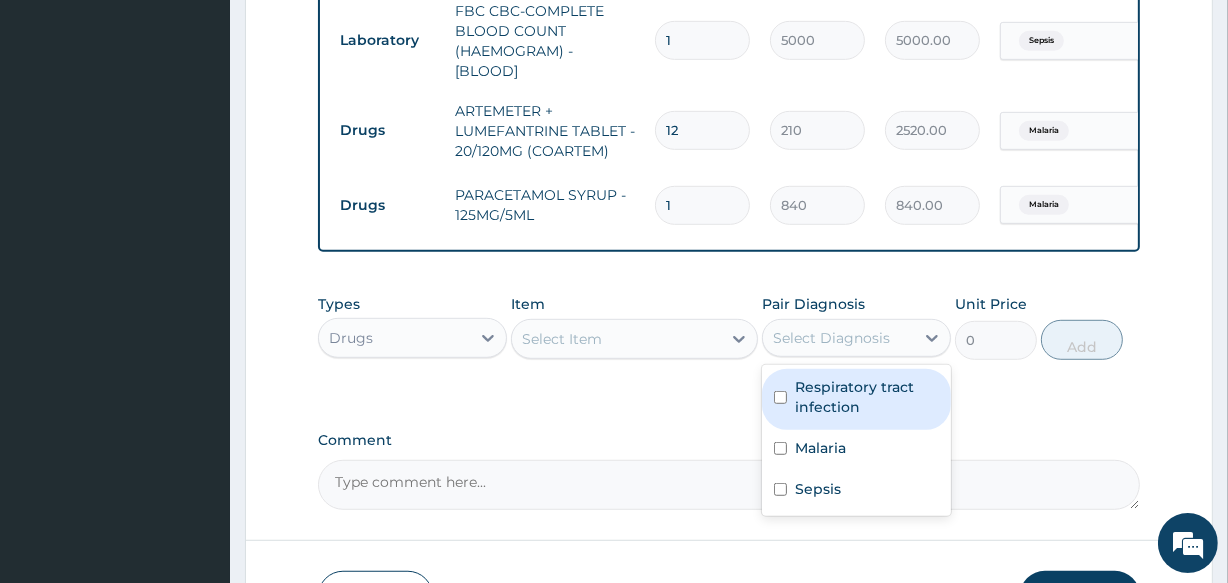 click on "Select Diagnosis" at bounding box center [838, 338] 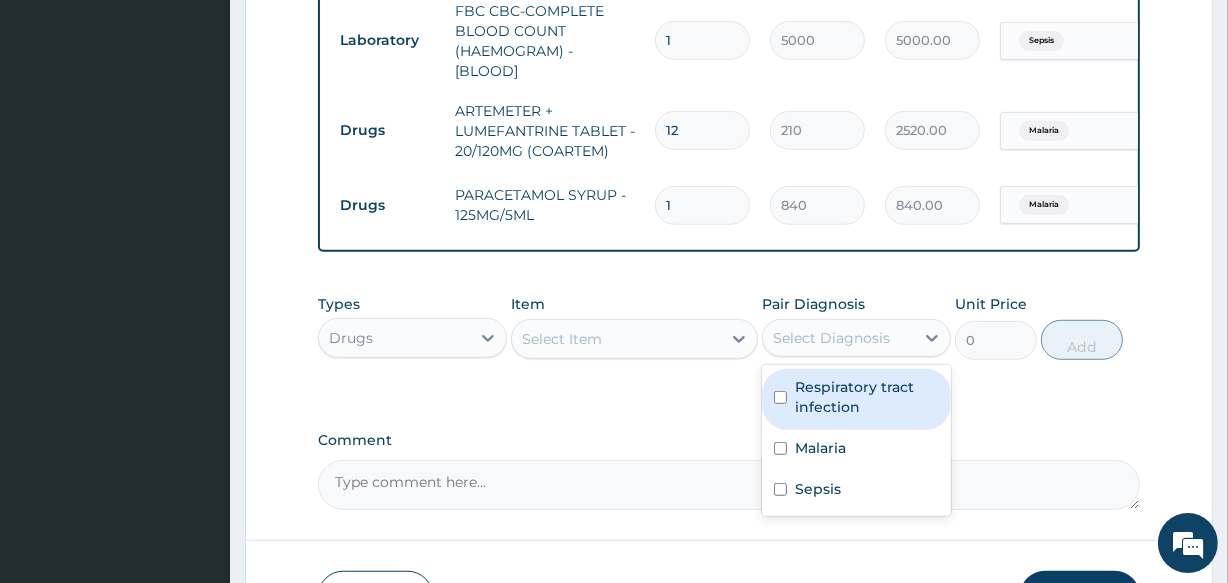 click on "Respiratory tract infection" at bounding box center (867, 397) 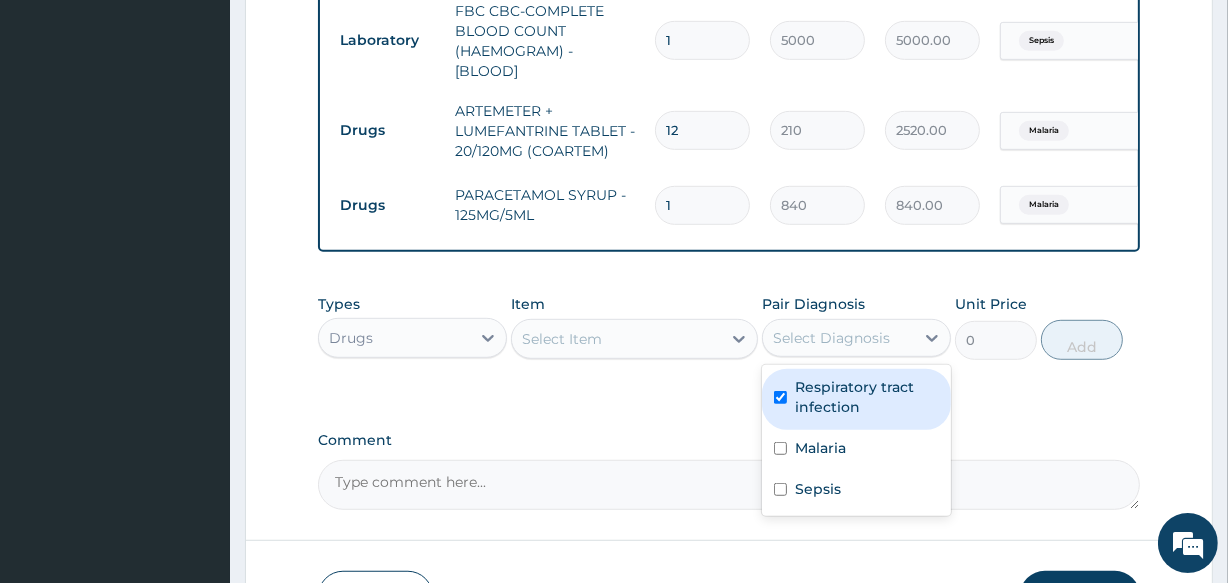 checkbox on "true" 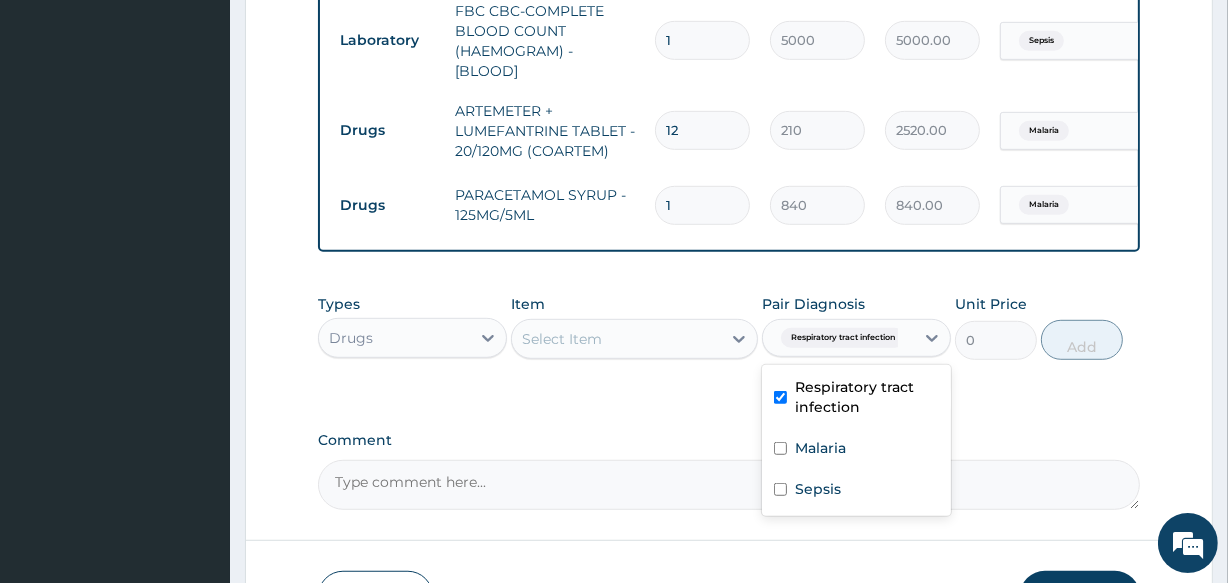 click on "Select Item" at bounding box center [616, 339] 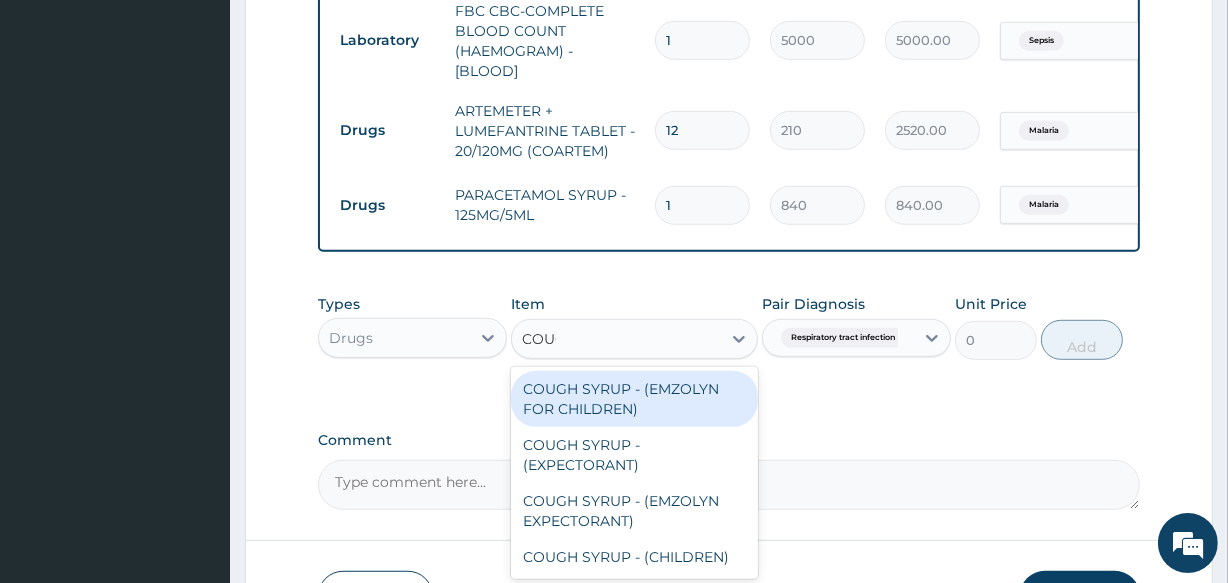 type on "COUGH" 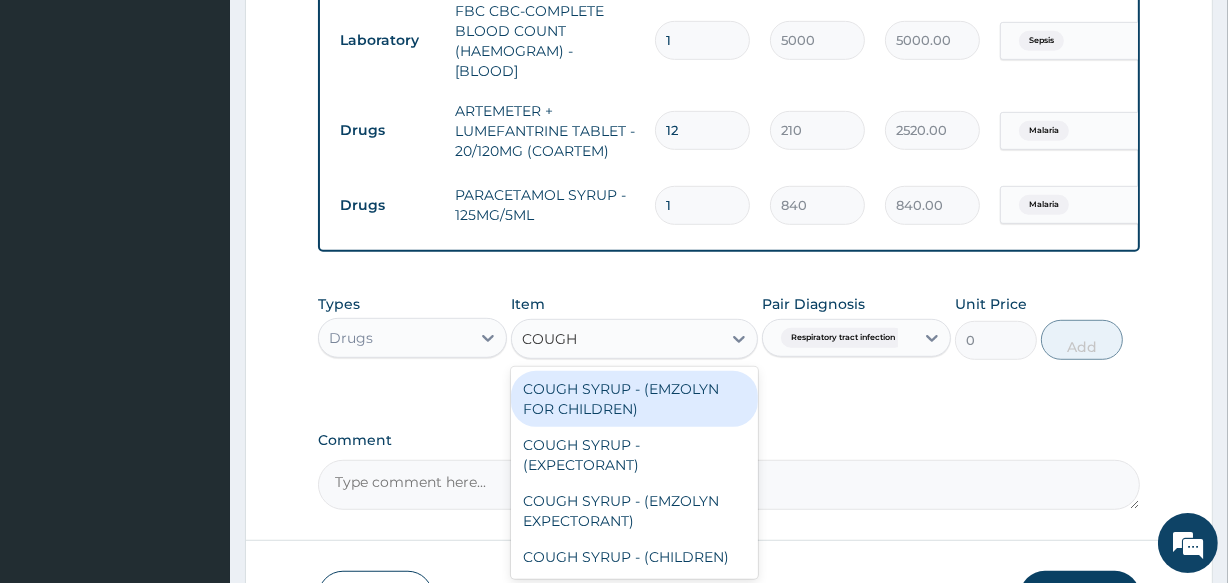 click on "COUGH SYRUP - (EMZOLYN FOR CHILDREN)" at bounding box center [634, 399] 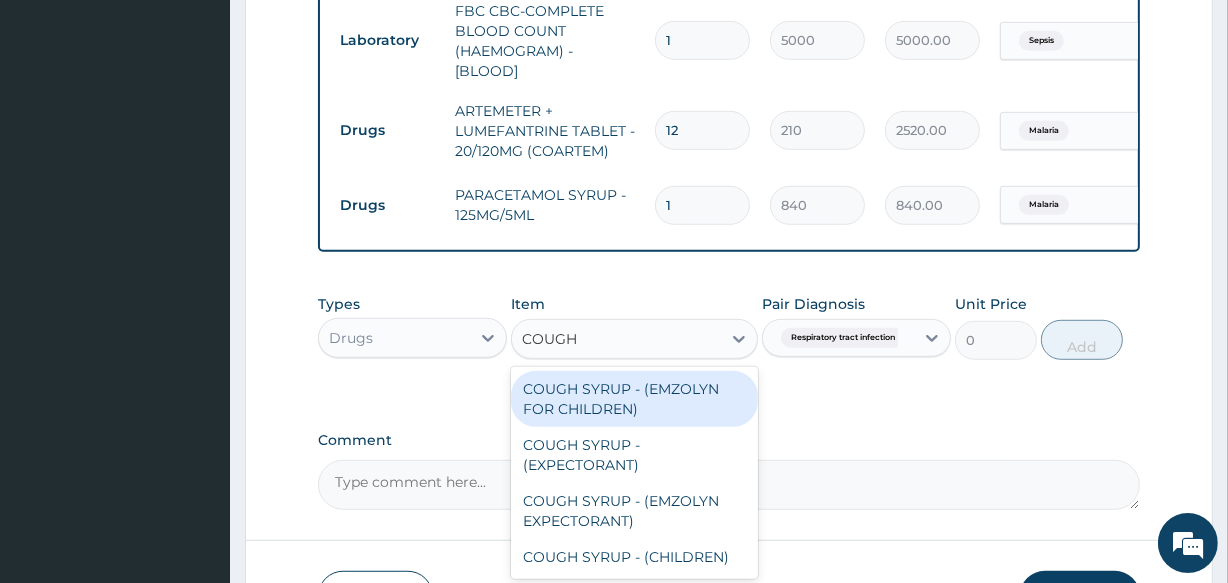 type 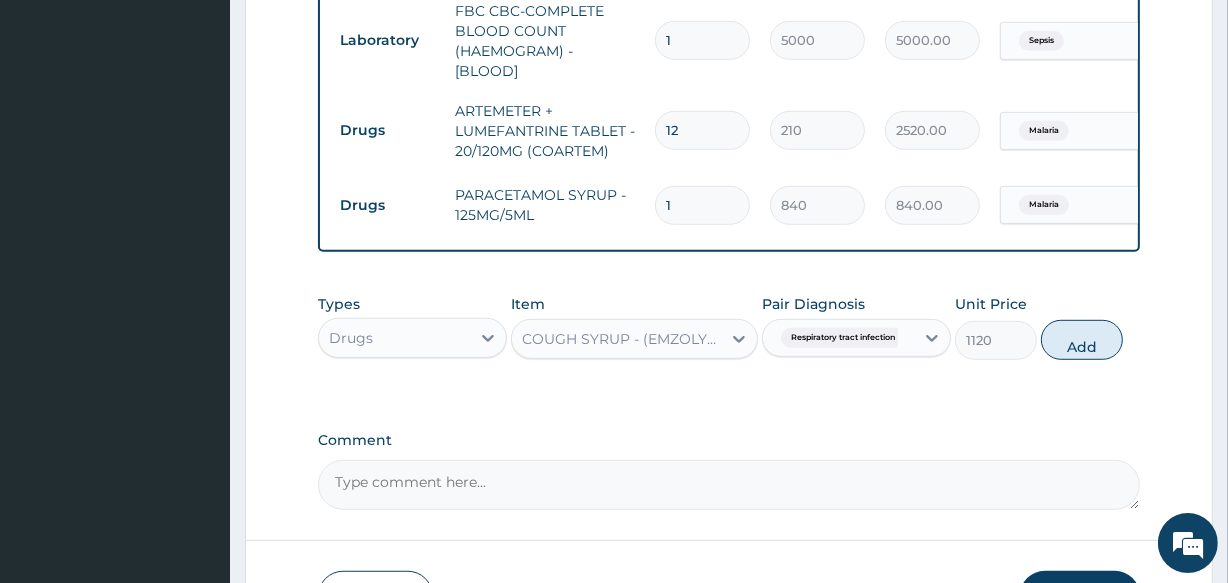 click on "Types Drugs Item option COUGH SYRUP - (EMZOLYN FOR CHILDREN), selected.   Select is focused ,type to refine list, press Down to open the menu,  COUGH SYRUP - (EMZOLYN FOR CHILDREN) Pair Diagnosis Respiratory tract infection Unit Price 1120 Add" at bounding box center [728, 327] 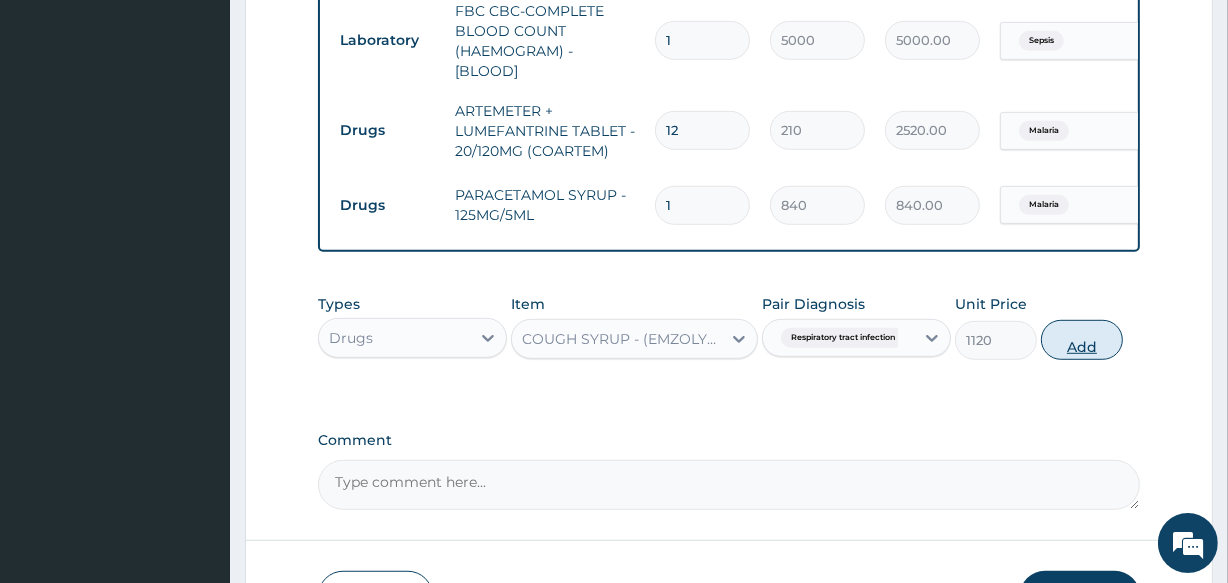 click on "Add" at bounding box center (1082, 340) 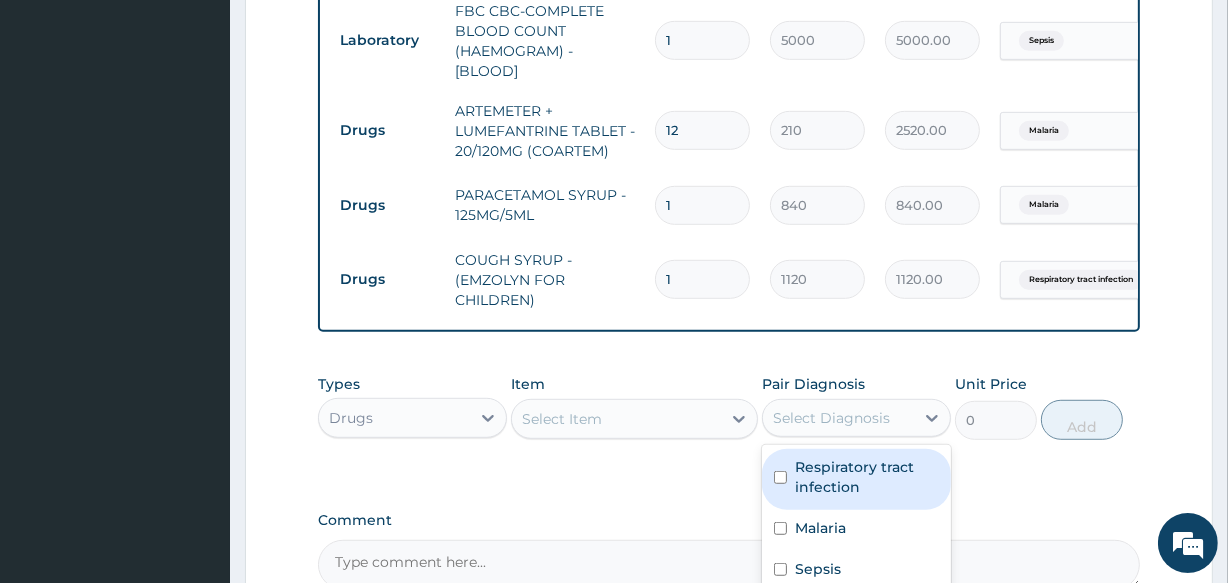 click on "Select Diagnosis" at bounding box center [831, 418] 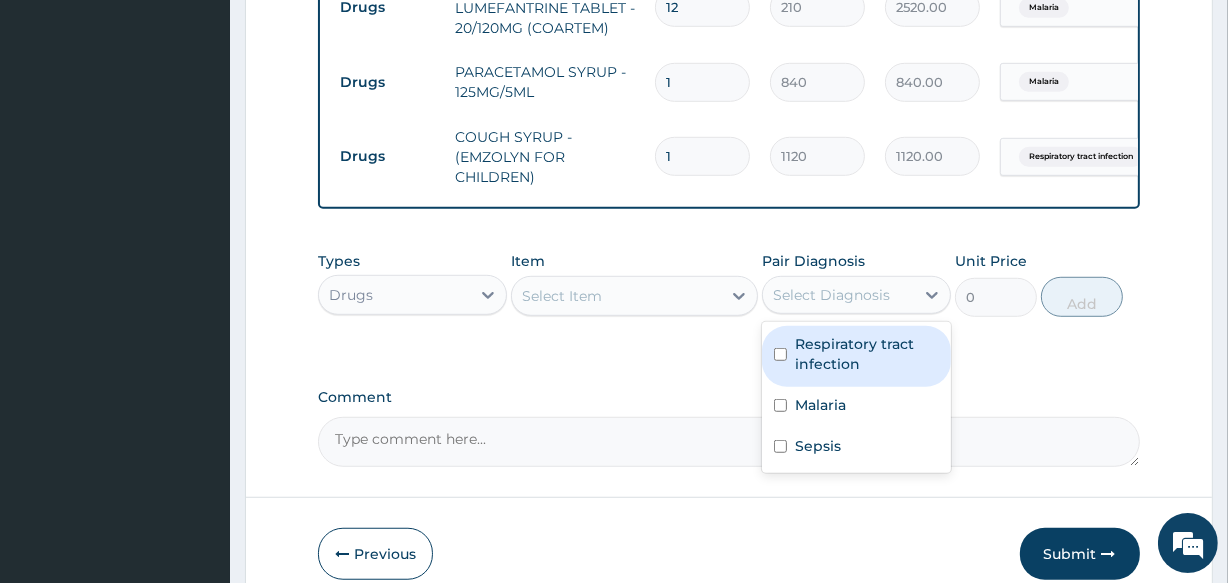 scroll, scrollTop: 1266, scrollLeft: 0, axis: vertical 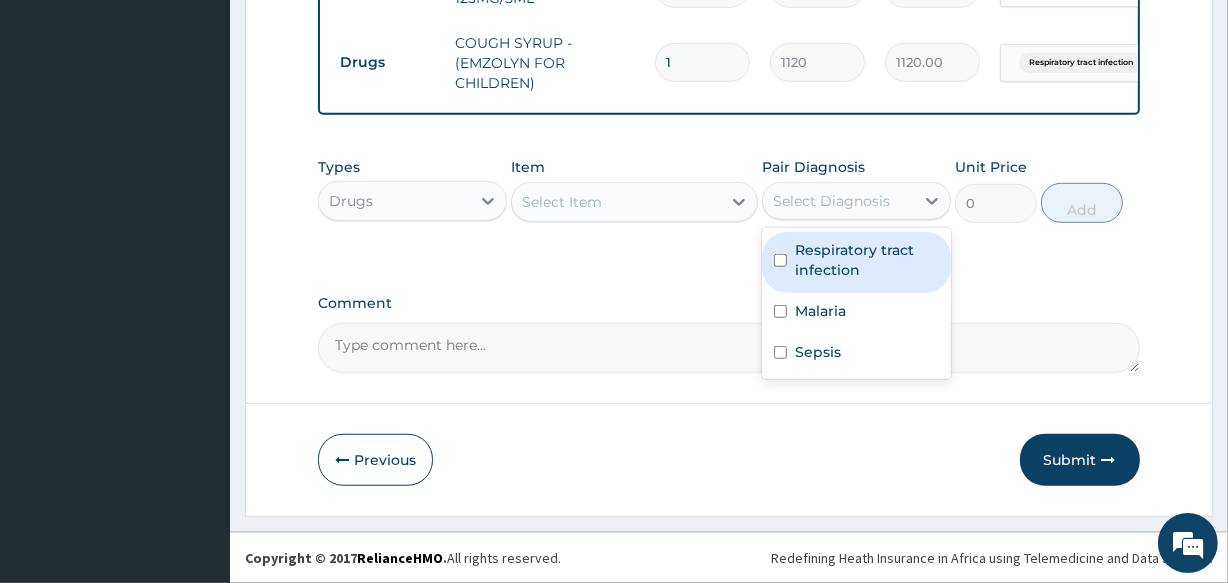 click on "Respiratory tract infection" at bounding box center (867, 260) 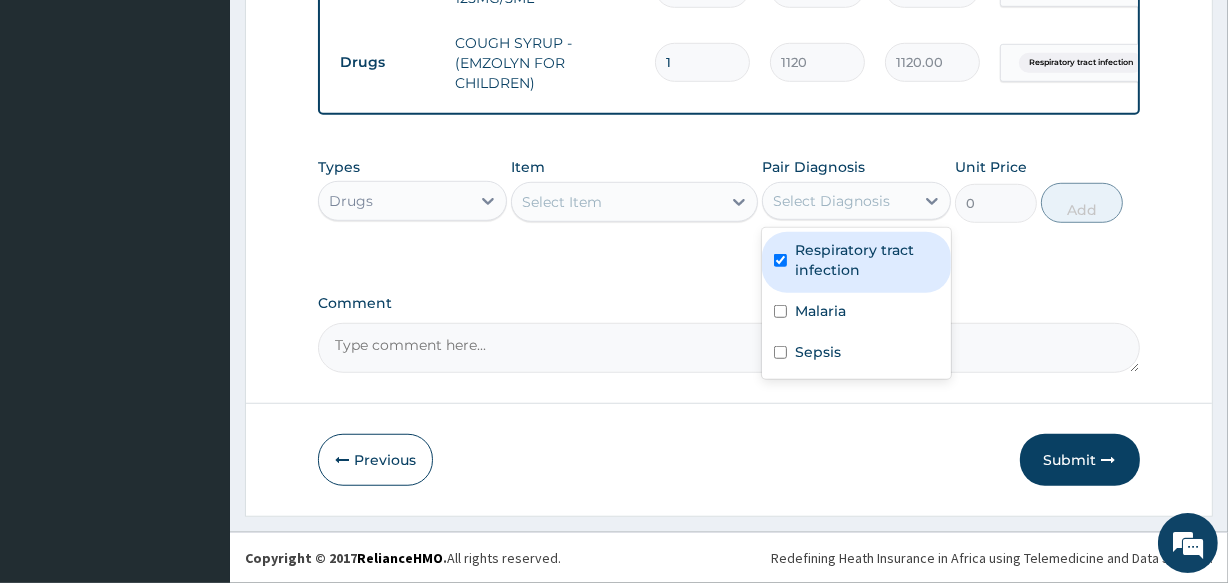 checkbox on "true" 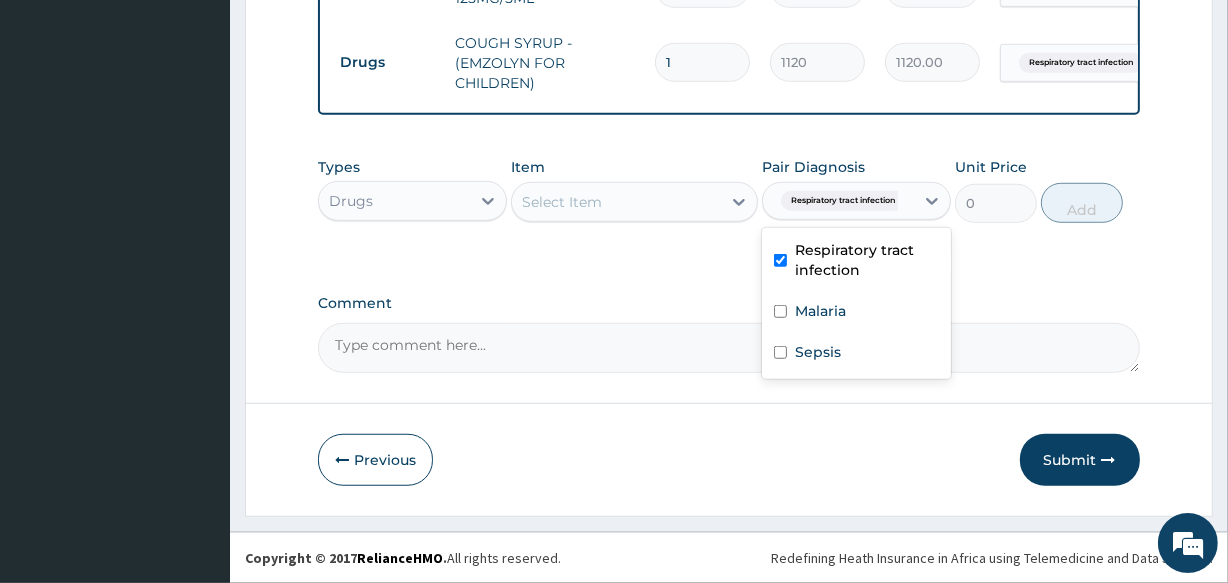 click on "Select Item" at bounding box center [616, 202] 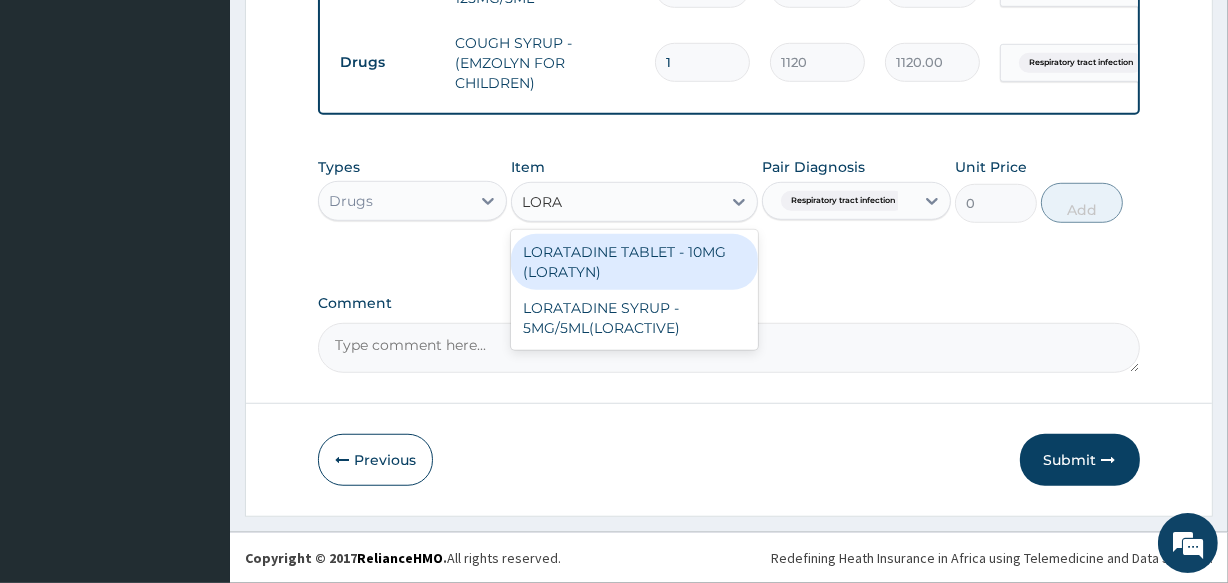 type on "LORAT" 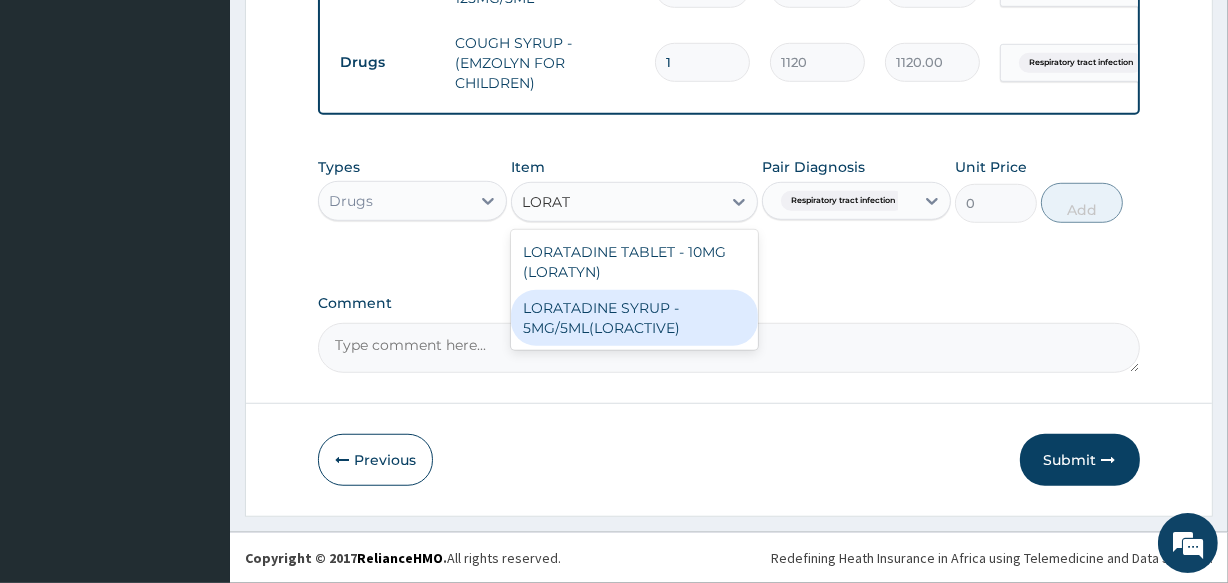 click on "LORATADINE SYRUP - 5MG/5ML(LORACTIVE)" at bounding box center [634, 318] 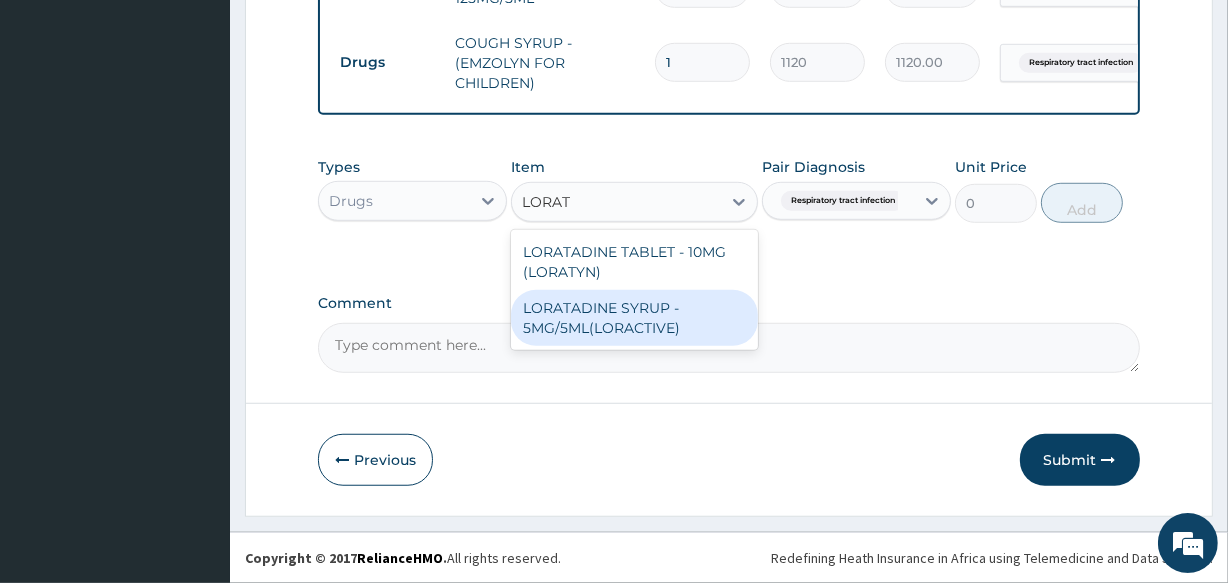 type 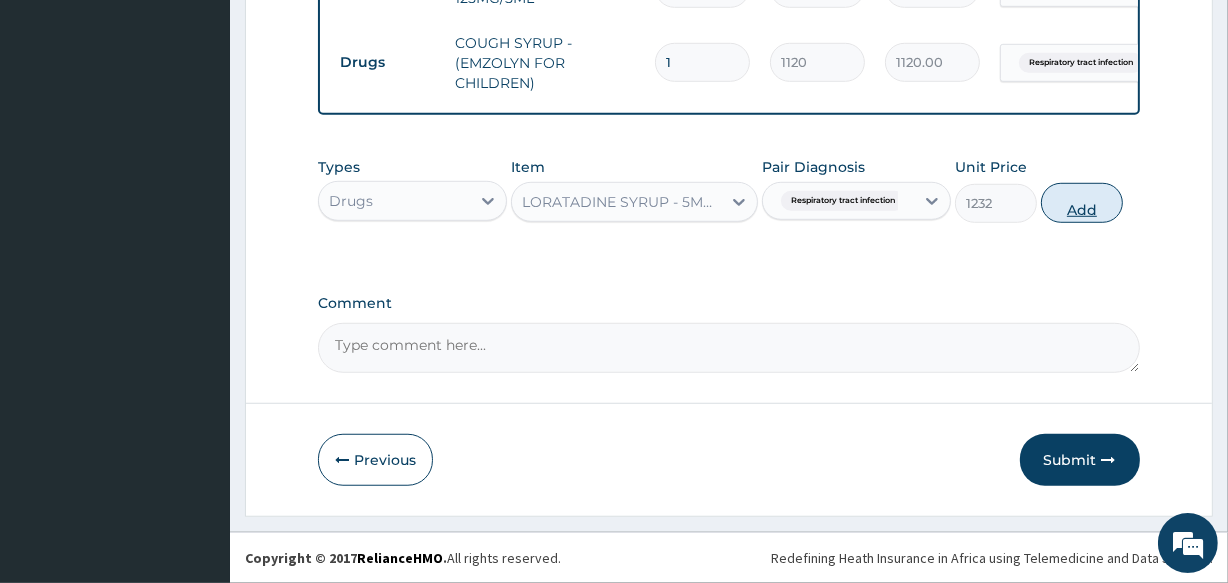 click on "Add" at bounding box center (1082, 203) 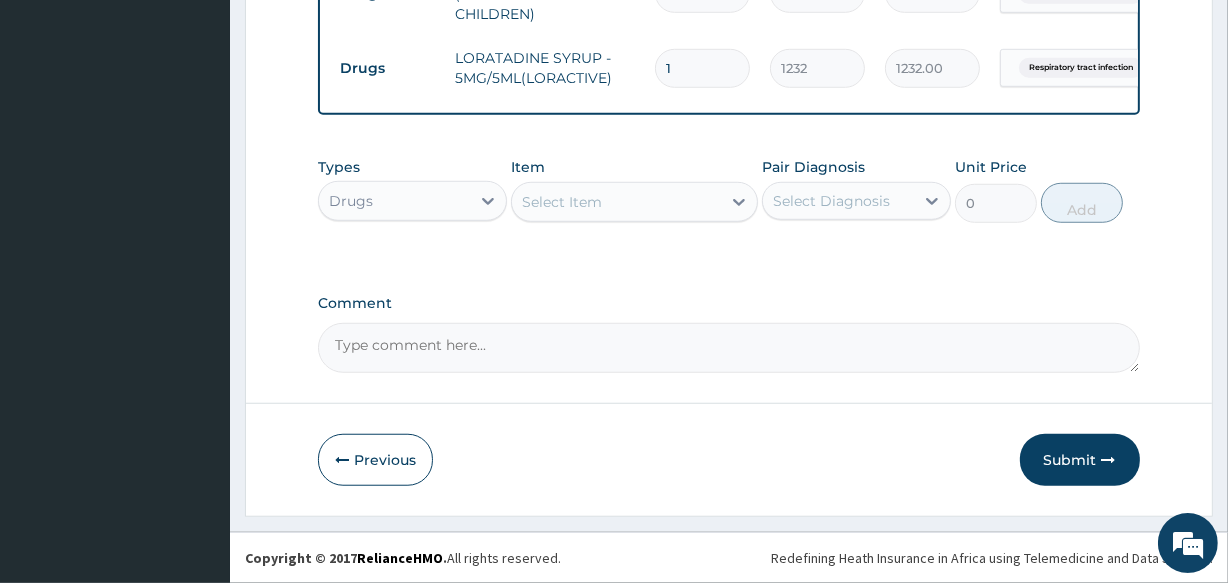scroll, scrollTop: 1335, scrollLeft: 0, axis: vertical 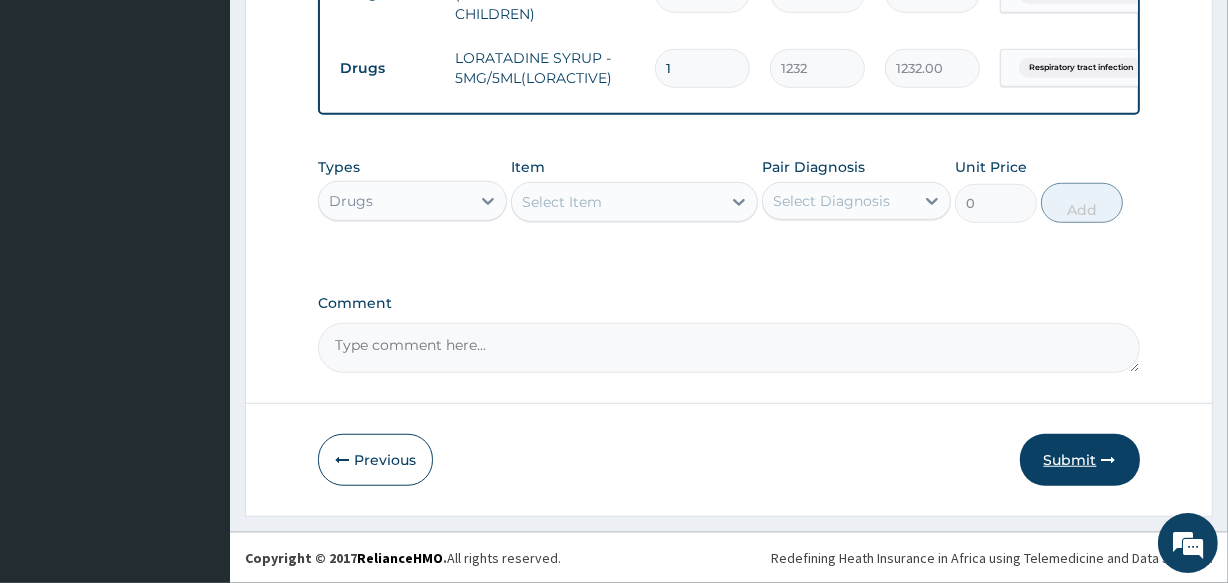 click on "Submit" at bounding box center [1080, 460] 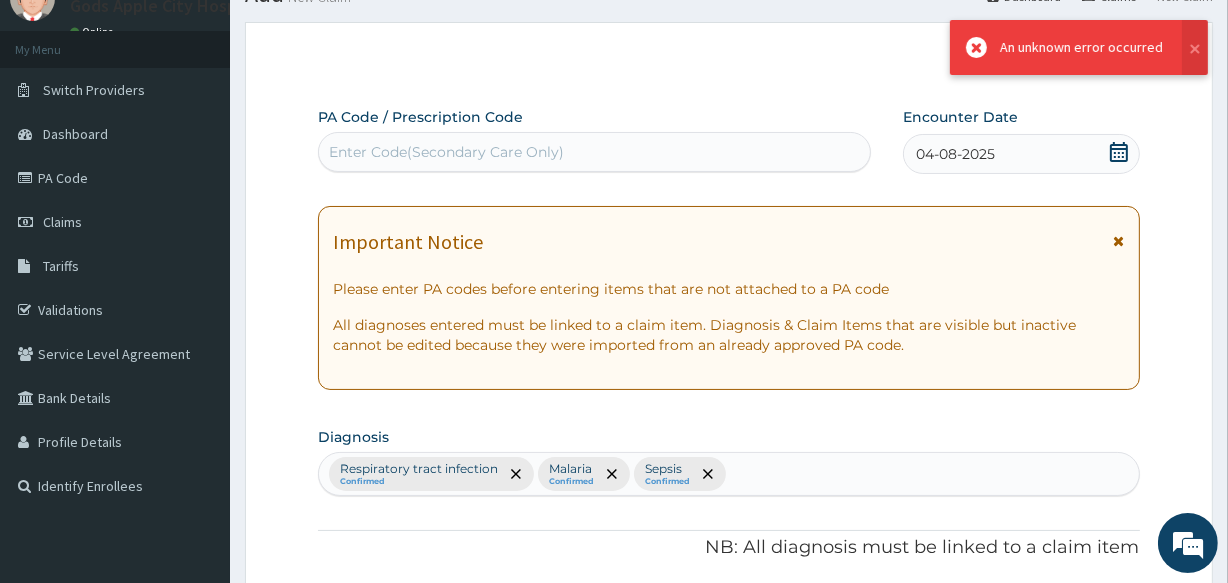 scroll, scrollTop: 1335, scrollLeft: 0, axis: vertical 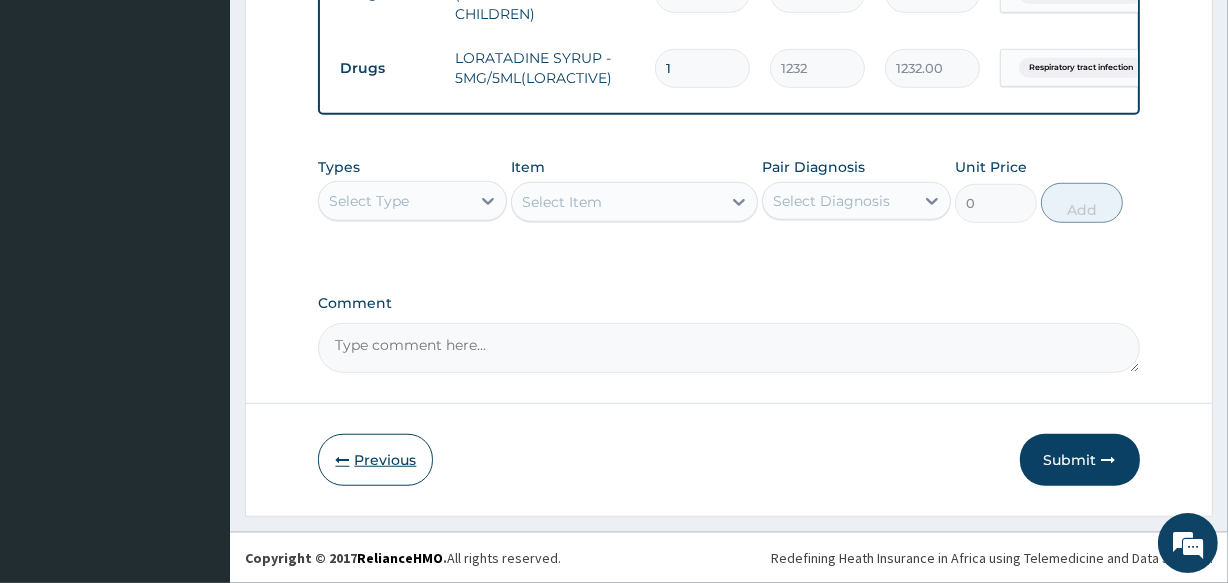 click on "Previous" at bounding box center [375, 460] 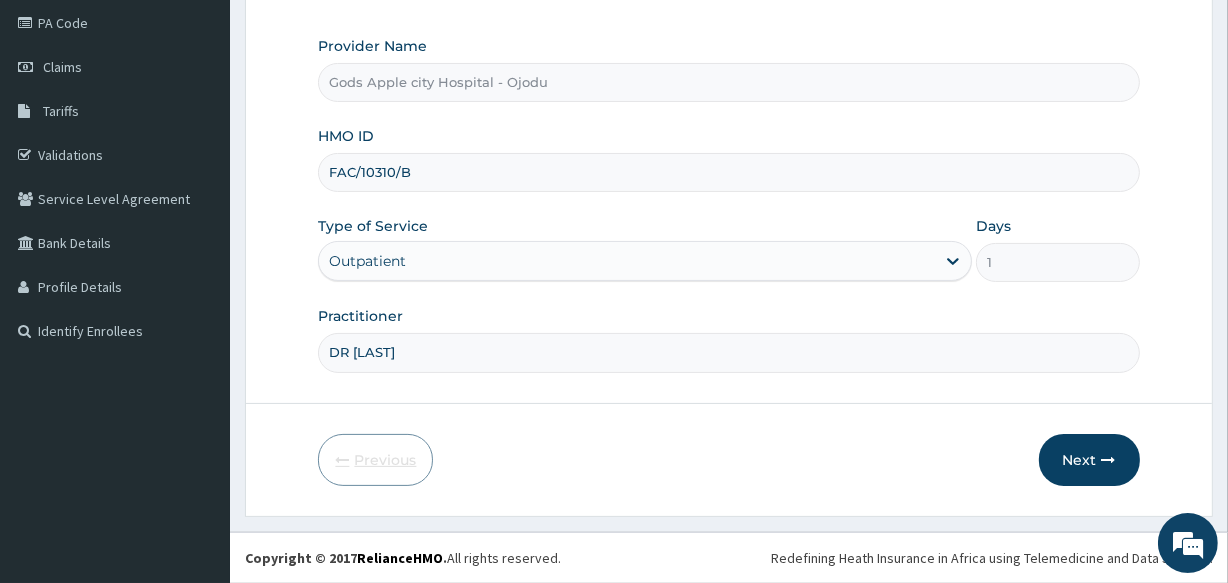 scroll, scrollTop: 237, scrollLeft: 0, axis: vertical 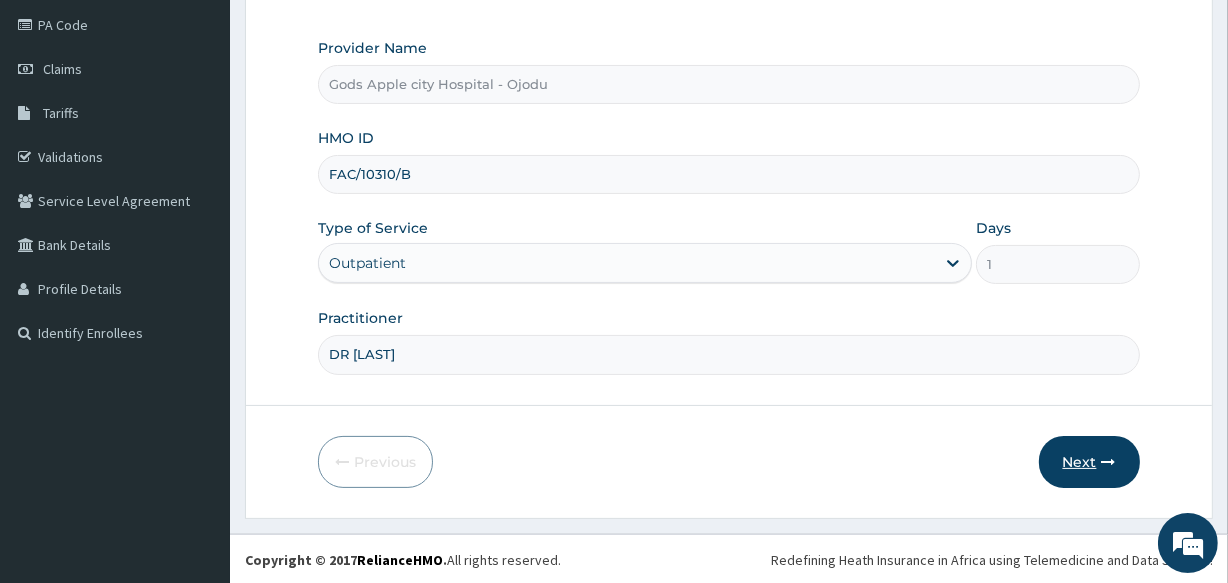 click on "Next" at bounding box center (1089, 462) 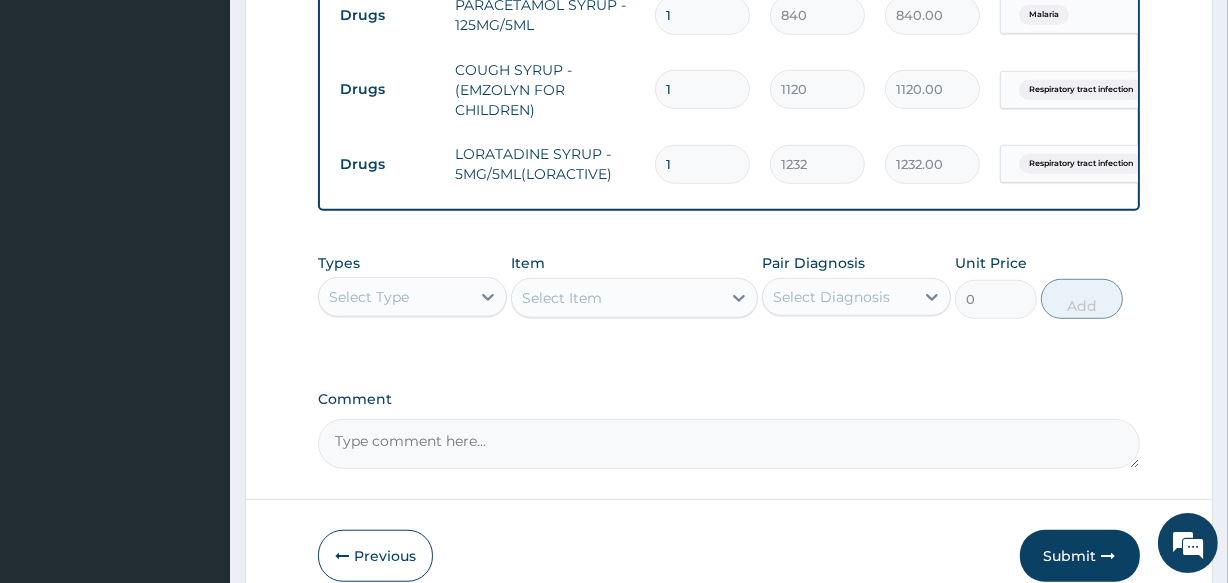 scroll, scrollTop: 1237, scrollLeft: 0, axis: vertical 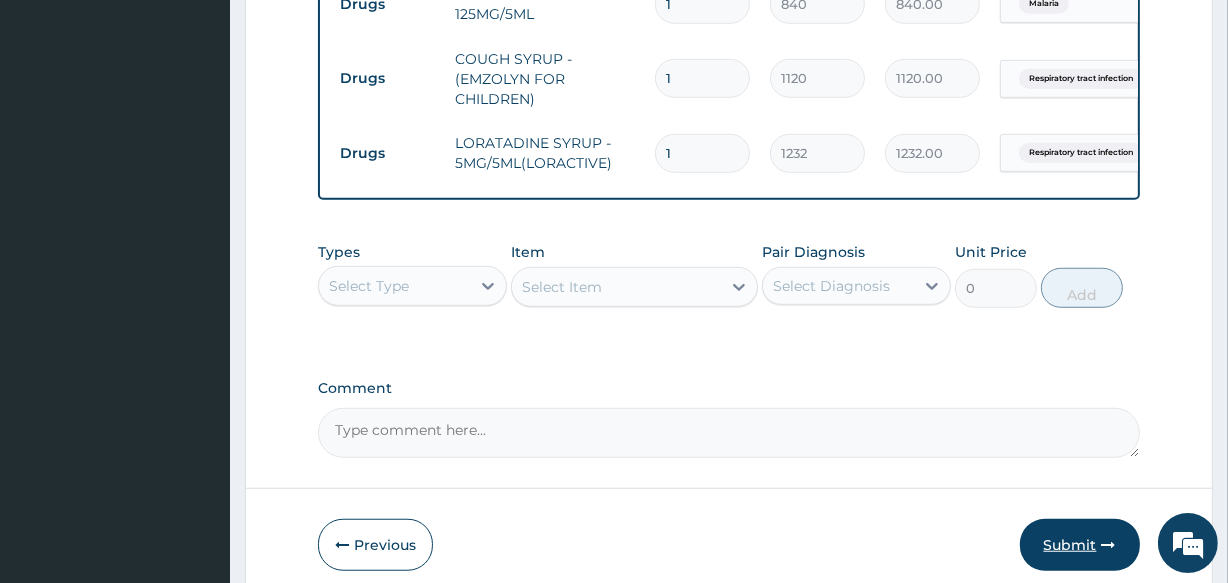 click on "Submit" at bounding box center (1080, 545) 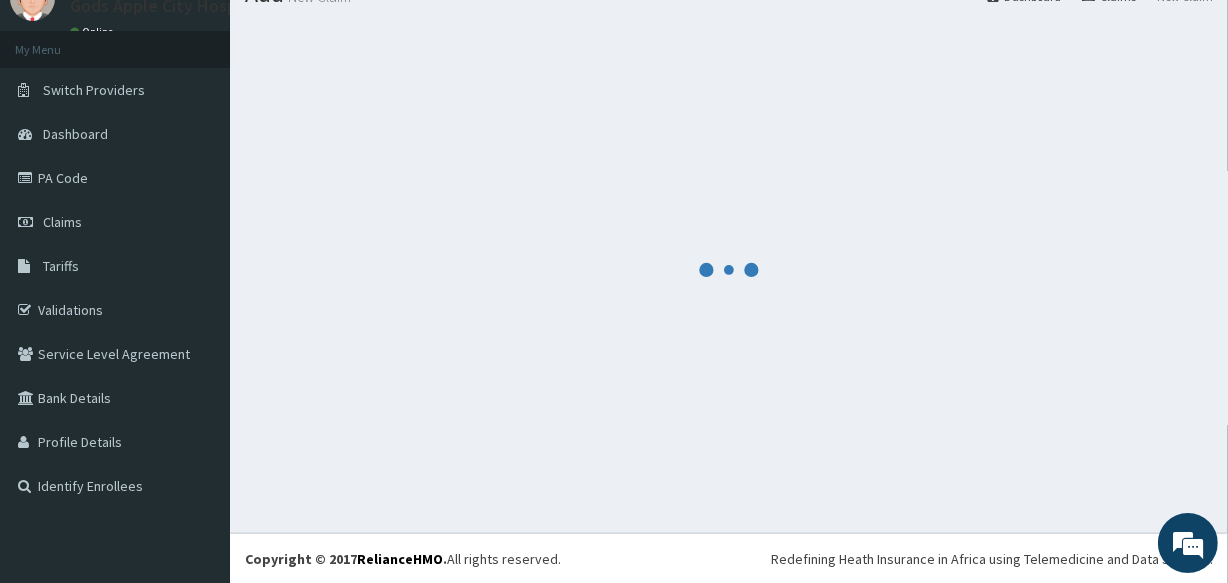 scroll, scrollTop: 1237, scrollLeft: 0, axis: vertical 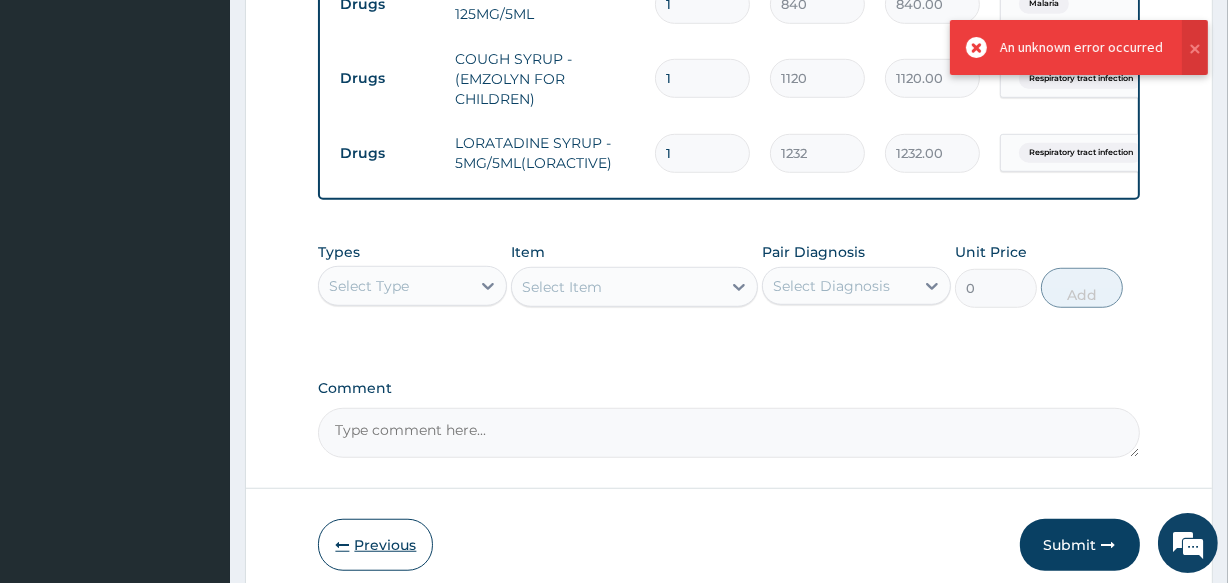 click on "Previous" at bounding box center [375, 545] 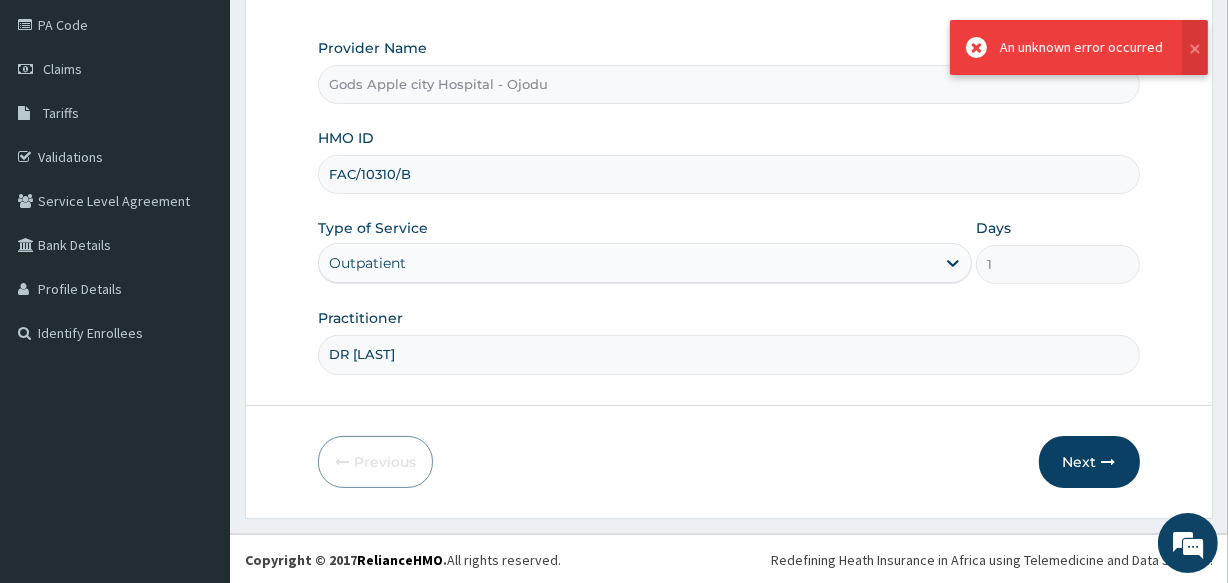 click on "Outpatient" at bounding box center (627, 263) 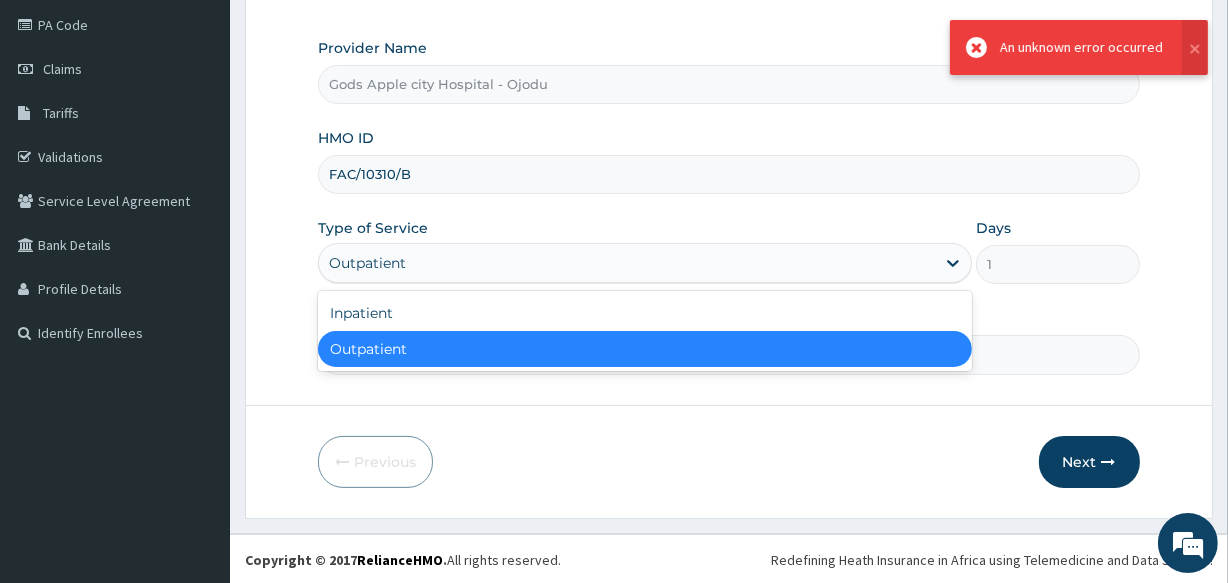 click on "Previous   Next" at bounding box center (728, 462) 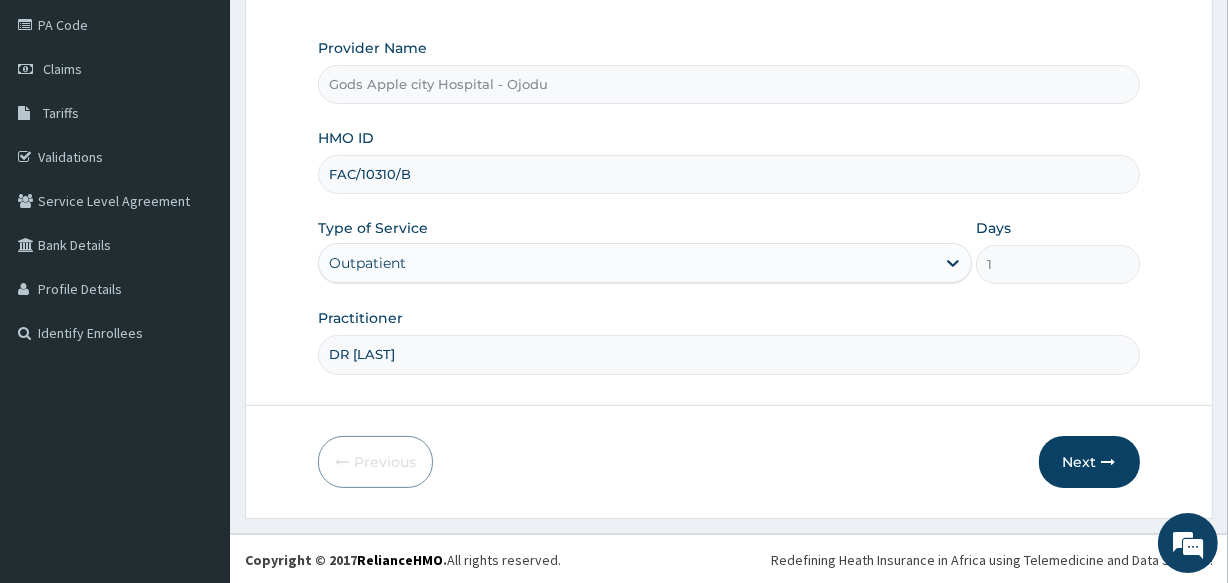 click on "DR OPAFUNSO" at bounding box center (728, 354) 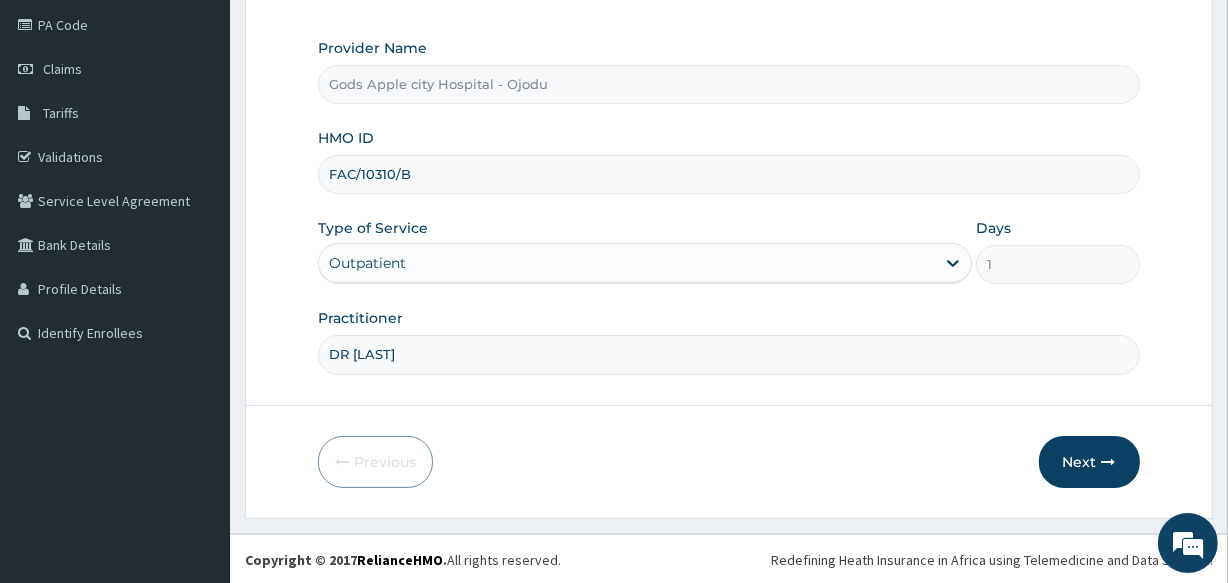 drag, startPoint x: 459, startPoint y: 361, endPoint x: 316, endPoint y: 368, distance: 143.17122 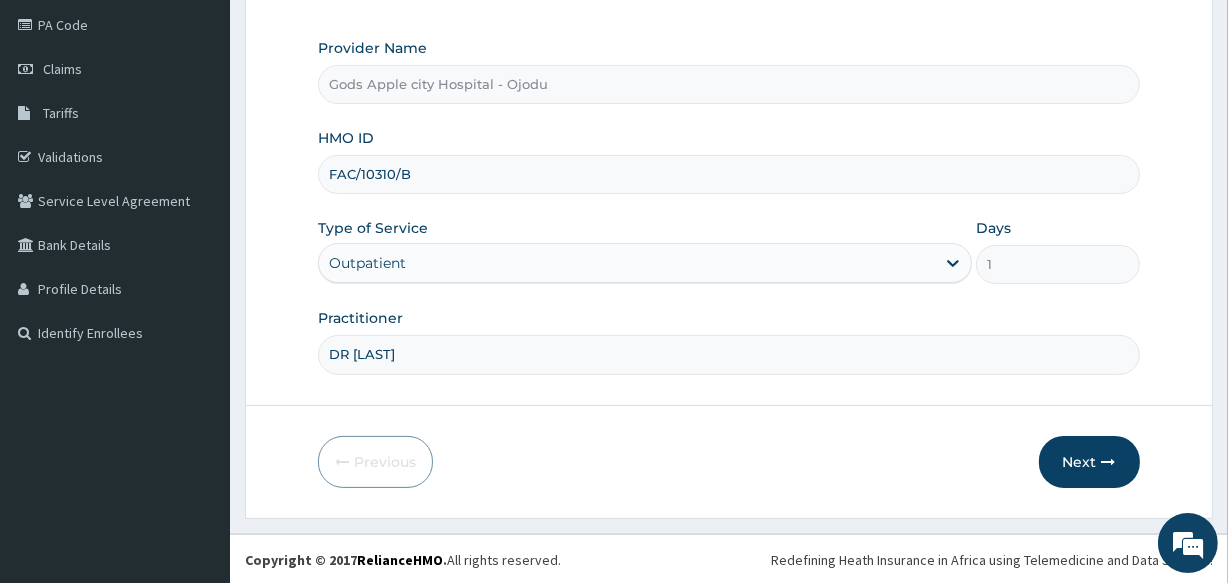 click on "DR OPAFUNSO" at bounding box center (728, 354) 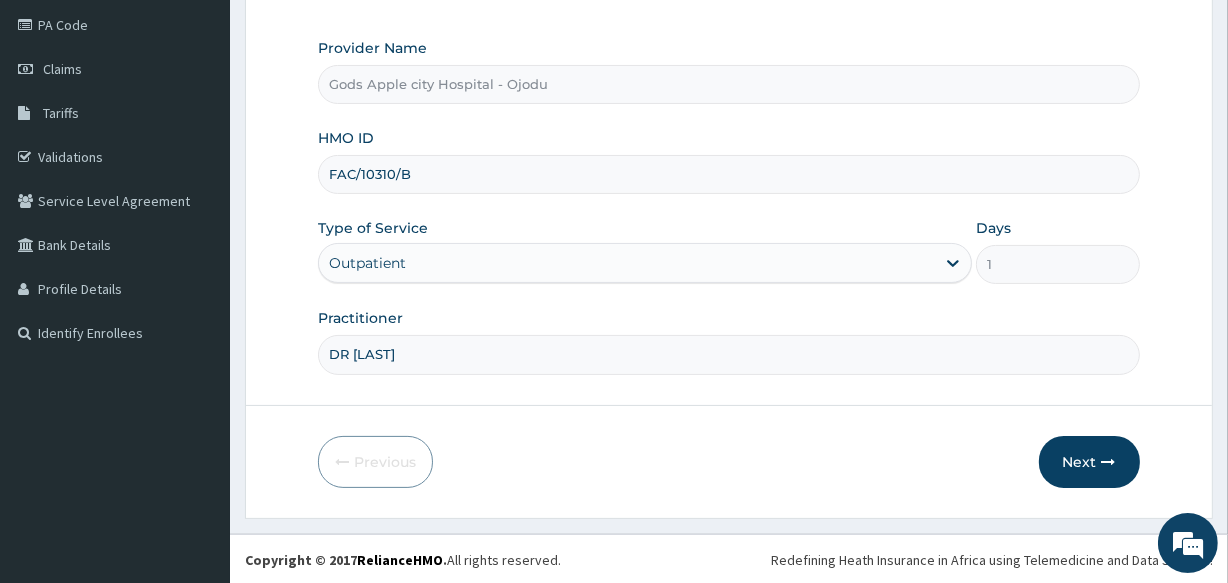 type on "G" 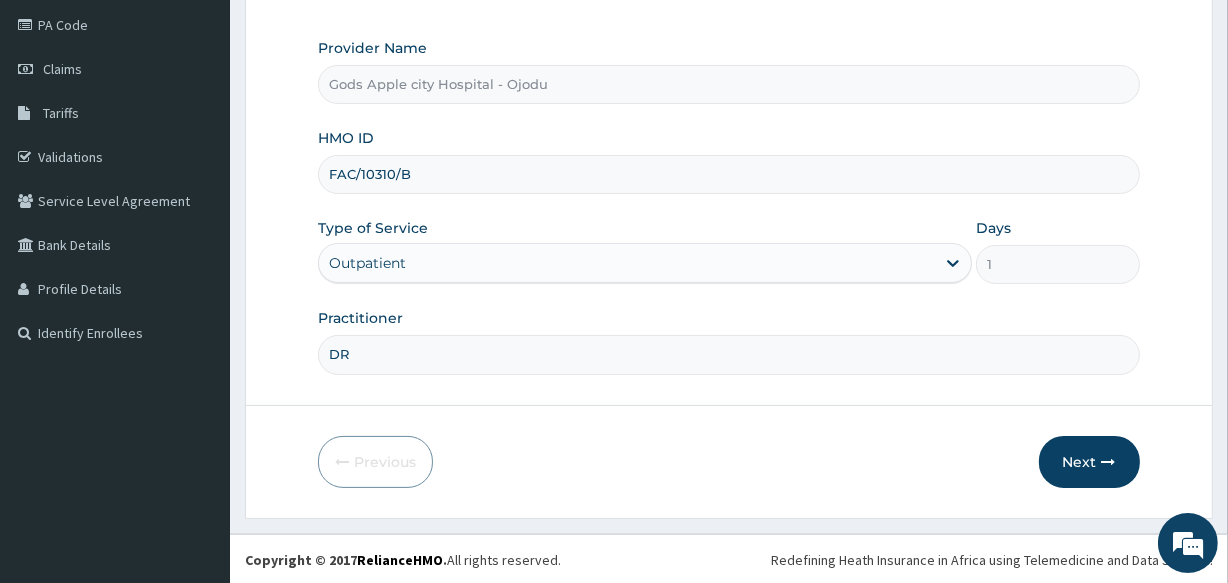 type on "DR AJAKAYE" 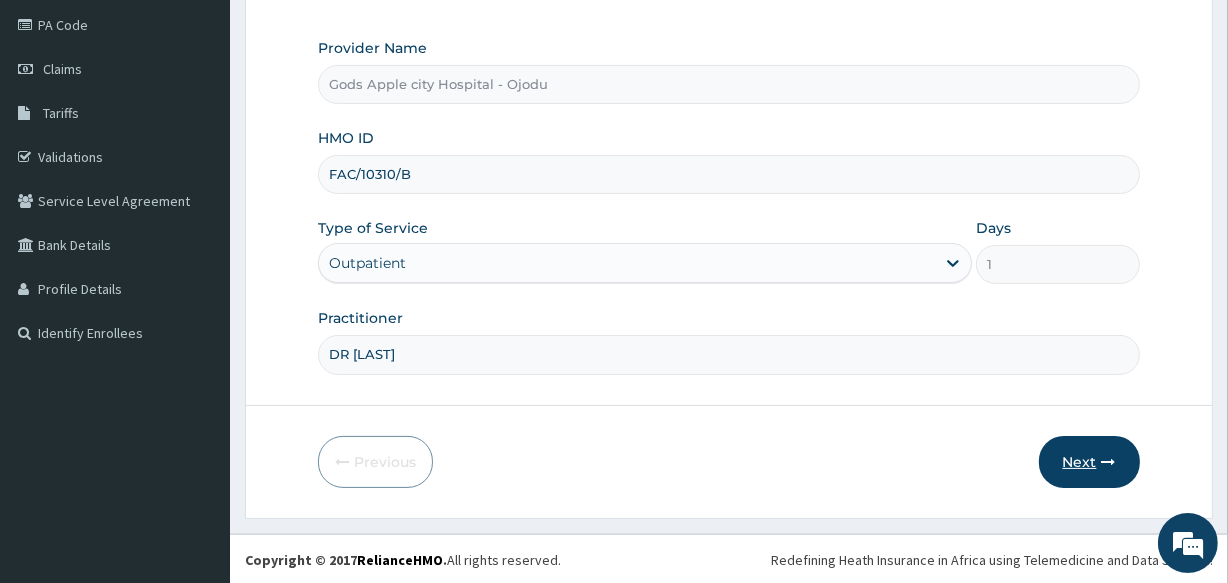 click on "Next" at bounding box center (1089, 462) 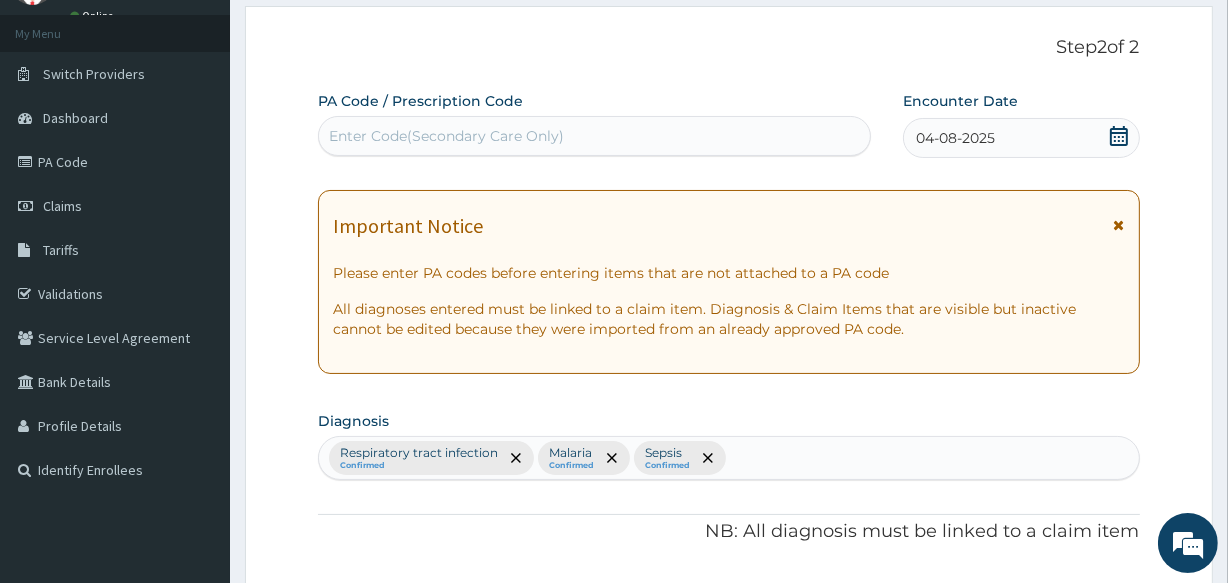 scroll, scrollTop: 0, scrollLeft: 0, axis: both 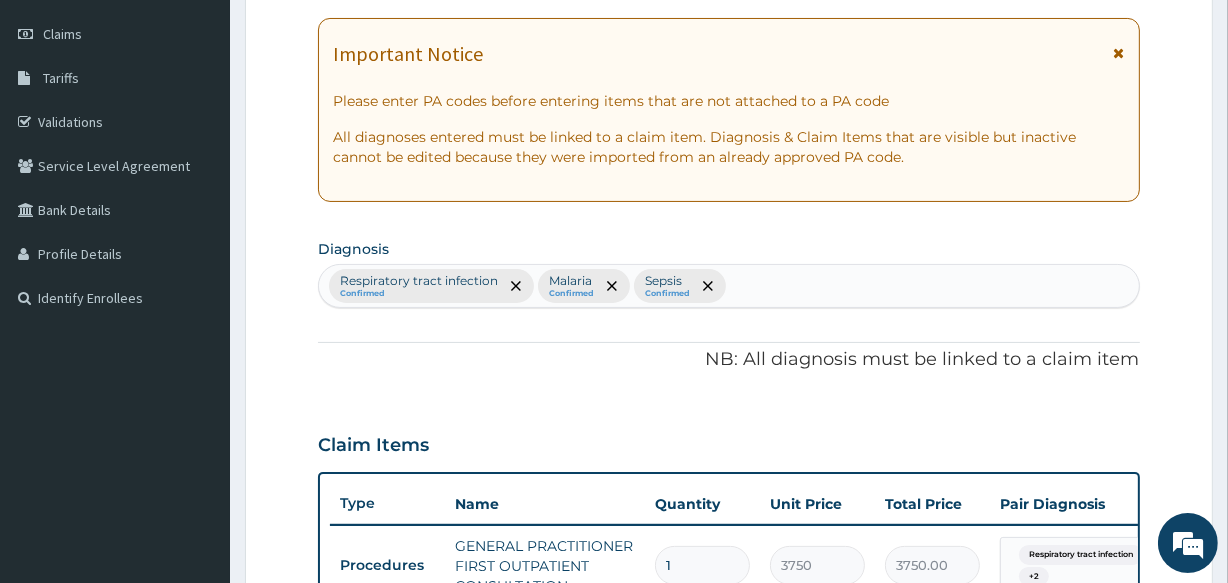 click on "NB: All diagnosis must be linked to a claim item" at bounding box center (728, 360) 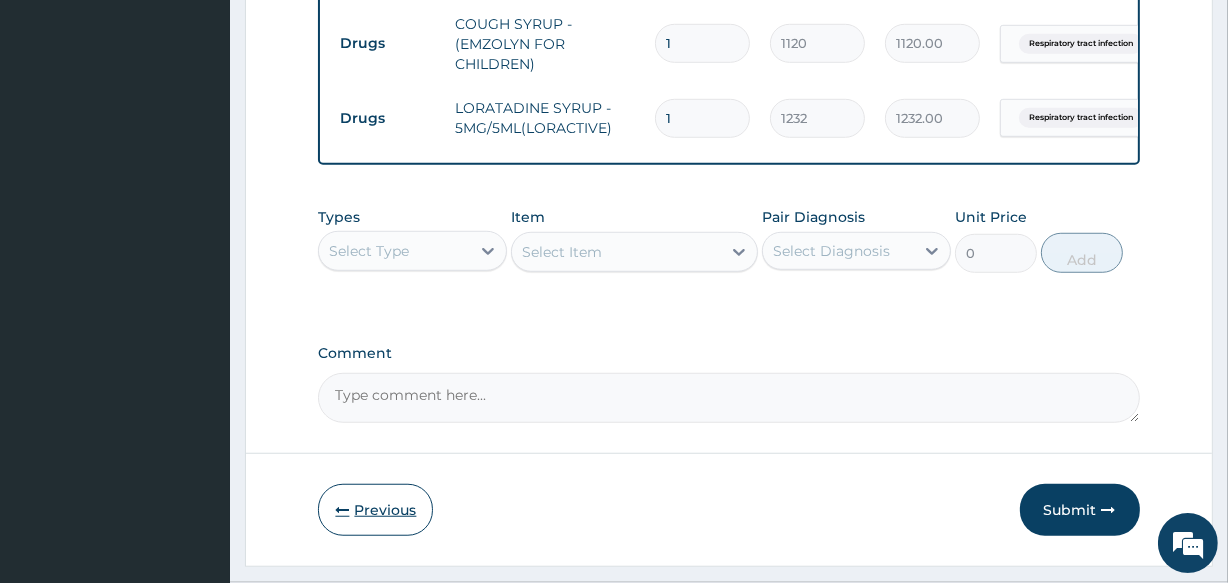click on "Previous" at bounding box center (375, 510) 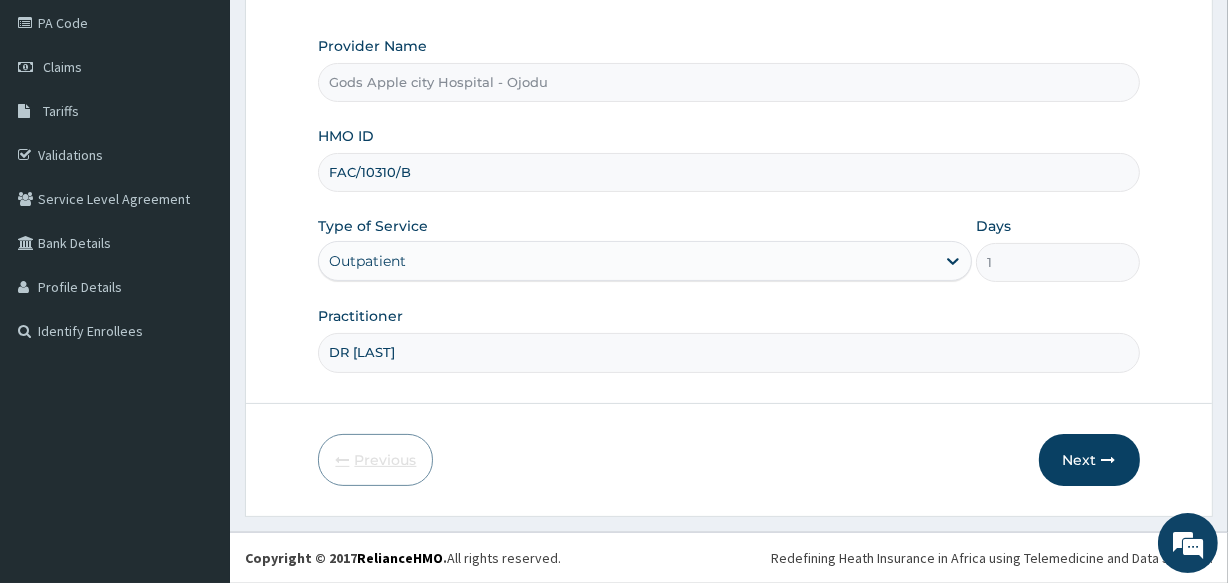 scroll, scrollTop: 237, scrollLeft: 0, axis: vertical 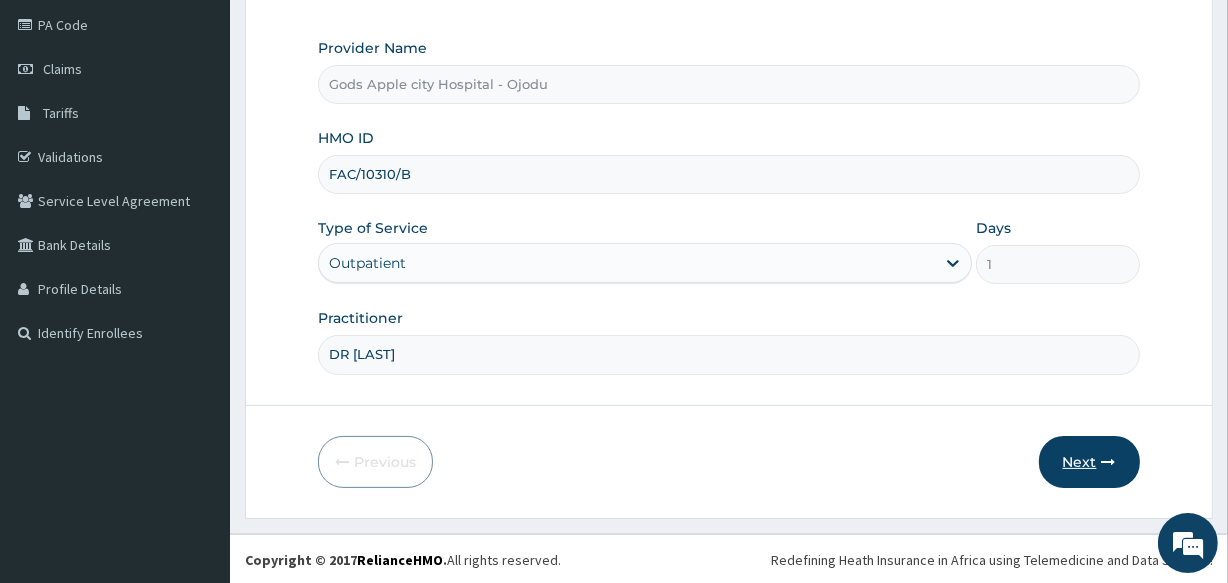 click on "Next" at bounding box center [1089, 462] 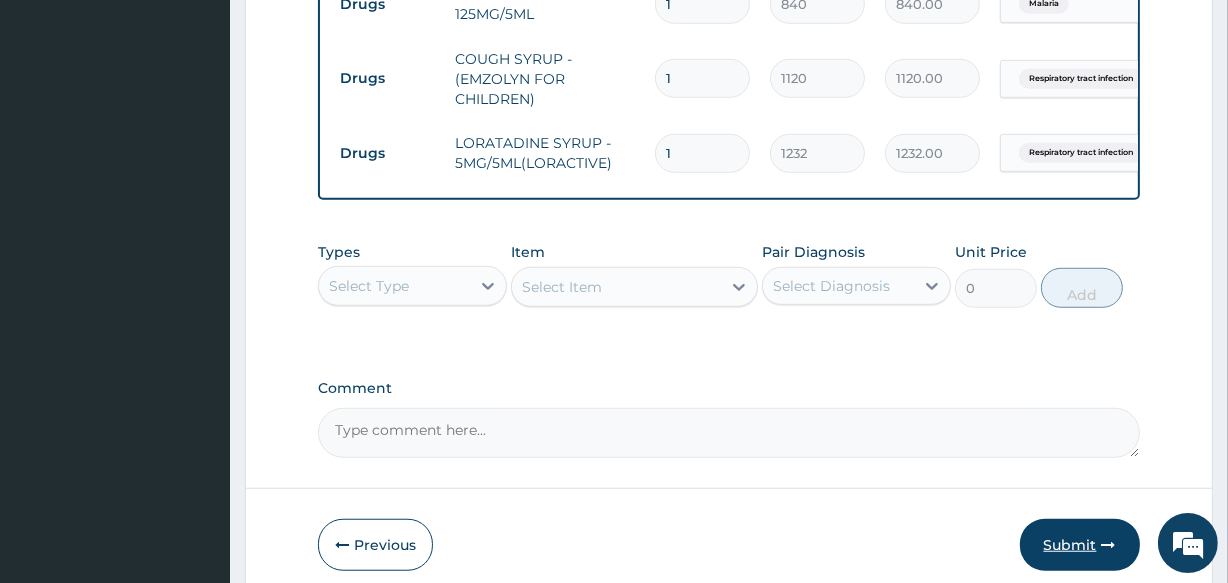 click on "Submit" at bounding box center (1080, 545) 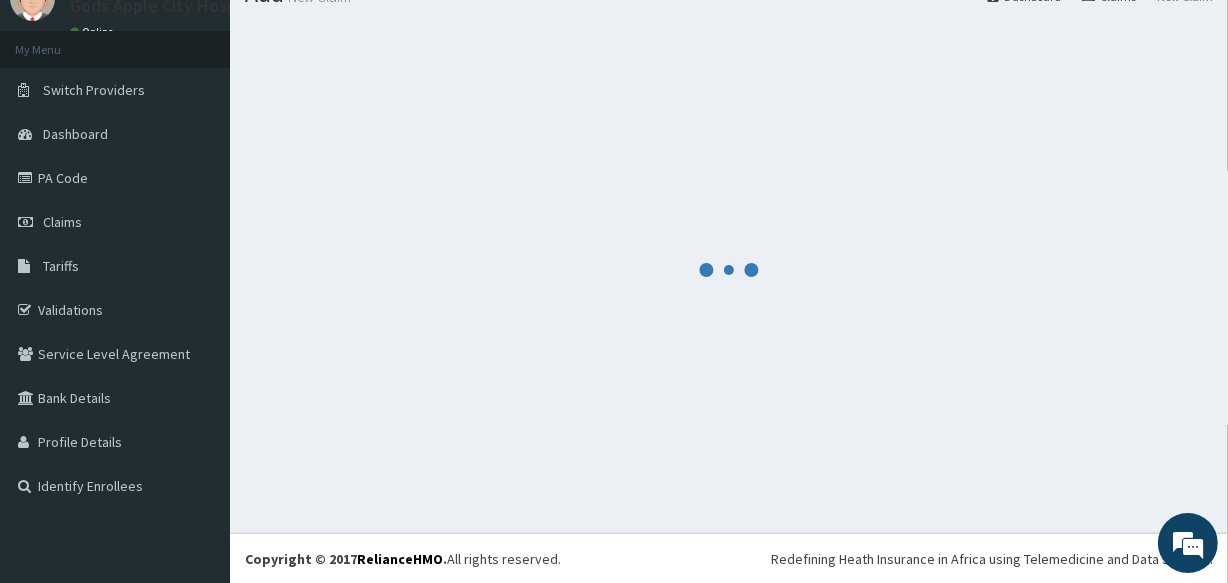 scroll, scrollTop: 1237, scrollLeft: 0, axis: vertical 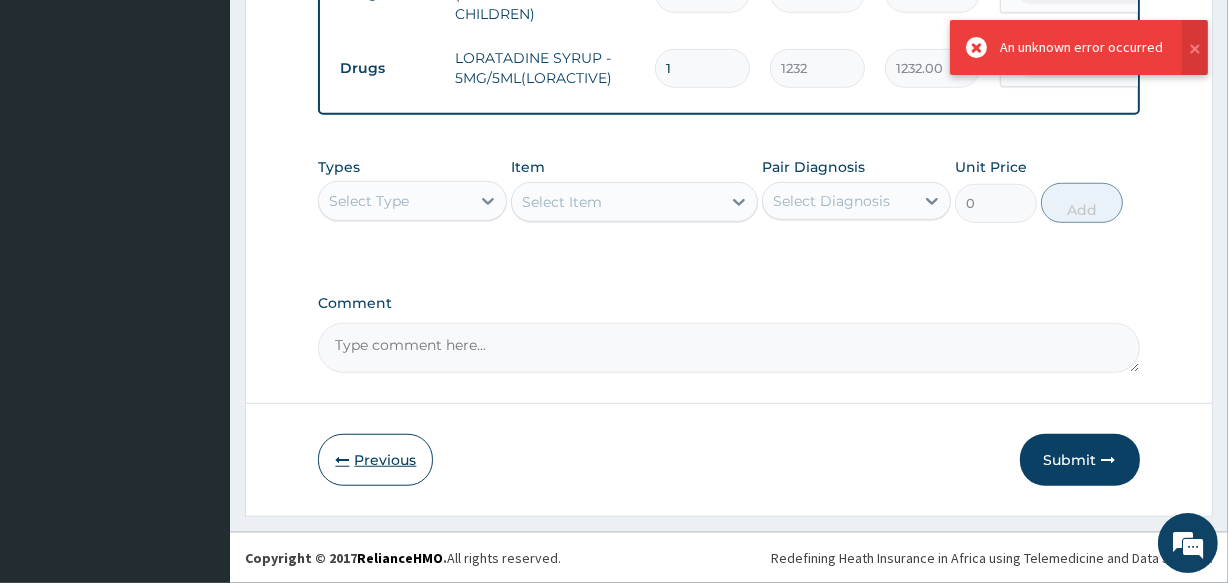 click on "Previous" at bounding box center (375, 460) 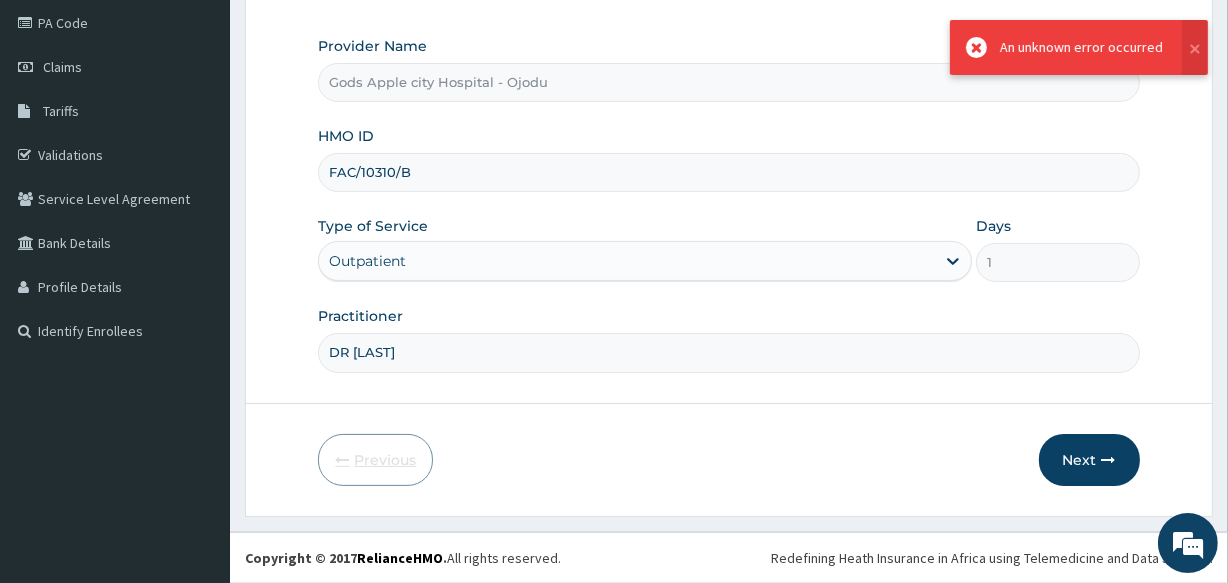 scroll, scrollTop: 237, scrollLeft: 0, axis: vertical 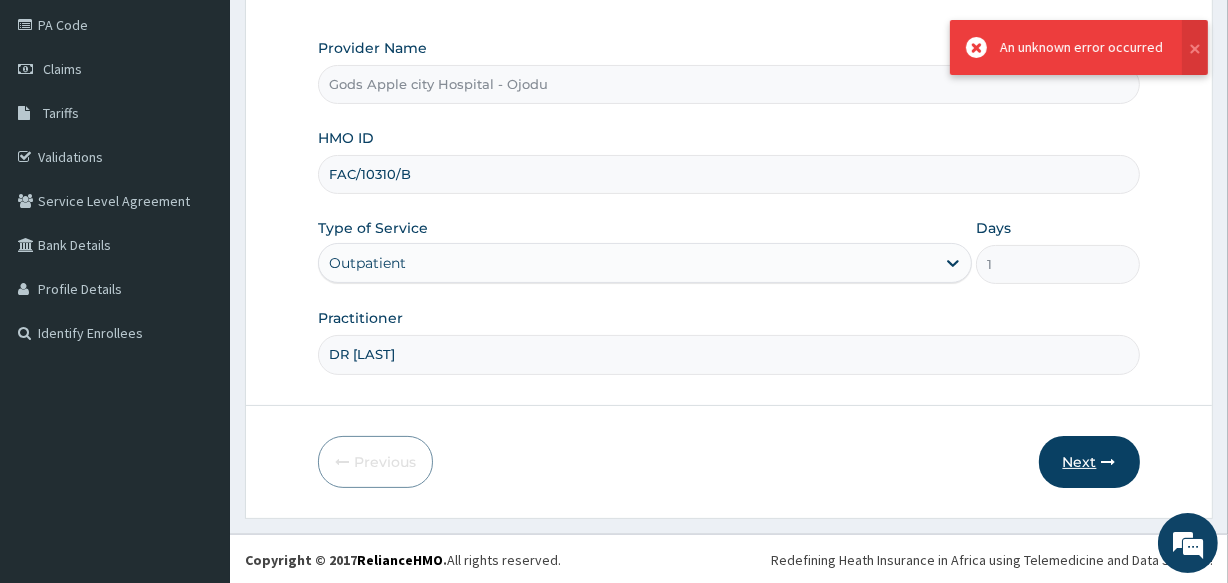 click on "Next" at bounding box center (1089, 462) 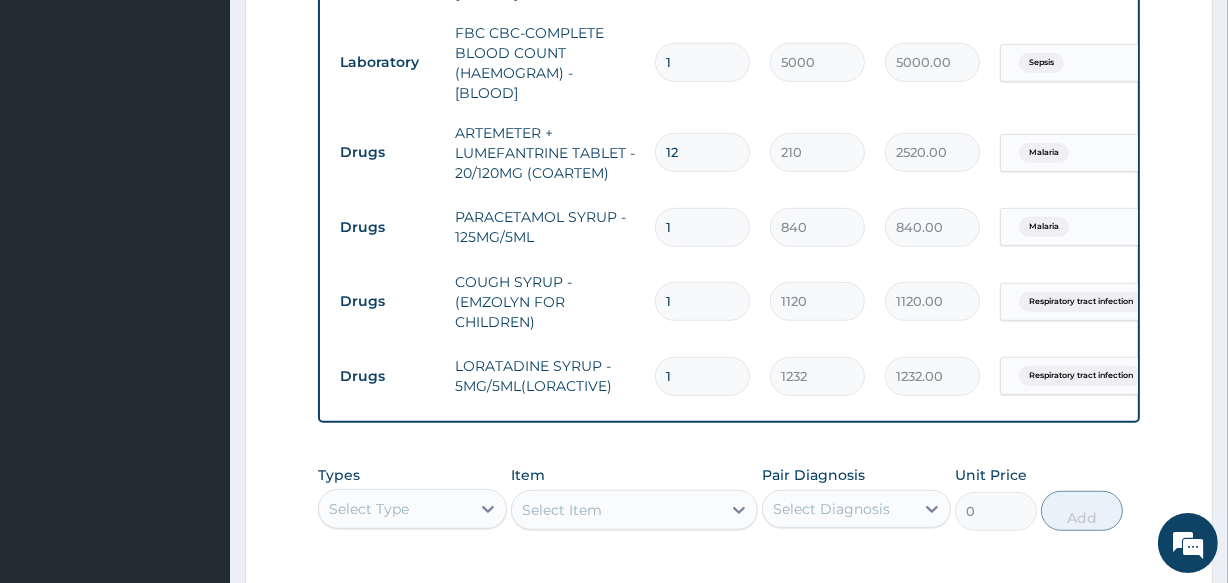 scroll, scrollTop: 1146, scrollLeft: 0, axis: vertical 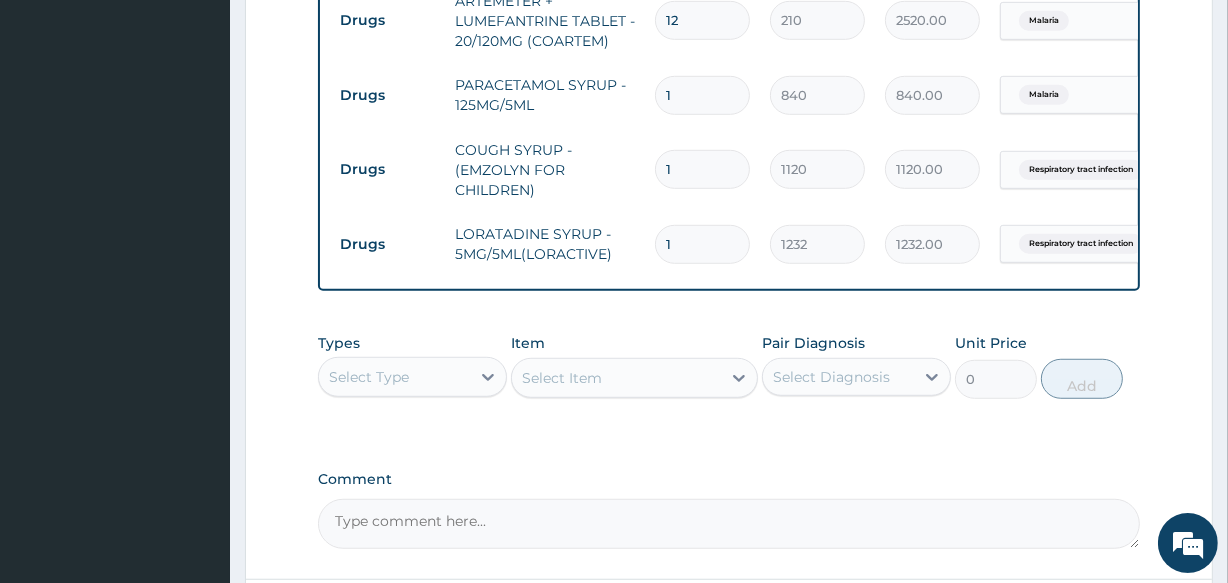 click on "PA Code / Prescription Code Enter Code(Secondary Care Only) Encounter Date 04-08-2025 Important Notice Please enter PA codes before entering items that are not attached to a PA code   All diagnoses entered must be linked to a claim item. Diagnosis & Claim Items that are visible but inactive cannot be edited because they were imported from an already approved PA code. Diagnosis Respiratory tract infection Confirmed Malaria Confirmed Sepsis Confirmed NB: All diagnosis must be linked to a claim item Claim Items Type Name Quantity Unit Price Total Price Pair Diagnosis Actions Procedures GENERAL PRACTITIONER FIRST OUTPATIENT CONSULTATION 1 3750 3750.00 Respiratory tract infection  + 2 Delete Procedures REGISTRATION FEE 1 2500 2500.00 Malaria  + 1 Delete Laboratory MALARIAL PARASITE THICK AND THIN FILMS - [BLOOD] 1 2187.5 2187.50 Malaria Delete Laboratory FBC CBC-COMPLETE BLOOD COUNT (HAEMOGRAM) - [BLOOD] 1 5000 5000.00 Sepsis Delete Drugs ARTEMETER + LUMEFANTRINE TABLET - 20/120MG (COARTEM) 12 210 2520.00 Malaria" at bounding box center [728, -203] 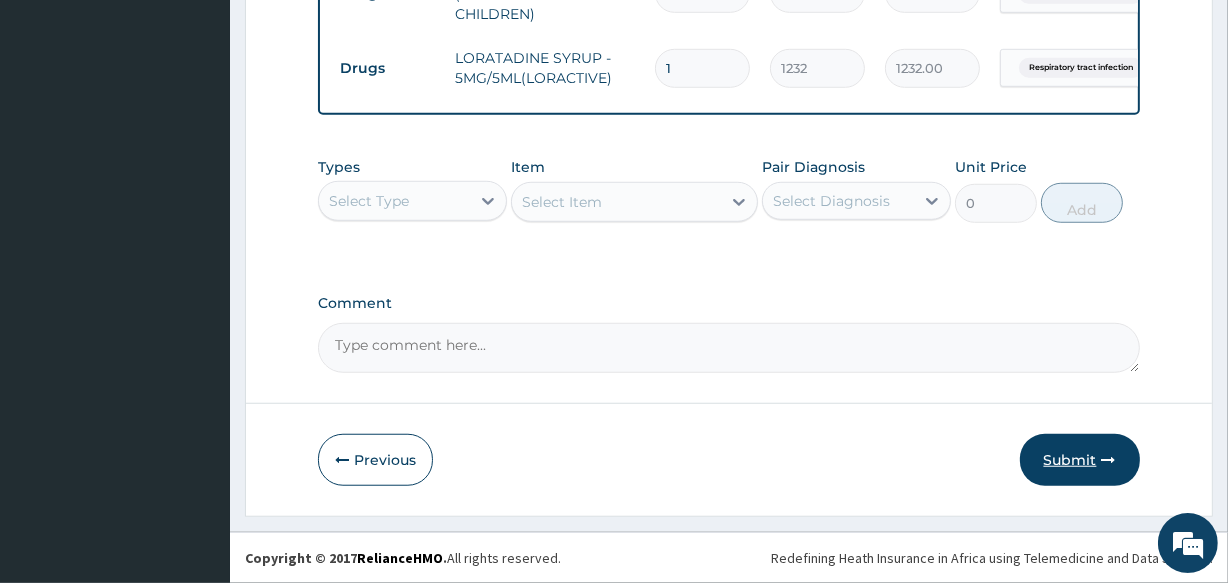 click on "Submit" at bounding box center [1080, 460] 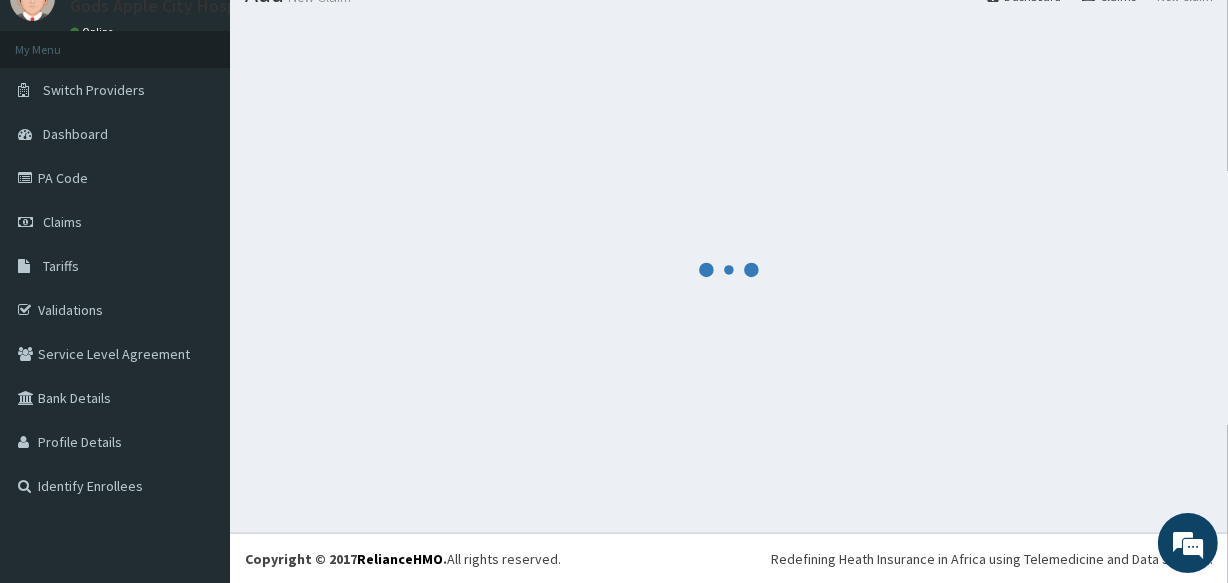 scroll, scrollTop: 1335, scrollLeft: 0, axis: vertical 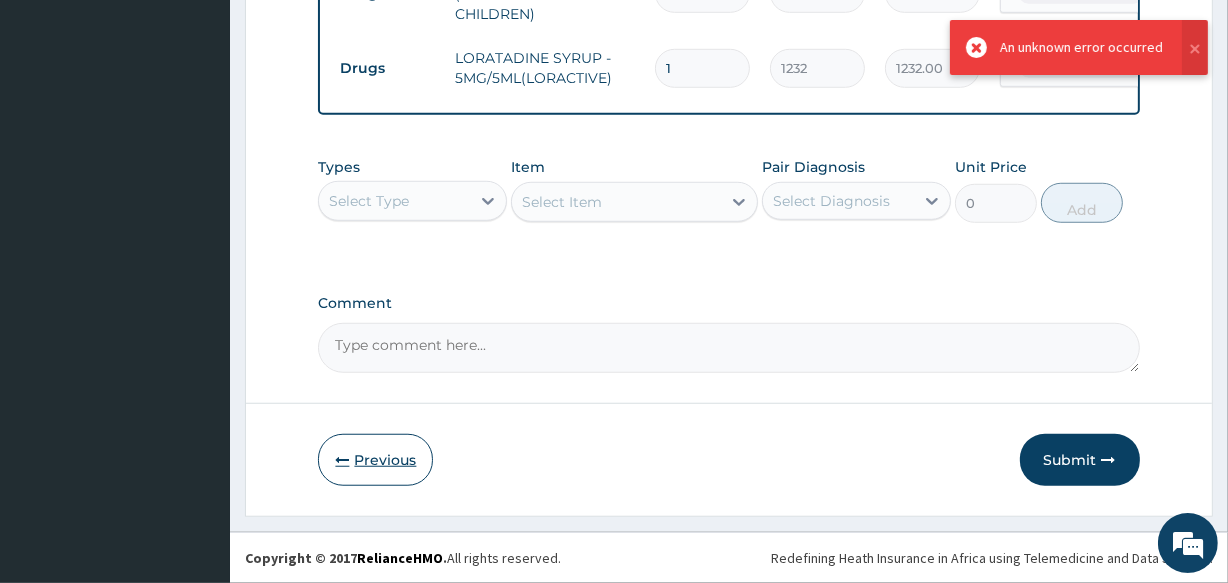 click on "Previous" at bounding box center [375, 460] 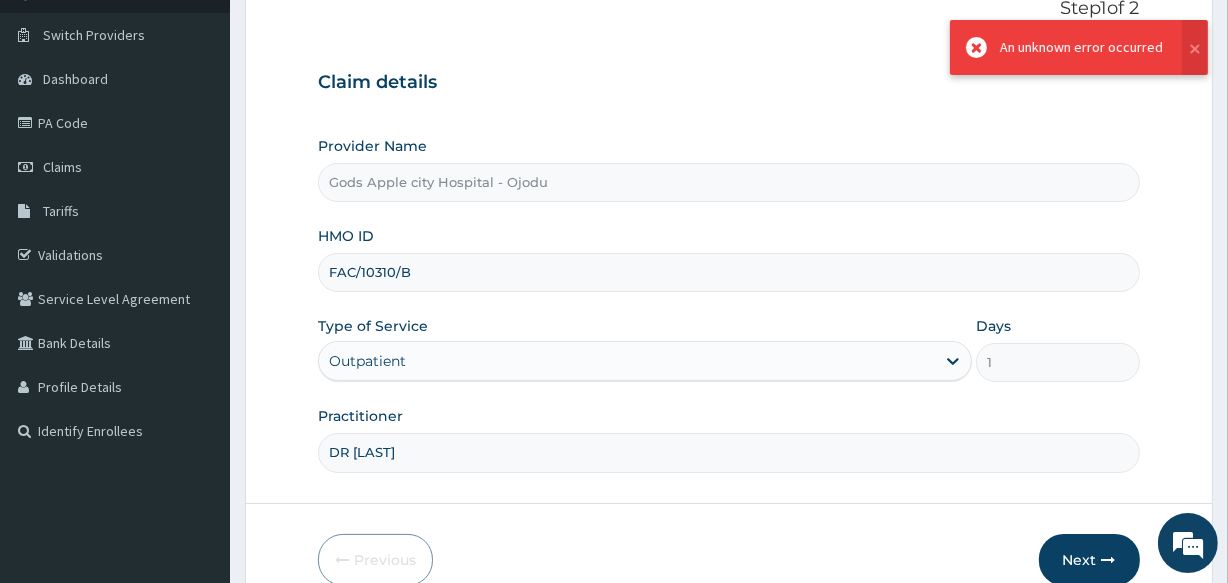 scroll, scrollTop: 55, scrollLeft: 0, axis: vertical 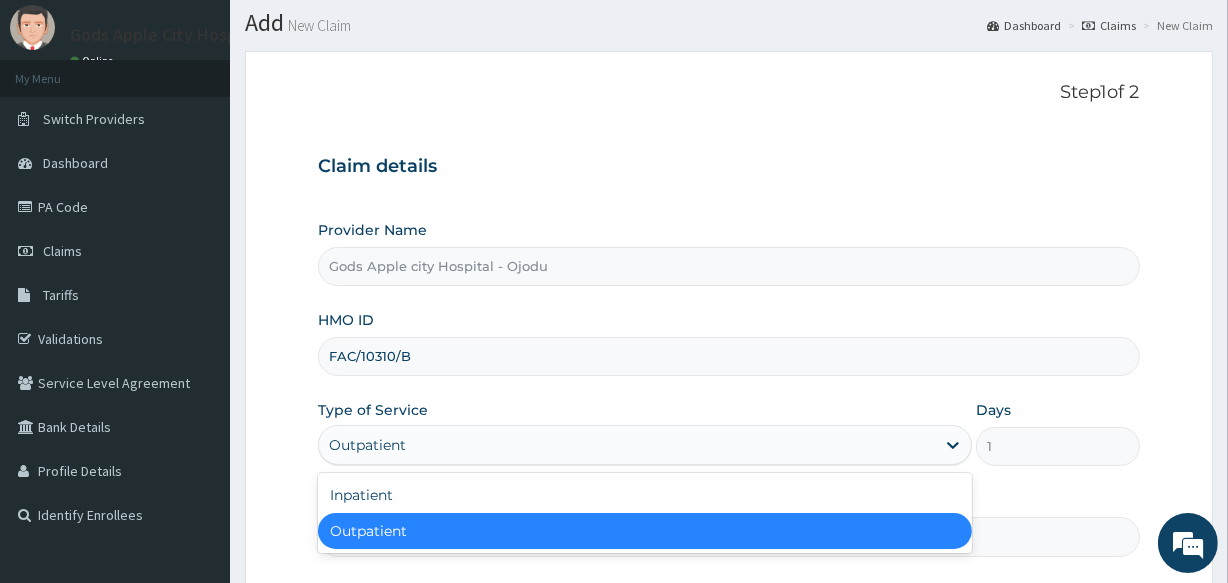 click on "Outpatient" at bounding box center [627, 445] 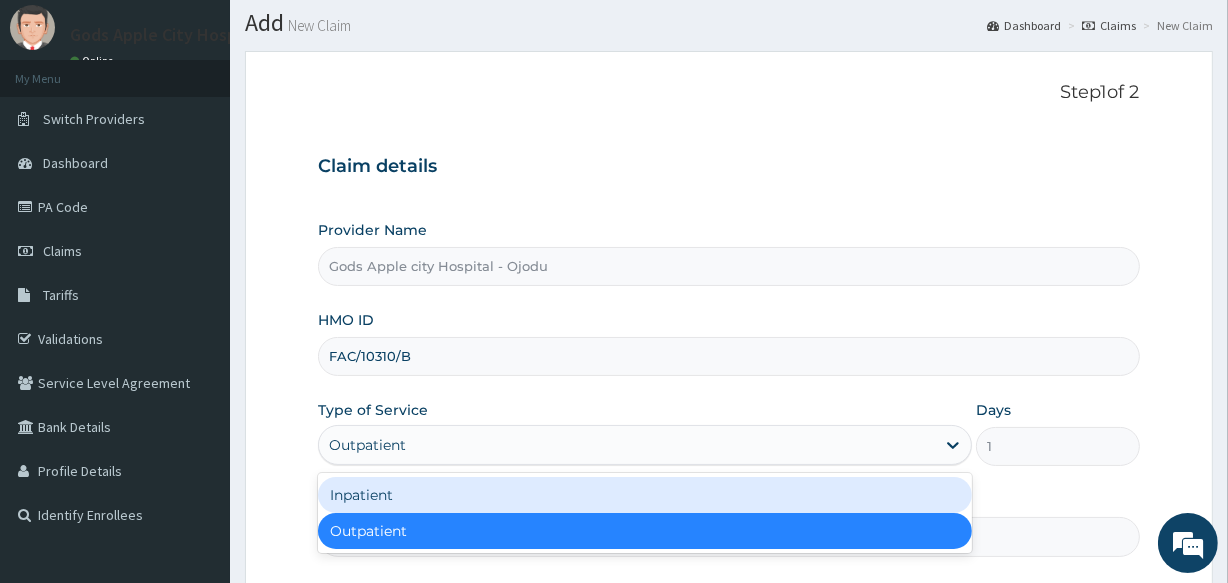click on "Inpatient" at bounding box center [645, 495] 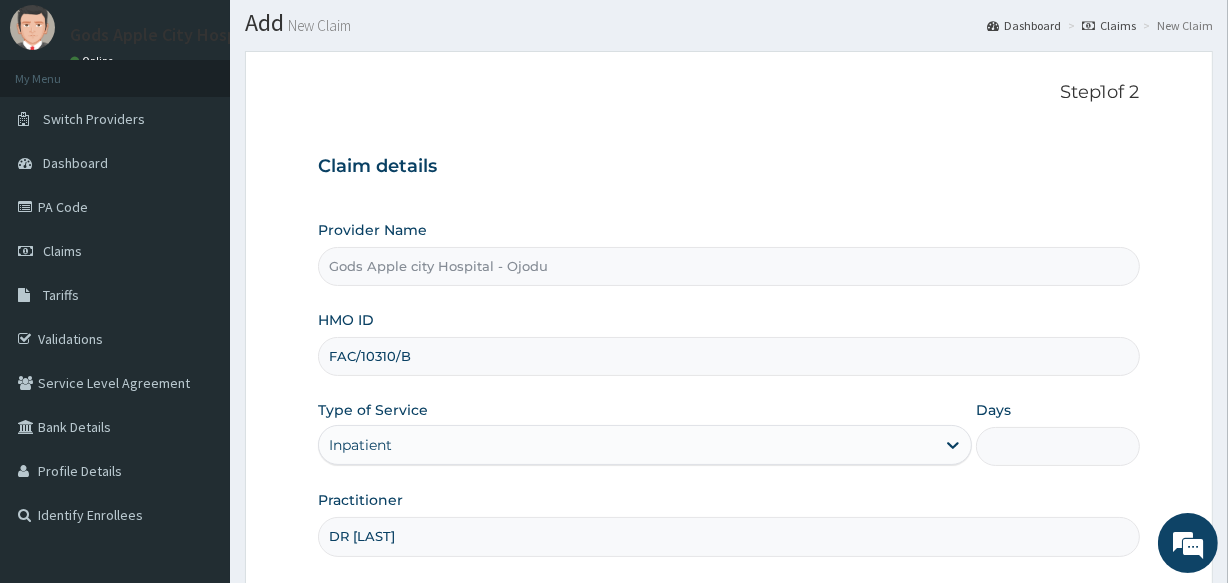 click on "Inpatient" at bounding box center (627, 445) 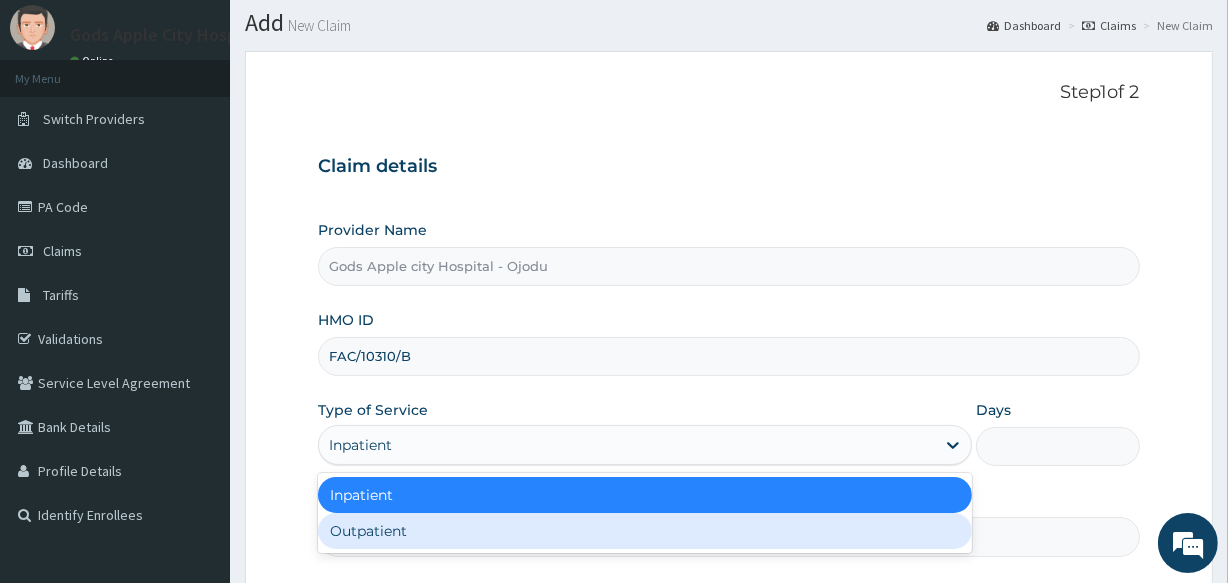 click on "Outpatient" at bounding box center [645, 531] 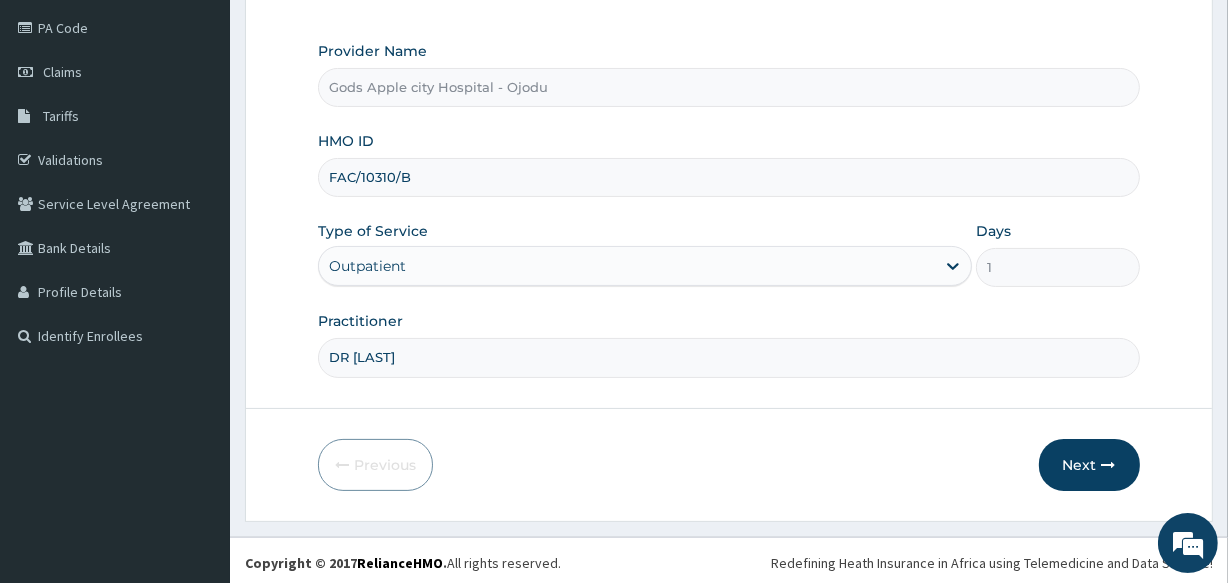 scroll, scrollTop: 237, scrollLeft: 0, axis: vertical 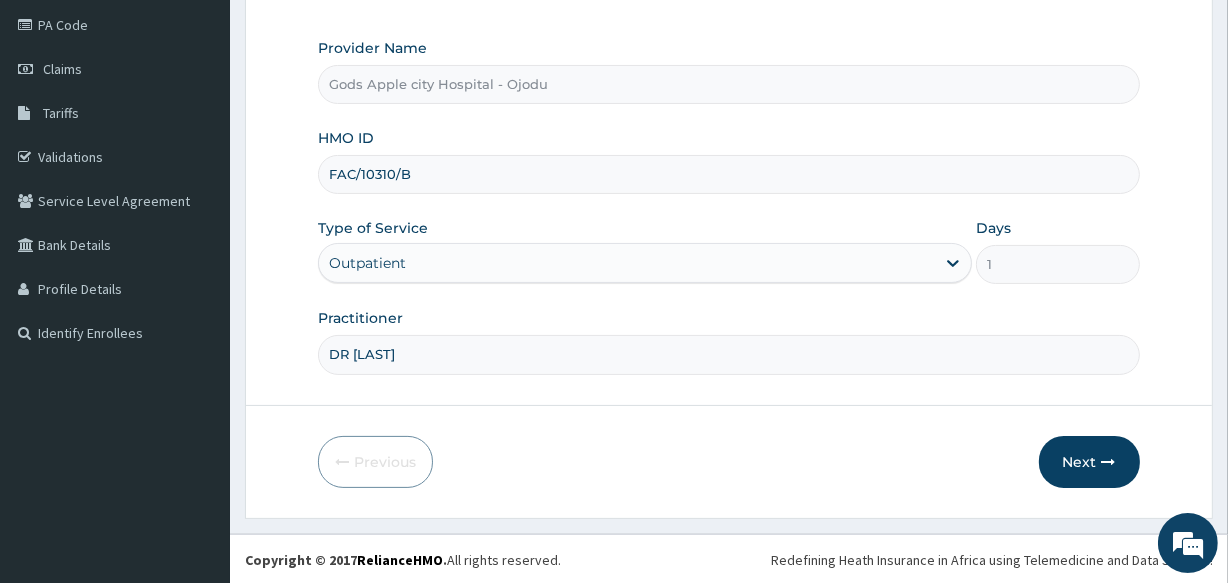 click on "DR AJAKAYE" at bounding box center (728, 354) 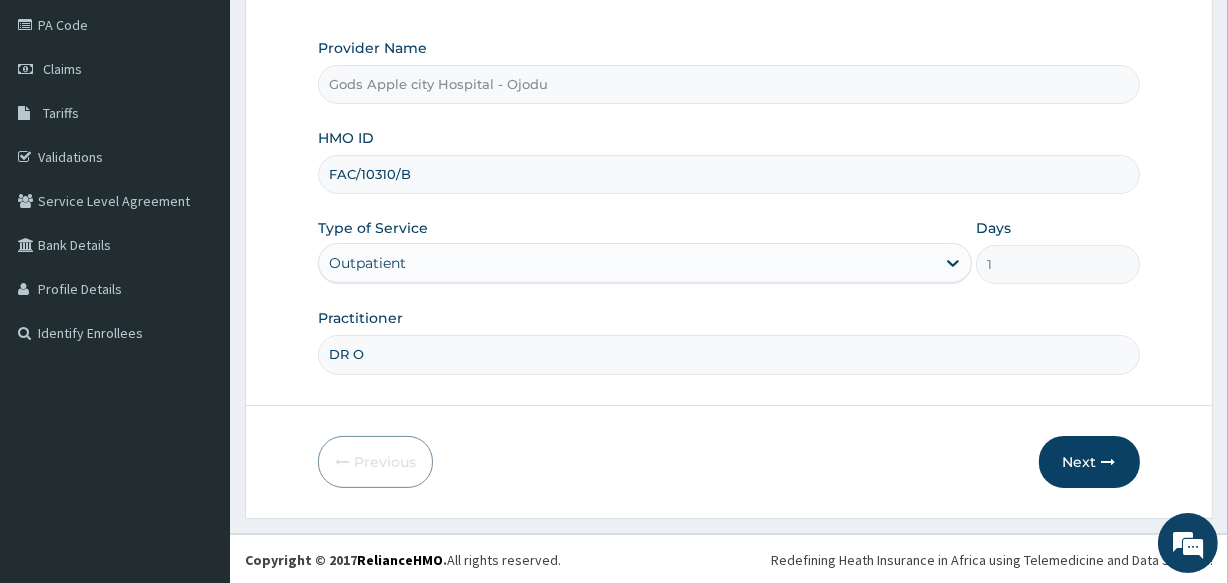 type on "DR OPAFUNSO" 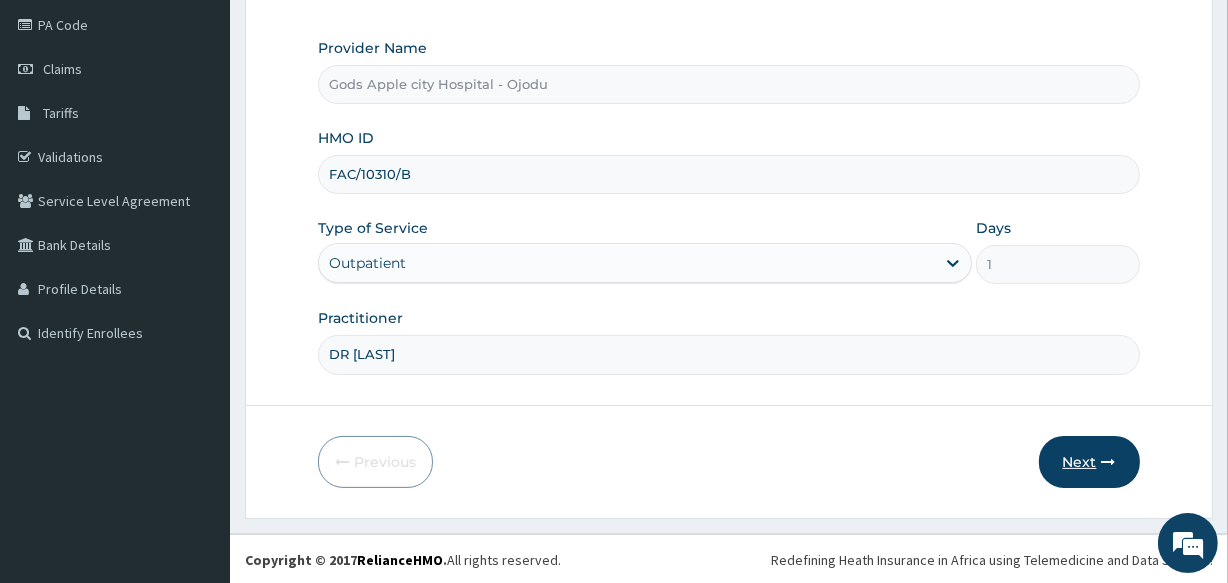 click on "Next" at bounding box center [1089, 462] 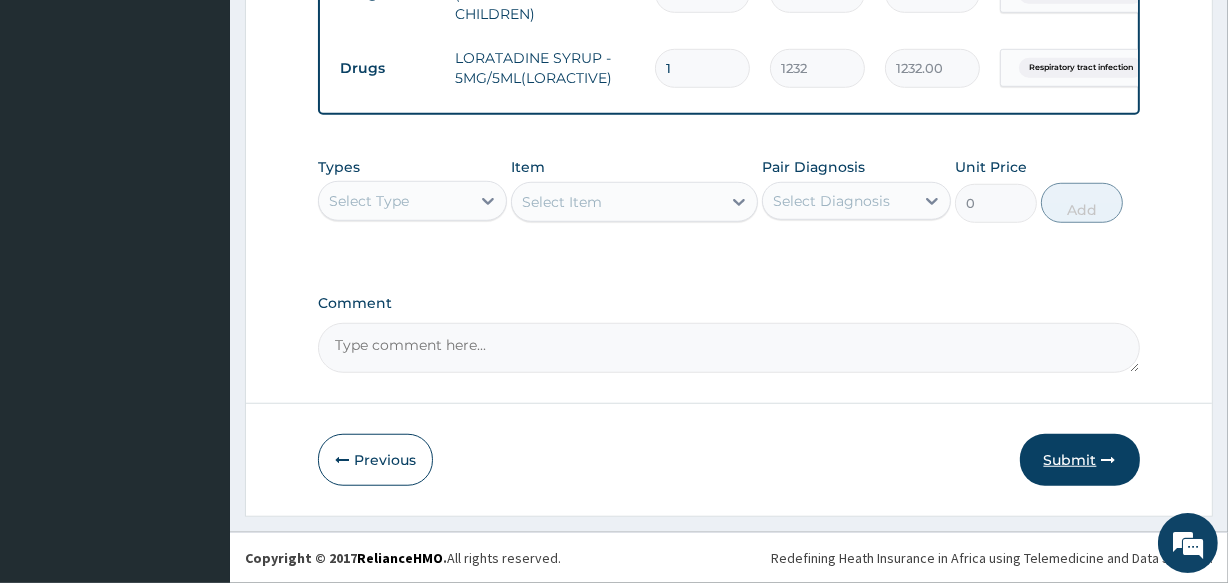 click on "Submit" at bounding box center (1080, 460) 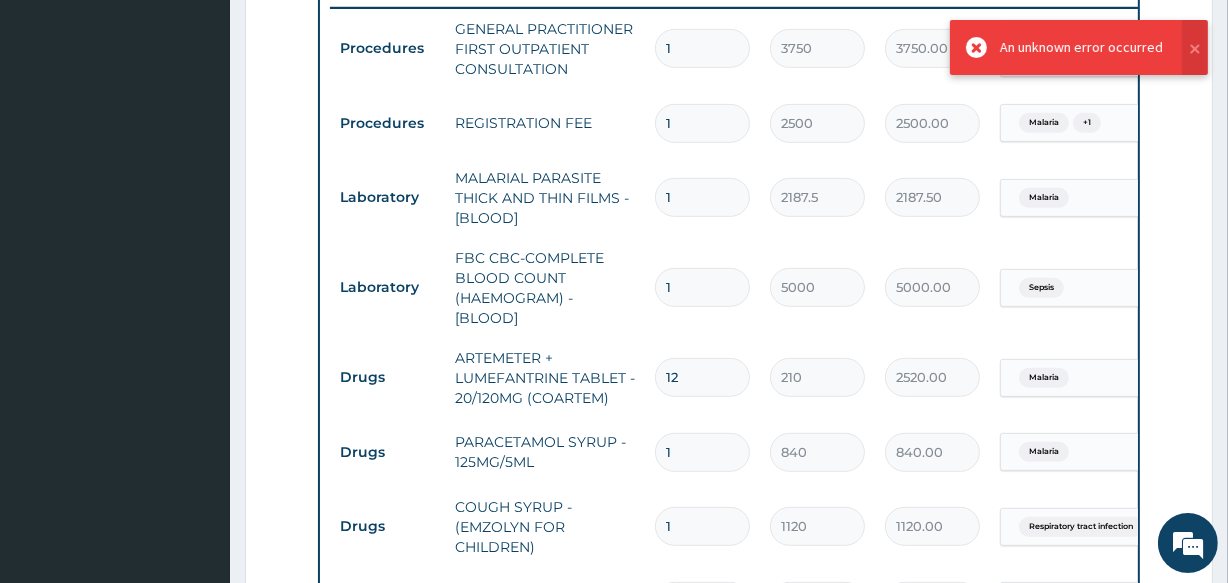 scroll, scrollTop: 782, scrollLeft: 0, axis: vertical 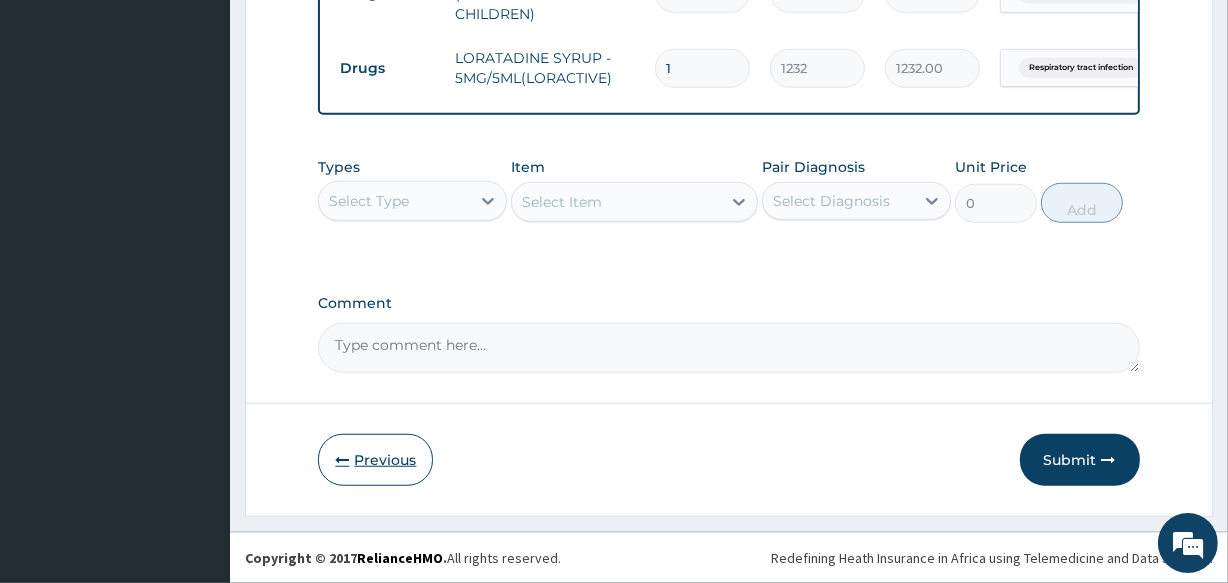 click on "Previous" at bounding box center (375, 460) 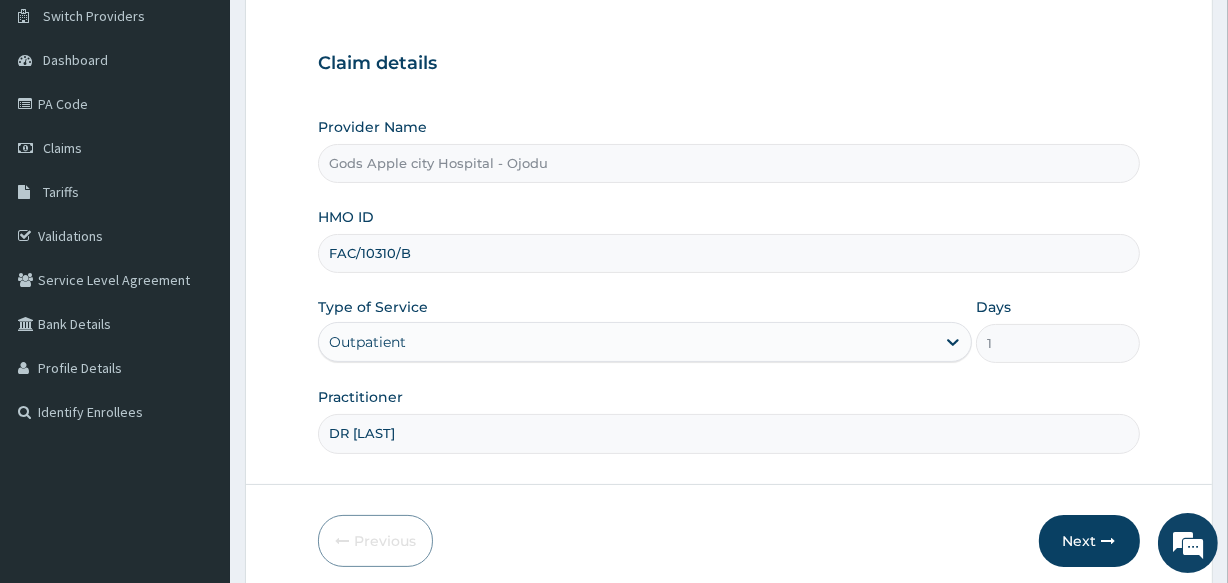 scroll, scrollTop: 55, scrollLeft: 0, axis: vertical 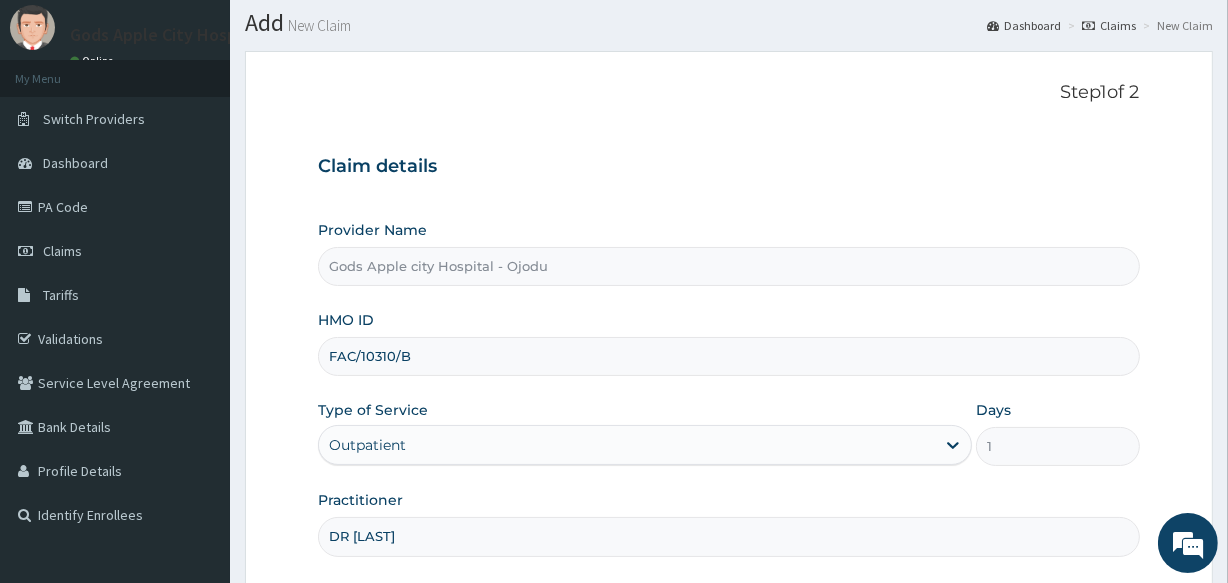 click on "FAC/10310/B" at bounding box center [728, 356] 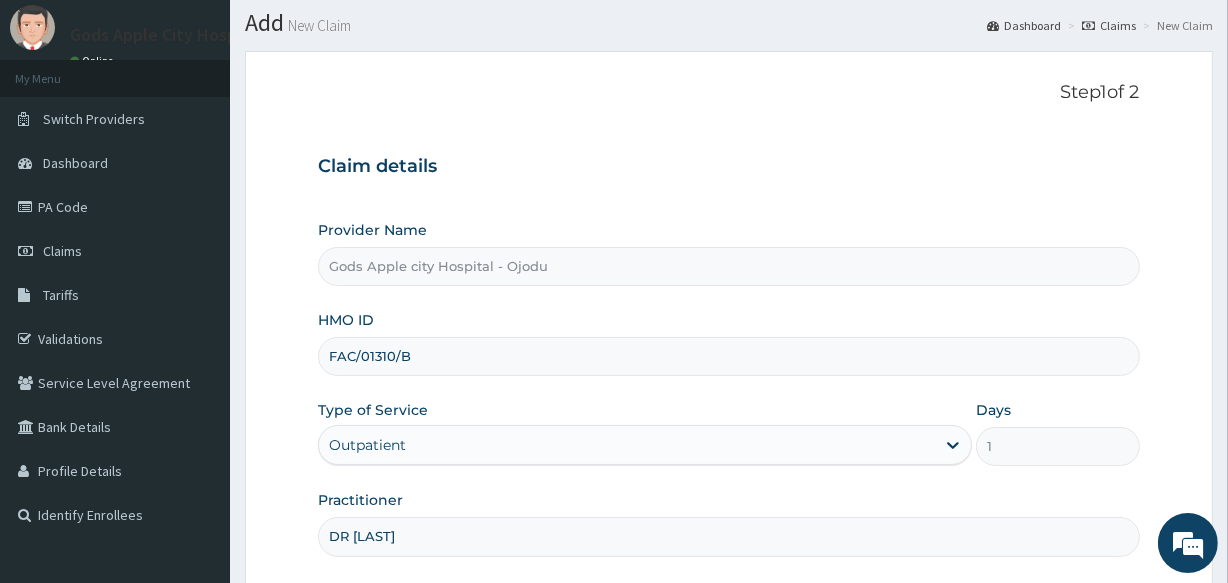 click on "FAC/01310/B" at bounding box center (728, 356) 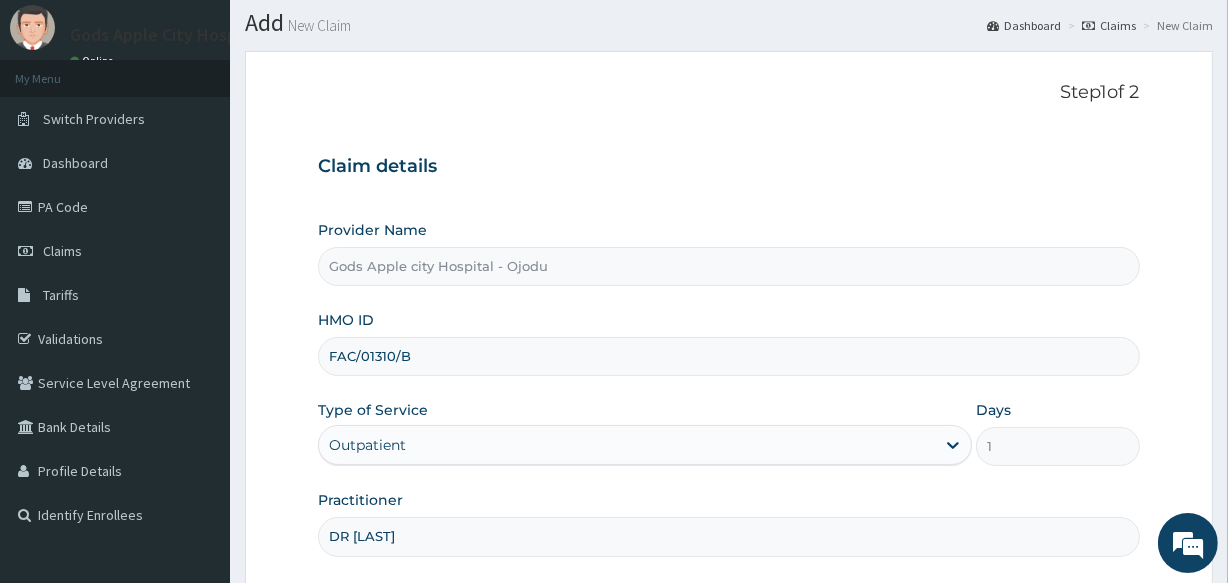 click on "FAC/01310/B" at bounding box center (728, 356) 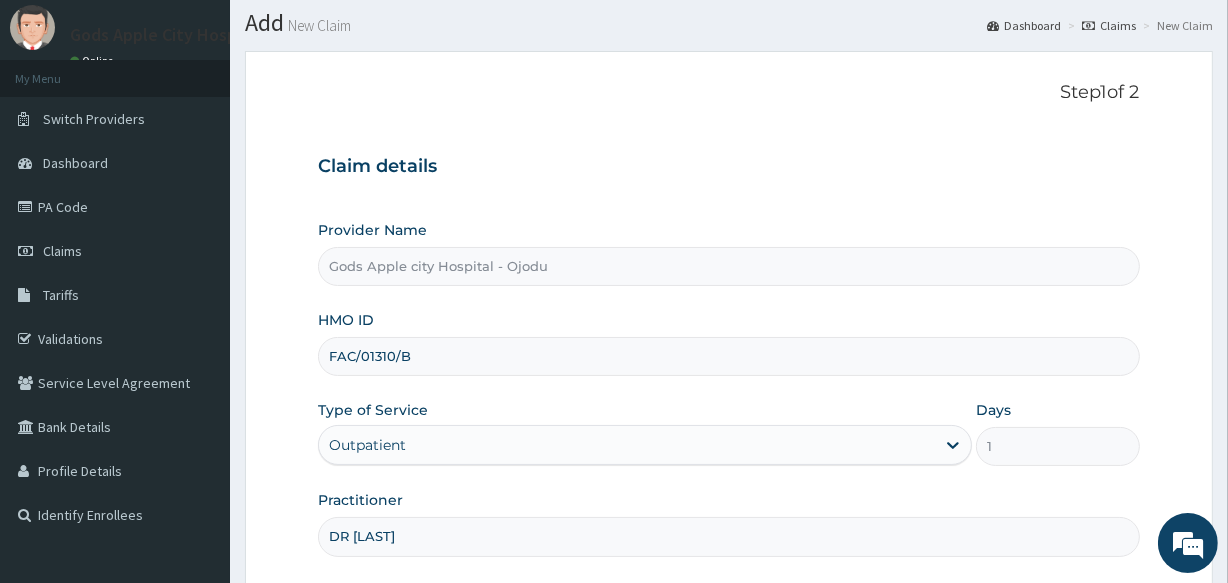 click on "FAC/01310/B" at bounding box center (728, 356) 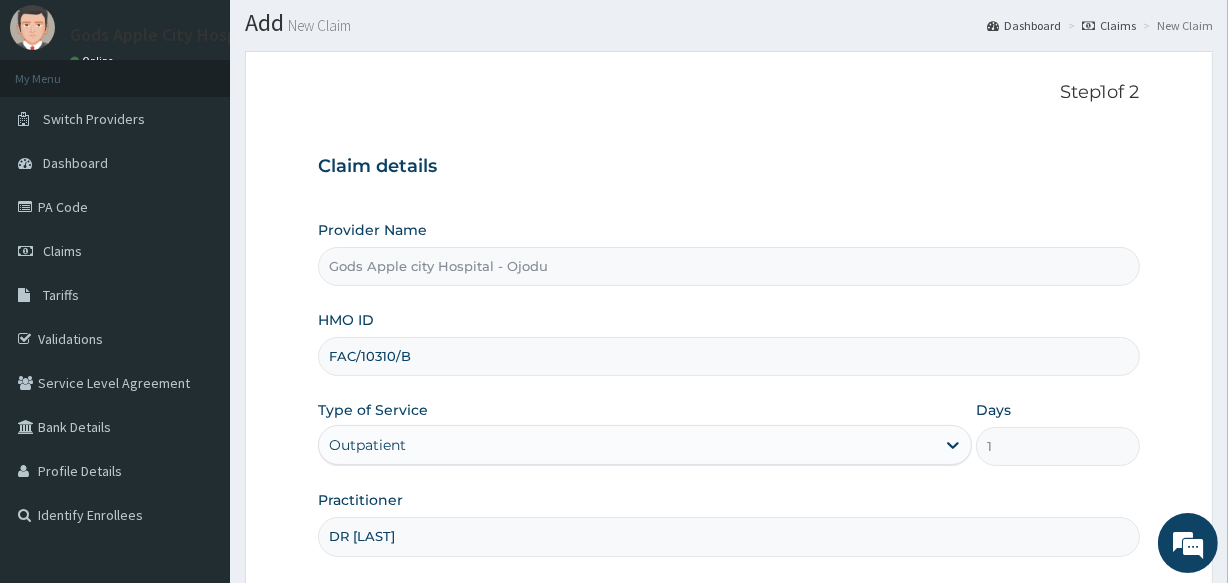 click on "FAC/10310/B" at bounding box center [728, 356] 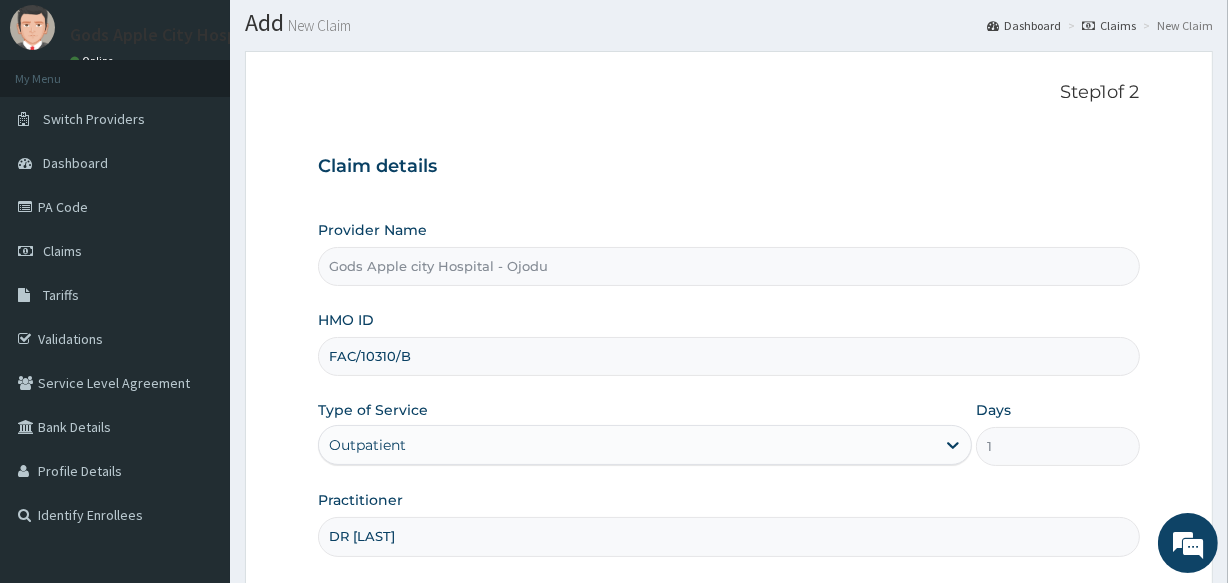 click on "FAC/10310/B" at bounding box center [728, 356] 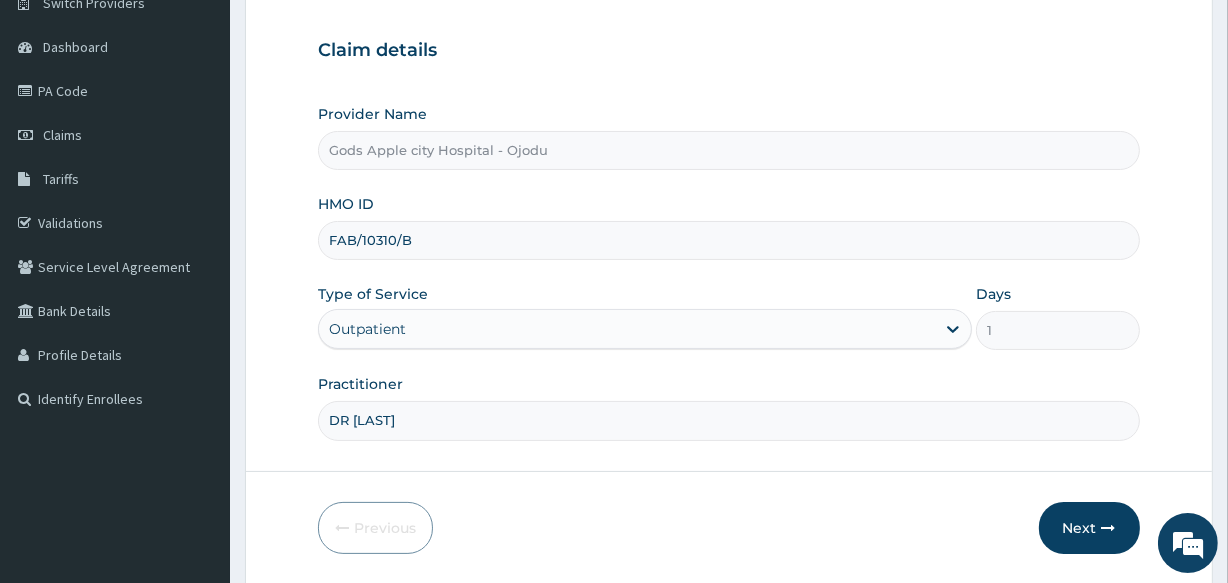 scroll, scrollTop: 237, scrollLeft: 0, axis: vertical 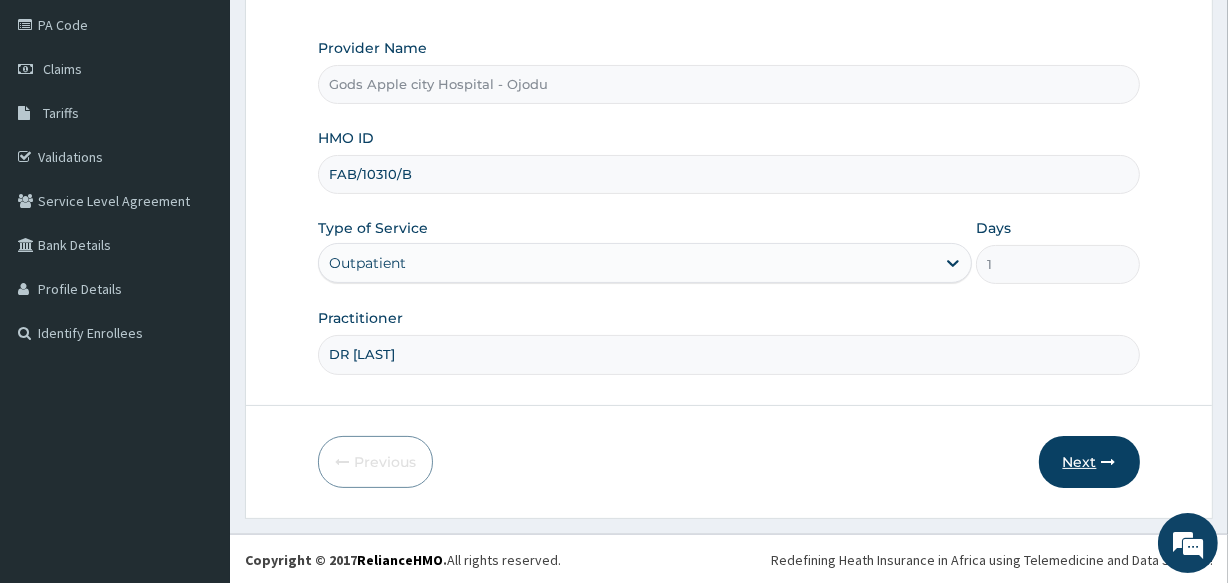 type on "FAB/10310/B" 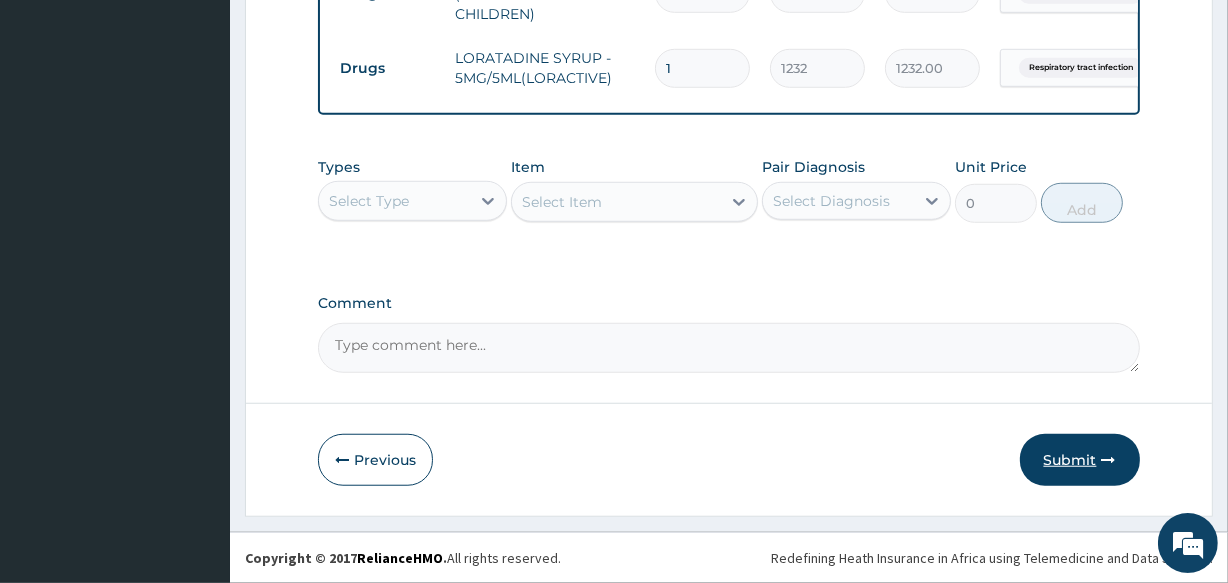 click on "Submit" at bounding box center [1080, 460] 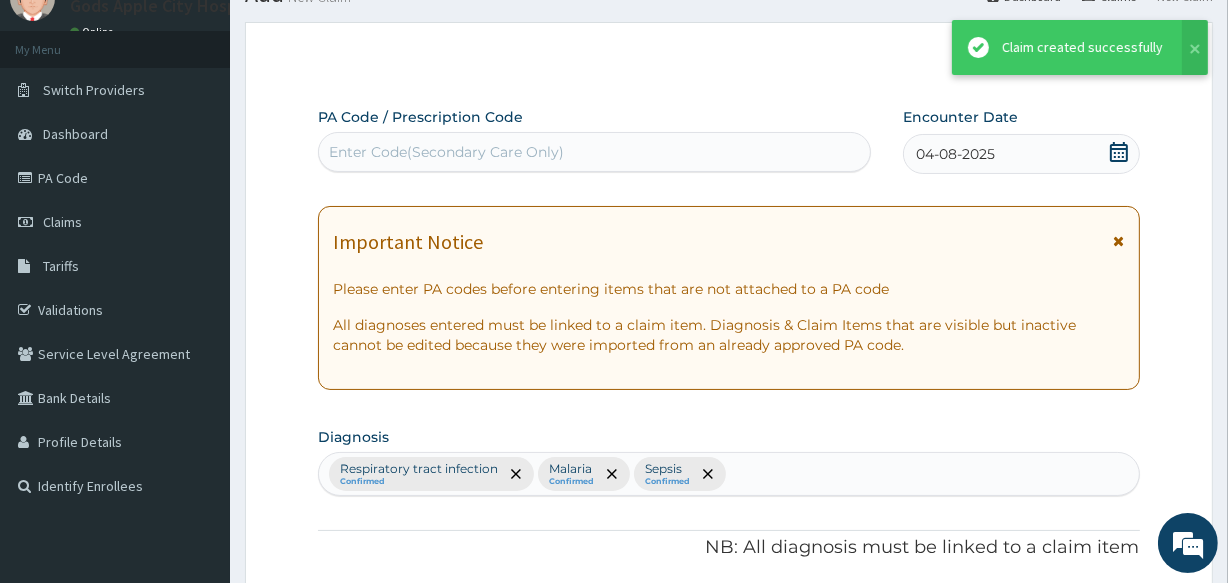 scroll, scrollTop: 1335, scrollLeft: 0, axis: vertical 